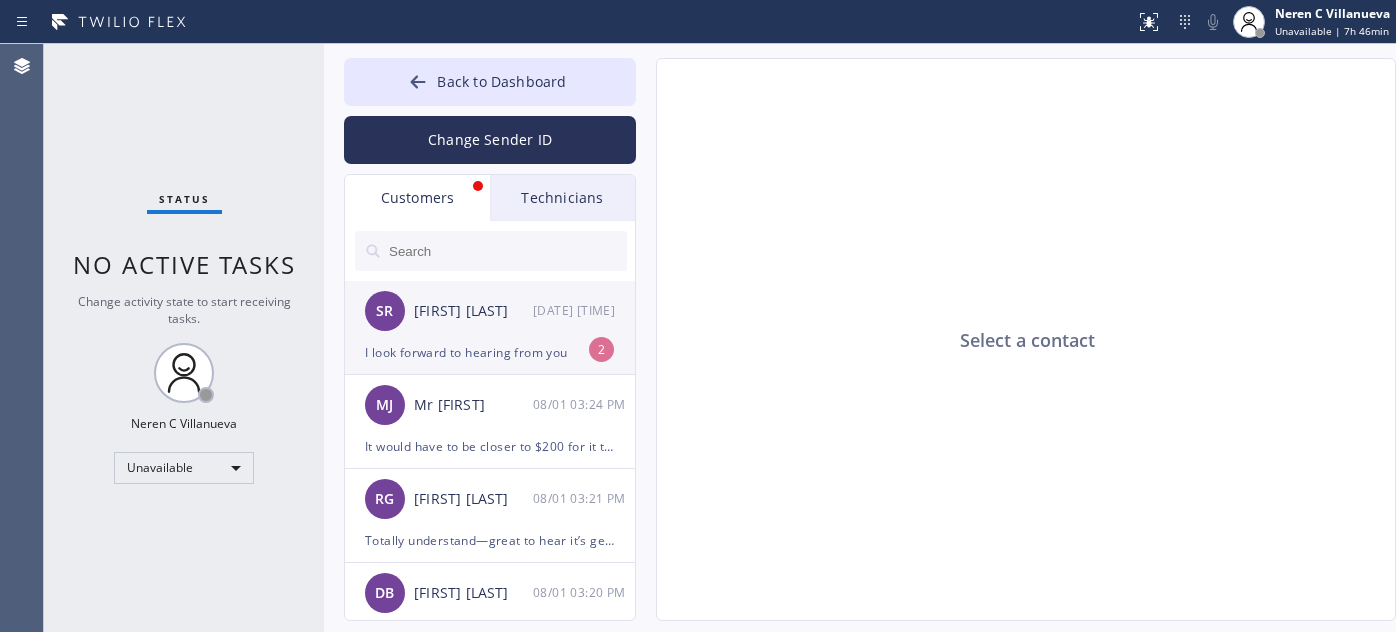 scroll, scrollTop: 0, scrollLeft: 0, axis: both 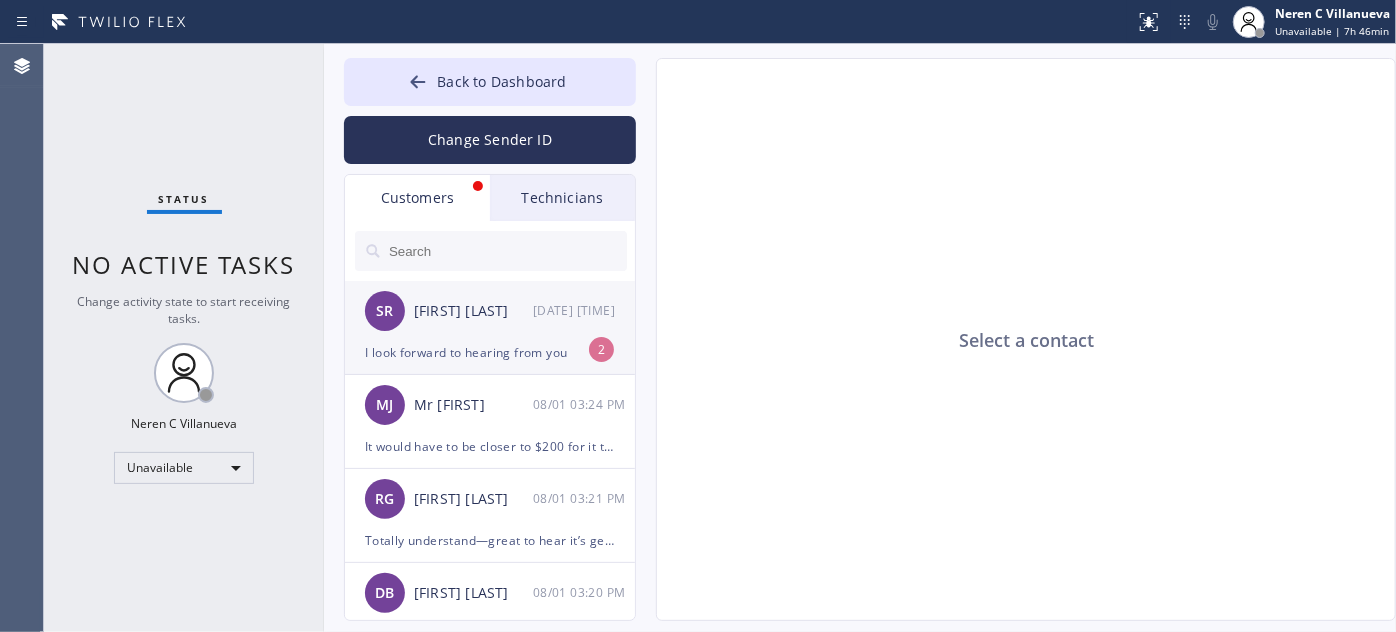 click on "SR [LAST] [FIRST] 08/01 03:58 PM" at bounding box center [491, 311] 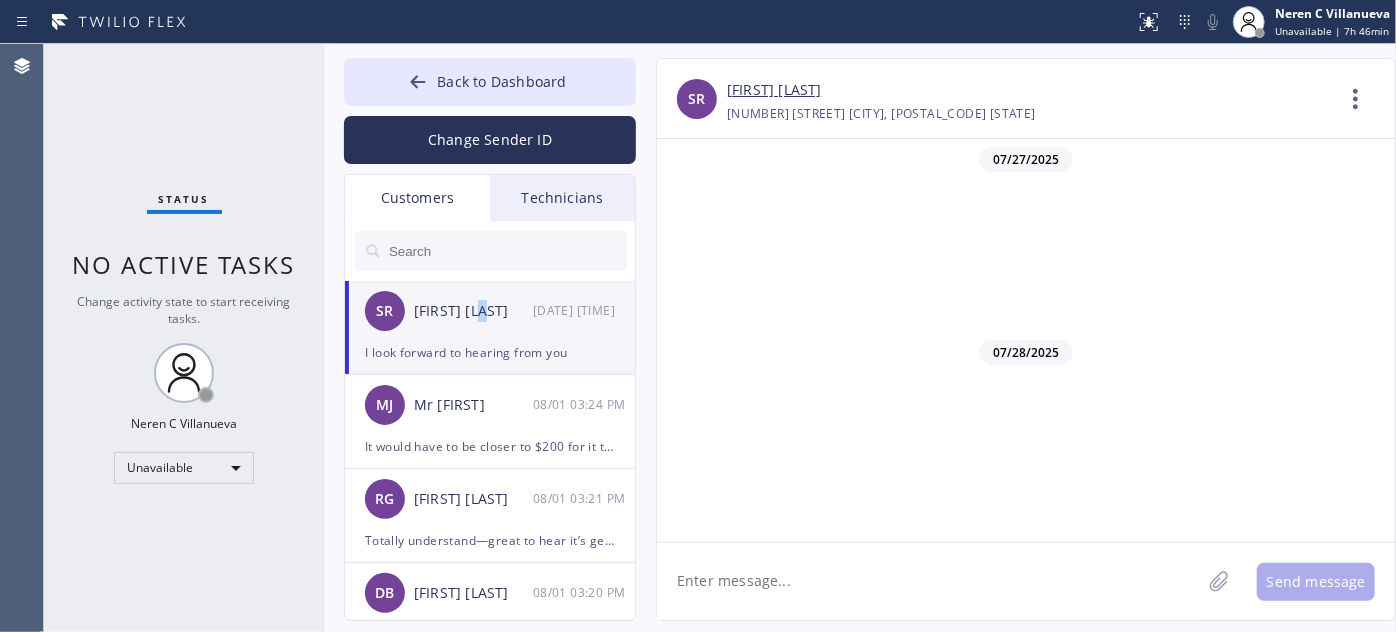 scroll, scrollTop: 877, scrollLeft: 0, axis: vertical 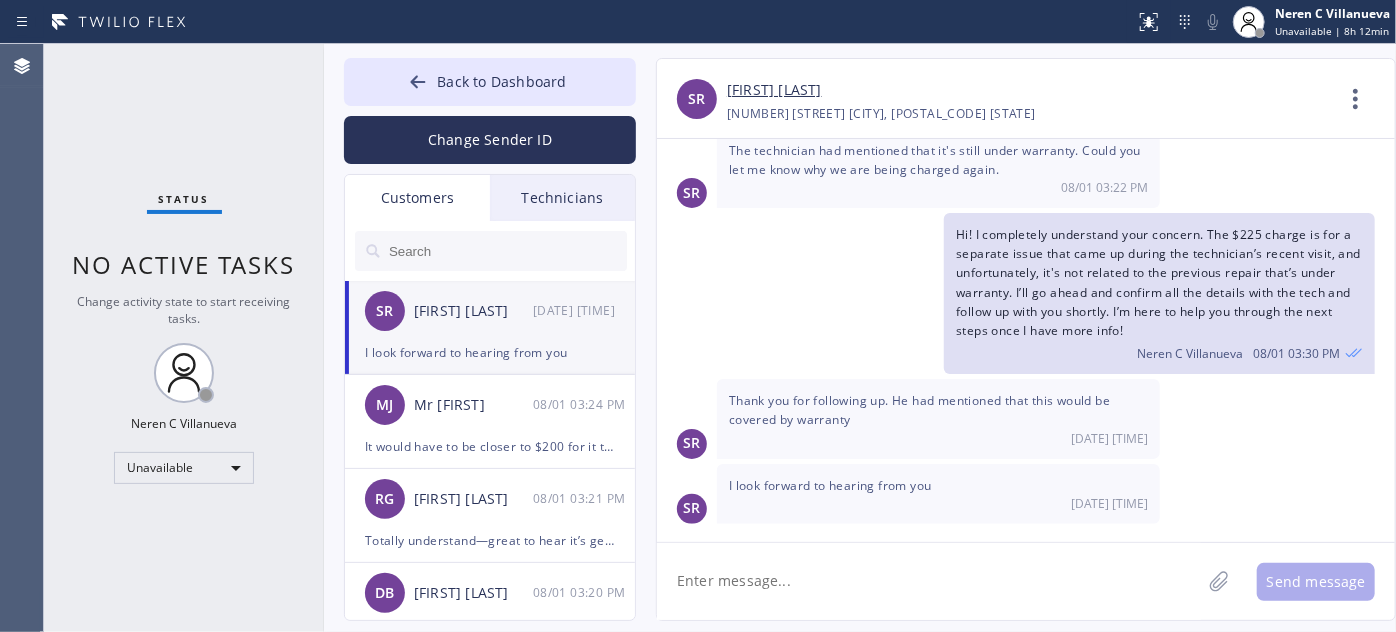 click at bounding box center [507, 251] 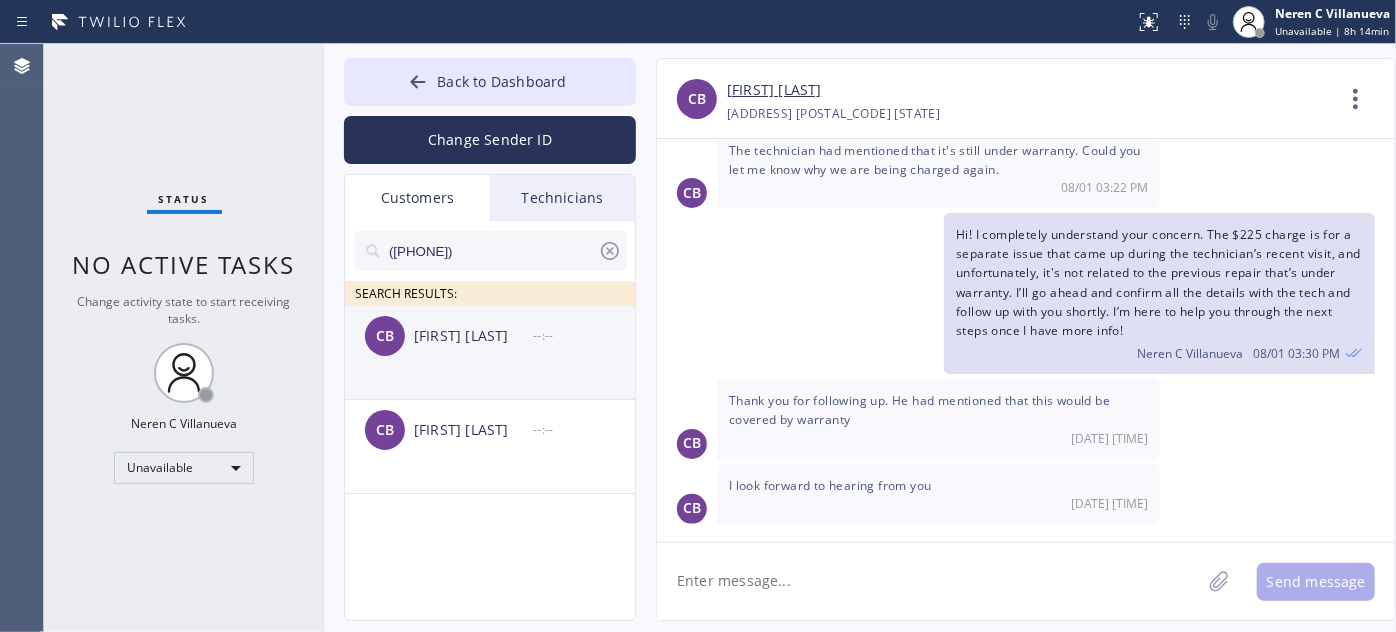 click on "[FIRST] [LAST]" at bounding box center [473, 336] 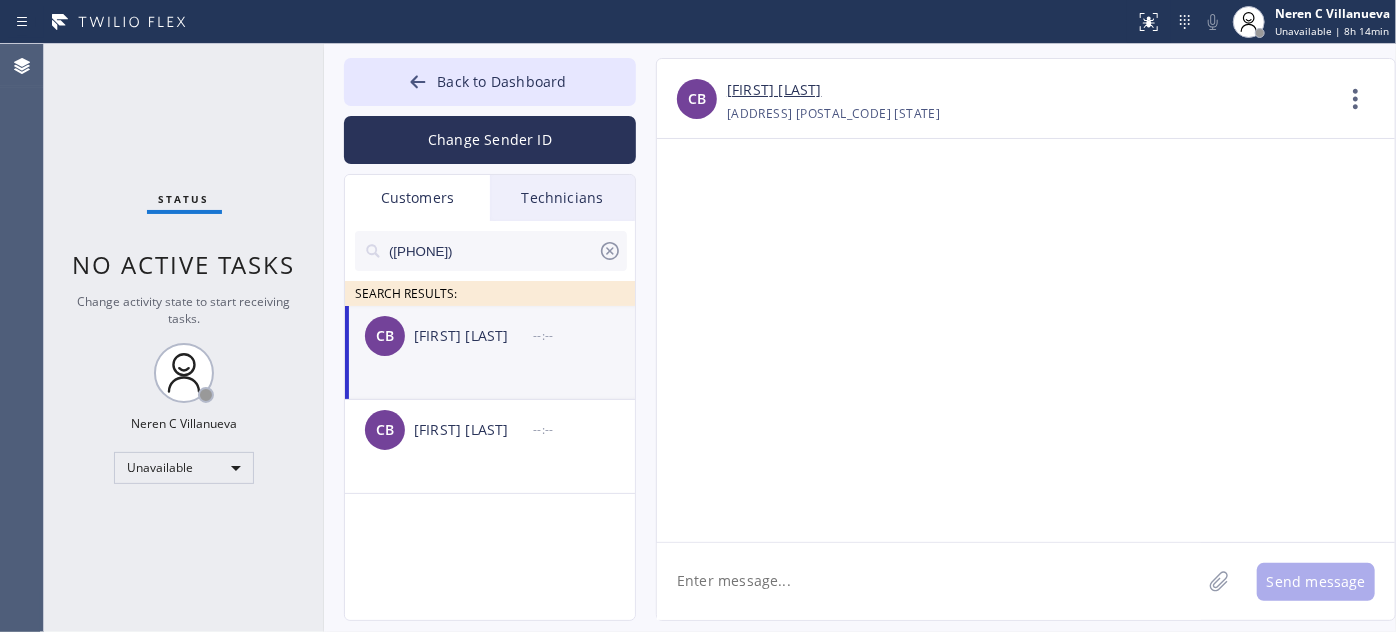 scroll, scrollTop: 0, scrollLeft: 0, axis: both 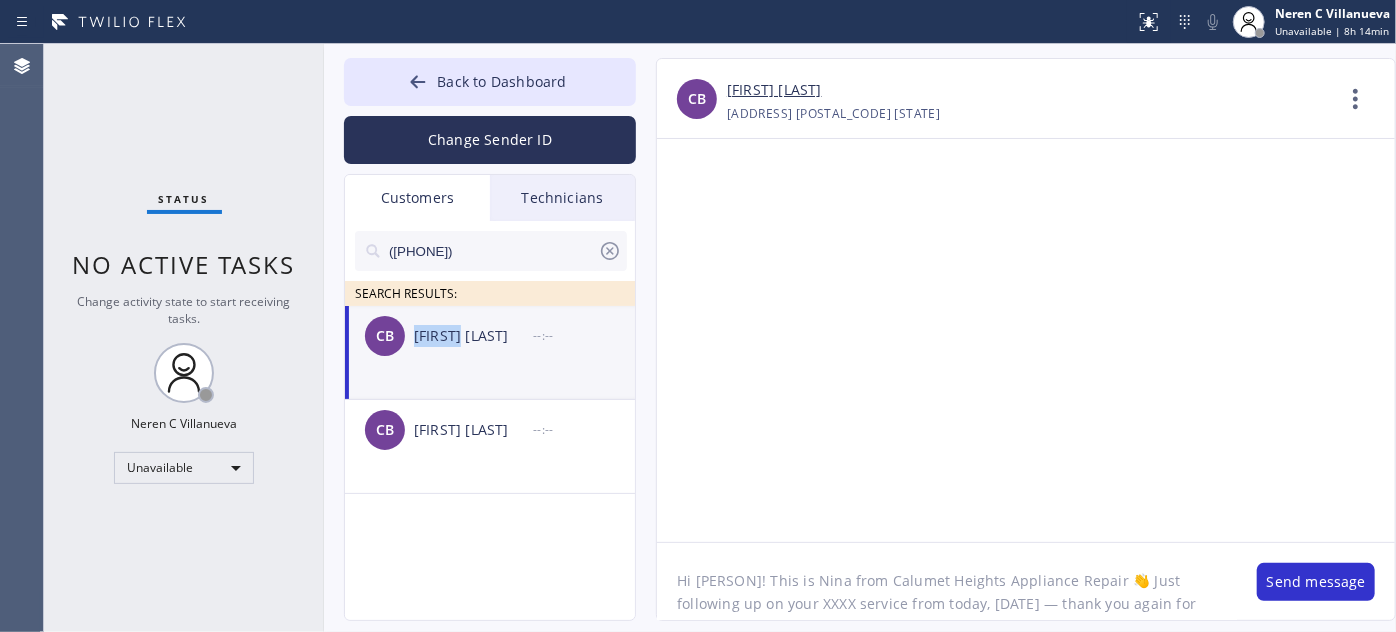 drag, startPoint x: 417, startPoint y: 343, endPoint x: 460, endPoint y: 342, distance: 43.011627 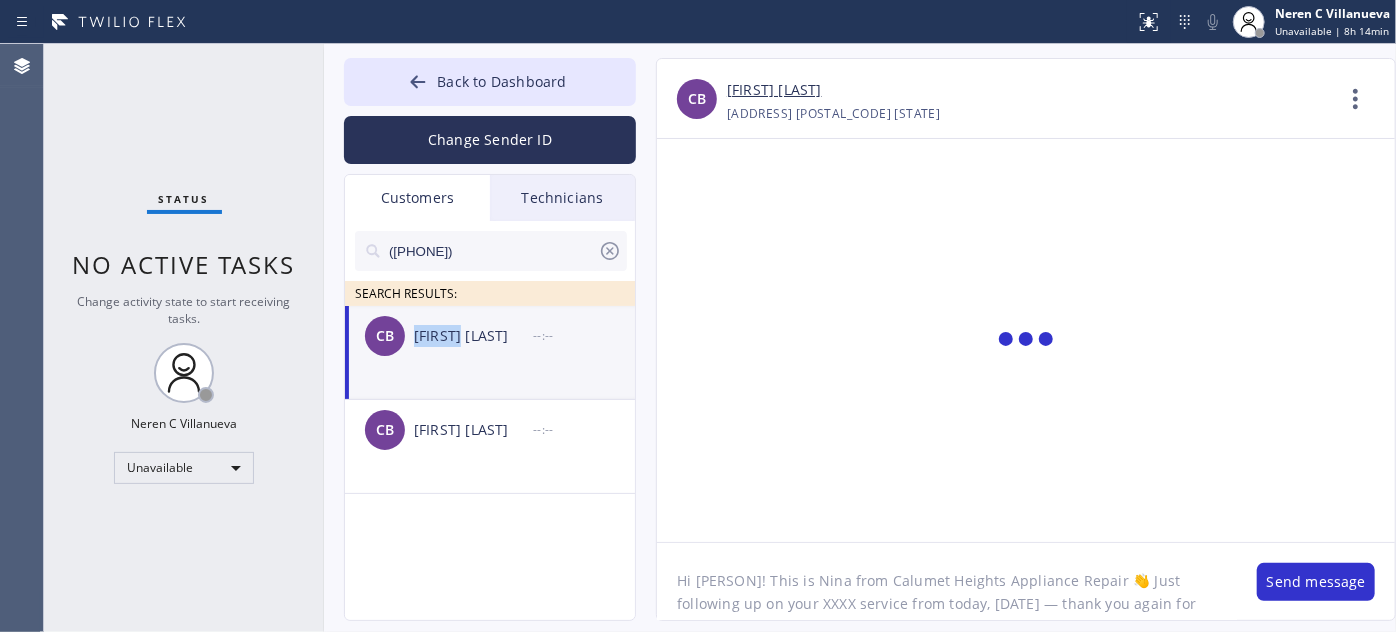 copy on "Charity" 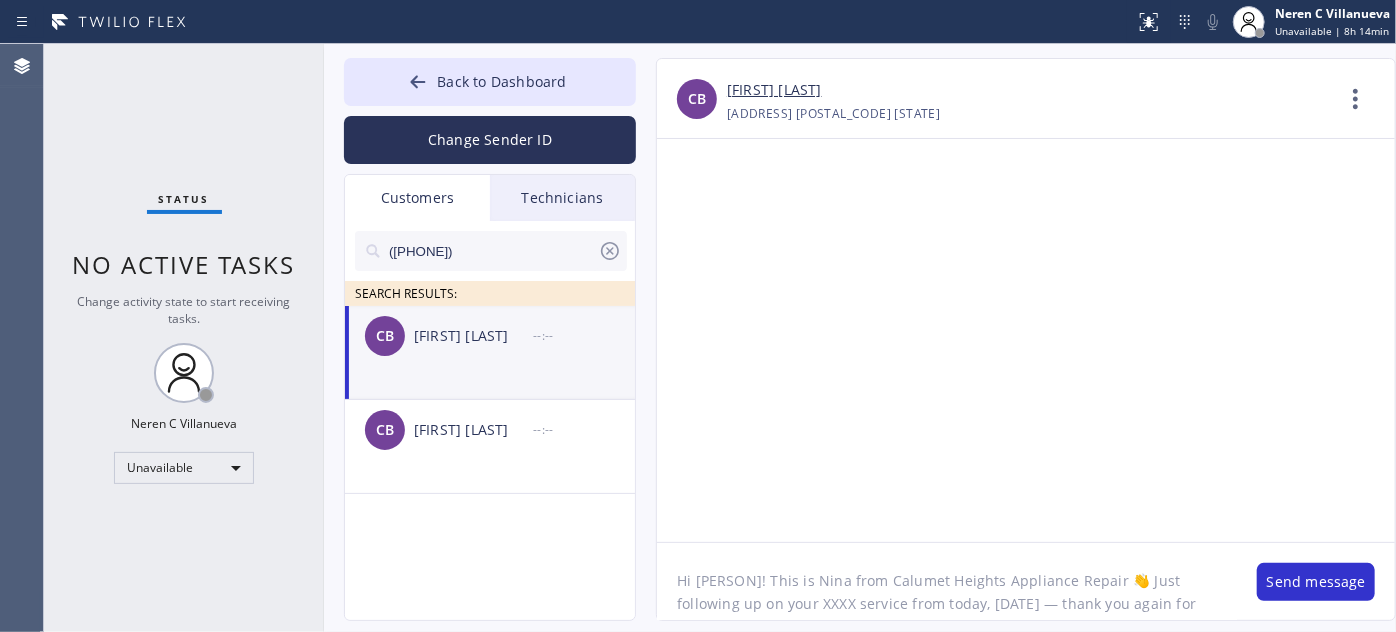 drag, startPoint x: 696, startPoint y: 577, endPoint x: 727, endPoint y: 575, distance: 31.06445 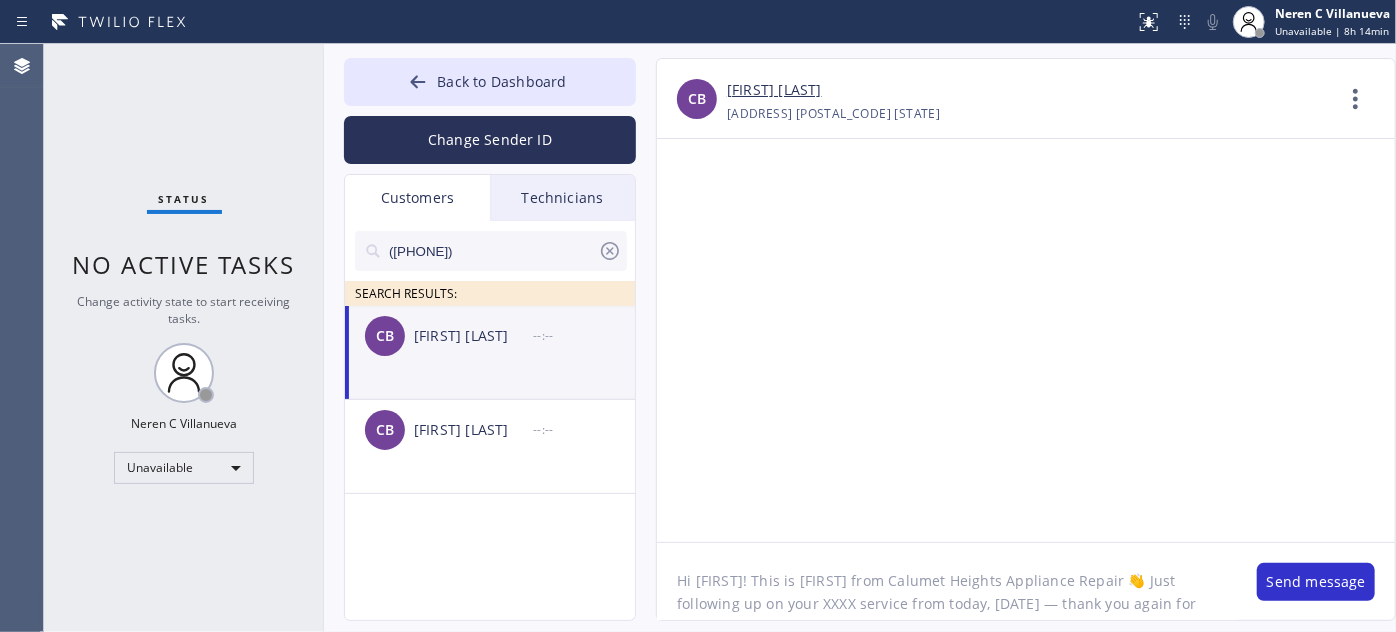 drag, startPoint x: 866, startPoint y: 580, endPoint x: 1093, endPoint y: 573, distance: 227.10791 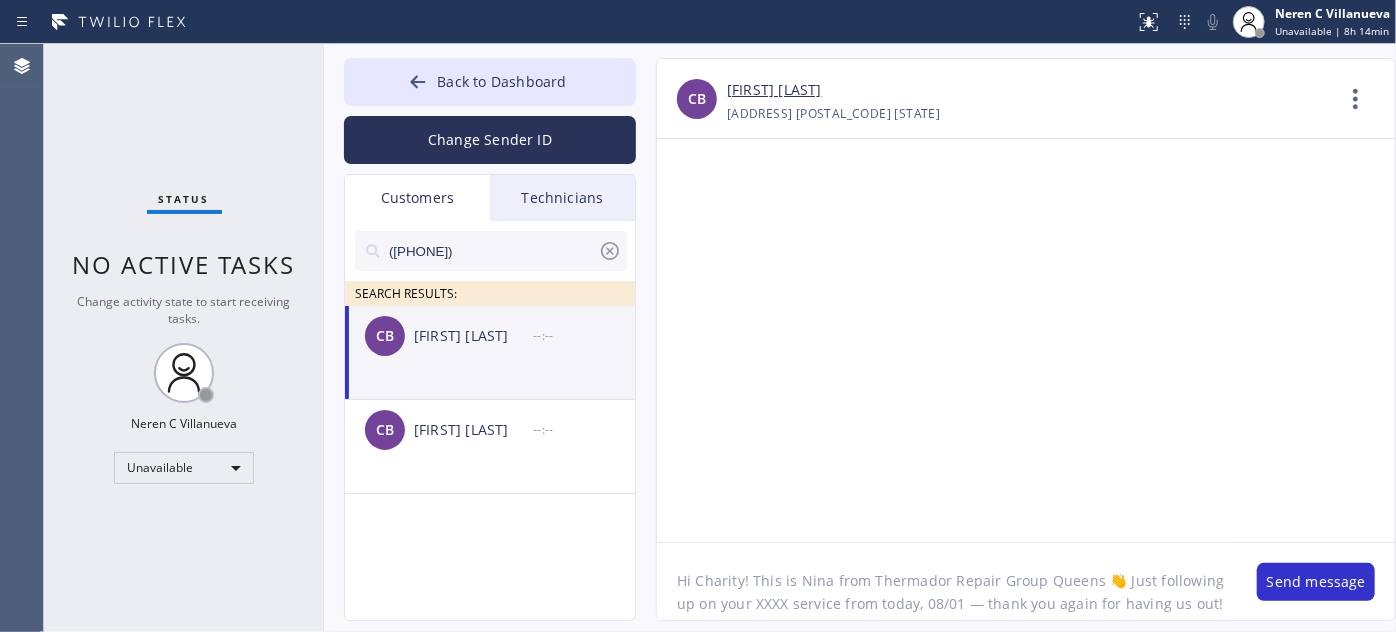 drag, startPoint x: 733, startPoint y: 604, endPoint x: 762, endPoint y: 603, distance: 29.017237 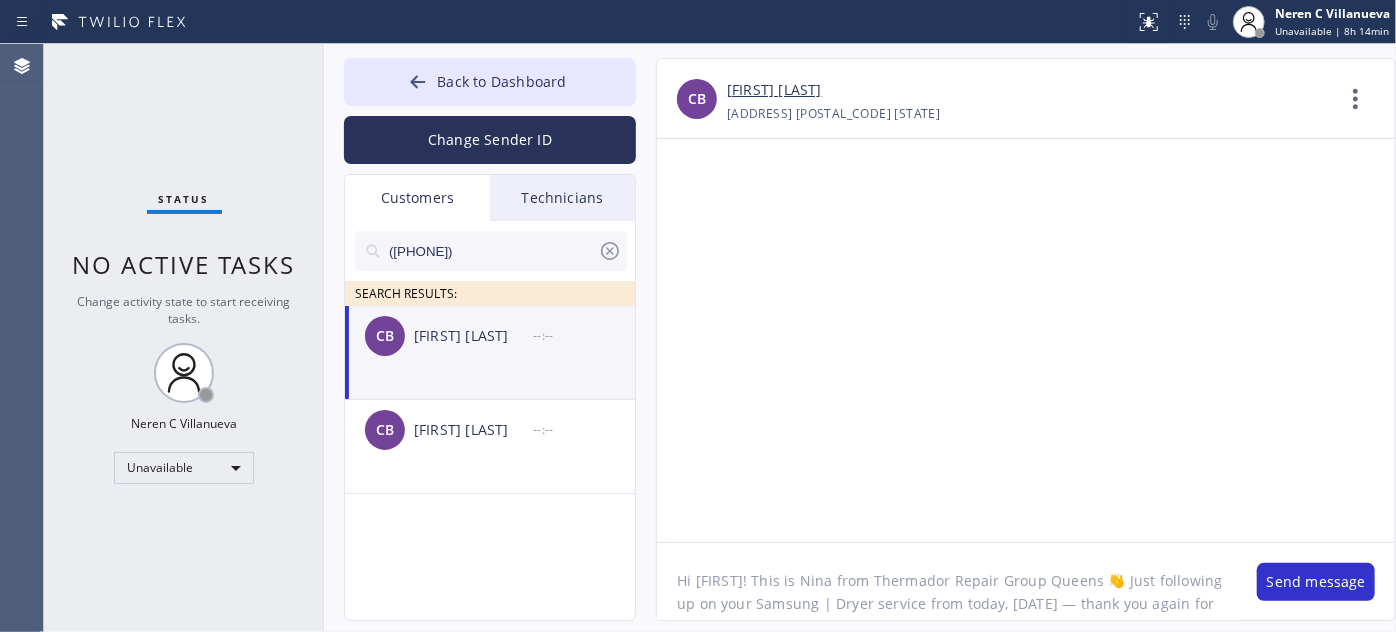 drag, startPoint x: 836, startPoint y: 602, endPoint x: 821, endPoint y: 602, distance: 15 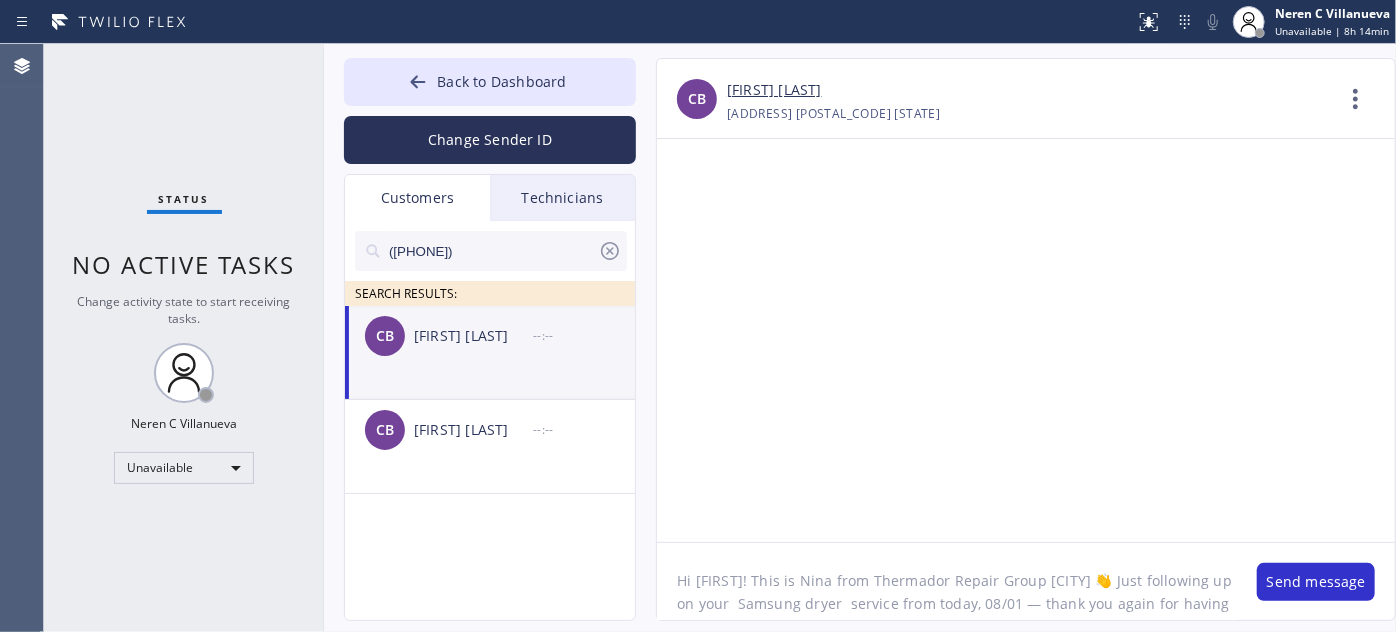 scroll, scrollTop: 18, scrollLeft: 0, axis: vertical 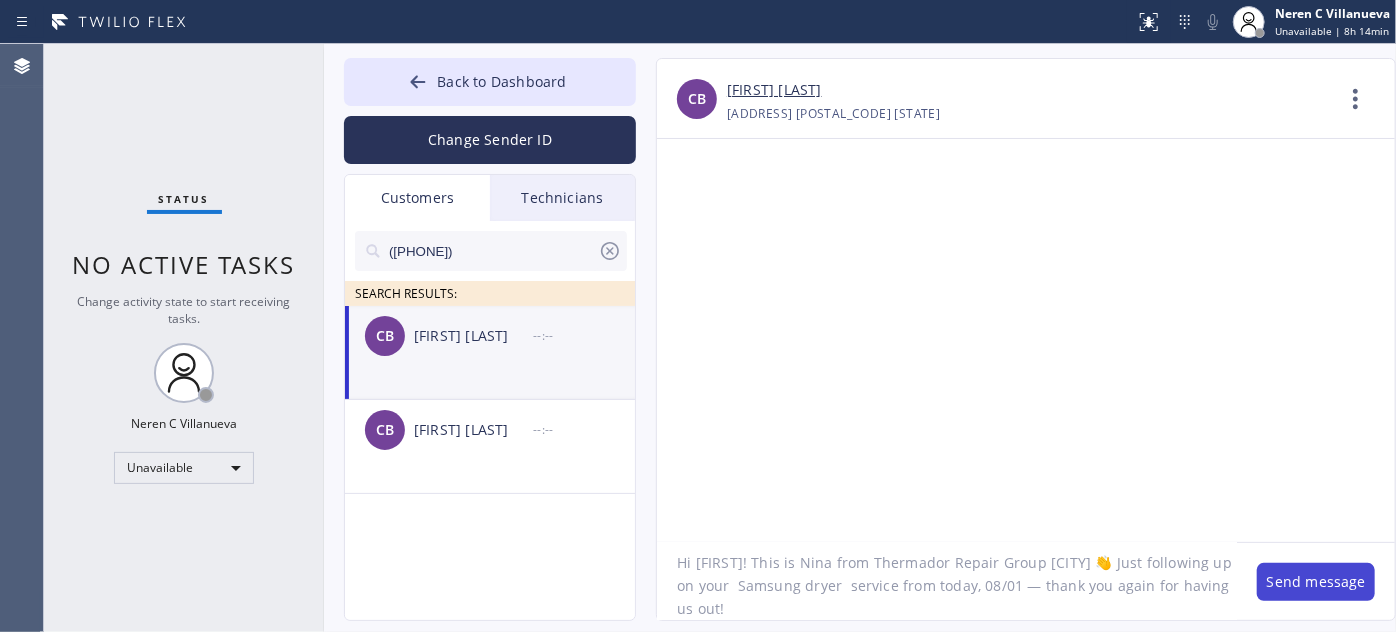 type on "Hi [FIRST]! This is Nina from Thermador Repair Group [CITY] 👋 Just following up on your  Samsung dryer  service from today, 08/01 — thank you again for having us out!" 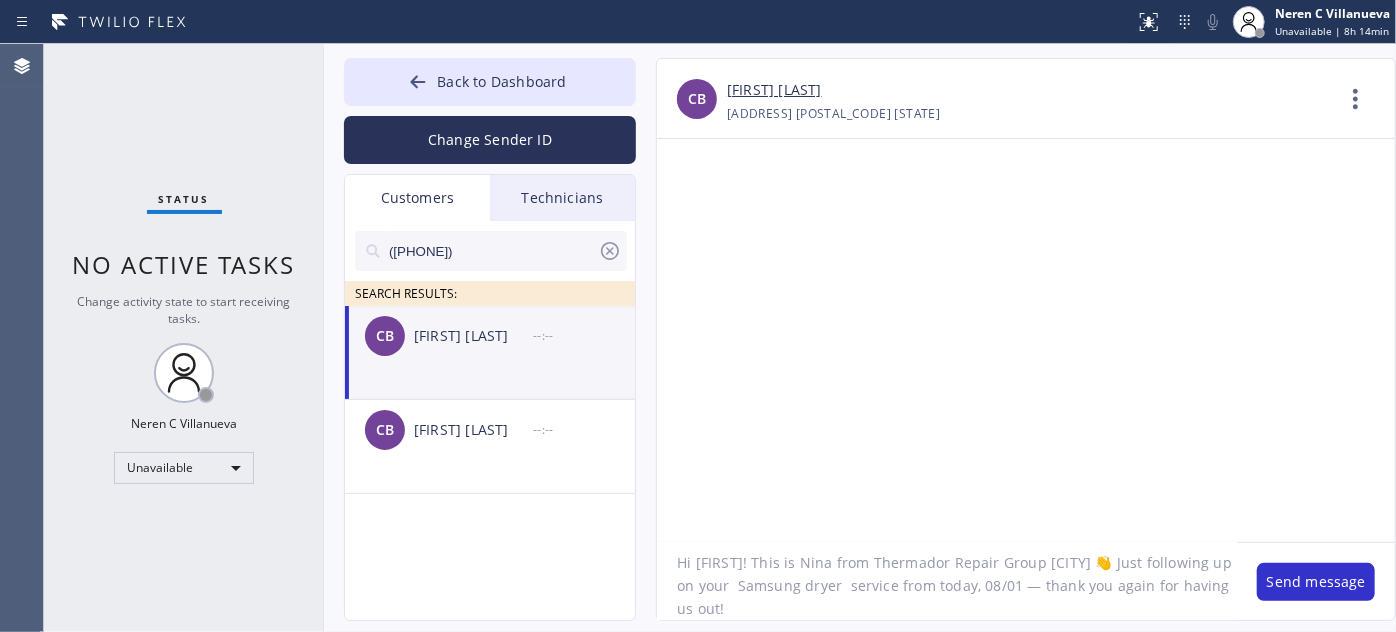 drag, startPoint x: 1268, startPoint y: 586, endPoint x: 1226, endPoint y: 545, distance: 58.694122 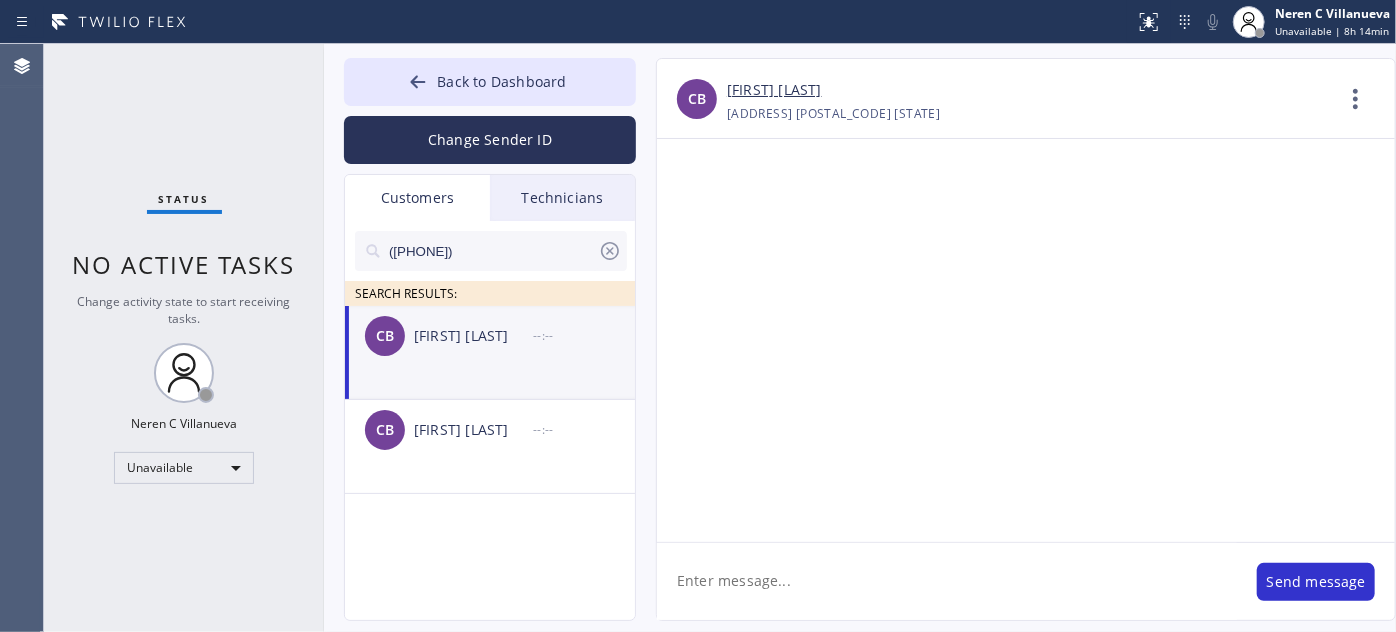 scroll, scrollTop: 0, scrollLeft: 0, axis: both 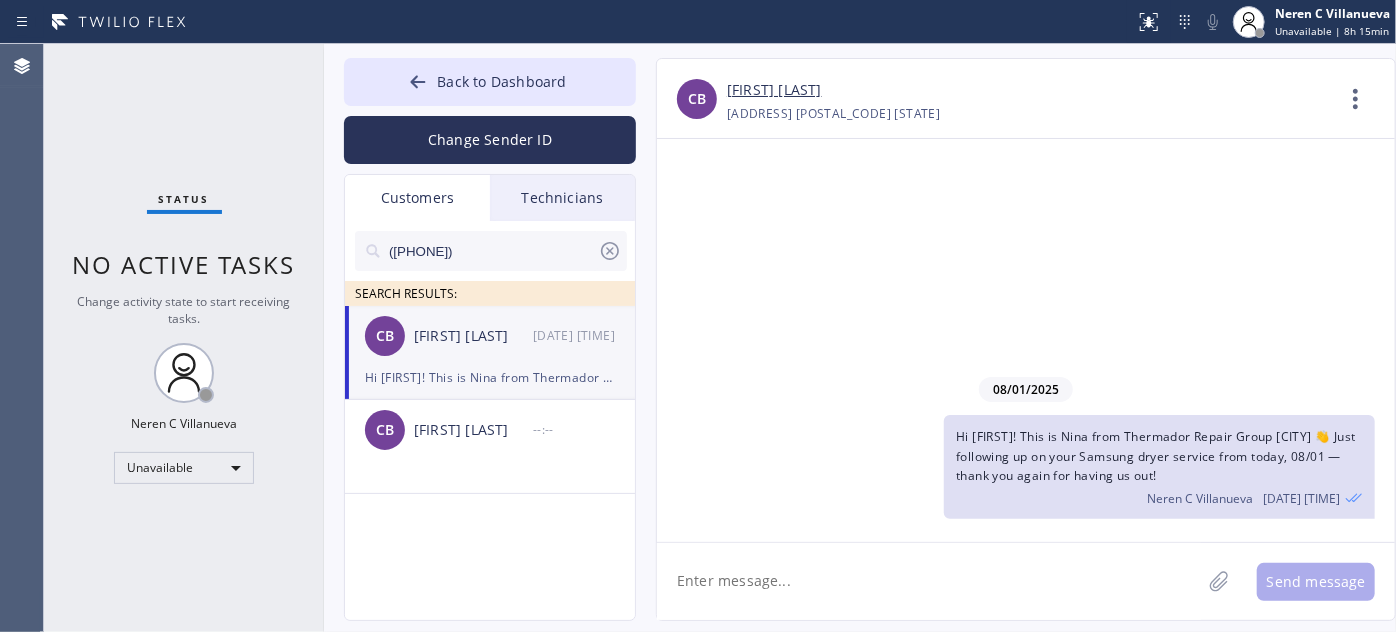 paste on "I’m not sure if anything’s been finalized yet, but if you have any questions or feel 𝗿𝗲𝗮𝗱𝘆 𝘁𝗼 𝗺𝗼𝘃𝗲 𝗳𝗼𝗿𝘄𝗮𝗿𝗱 with the repair, I’d be happy to help. Feel free to call or text me anytime! 🙏" 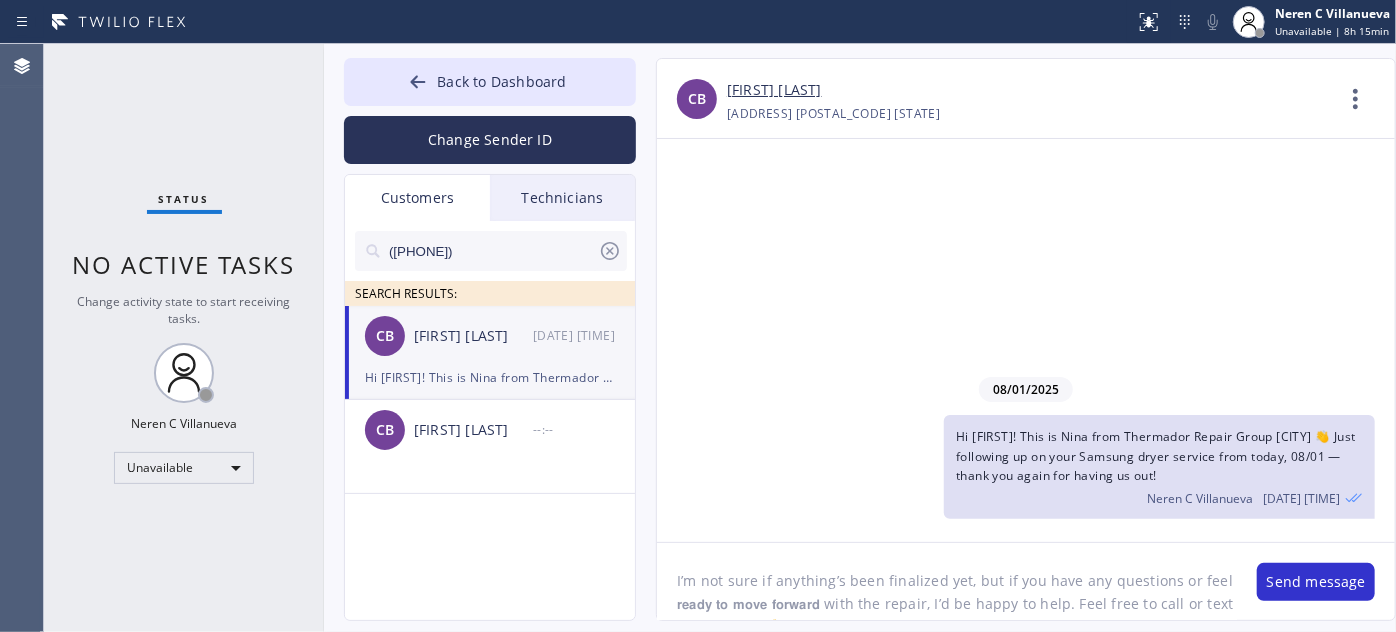 scroll, scrollTop: 40, scrollLeft: 0, axis: vertical 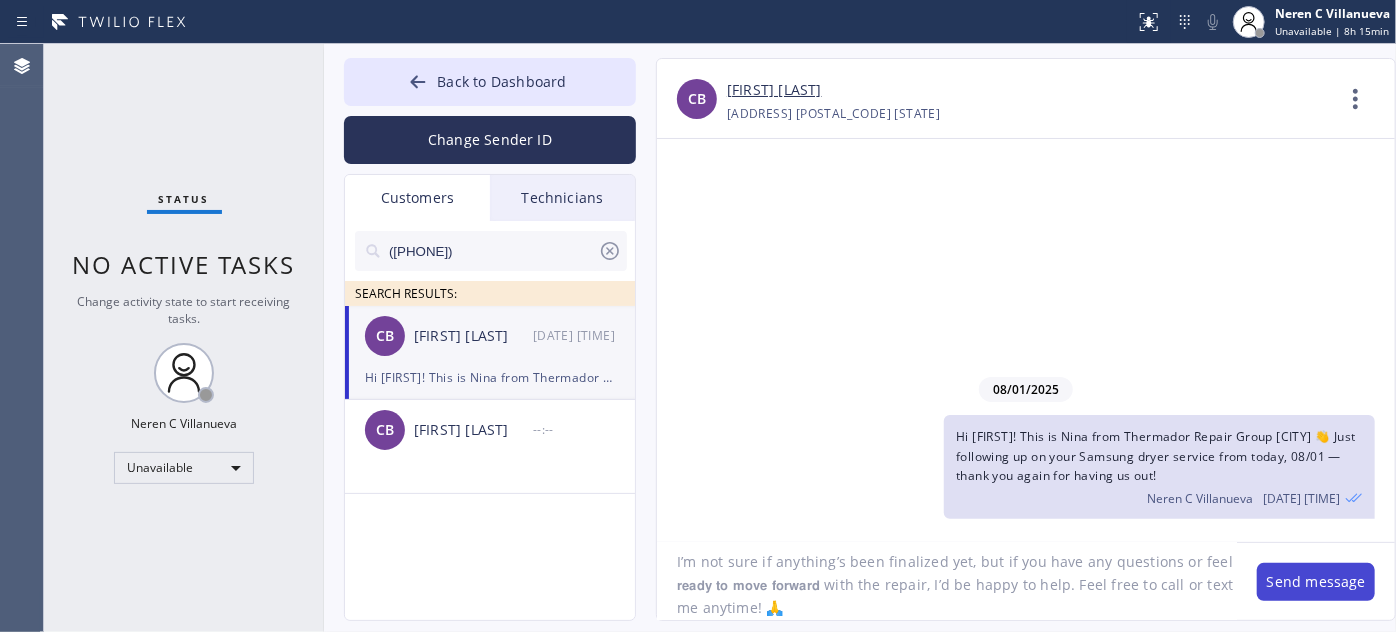 type on "I’m not sure if anything’s been finalized yet, but if you have any questions or feel 𝗿𝗲𝗮𝗱𝘆 𝘁𝗼 𝗺𝗼𝘃𝗲 𝗳𝗼𝗿𝘄𝗮𝗿𝗱 with the repair, I’d be happy to help. Feel free to call or text me anytime! 🙏" 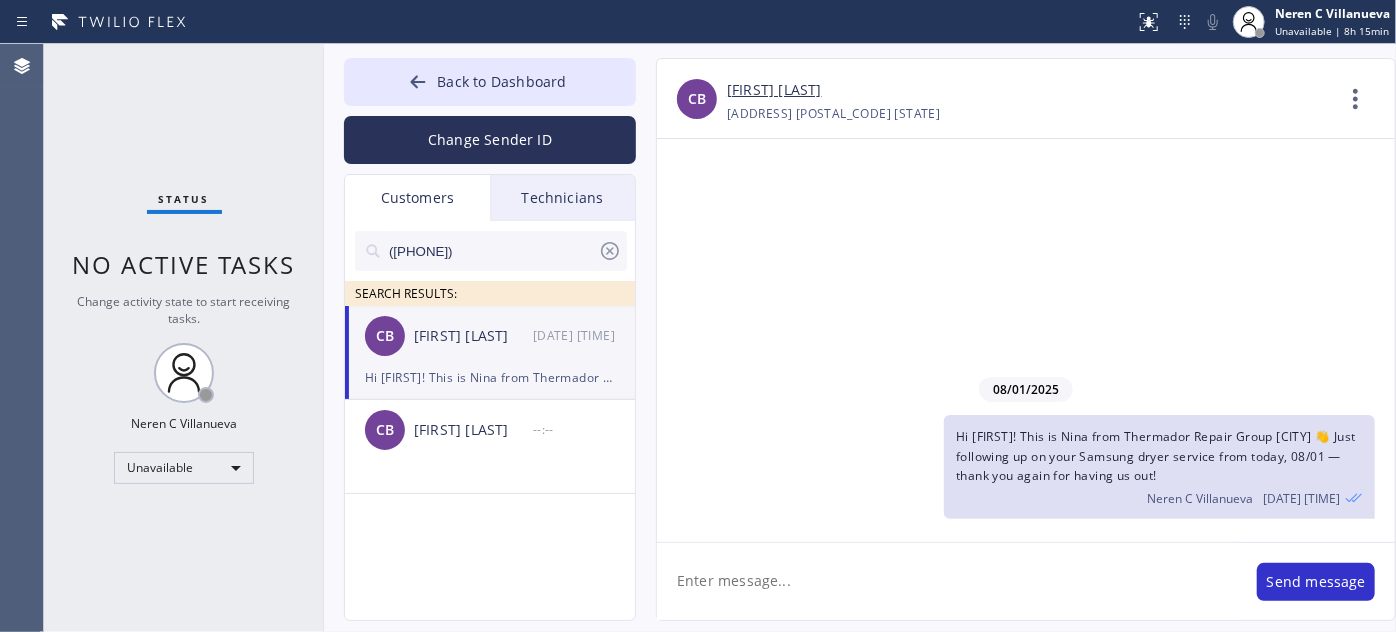 scroll, scrollTop: 0, scrollLeft: 0, axis: both 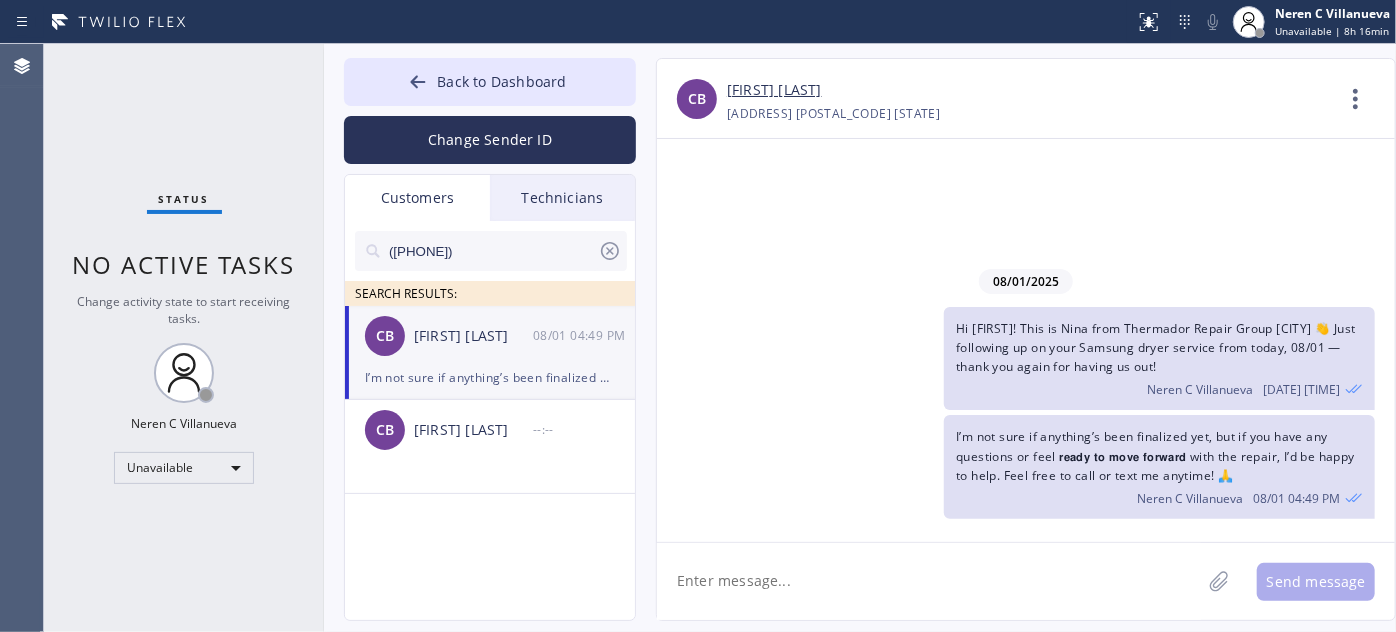 drag, startPoint x: 495, startPoint y: 250, endPoint x: 328, endPoint y: 245, distance: 167.07483 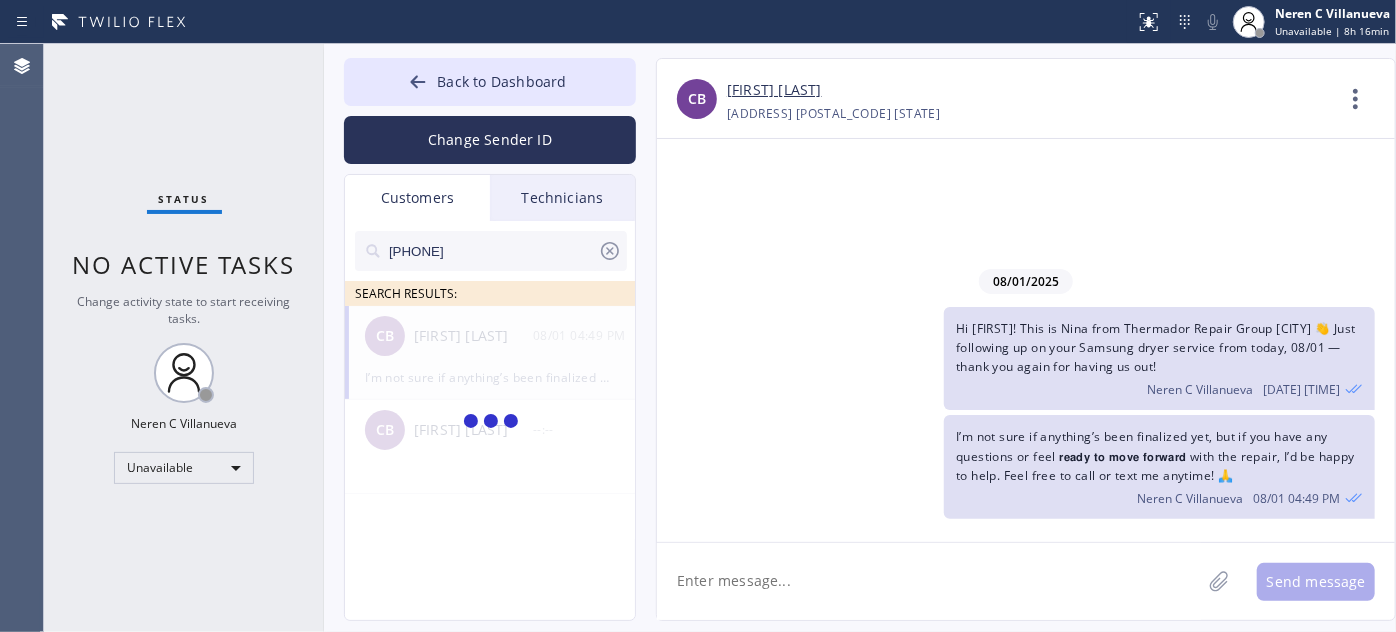 type on "[PHONE]" 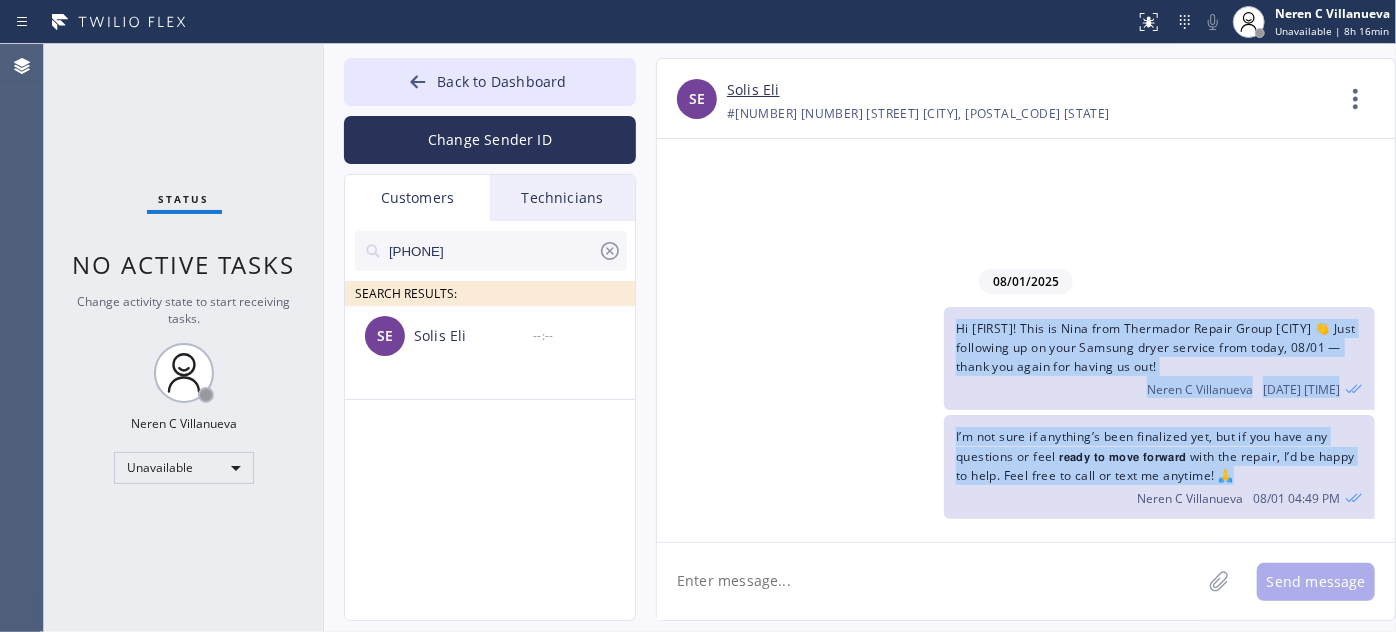 drag, startPoint x: 1274, startPoint y: 482, endPoint x: 946, endPoint y: 322, distance: 364.94382 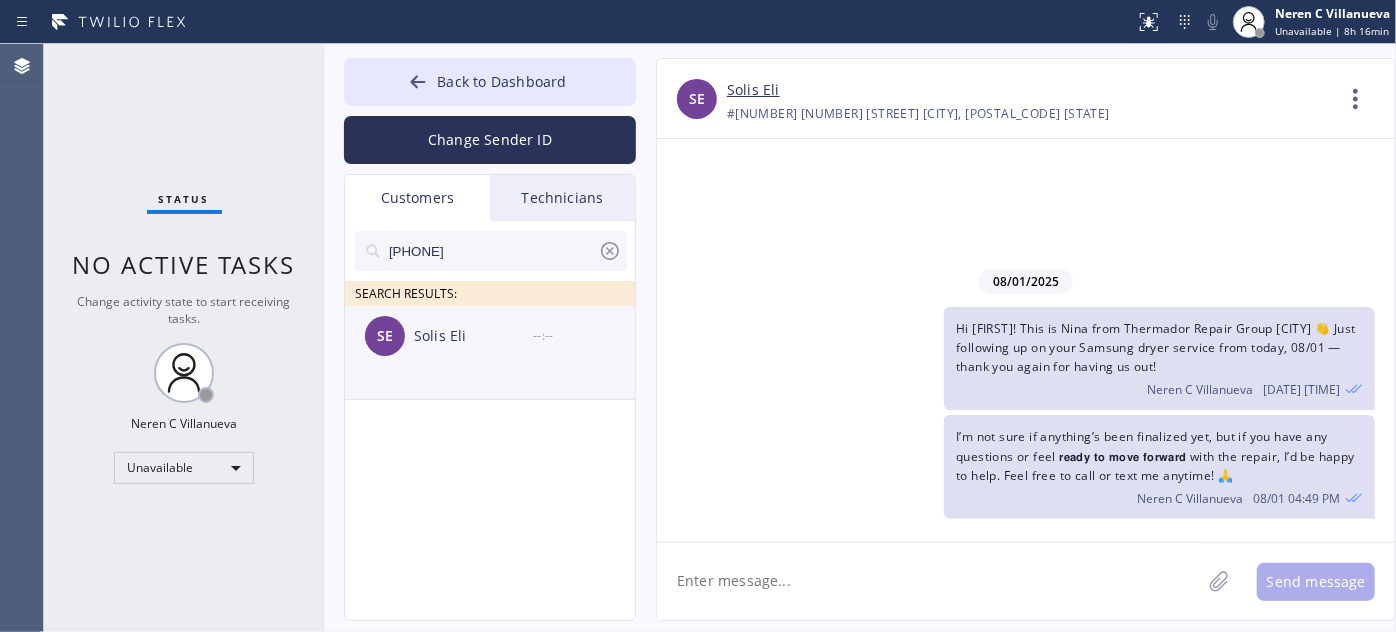 click on "SE Solis Eli --:--" at bounding box center [491, 336] 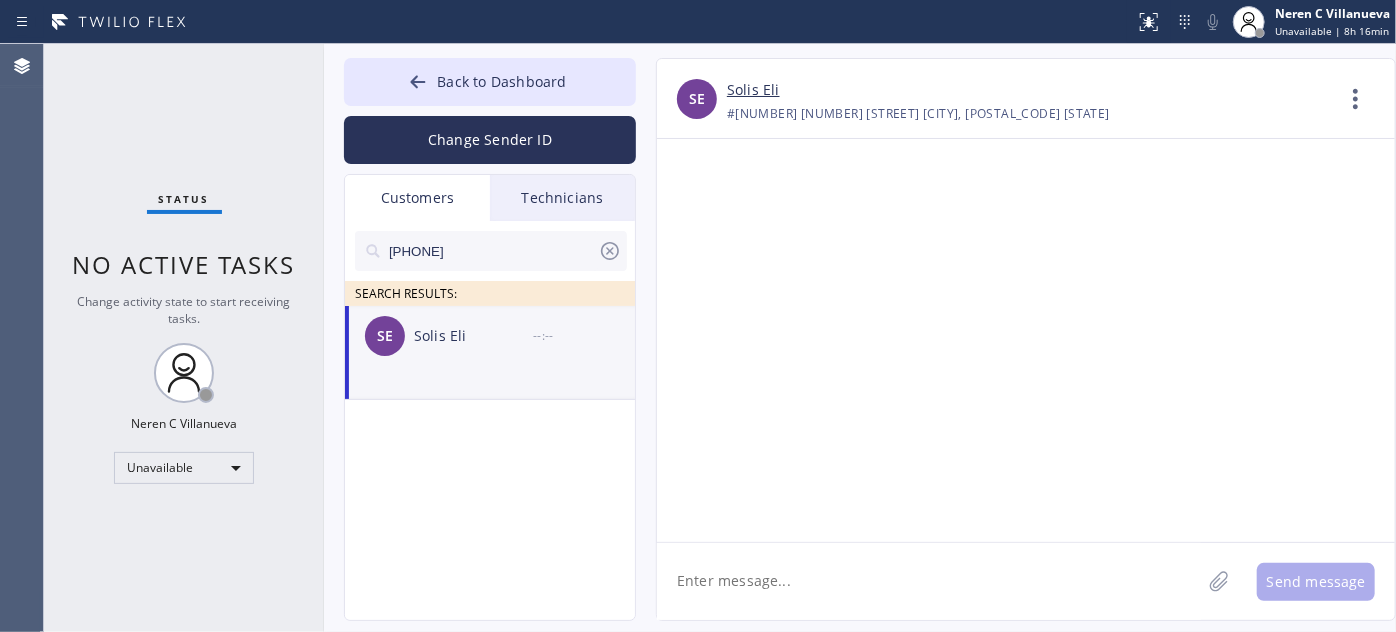 click 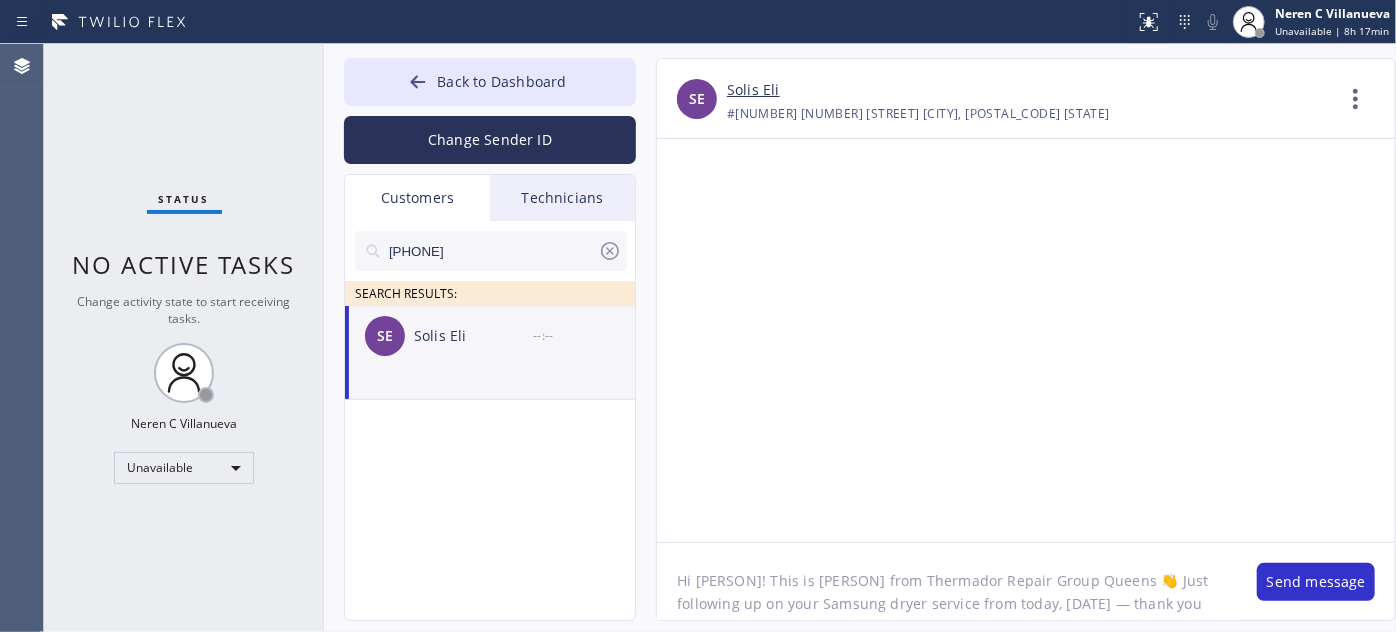 scroll, scrollTop: 0, scrollLeft: 0, axis: both 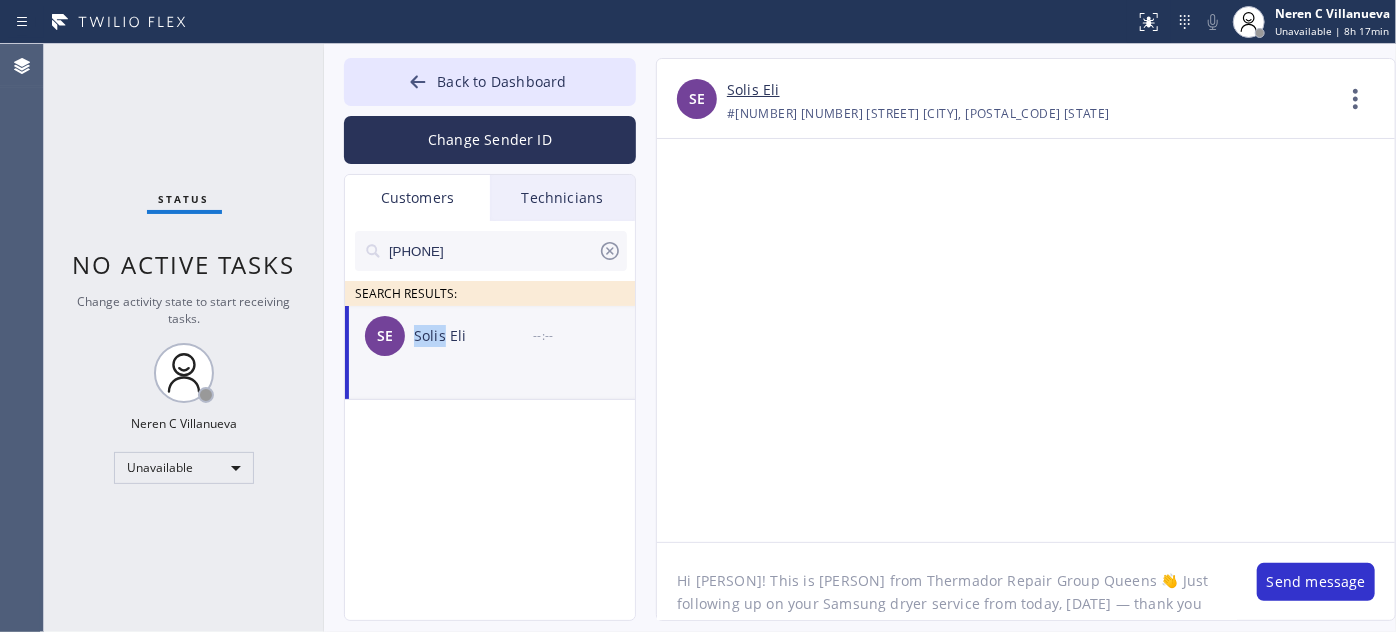 drag, startPoint x: 413, startPoint y: 336, endPoint x: 445, endPoint y: 346, distance: 33.526108 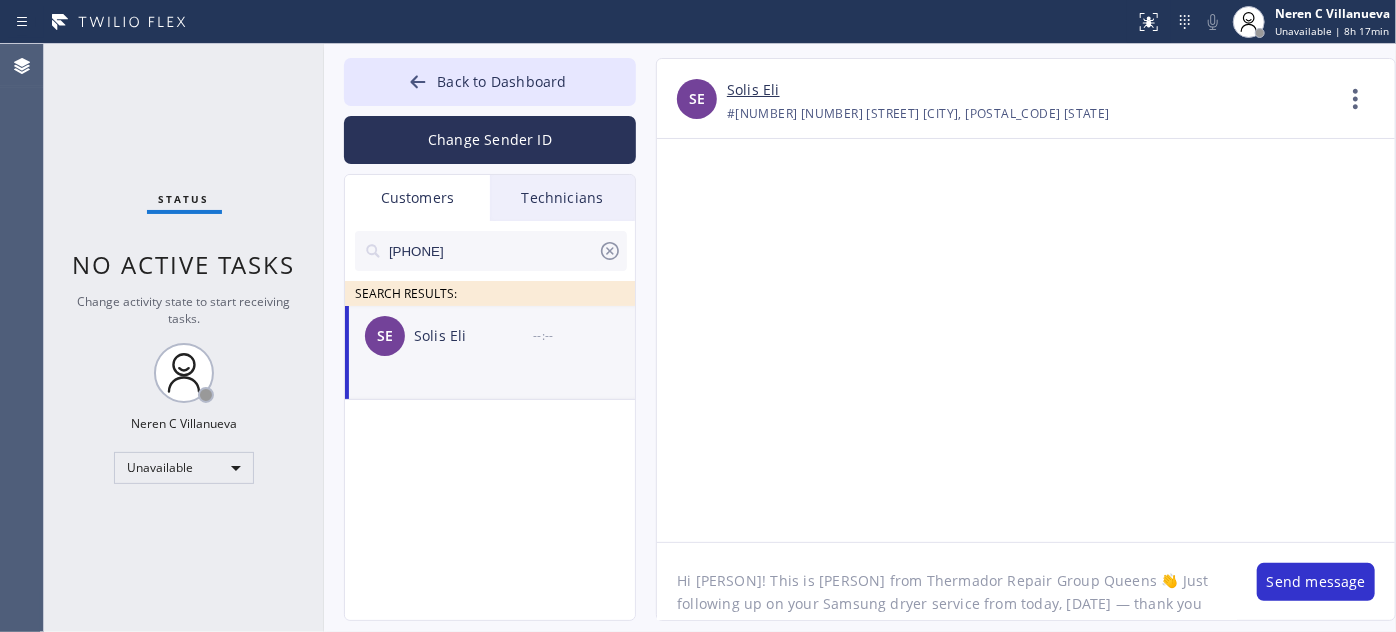 drag, startPoint x: 693, startPoint y: 585, endPoint x: 738, endPoint y: 578, distance: 45.54119 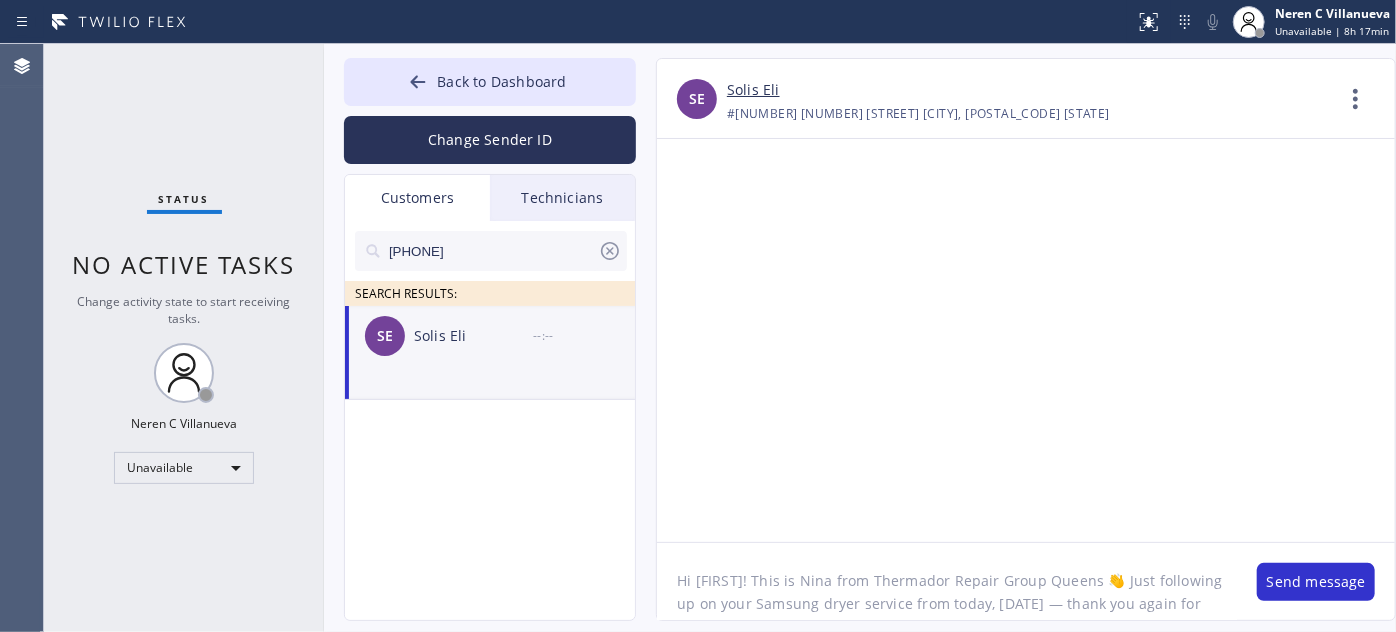 drag, startPoint x: 850, startPoint y: 582, endPoint x: 1071, endPoint y: 579, distance: 221.02036 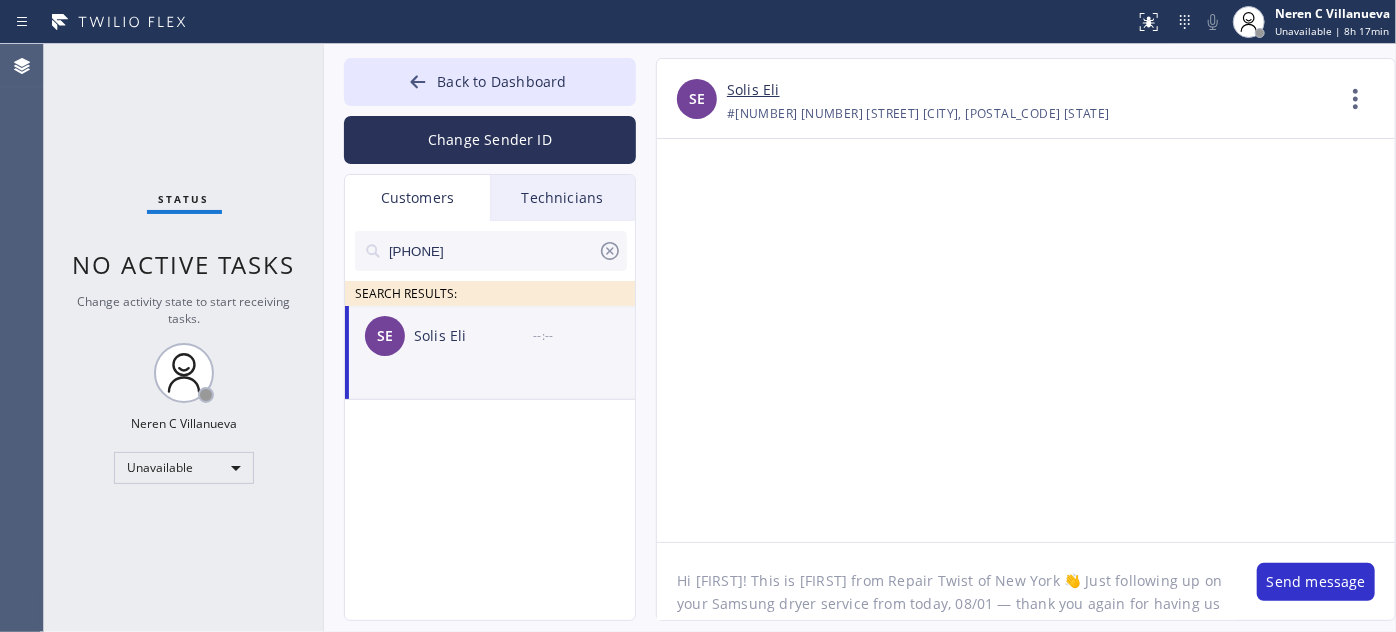 drag, startPoint x: 679, startPoint y: 603, endPoint x: 778, endPoint y: 601, distance: 99.0202 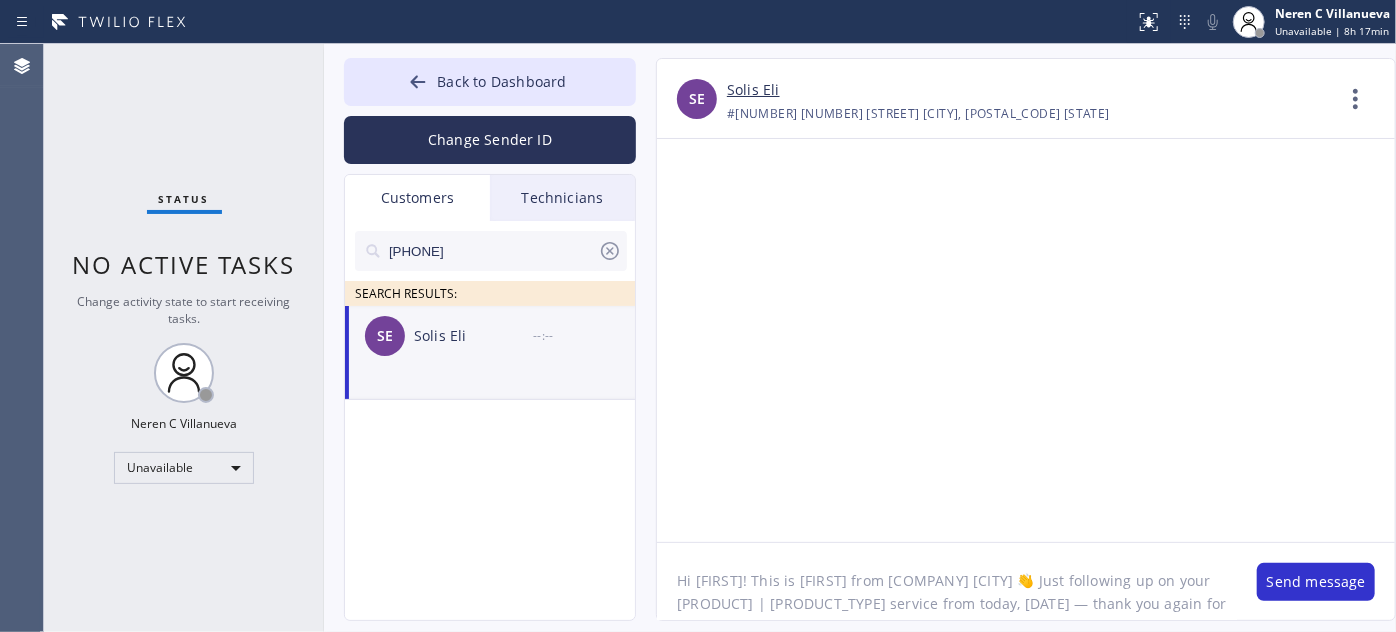 drag, startPoint x: 720, startPoint y: 604, endPoint x: 698, endPoint y: 605, distance: 22.022715 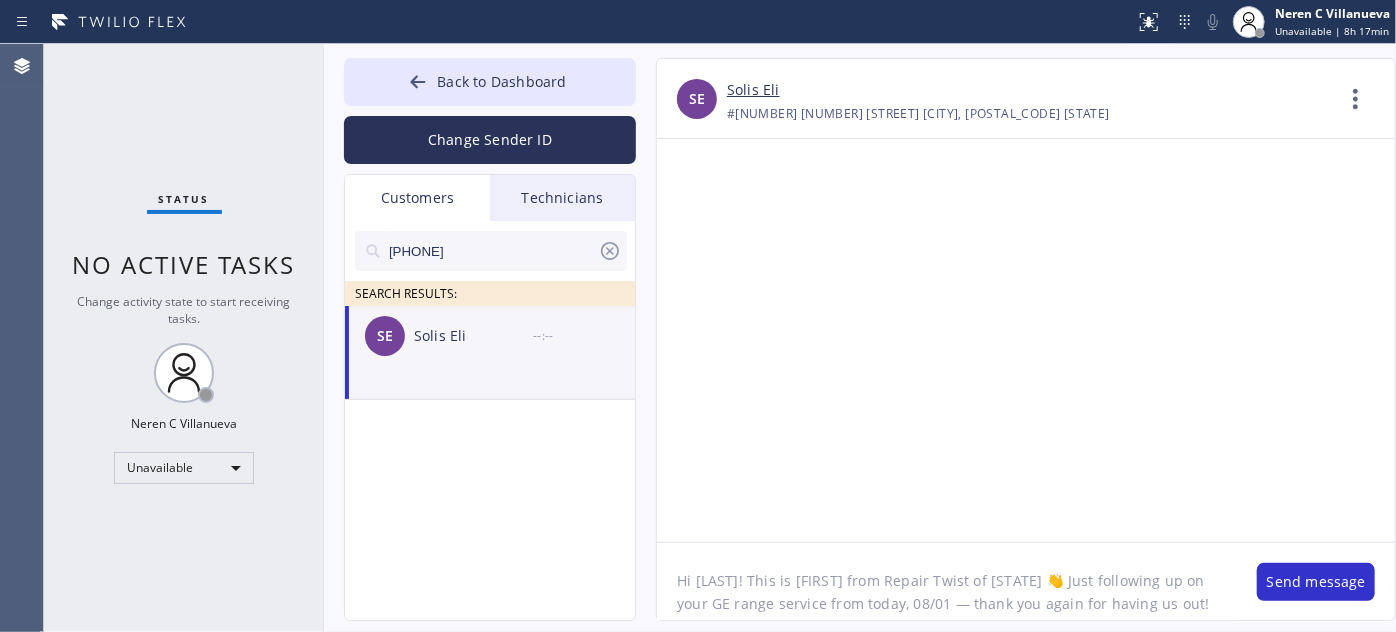 click on "Hi [LAST]! This is [FIRST] from Repair Twist of [STATE] 👋 Just following up on your GE range service from today, 08/01 — thank you again for having us out!
[LAST] [LAST] [LAST] 08/01 04:48 PM
I’m not sure if anything’s been finalized yet, but if you have any questions or feel 𝗿𝗲𝗮𝗱𝘆 𝘁𝗼 𝗺𝗼𝘃𝗲 𝗳𝗼𝗿𝘄𝗮𝗿𝗱 with the repair, I’d be happy to help. Feel free to call or text me anytime! 🙏" 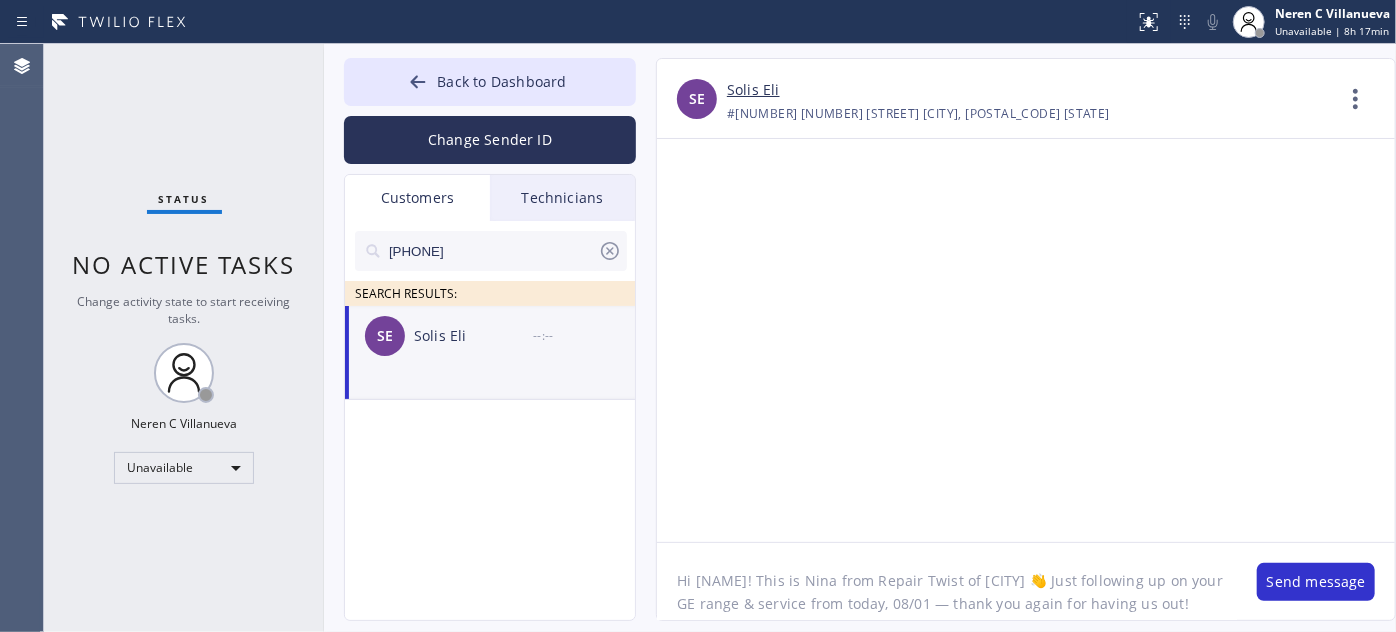 paste on "Samsung | Fridge" 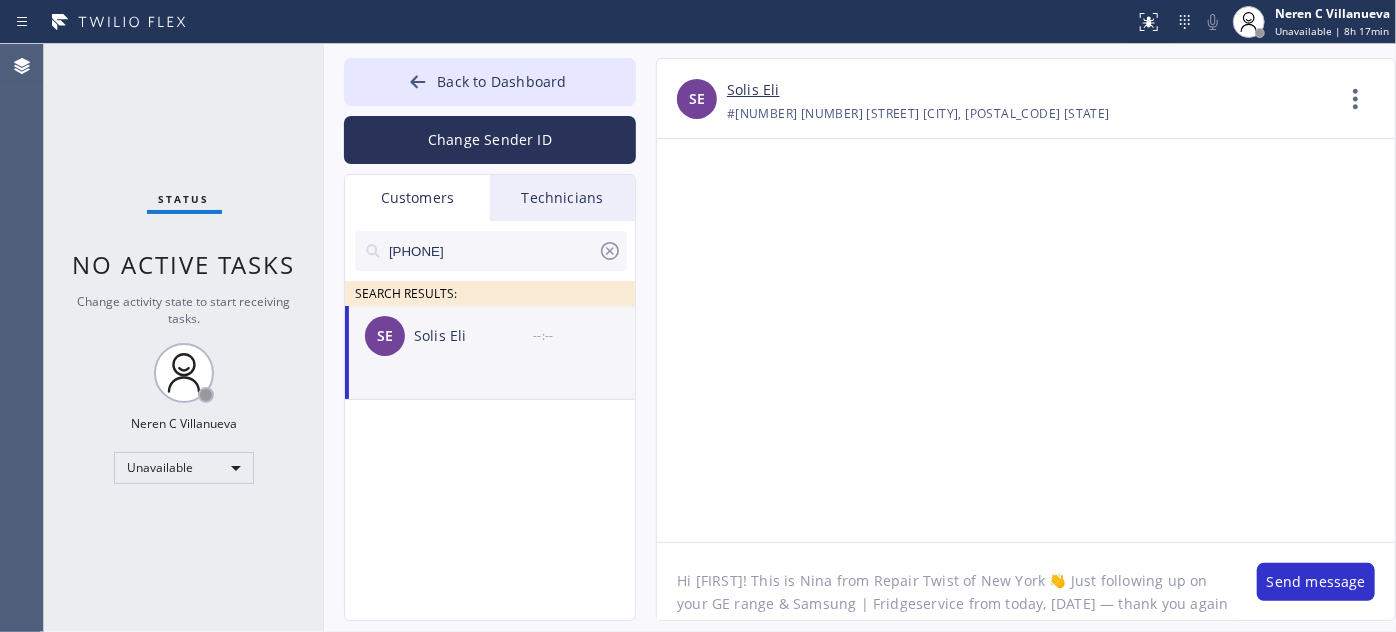 drag, startPoint x: 840, startPoint y: 604, endPoint x: 819, endPoint y: 603, distance: 21.023796 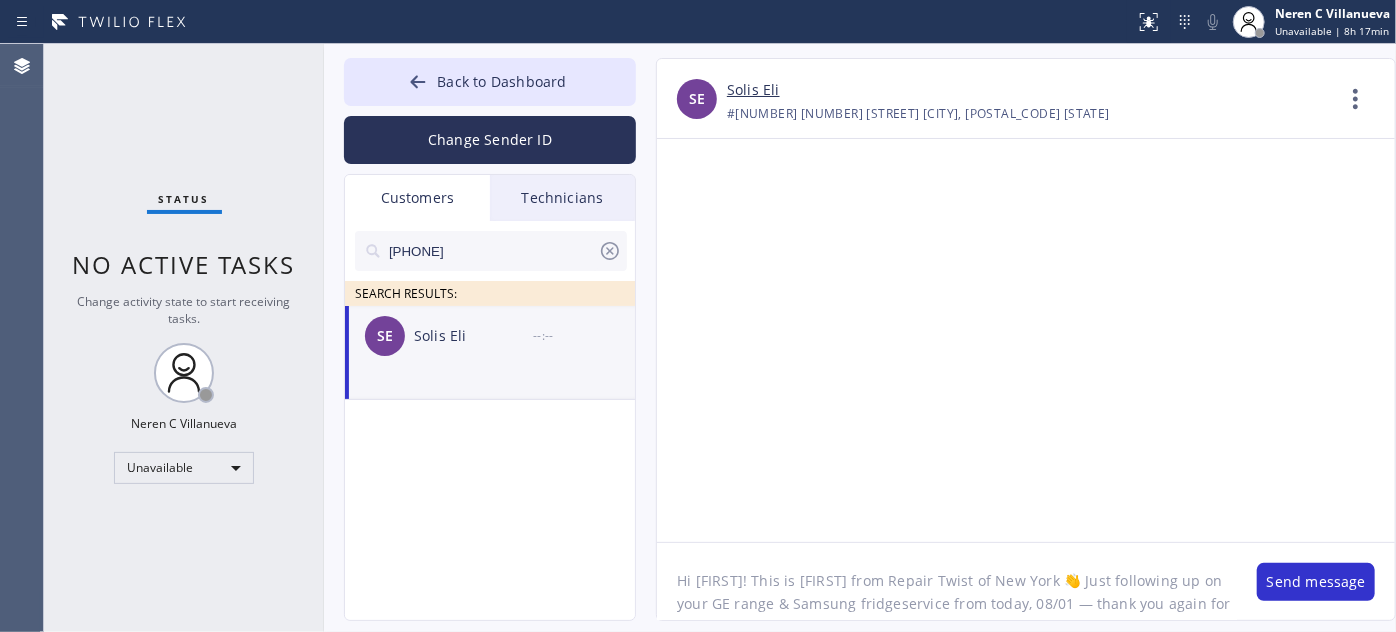 click on "Hi [FIRST]! This is [FIRST] from Repair Twist of New York 👋 Just following up on your GE range & Samsung fridgeservice from today, 08/01 — thank you again for having us out!
[LAST] [LAST]08/01 04:48 PM
I’m not sure if anything’s been finalized yet, but if you have any questions or feel 𝗿𝗲𝗮𝗱𝘆 𝘁𝗼 𝗺𝗼𝘃𝗲 𝗳𝗼𝗿𝘄𝗮𝗿𝗱 with the repair, I’d be happy to help. Feel free to call or text me anytime! 🙏" 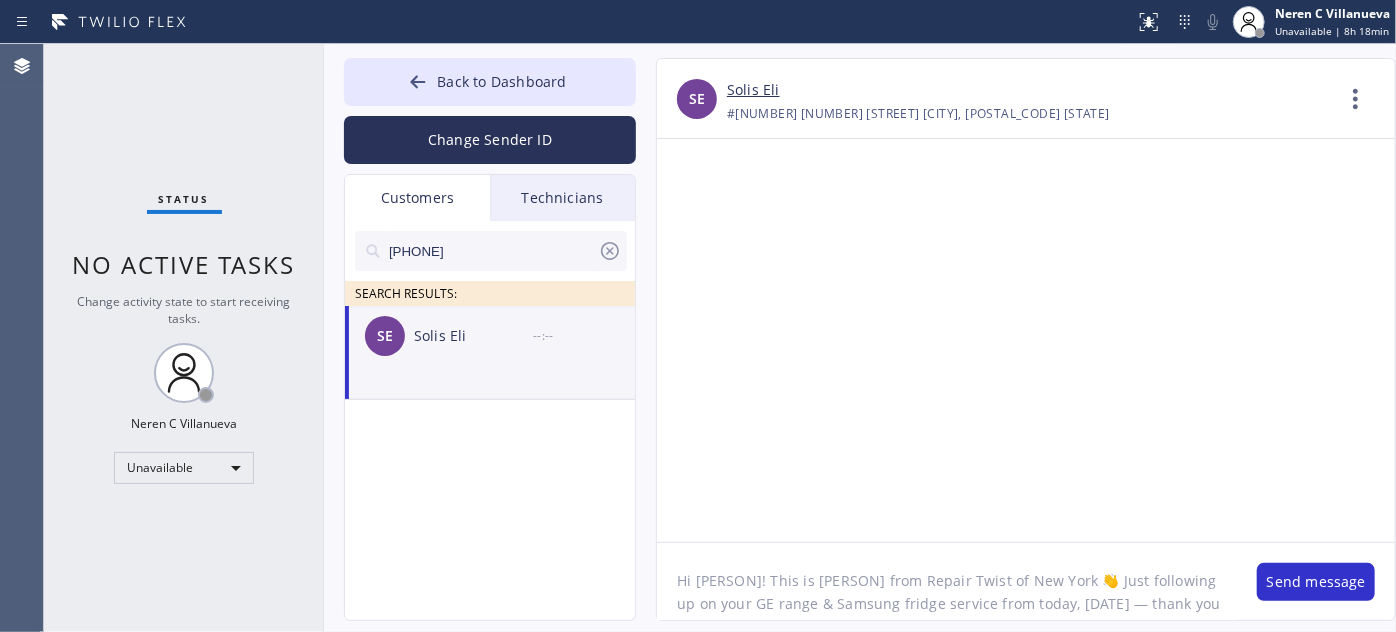 drag, startPoint x: 910, startPoint y: 604, endPoint x: 864, endPoint y: 605, distance: 46.010868 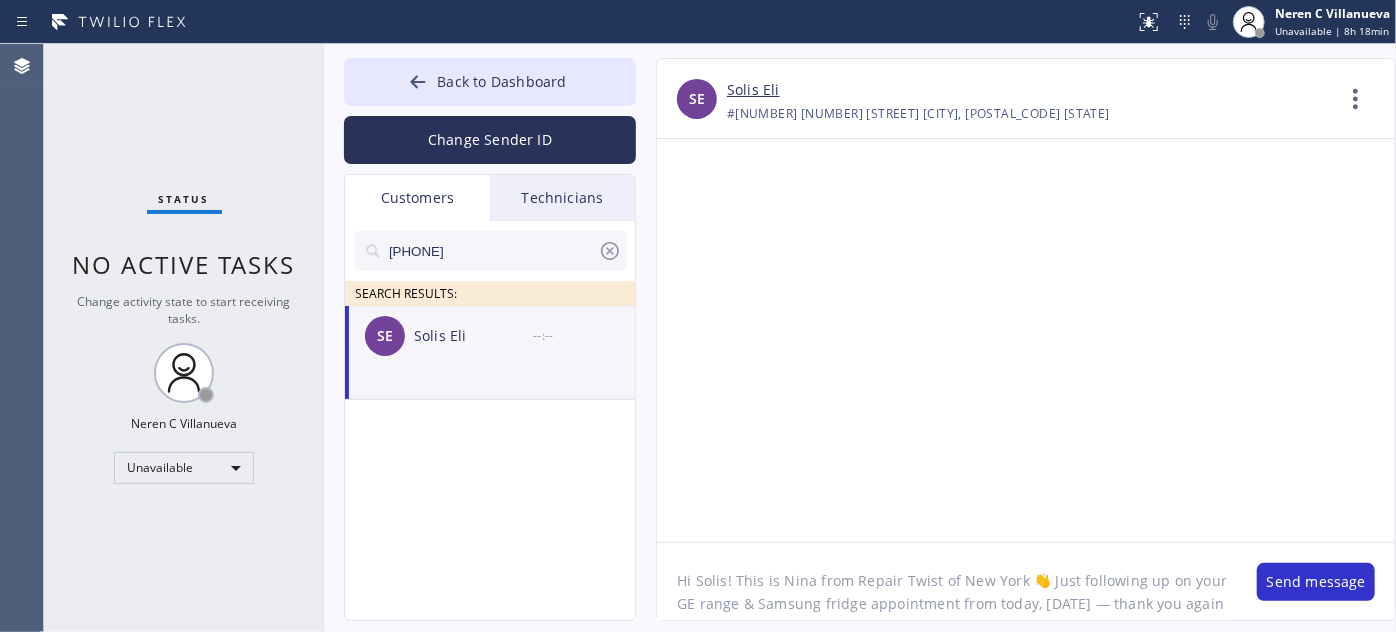 click on "Hi Solis! This is Nina from Repair Twist of New York 👋 Just following up on your GE range & Samsung fridge appointment from today, [DATE] — thank you again for having us out!
Neren C Villanueva[DATE] 04:48 PM
I’m not sure if anything’s been finalized yet, but if you have any questions or feel 𝗿𝗲𝗮𝗱𝘆 𝘁𝗼 𝗺𝗼𝘃𝗲 𝗳𝗼𝗿𝘄𝗮𝗿𝗱 with the repair, I’d be happy to help. Feel free to call or text me anytime! 🙏" 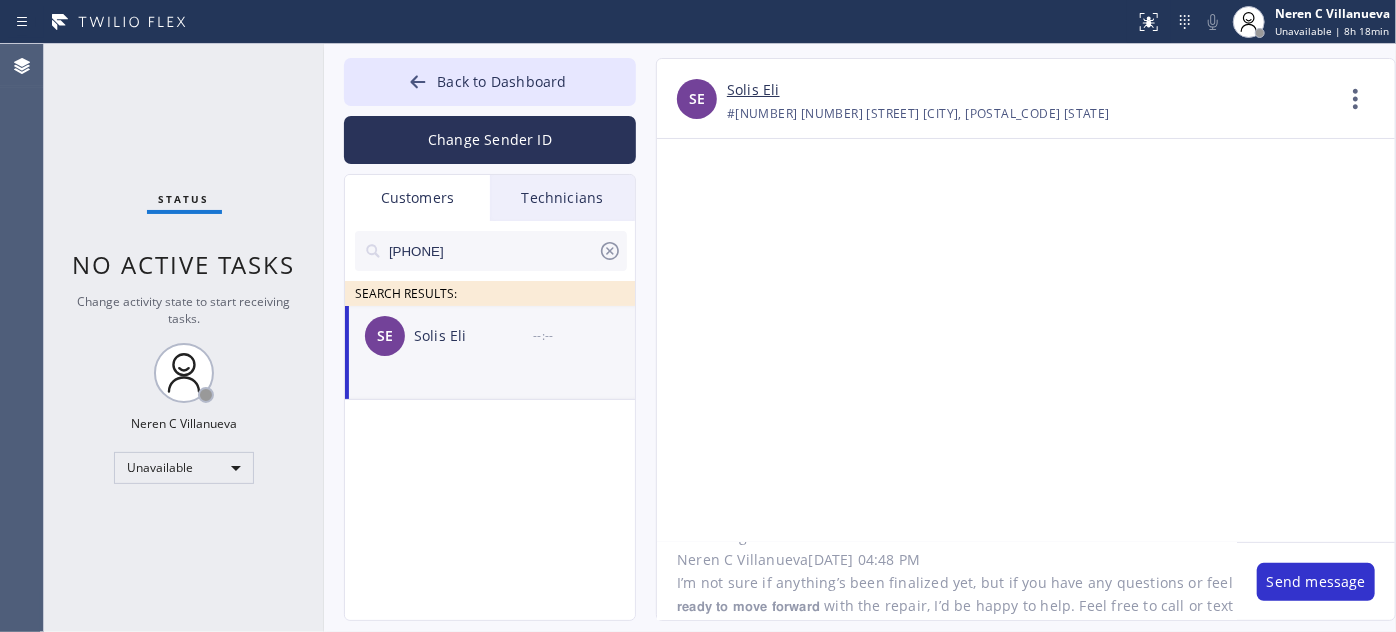 scroll, scrollTop: 0, scrollLeft: 0, axis: both 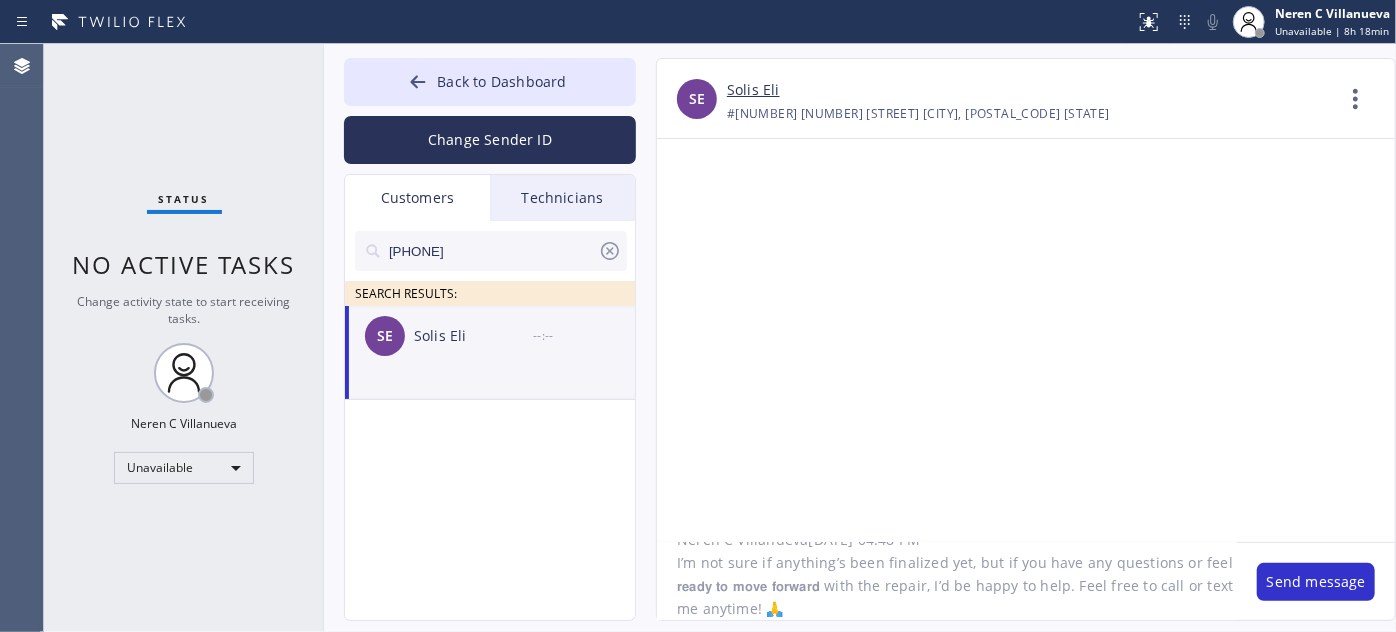 drag, startPoint x: 812, startPoint y: 556, endPoint x: 1181, endPoint y: 627, distance: 375.76855 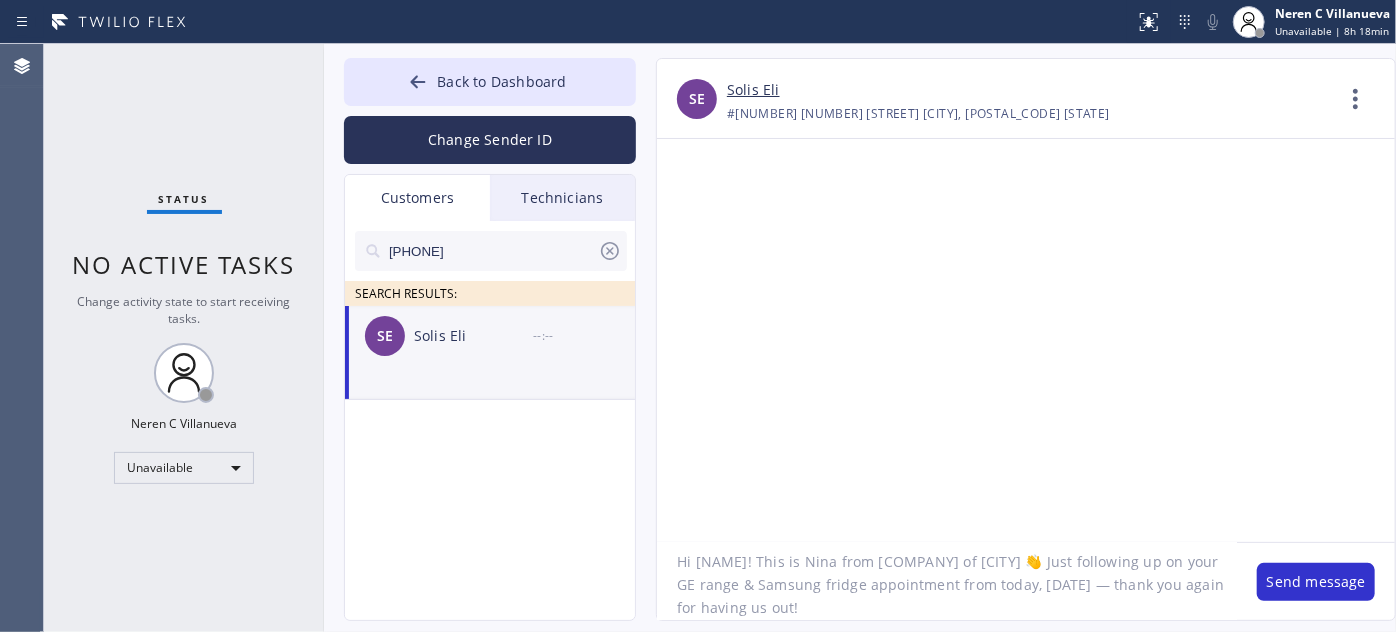 scroll, scrollTop: 18, scrollLeft: 0, axis: vertical 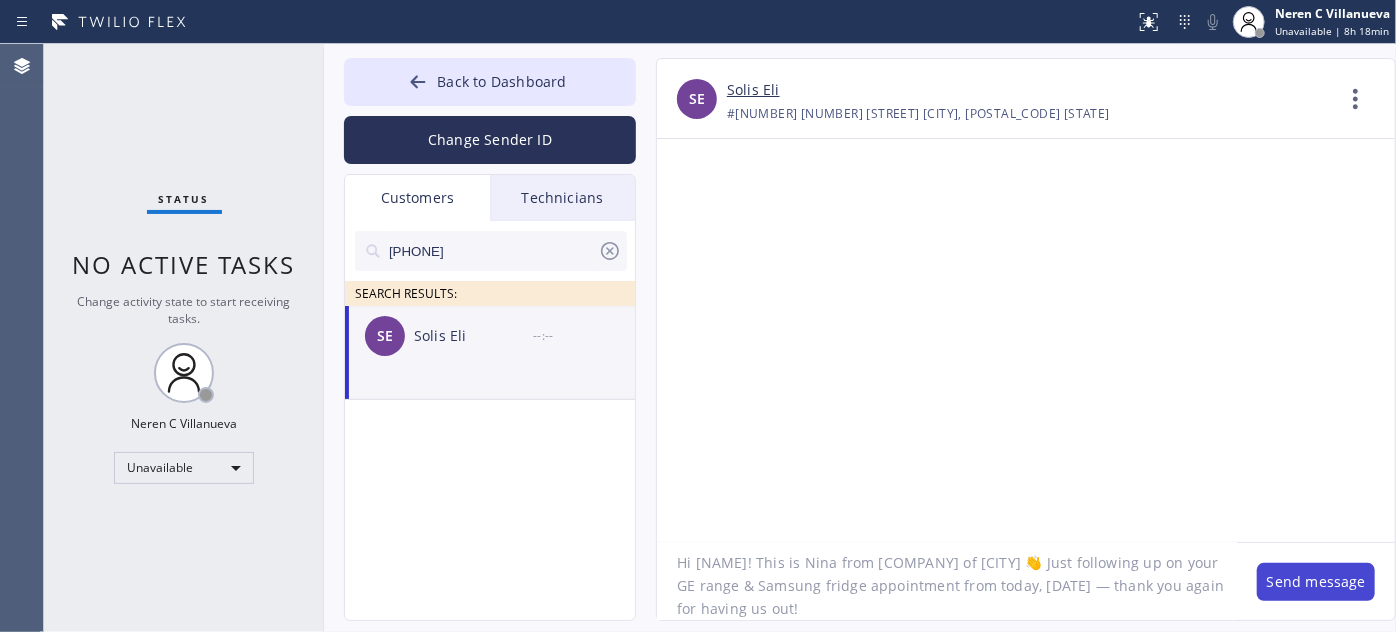 type on "Hi [NAME]! This is Nina from [COMPANY] of [CITY] 👋 Just following up on your GE range & Samsung fridge appointment from today, [DATE] — thank you again for having us out!" 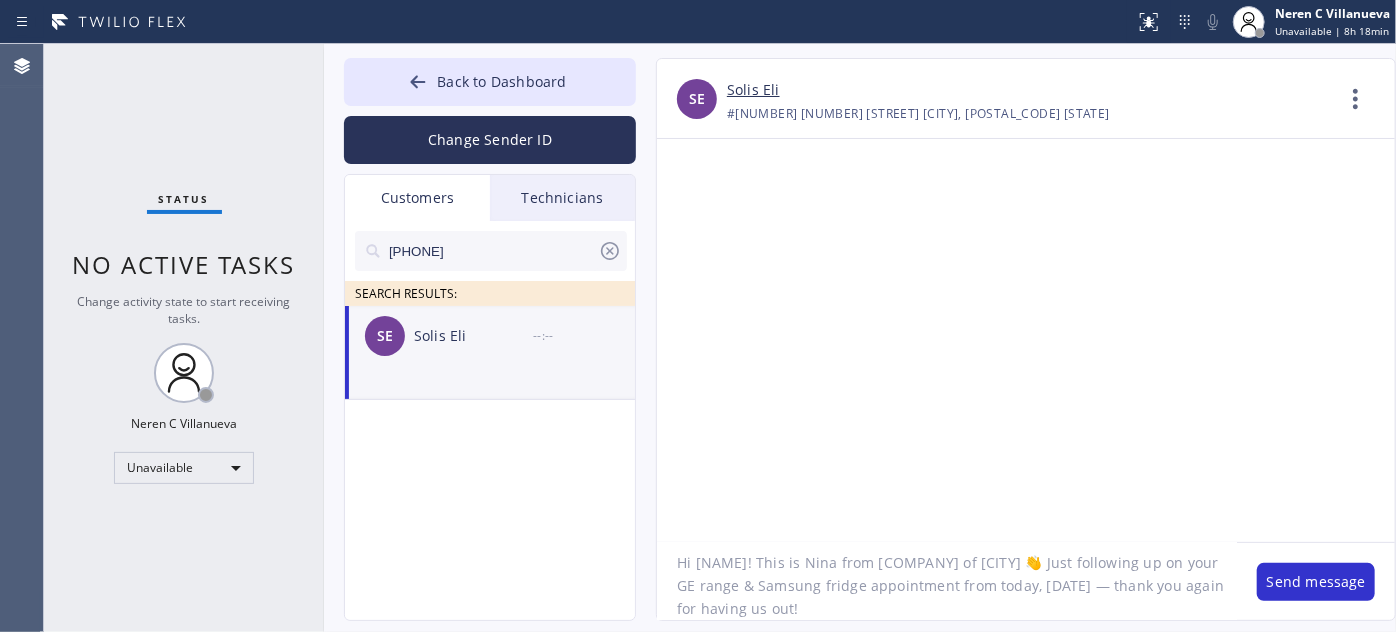 click on "Send message" at bounding box center [1316, 582] 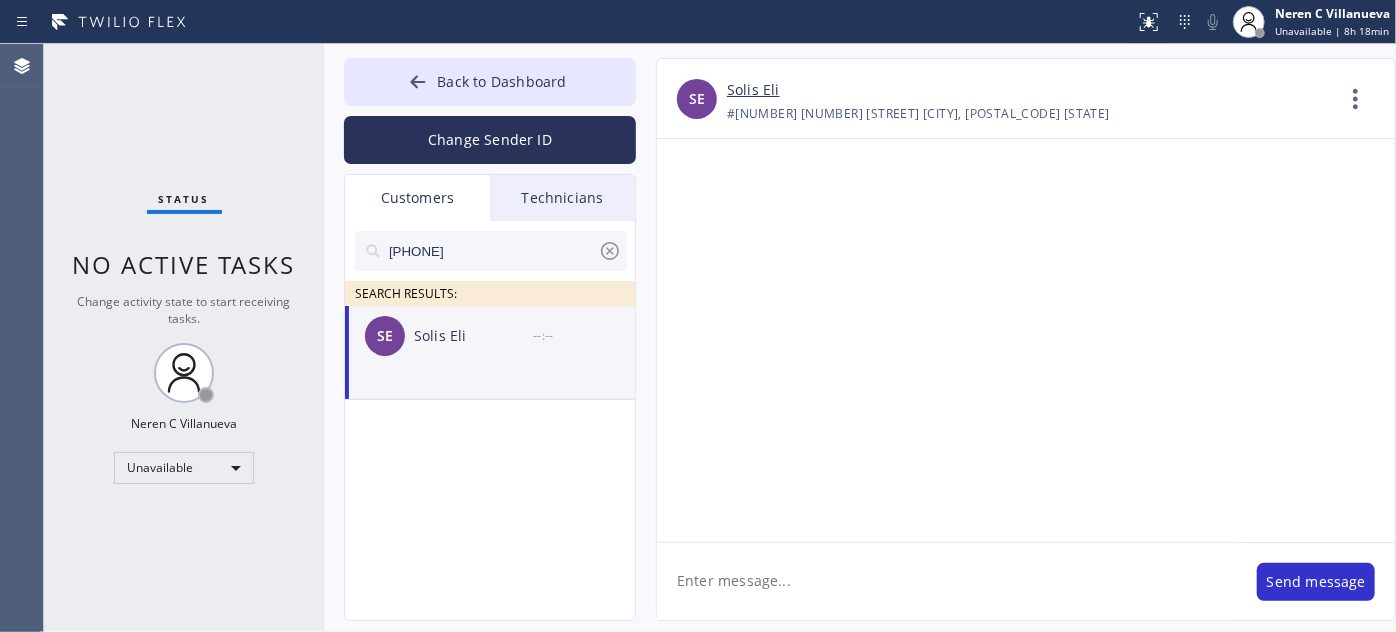 scroll, scrollTop: 0, scrollLeft: 0, axis: both 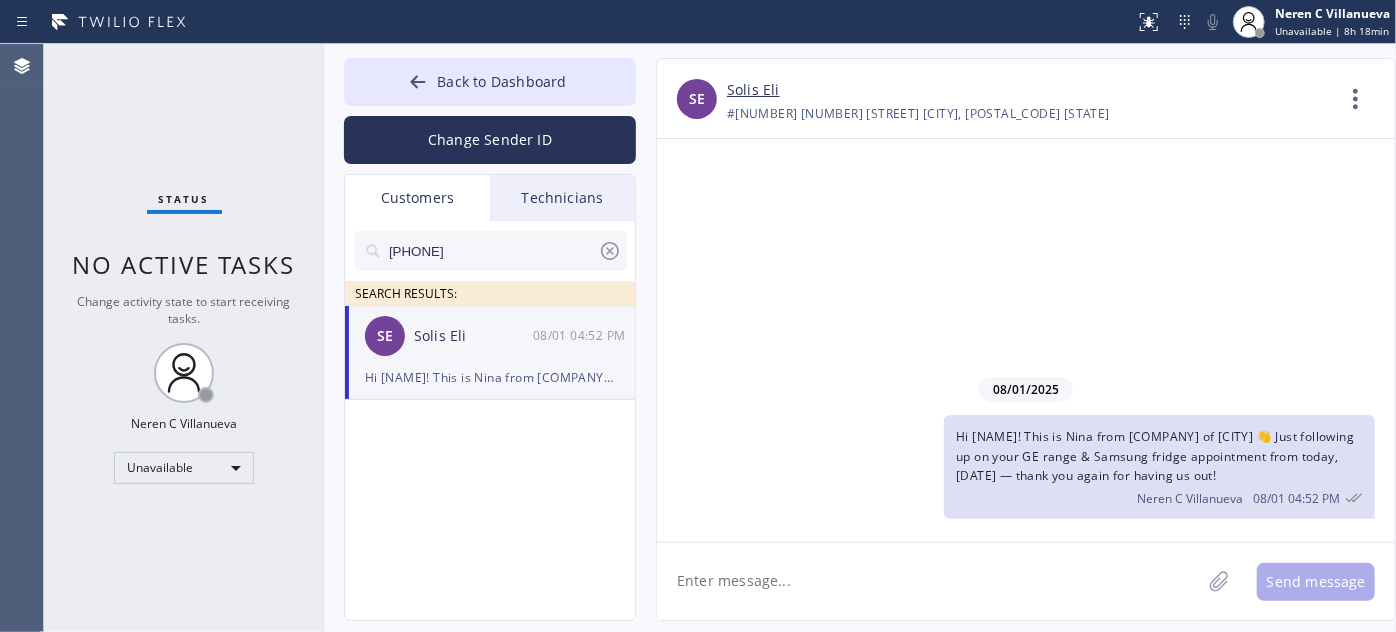 paste on "[FIRST] [LAST] 08/01 04:48 PM
I’m not sure if anything’s been finalized yet, but if you have any questions or feel 𝗿𝗲𝗮𝗱𝘆 𝘁𝗼 𝗺𝗼𝘃𝗲 𝗳𝗼𝗿𝘄𝗮𝗿𝗱 with the repair, I’d be happy to help. Feel free to call or text me anytime! 🙏" 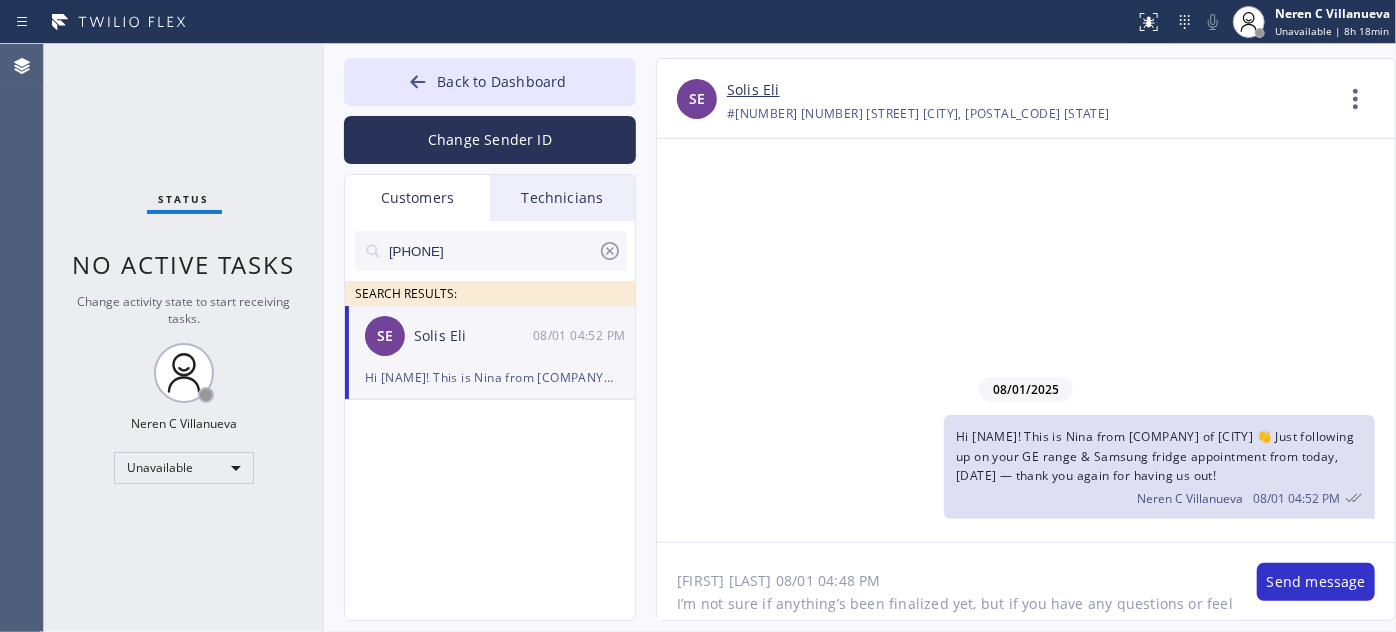 scroll, scrollTop: 62, scrollLeft: 0, axis: vertical 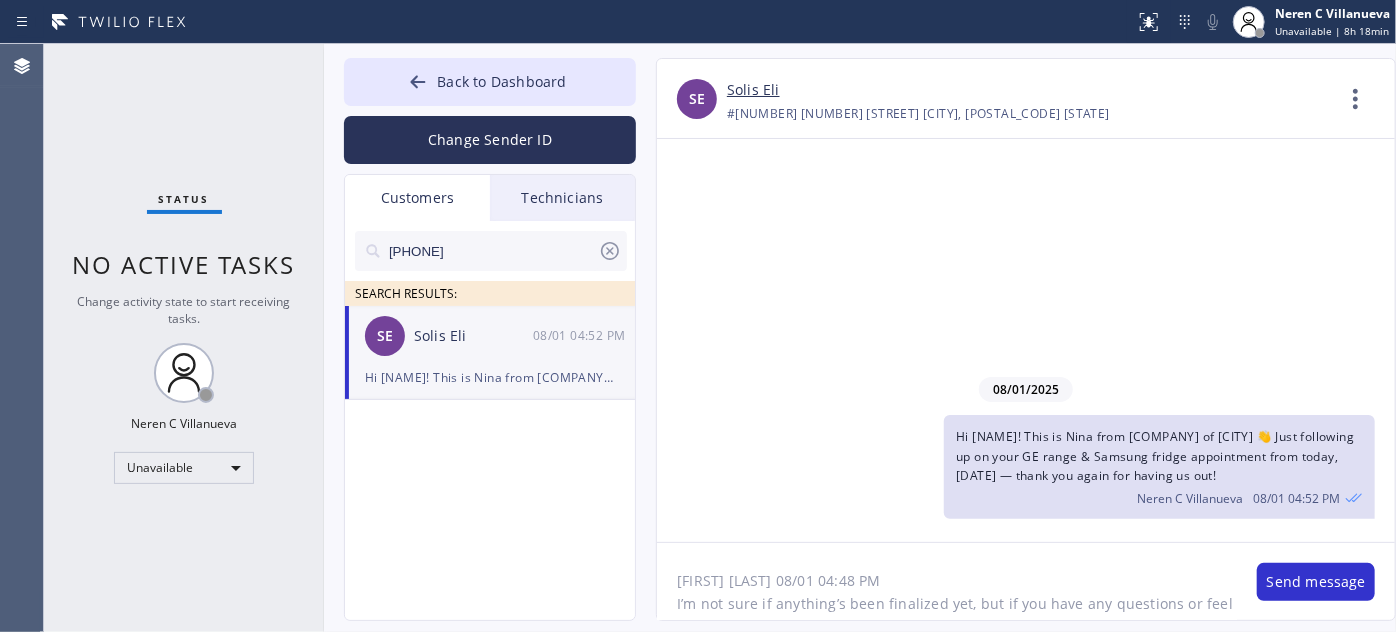 drag, startPoint x: 677, startPoint y: 562, endPoint x: 676, endPoint y: 519, distance: 43.011627 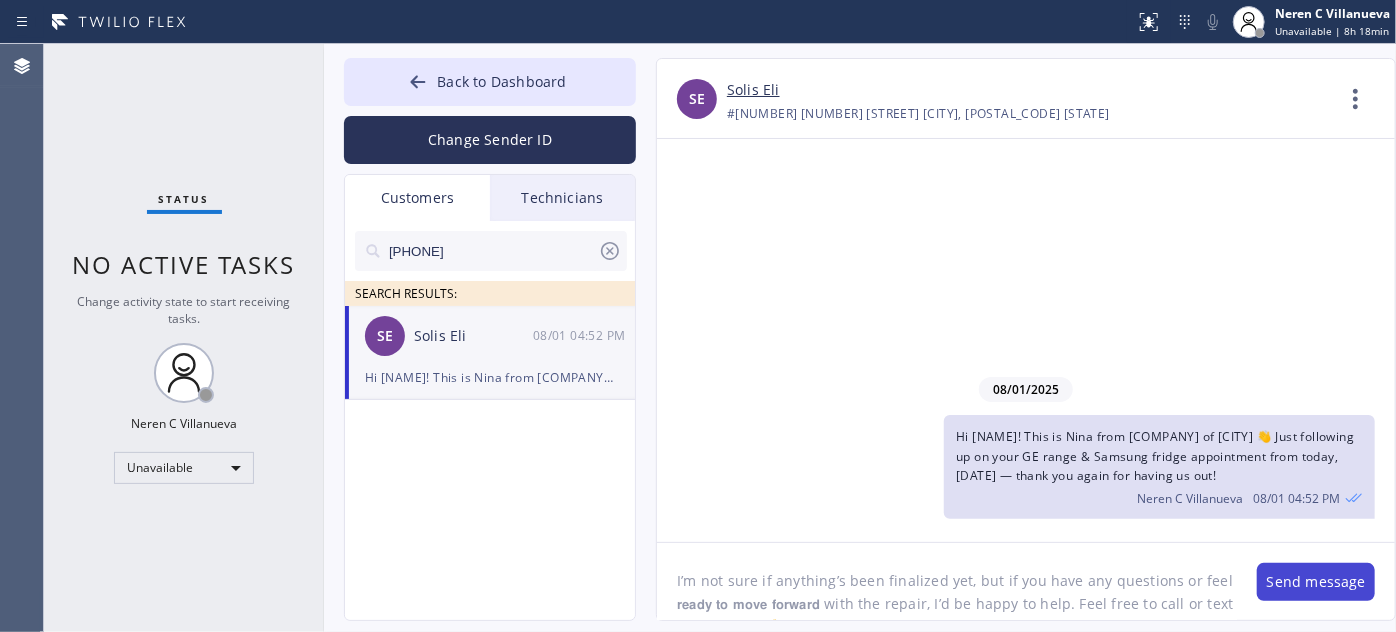 type on "I’m not sure if anything’s been finalized yet, but if you have any questions or feel 𝗿𝗲𝗮𝗱𝘆 𝘁𝗼 𝗺𝗼𝘃𝗲 𝗳𝗼𝗿𝘄𝗮𝗿𝗱 with the repair, I’d be happy to help. Feel free to call or text me anytime! 🙏" 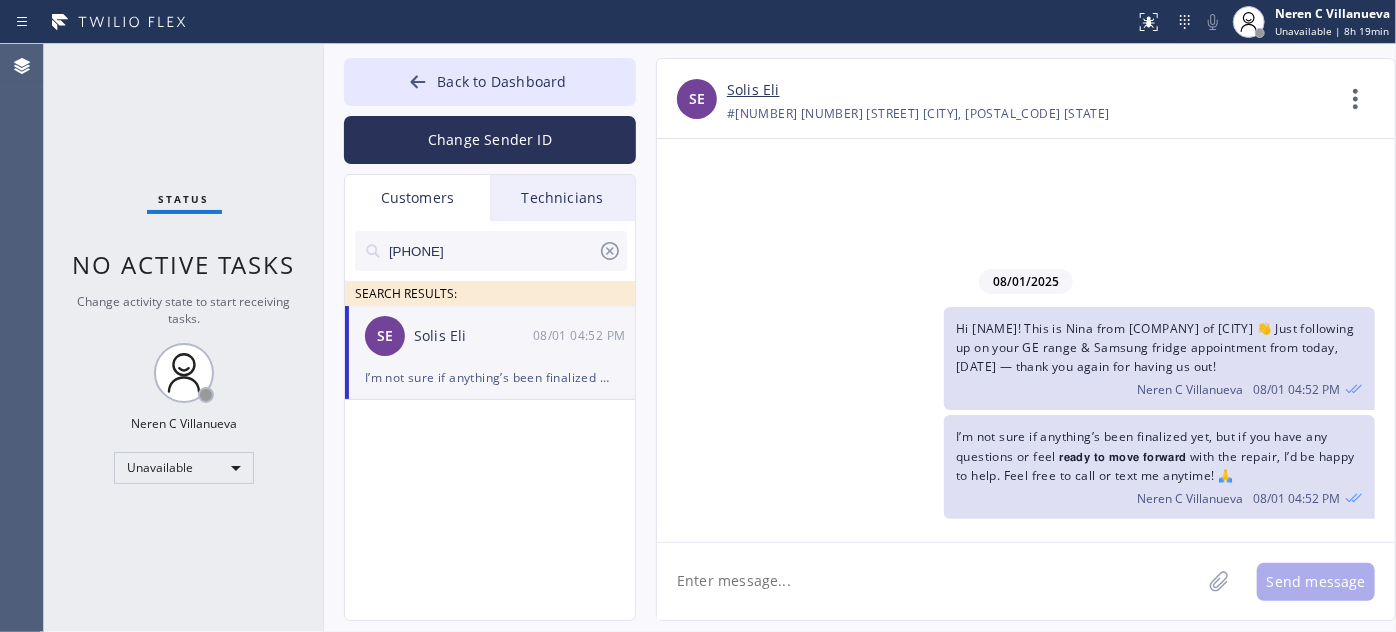 drag, startPoint x: 505, startPoint y: 251, endPoint x: 347, endPoint y: 250, distance: 158.00316 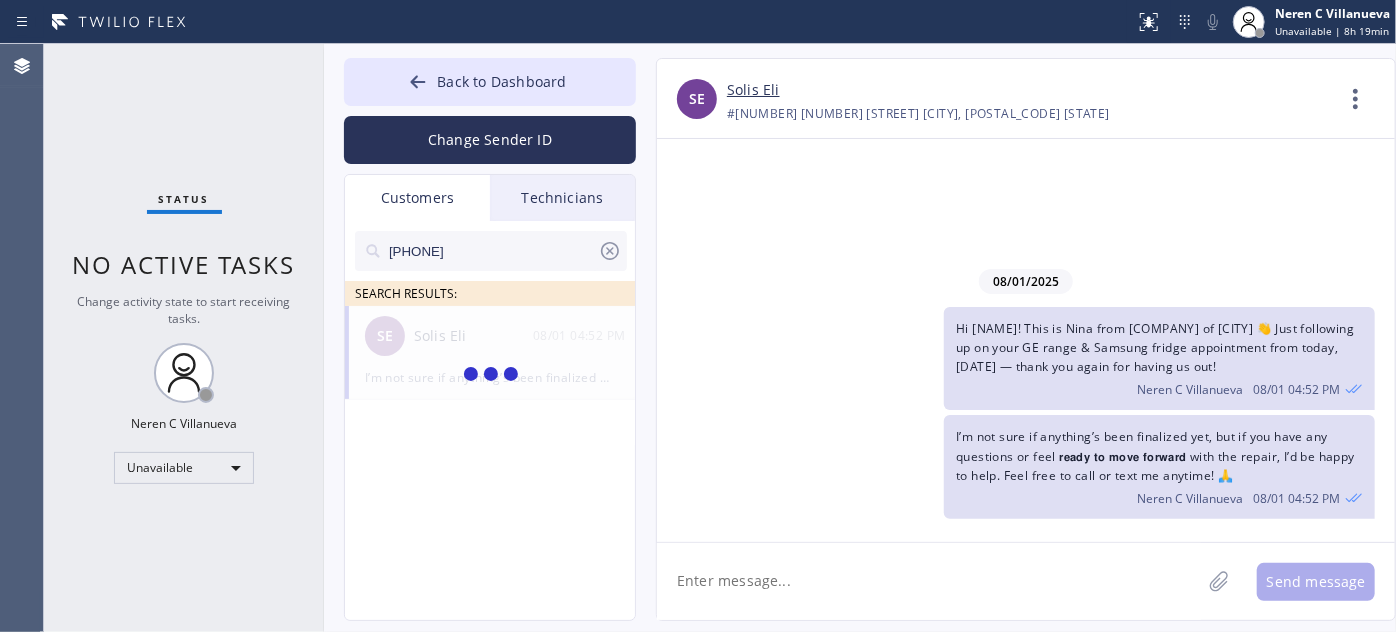 type on "[PHONE]" 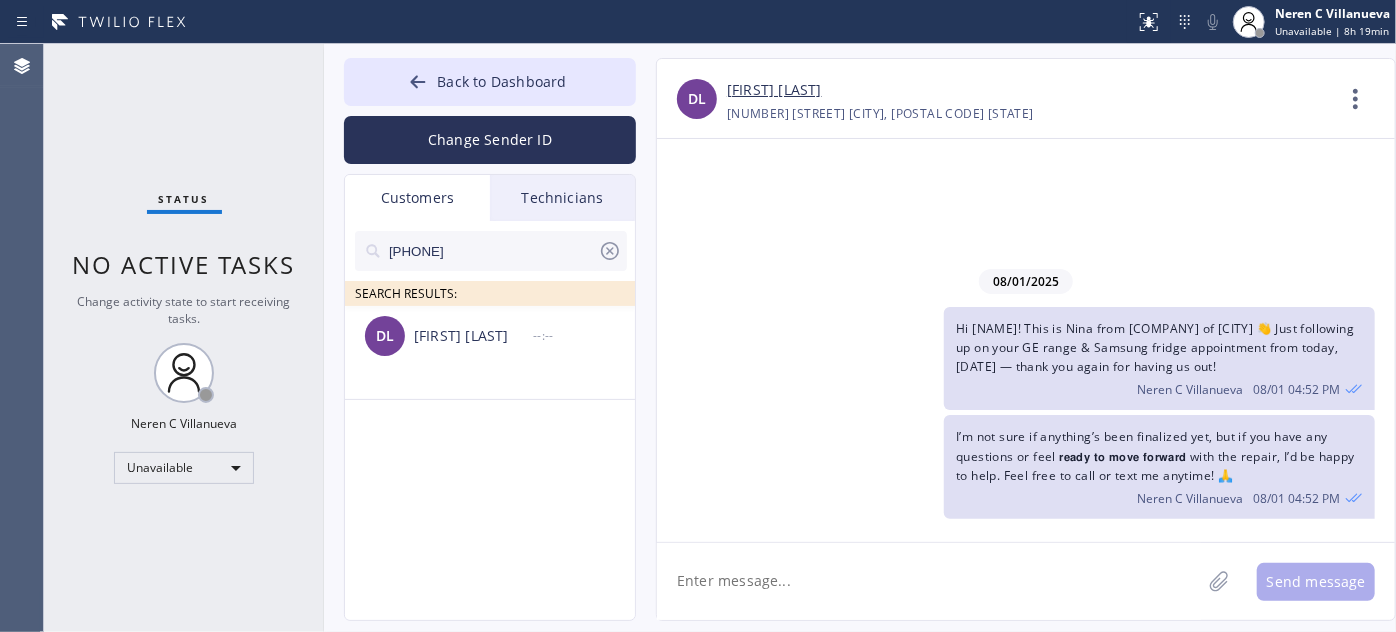 drag, startPoint x: 1266, startPoint y: 367, endPoint x: 951, endPoint y: 323, distance: 318.05817 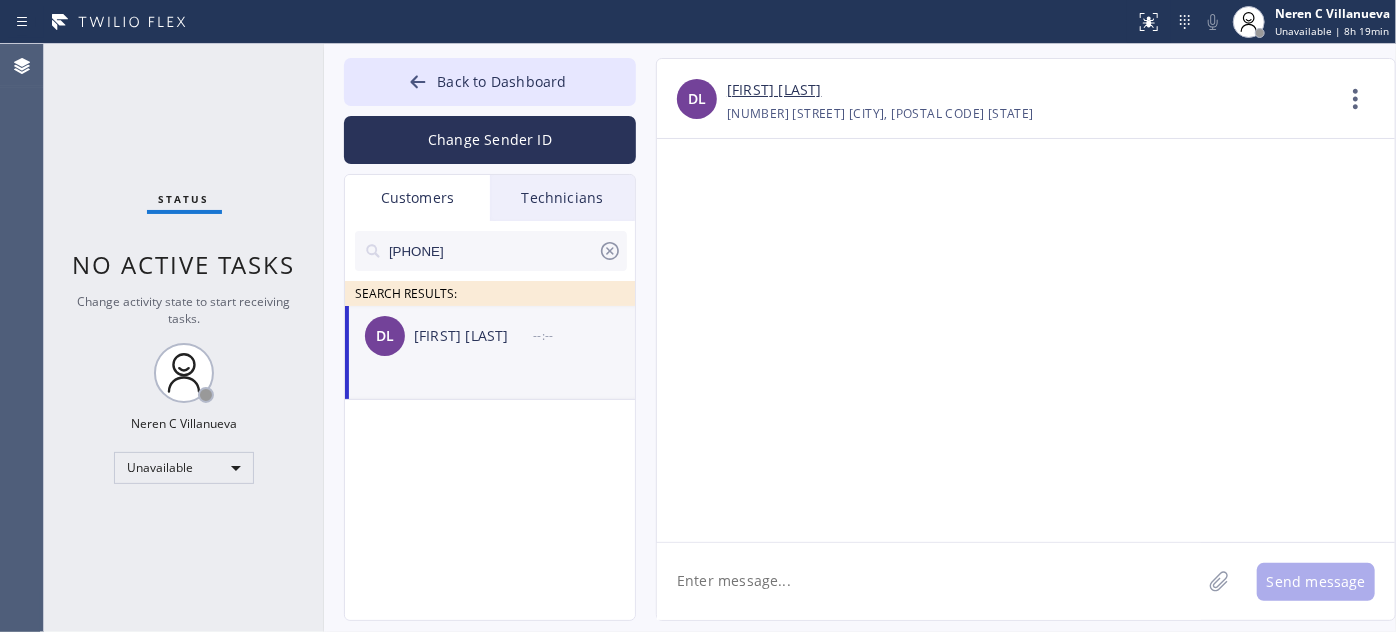 click 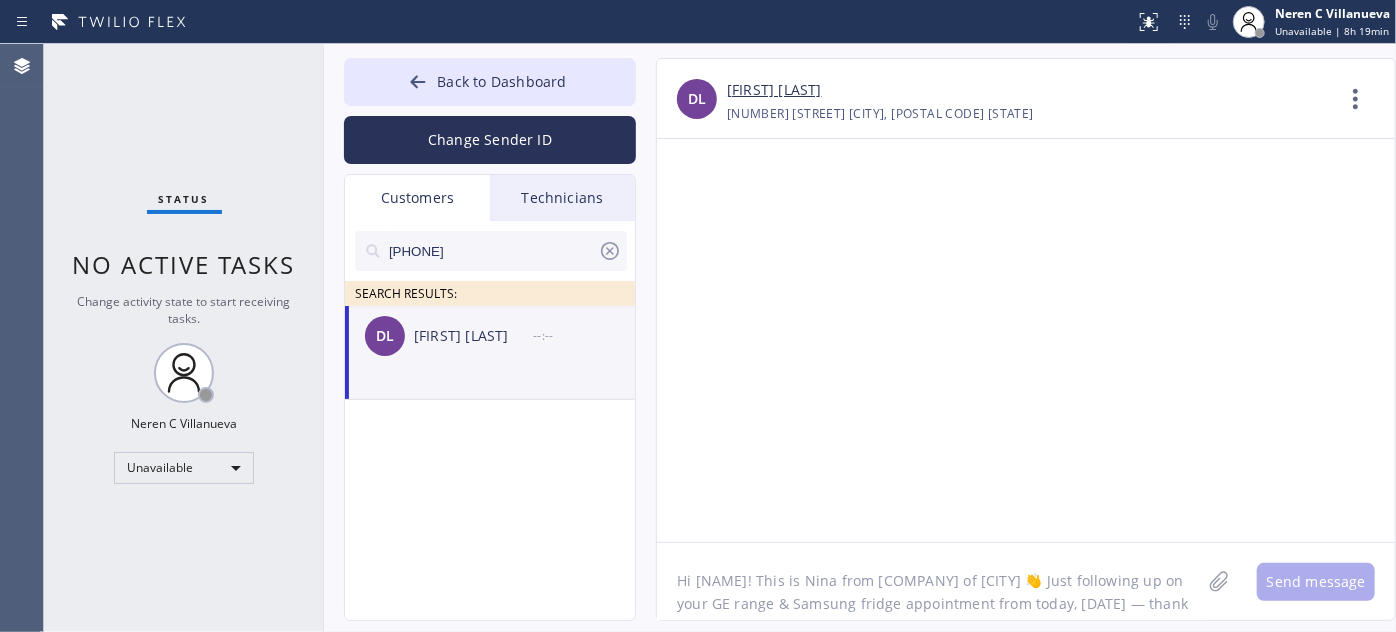 scroll, scrollTop: 16, scrollLeft: 0, axis: vertical 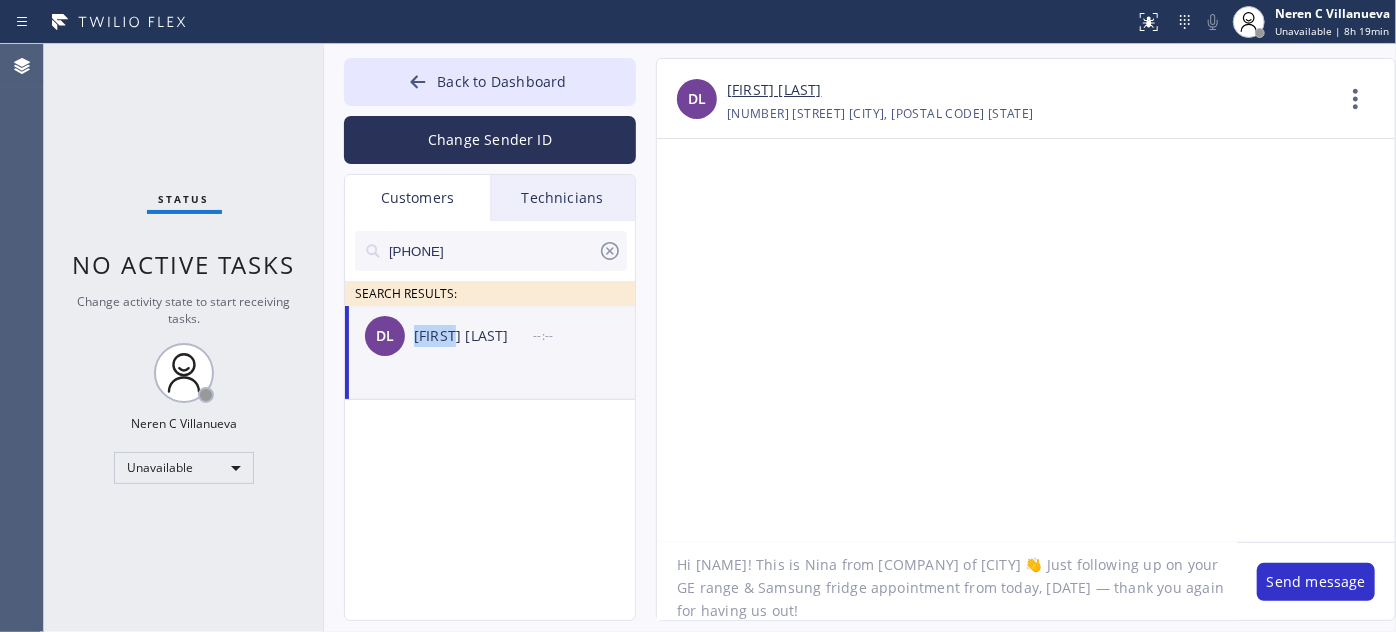 drag, startPoint x: 413, startPoint y: 335, endPoint x: 456, endPoint y: 347, distance: 44.64303 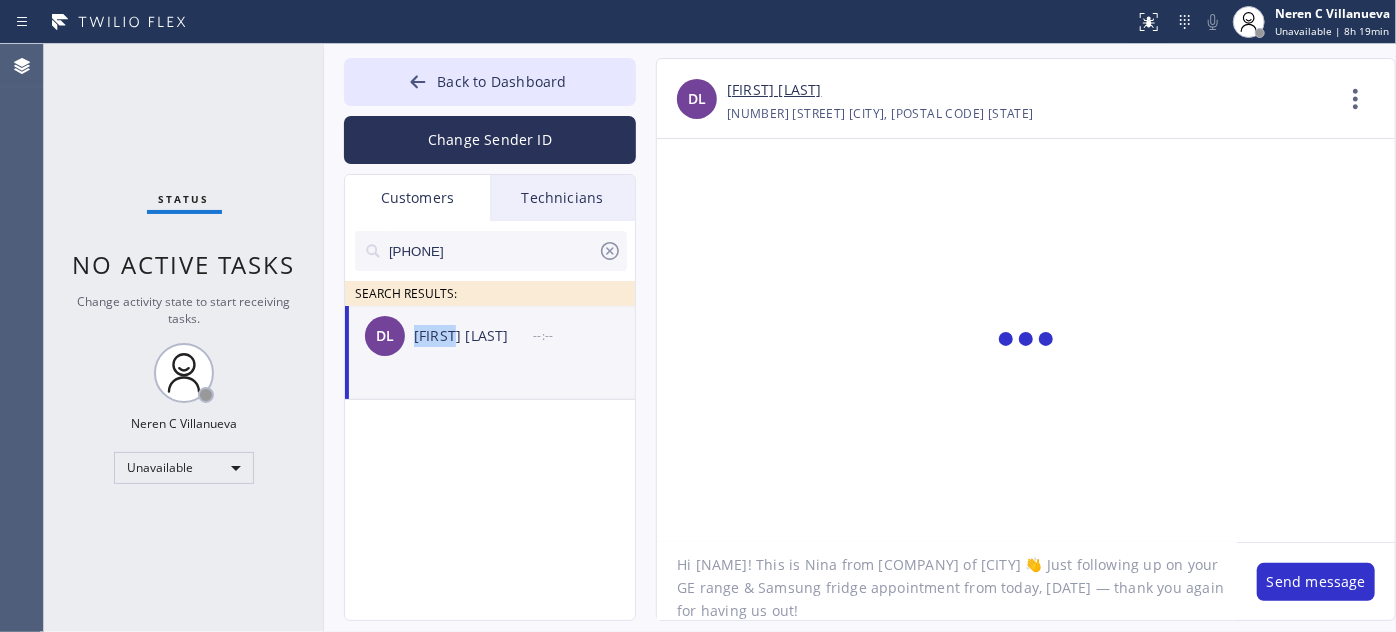copy on "[FIRST] [LAST]" 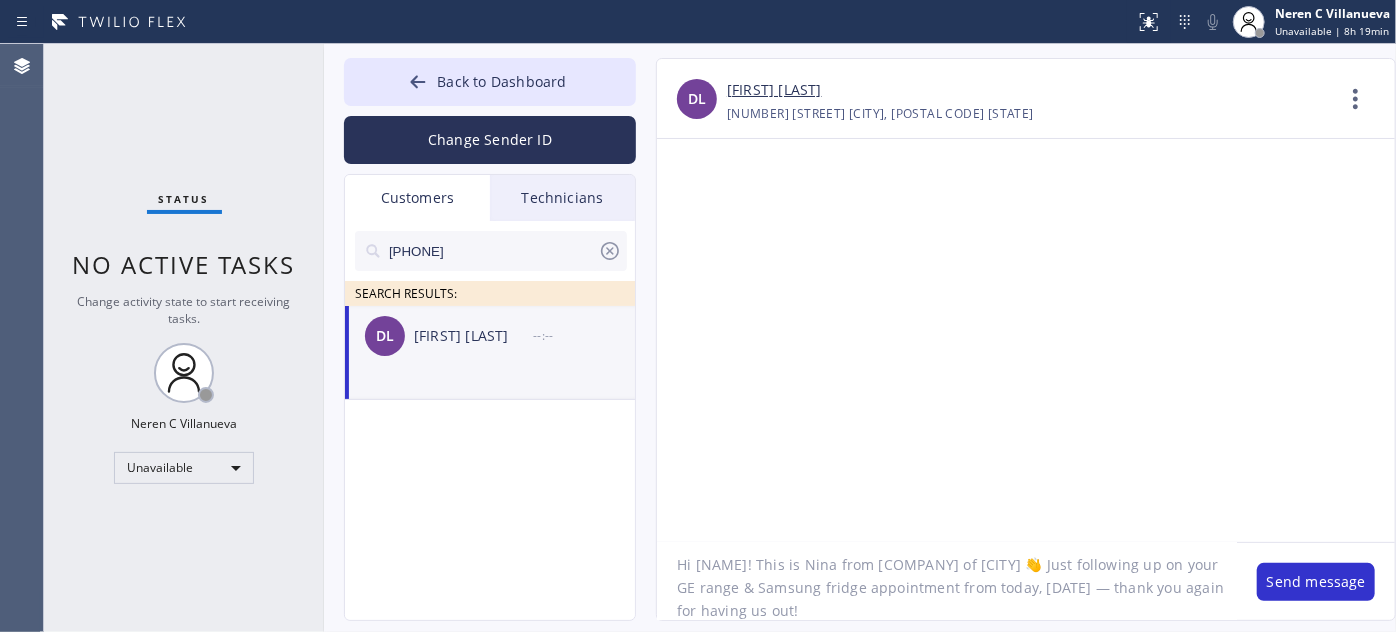 drag, startPoint x: 696, startPoint y: 560, endPoint x: 725, endPoint y: 560, distance: 29 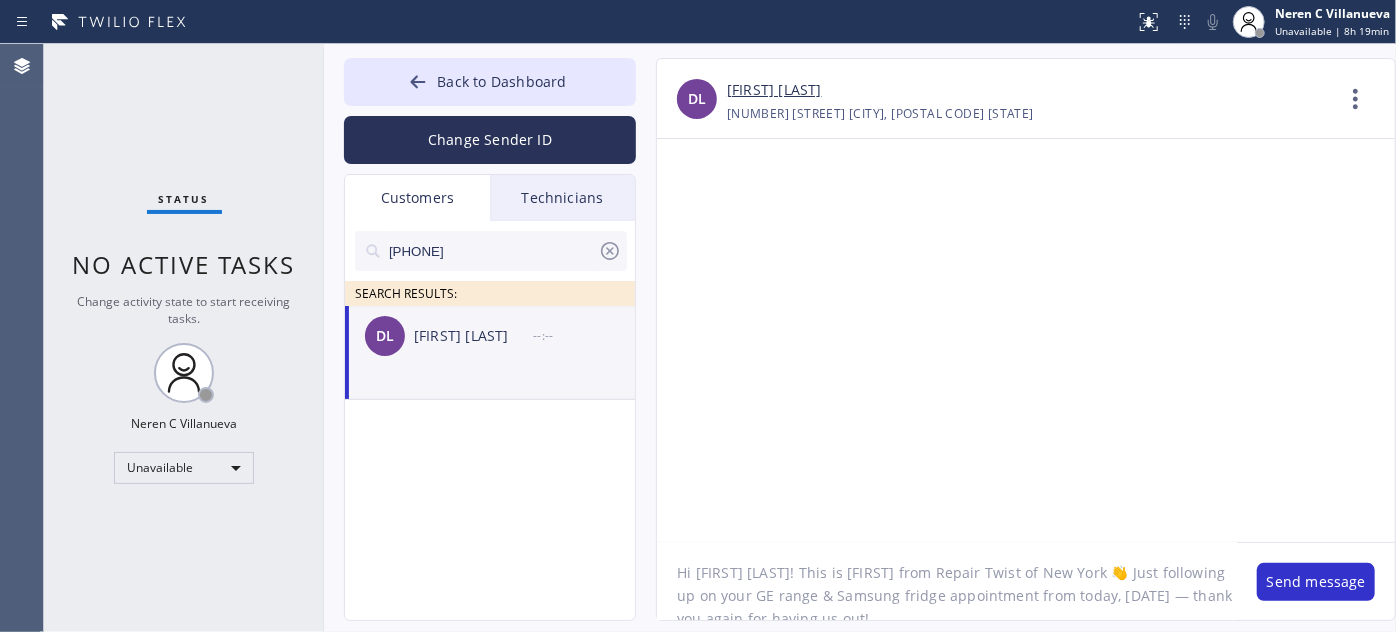 scroll, scrollTop: 0, scrollLeft: 0, axis: both 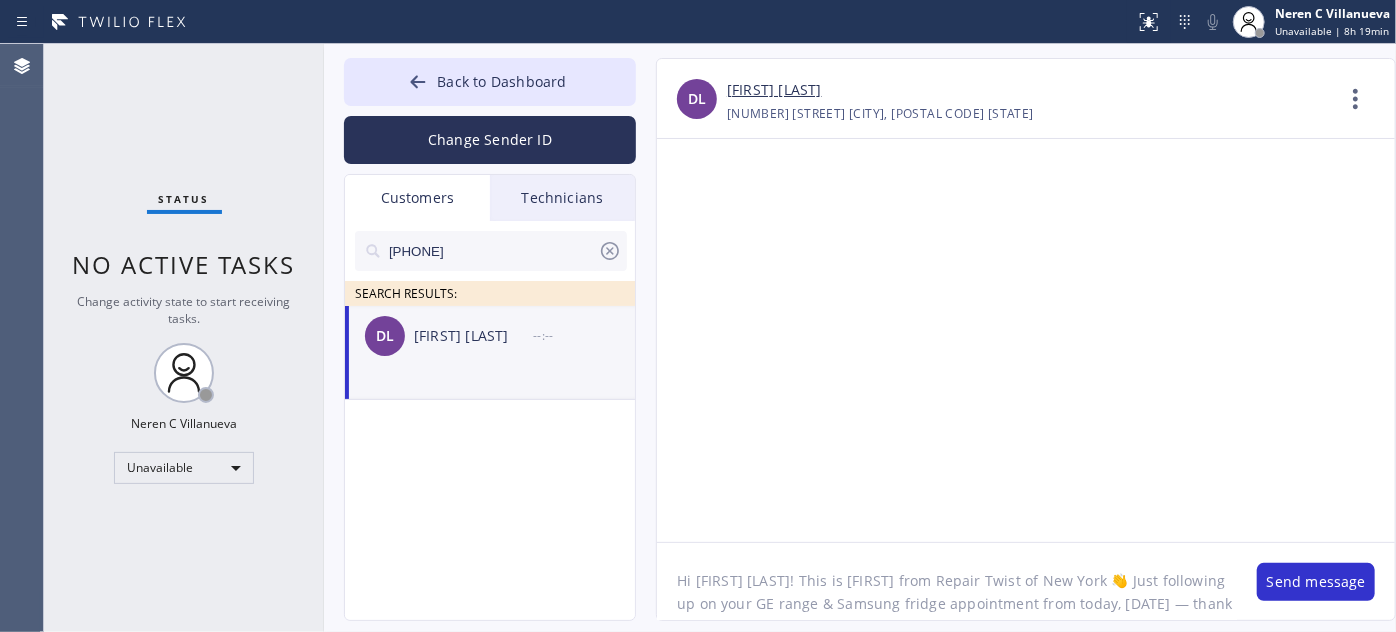 drag, startPoint x: 860, startPoint y: 561, endPoint x: 1025, endPoint y: 554, distance: 165.14842 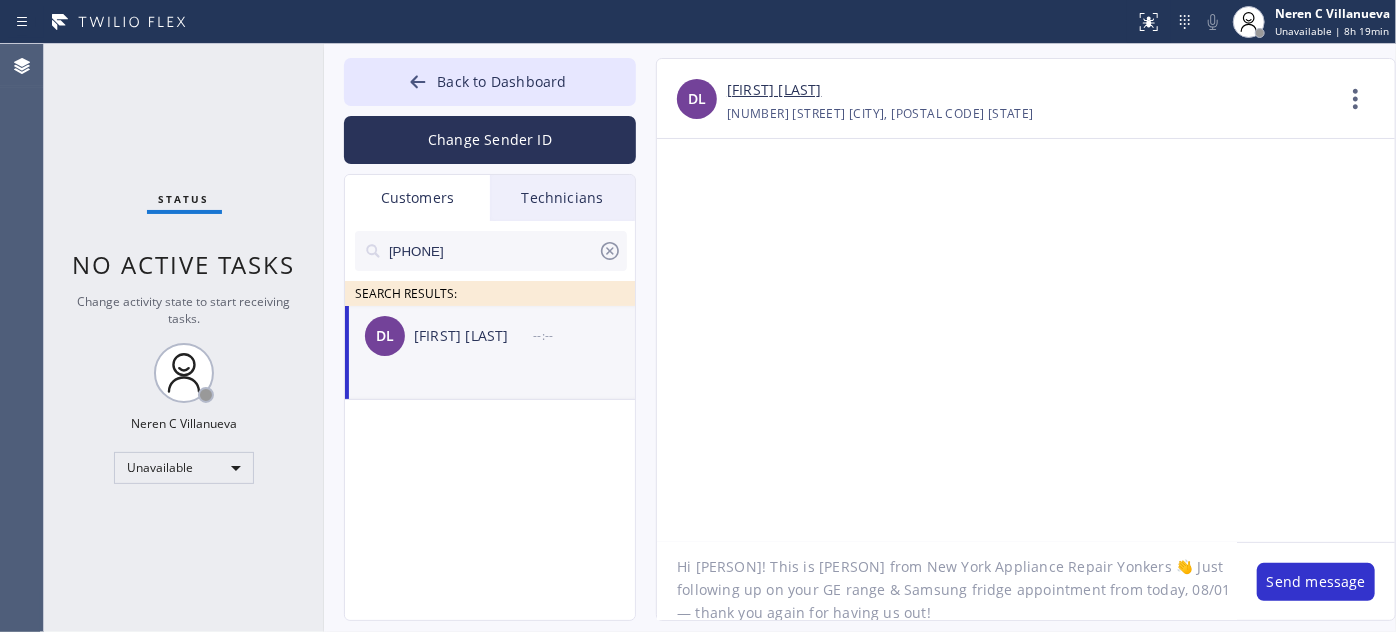 scroll, scrollTop: 18, scrollLeft: 0, axis: vertical 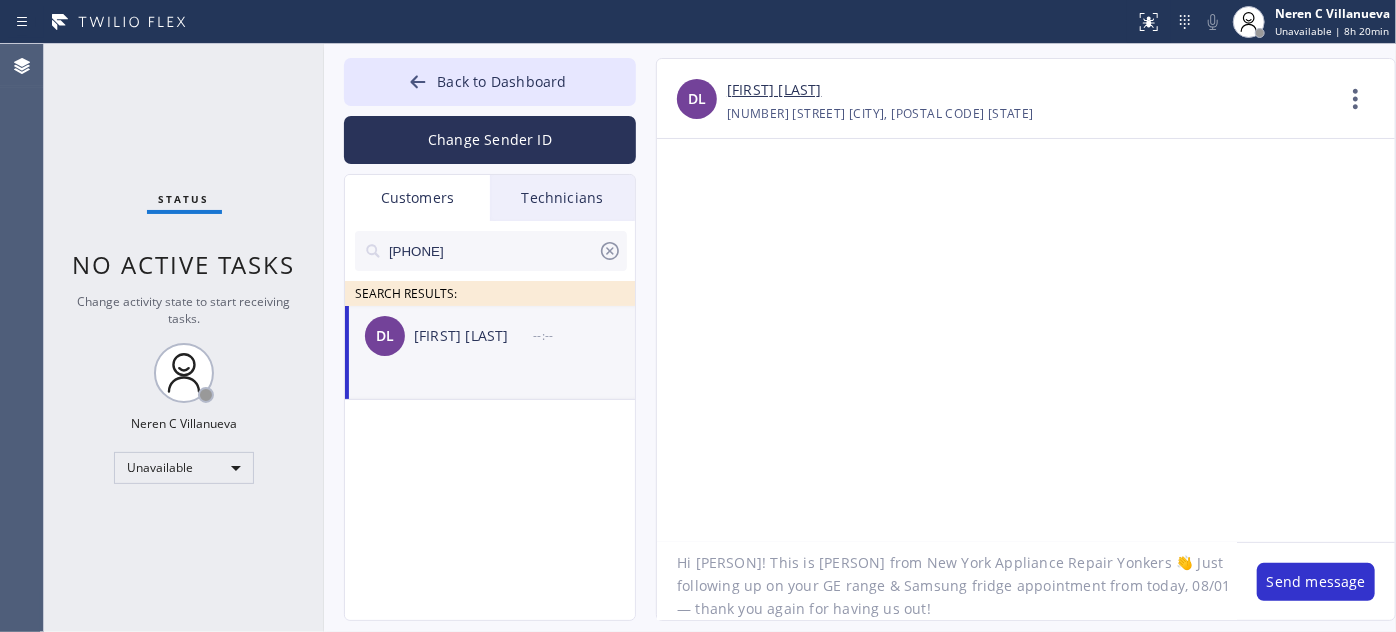 drag, startPoint x: 757, startPoint y: 588, endPoint x: 934, endPoint y: 585, distance: 177.02542 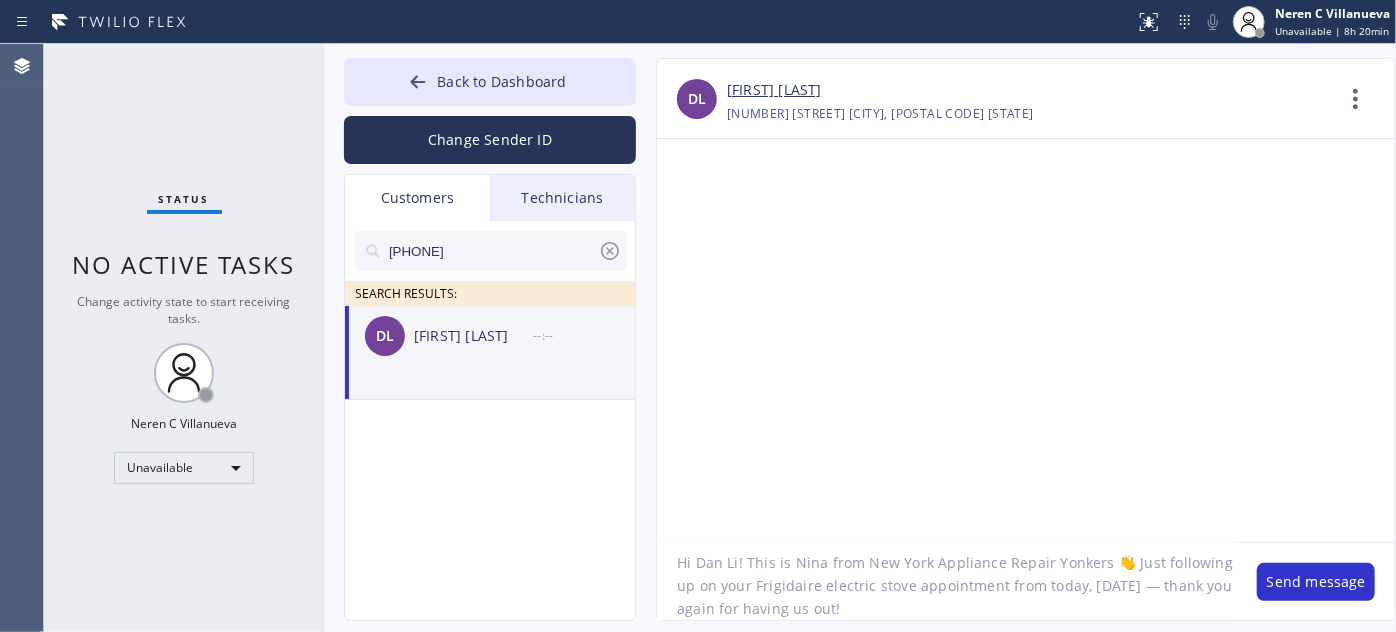 drag, startPoint x: 817, startPoint y: 587, endPoint x: 874, endPoint y: 584, distance: 57.07889 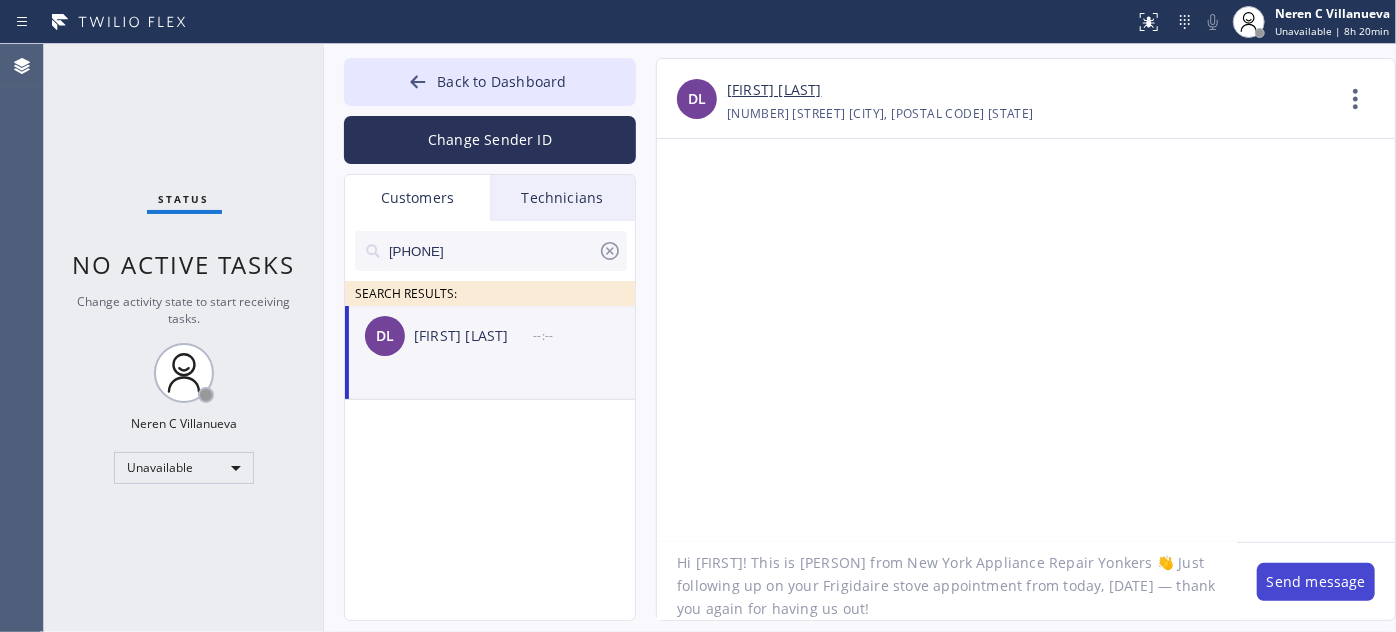 type on "Hi [FIRST]! This is [PERSON] from New York Appliance Repair Yonkers 👋 Just following up on your Frigidaire stove appointment from today, [DATE] — thank you again for having us out!" 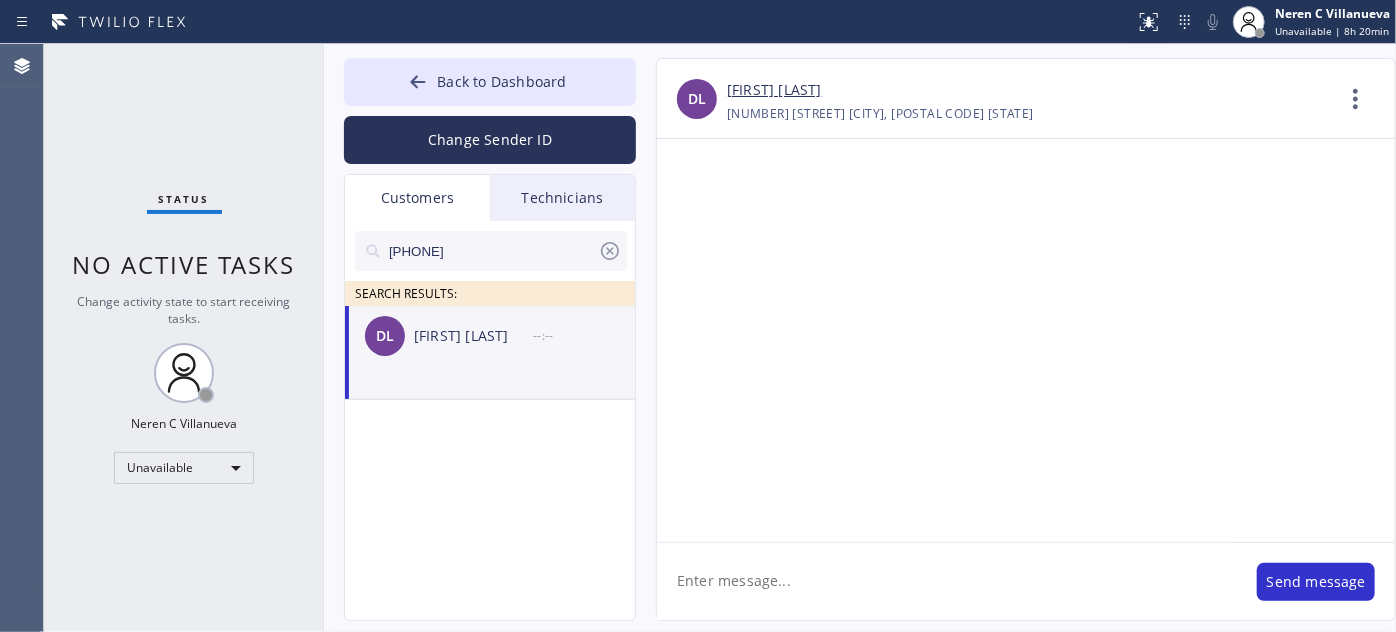 scroll, scrollTop: 0, scrollLeft: 0, axis: both 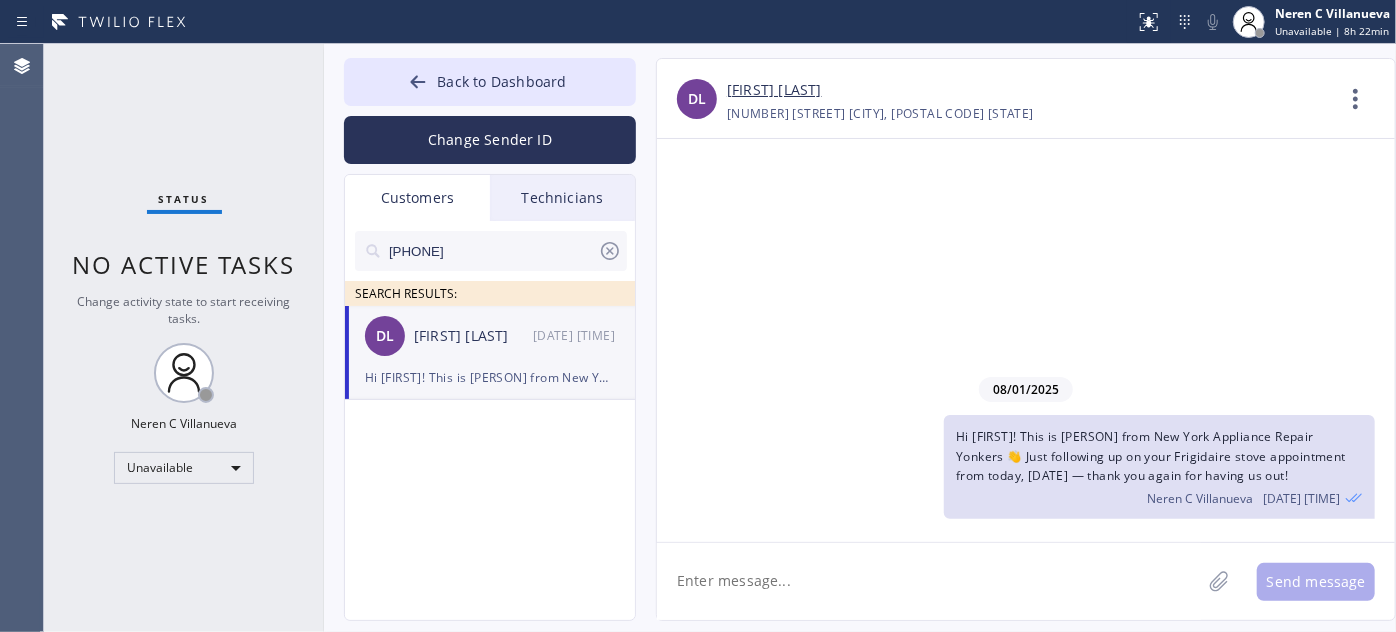 paste on "I noticed you haven’t moved forward with the repair—if cost was a concern, I’d be happy to check if there’s a more budget-friendly option for you. Let me know if you need anything—I’m here to help! 💖" 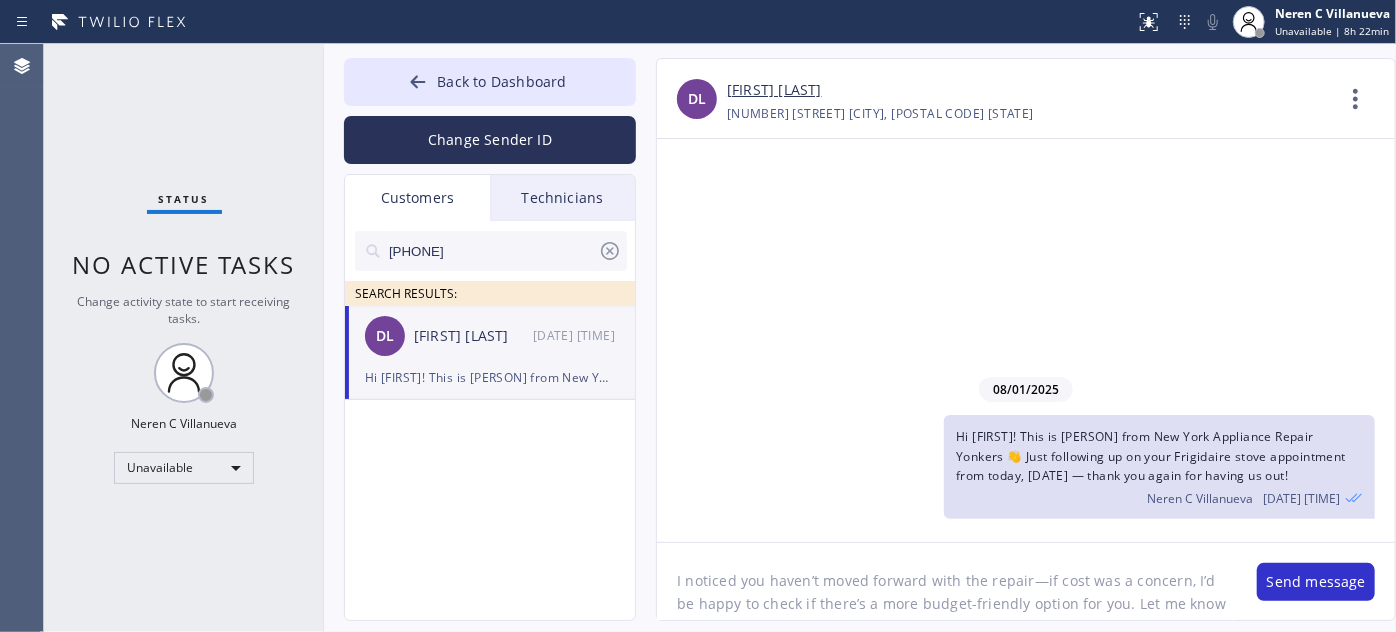 scroll, scrollTop: 16, scrollLeft: 0, axis: vertical 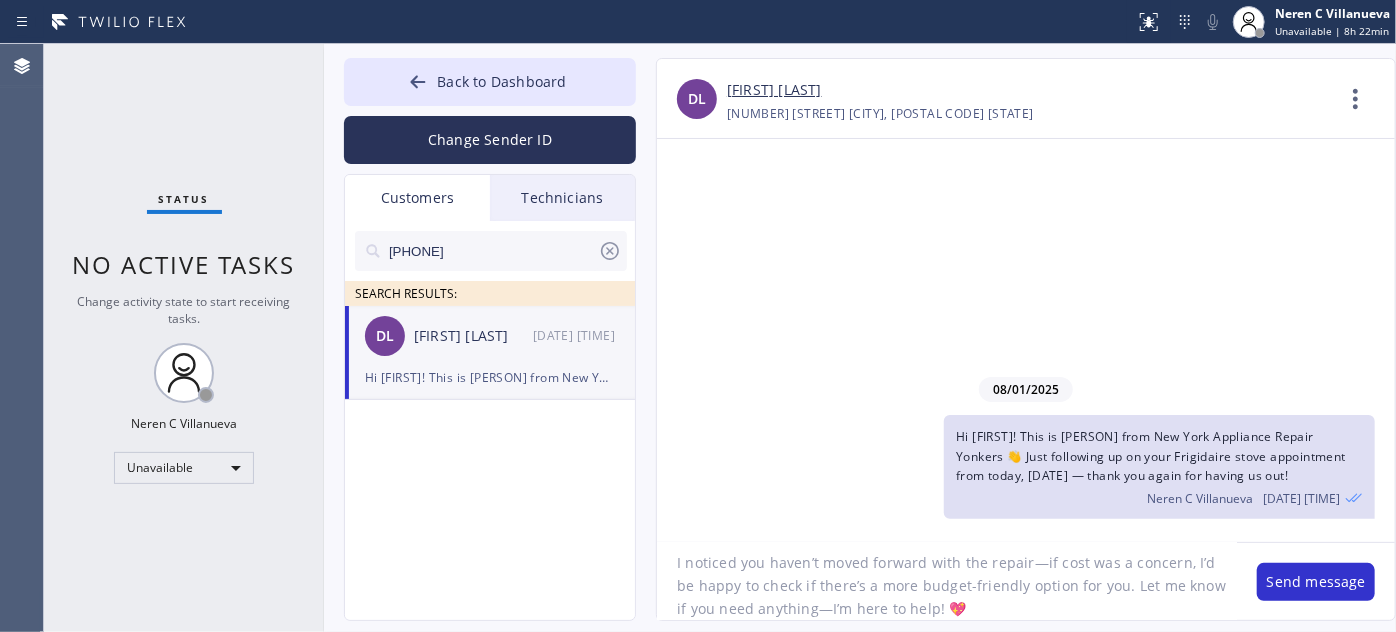 drag, startPoint x: 928, startPoint y: 608, endPoint x: 949, endPoint y: 608, distance: 21 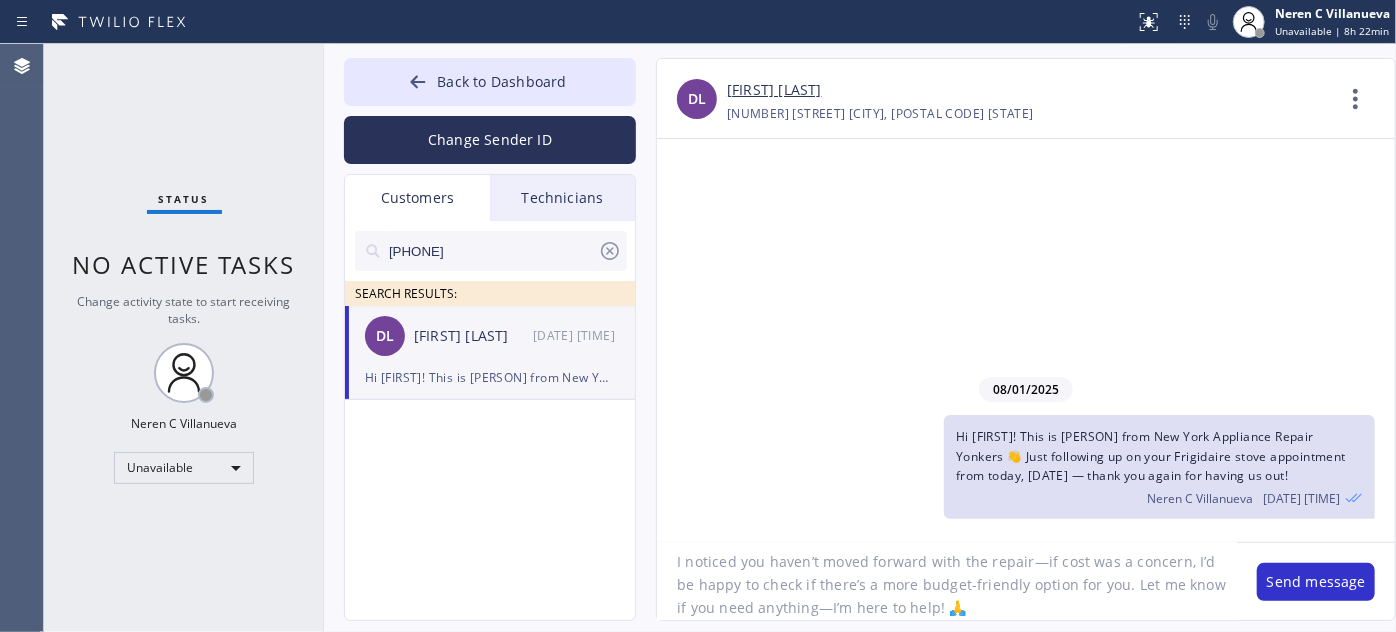 scroll, scrollTop: 18, scrollLeft: 0, axis: vertical 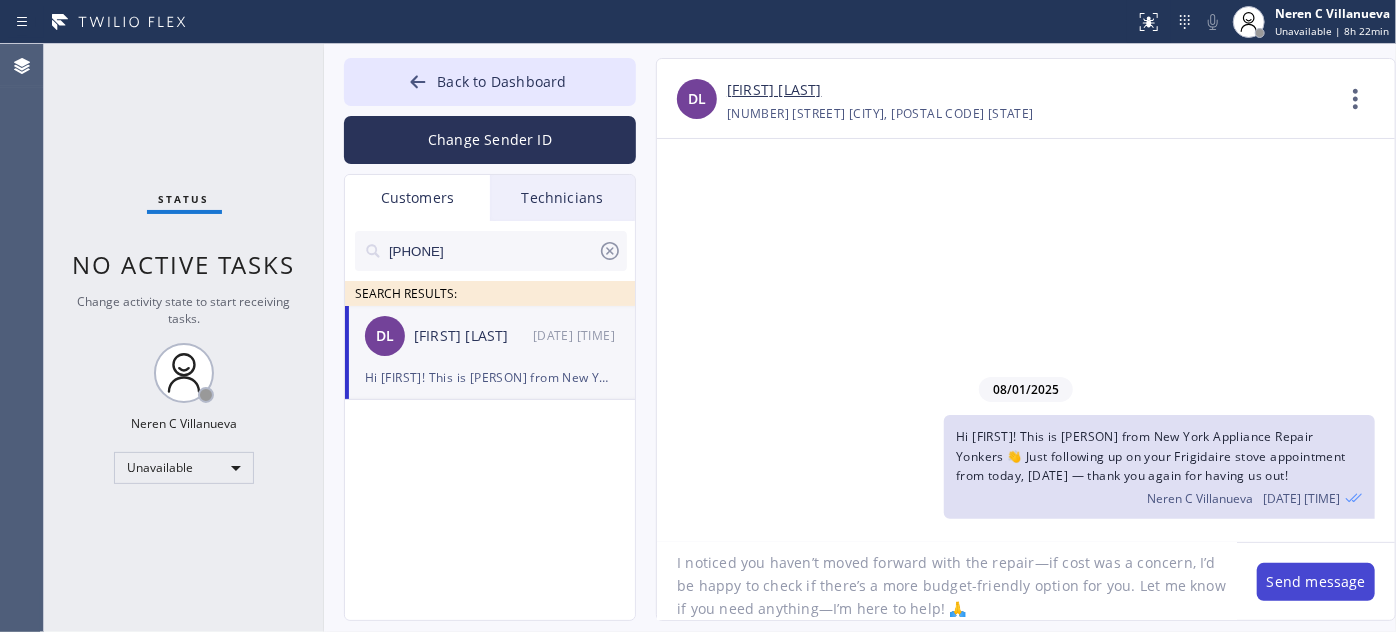 type on "I noticed you haven’t moved forward with the repair—if cost was a concern, I’d be happy to check if there’s a more budget-friendly option for you. Let me know if you need anything—I’m here to help! 🙏" 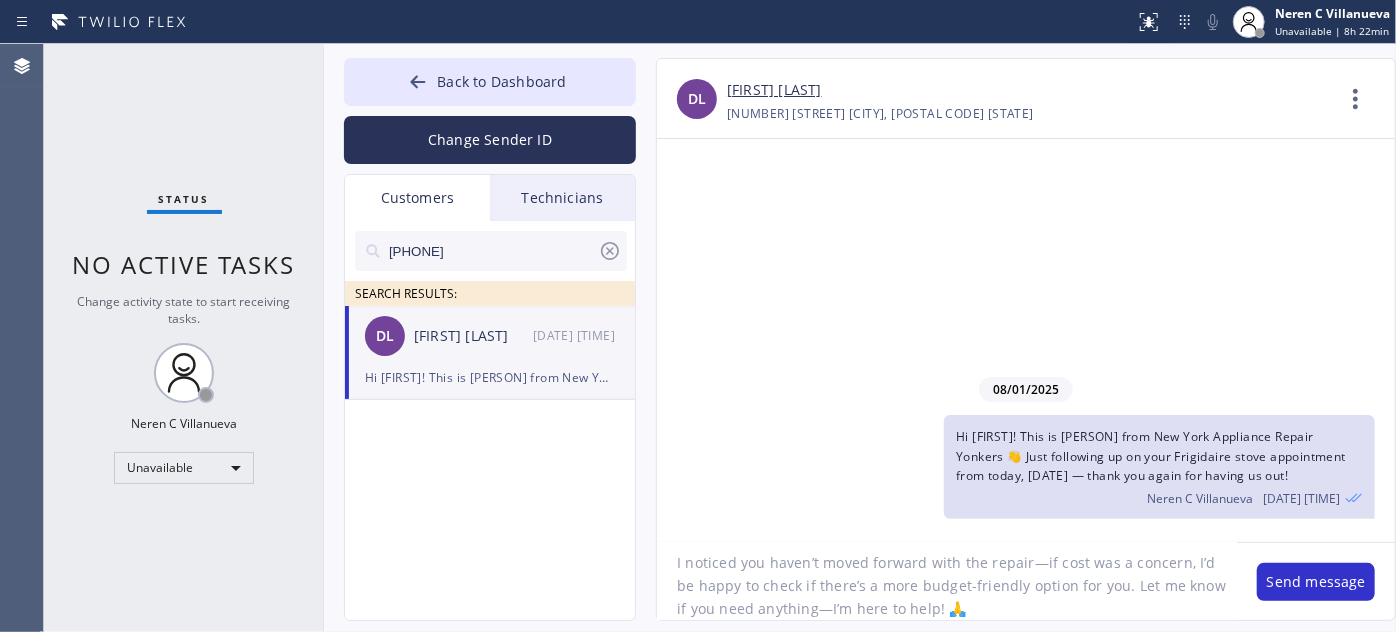 drag, startPoint x: 1305, startPoint y: 580, endPoint x: 1264, endPoint y: 547, distance: 52.63079 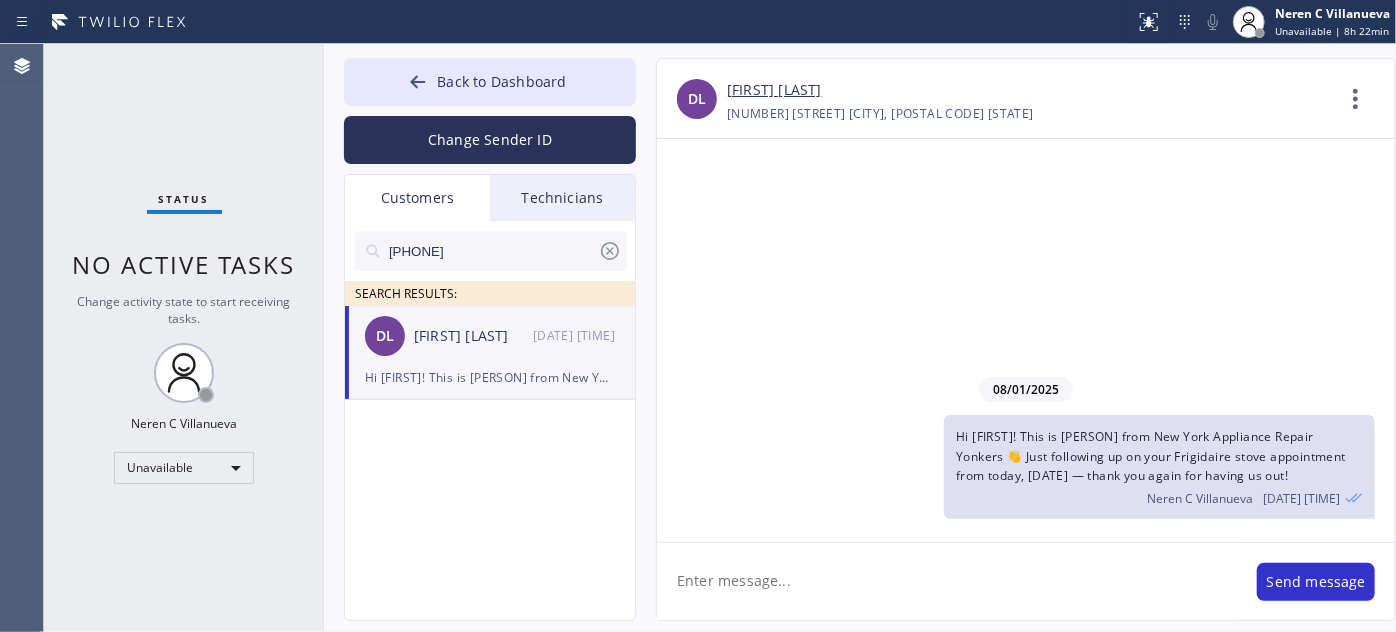 scroll, scrollTop: 0, scrollLeft: 0, axis: both 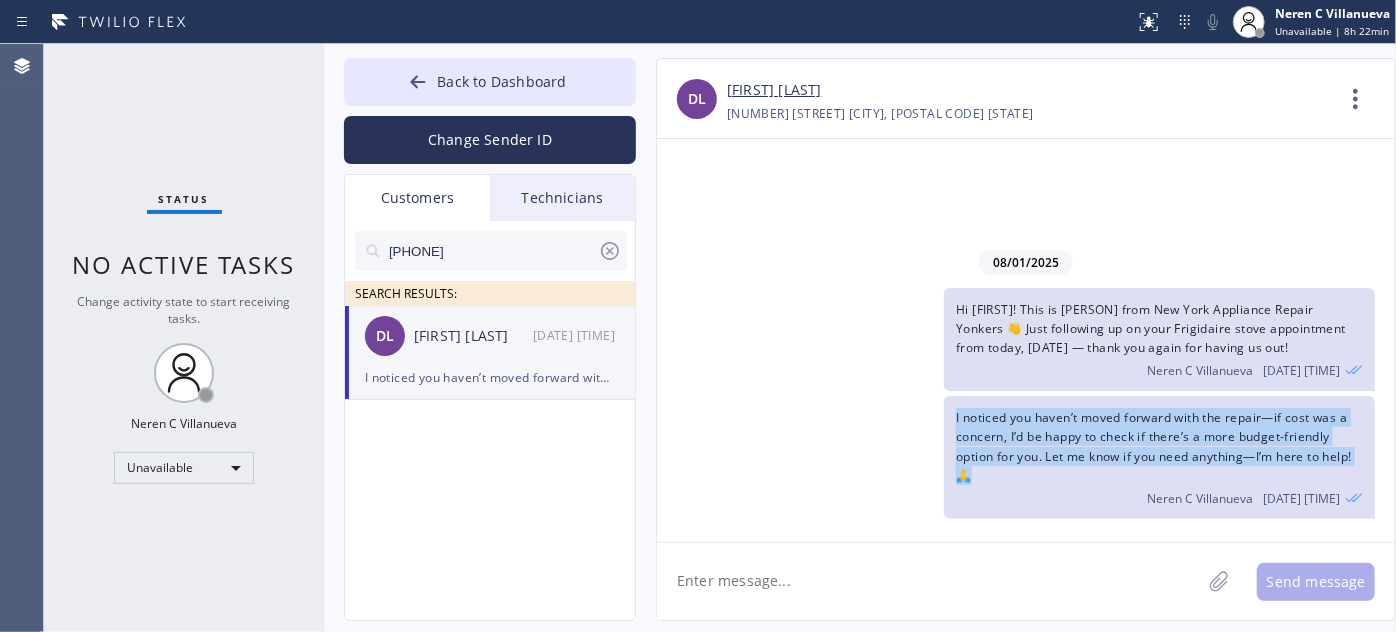 drag, startPoint x: 988, startPoint y: 478, endPoint x: 1021, endPoint y: 443, distance: 48.104053 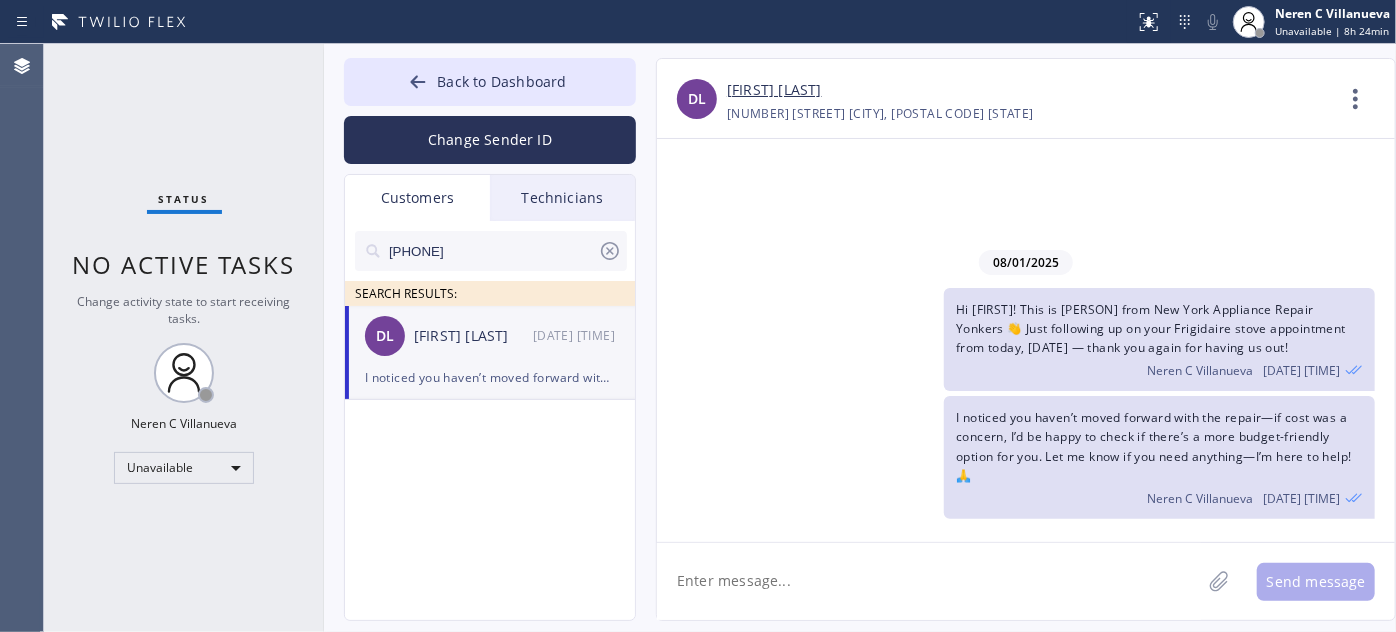 drag, startPoint x: 504, startPoint y: 249, endPoint x: 351, endPoint y: 249, distance: 153 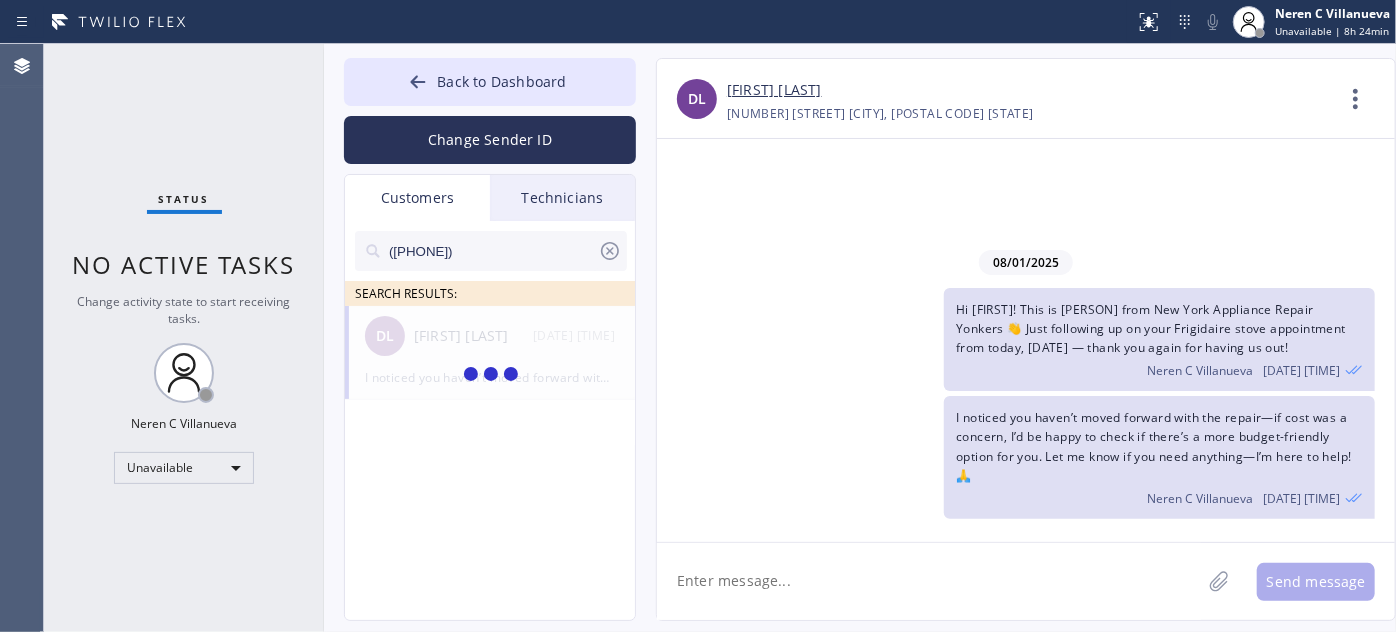 type on "([PHONE])" 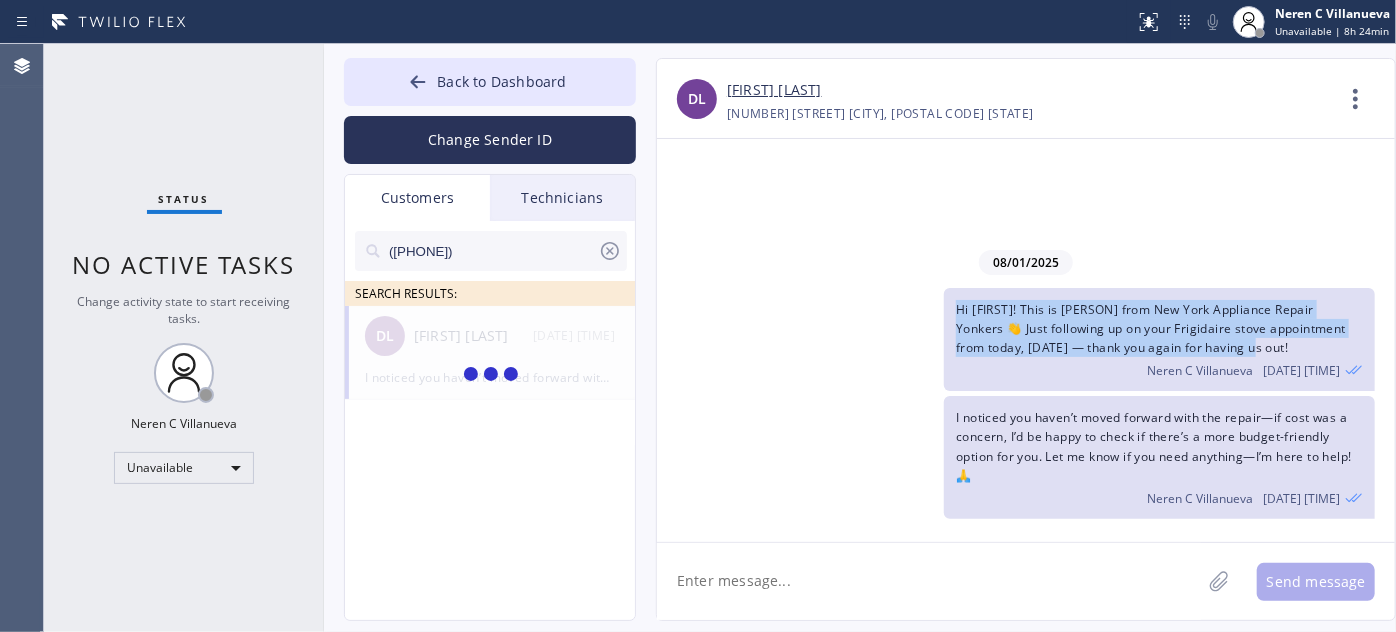drag, startPoint x: 1242, startPoint y: 348, endPoint x: 930, endPoint y: 309, distance: 314.42804 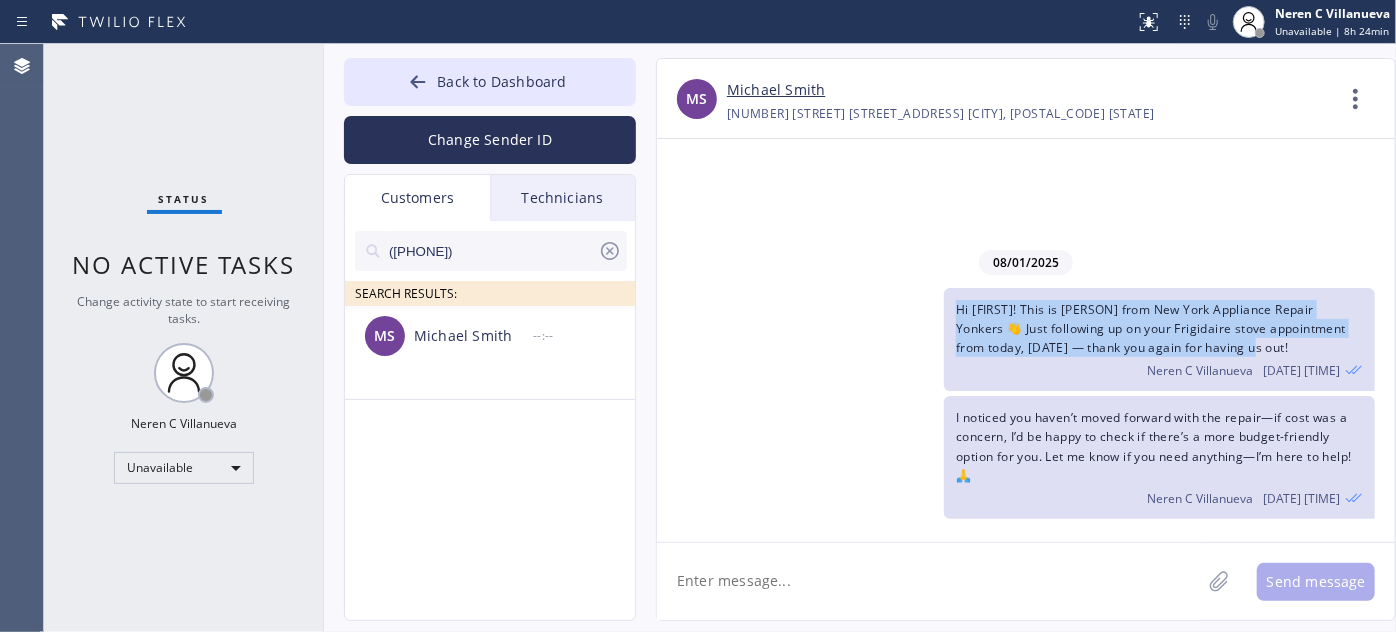 copy on "Hi [FIRST]! This is [PERSON] from New York Appliance Repair Yonkers 👋 Just following up on your Frigidaire stove appointment from today, [DATE] — thank you again for having us out!" 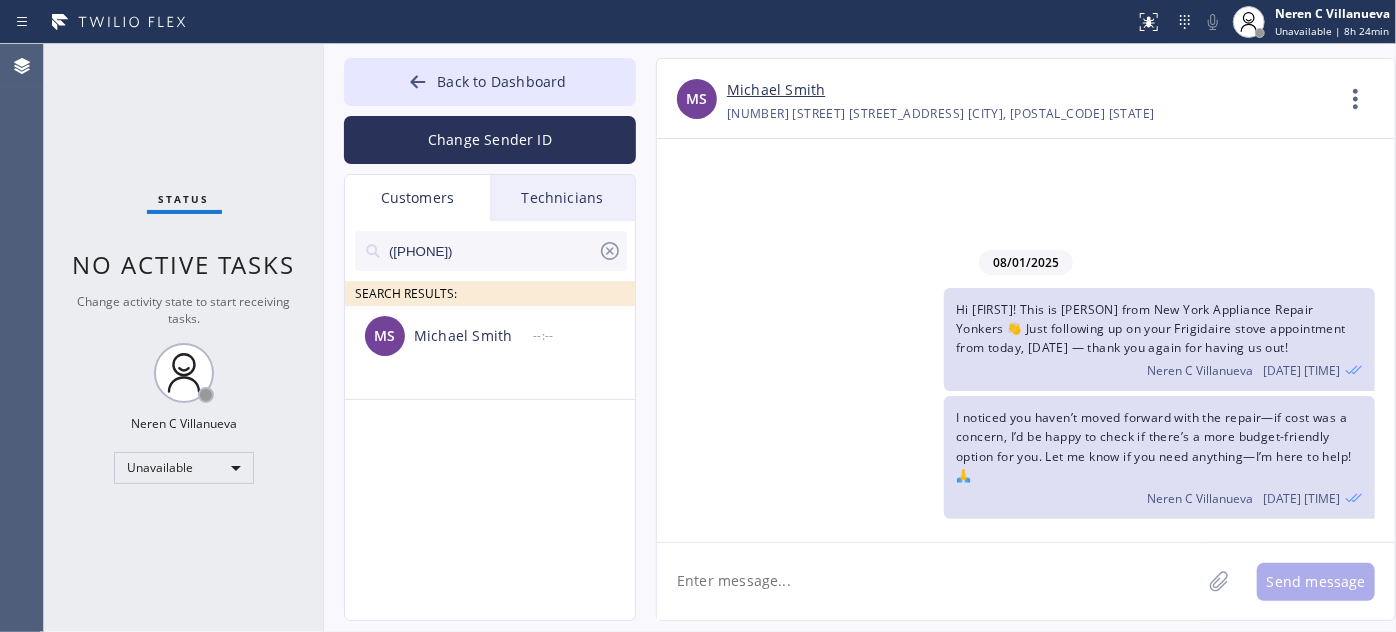 drag, startPoint x: 553, startPoint y: 359, endPoint x: 624, endPoint y: 444, distance: 110.751976 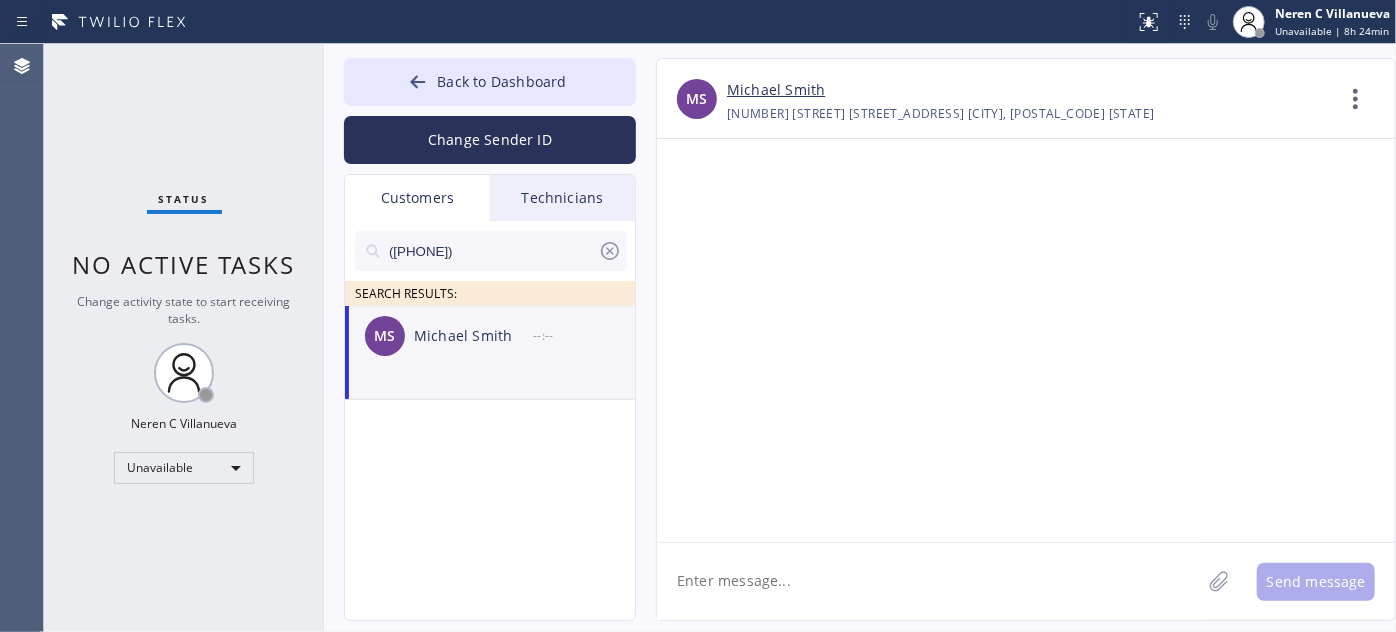 click 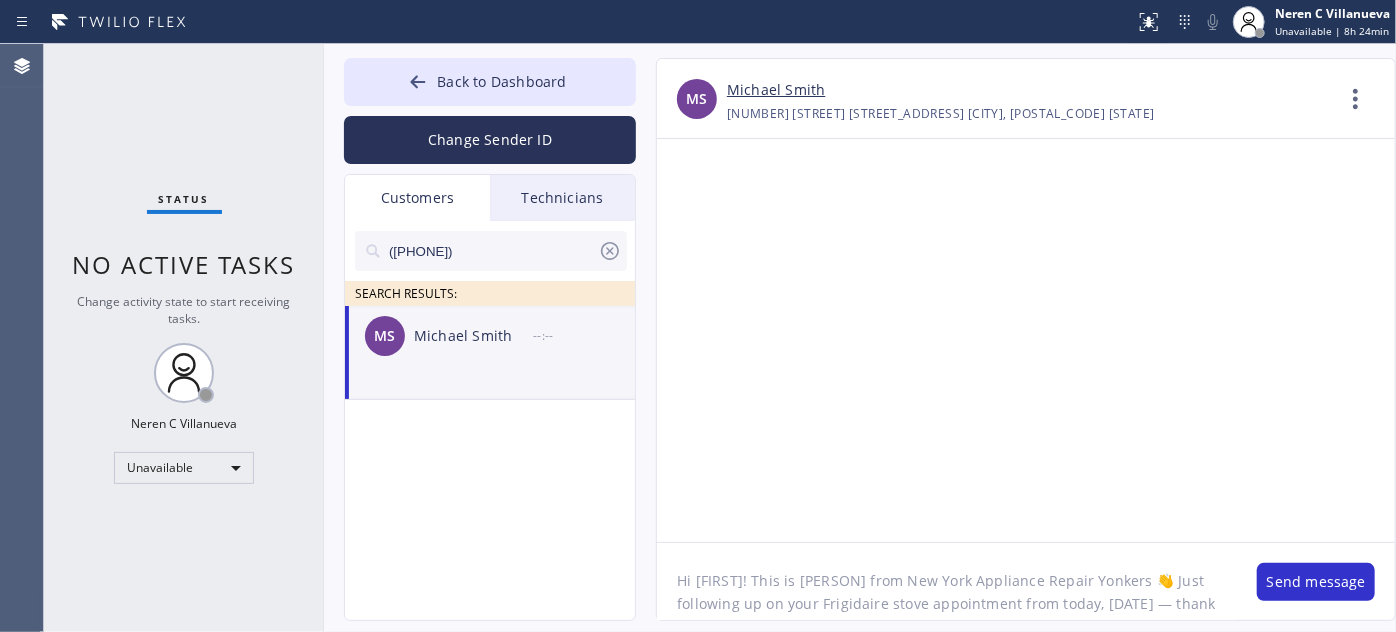 scroll, scrollTop: 16, scrollLeft: 0, axis: vertical 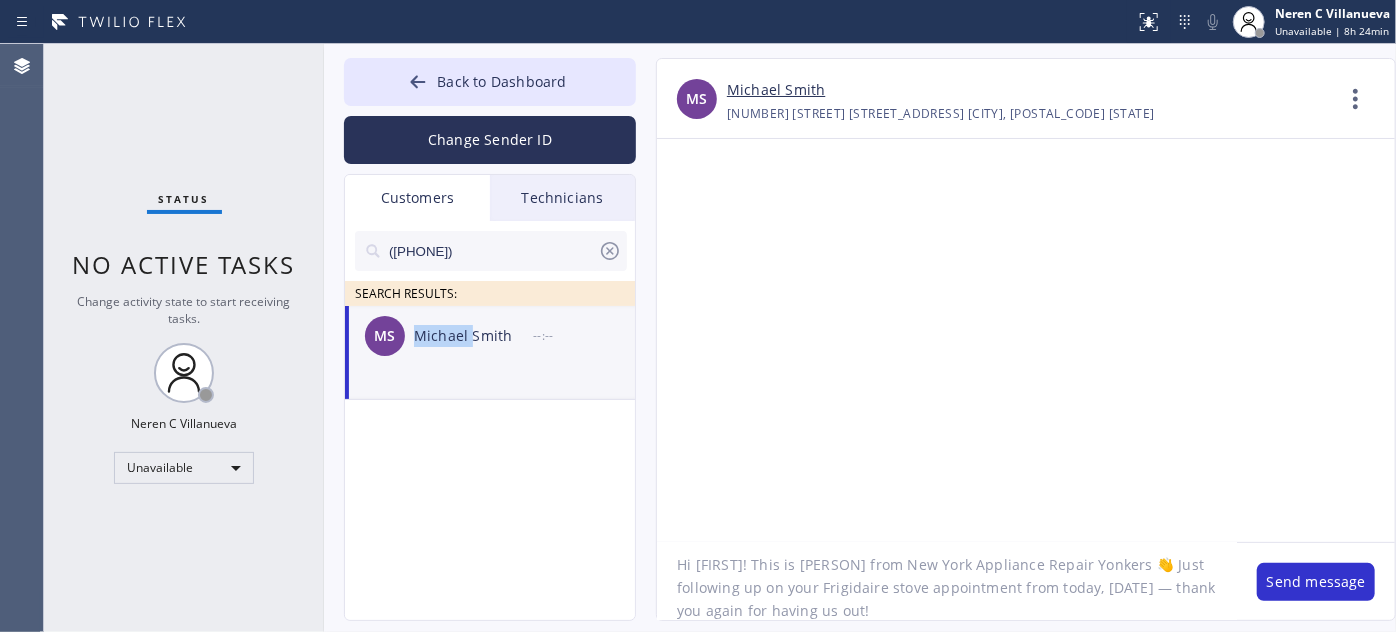 drag, startPoint x: 410, startPoint y: 330, endPoint x: 467, endPoint y: 351, distance: 60.74537 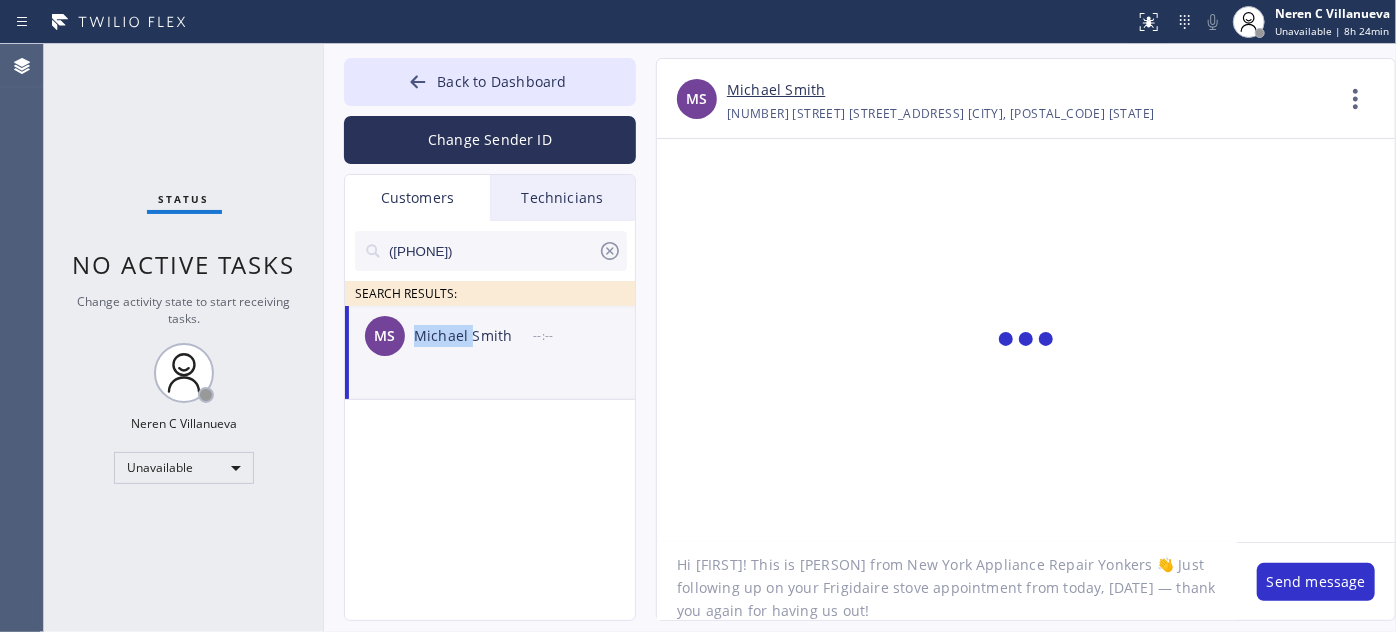 copy on "Michael" 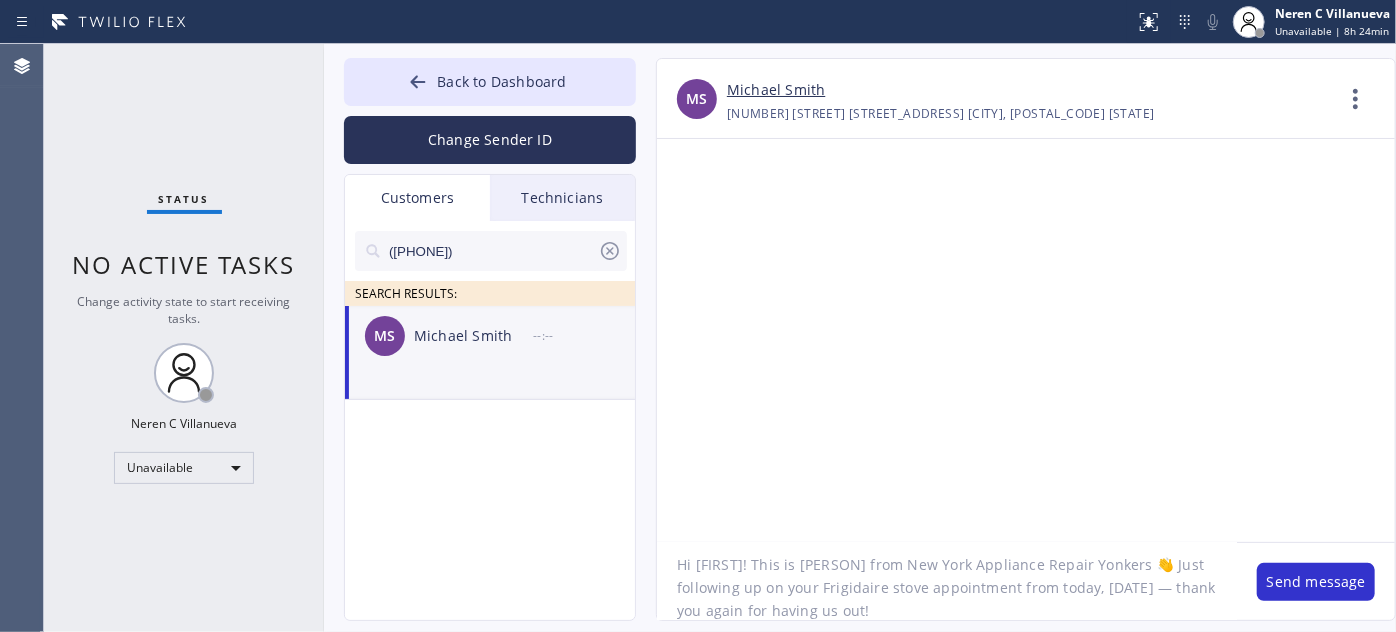 drag, startPoint x: 688, startPoint y: 559, endPoint x: 728, endPoint y: 559, distance: 40 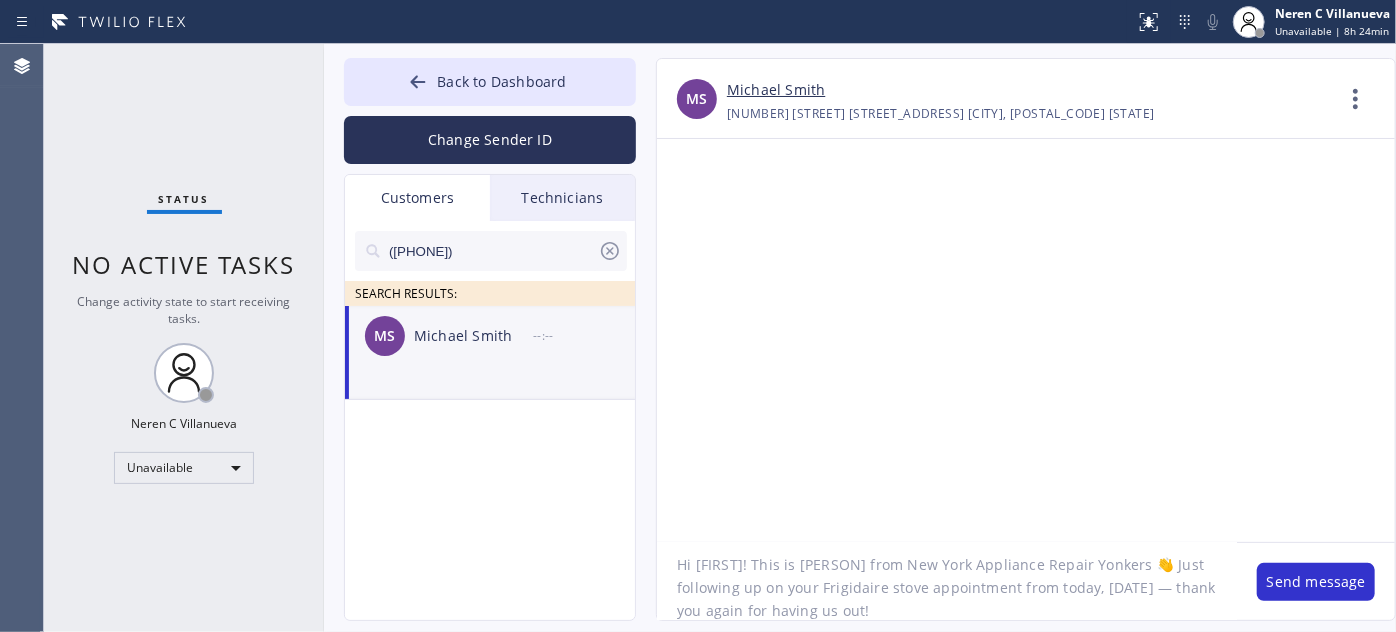 drag, startPoint x: 697, startPoint y: 564, endPoint x: 736, endPoint y: 561, distance: 39.115215 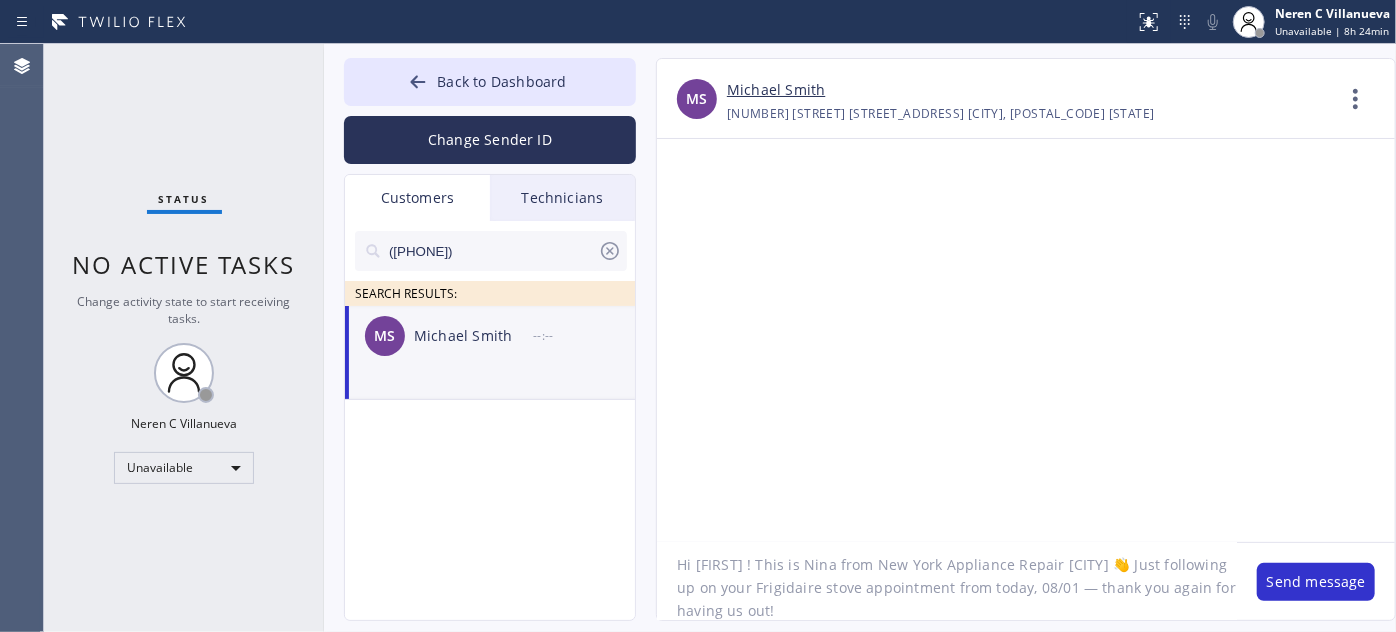 drag, startPoint x: 877, startPoint y: 564, endPoint x: 1115, endPoint y: 564, distance: 238 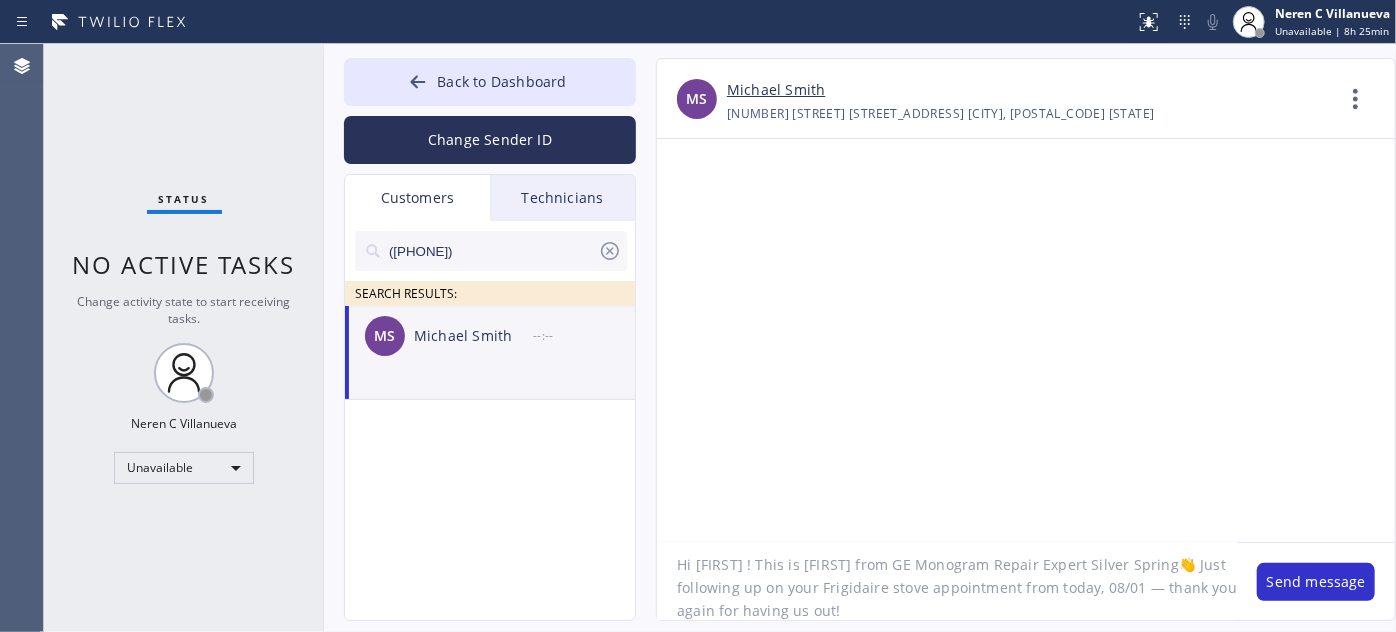 drag, startPoint x: 820, startPoint y: 586, endPoint x: 917, endPoint y: 586, distance: 97 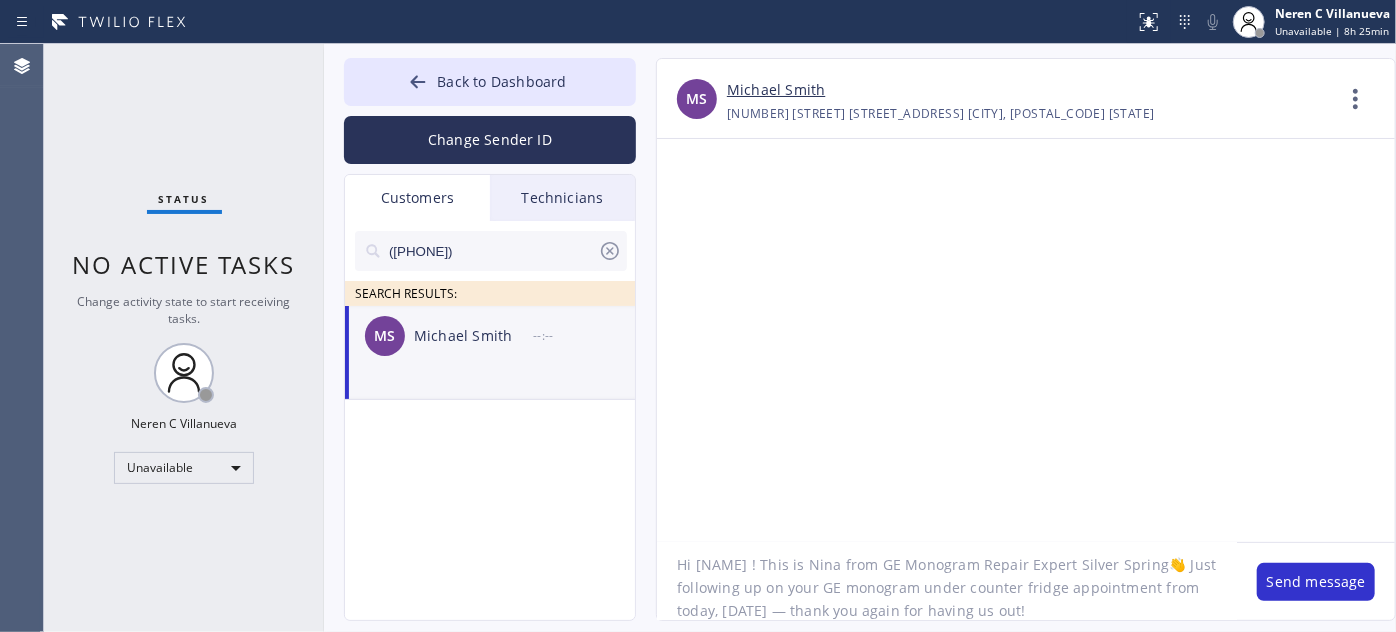 drag, startPoint x: 844, startPoint y: 588, endPoint x: 1015, endPoint y: 588, distance: 171 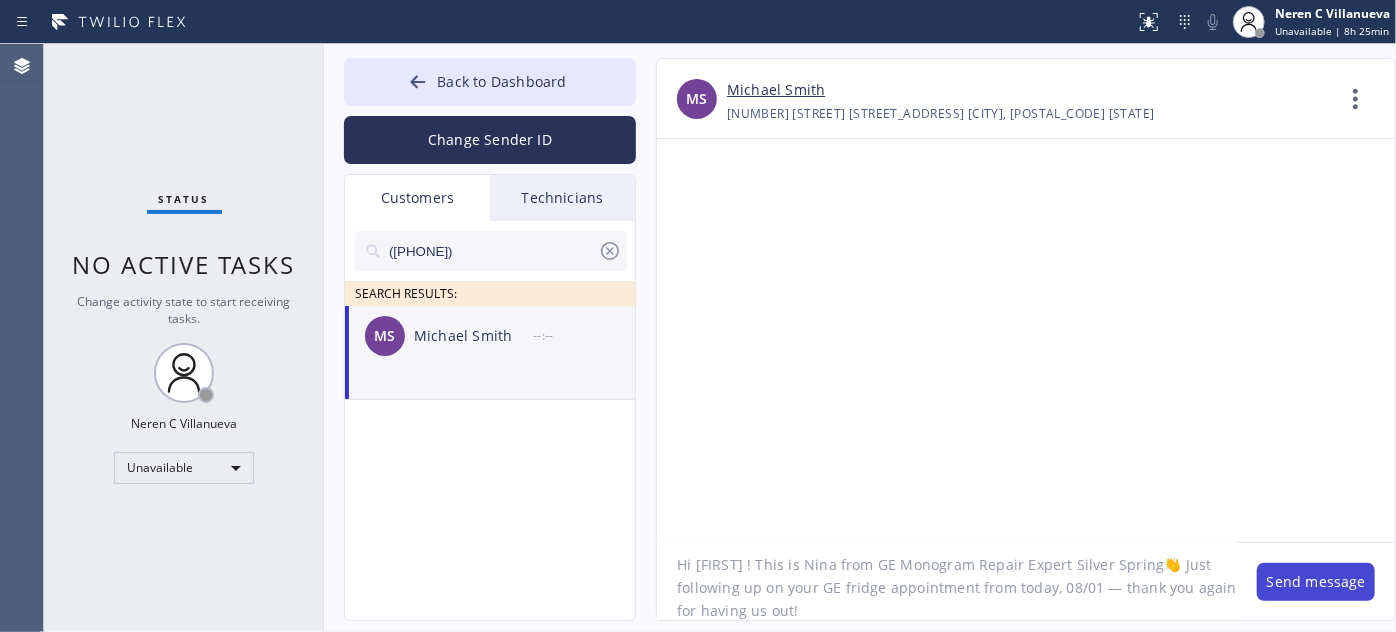 type on "Hi [FIRST] ! This is Nina from GE Monogram Repair Expert Silver Spring👋 Just following up on your GE fridge appointment from today, 08/01 — thank you again for having us out!" 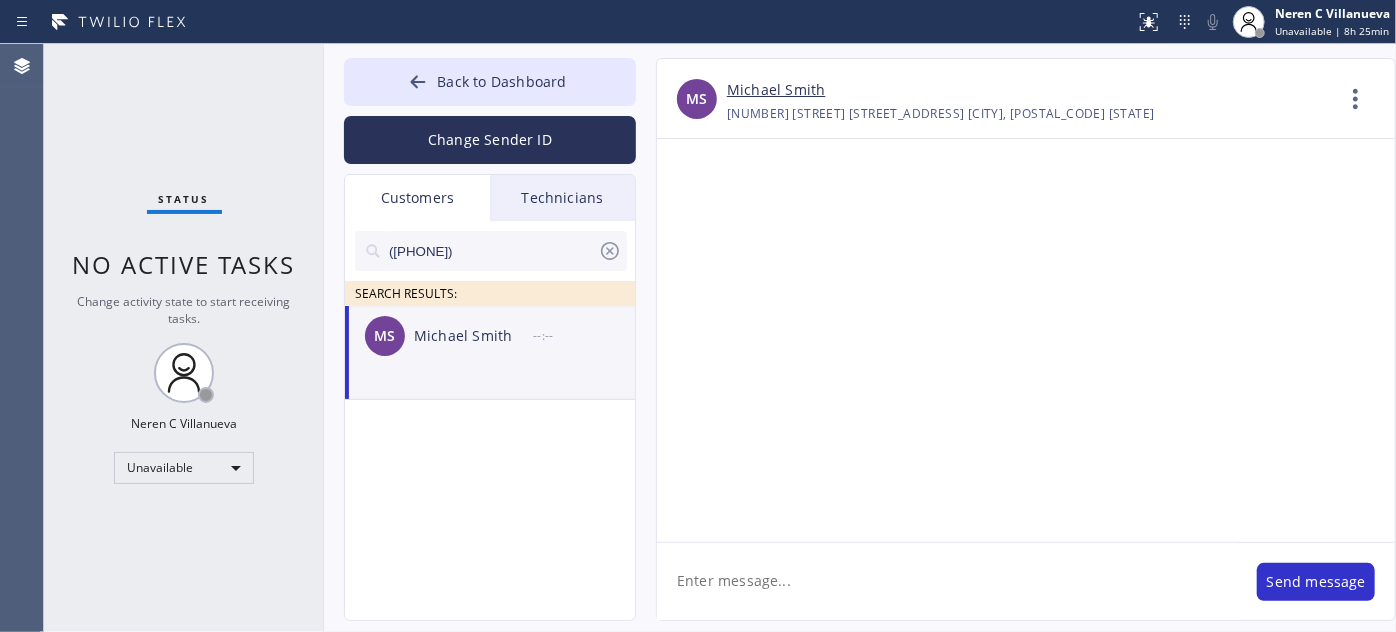 scroll, scrollTop: 0, scrollLeft: 0, axis: both 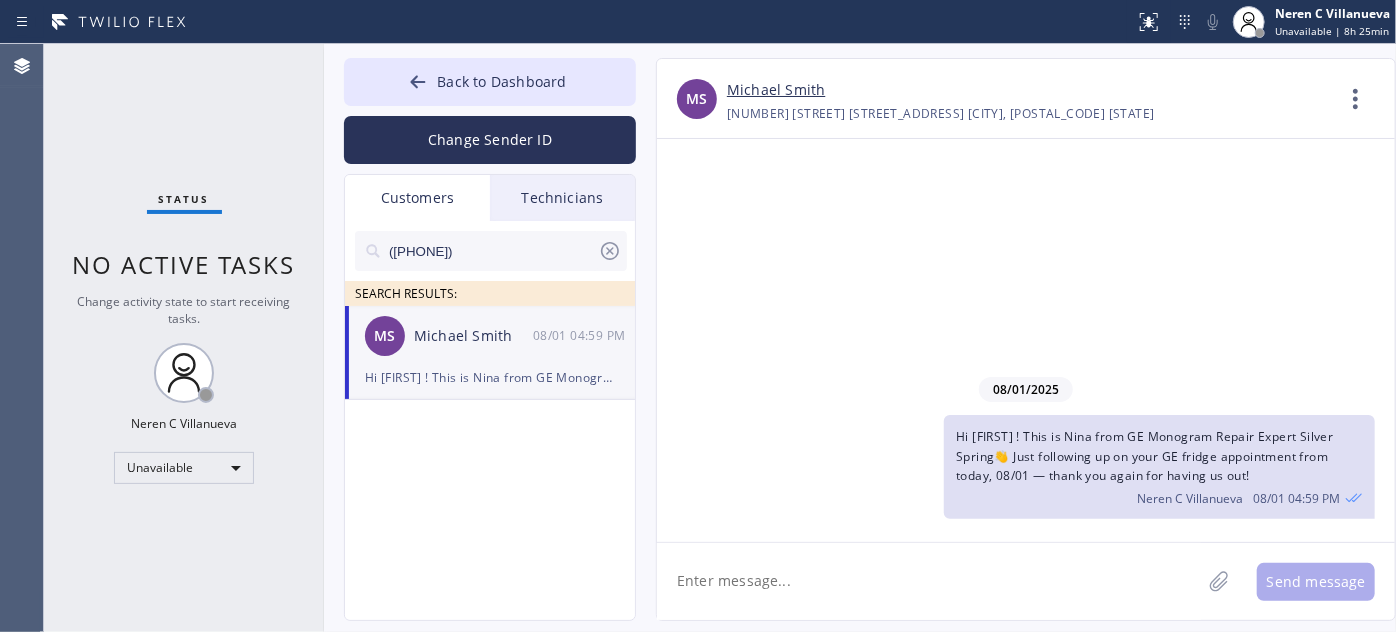 paste on "I’m not sure if anything’s been finalized yet, but if you have any questions or feel 𝗿𝗲𝗮𝗱𝘆 𝘁𝗼 𝗺𝗼𝘃𝗲 𝗳𝗼𝗿𝘄𝗮𝗿𝗱 with the repair, I’d be happy to help. Feel free to call or text me anytime! 🙏" 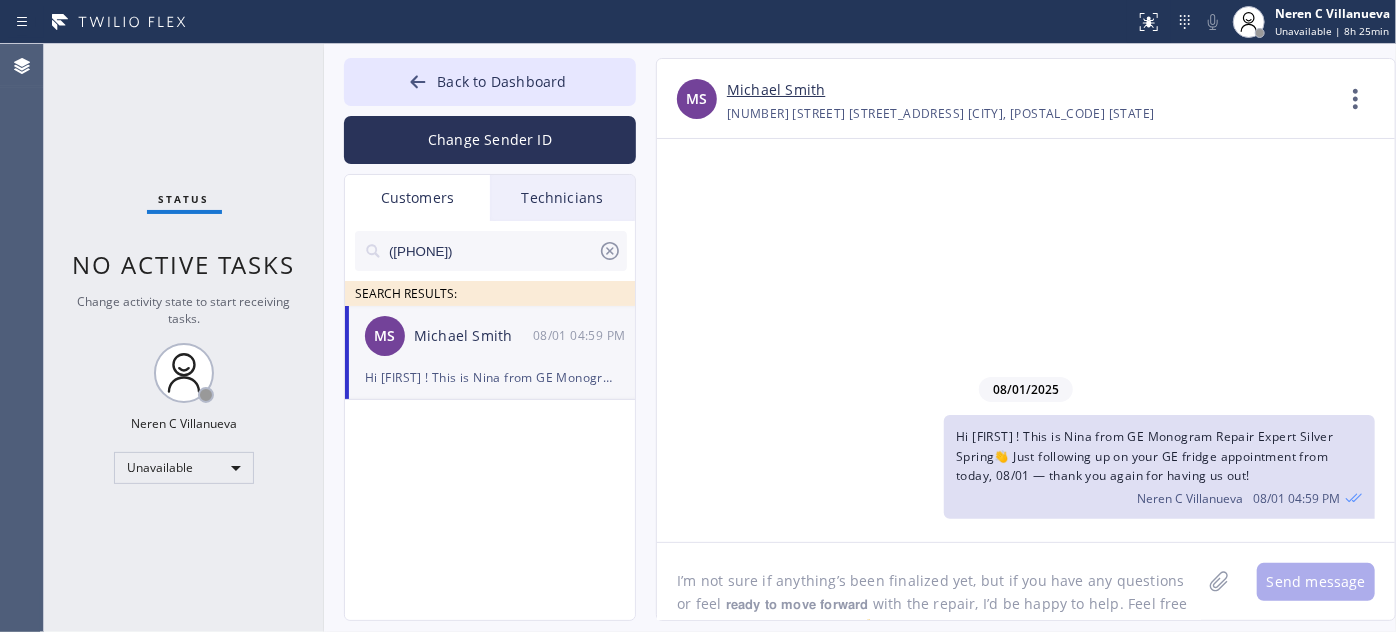 scroll, scrollTop: 16, scrollLeft: 0, axis: vertical 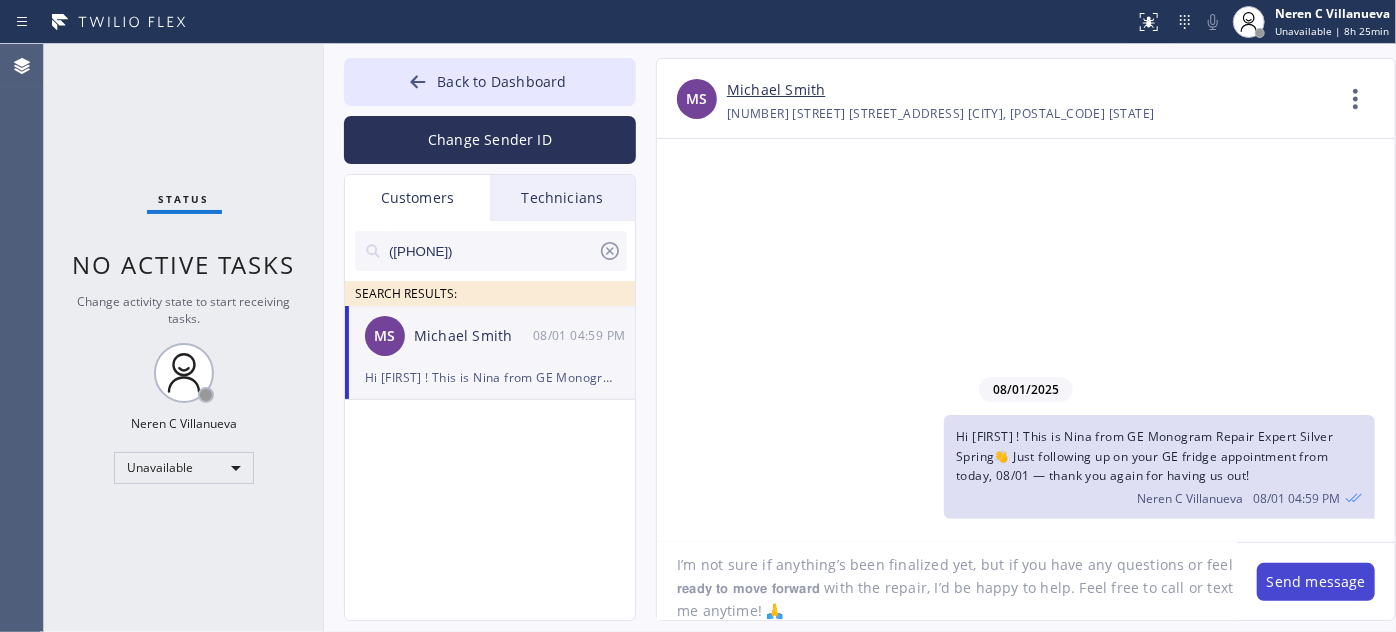 type on "I’m not sure if anything’s been finalized yet, but if you have any questions or feel 𝗿𝗲𝗮𝗱𝘆 𝘁𝗼 𝗺𝗼𝘃𝗲 𝗳𝗼𝗿𝘄𝗮𝗿𝗱 with the repair, I’d be happy to help. Feel free to call or text me anytime! 🙏" 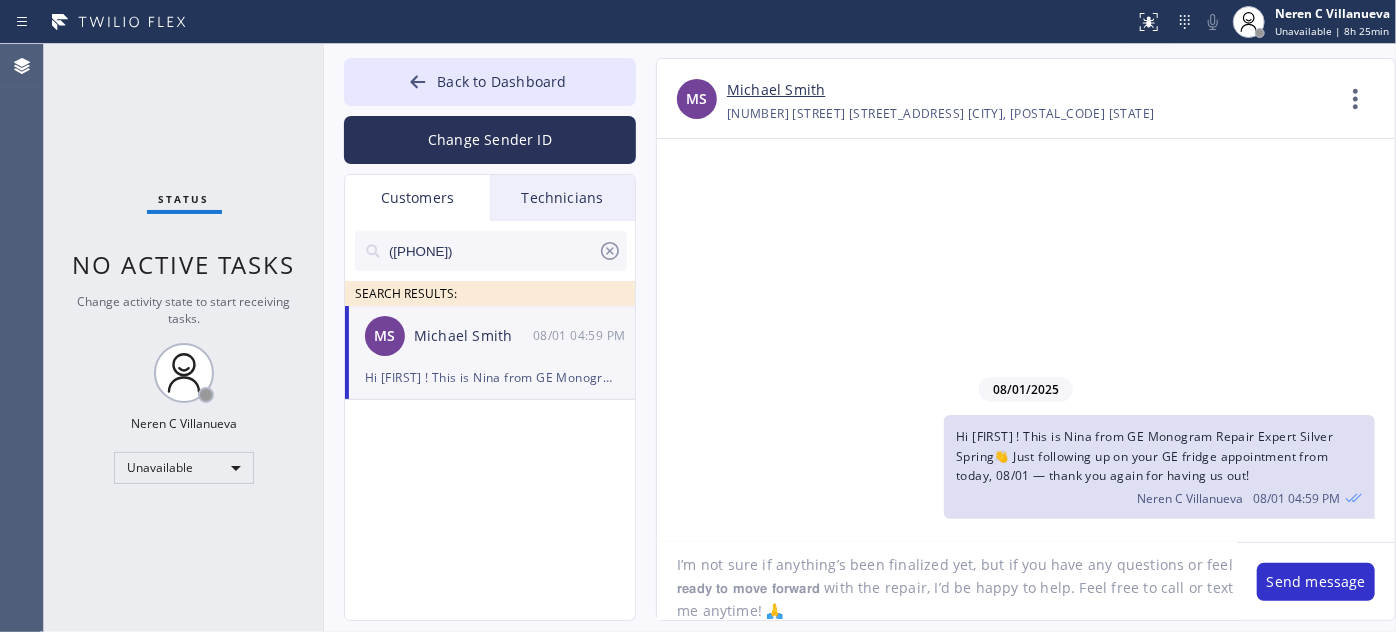 drag, startPoint x: 1288, startPoint y: 574, endPoint x: 1219, endPoint y: 554, distance: 71.8401 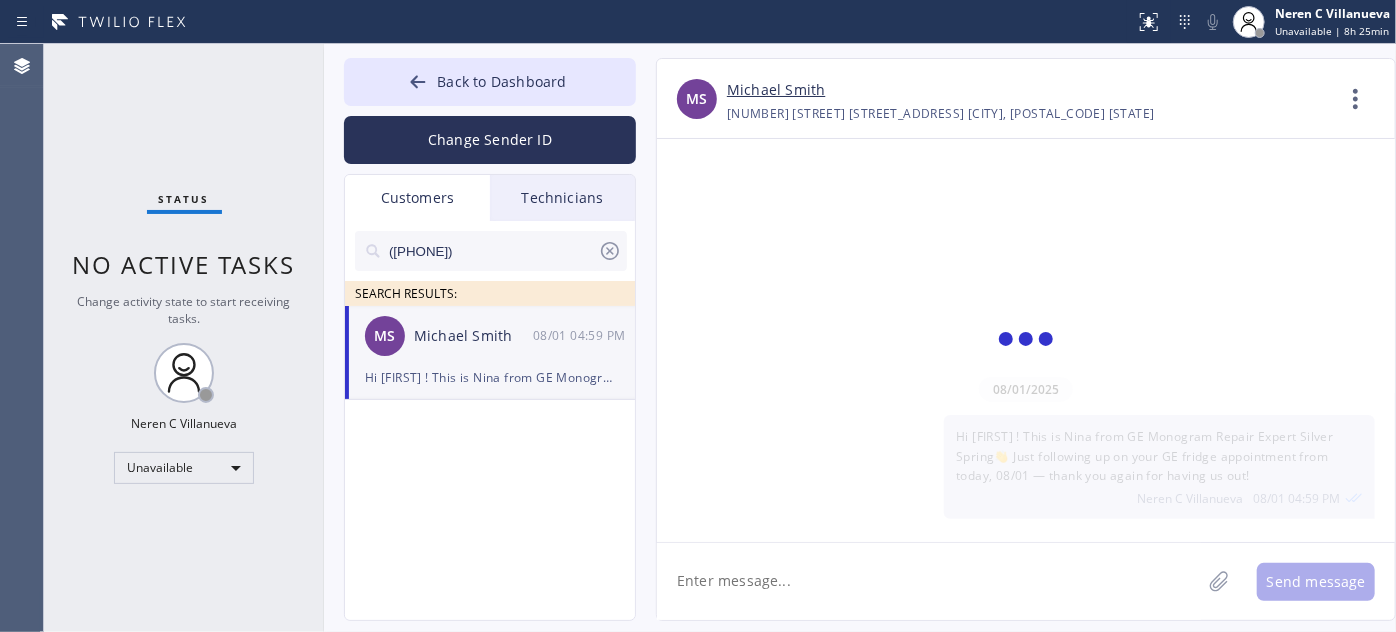 scroll, scrollTop: 0, scrollLeft: 0, axis: both 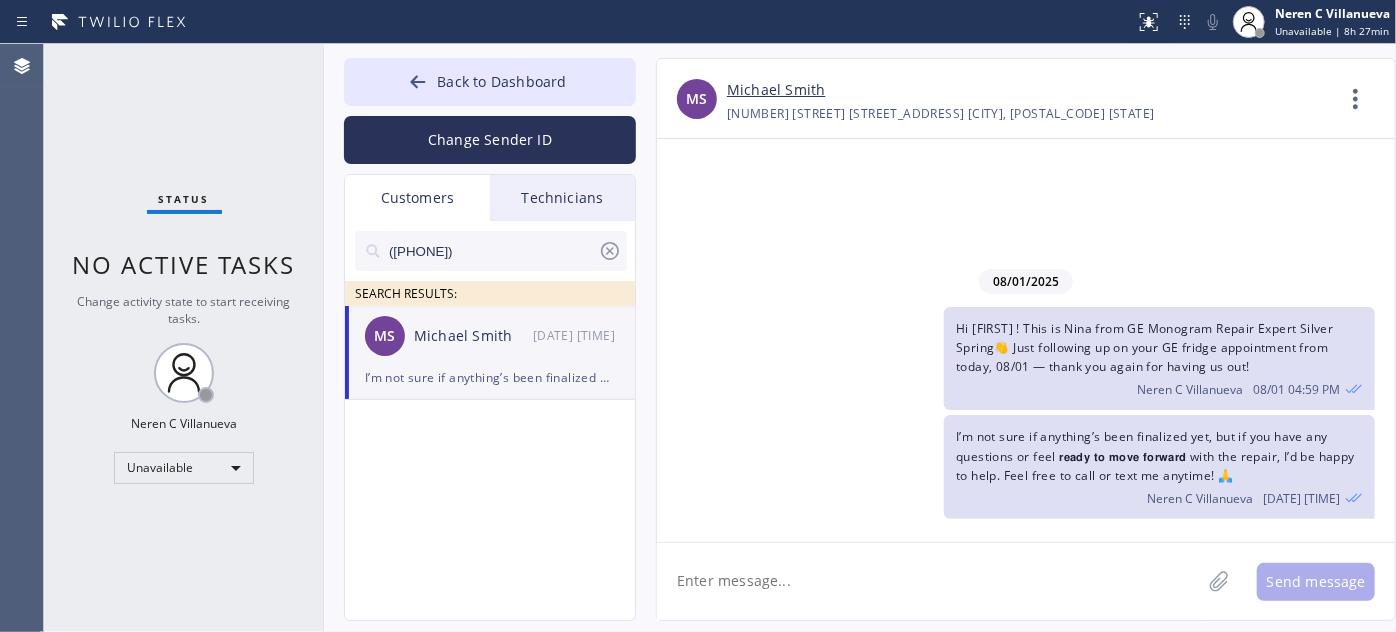 drag, startPoint x: 493, startPoint y: 244, endPoint x: 317, endPoint y: 236, distance: 176.18172 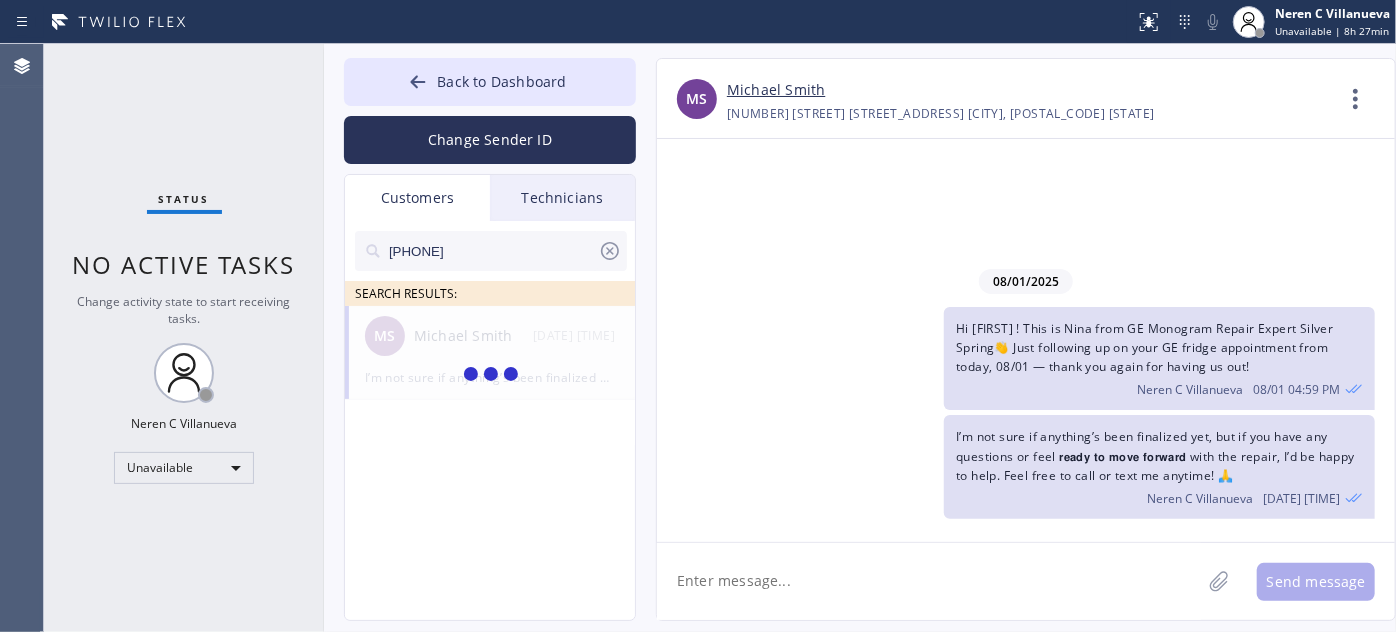 type on "[PHONE]" 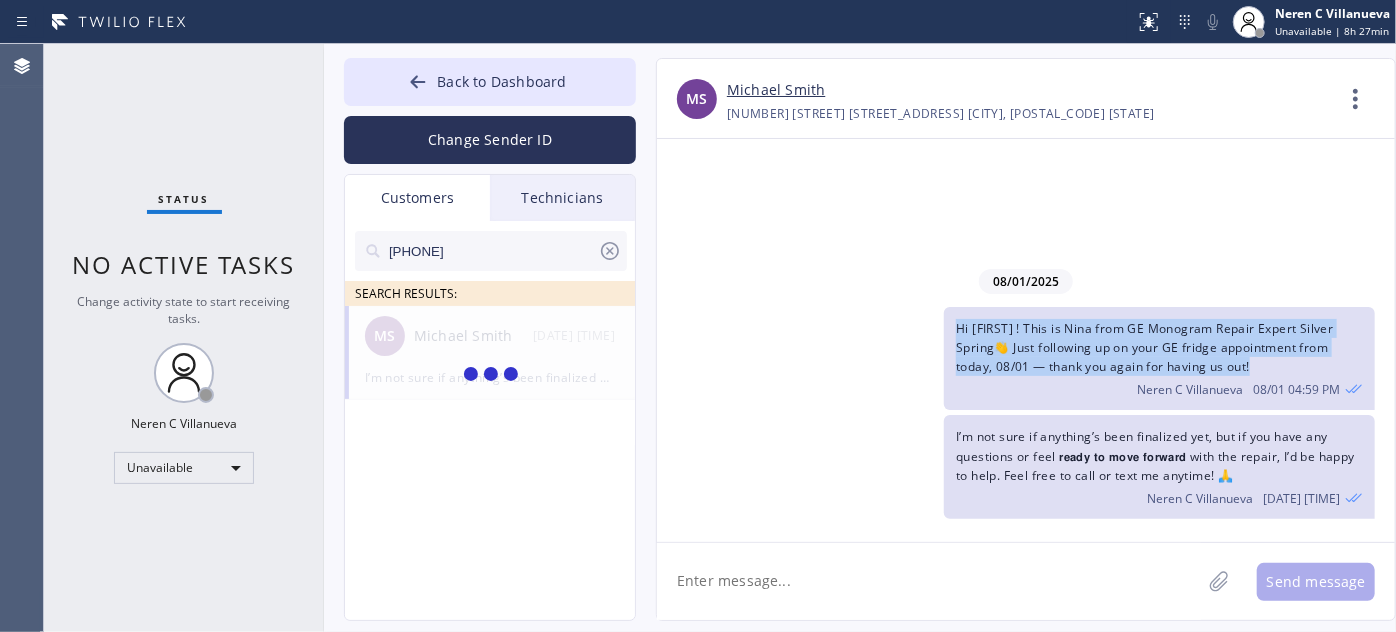 drag, startPoint x: 1257, startPoint y: 364, endPoint x: 930, endPoint y: 323, distance: 329.5603 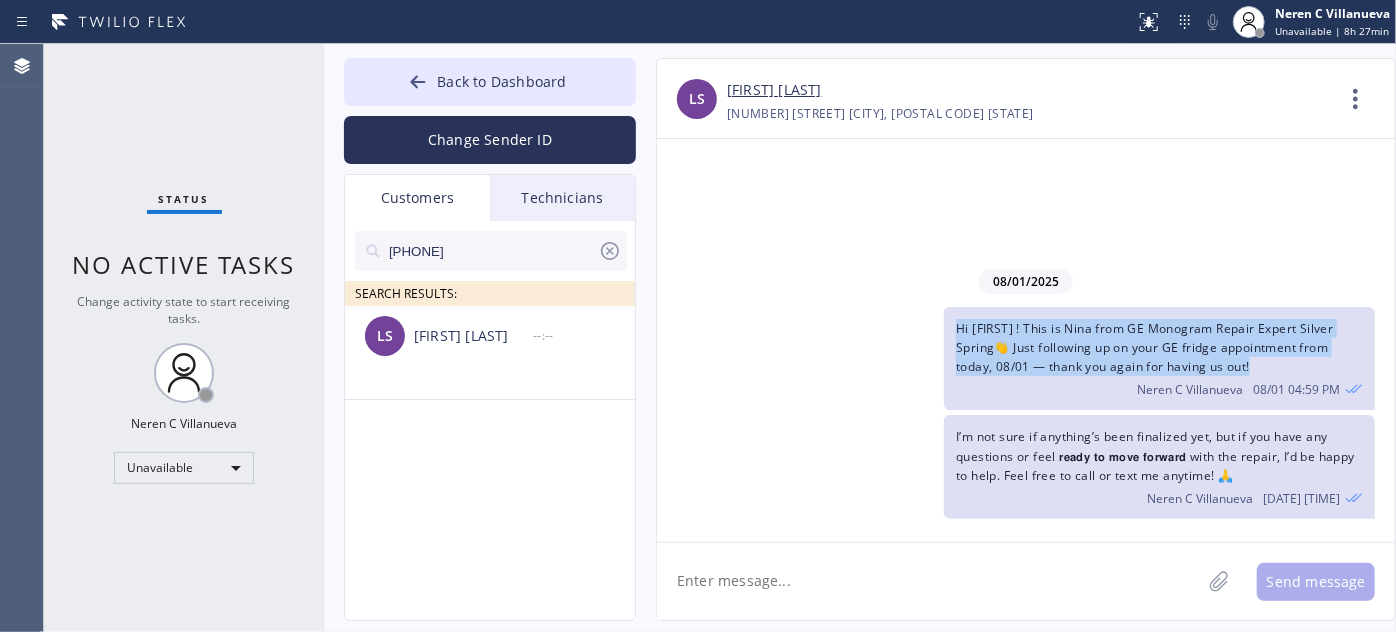 copy on "Hi [FIRST] ! This is Nina from GE Monogram Repair Expert Silver Spring👋 Just following up on your GE fridge appointment from today, 08/01 — thank you again for having us out!" 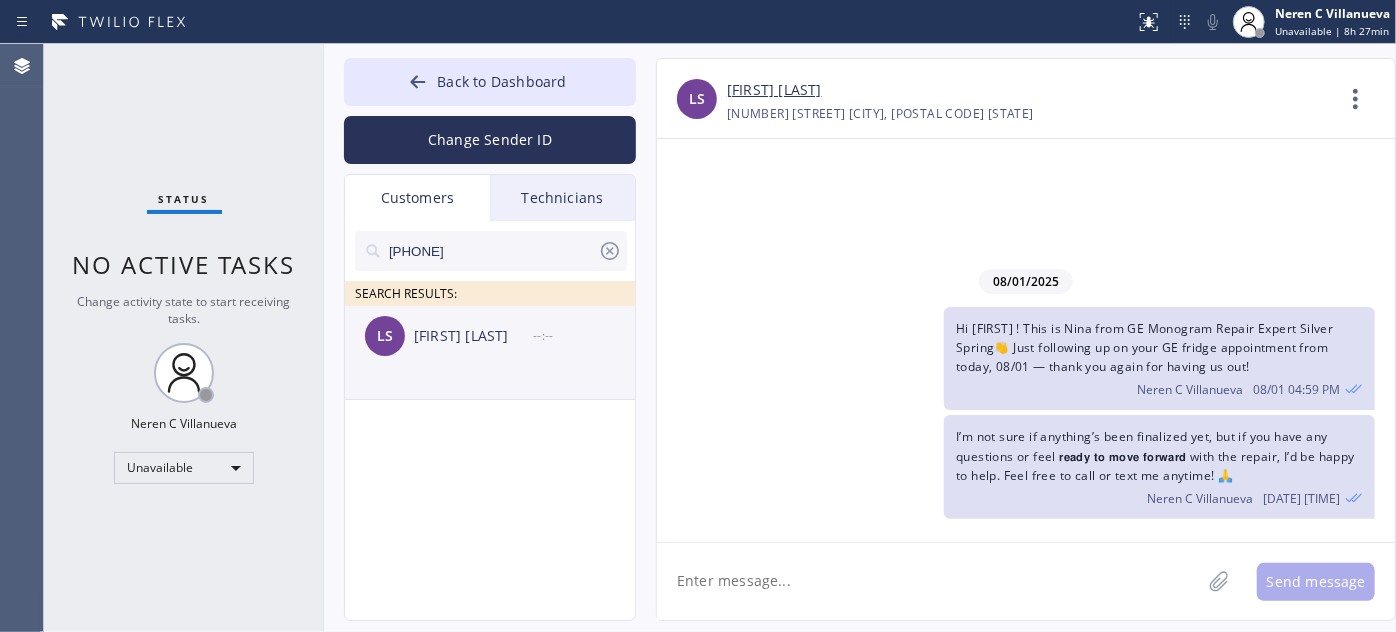 click on "[PERSON] [LAST] --:--" at bounding box center (491, 336) 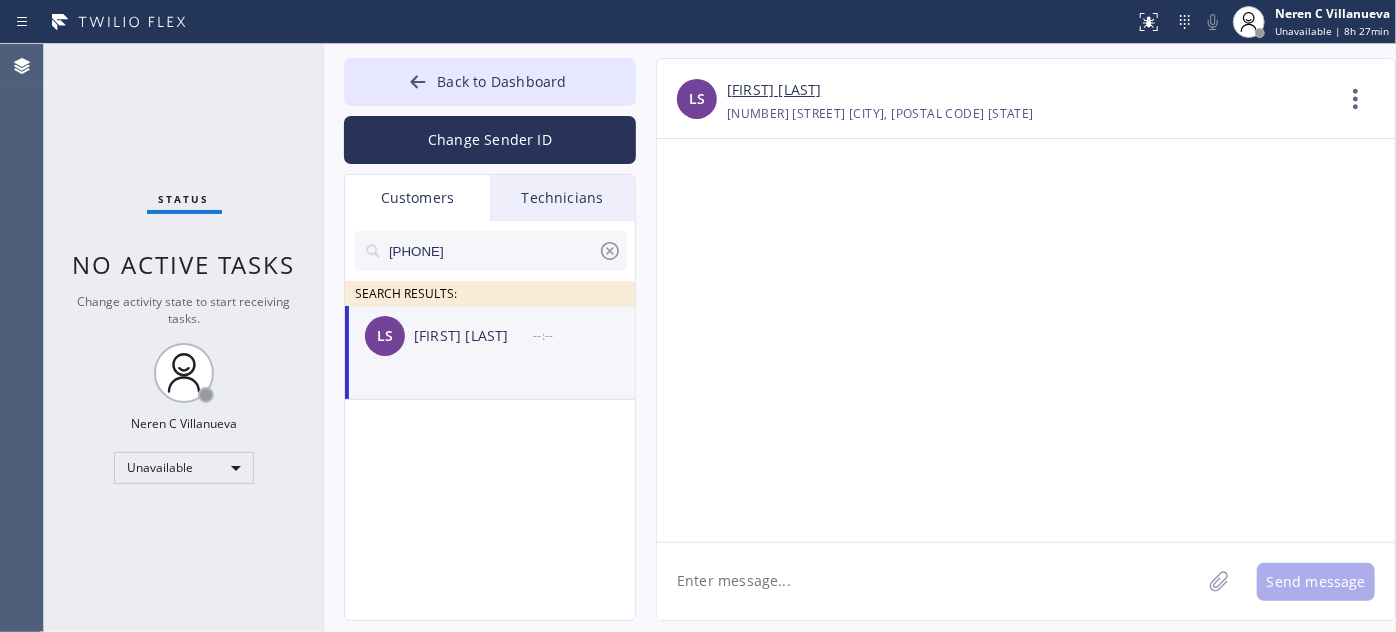 click 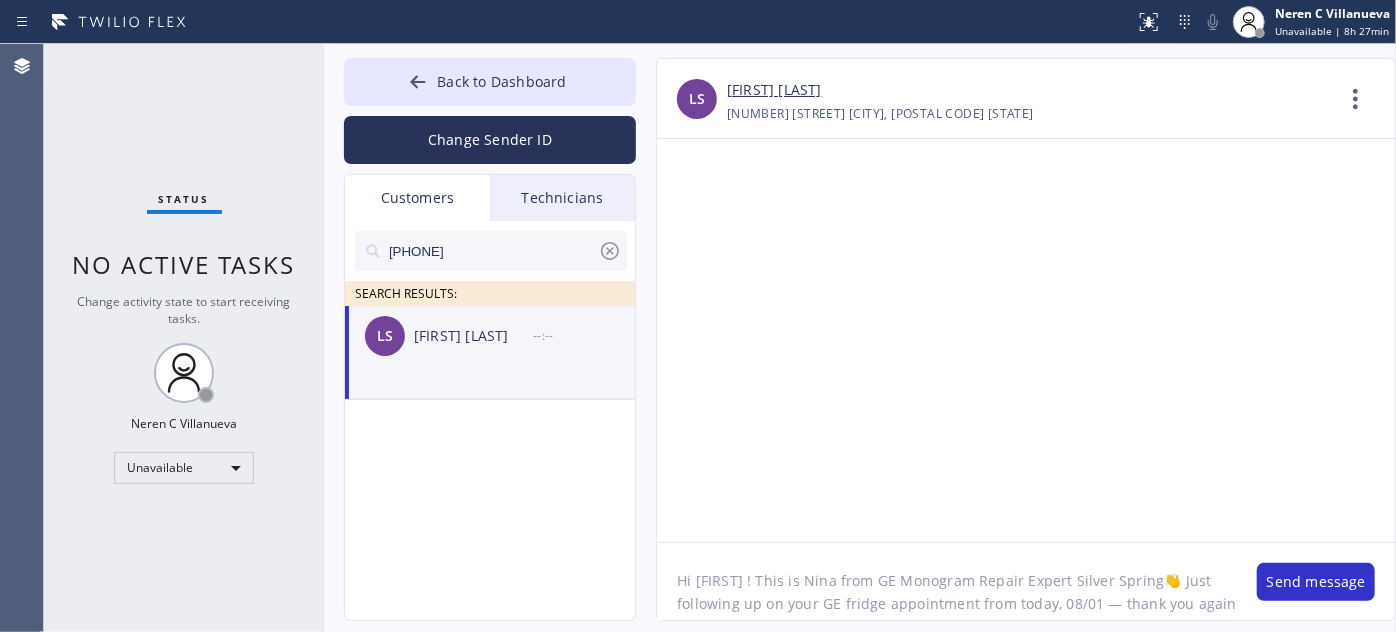 scroll, scrollTop: 16, scrollLeft: 0, axis: vertical 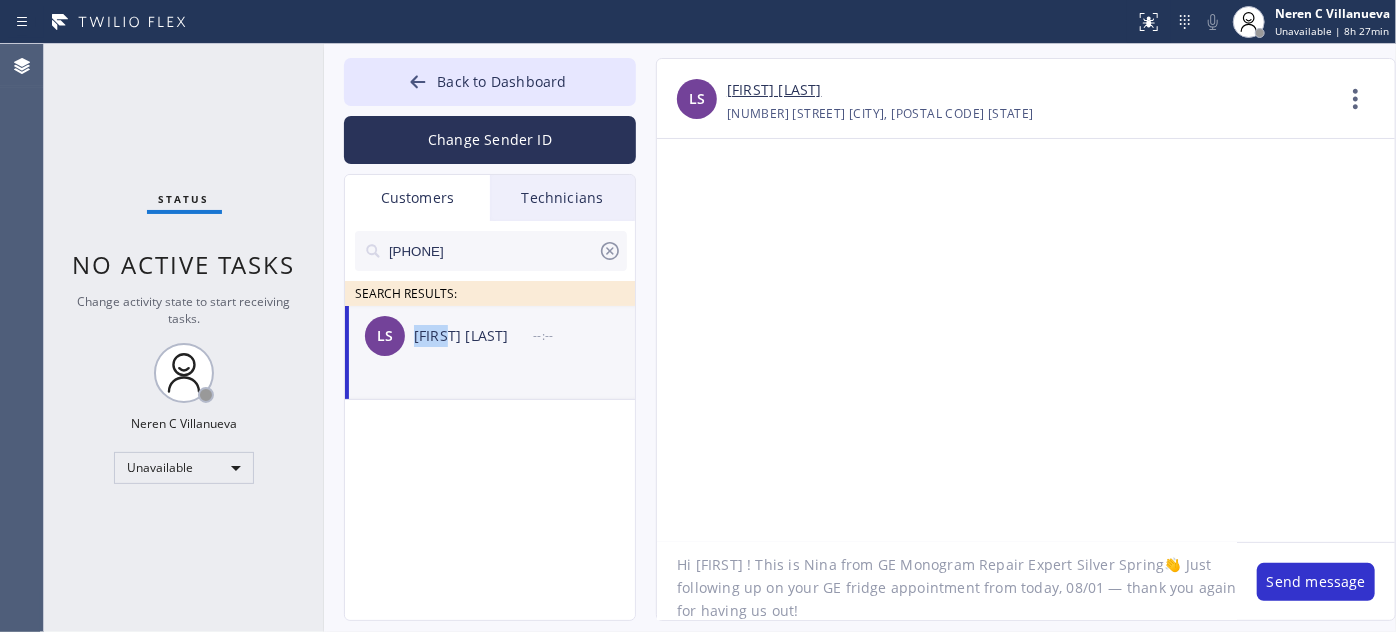 drag, startPoint x: 410, startPoint y: 335, endPoint x: 442, endPoint y: 355, distance: 37.735924 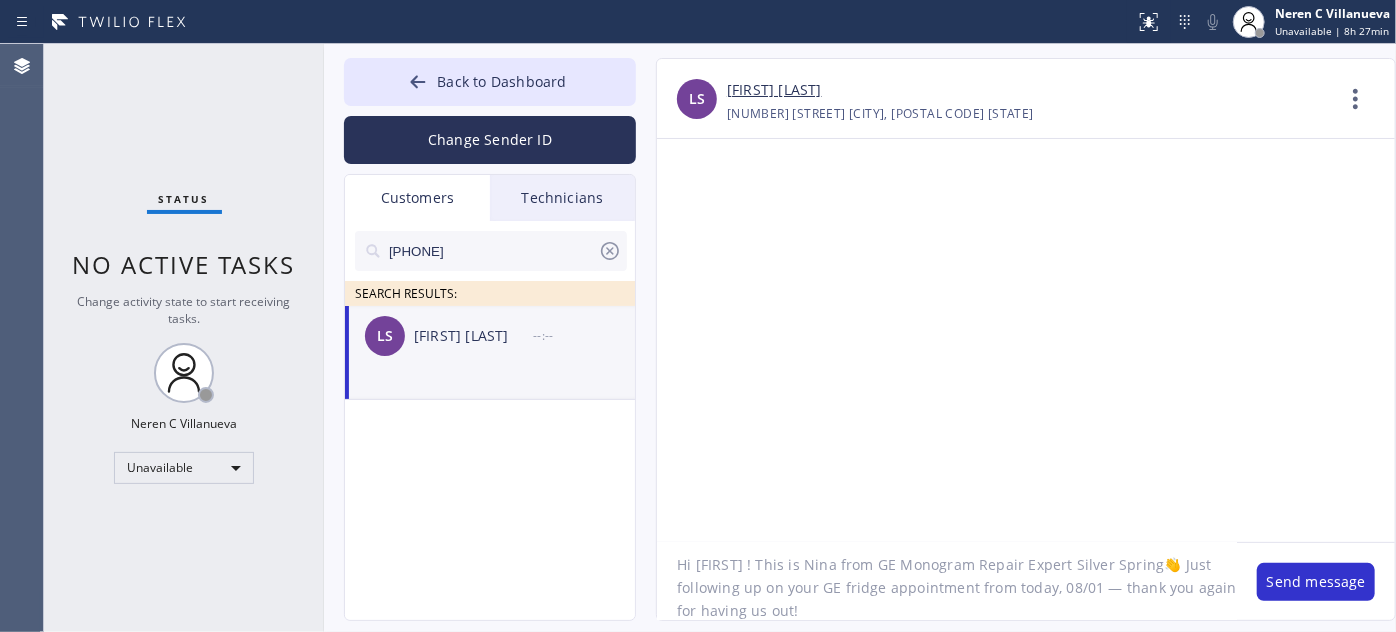 drag, startPoint x: 695, startPoint y: 556, endPoint x: 746, endPoint y: 560, distance: 51.156624 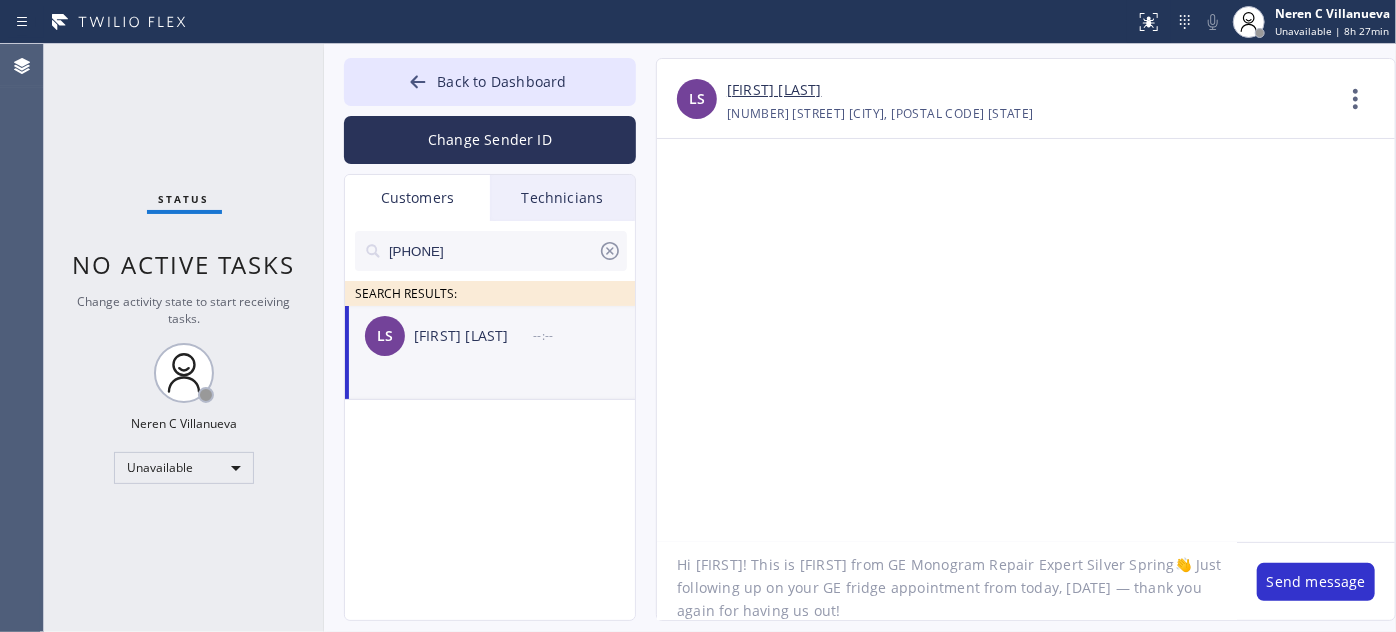 drag, startPoint x: 848, startPoint y: 560, endPoint x: 1123, endPoint y: 559, distance: 275.00183 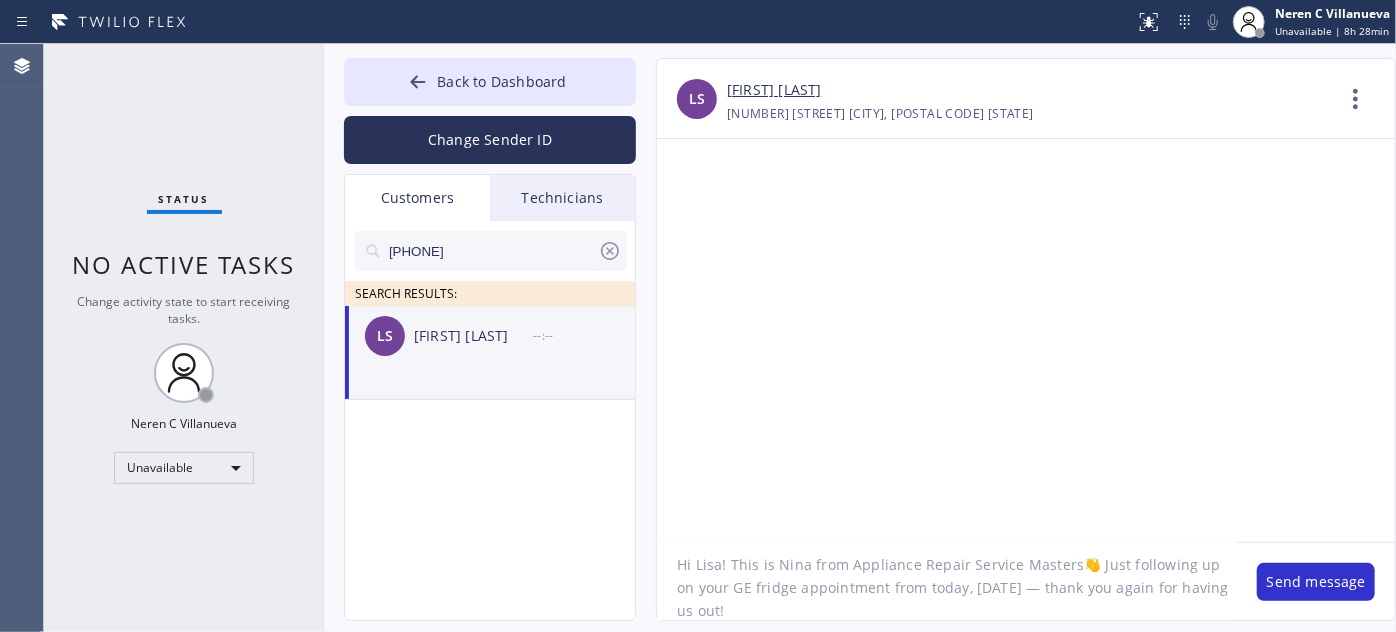 drag, startPoint x: 709, startPoint y: 583, endPoint x: 770, endPoint y: 582, distance: 61.008198 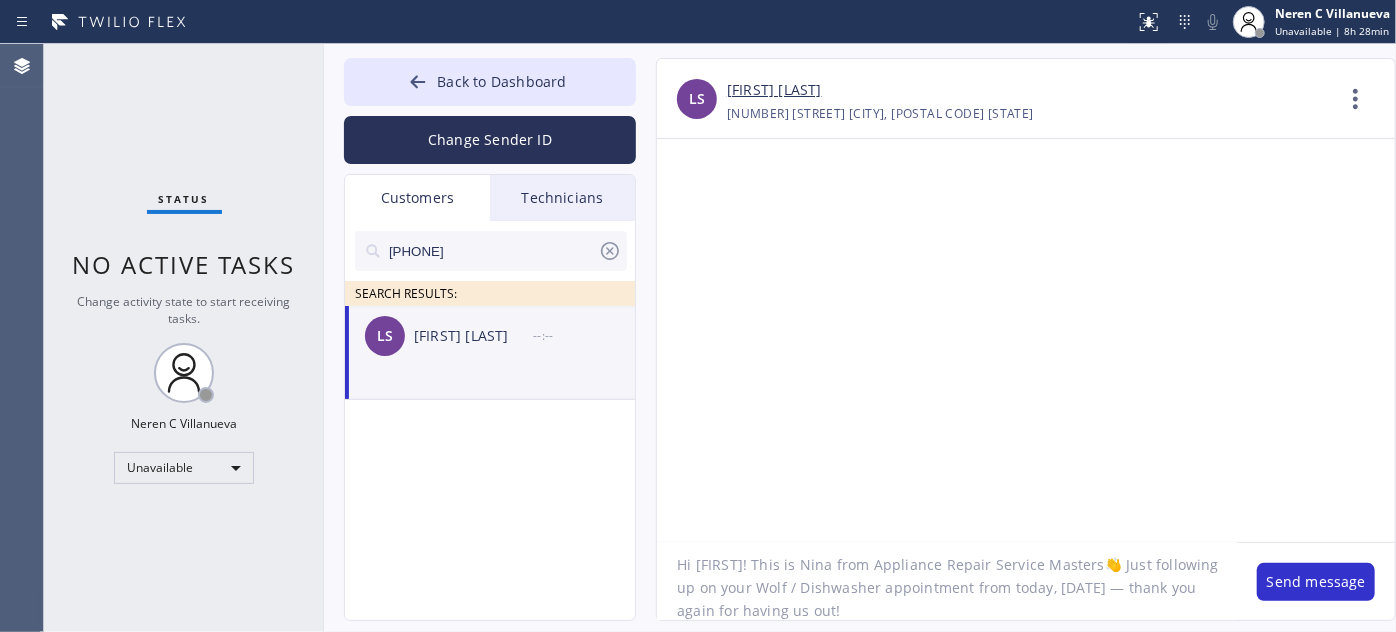 drag, startPoint x: 764, startPoint y: 586, endPoint x: 744, endPoint y: 586, distance: 20 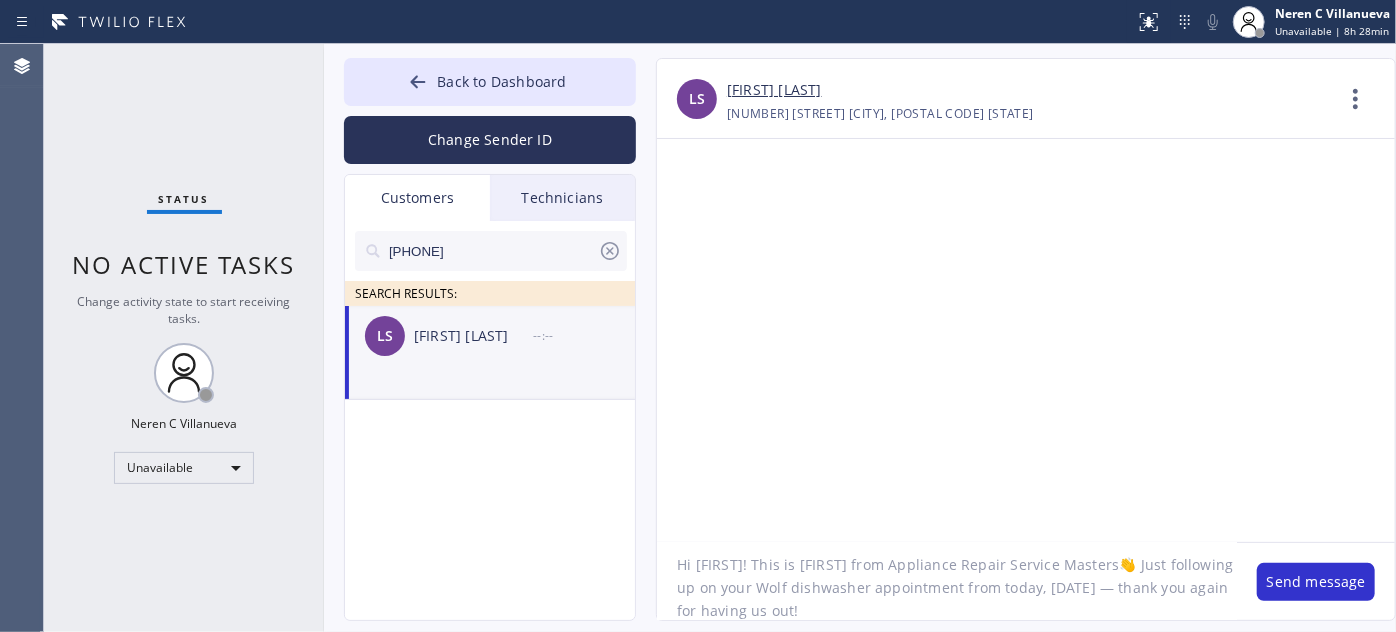 scroll, scrollTop: 18, scrollLeft: 0, axis: vertical 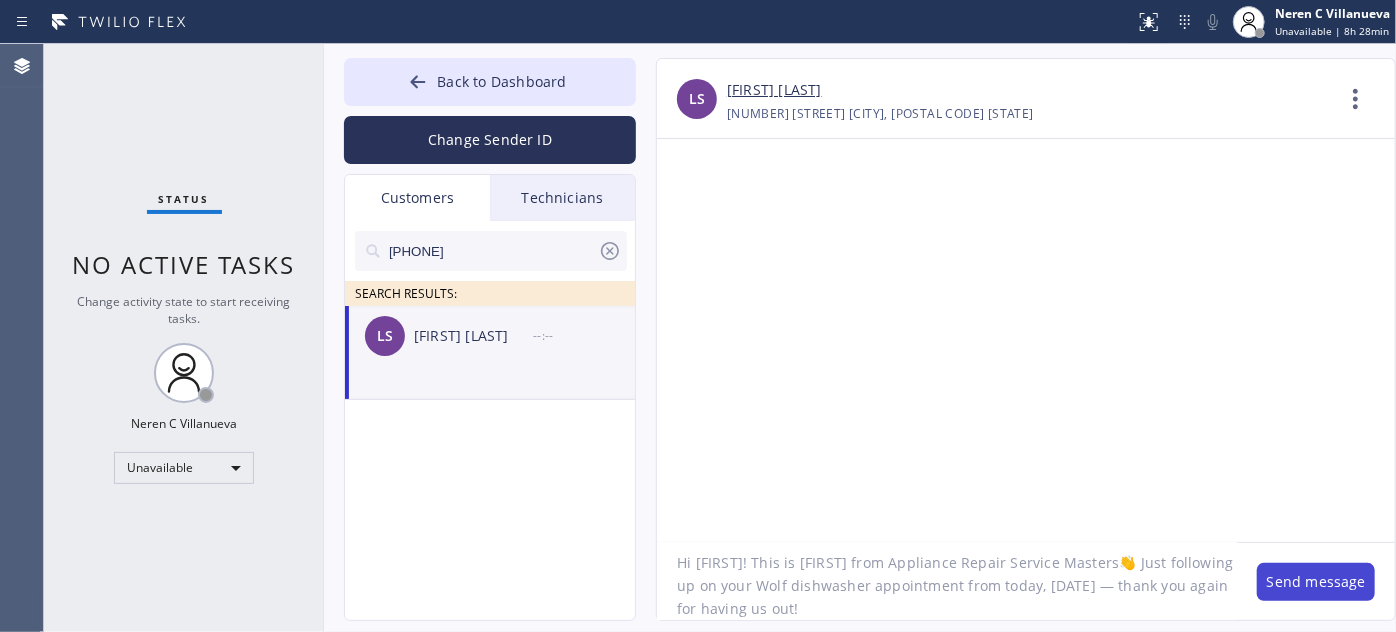 type on "Hi [FIRST]! This is [FIRST] from Appliance Repair Service Masters👋 Just following up on your Wolf dishwasher appointment from today, [DATE] — thank you again for having us out!" 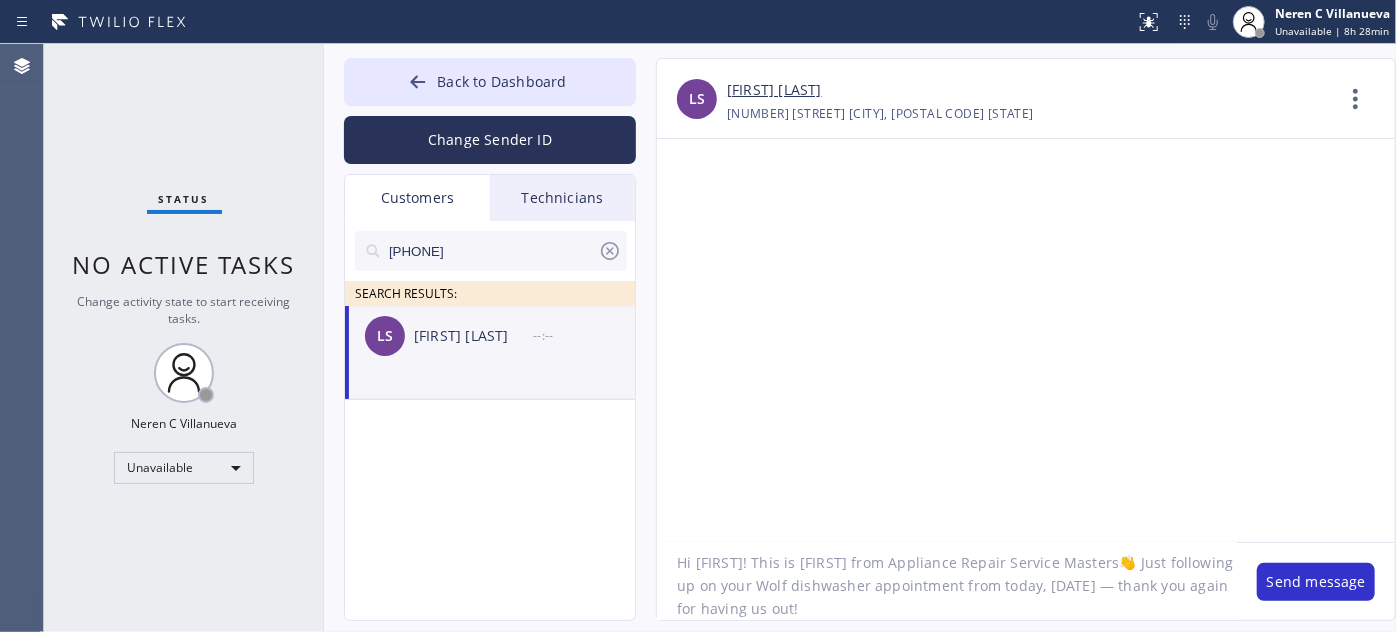 drag, startPoint x: 1300, startPoint y: 579, endPoint x: 1295, endPoint y: 543, distance: 36.345562 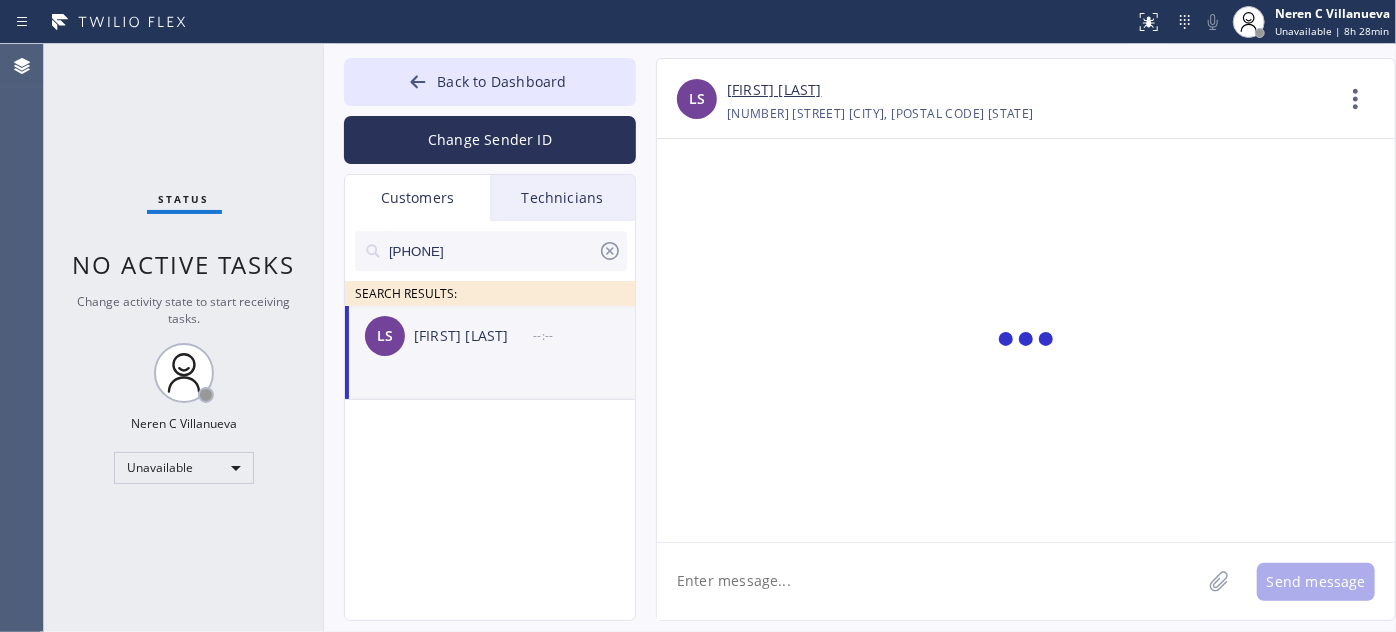 scroll, scrollTop: 0, scrollLeft: 0, axis: both 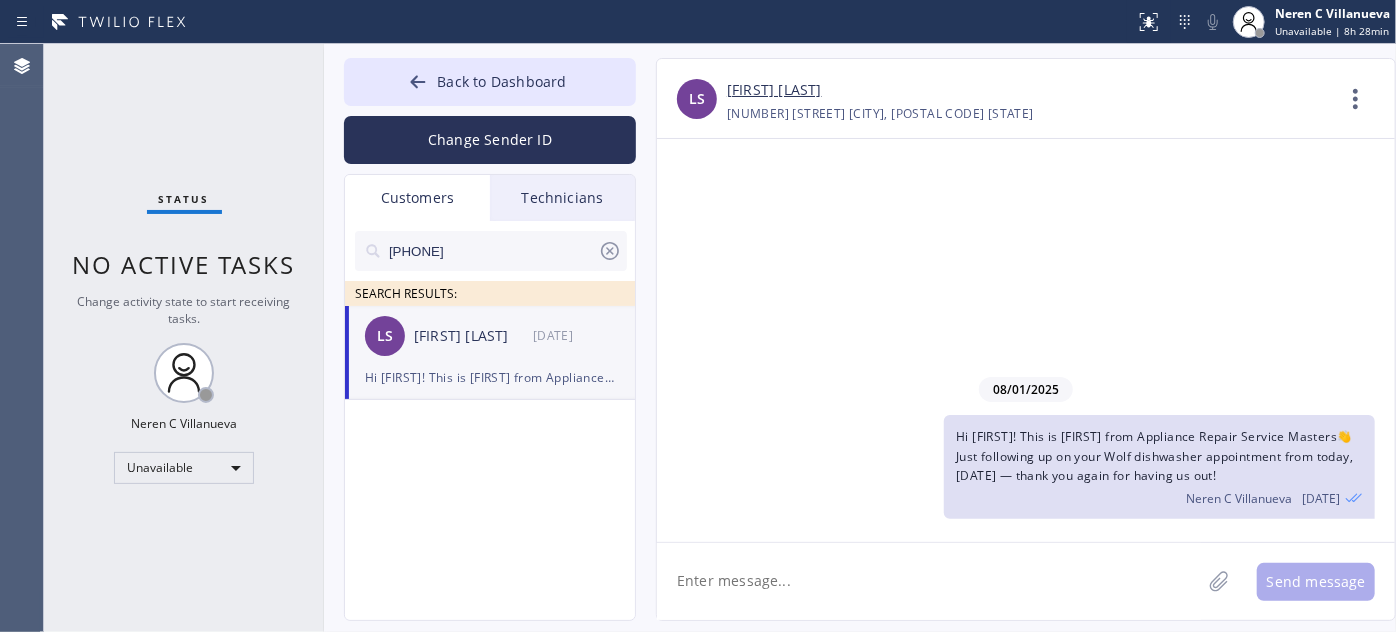 paste on "I’m not sure if anything’s been finalized yet, but if you have any questions or feel 𝗿𝗲𝗮𝗱𝘆 𝘁𝗼 𝗺𝗼𝘃𝗲 𝗳𝗼𝗿𝘄𝗮𝗿𝗱 with the repair, I’d be happy to help. Feel free to call or text me anytime! 🙏" 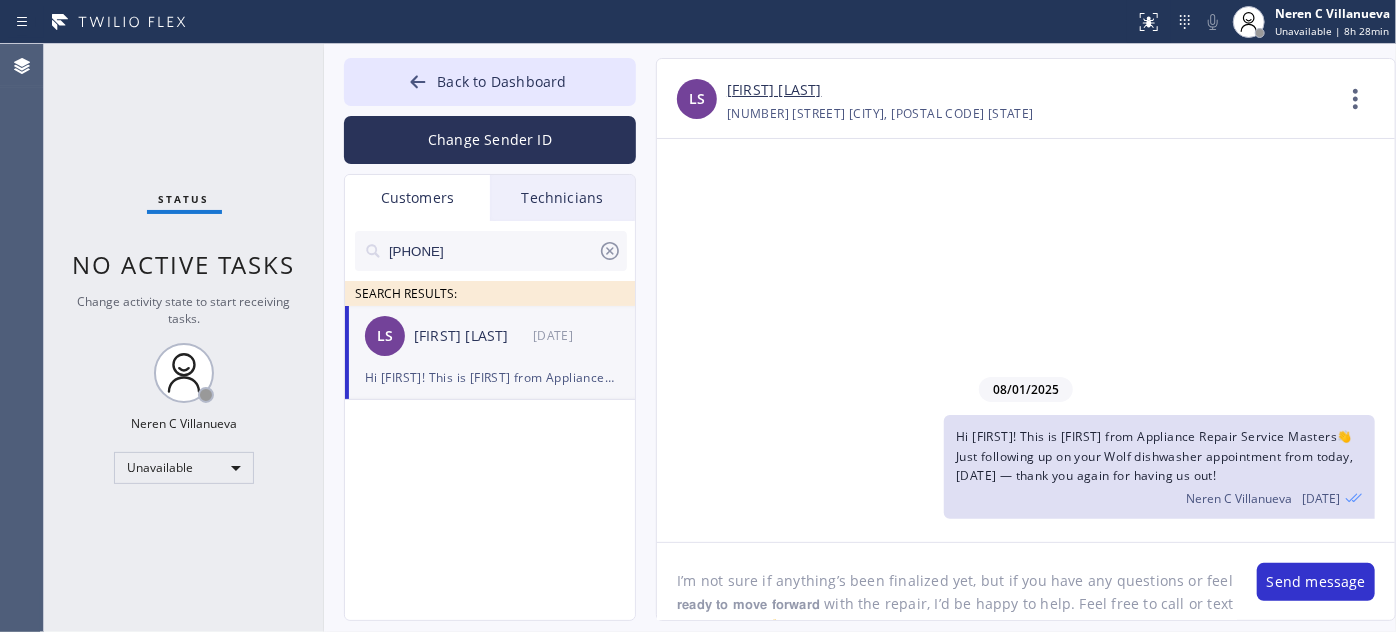 scroll, scrollTop: 16, scrollLeft: 0, axis: vertical 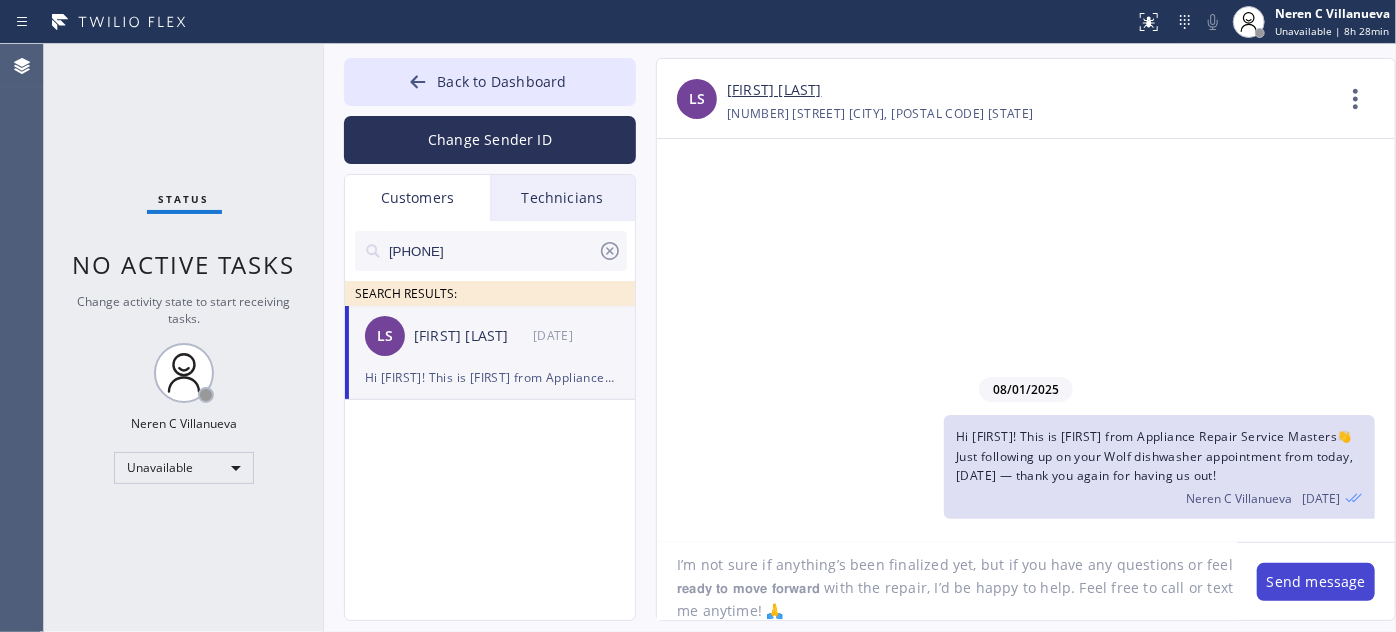 type on "I’m not sure if anything’s been finalized yet, but if you have any questions or feel 𝗿𝗲𝗮𝗱𝘆 𝘁𝗼 𝗺𝗼𝘃𝗲 𝗳𝗼𝗿𝘄𝗮𝗿𝗱 with the repair, I’d be happy to help. Feel free to call or text me anytime! 🙏" 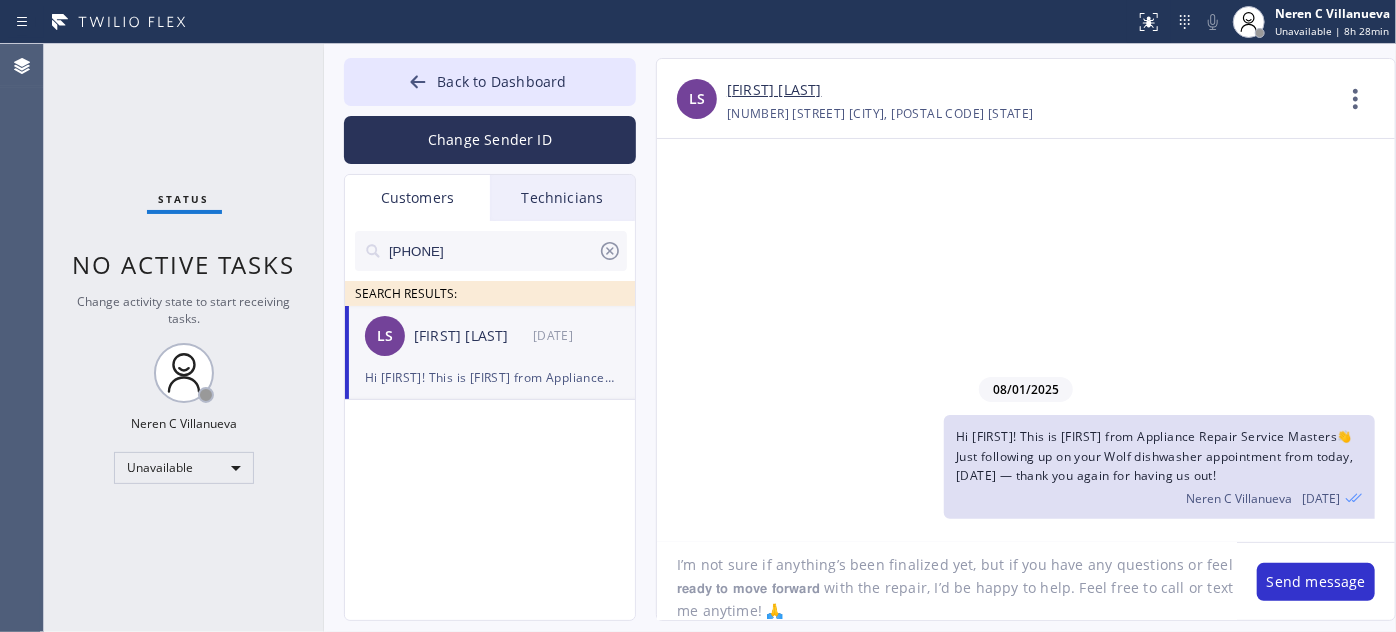 drag, startPoint x: 1336, startPoint y: 586, endPoint x: 1272, endPoint y: 549, distance: 73.92564 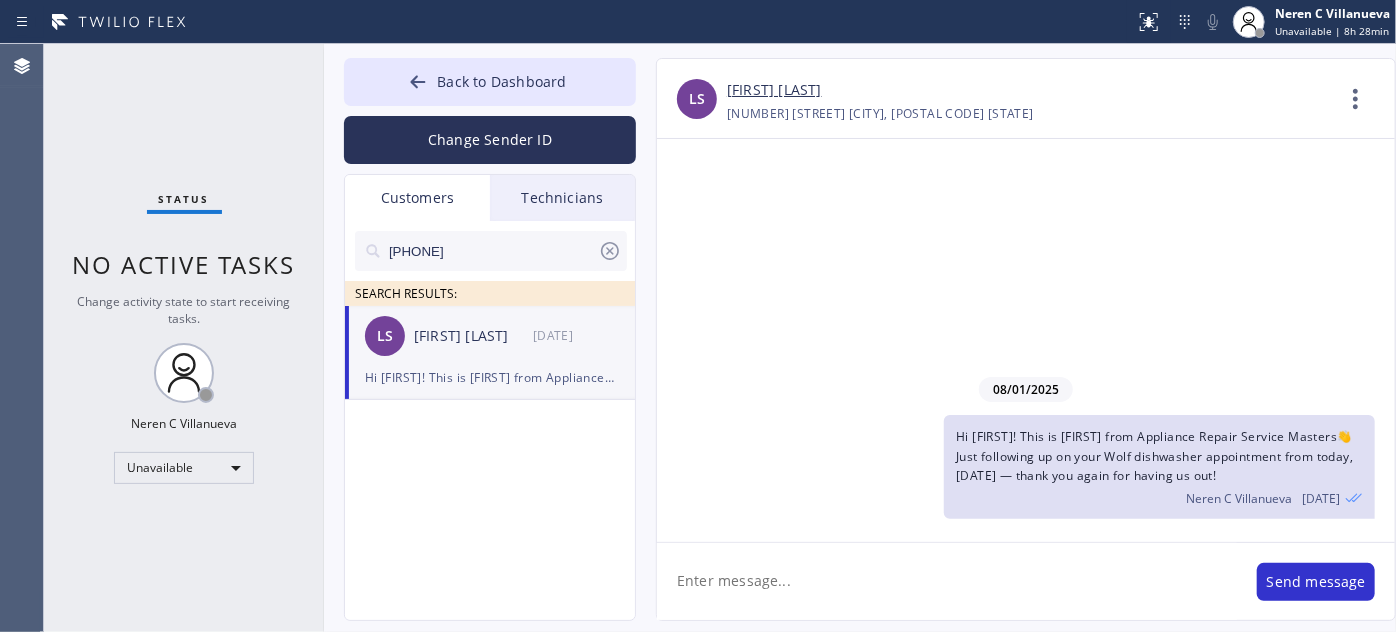 scroll, scrollTop: 0, scrollLeft: 0, axis: both 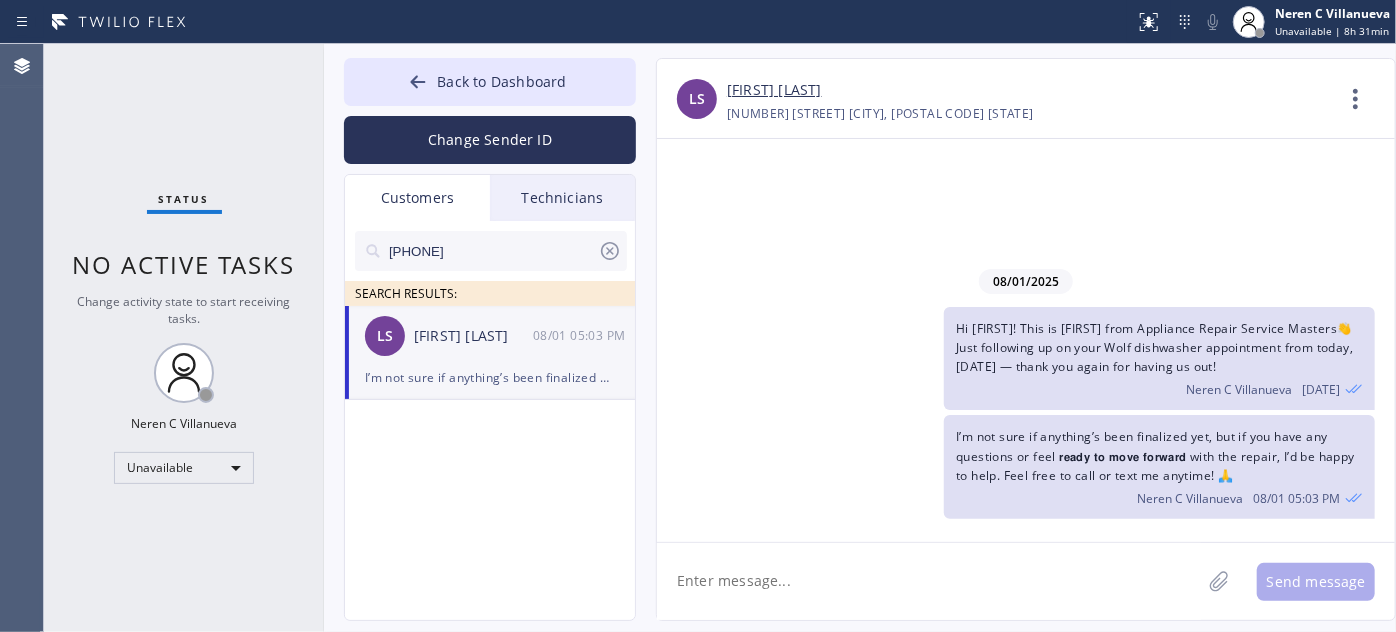 drag, startPoint x: 502, startPoint y: 241, endPoint x: 344, endPoint y: 245, distance: 158.05063 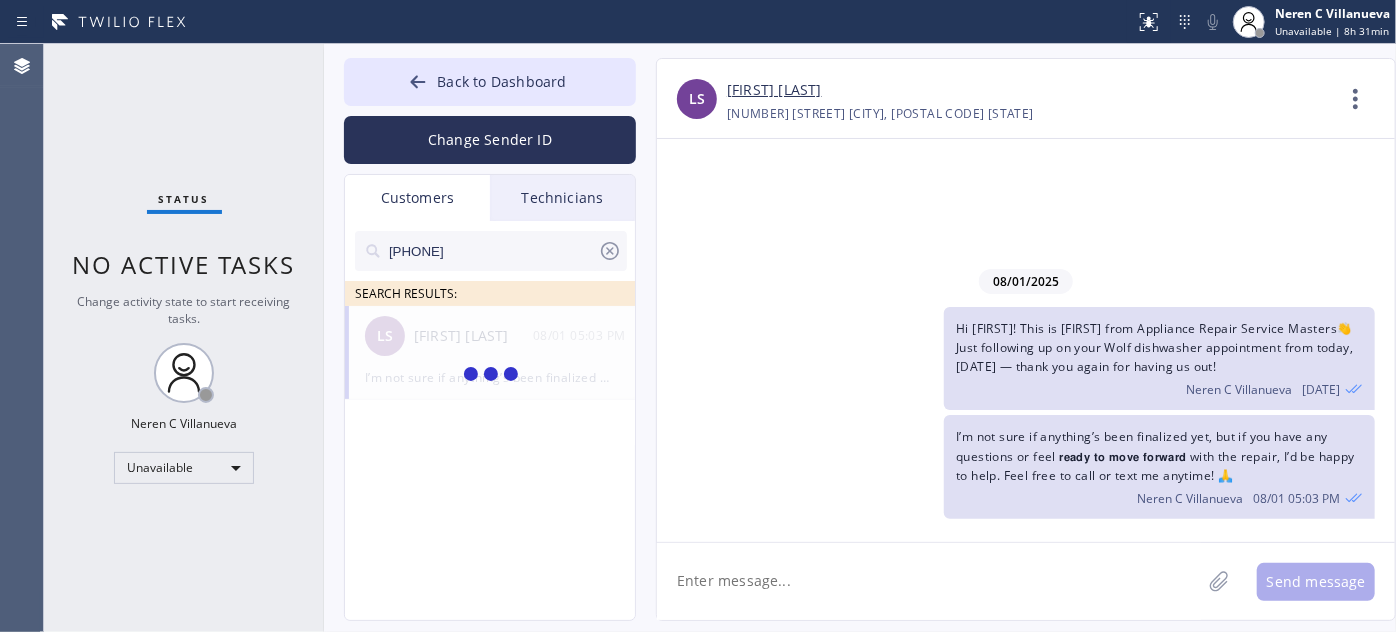 type on "[PHONE]" 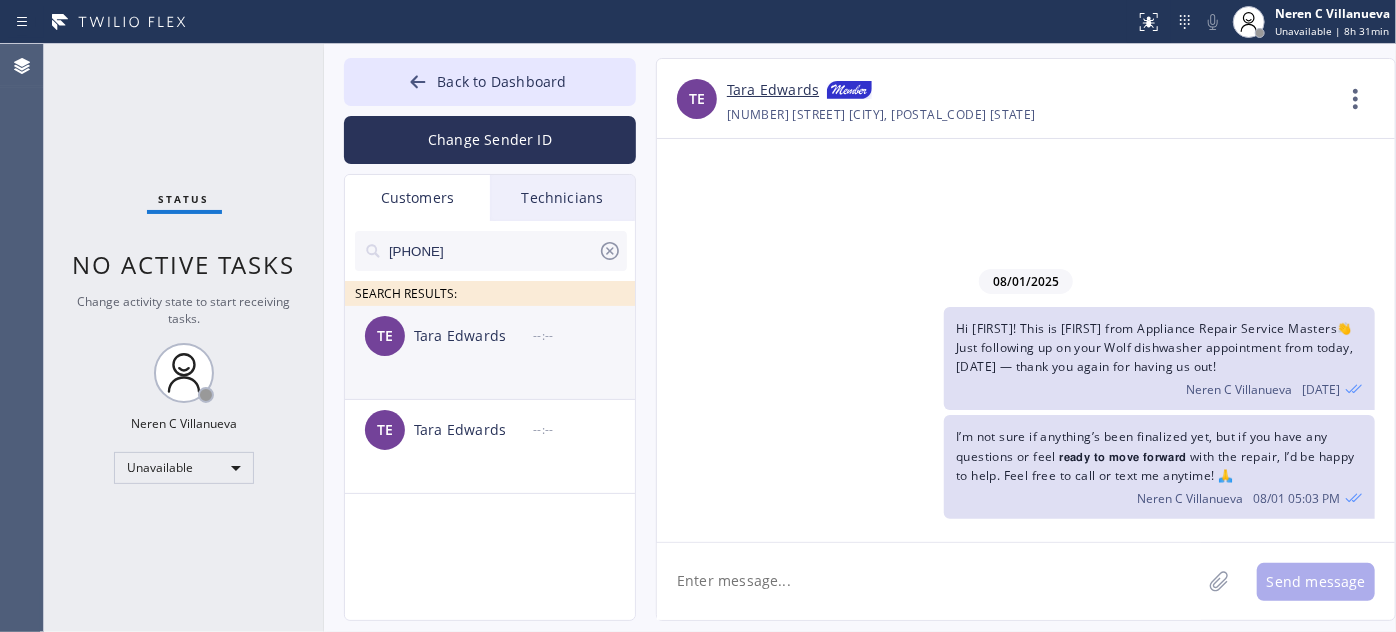 click on "TE [FIRST] [LAST] --:--" at bounding box center [491, 336] 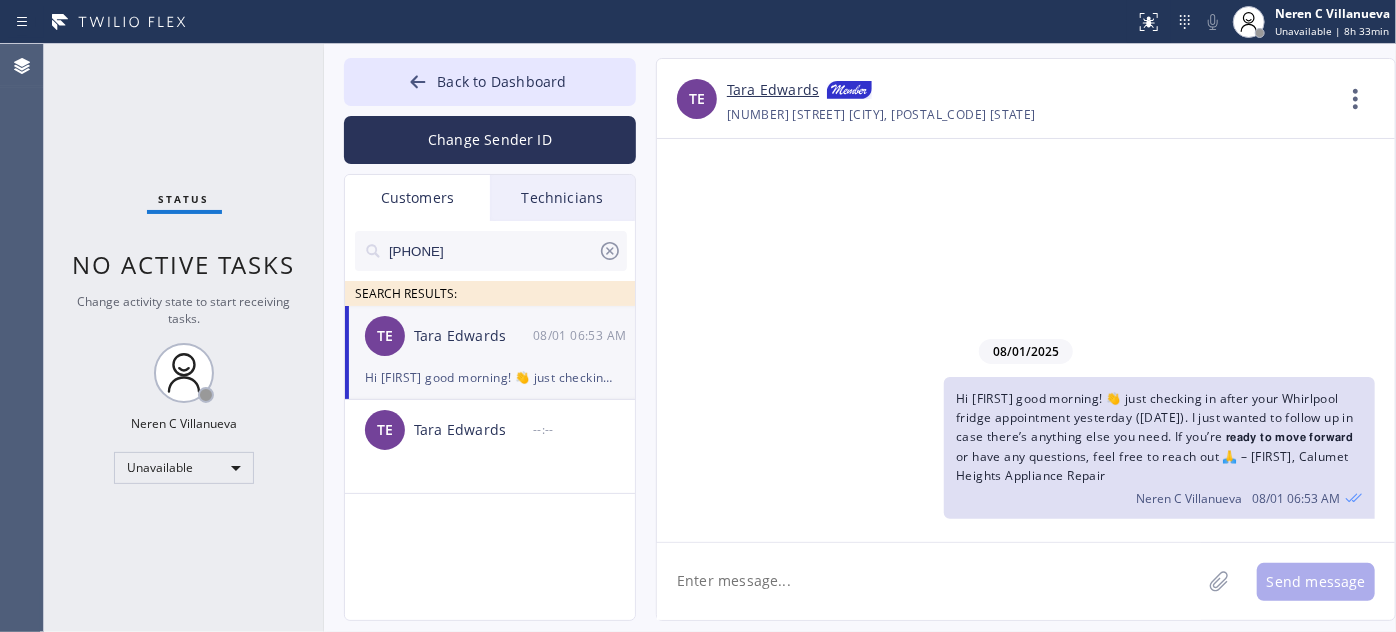 paste on "Hi [FIRST]! This is Nina from Calumet Heights Appliance Repair 👋 I’m so sorry—I thought the tech was able to make it out yesterday." 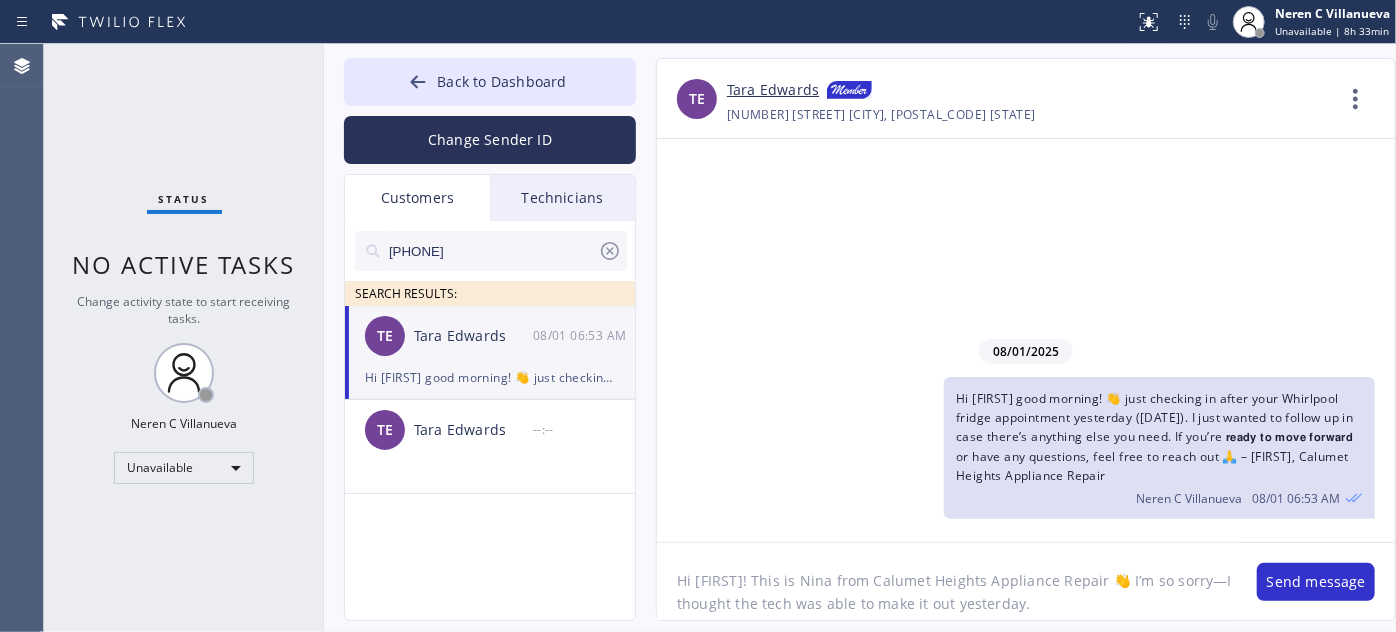 drag, startPoint x: 730, startPoint y: 580, endPoint x: 641, endPoint y: 578, distance: 89.02247 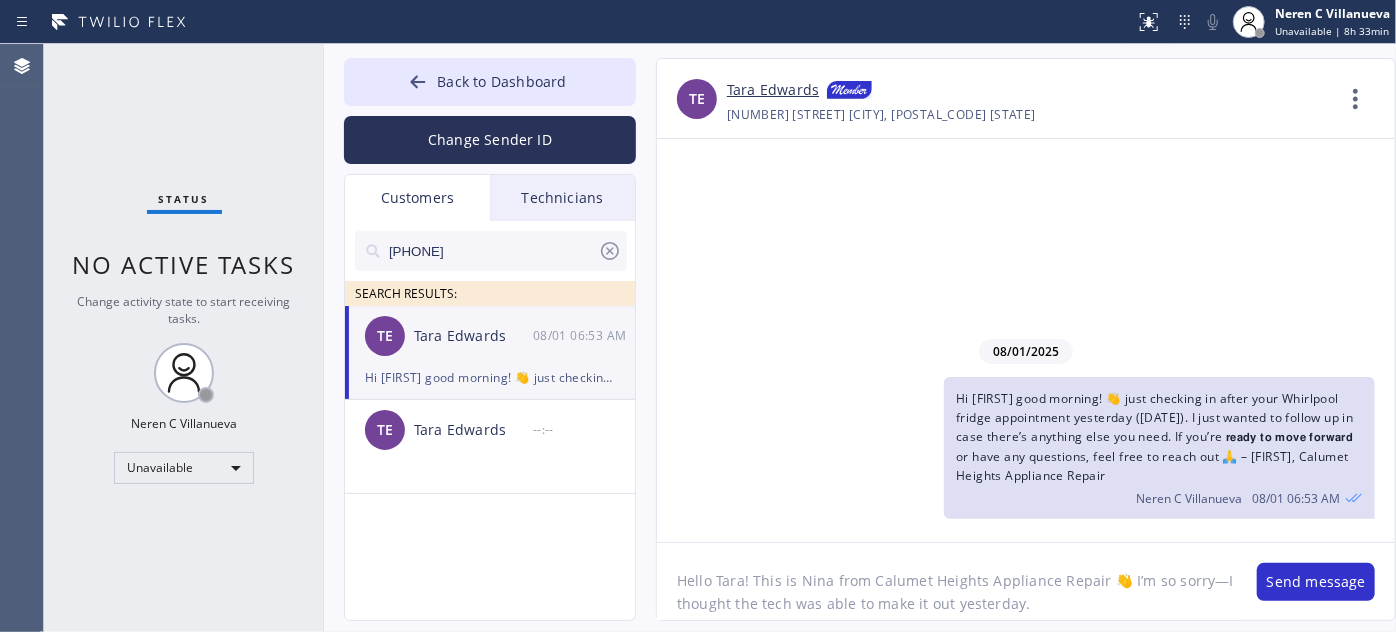 drag, startPoint x: 757, startPoint y: 584, endPoint x: 1101, endPoint y: 586, distance: 344.00583 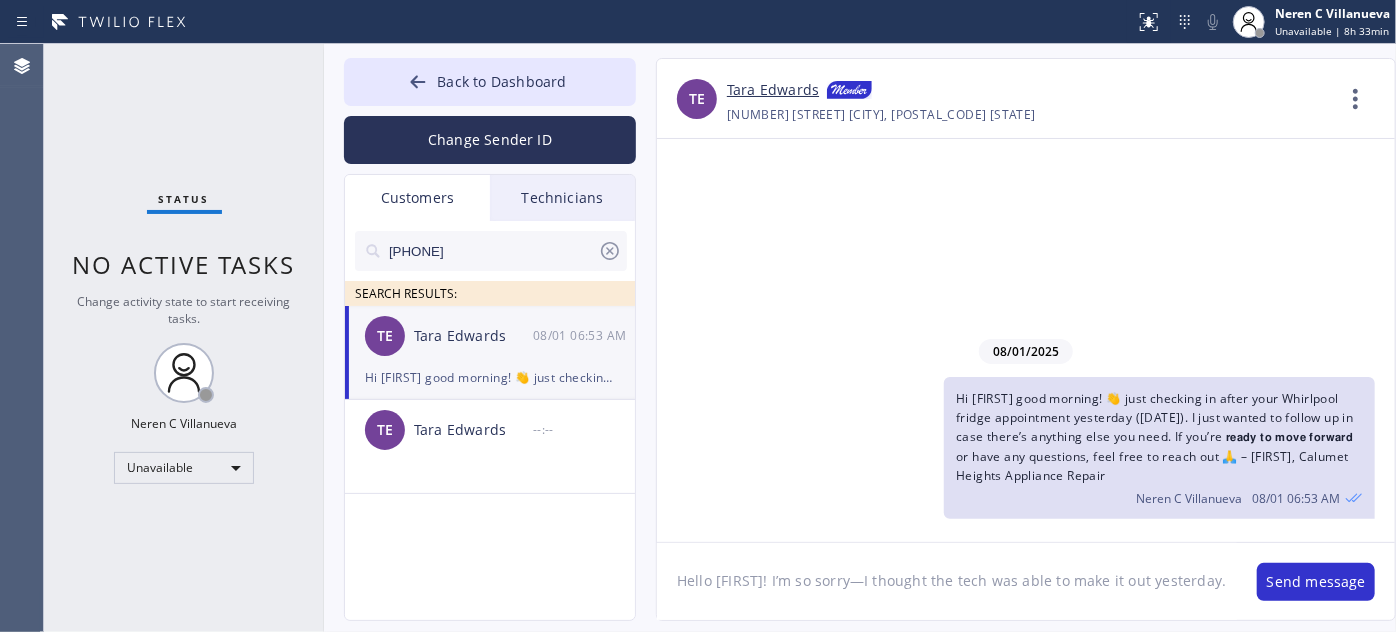 click on "Hello [FIRST]! I’m so sorry—I thought the tech was able to make it out yesterday." 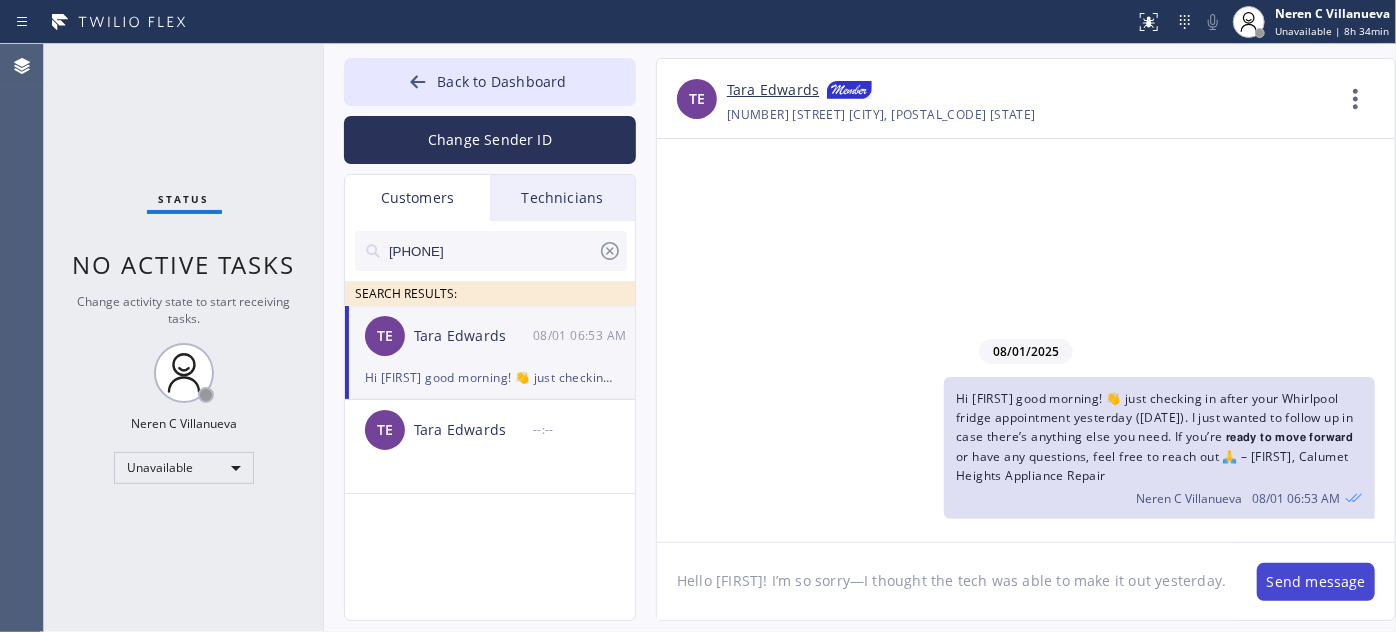 type on "Hello [FIRST]! I’m so sorry—I thought the tech was able to make it out yesterday." 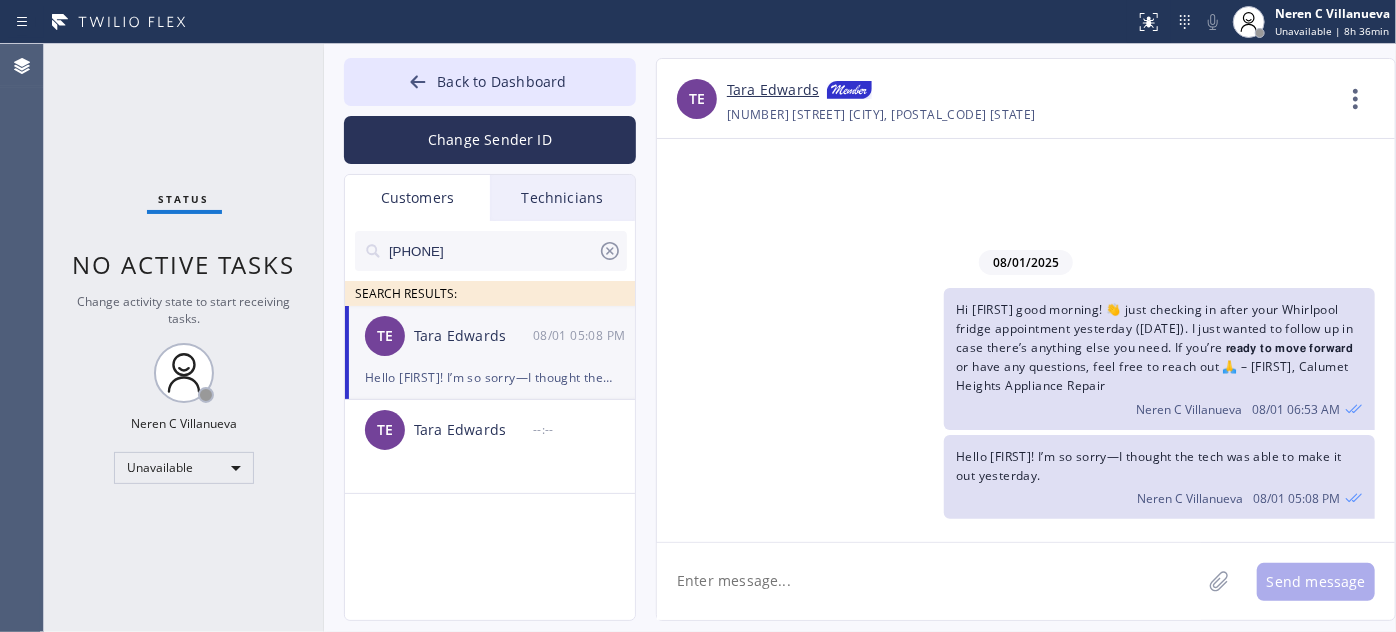 paste on "Just wanted to check in—did the tech make it out okay? Hope everything went smoothly. If you’re ready to move forward with the repair or have any questions, feel free to call or text me anytime. I’m happy to help! 🙏" 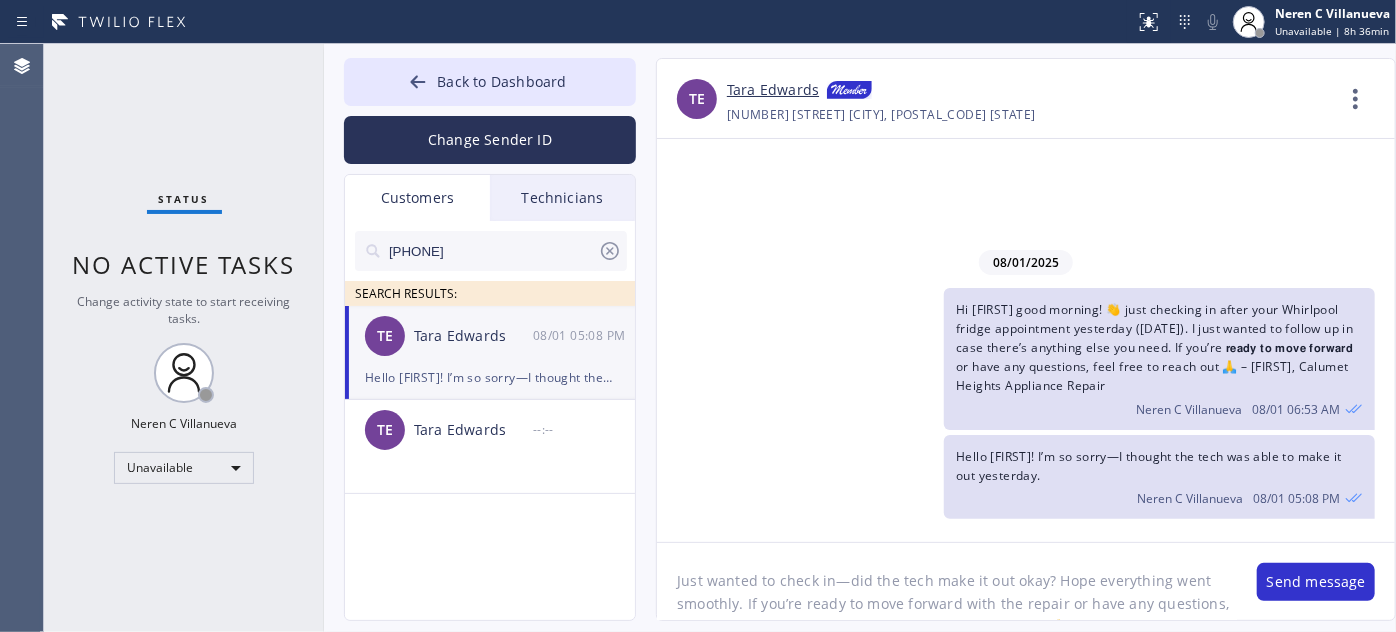 scroll, scrollTop: 16, scrollLeft: 0, axis: vertical 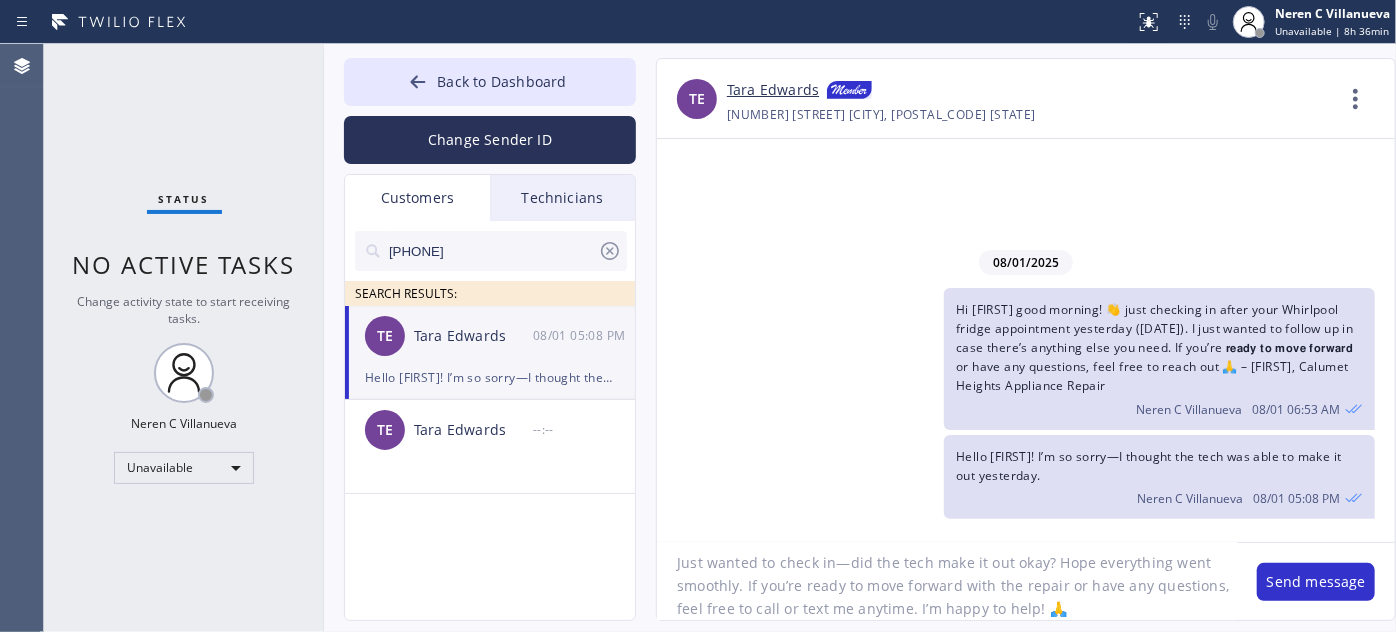 drag, startPoint x: 912, startPoint y: 607, endPoint x: 1037, endPoint y: 601, distance: 125.14392 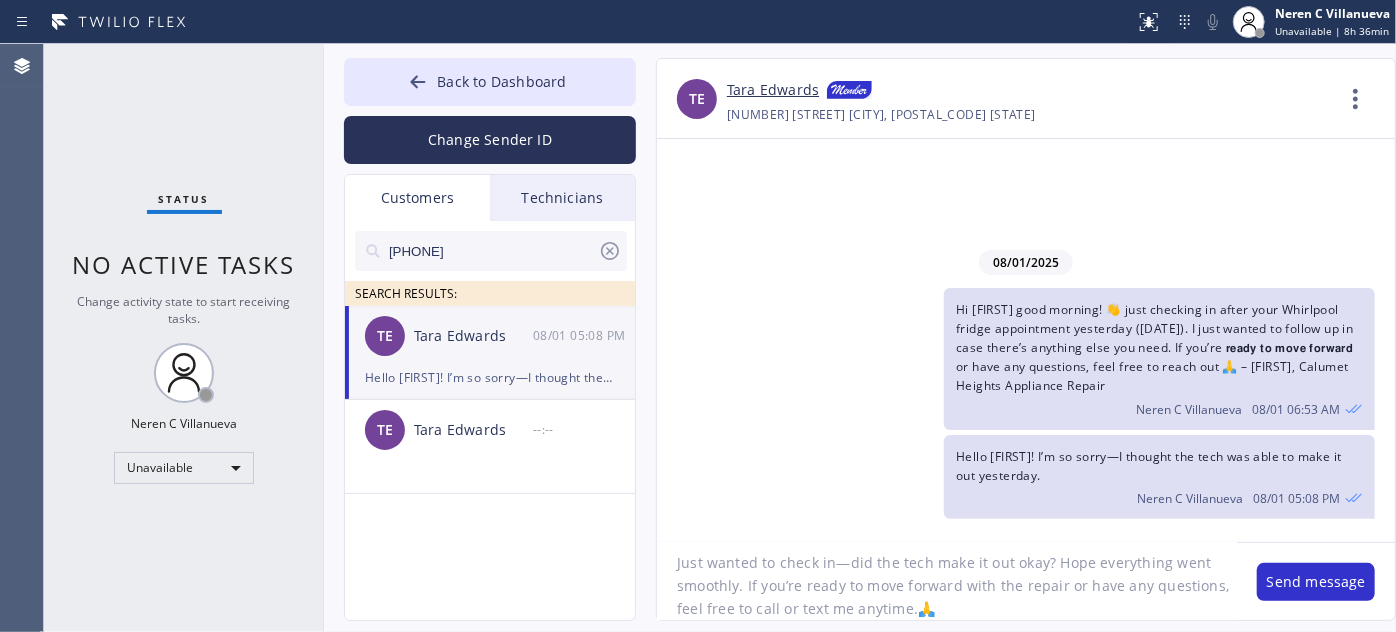 type 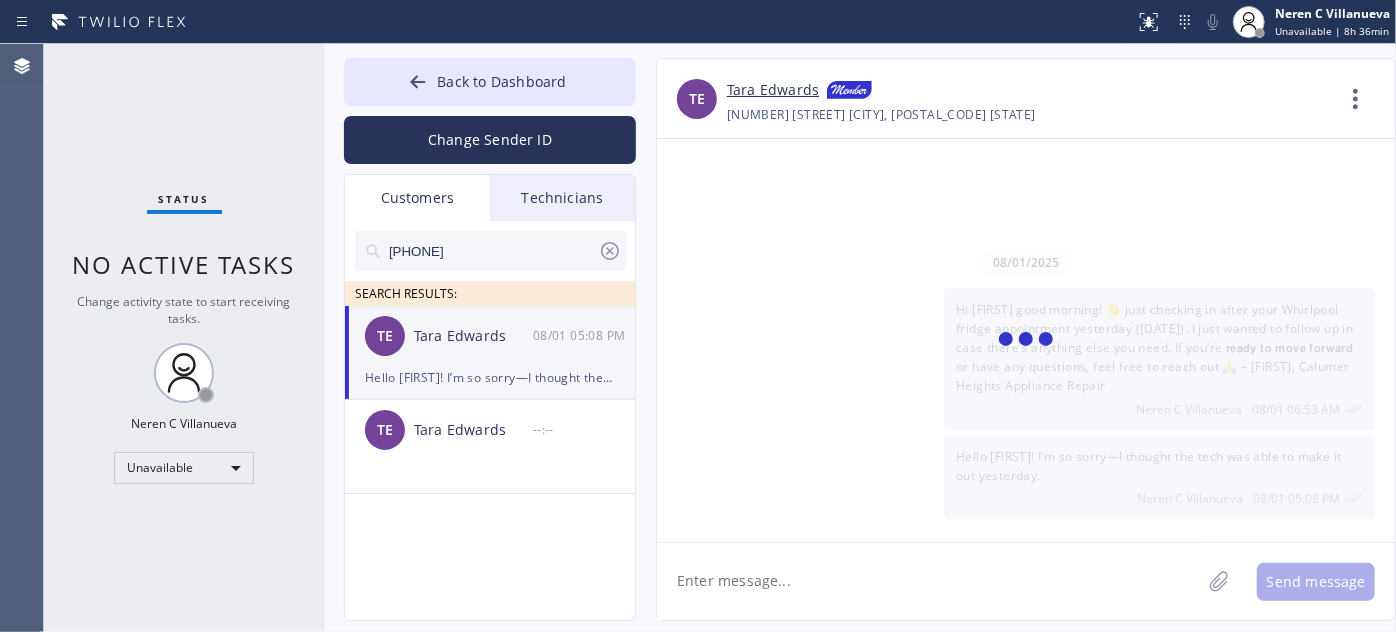 scroll, scrollTop: 0, scrollLeft: 0, axis: both 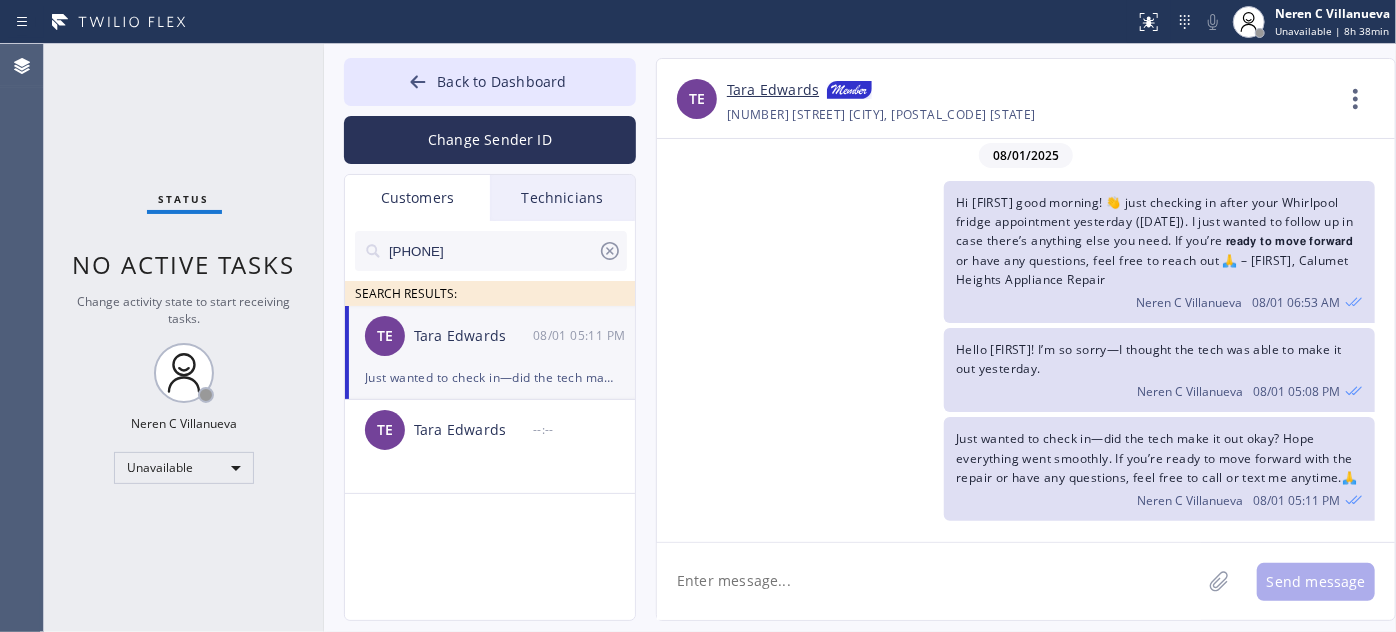 drag, startPoint x: 490, startPoint y: 247, endPoint x: 360, endPoint y: 250, distance: 130.0346 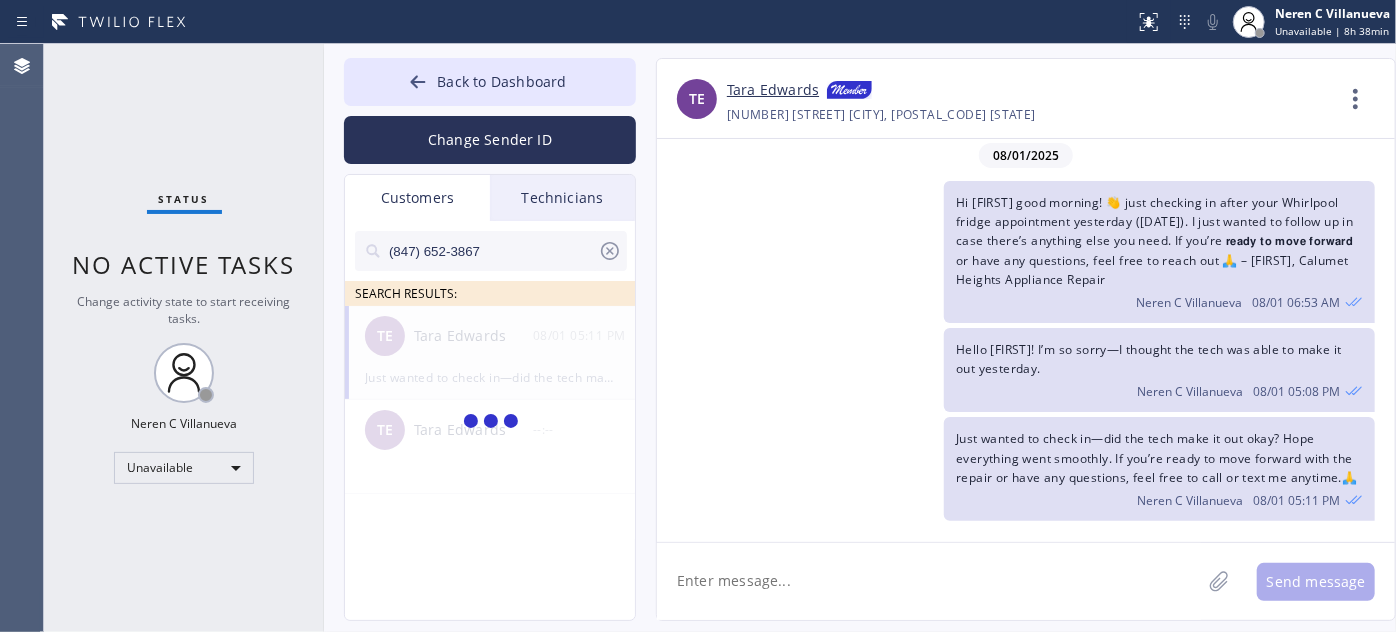 type on "(847) 652-3867" 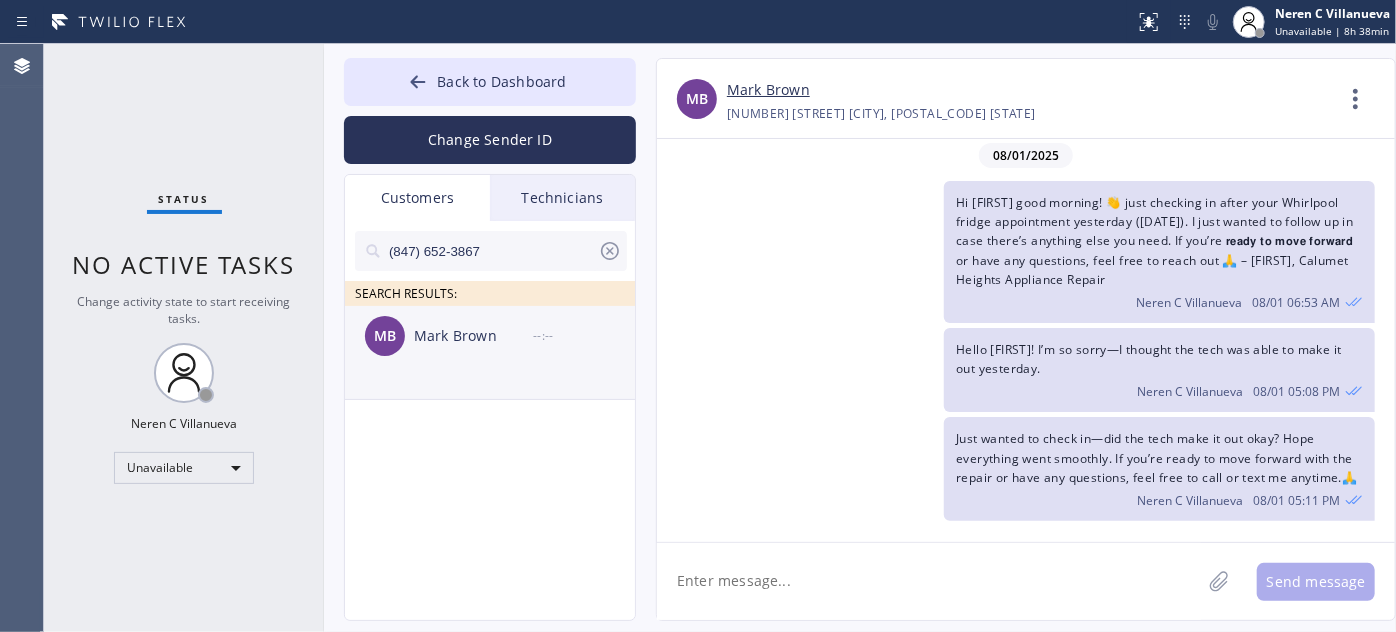 drag, startPoint x: 511, startPoint y: 351, endPoint x: 547, endPoint y: 367, distance: 39.39543 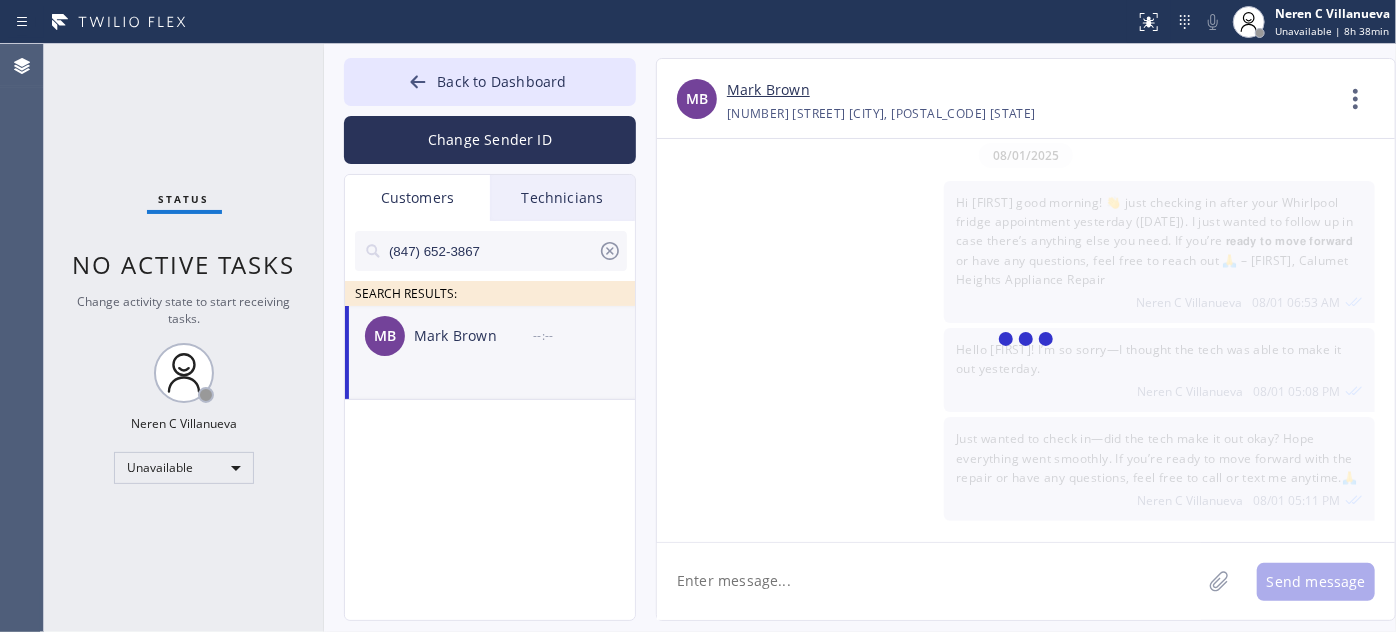 scroll, scrollTop: 0, scrollLeft: 0, axis: both 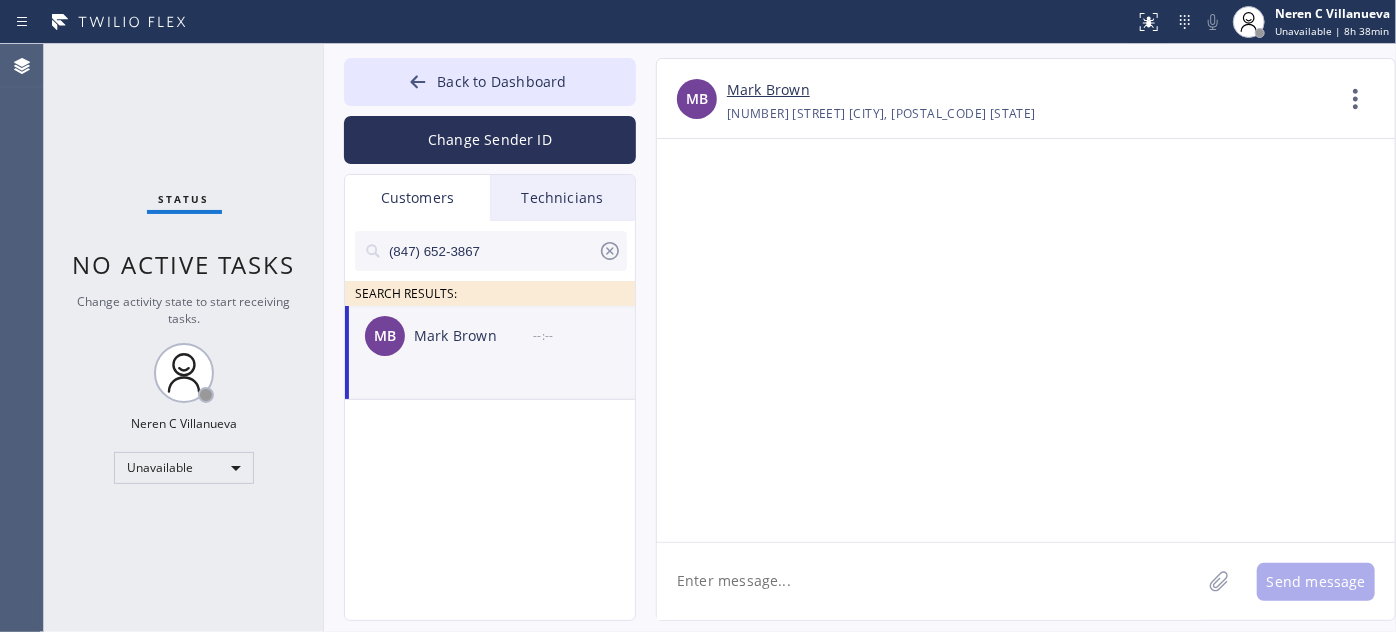 click 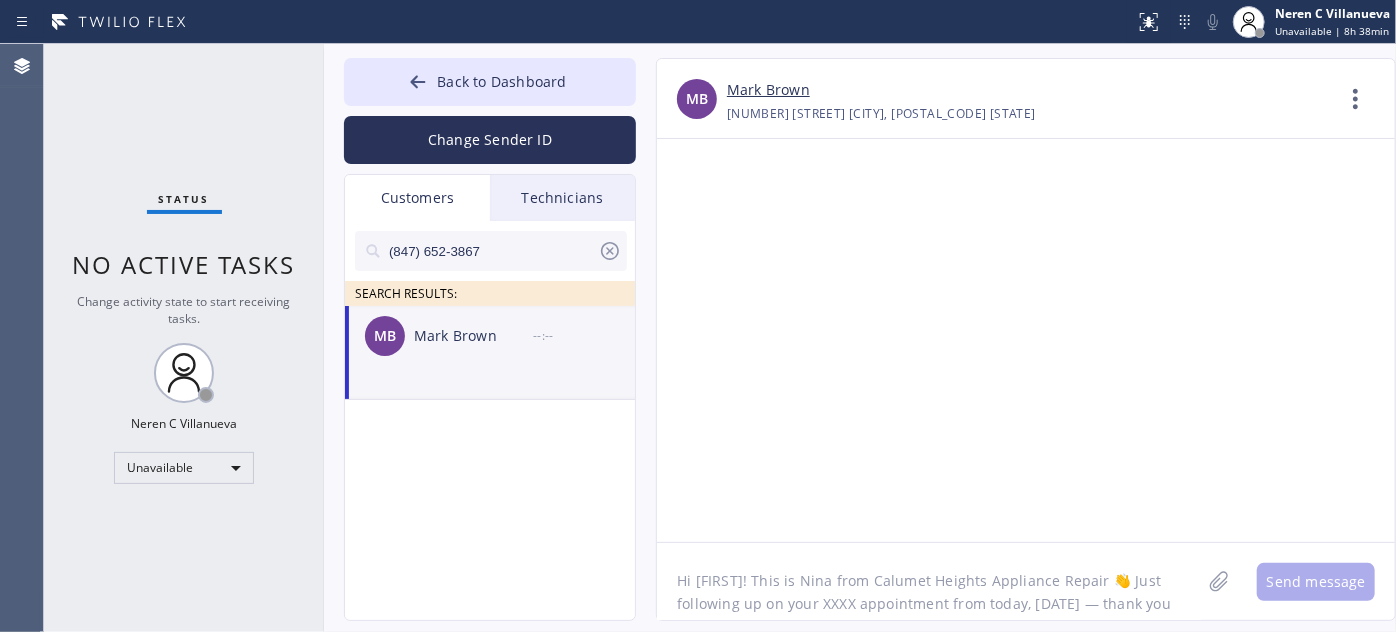 scroll, scrollTop: 16, scrollLeft: 0, axis: vertical 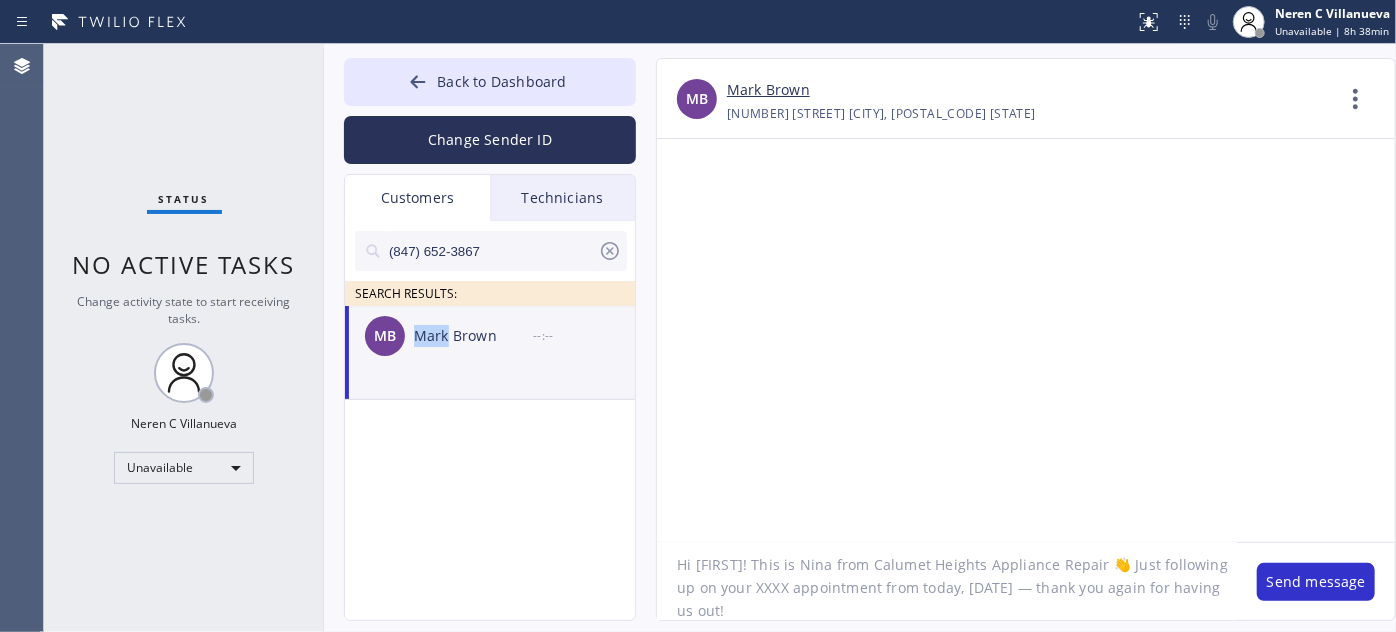 drag, startPoint x: 416, startPoint y: 336, endPoint x: 448, endPoint y: 348, distance: 34.176014 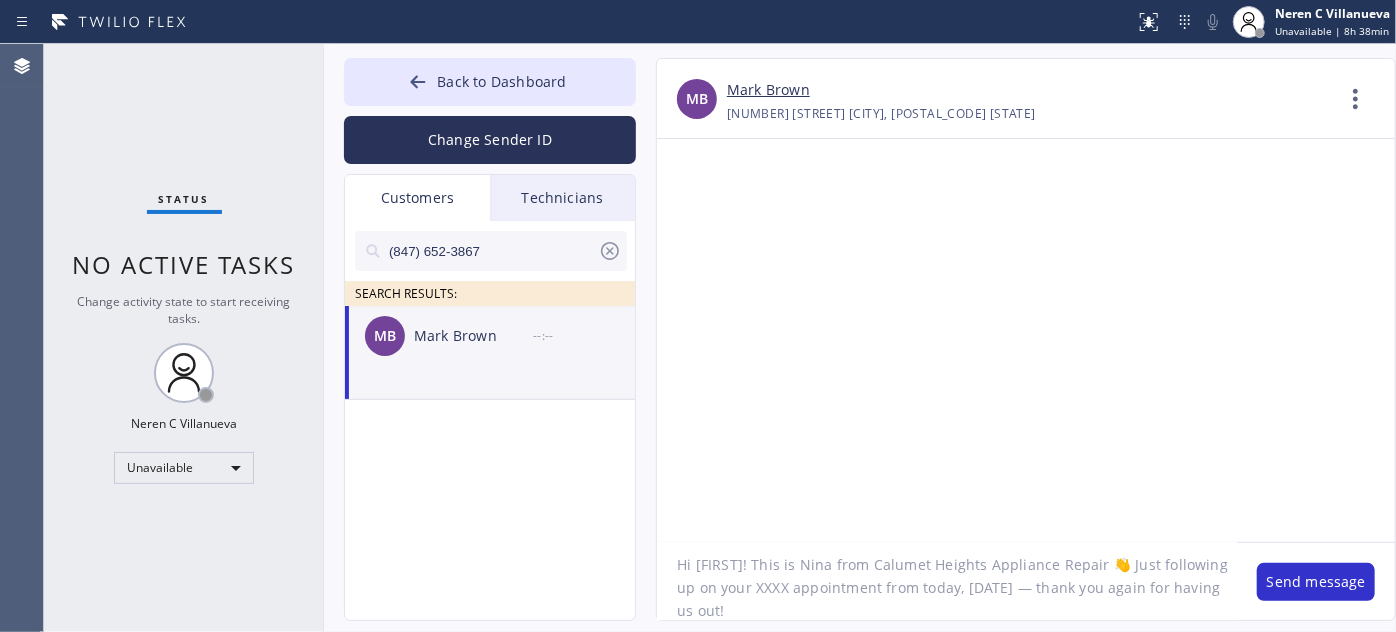 drag, startPoint x: 694, startPoint y: 556, endPoint x: 728, endPoint y: 559, distance: 34.132095 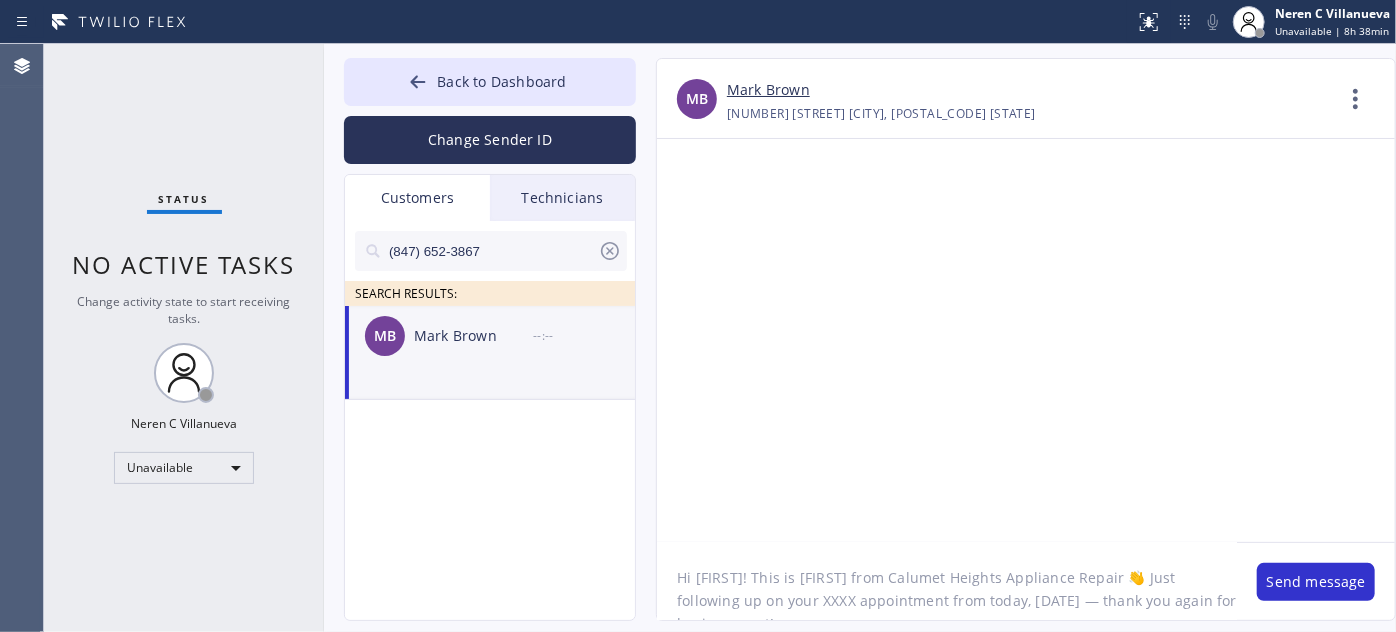 scroll, scrollTop: 0, scrollLeft: 0, axis: both 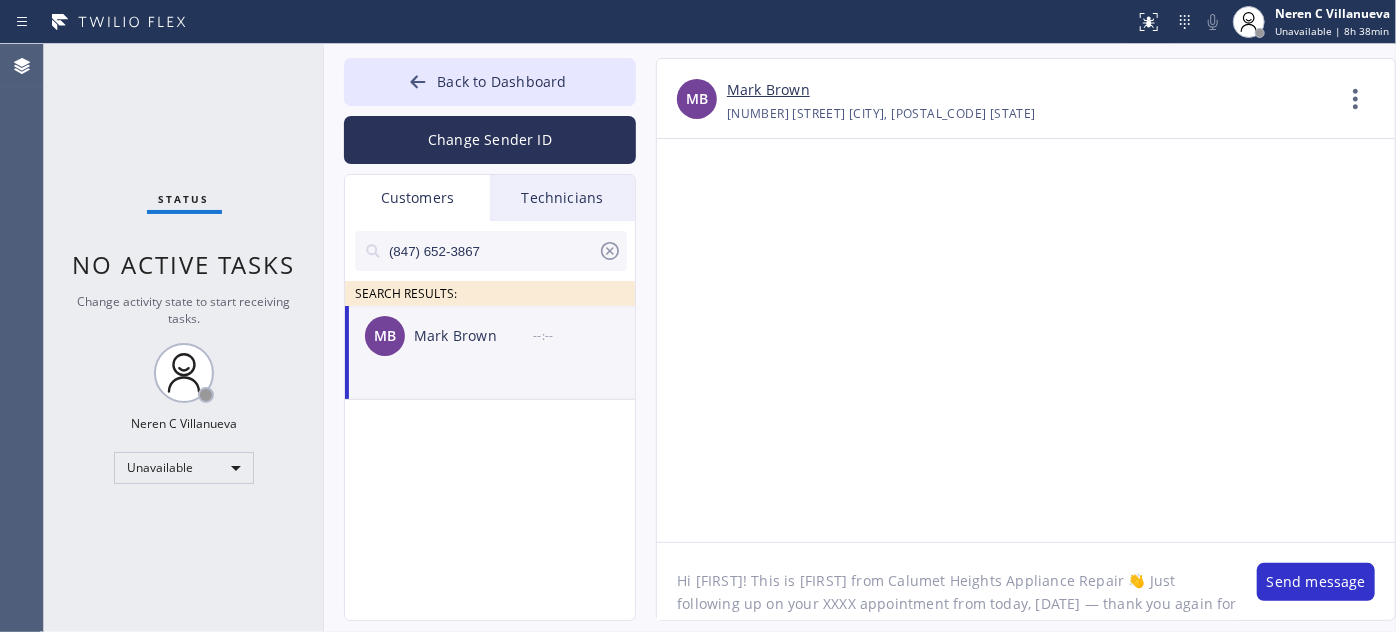 drag, startPoint x: 854, startPoint y: 562, endPoint x: 1079, endPoint y: 556, distance: 225.07999 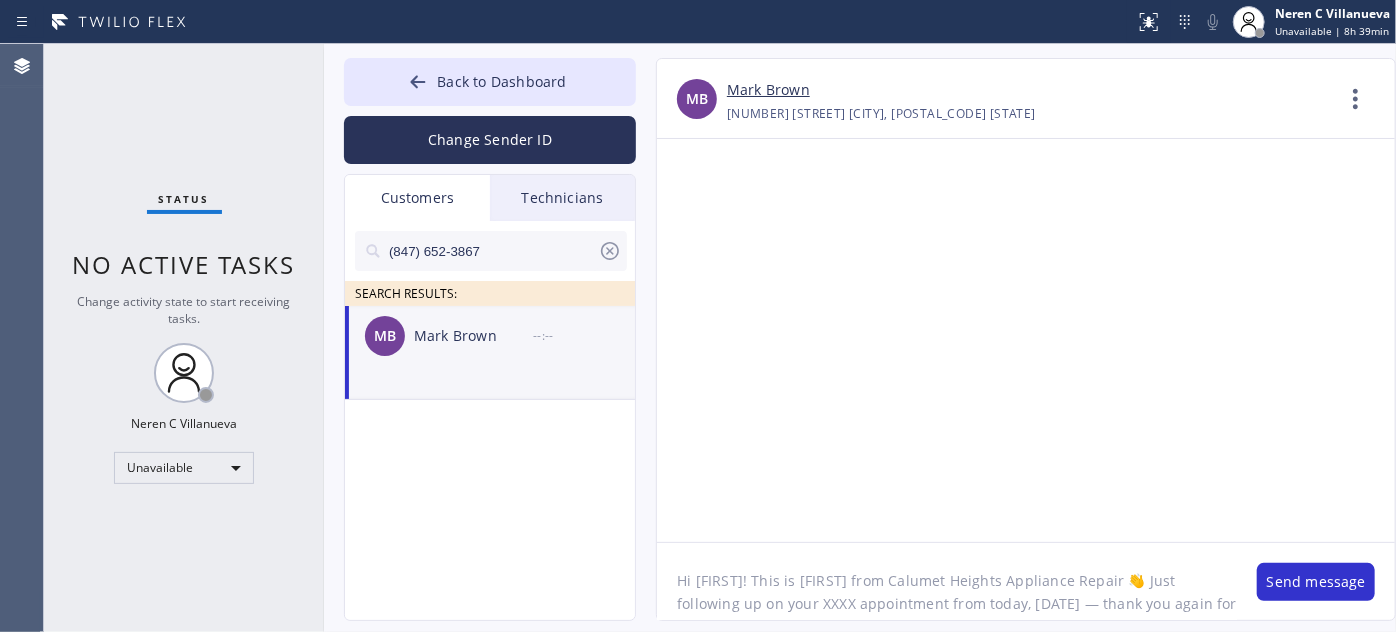 paste on "E Appliance Repair & HVAC Palatine" 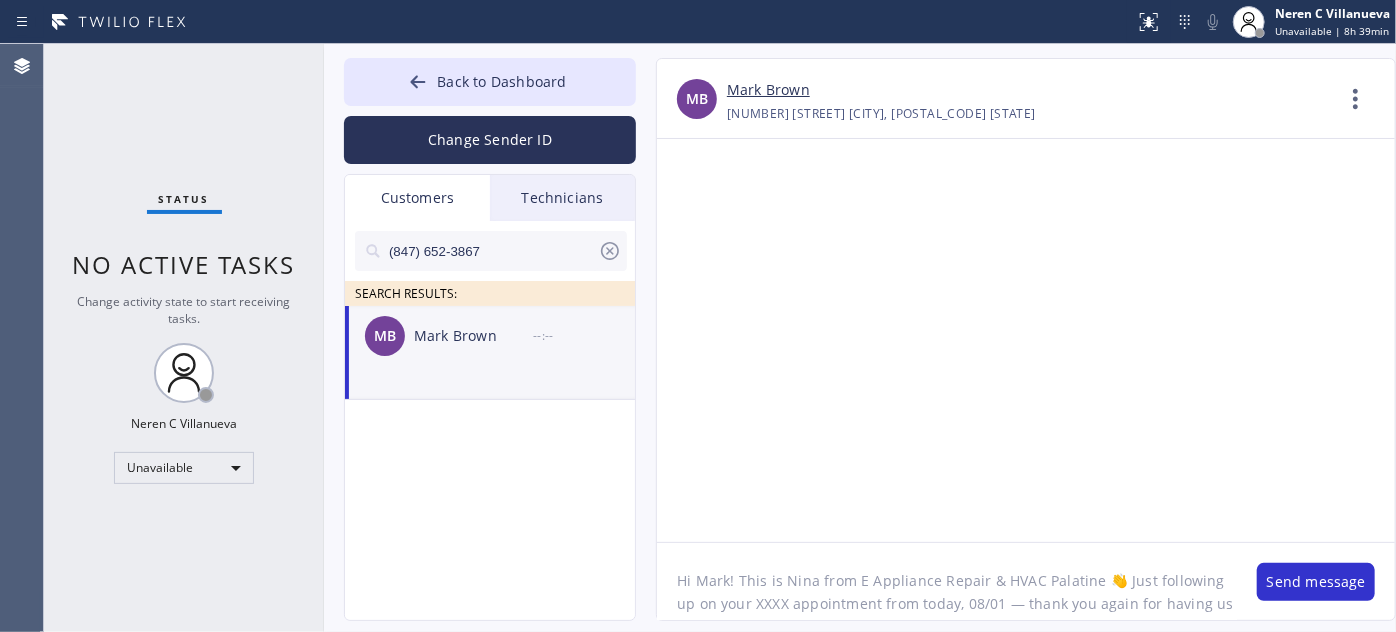 click on "Hi Mark! This is Nina from E Appliance Repair & HVAC Palatine 👋 Just following up on your XXXX appointment from today, 08/01 — thank you again for having us out!" 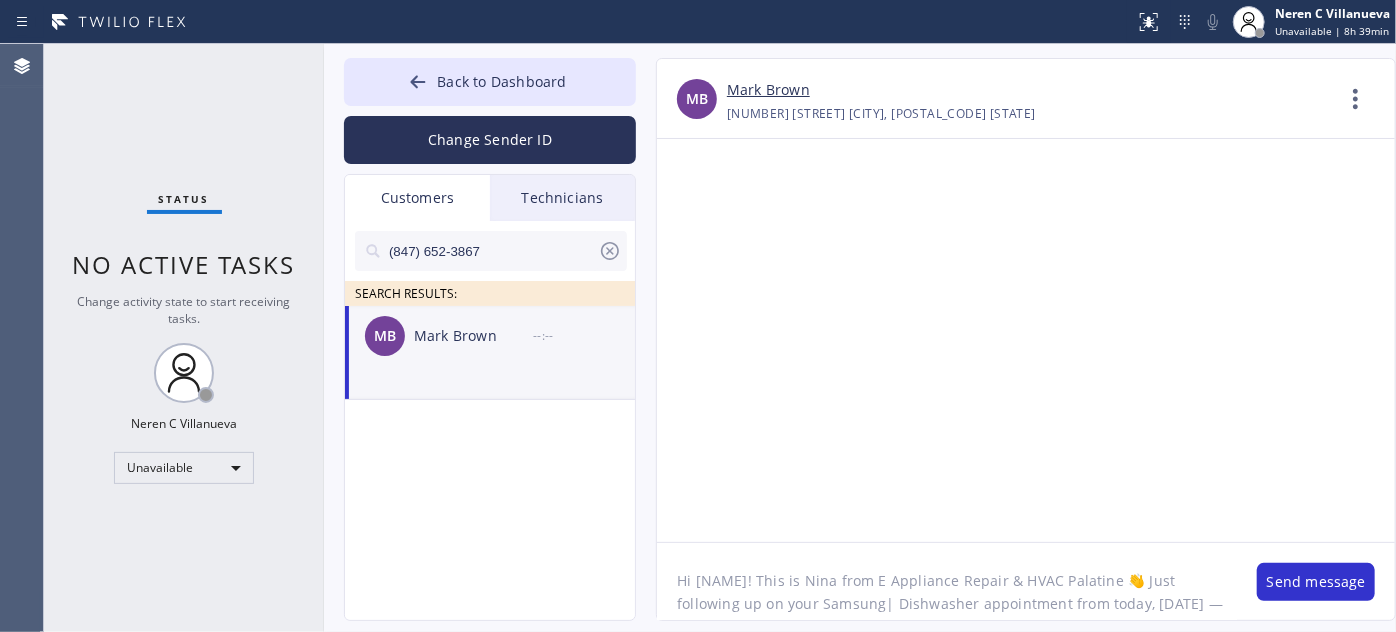 drag, startPoint x: 816, startPoint y: 602, endPoint x: 835, endPoint y: 602, distance: 19 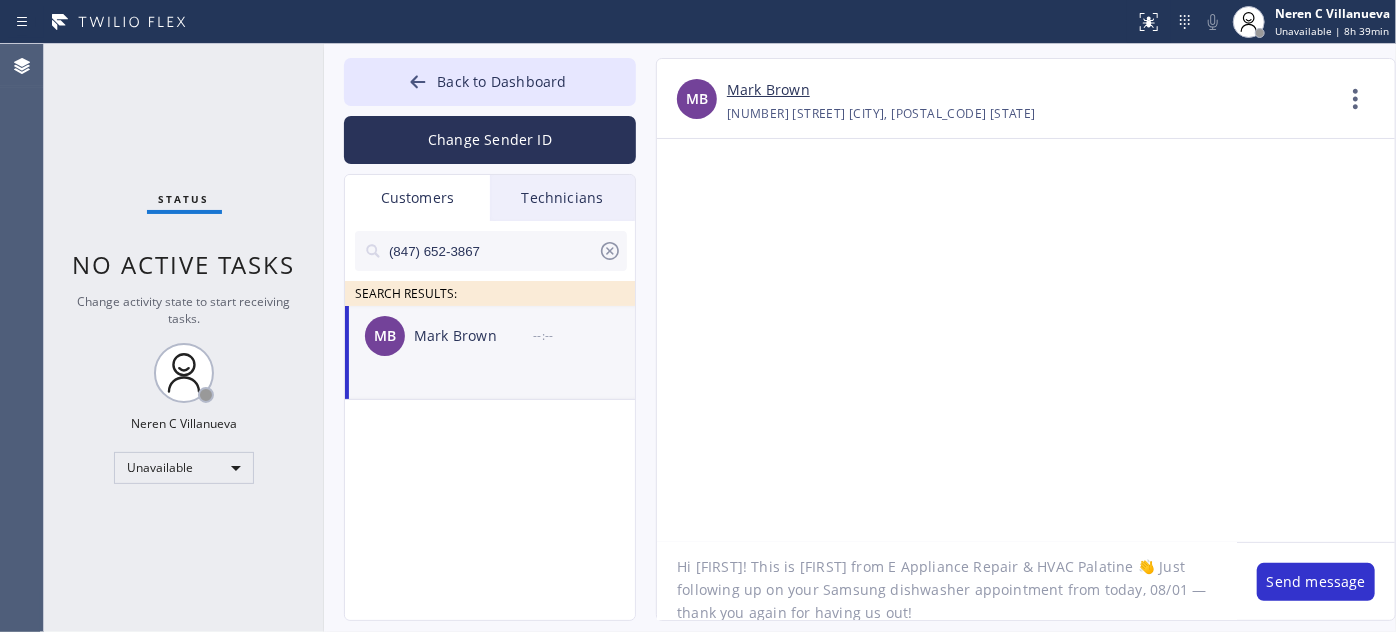 scroll, scrollTop: 18, scrollLeft: 0, axis: vertical 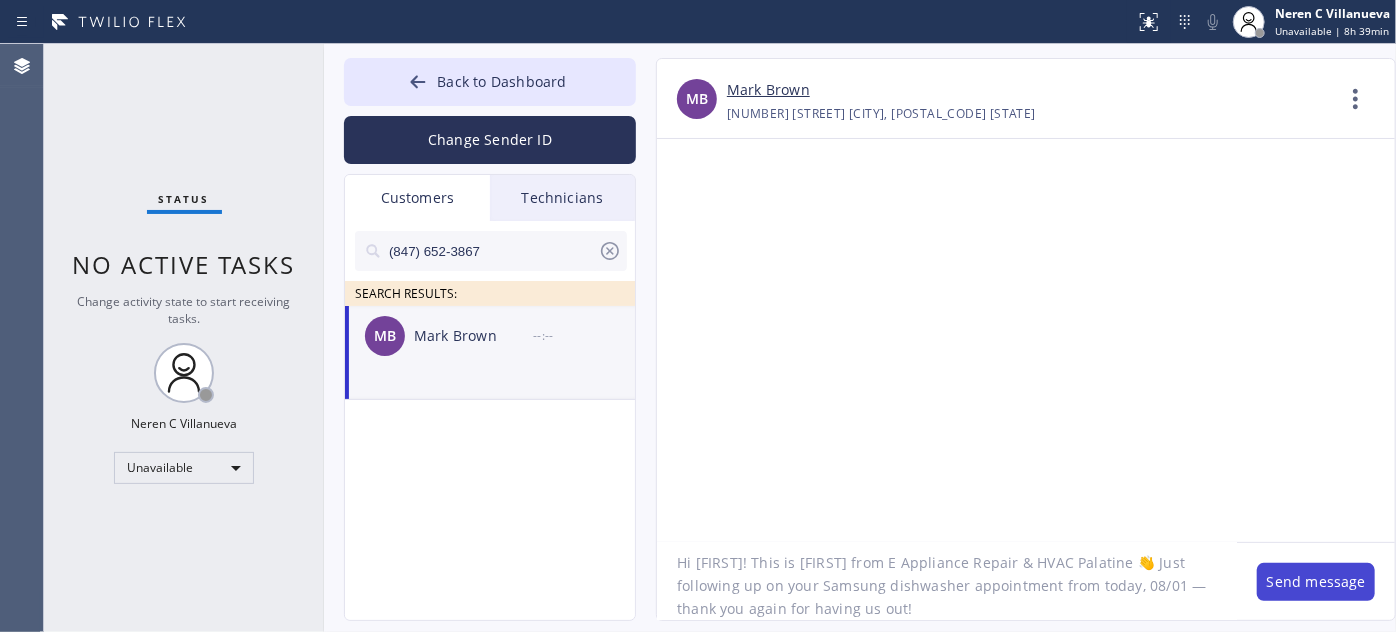 type on "Hi [FIRST]! This is [FIRST] from E Appliance Repair & HVAC Palatine 👋 Just following up on your Samsung dishwasher appointment from today, 08/01 — thank you again for having us out!" 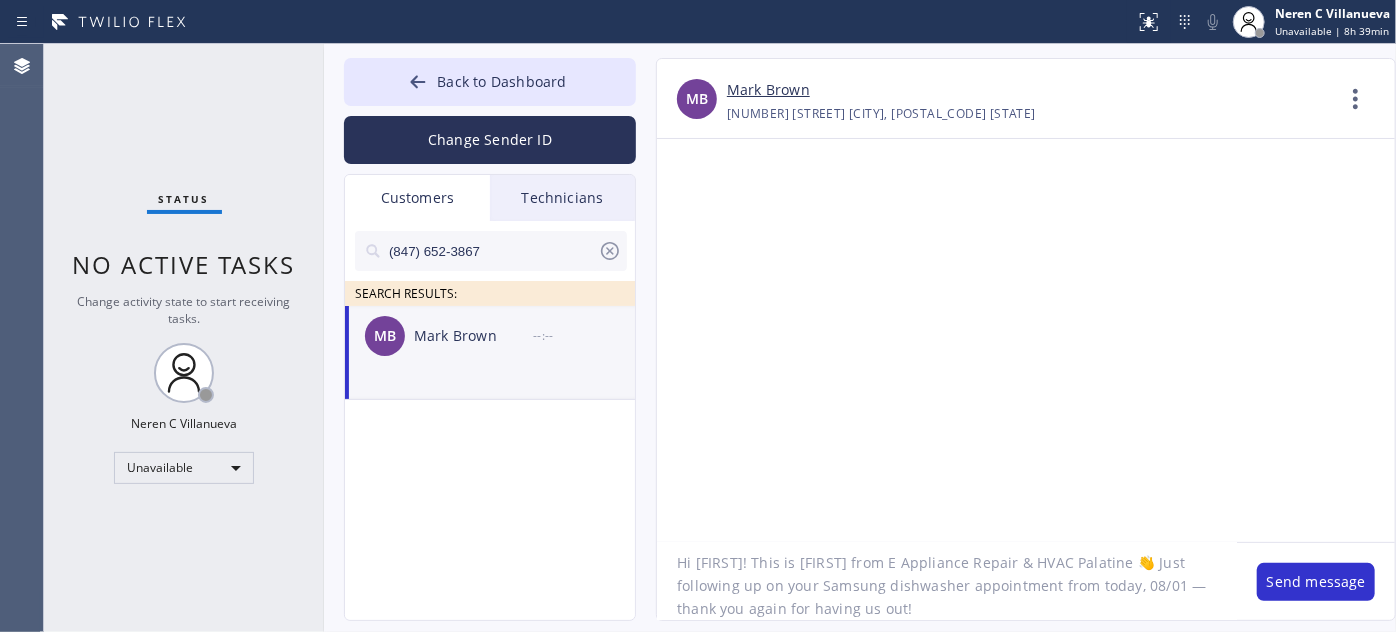 click on "Send message" at bounding box center (1316, 582) 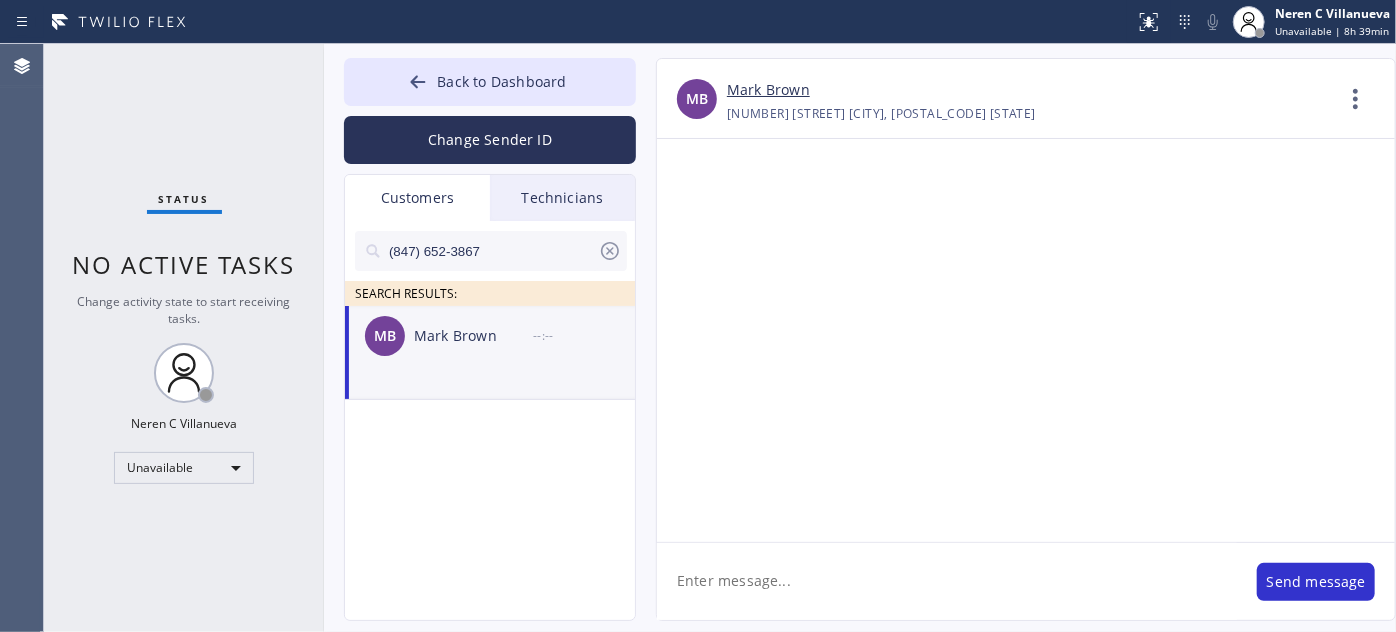 scroll, scrollTop: 0, scrollLeft: 0, axis: both 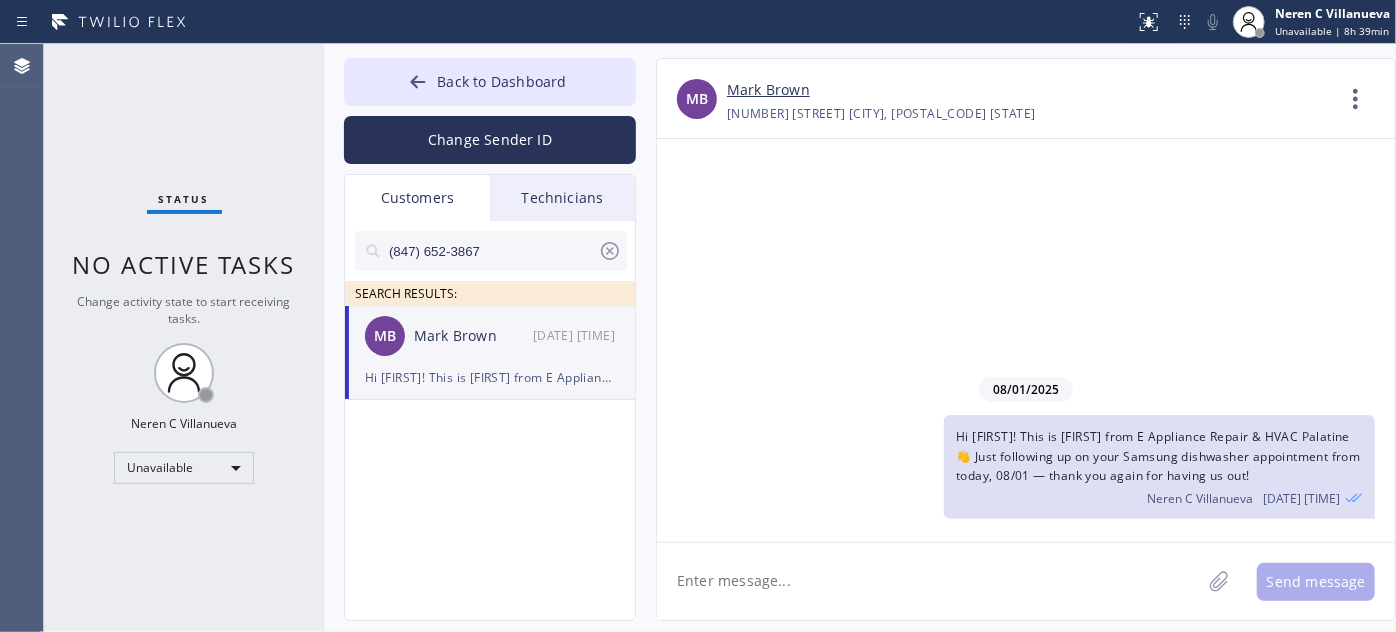 paste on "I’m not sure if anything’s been finalized yet, but if you have any questions or feel 𝗿𝗲𝗮𝗱𝘆 𝘁𝗼 𝗺𝗼𝘃𝗲 𝗳𝗼𝗿𝘄𝗮𝗿𝗱 with the repair, I’d be happy to help. Feel free to call or text me anytime! 🙏" 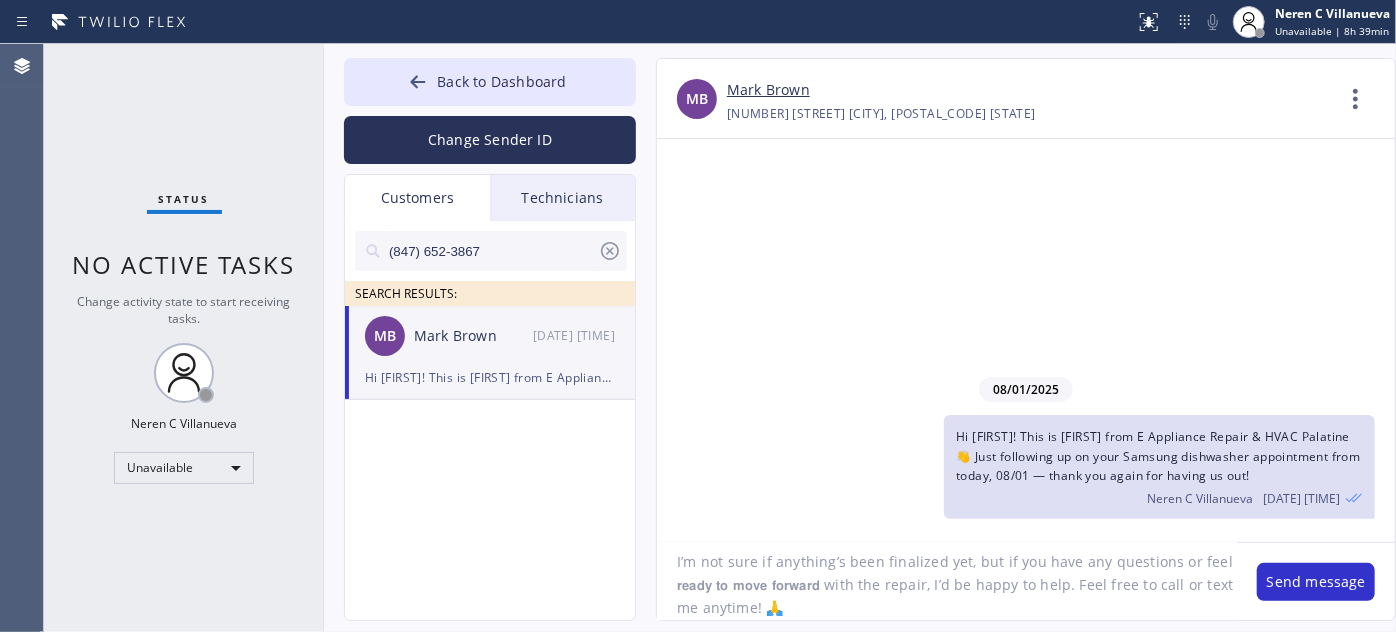 scroll, scrollTop: 18, scrollLeft: 0, axis: vertical 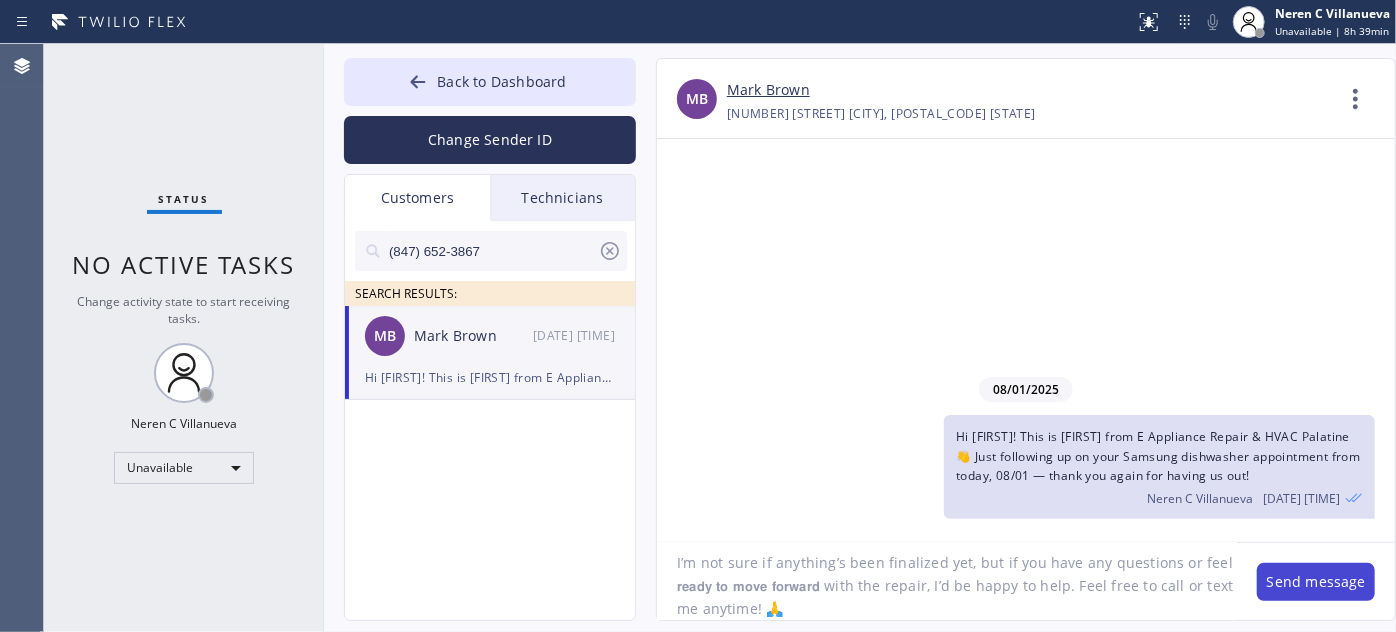 type on "I’m not sure if anything’s been finalized yet, but if you have any questions or feel 𝗿𝗲𝗮𝗱𝘆 𝘁𝗼 𝗺𝗼𝘃𝗲 𝗳𝗼𝗿𝘄𝗮𝗿𝗱 with the repair, I’d be happy to help. Feel free to call or text me anytime! 🙏" 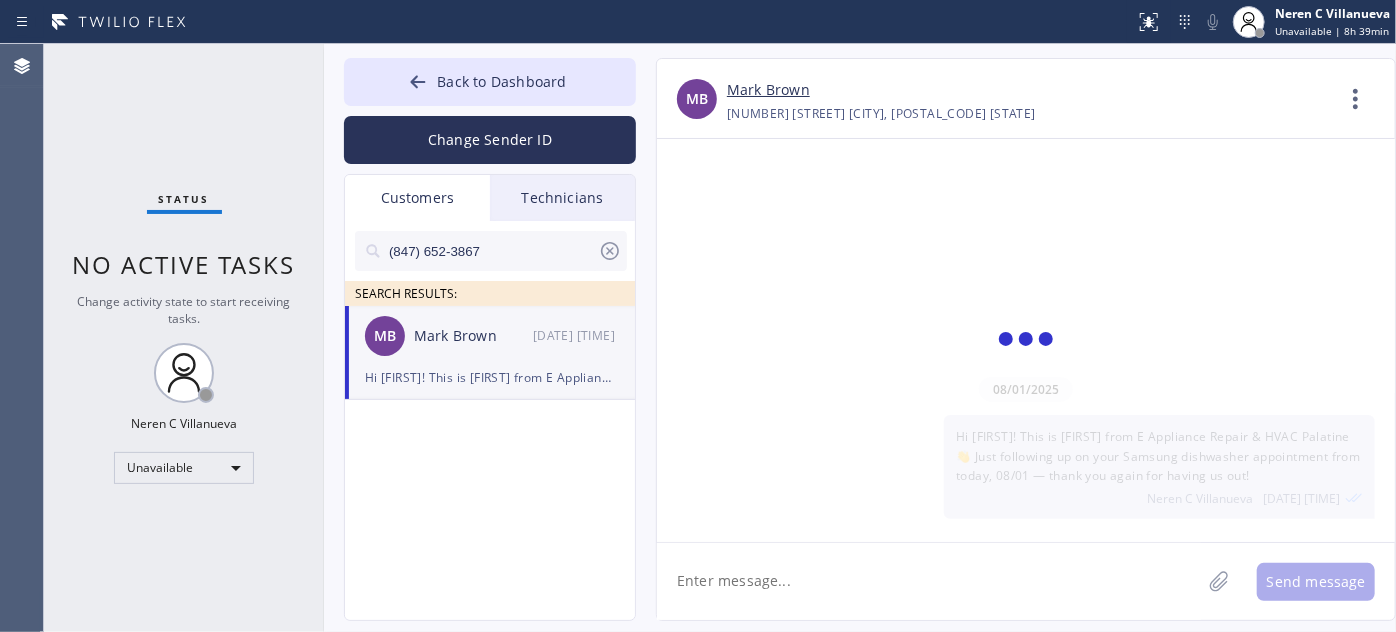 scroll, scrollTop: 0, scrollLeft: 0, axis: both 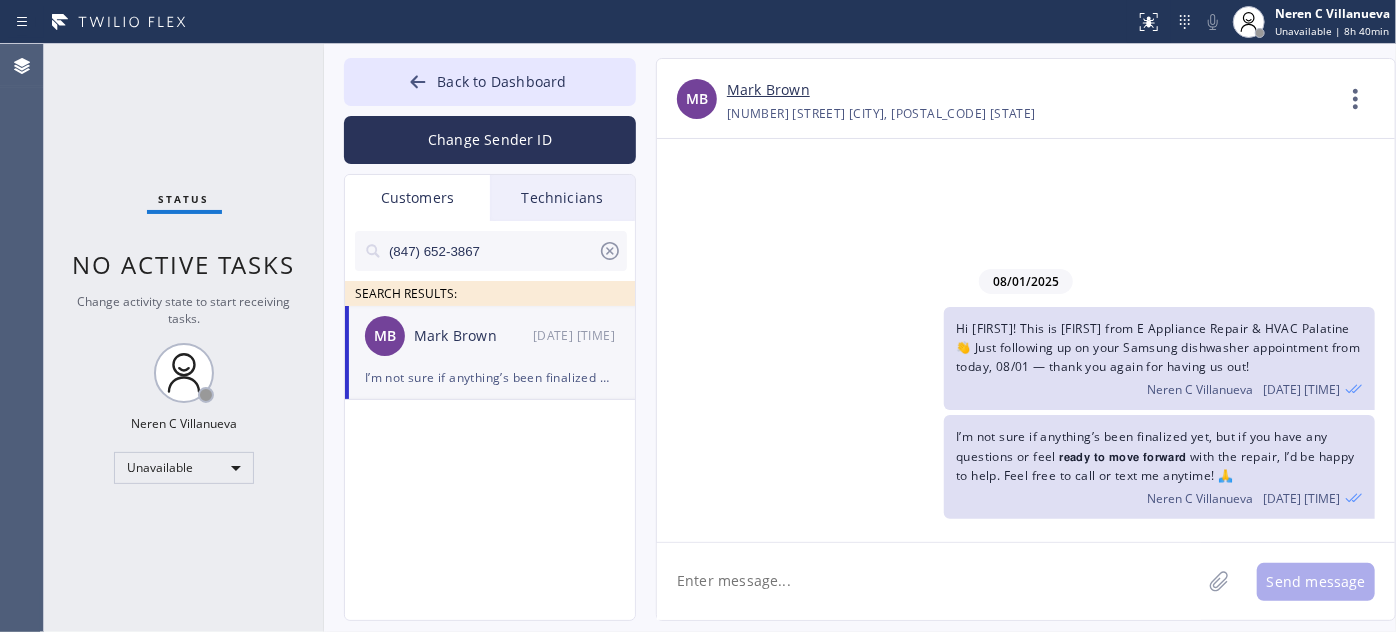 drag, startPoint x: 503, startPoint y: 252, endPoint x: 313, endPoint y: 246, distance: 190.09471 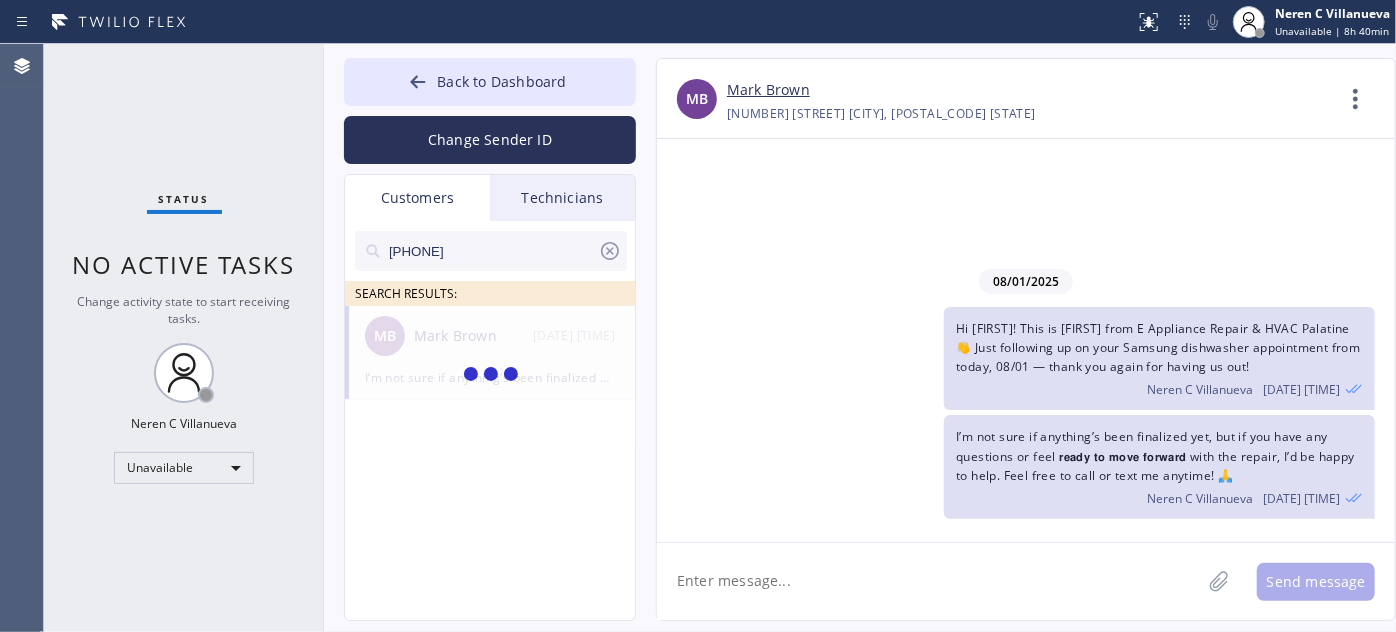 type on "[PHONE]" 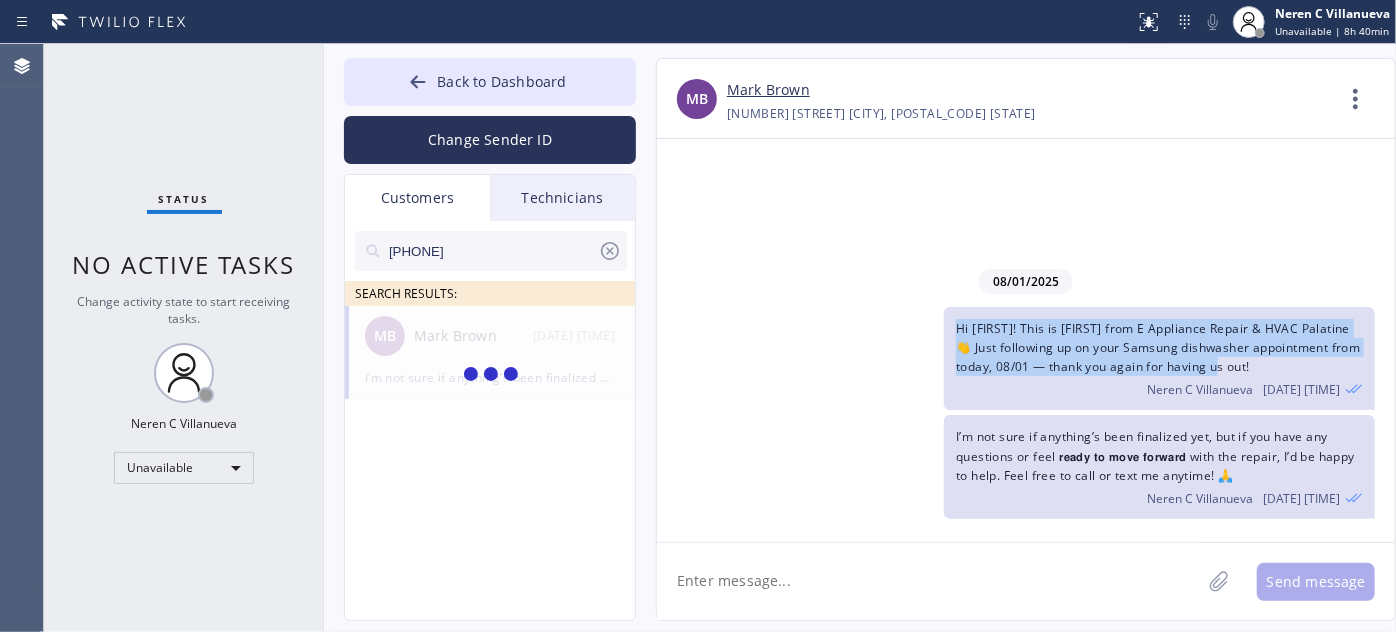 drag, startPoint x: 1259, startPoint y: 363, endPoint x: 950, endPoint y: 306, distance: 314.21332 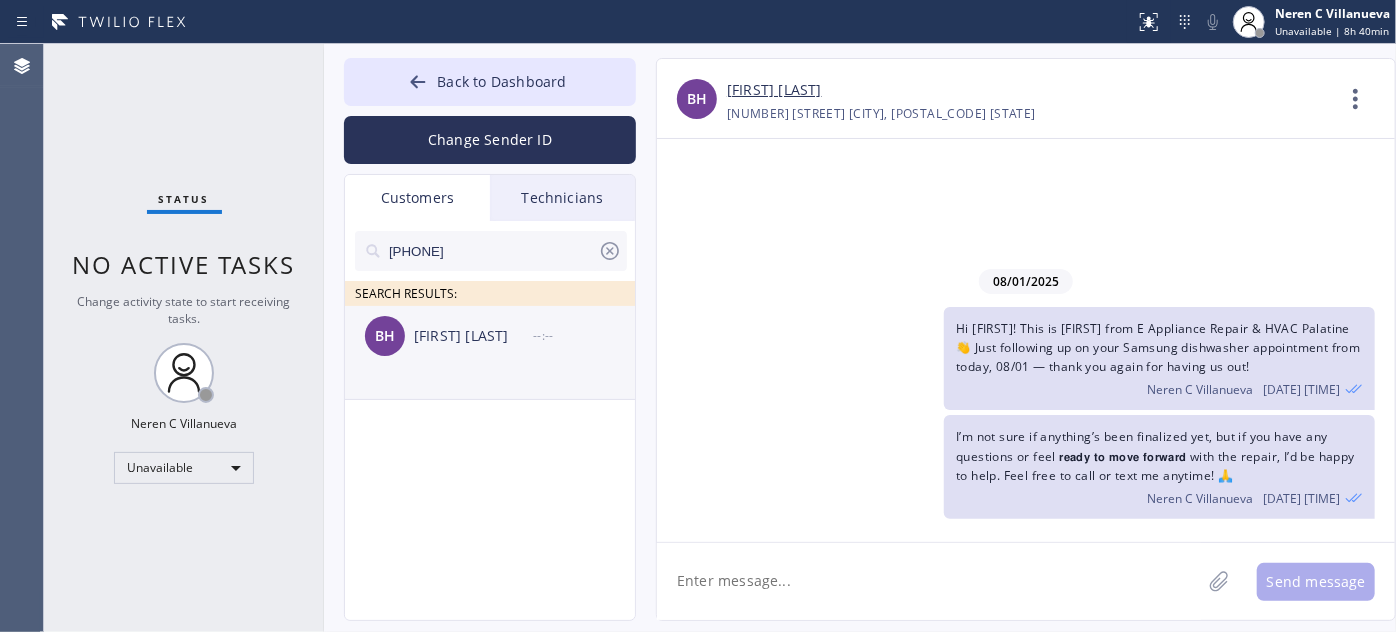 click on "[PERSON] [PERSON] --:--" 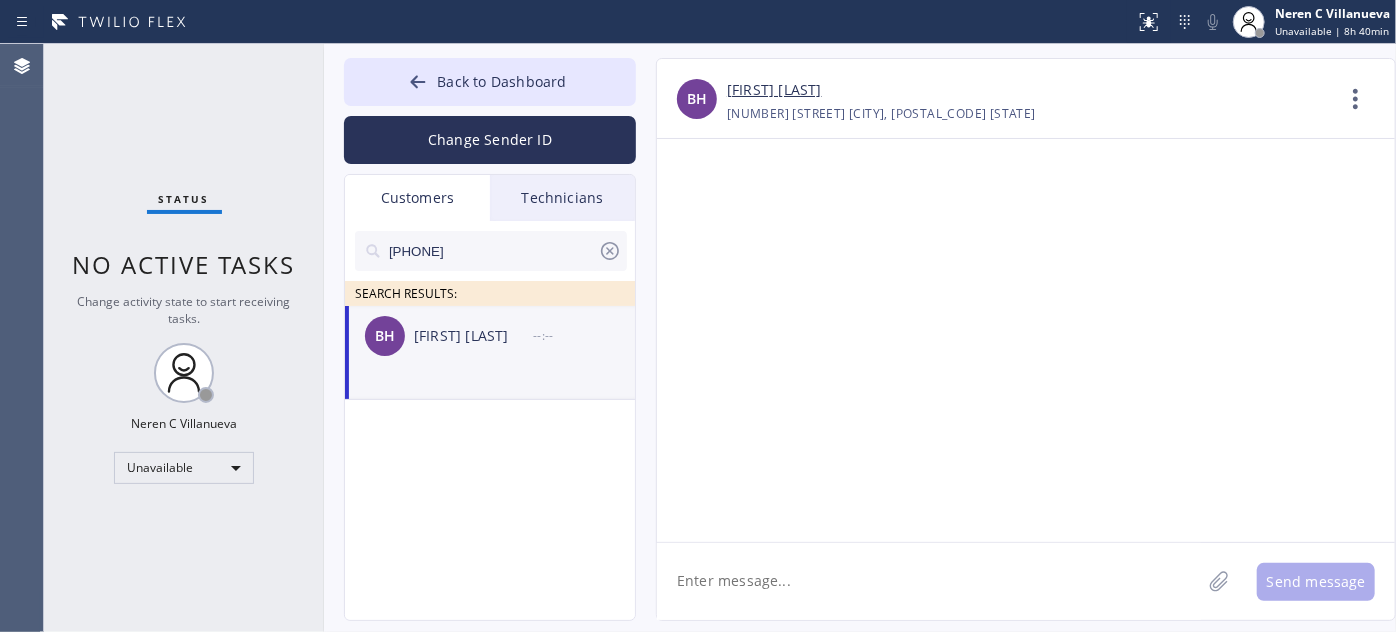 click 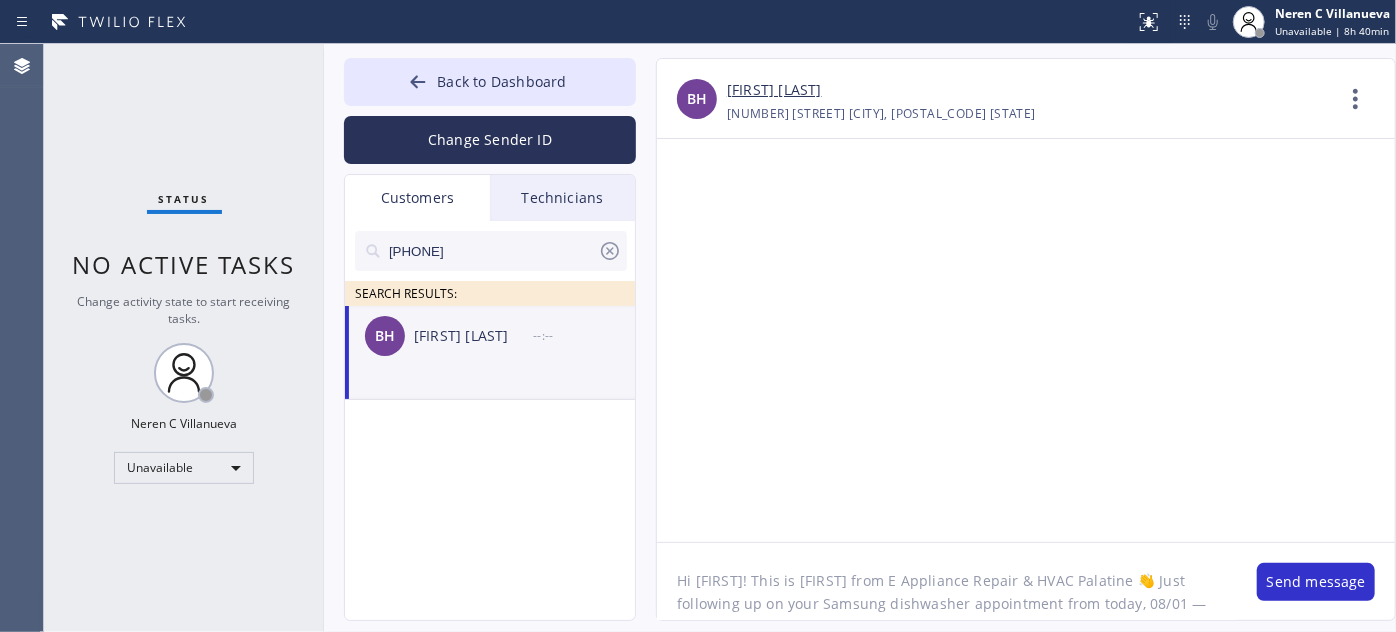 scroll, scrollTop: 16, scrollLeft: 0, axis: vertical 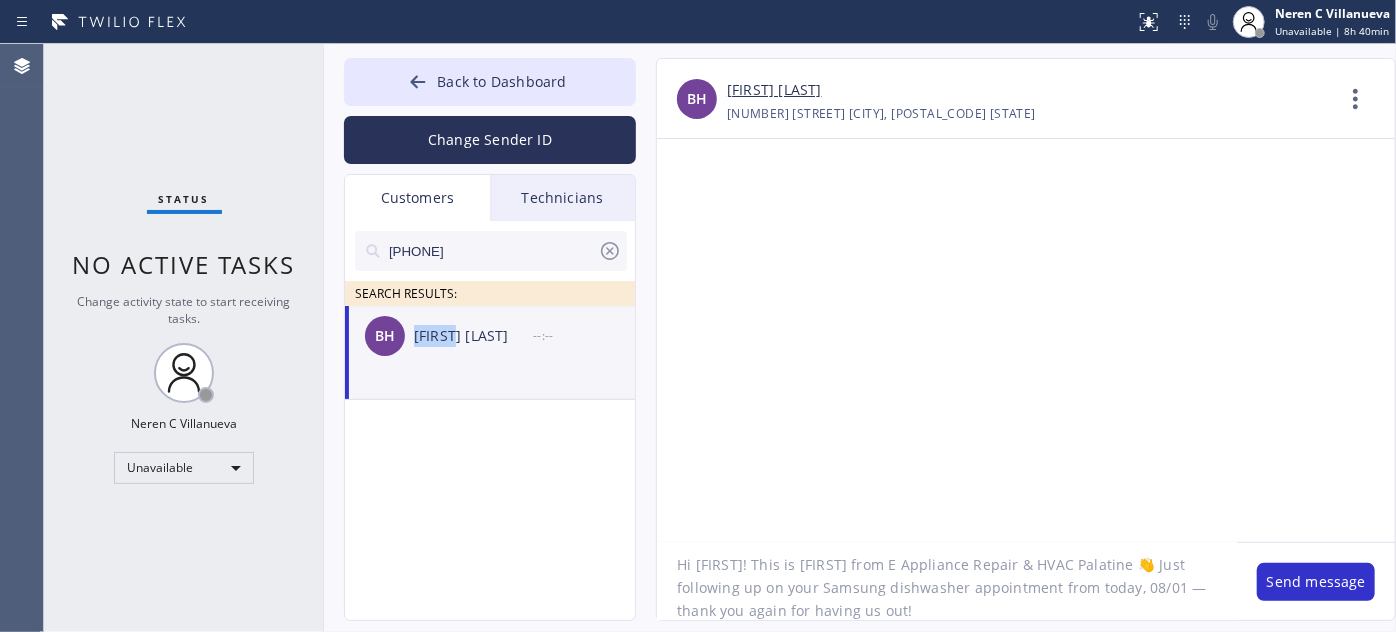 drag, startPoint x: 416, startPoint y: 340, endPoint x: 457, endPoint y: 343, distance: 41.109608 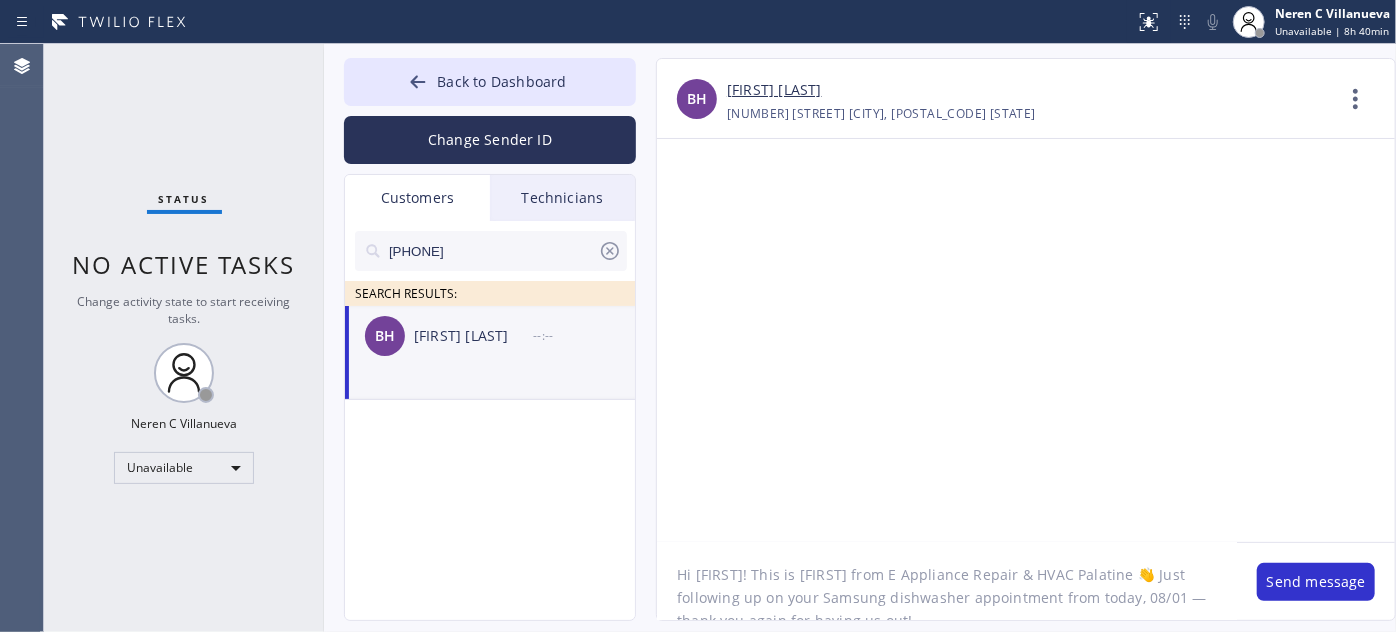 scroll, scrollTop: 0, scrollLeft: 0, axis: both 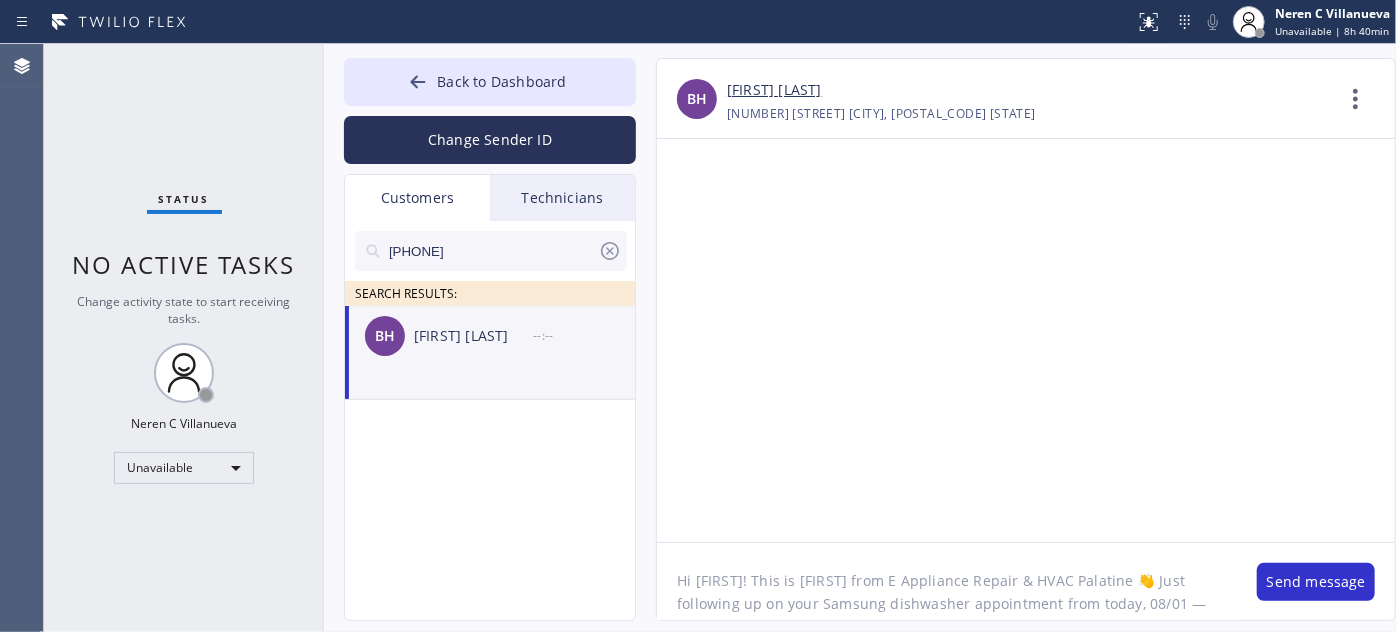 drag, startPoint x: 695, startPoint y: 555, endPoint x: 726, endPoint y: 556, distance: 31.016125 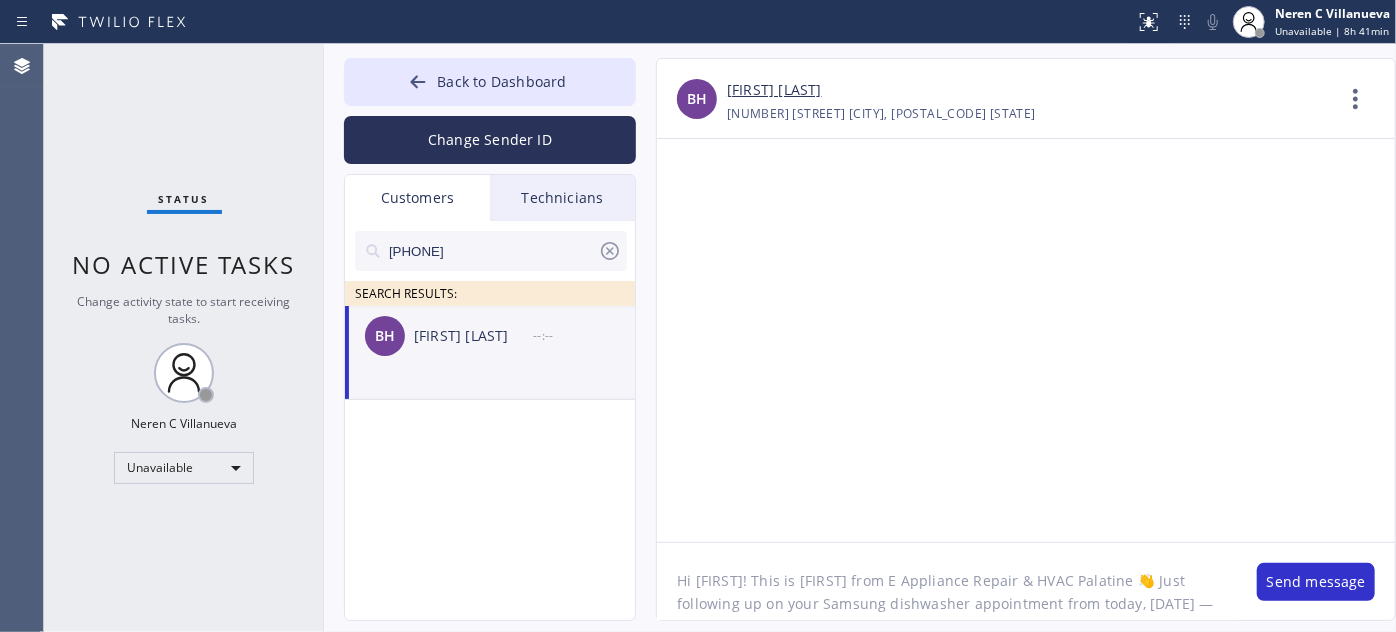 drag, startPoint x: 861, startPoint y: 579, endPoint x: 1102, endPoint y: 578, distance: 241.00208 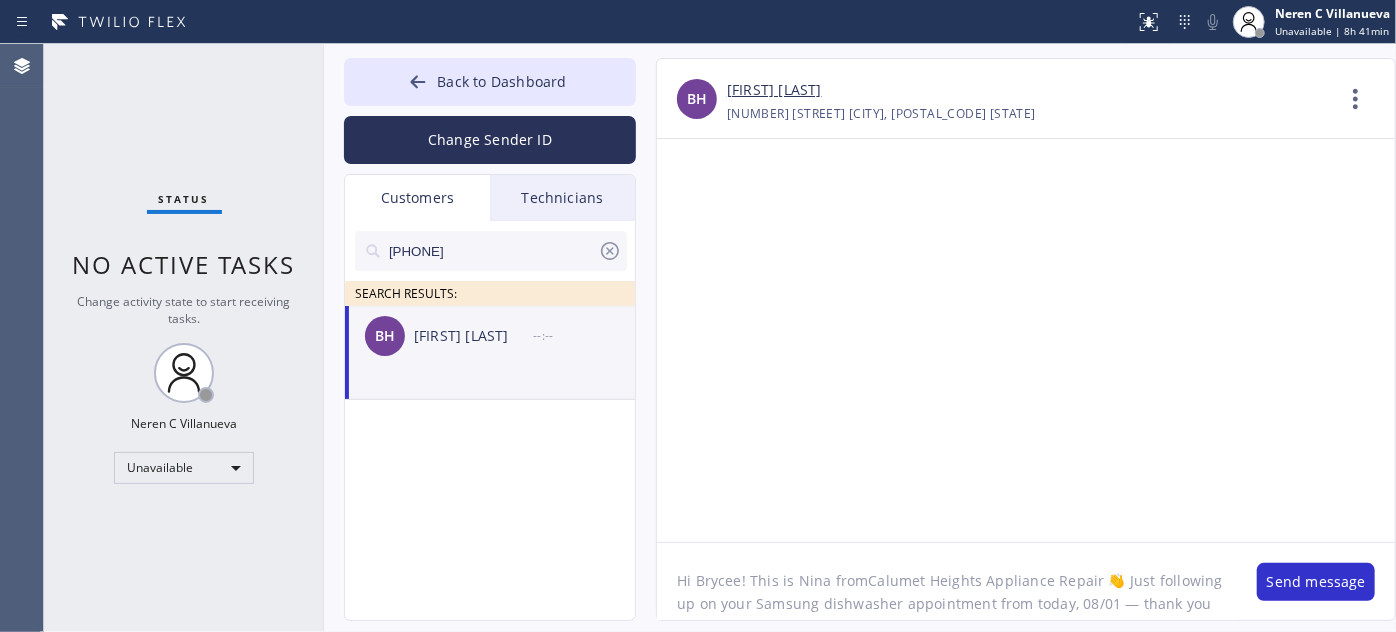 click on "Hi Brycee! This is Nina fromCalumet Heights Appliance Repair 👋 Just following up on your Samsung dishwasher appointment from today, 08/01 — thank you again for having us out!" 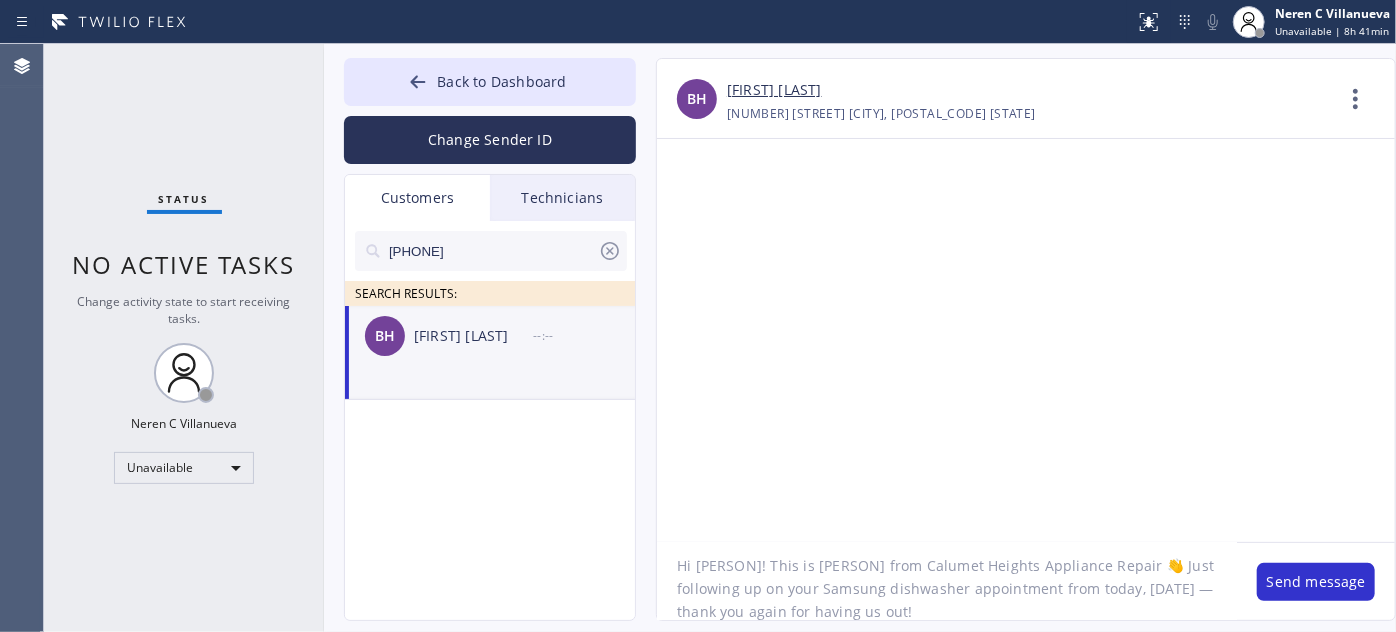 scroll, scrollTop: 18, scrollLeft: 0, axis: vertical 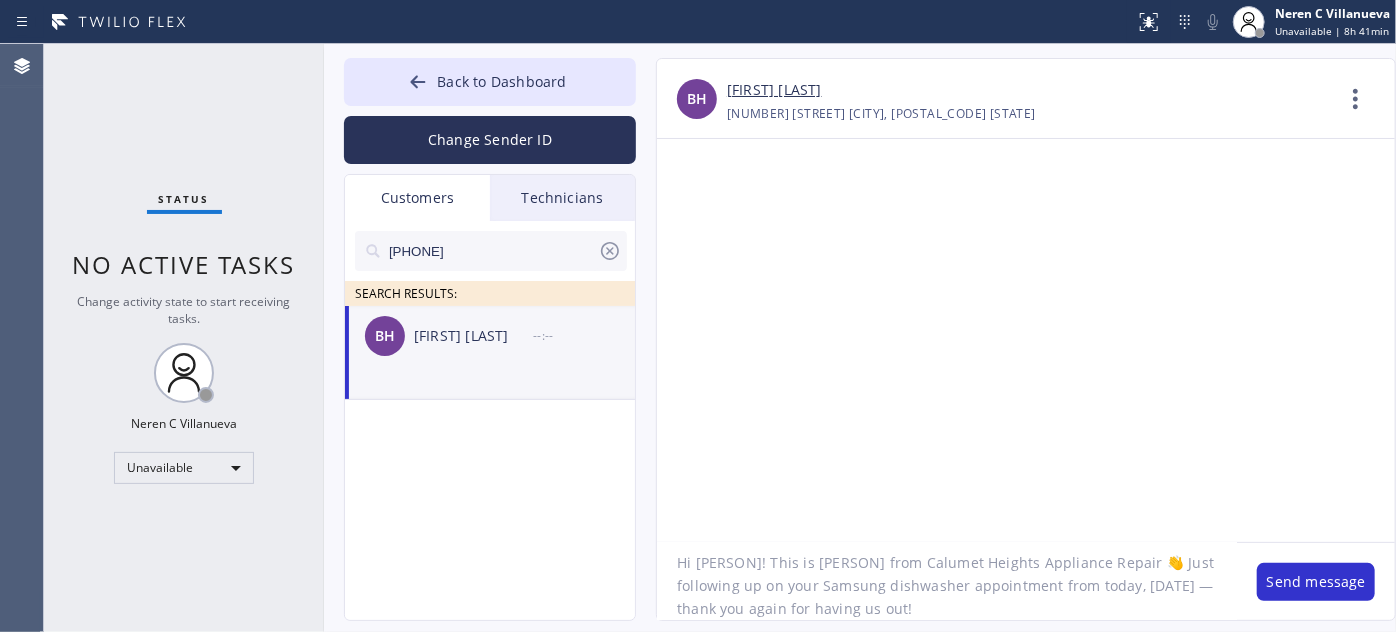 drag, startPoint x: 757, startPoint y: 586, endPoint x: 893, endPoint y: 588, distance: 136.01471 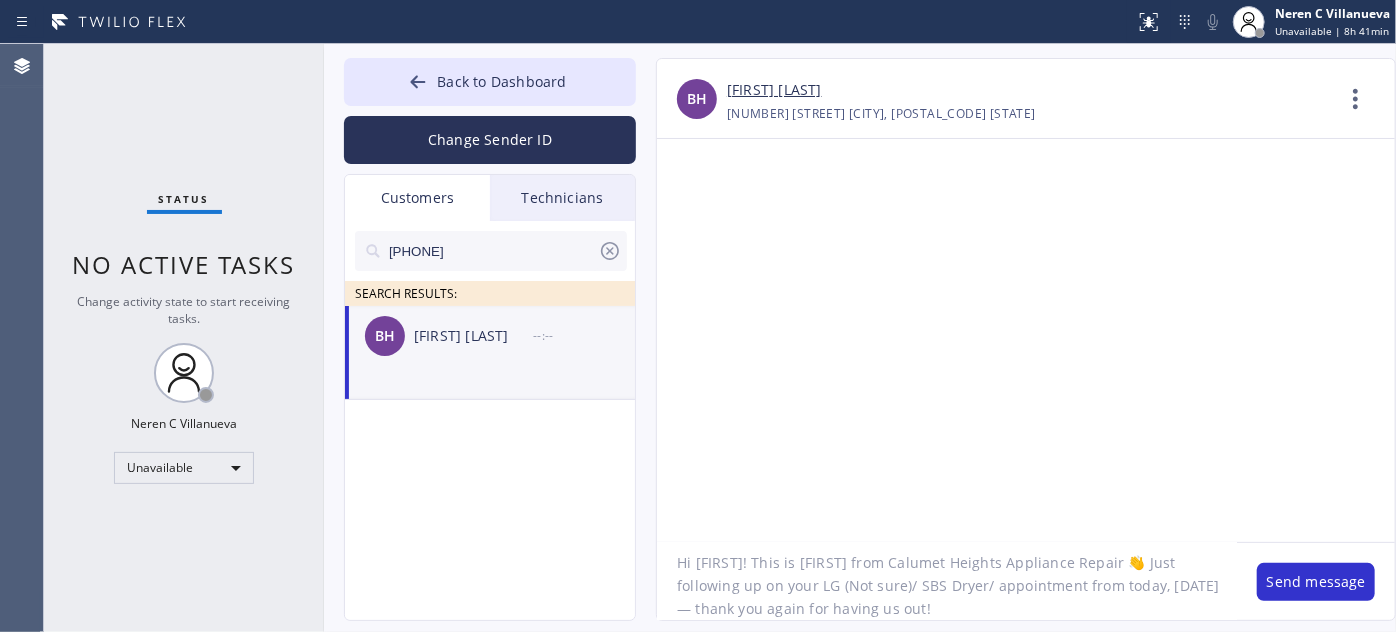 drag, startPoint x: 771, startPoint y: 588, endPoint x: 877, endPoint y: 579, distance: 106.381386 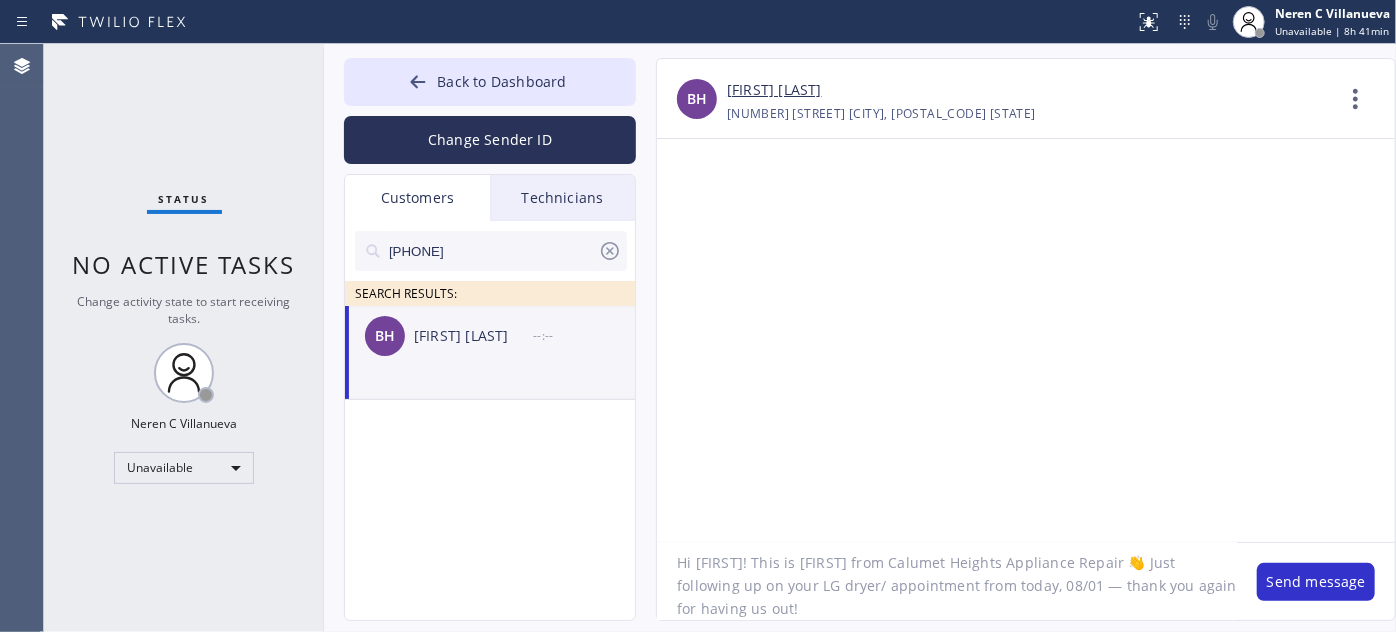 click on "Hi [FIRST]! This is [FIRST] from Calumet Heights Appliance Repair 👋 Just following up on your LG dryer/ appointment from today, 08/01 — thank you again for having us out!" 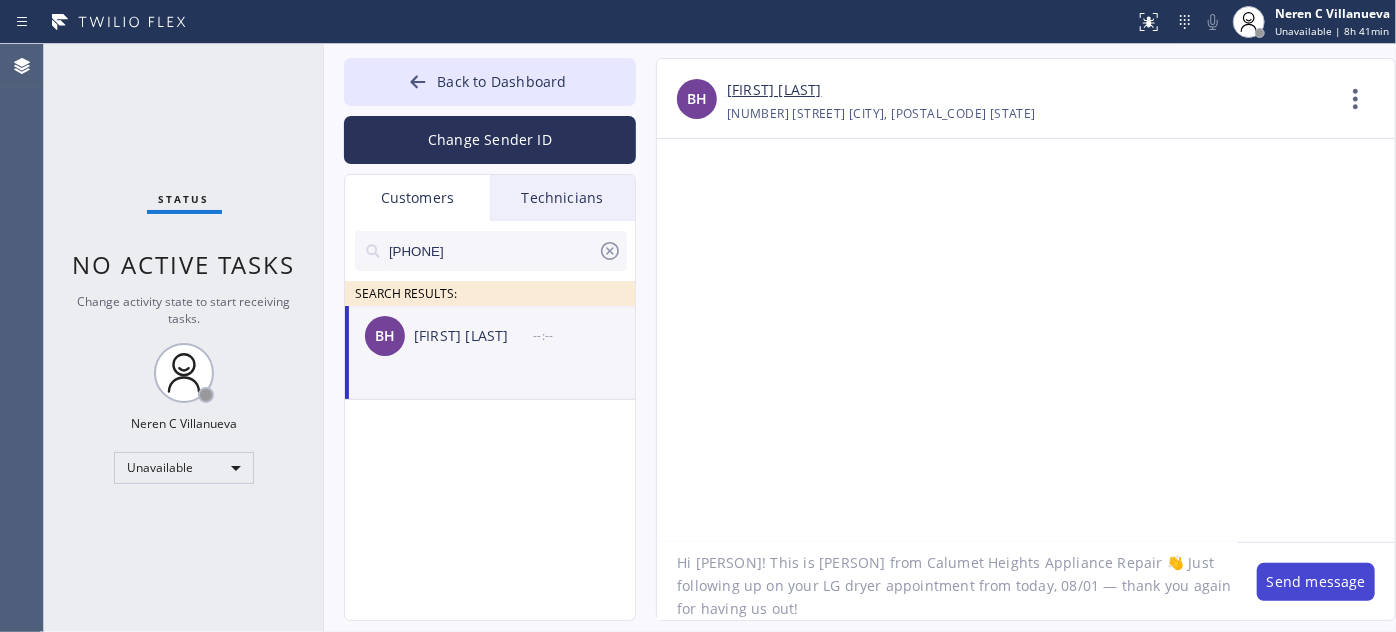 type on "Hi [PERSON]! This is [PERSON] from Calumet Heights Appliance Repair 👋 Just following up on your LG dryer appointment from today, 08/01 — thank you again for having us out!" 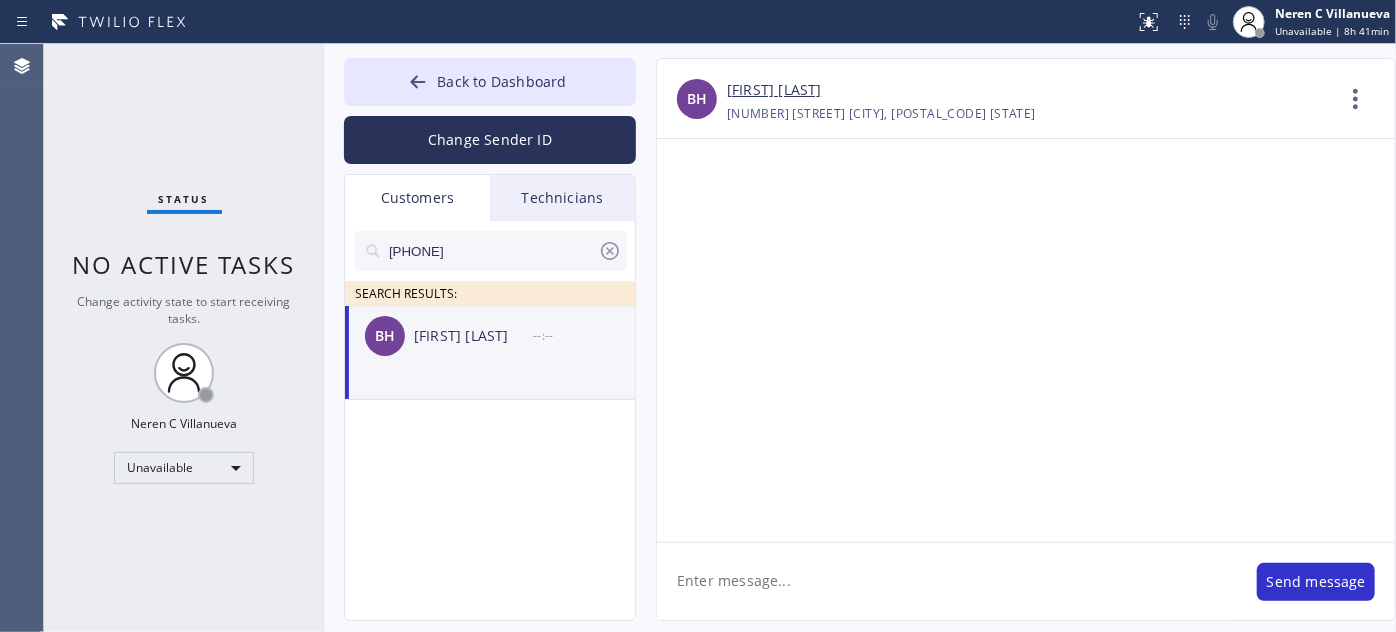 scroll, scrollTop: 0, scrollLeft: 0, axis: both 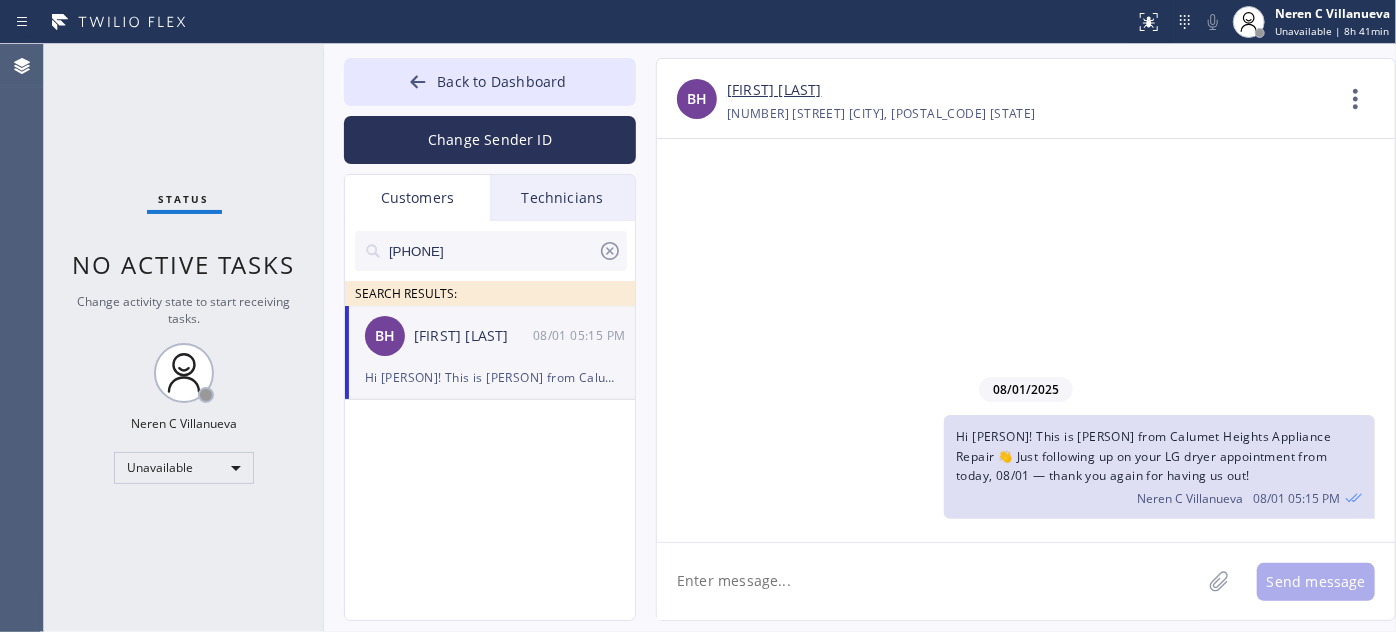 paste on "I’m not sure if anything’s been finalized yet, but if you have any questions or feel 𝗿𝗲𝗮𝗱𝘆 𝘁𝗼 𝗺𝗼𝘃𝗲 𝗳𝗼𝗿𝘄𝗮𝗿𝗱 with the repair, I’d be happy to help. Feel free to call or text me anytime! 🙏" 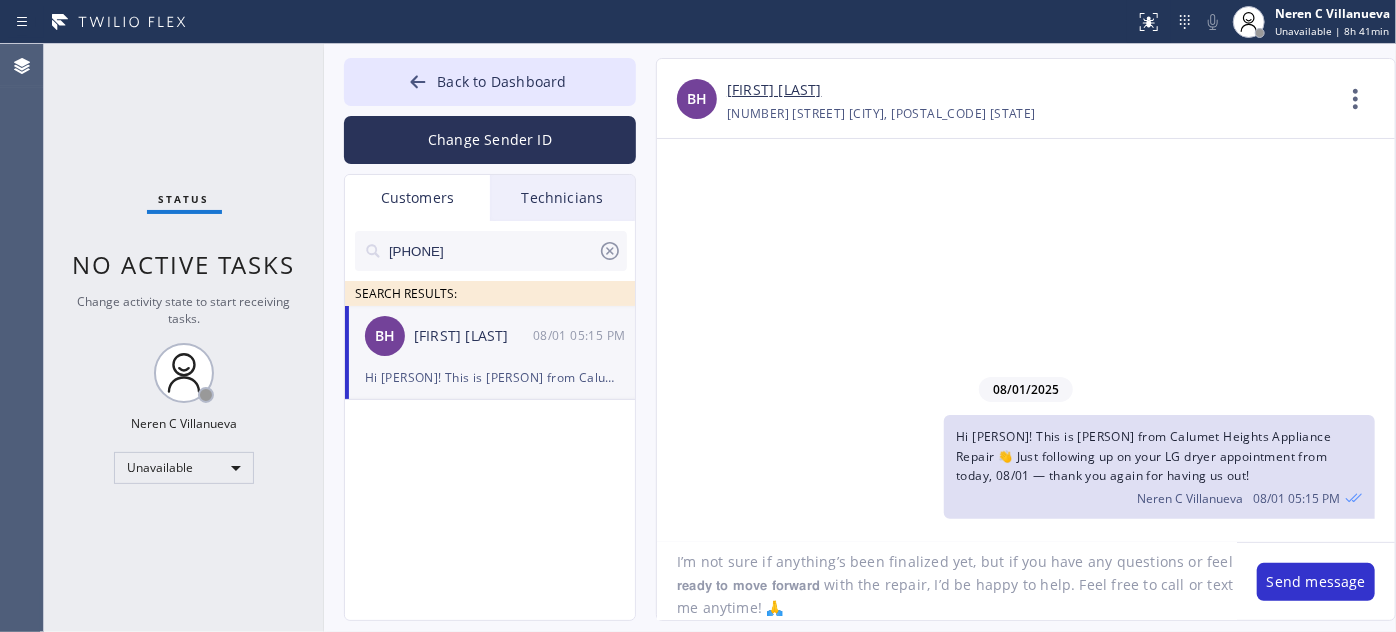 scroll, scrollTop: 18, scrollLeft: 0, axis: vertical 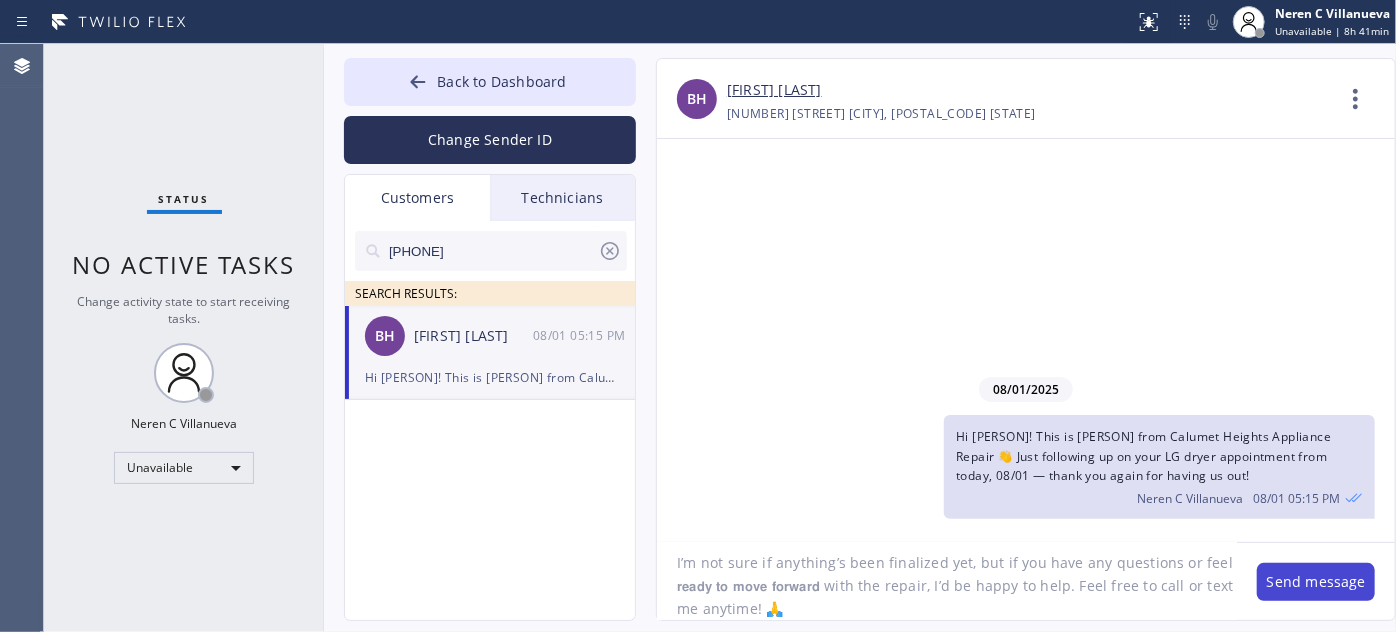 type on "I’m not sure if anything’s been finalized yet, but if you have any questions or feel 𝗿𝗲𝗮𝗱𝘆 𝘁𝗼 𝗺𝗼𝘃𝗲 𝗳𝗼𝗿𝘄𝗮𝗿𝗱 with the repair, I’d be happy to help. Feel free to call or text me anytime! 🙏" 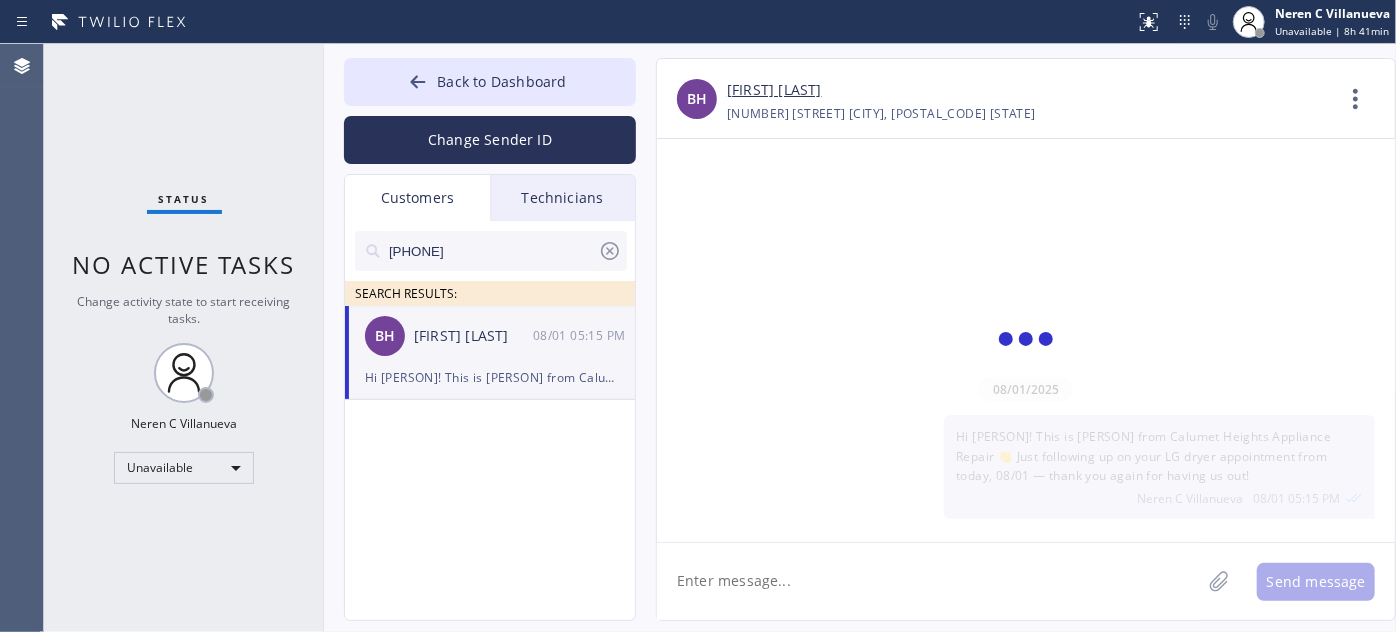 scroll, scrollTop: 0, scrollLeft: 0, axis: both 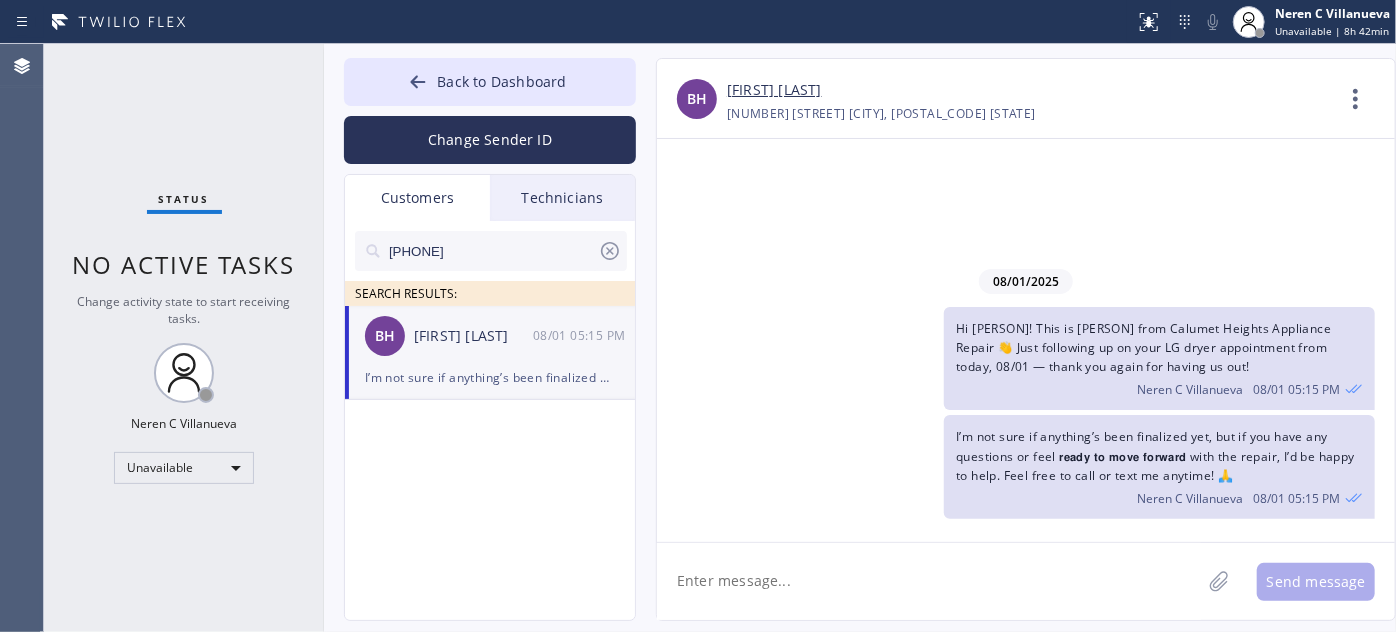 drag, startPoint x: 512, startPoint y: 242, endPoint x: 302, endPoint y: 239, distance: 210.02142 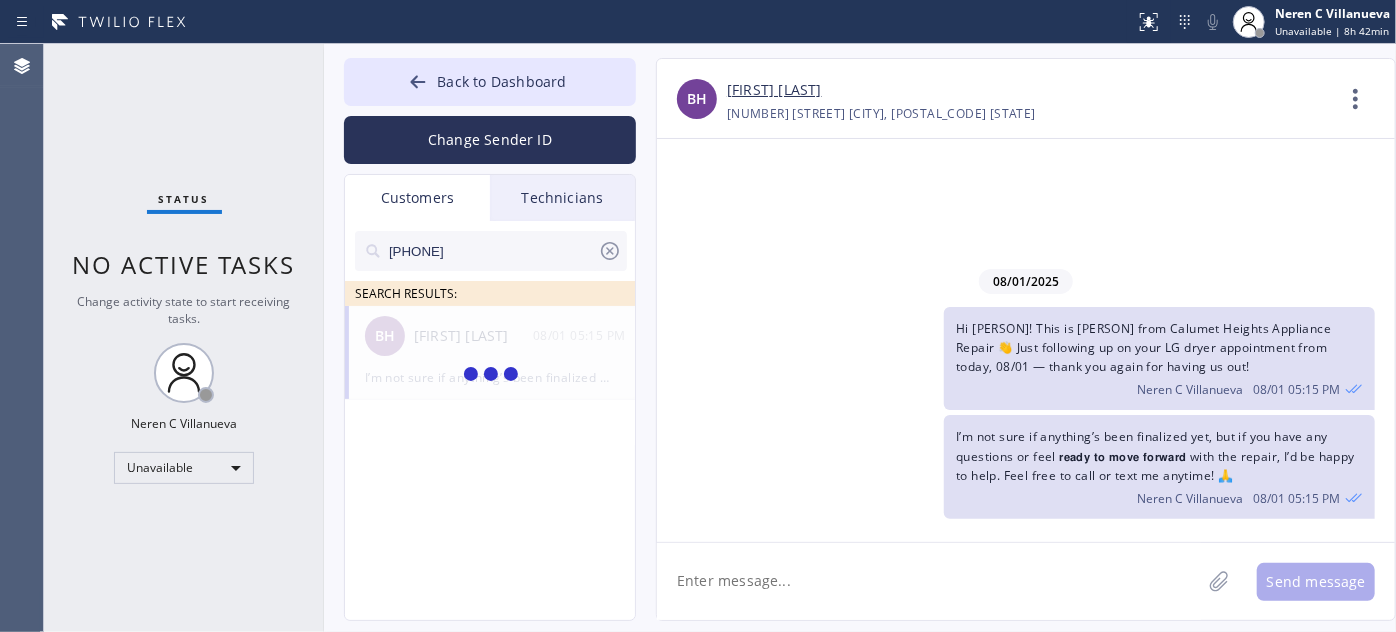 type on "[PHONE]" 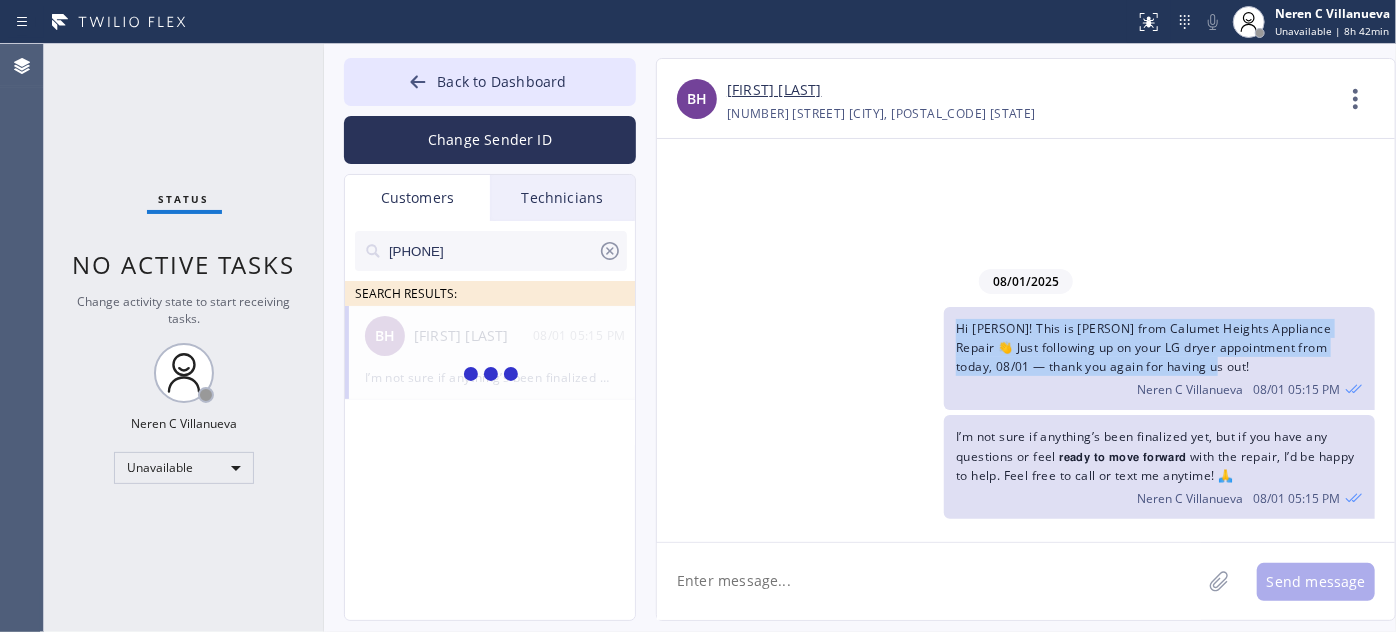 drag, startPoint x: 1184, startPoint y: 368, endPoint x: 911, endPoint y: 319, distance: 277.36258 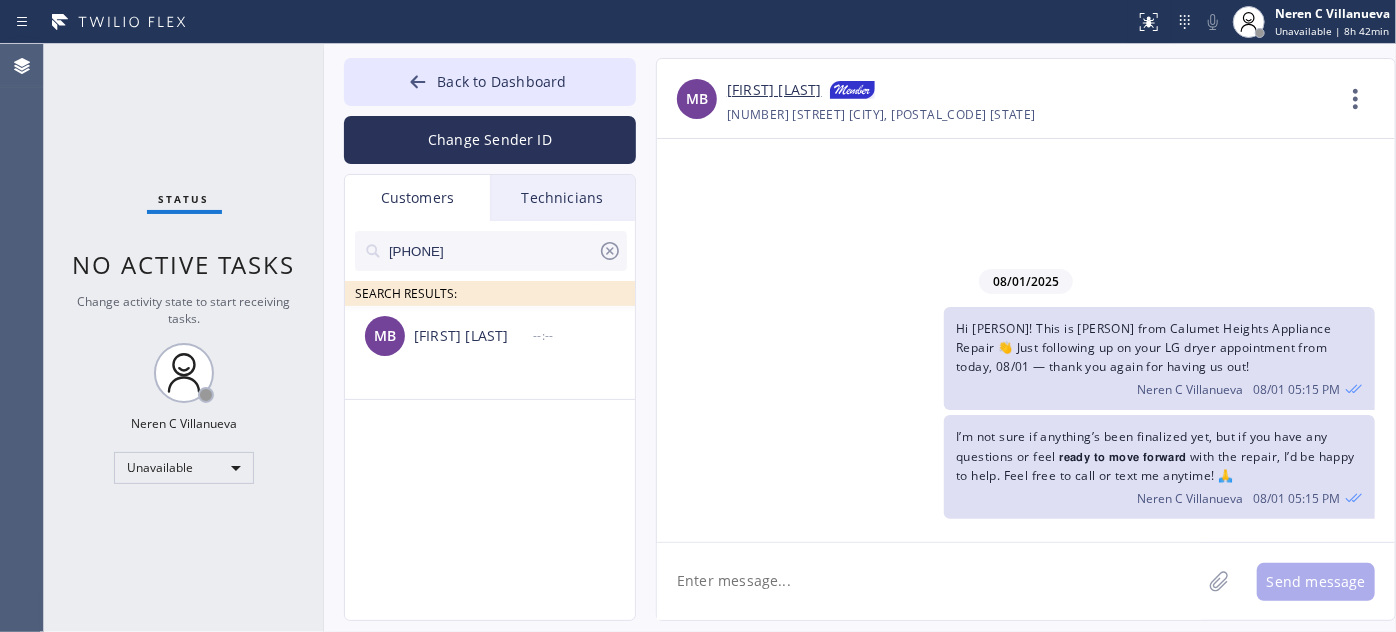 drag, startPoint x: 571, startPoint y: 353, endPoint x: 616, endPoint y: 407, distance: 70.292244 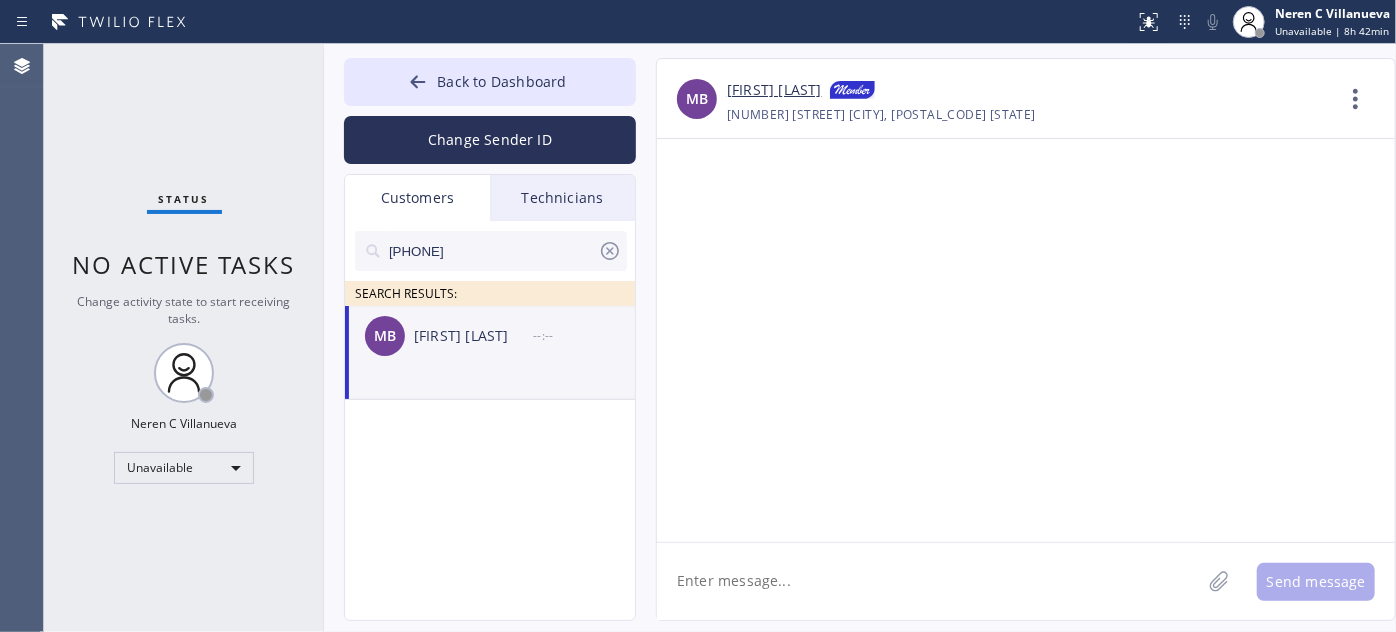 click 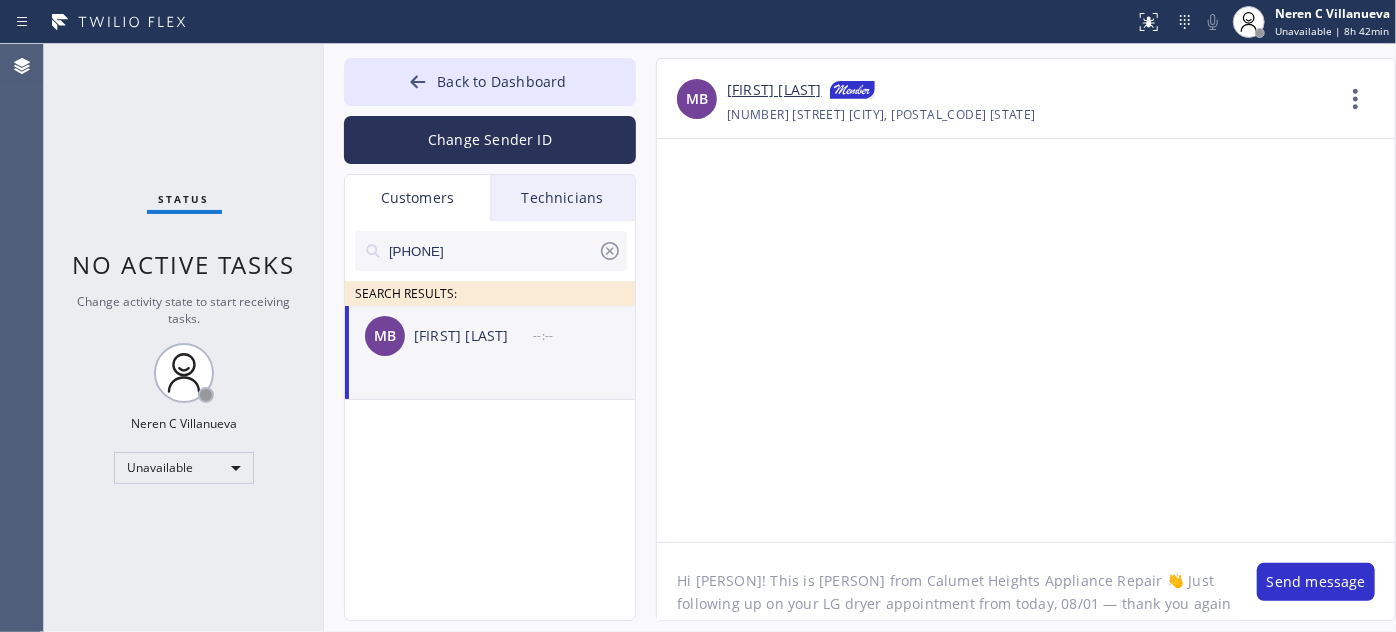 scroll, scrollTop: 16, scrollLeft: 0, axis: vertical 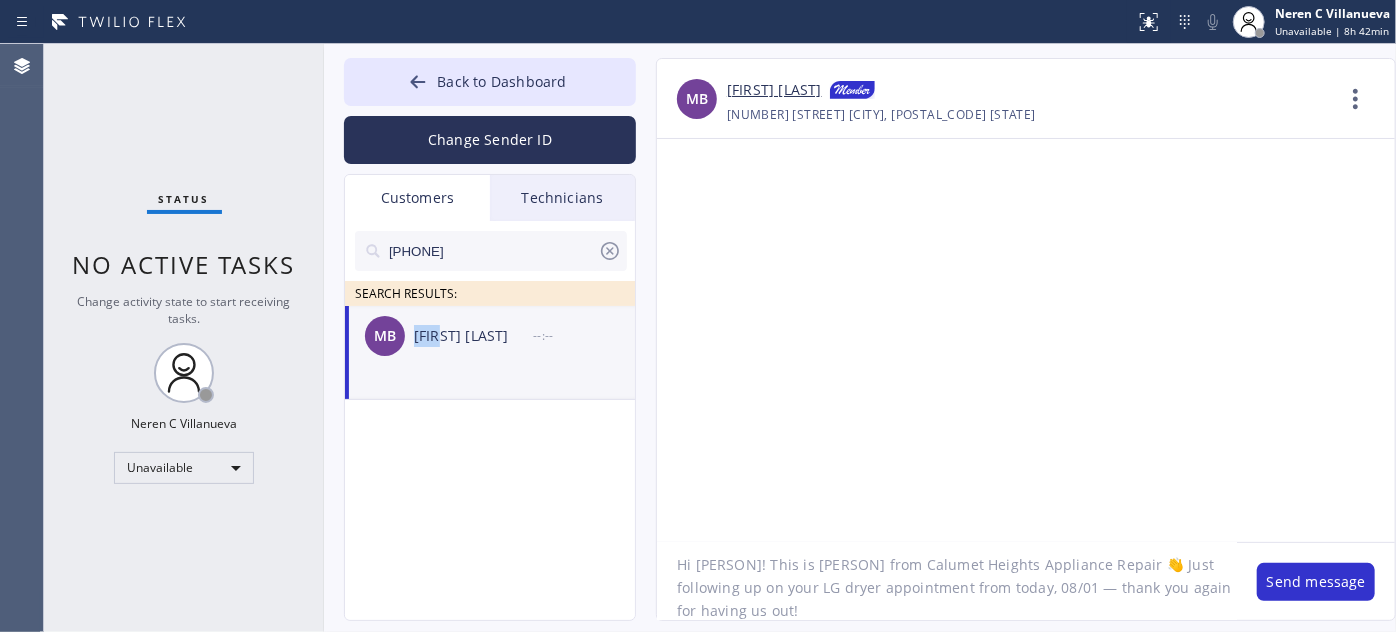 drag, startPoint x: 415, startPoint y: 339, endPoint x: 444, endPoint y: 354, distance: 32.649654 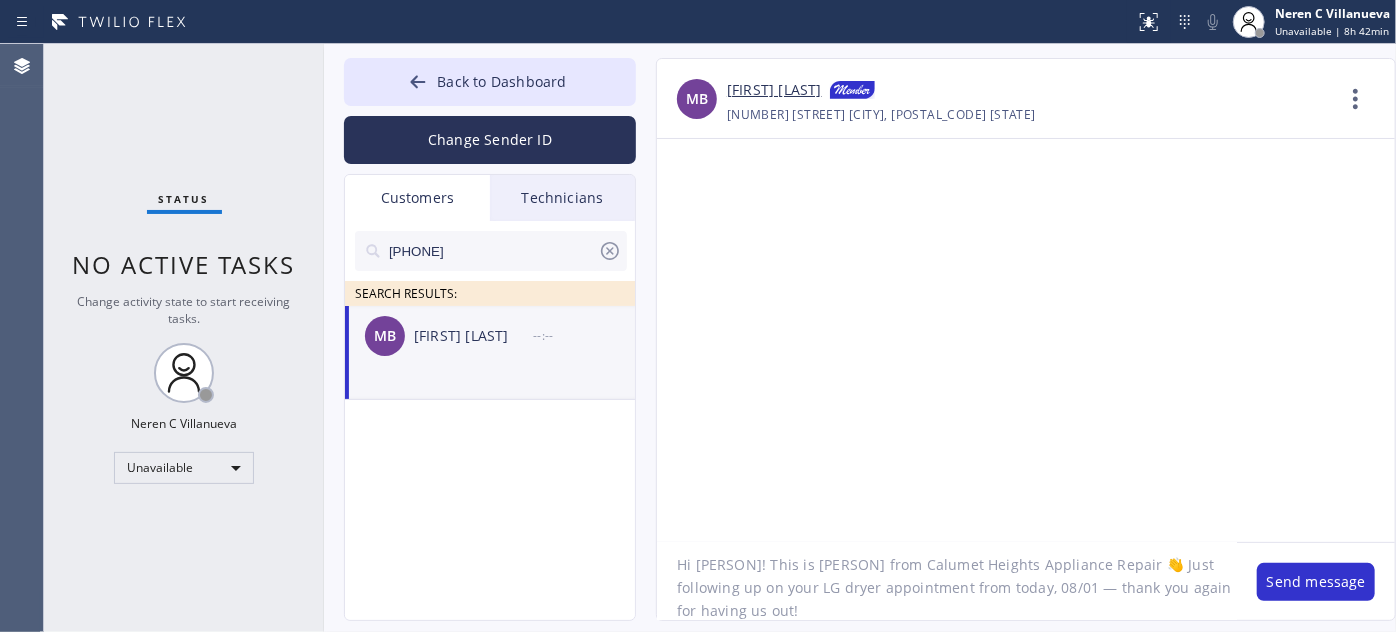drag, startPoint x: 696, startPoint y: 562, endPoint x: 740, endPoint y: 559, distance: 44.102154 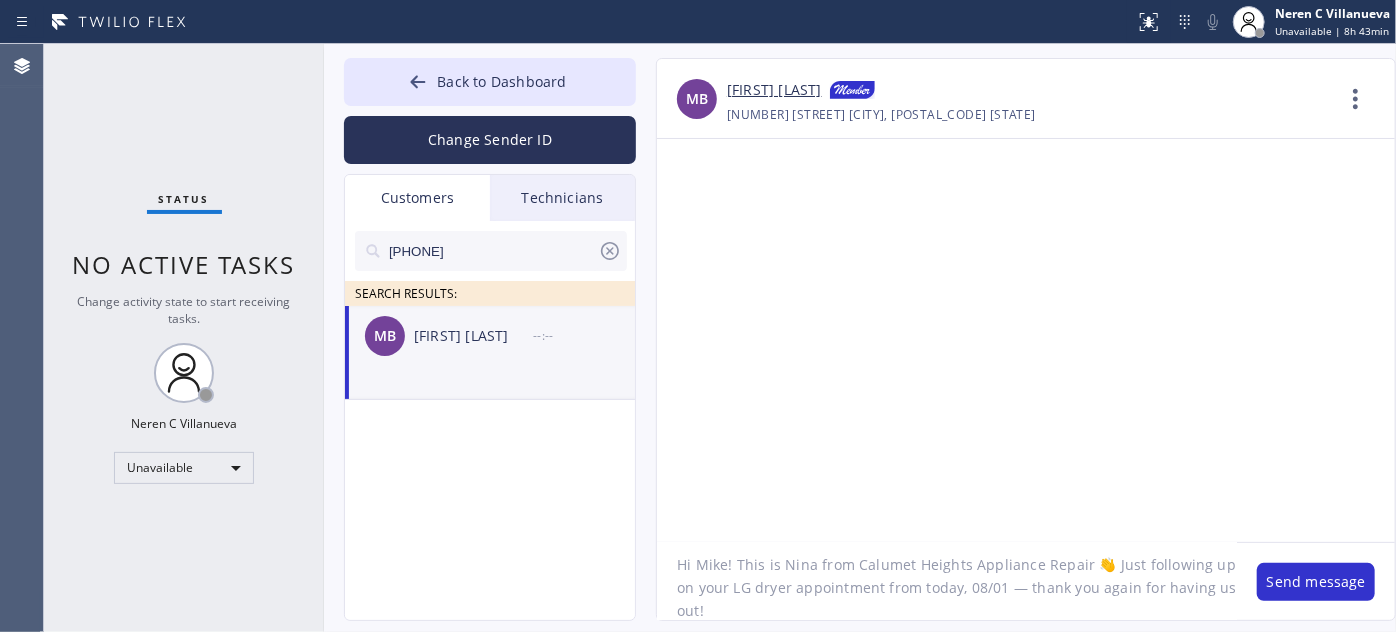drag, startPoint x: 853, startPoint y: 563, endPoint x: 1076, endPoint y: 563, distance: 223 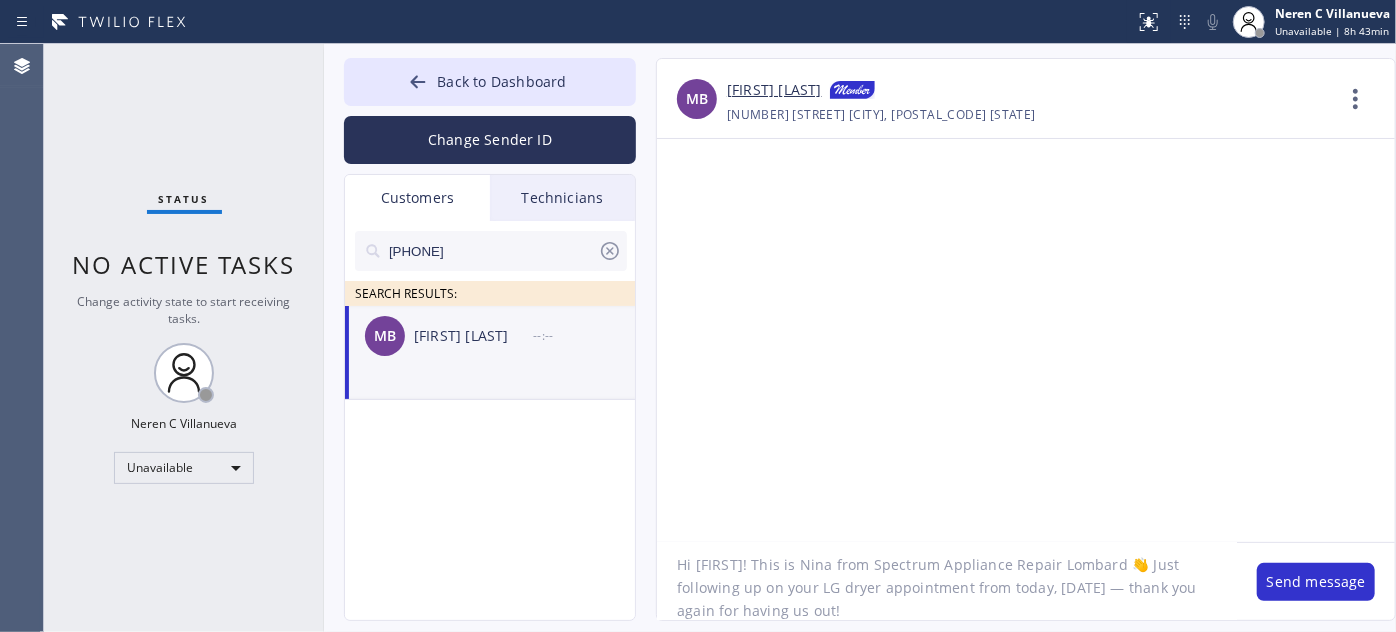 drag, startPoint x: 757, startPoint y: 583, endPoint x: 810, endPoint y: 583, distance: 53 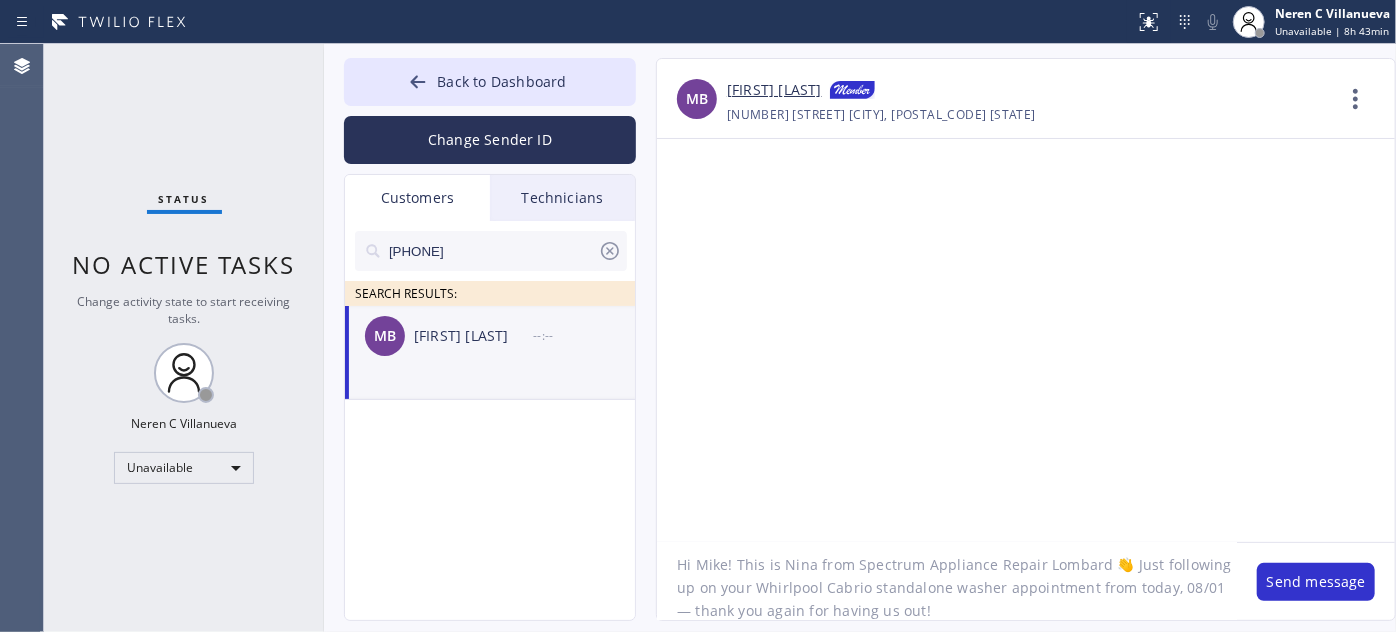 drag, startPoint x: 757, startPoint y: 588, endPoint x: 995, endPoint y: 586, distance: 238.0084 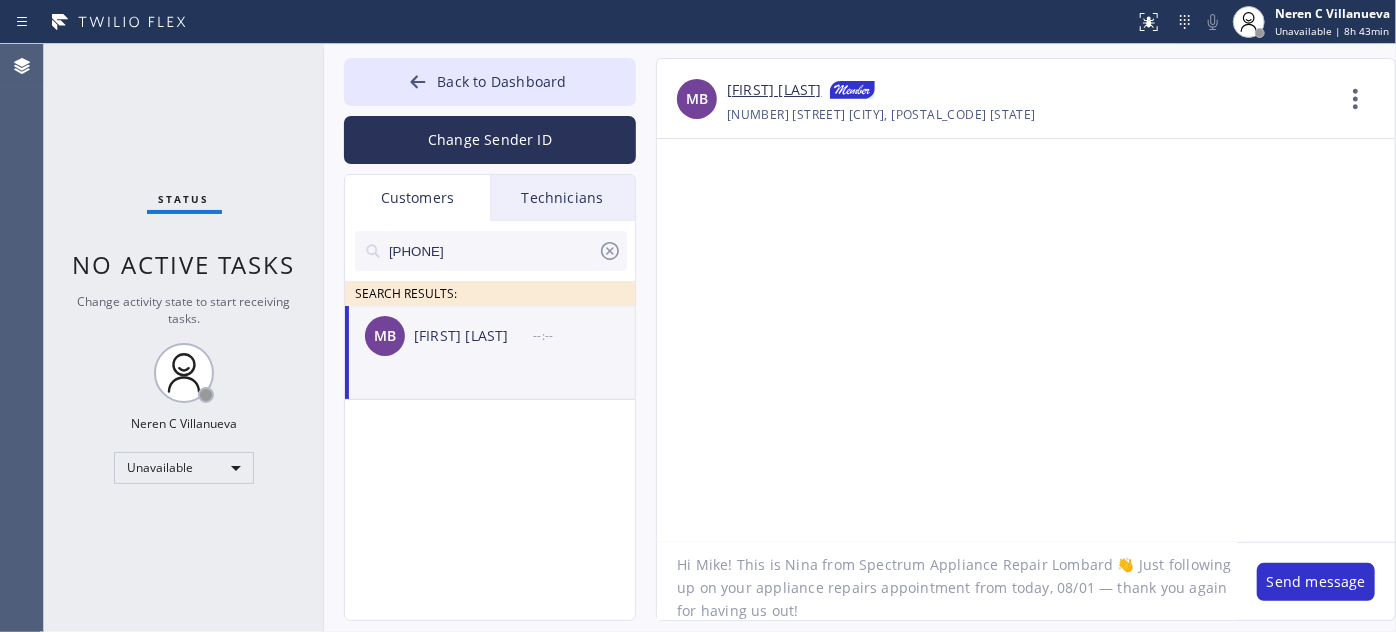 scroll, scrollTop: 18, scrollLeft: 0, axis: vertical 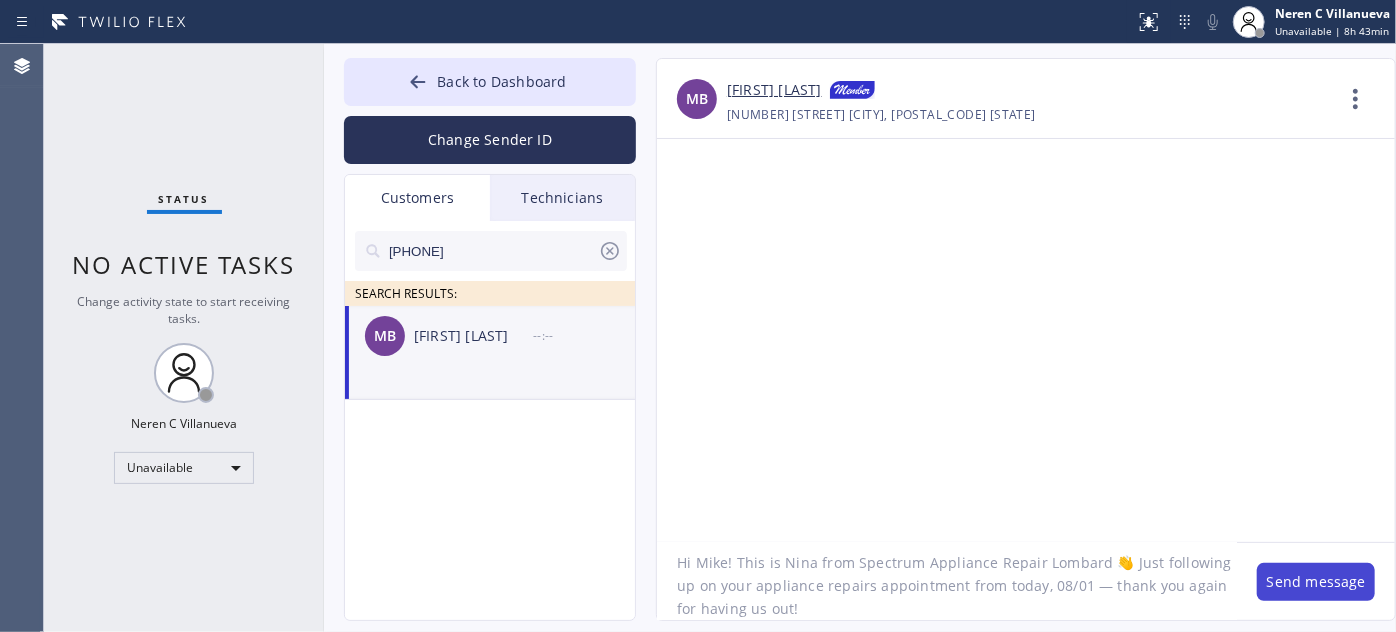 type on "Hi Mike! This is Nina from Spectrum Appliance Repair Lombard 👋 Just following up on your appliance repairs appointment from today, 08/01 — thank you again for having us out!" 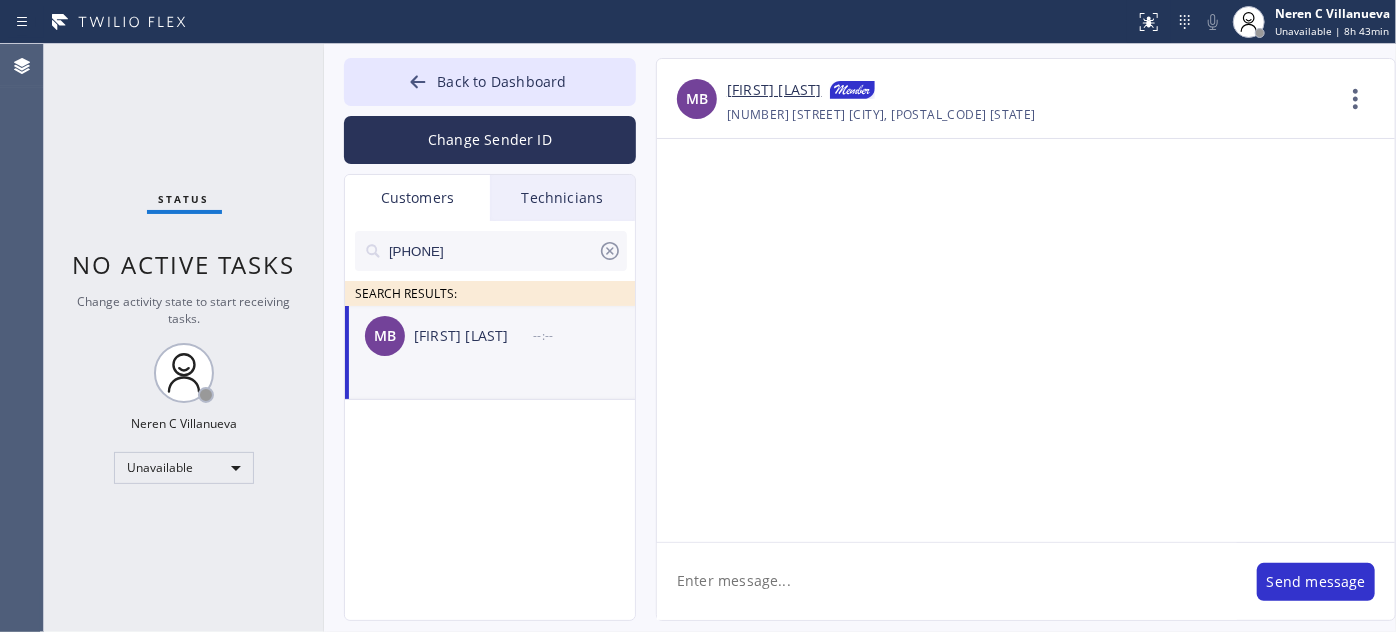 scroll, scrollTop: 0, scrollLeft: 0, axis: both 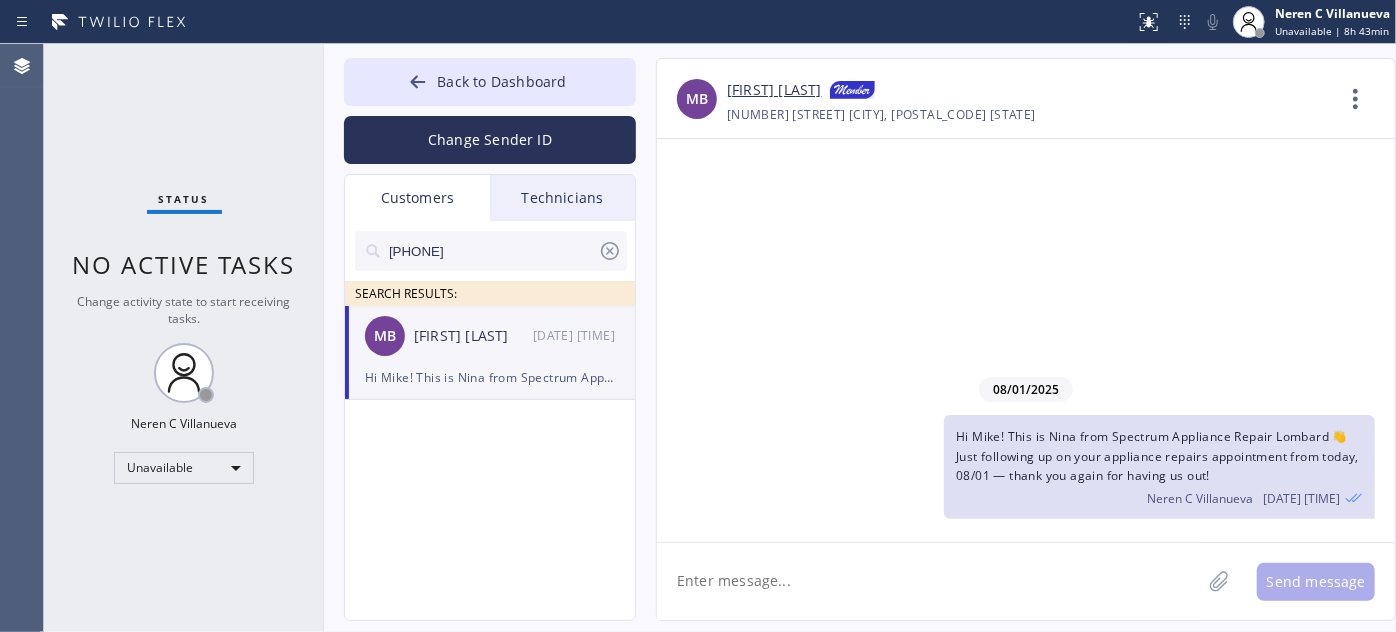 paste on "I’m not sure if anything’s been finalized yet, but if you have any questions or feel 𝗿𝗲𝗮𝗱𝘆 𝘁𝗼 𝗺𝗼𝘃𝗲 𝗳𝗼𝗿𝘄𝗮𝗿𝗱 with the repair, I’d be happy to help. Feel free to call or text me anytime! 🙏" 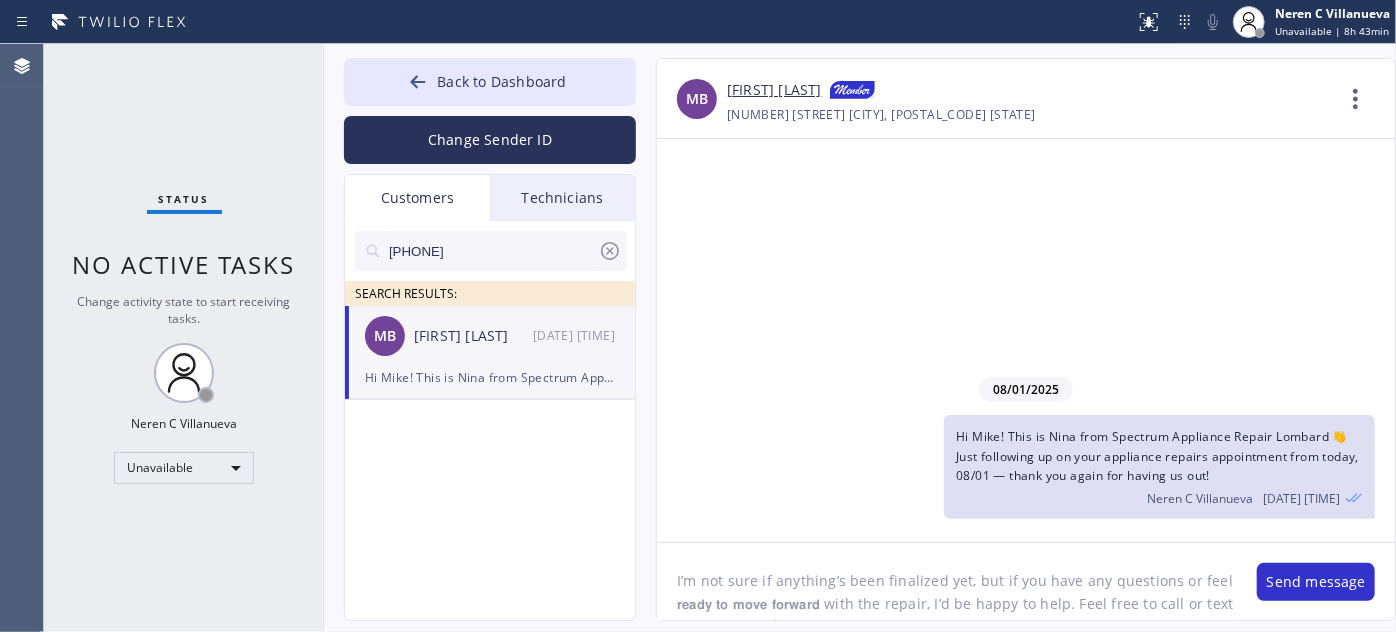 scroll, scrollTop: 40, scrollLeft: 0, axis: vertical 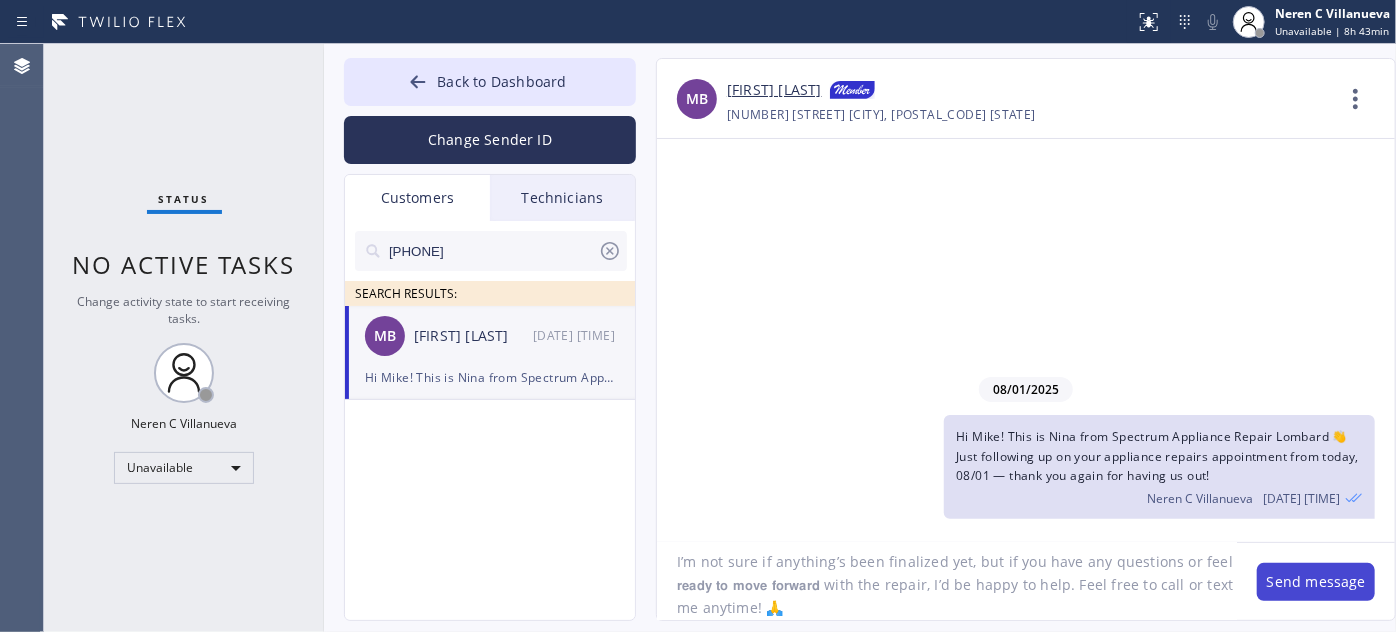 type on "I’m not sure if anything’s been finalized yet, but if you have any questions or feel 𝗿𝗲𝗮𝗱𝘆 𝘁𝗼 𝗺𝗼𝘃𝗲 𝗳𝗼𝗿𝘄𝗮𝗿𝗱 with the repair, I’d be happy to help. Feel free to call or text me anytime! 🙏" 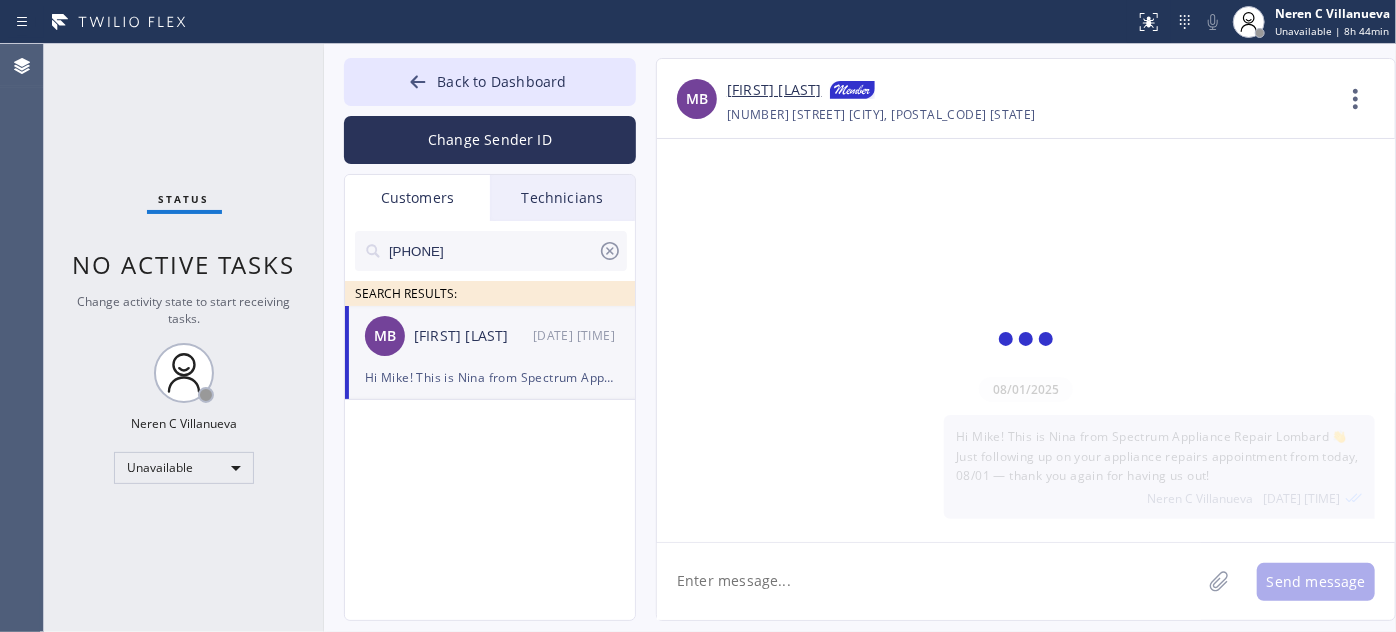 scroll, scrollTop: 0, scrollLeft: 0, axis: both 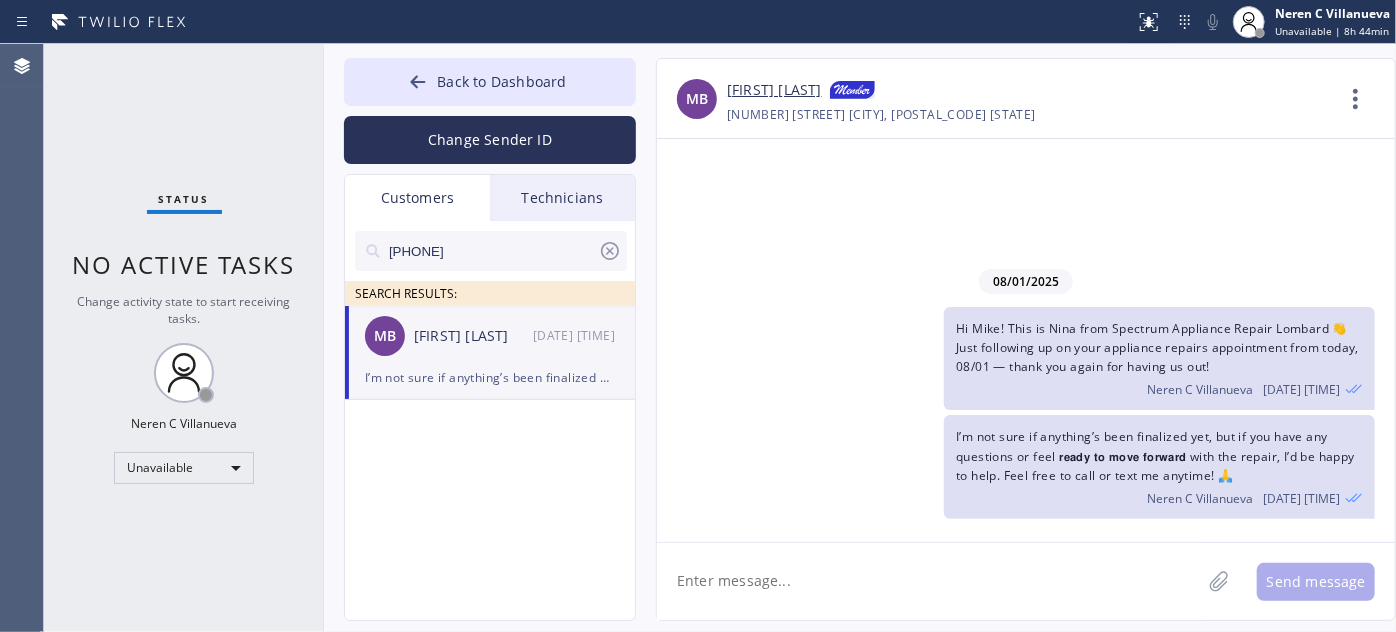 drag, startPoint x: 509, startPoint y: 254, endPoint x: 333, endPoint y: 249, distance: 176.07101 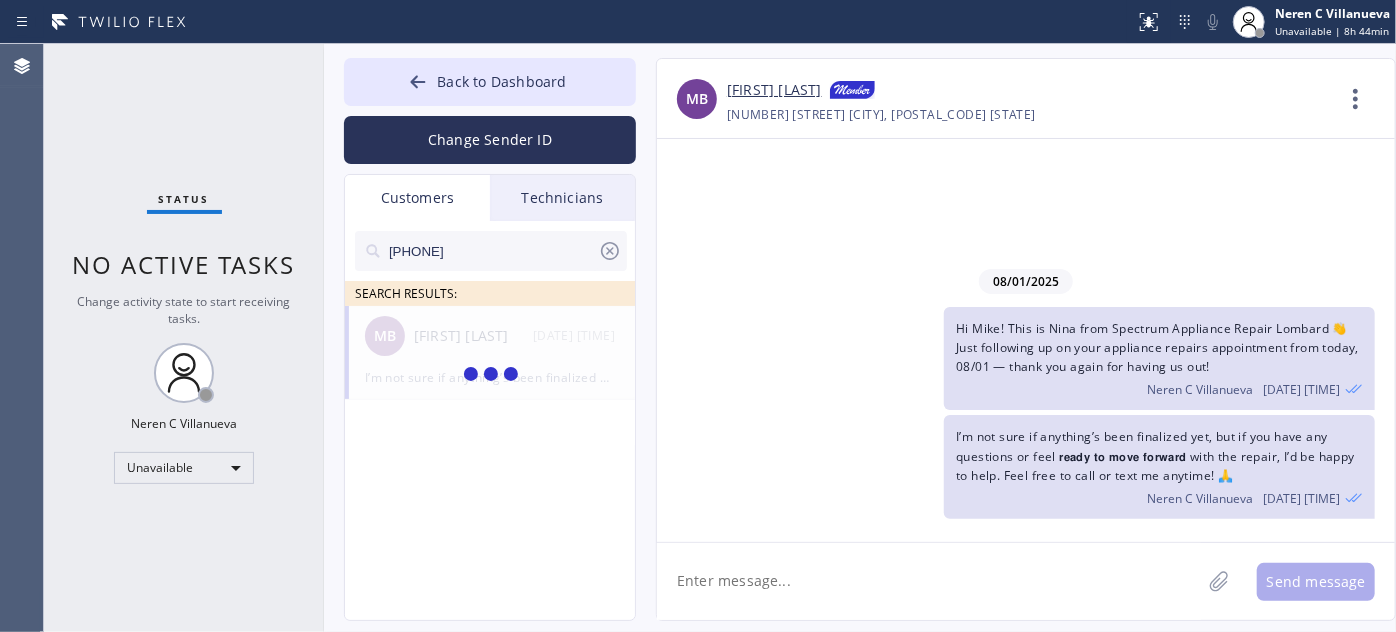 type on "[PHONE]" 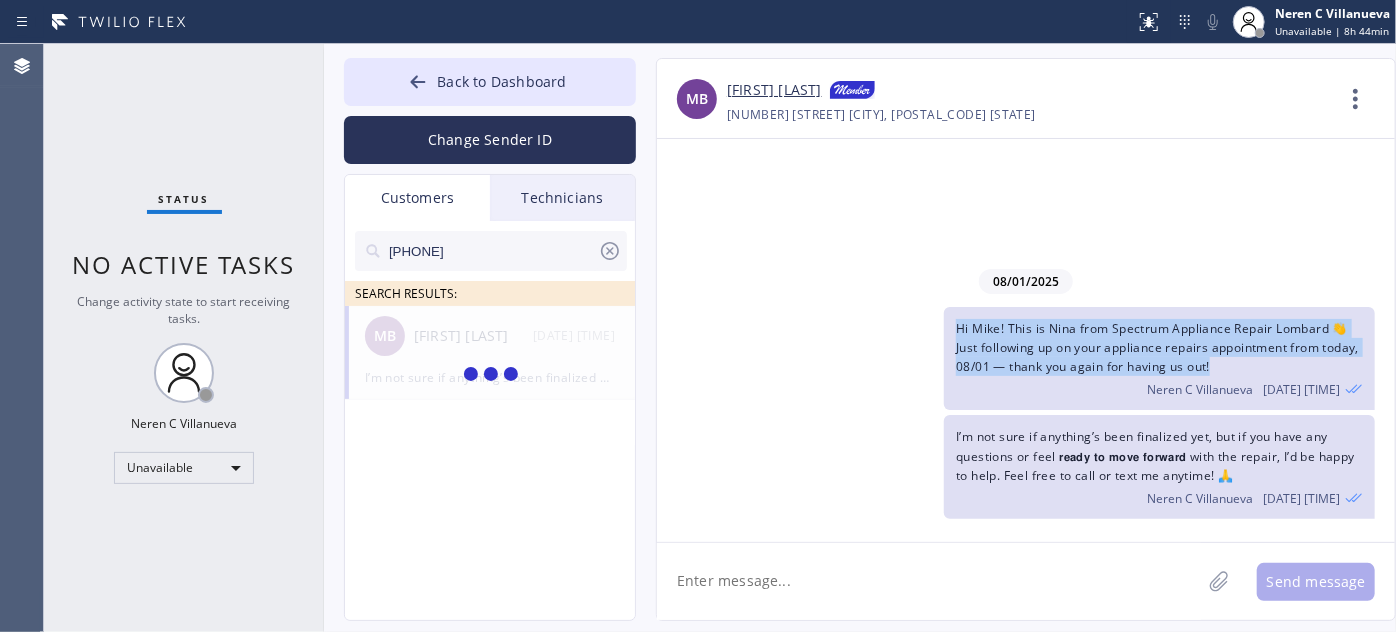 drag, startPoint x: 1277, startPoint y: 366, endPoint x: 912, endPoint y: 319, distance: 368.01358 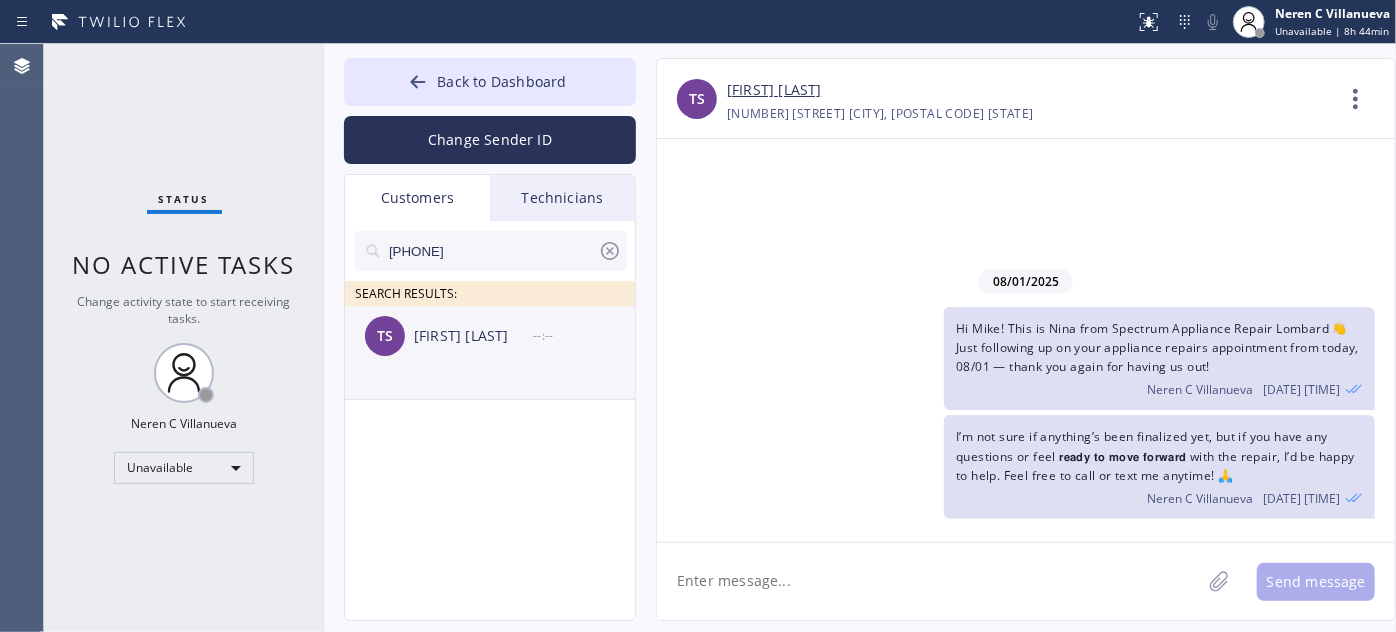 click on "TS [FIRST] [LAST] --:--" at bounding box center [491, 336] 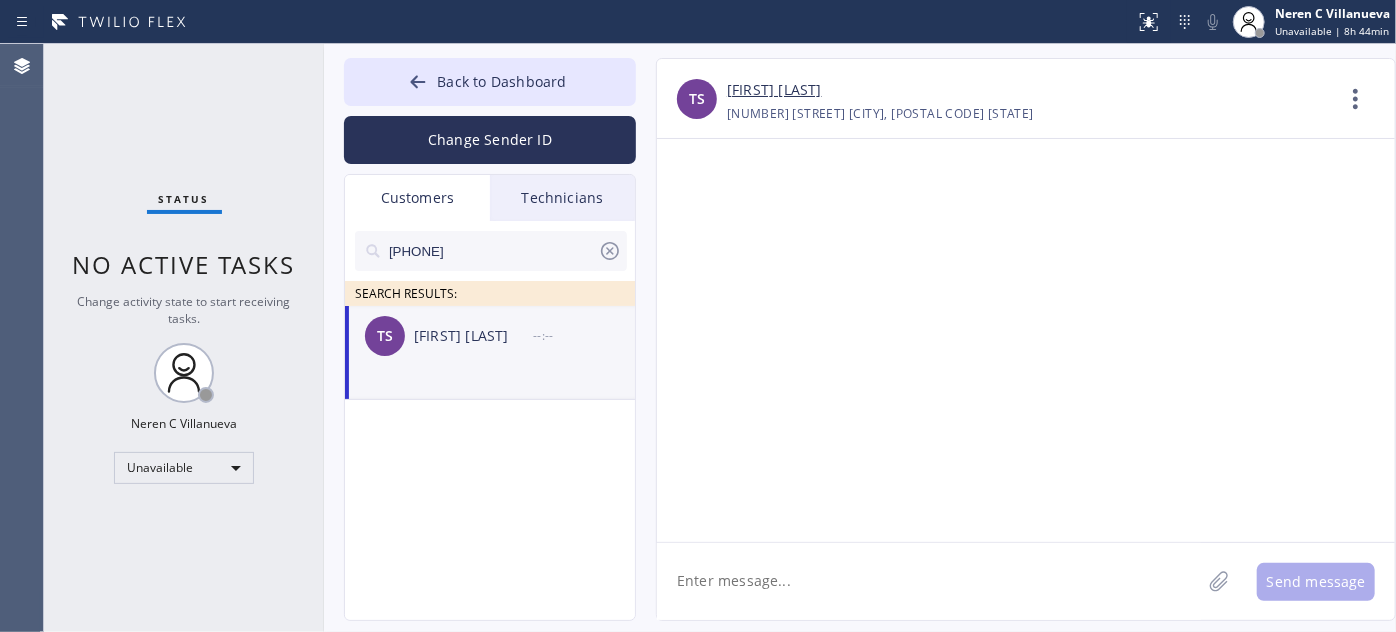 click 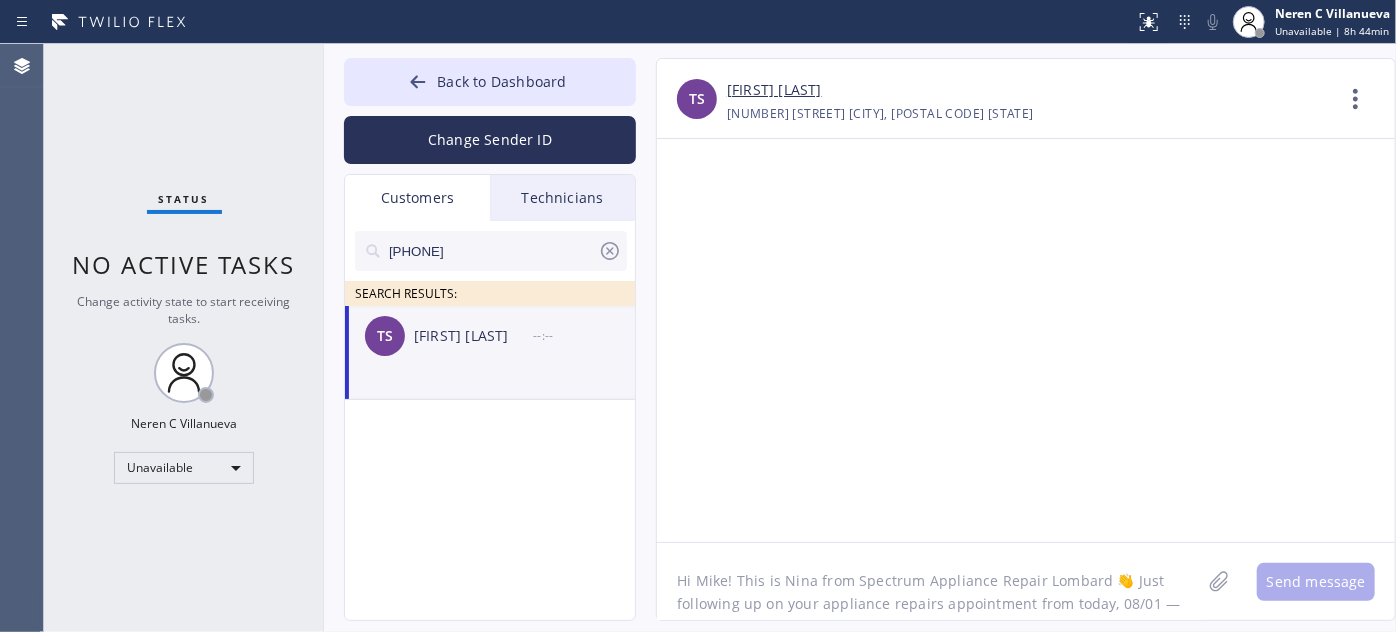 scroll, scrollTop: 16, scrollLeft: 0, axis: vertical 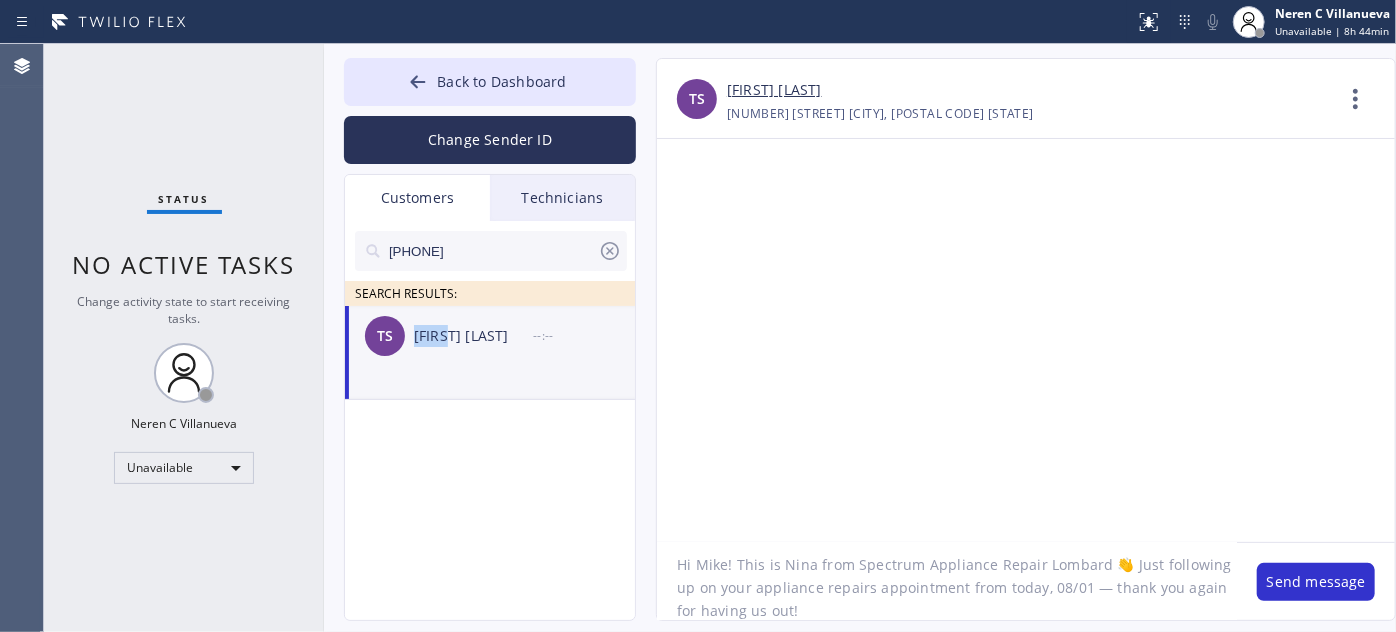 drag, startPoint x: 410, startPoint y: 338, endPoint x: 440, endPoint y: 343, distance: 30.413813 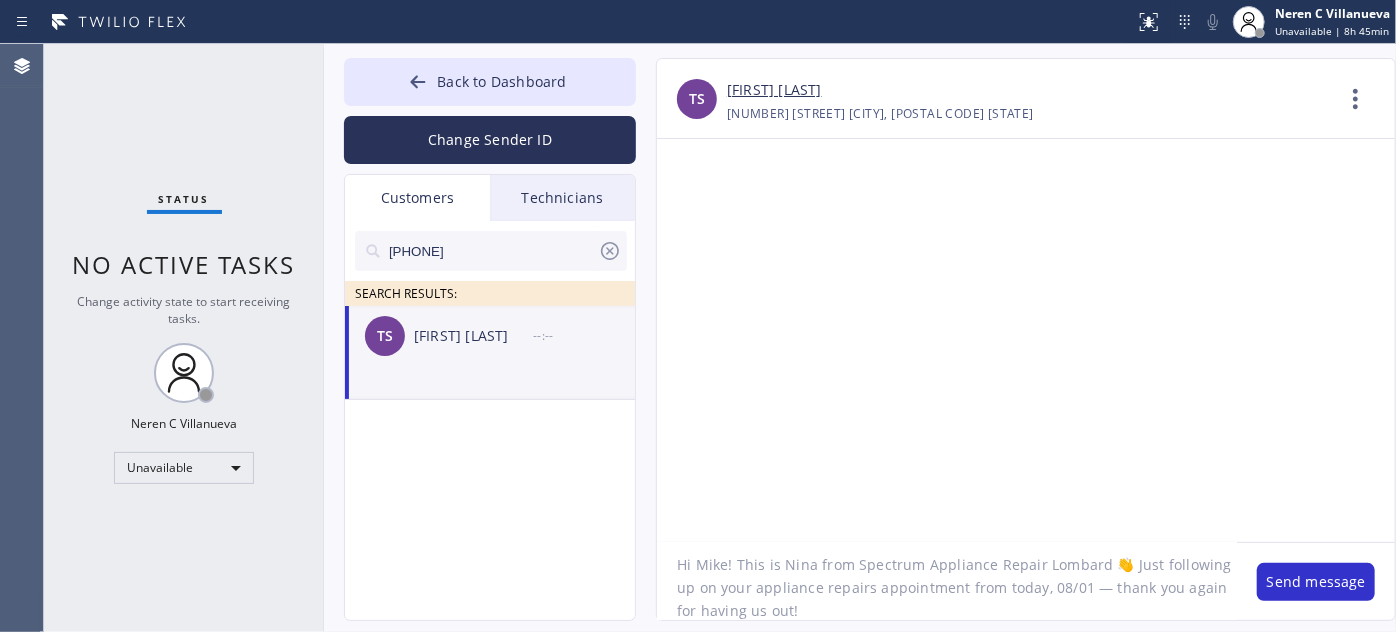 drag, startPoint x: 696, startPoint y: 567, endPoint x: 728, endPoint y: 564, distance: 32.140316 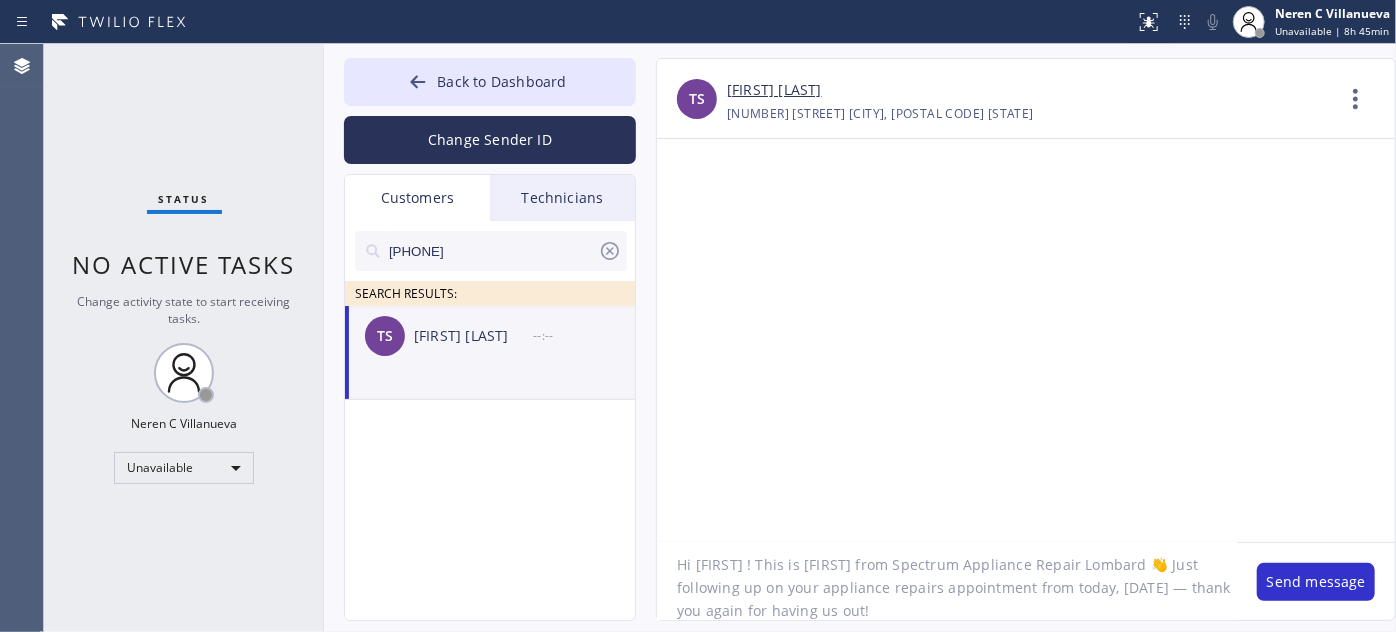 drag, startPoint x: 846, startPoint y: 563, endPoint x: 1102, endPoint y: 559, distance: 256.03125 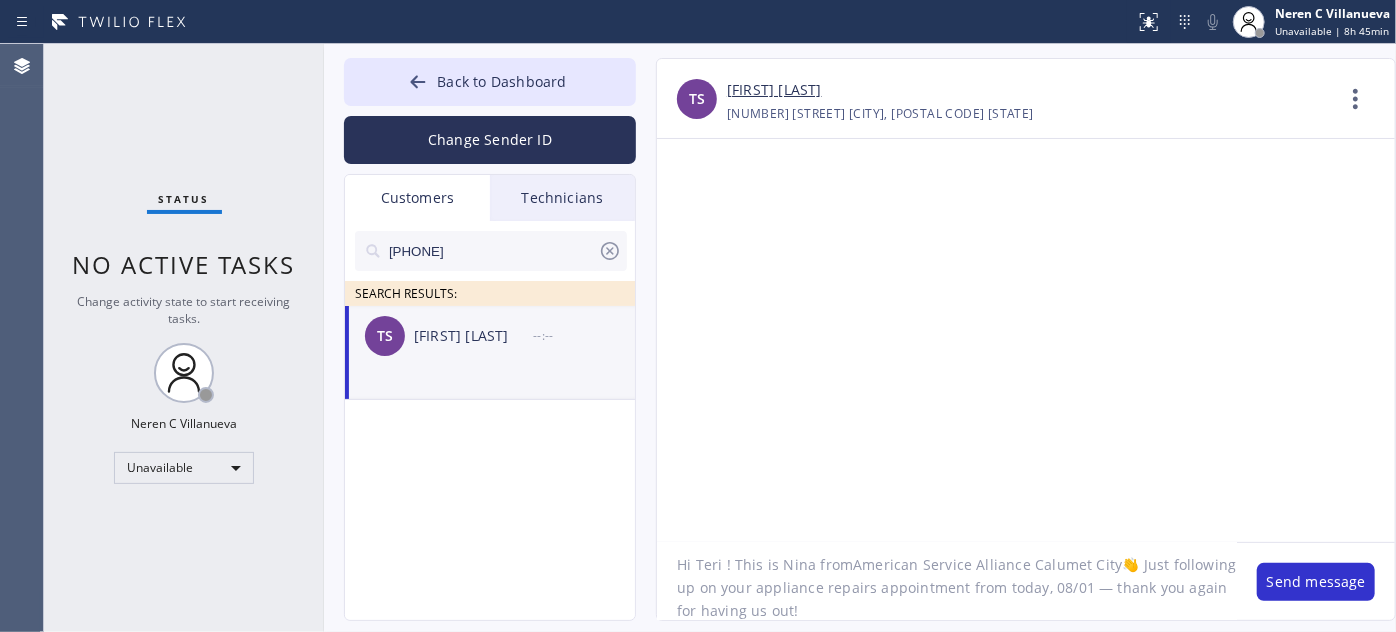 click on "Hi Teri ! This is Nina fromAmerican Service Alliance Calumet City👋 Just following up on your appliance repairs appointment from today, 08/01 — thank you again for having us out!" 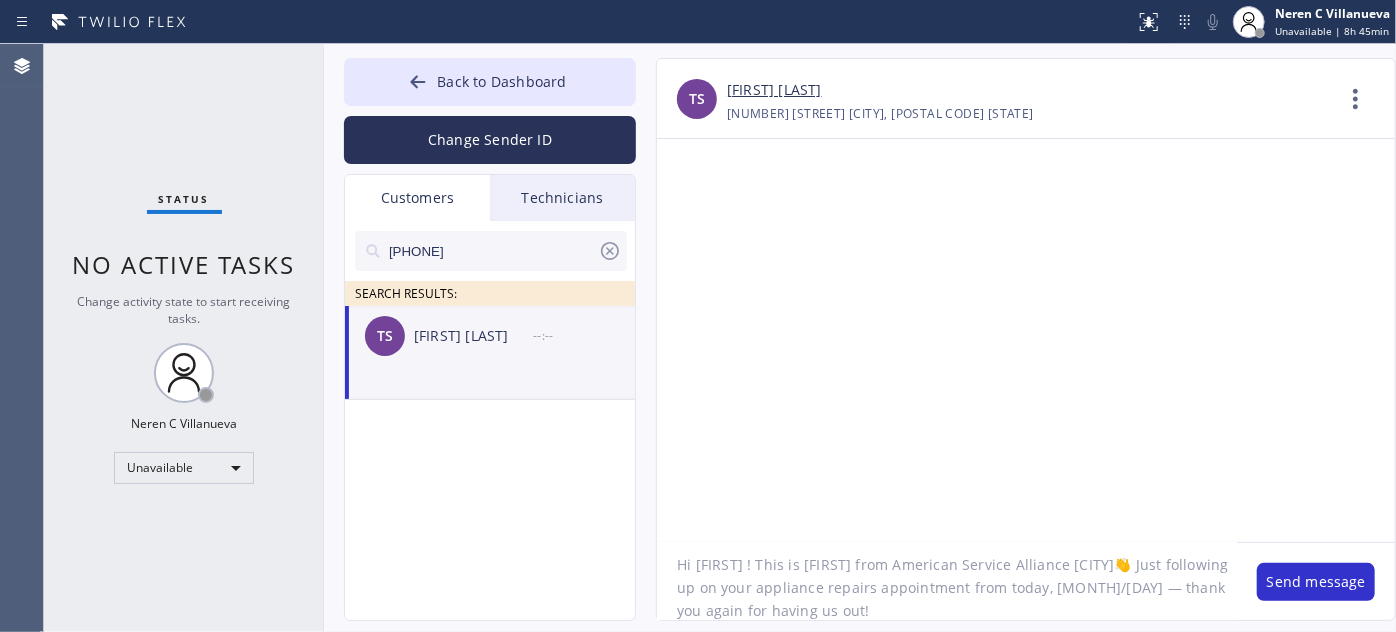 drag, startPoint x: 754, startPoint y: 587, endPoint x: 869, endPoint y: 587, distance: 115 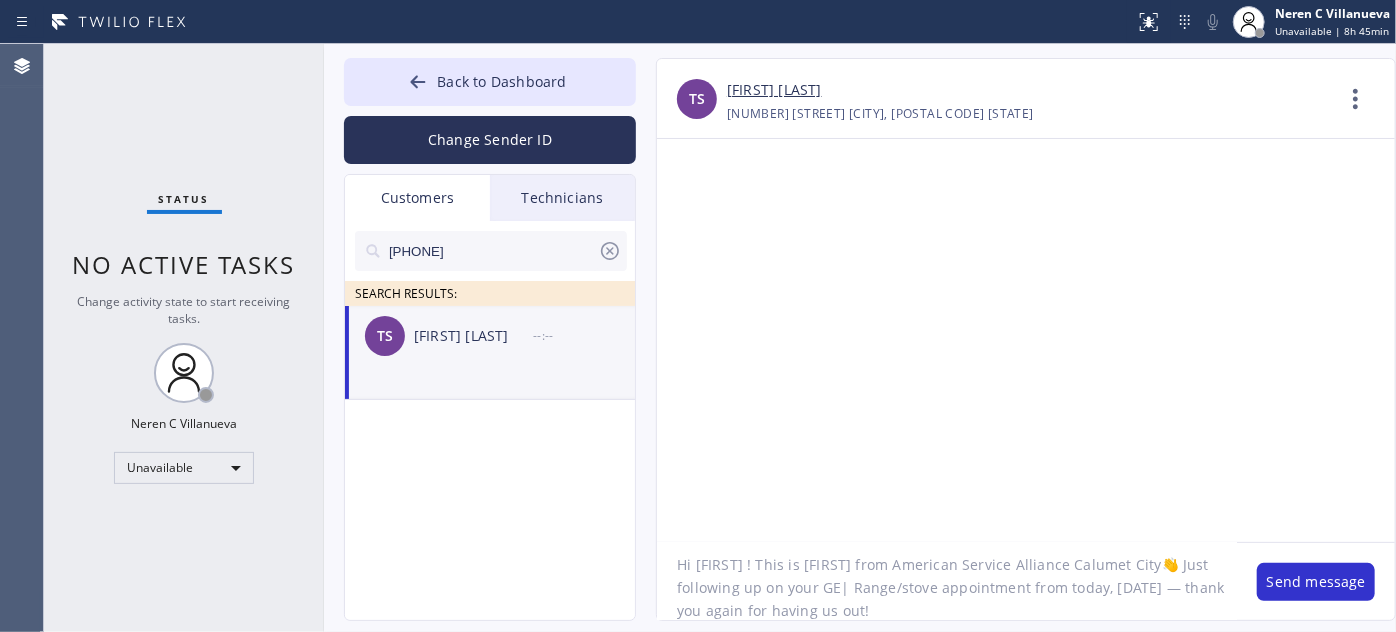 drag, startPoint x: 788, startPoint y: 586, endPoint x: 774, endPoint y: 587, distance: 14.035668 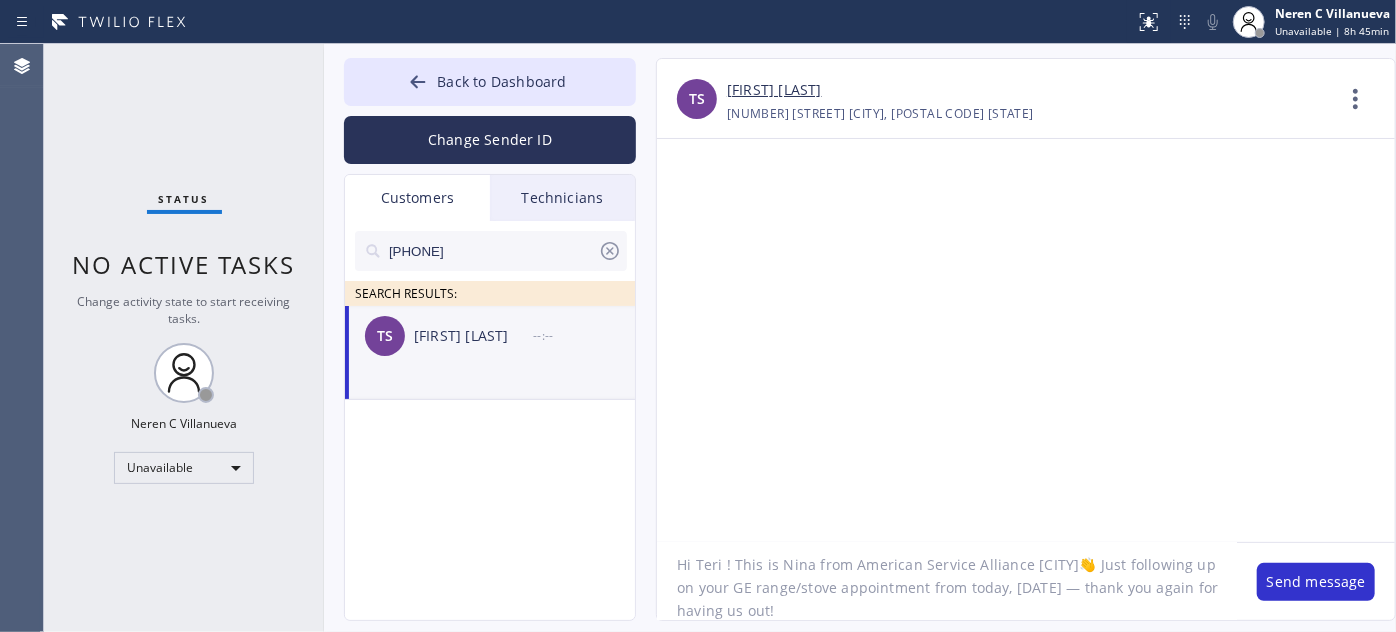 scroll, scrollTop: 18, scrollLeft: 0, axis: vertical 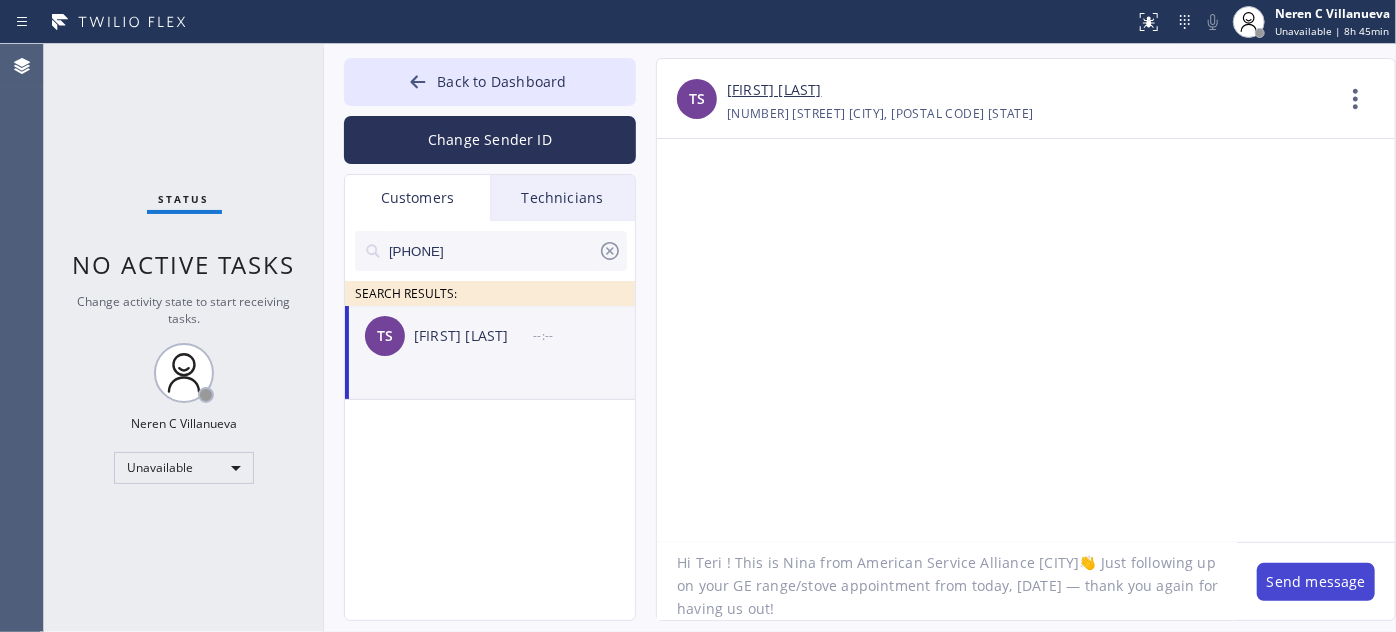 type on "Hi Teri ! This is Nina from American Service Alliance [CITY]👋 Just following up on your GE range/stove appointment from today, [DATE] — thank you again for having us out!" 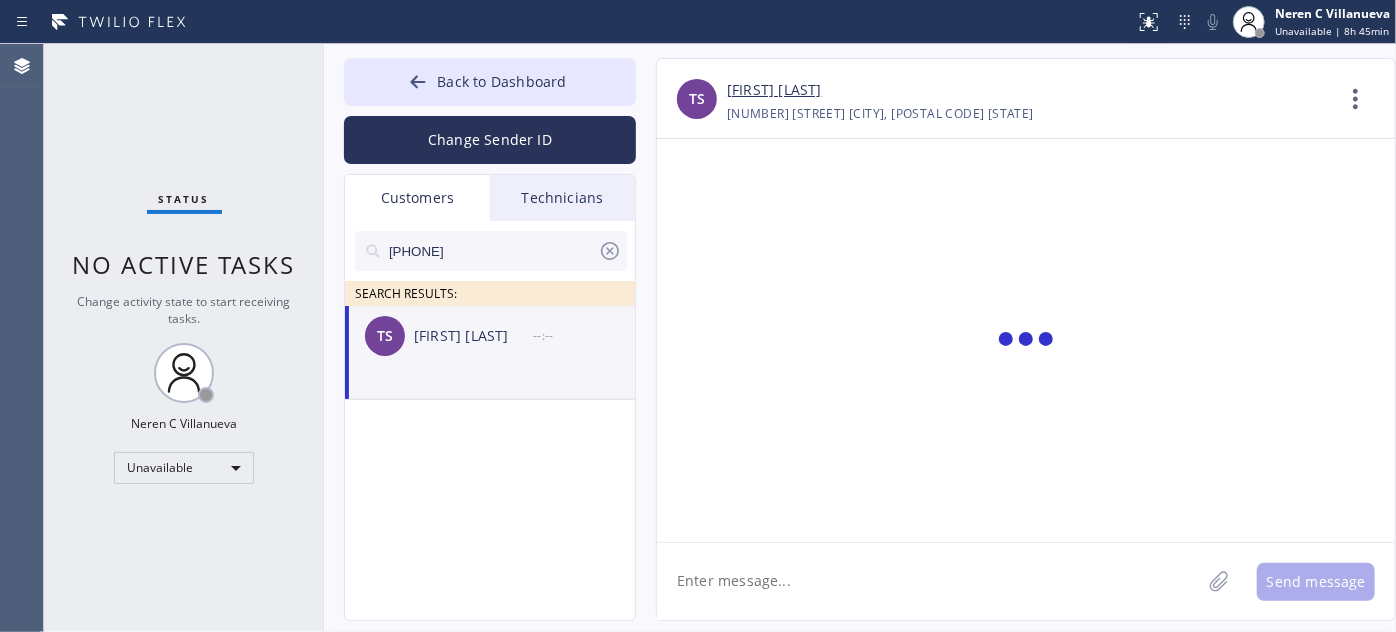 scroll, scrollTop: 0, scrollLeft: 0, axis: both 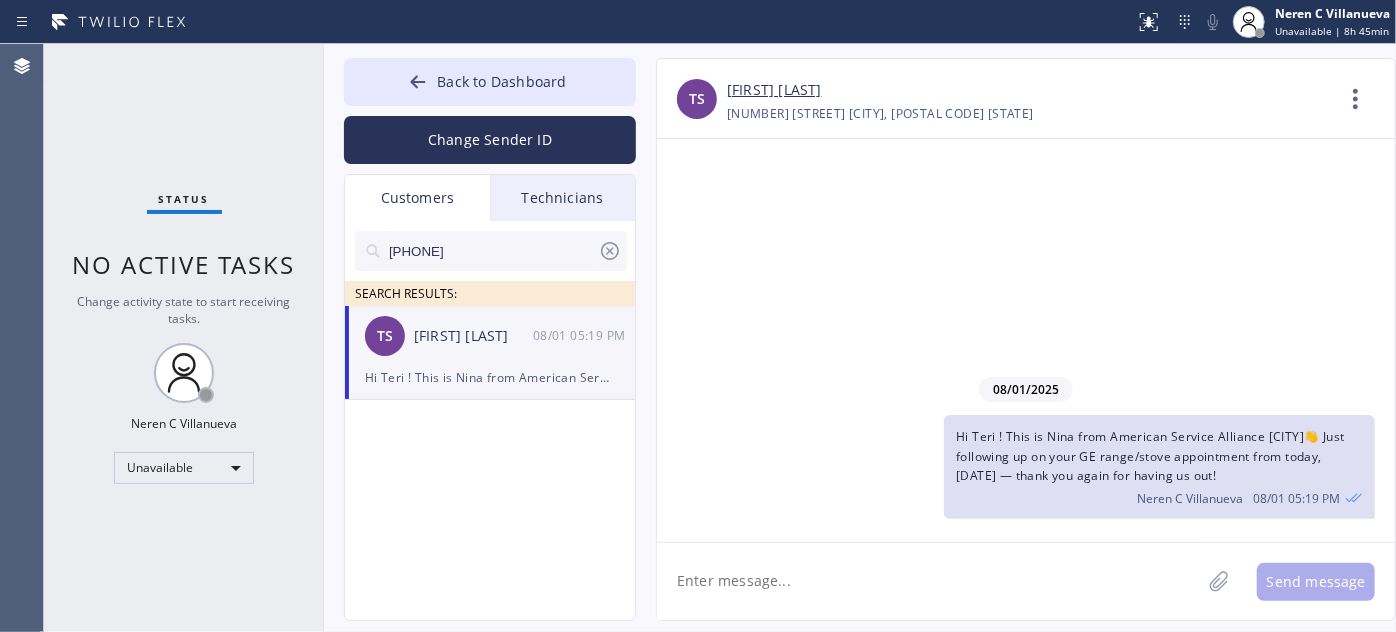 click 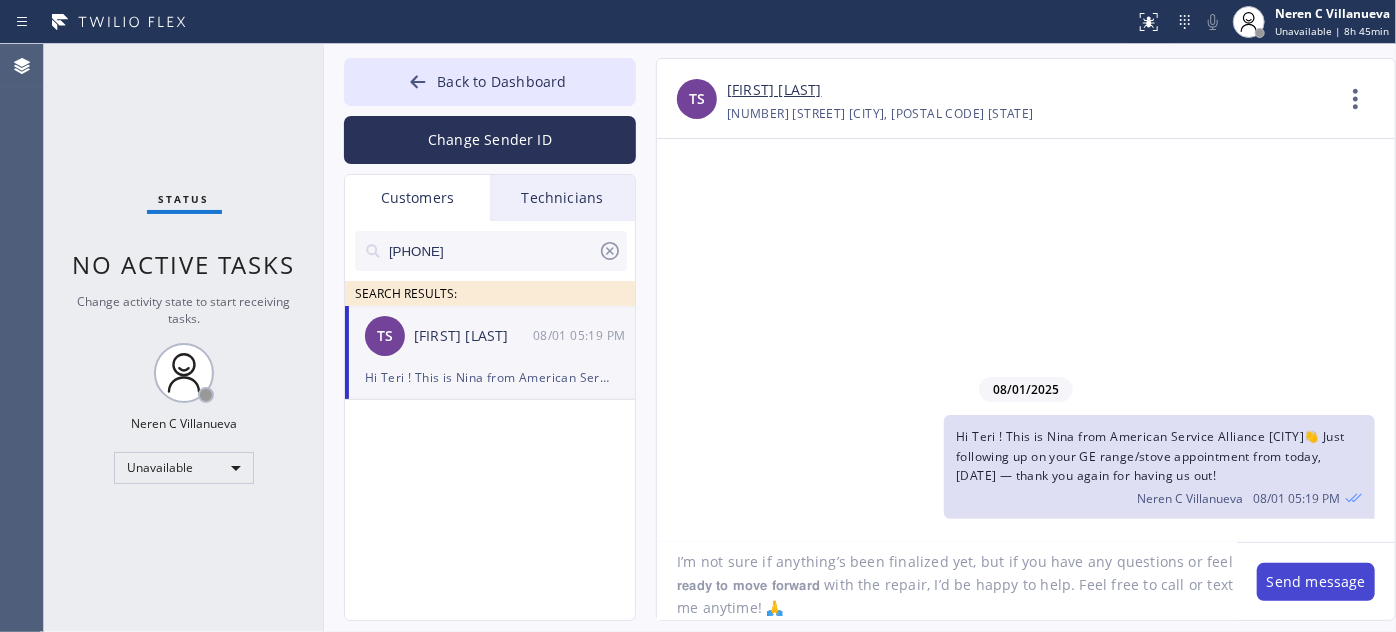 scroll, scrollTop: 18, scrollLeft: 0, axis: vertical 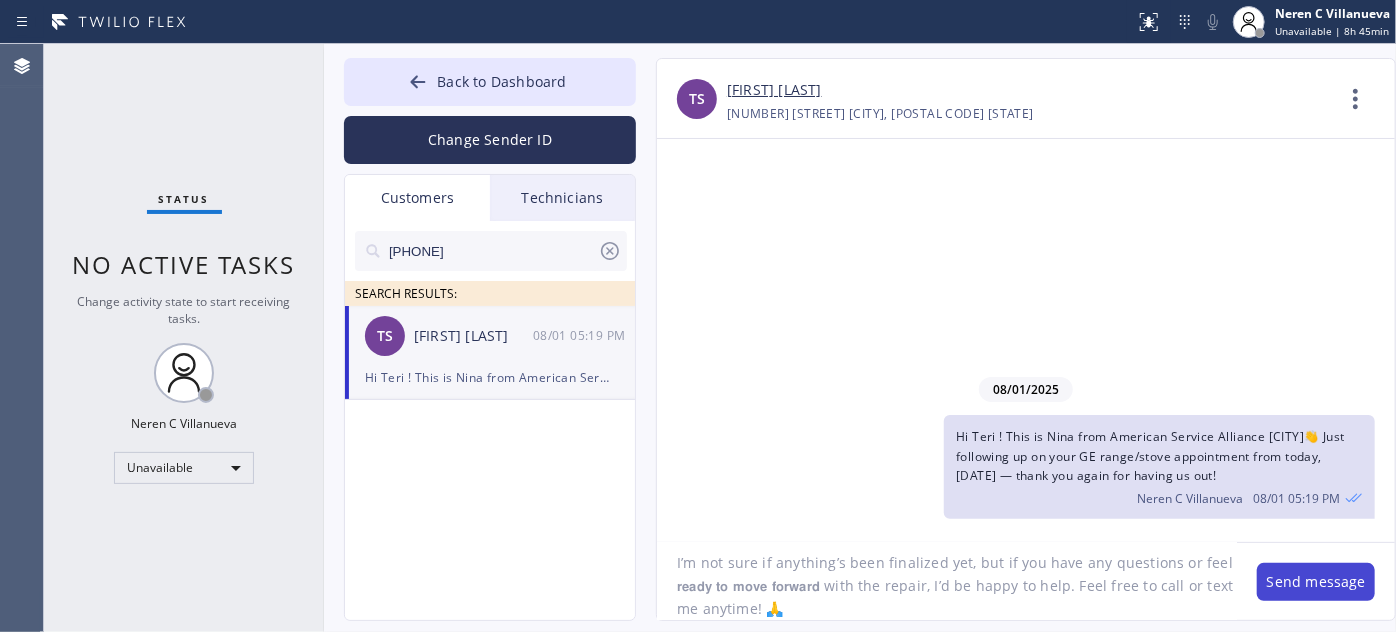 type on "I’m not sure if anything’s been finalized yet, but if you have any questions or feel 𝗿𝗲𝗮𝗱𝘆 𝘁𝗼 𝗺𝗼𝘃𝗲 𝗳𝗼𝗿𝘄𝗮𝗿𝗱 with the repair, I’d be happy to help. Feel free to call or text me anytime! 🙏" 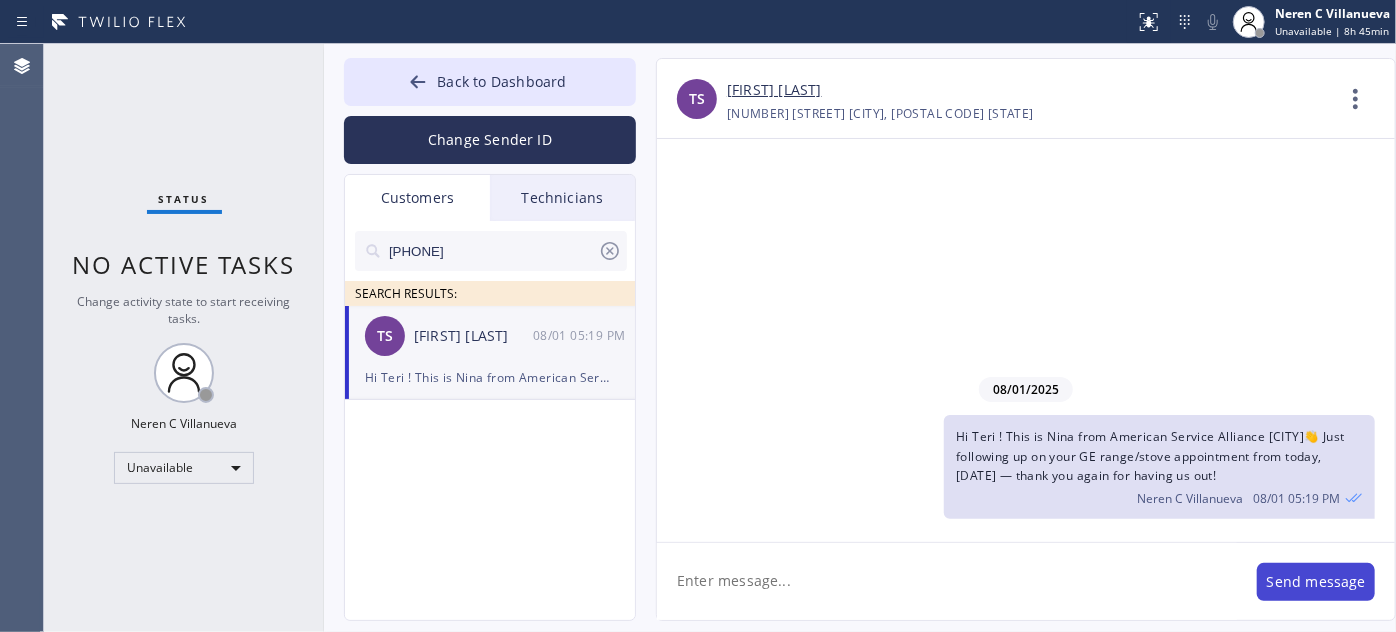 scroll, scrollTop: 0, scrollLeft: 0, axis: both 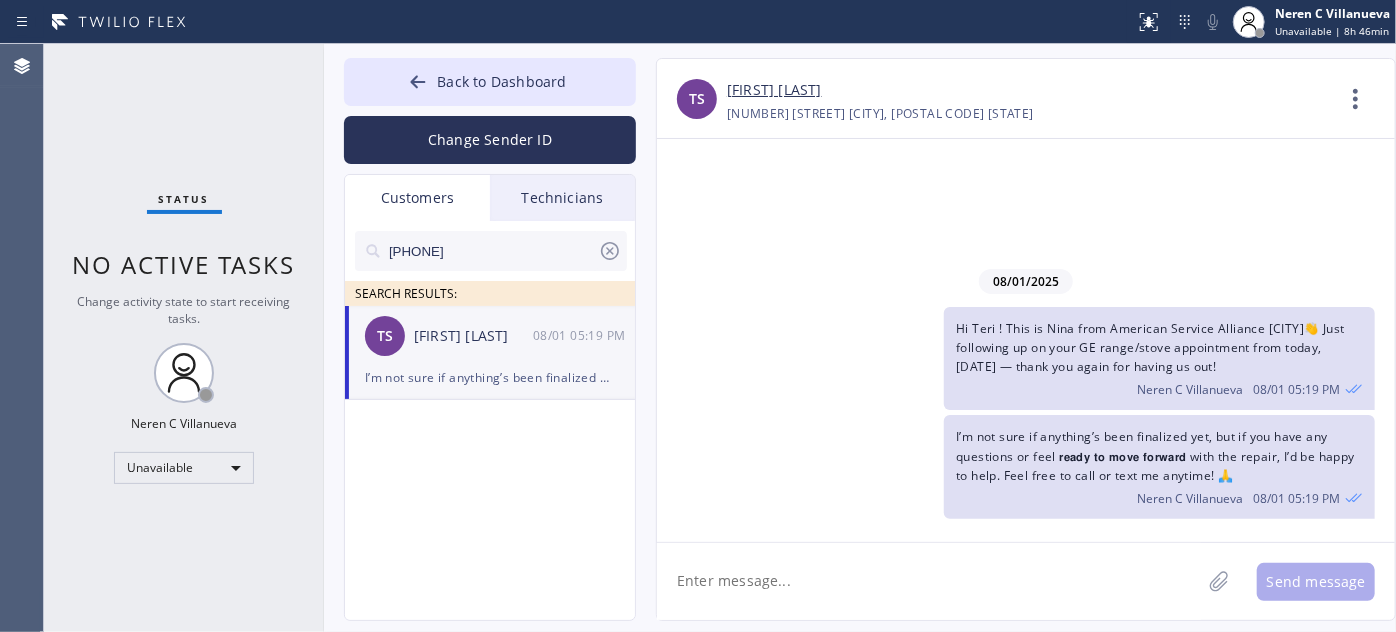 drag, startPoint x: 503, startPoint y: 244, endPoint x: 330, endPoint y: 244, distance: 173 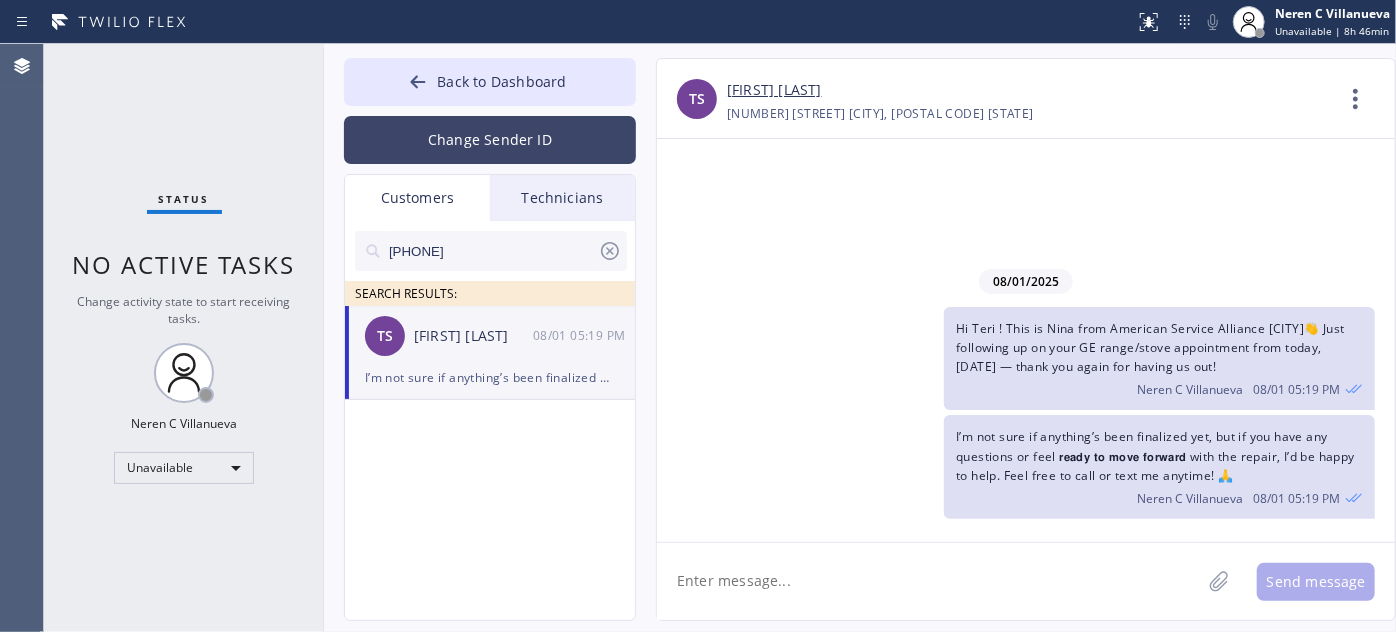 paste on "[PHONE]" 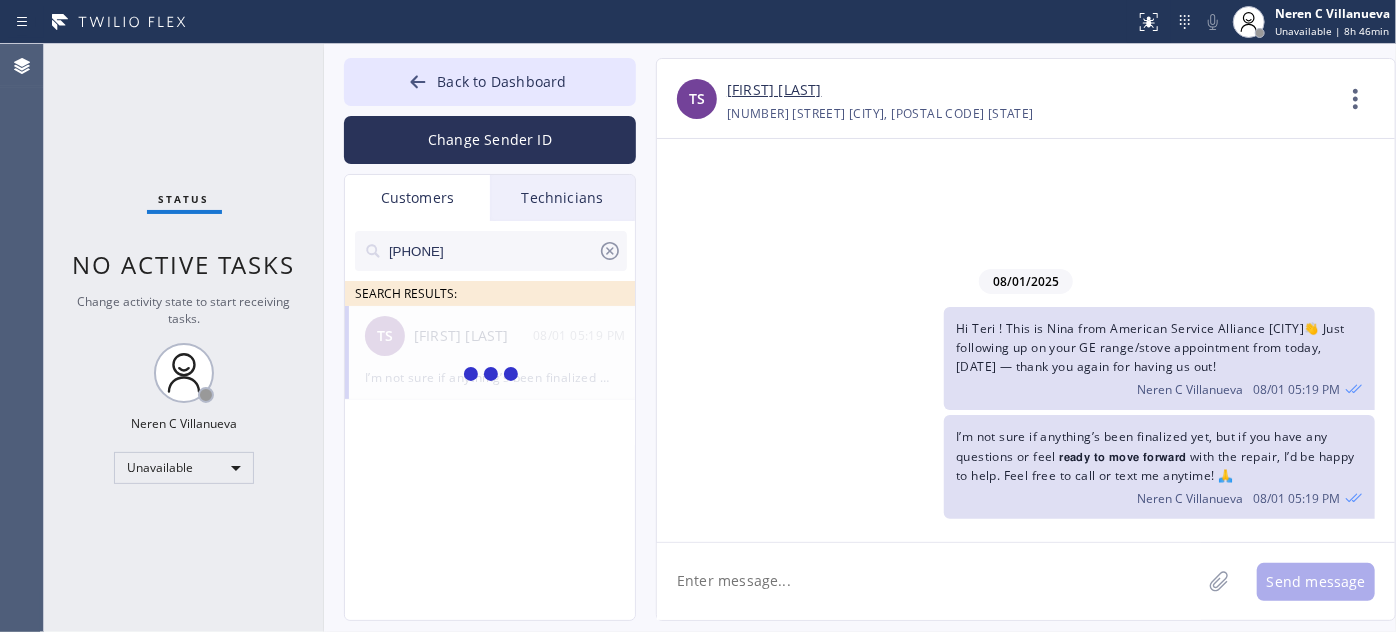 type on "[PHONE]" 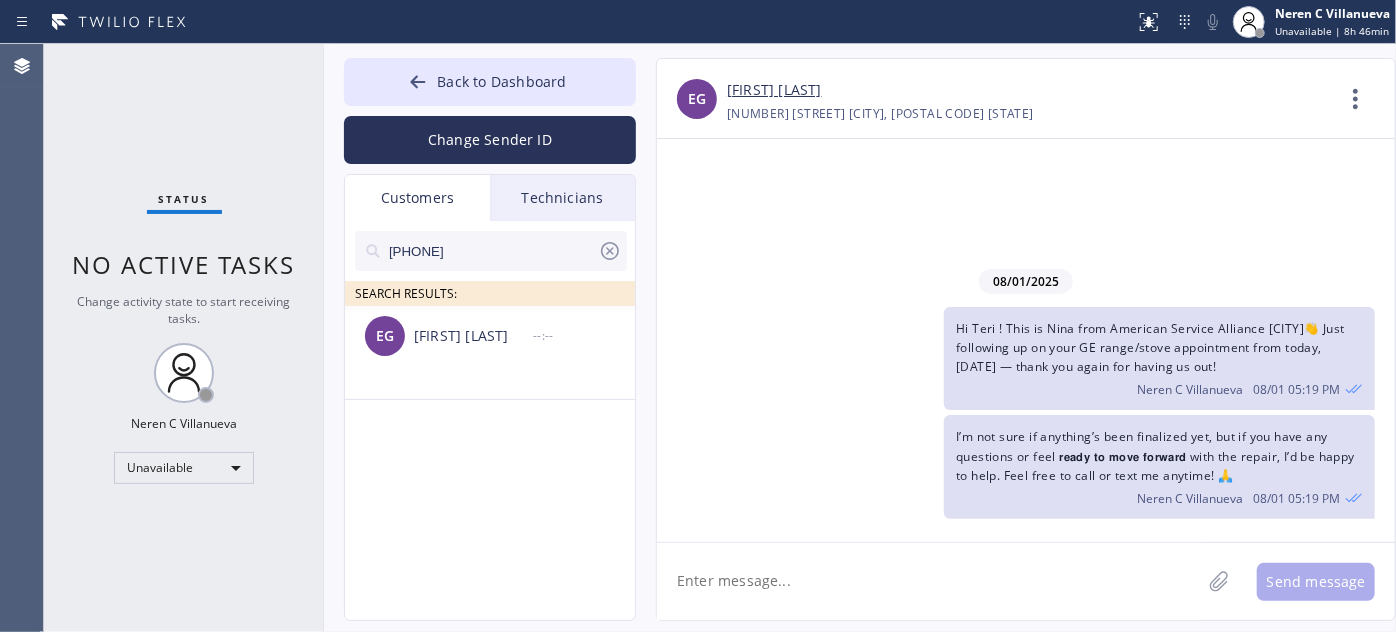 drag, startPoint x: 1227, startPoint y: 367, endPoint x: 922, endPoint y: 322, distance: 308.3018 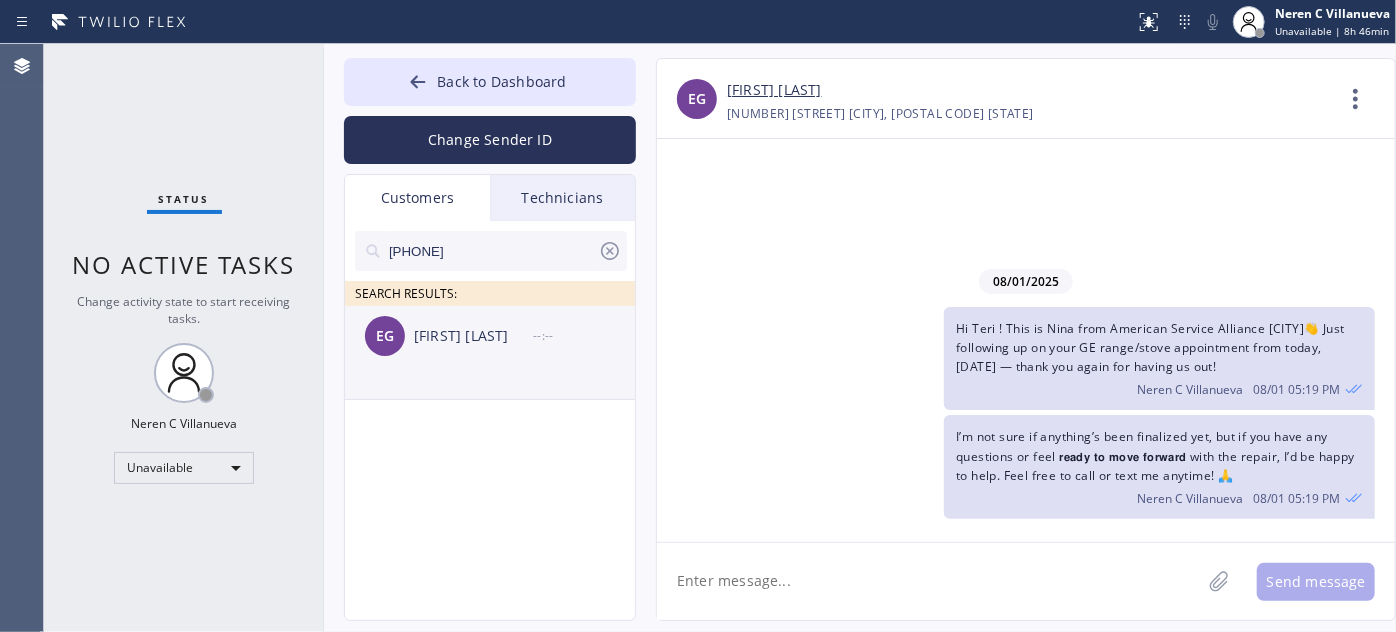 click on "EG [FIRST] [LAST] --:--" at bounding box center [491, 336] 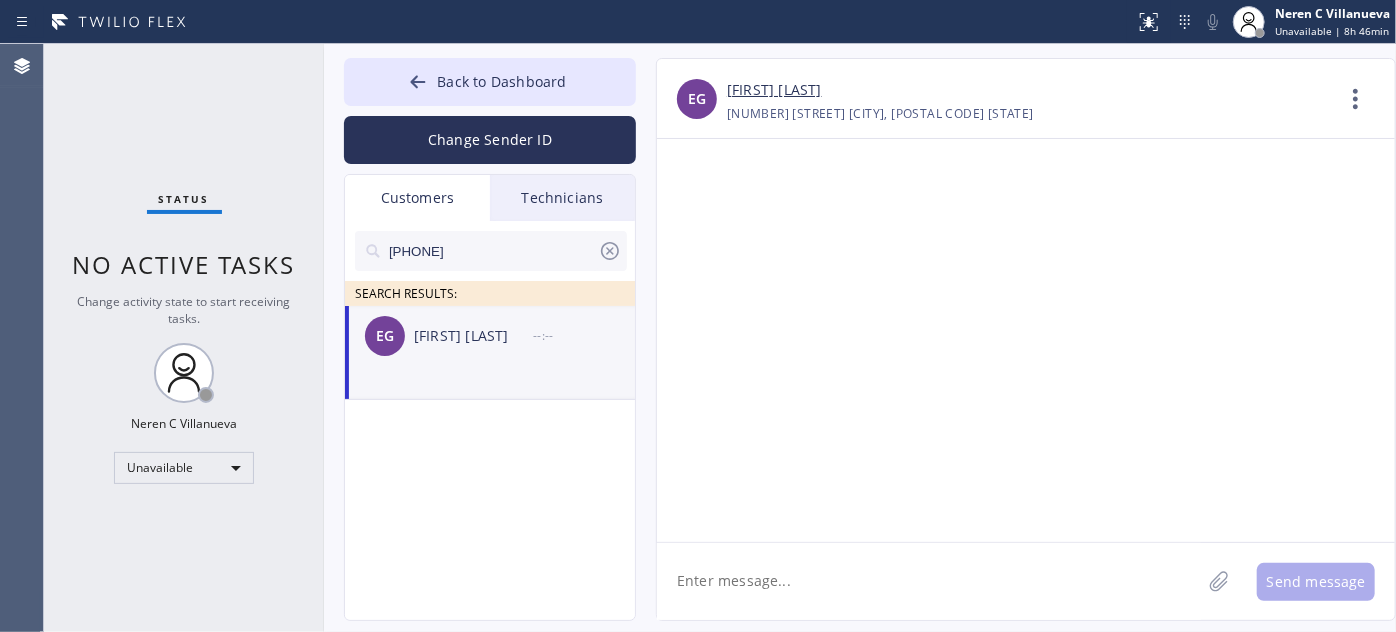 click 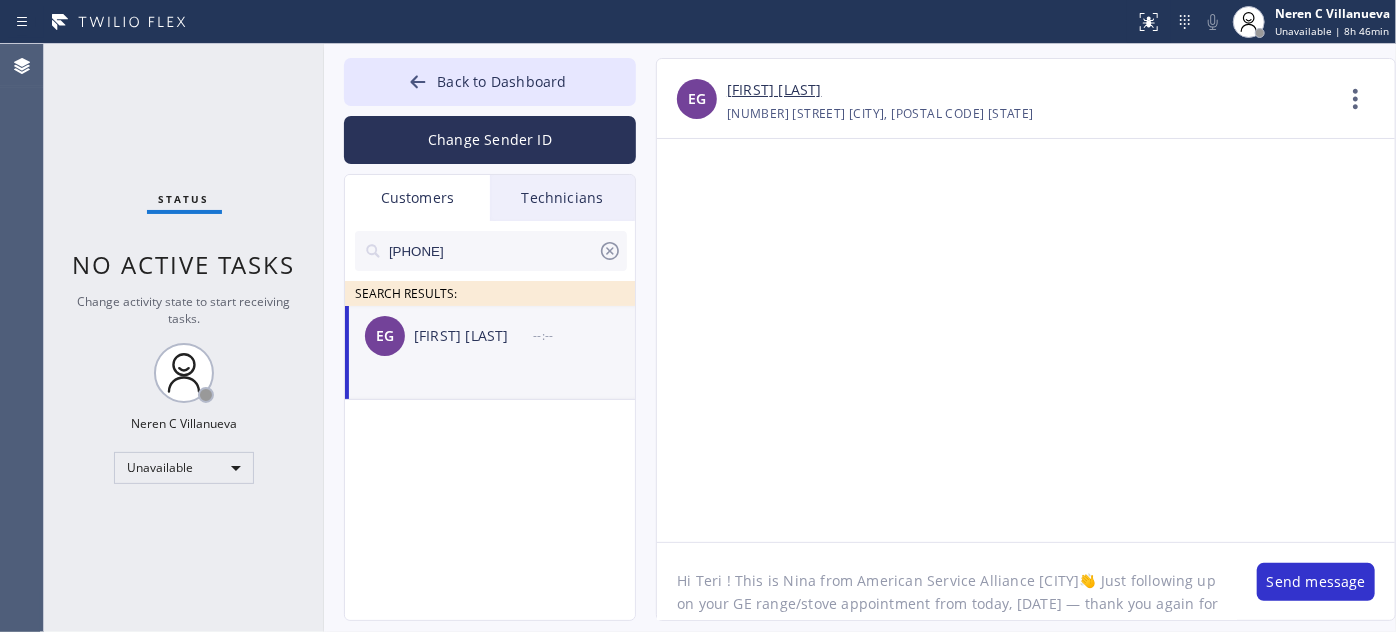 scroll, scrollTop: 16, scrollLeft: 0, axis: vertical 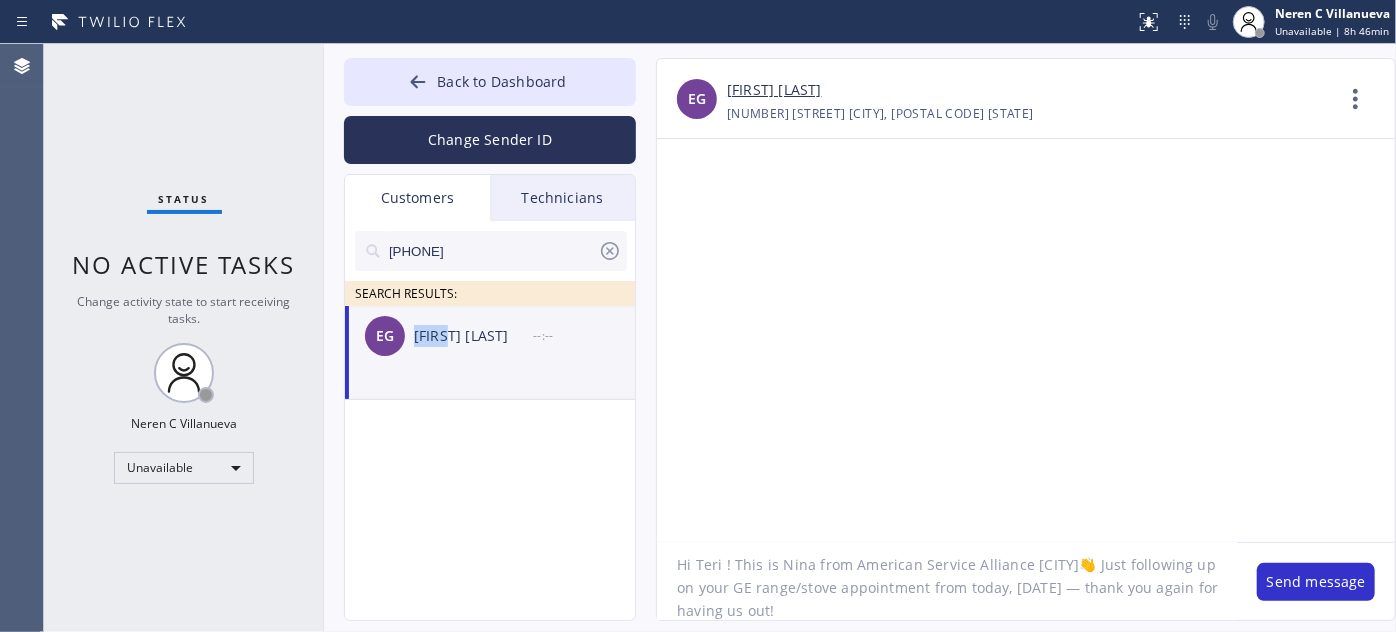 drag, startPoint x: 412, startPoint y: 335, endPoint x: 441, endPoint y: 352, distance: 33.61547 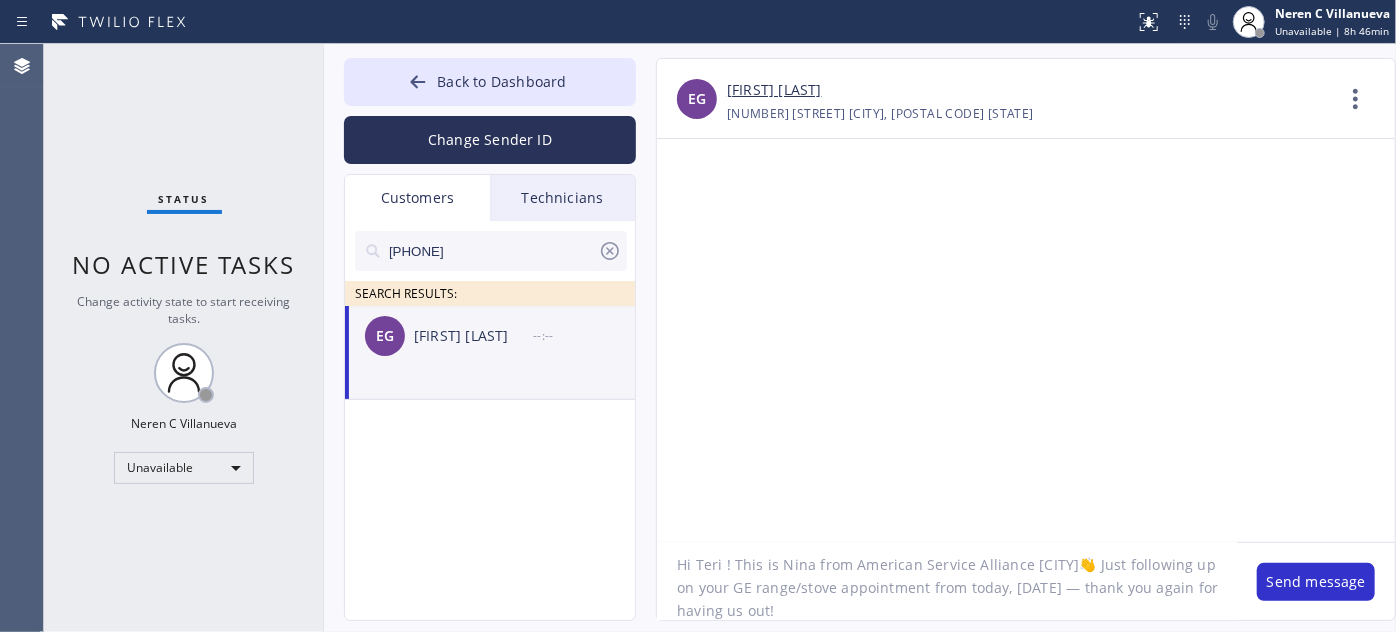drag, startPoint x: 697, startPoint y: 557, endPoint x: 723, endPoint y: 557, distance: 26 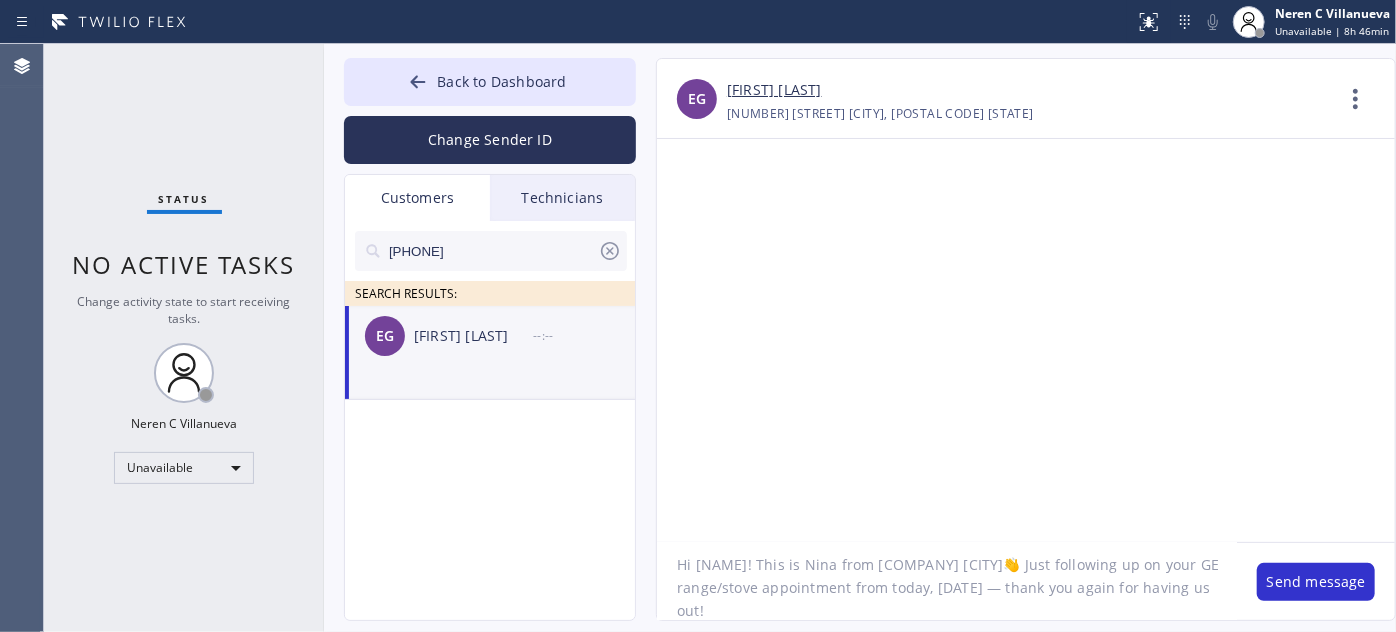 drag, startPoint x: 848, startPoint y: 563, endPoint x: 1109, endPoint y: 562, distance: 261.00192 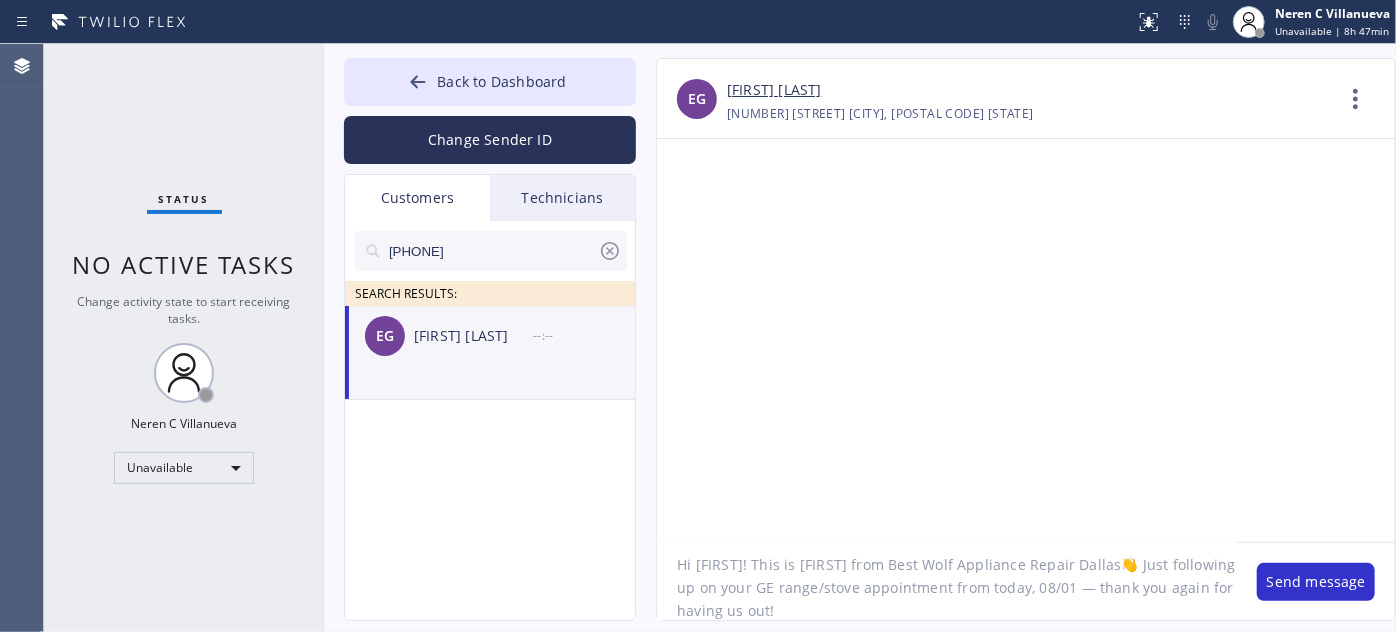 drag, startPoint x: 732, startPoint y: 584, endPoint x: 830, endPoint y: 586, distance: 98.02041 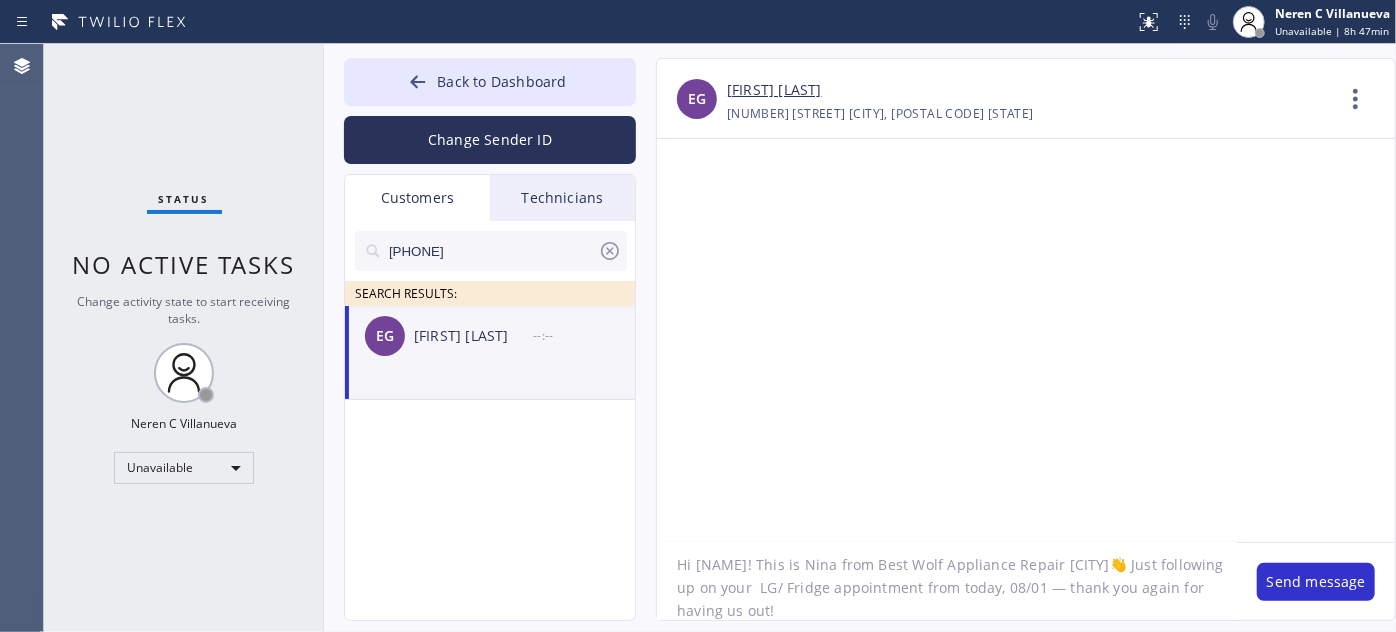 drag, startPoint x: 754, startPoint y: 588, endPoint x: 773, endPoint y: 588, distance: 19 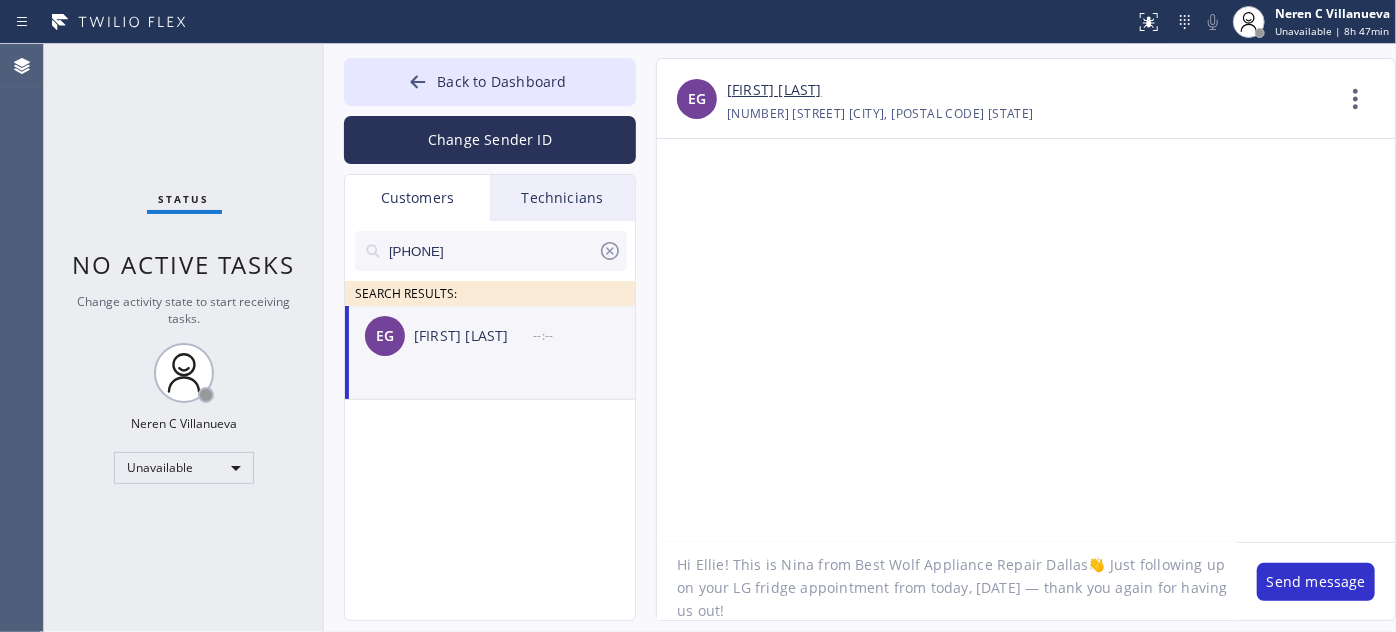 click on "Hi Ellie! This is Nina from Best Wolf Appliance Repair Dallas👋 Just following up on your LG fridge appointment from today, [DATE] — thank you again for having us out!" 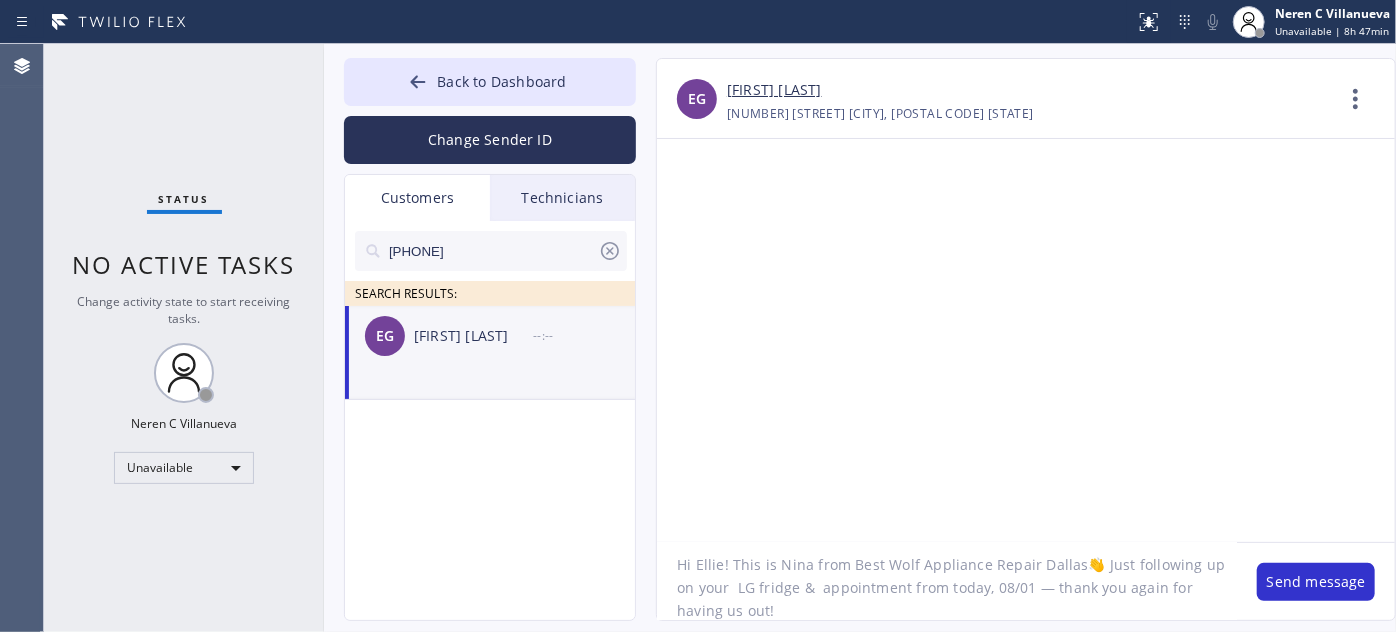 paste on "Kenmore / Double Oven" 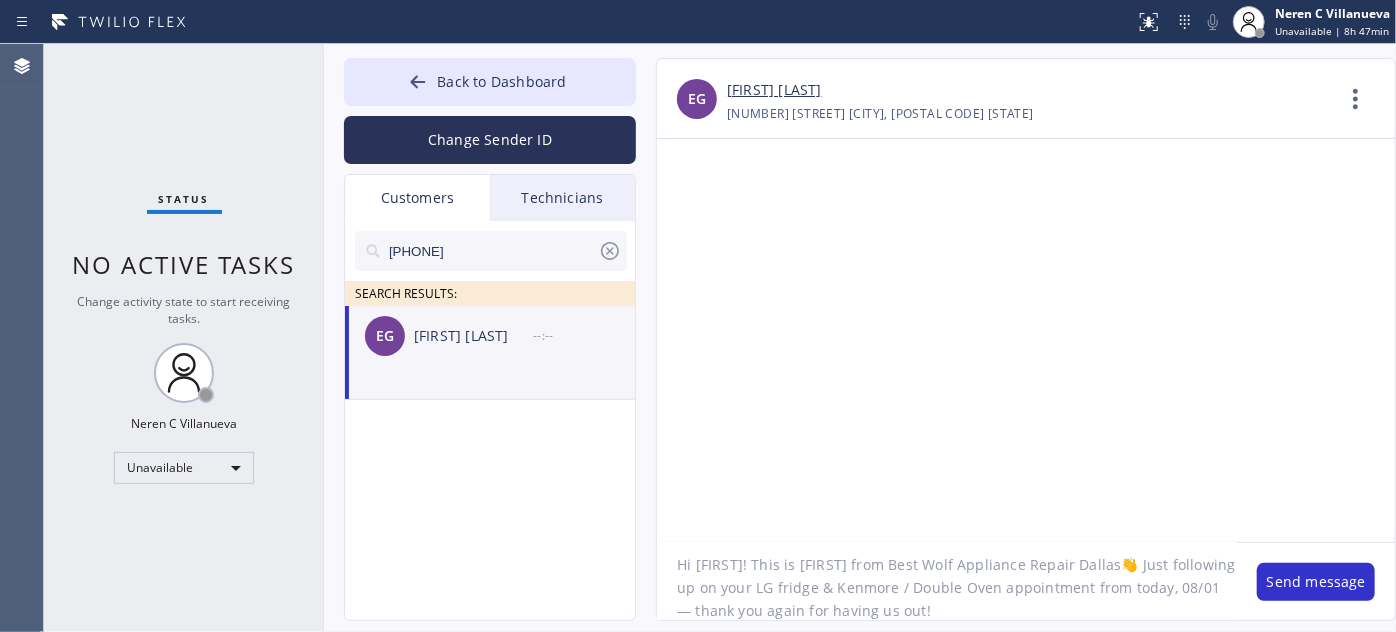 drag, startPoint x: 877, startPoint y: 590, endPoint x: 953, endPoint y: 589, distance: 76.00658 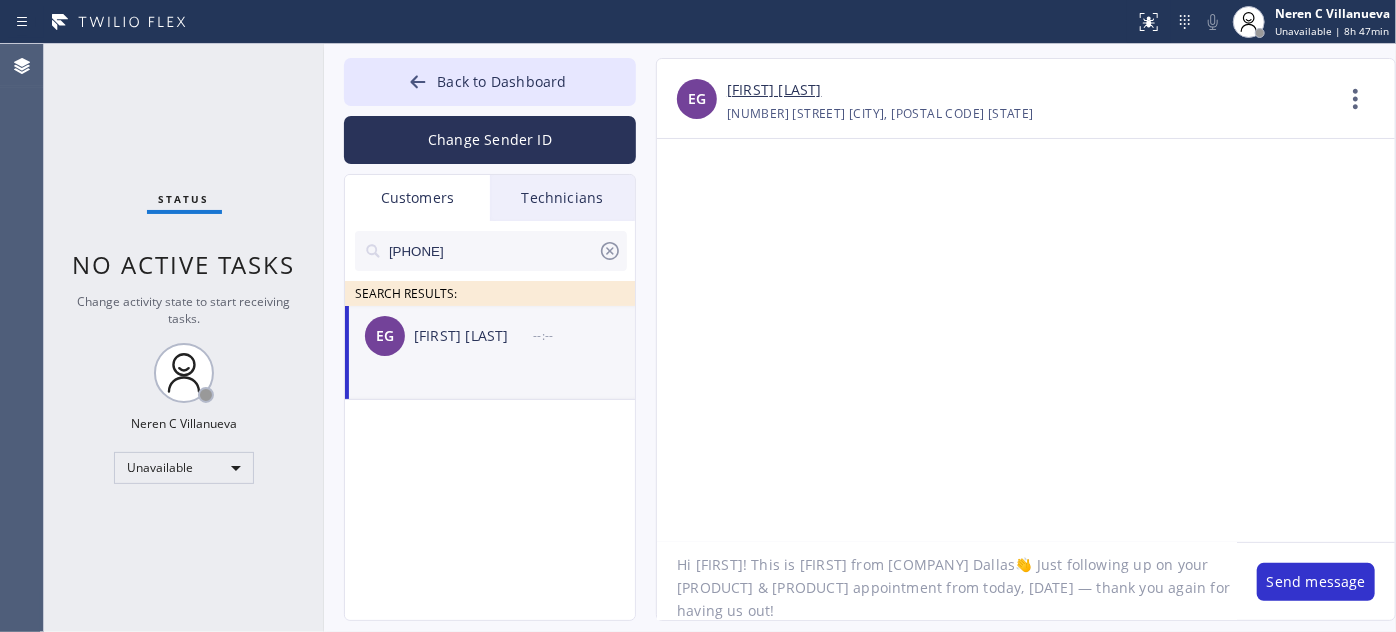 scroll, scrollTop: 18, scrollLeft: 0, axis: vertical 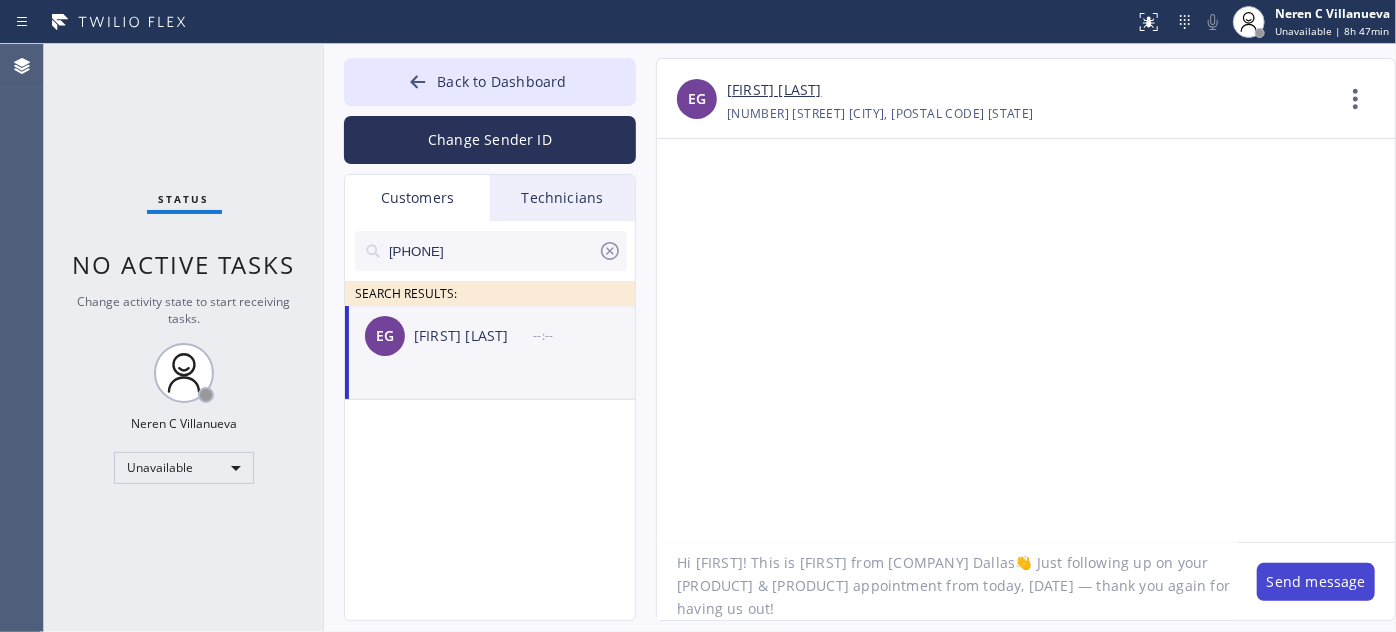 type on "Hi [FIRST]! This is [FIRST] from [COMPANY] Dallas👋 Just following up on your [PRODUCT] & [PRODUCT] appointment from today, [DATE] — thank you again for having us out!" 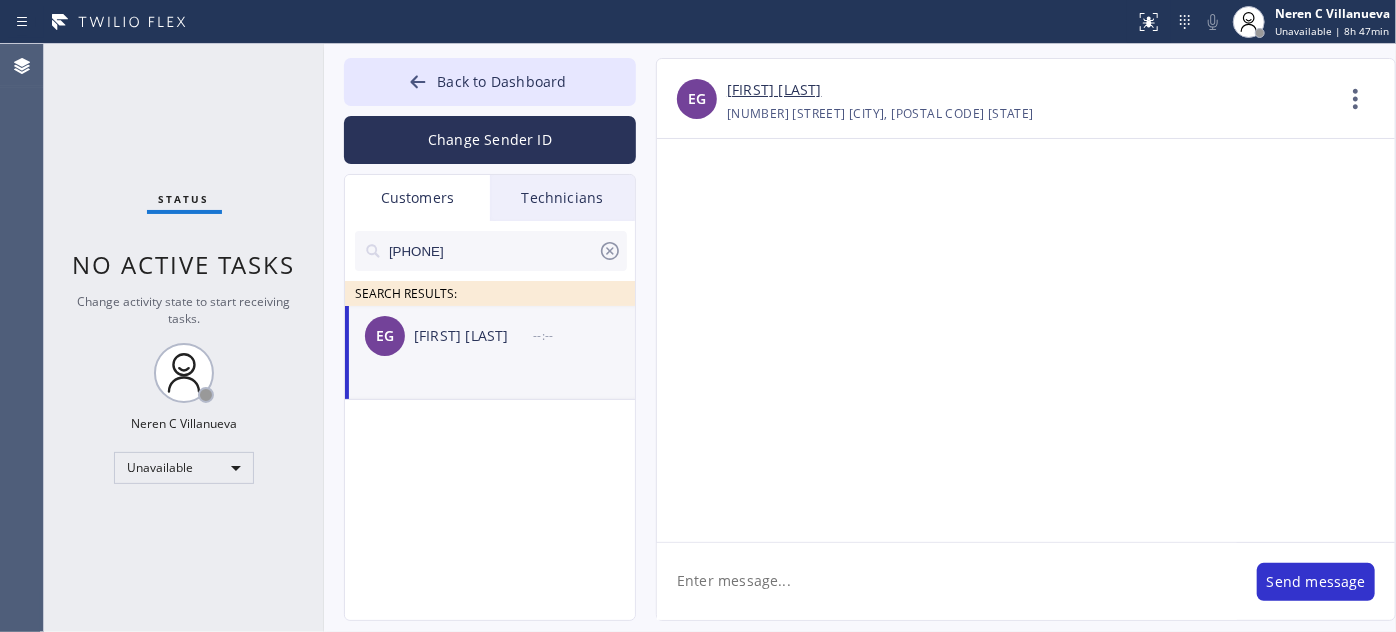 scroll, scrollTop: 0, scrollLeft: 0, axis: both 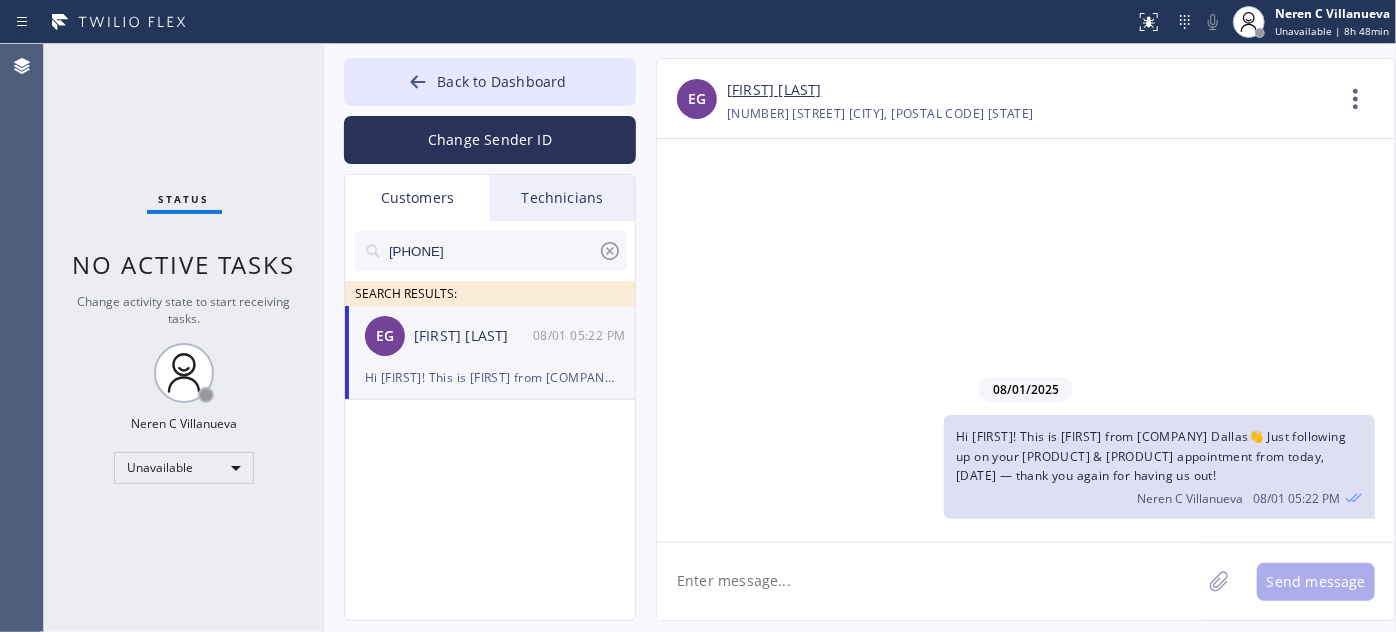 click 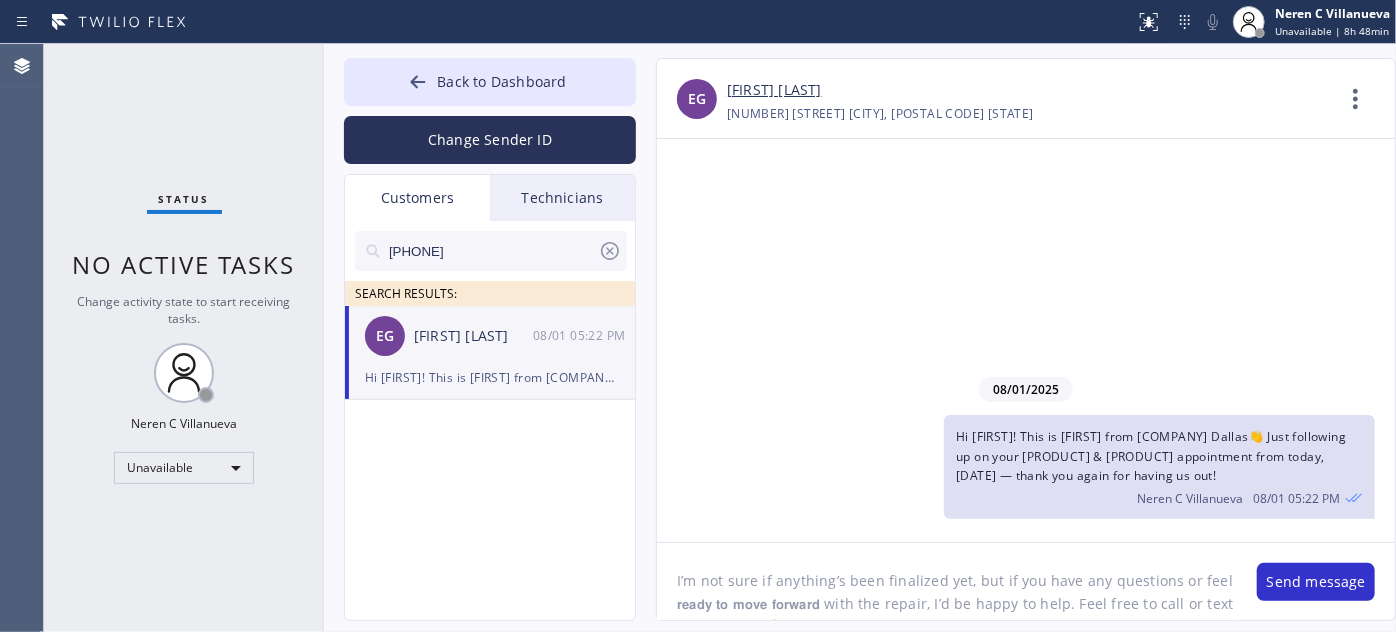 scroll, scrollTop: 16, scrollLeft: 0, axis: vertical 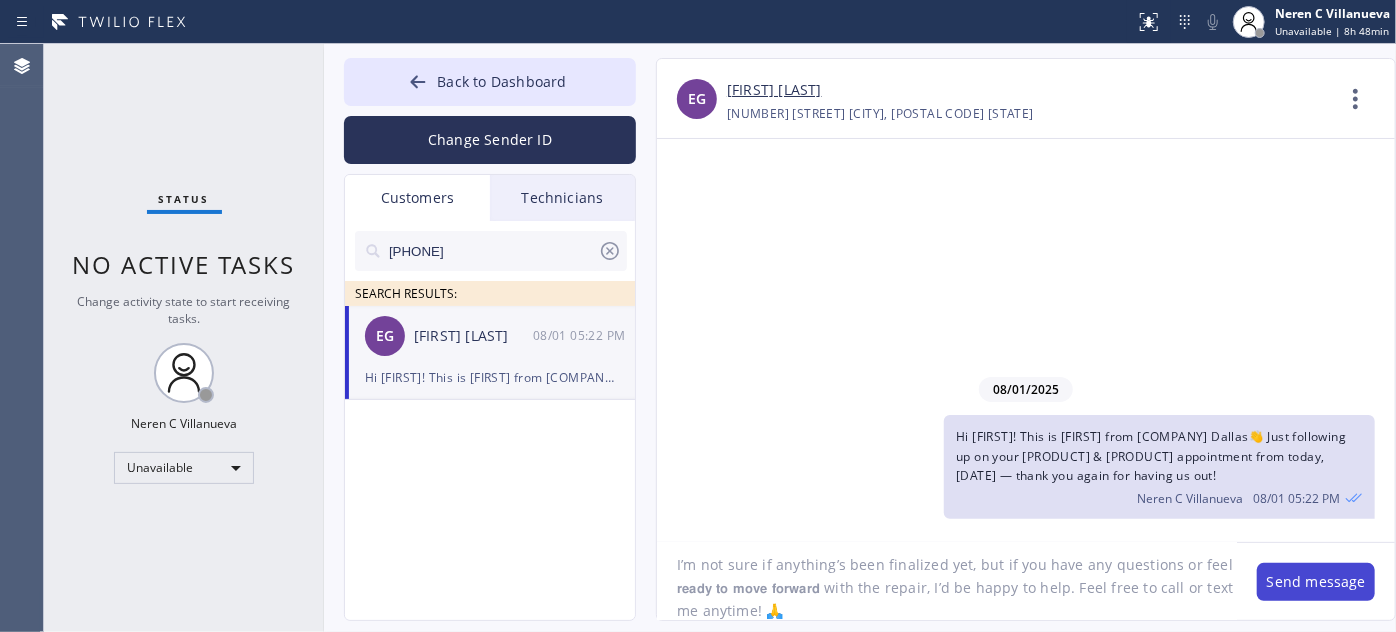 type on "I’m not sure if anything’s been finalized yet, but if you have any questions or feel 𝗿𝗲𝗮𝗱𝘆 𝘁𝗼 𝗺𝗼𝘃𝗲 𝗳𝗼𝗿𝘄𝗮𝗿𝗱 with the repair, I’d be happy to help. Feel free to call or text me anytime! 🙏" 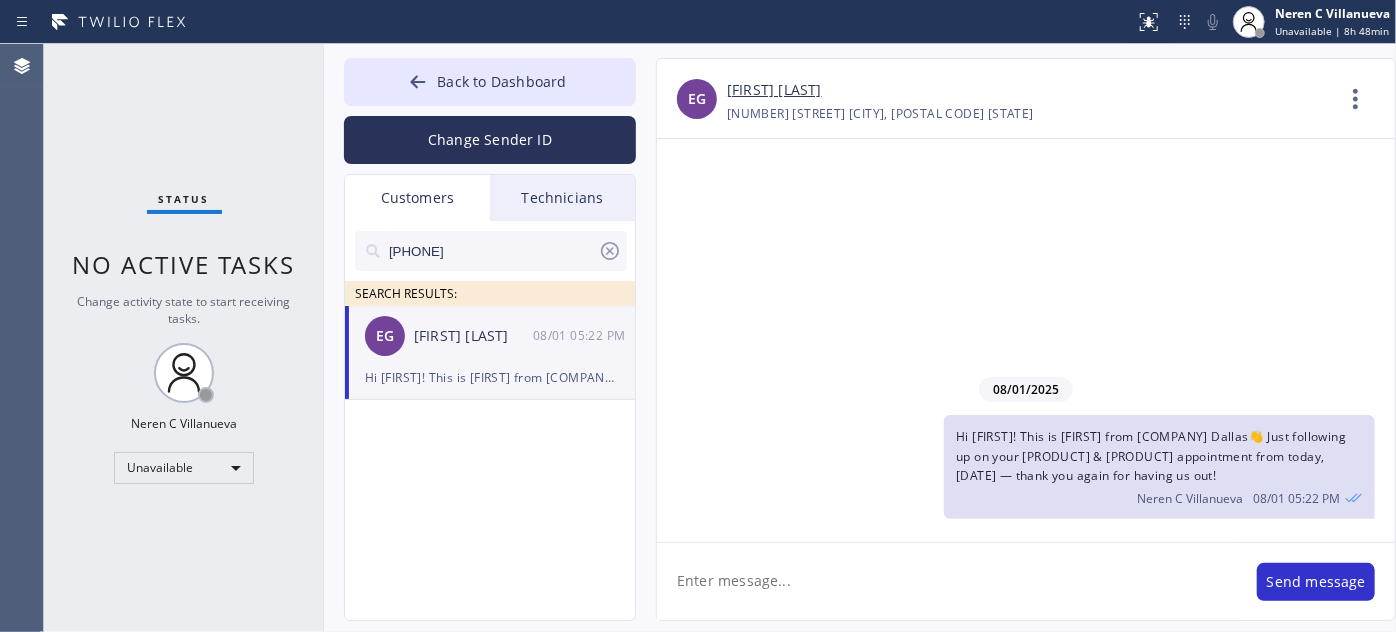 scroll, scrollTop: 0, scrollLeft: 0, axis: both 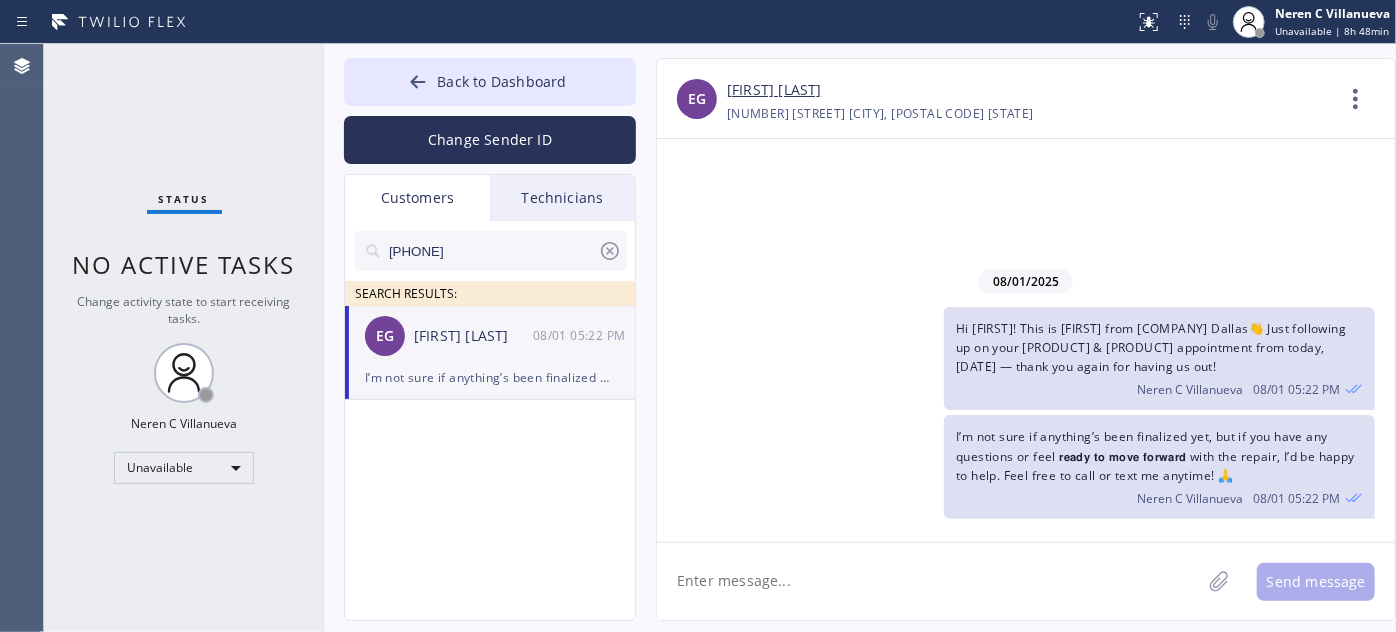 drag, startPoint x: 490, startPoint y: 259, endPoint x: 362, endPoint y: 244, distance: 128.87592 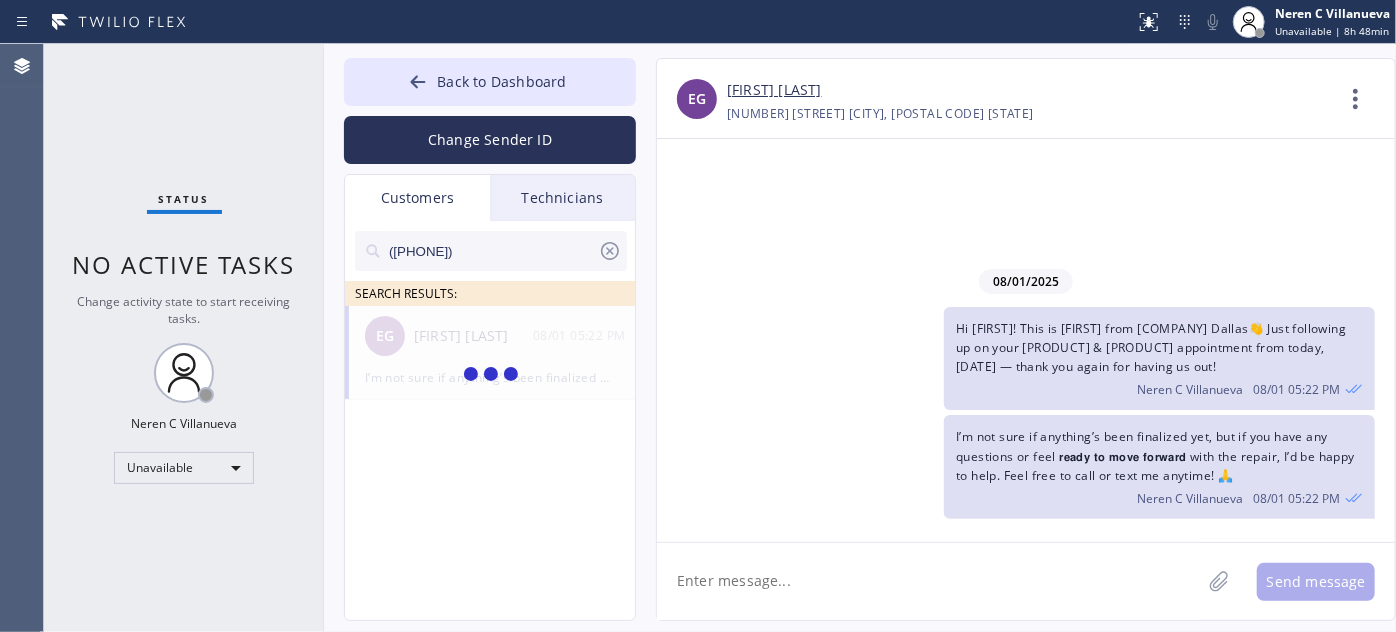 type on "([PHONE])" 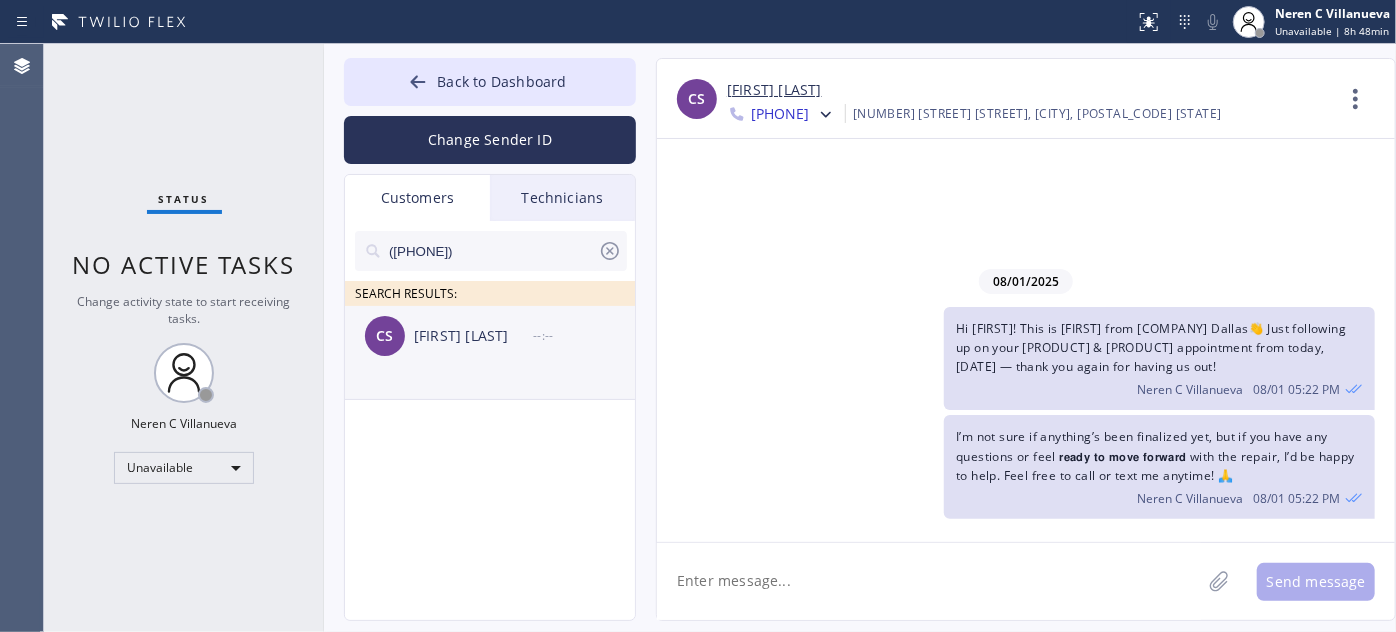 click on "CS [FIRST] [LAST] --:--" at bounding box center (491, 336) 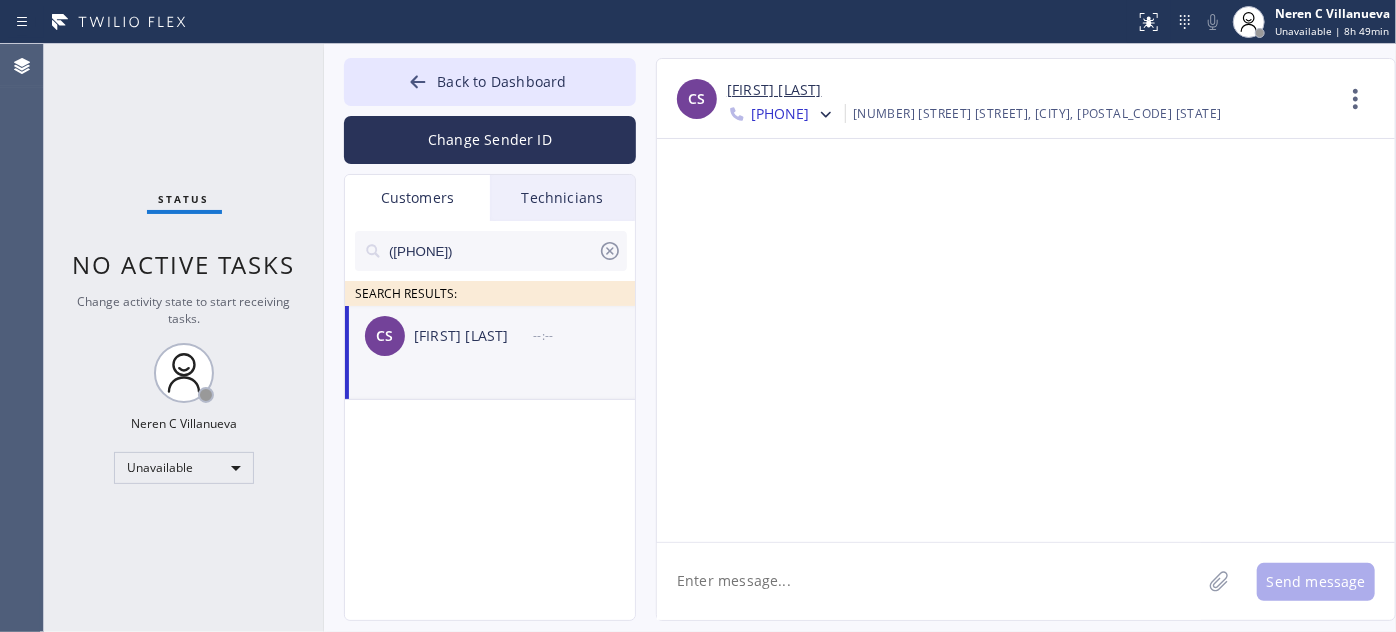 click 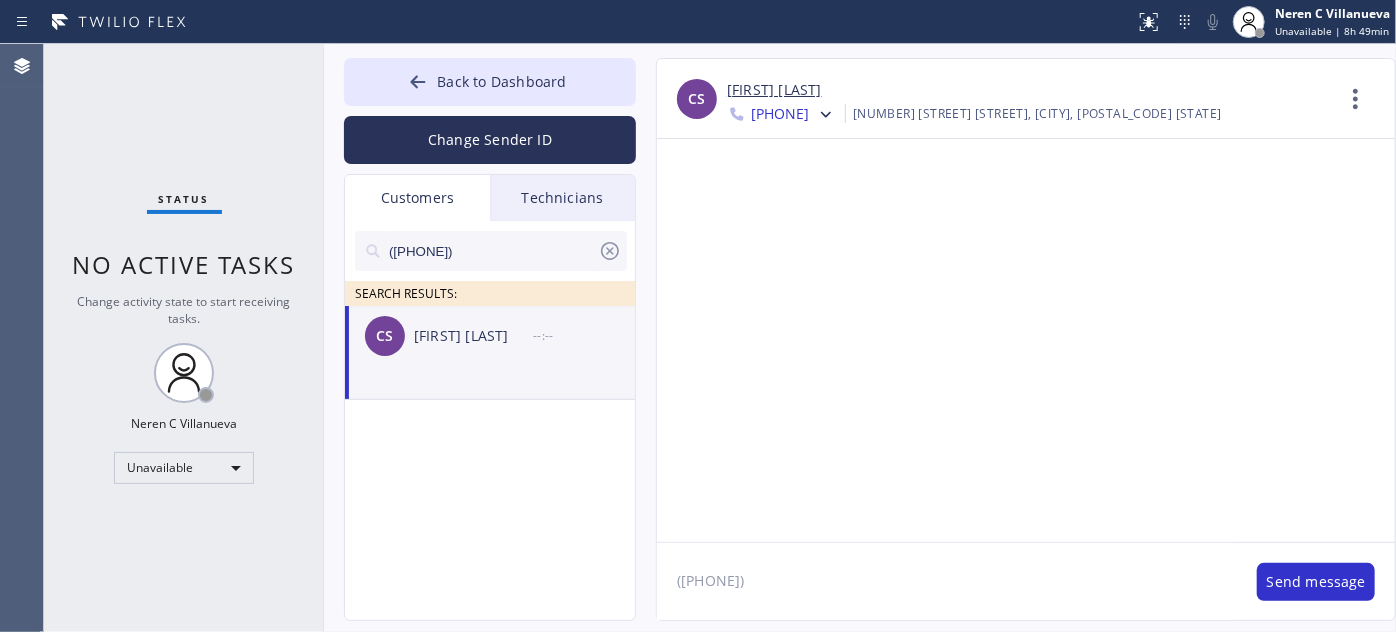 drag, startPoint x: 817, startPoint y: 586, endPoint x: 642, endPoint y: 532, distance: 183.14203 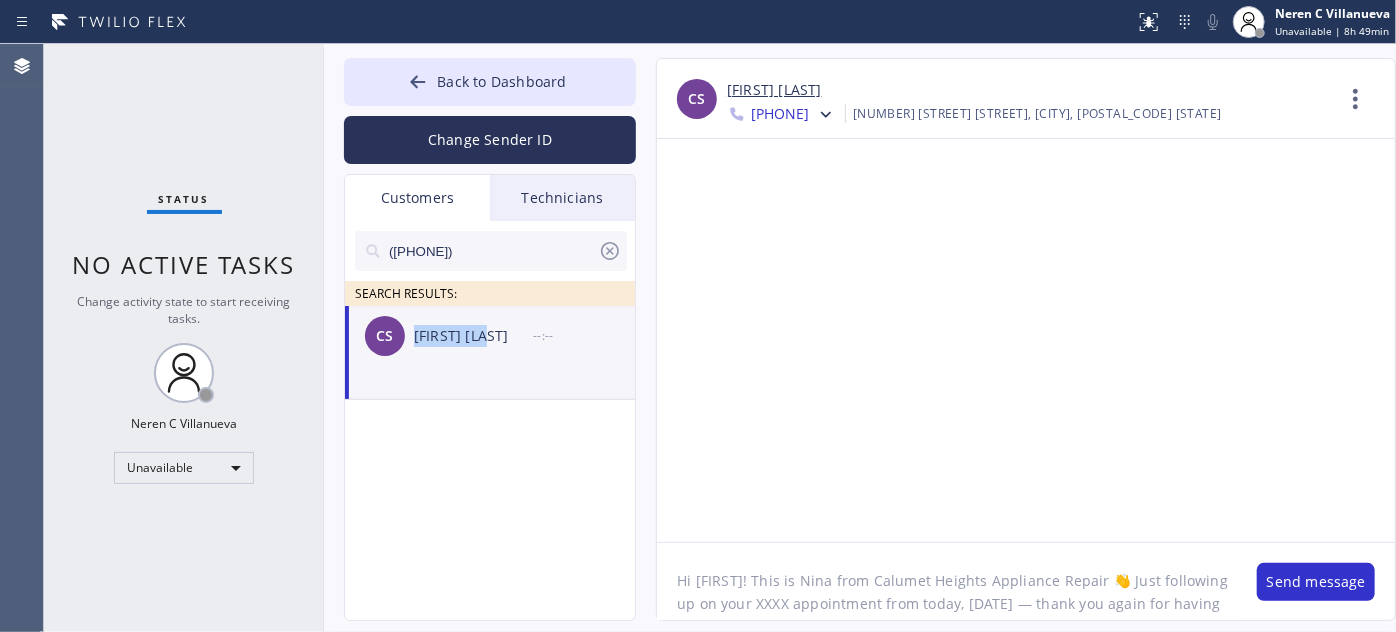 drag, startPoint x: 415, startPoint y: 339, endPoint x: 491, endPoint y: 348, distance: 76.53104 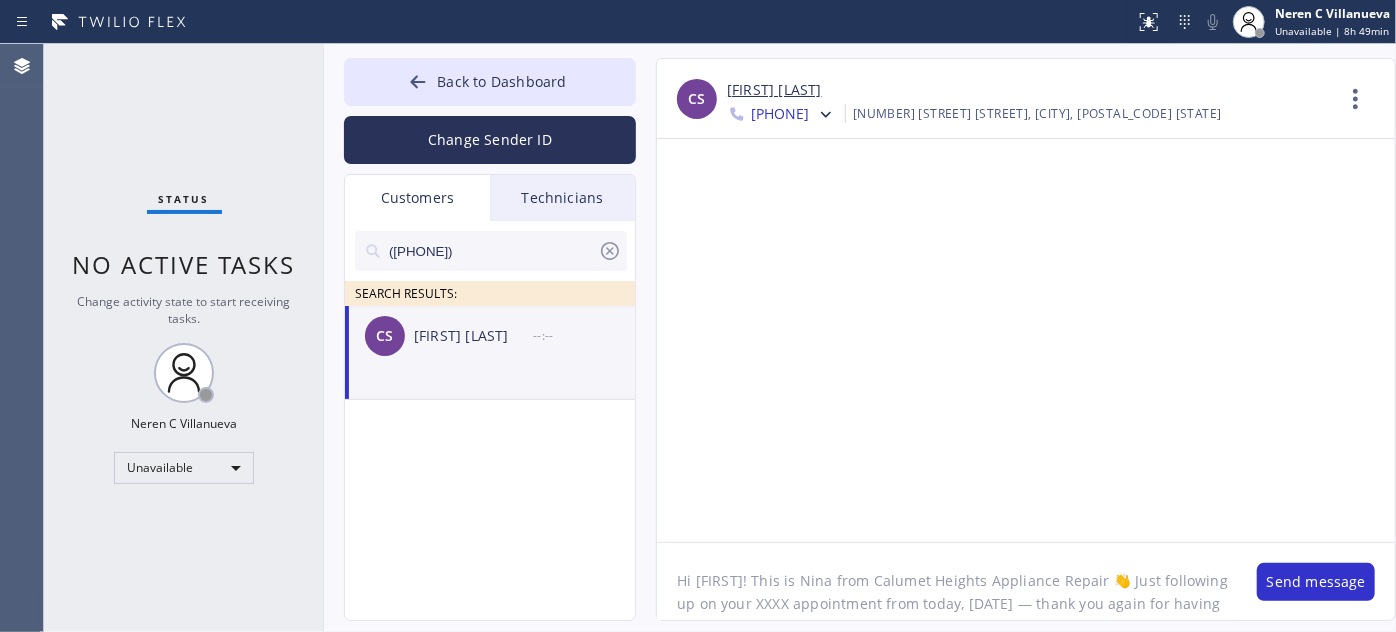 drag, startPoint x: 695, startPoint y: 581, endPoint x: 726, endPoint y: 582, distance: 31.016125 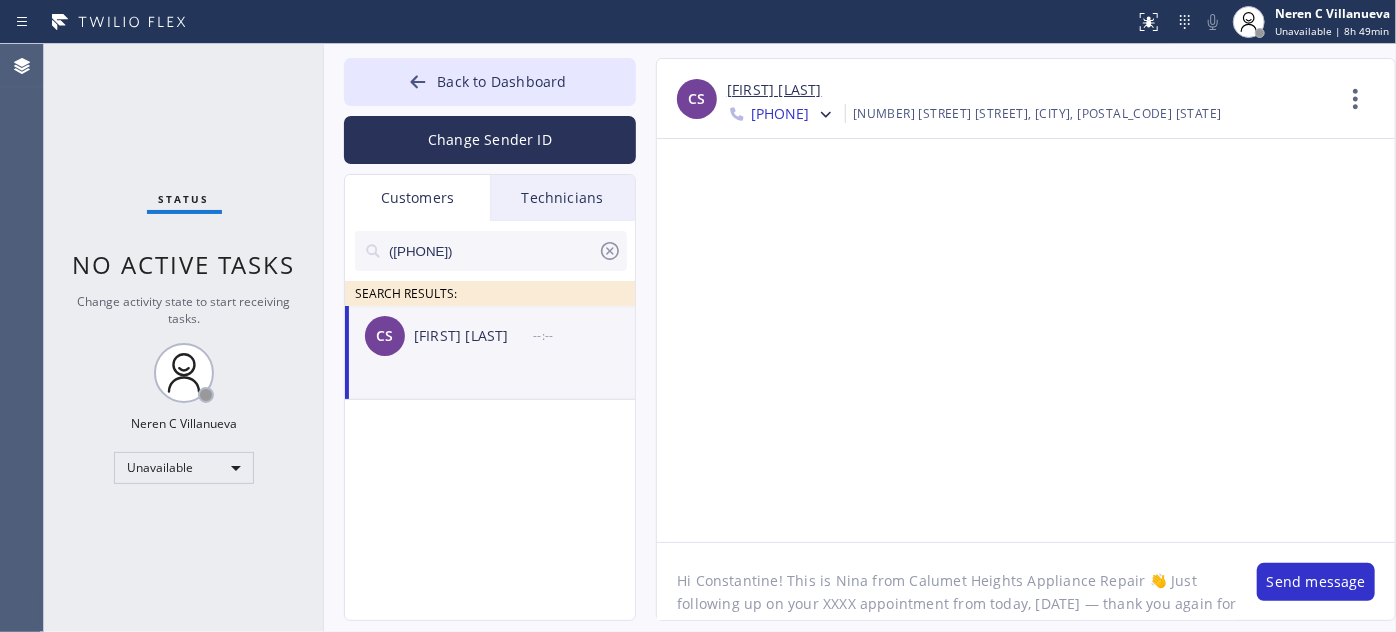 click on "Hi Constantine! This is Nina from Calumet Heights Appliance Repair 👋 Just following up on your XXXX appointment from today, [DATE] — thank you again for having us out!" 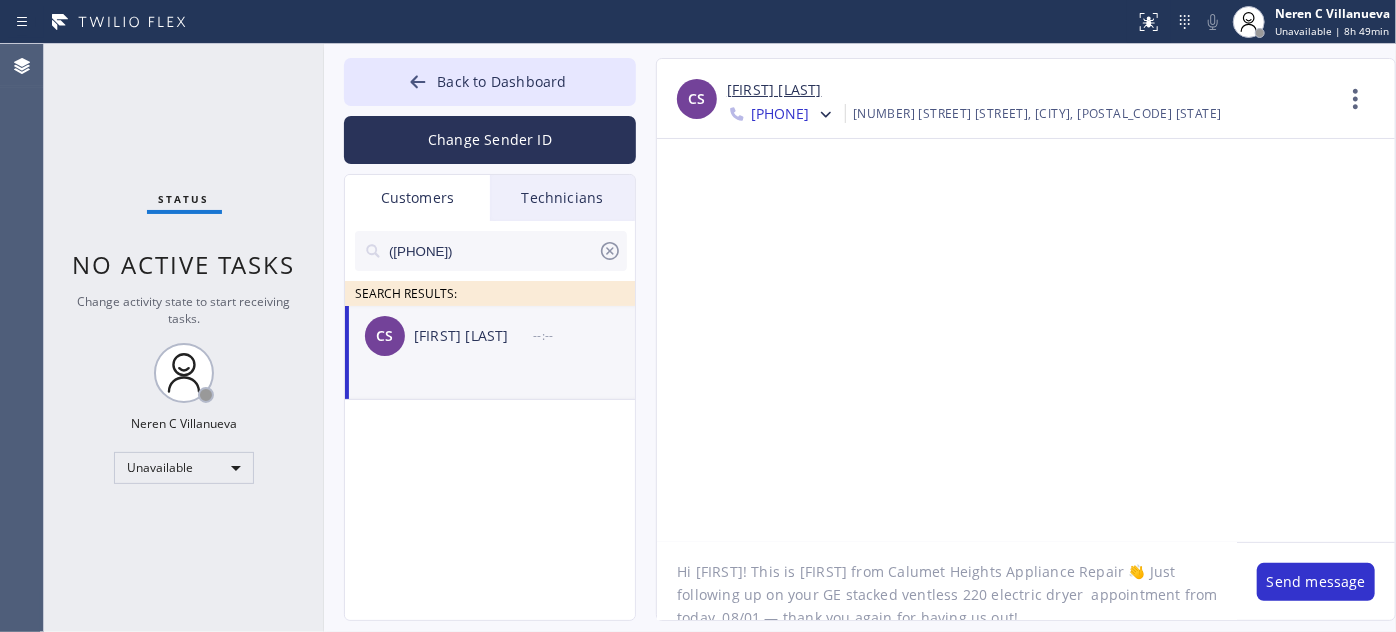 scroll, scrollTop: 18, scrollLeft: 0, axis: vertical 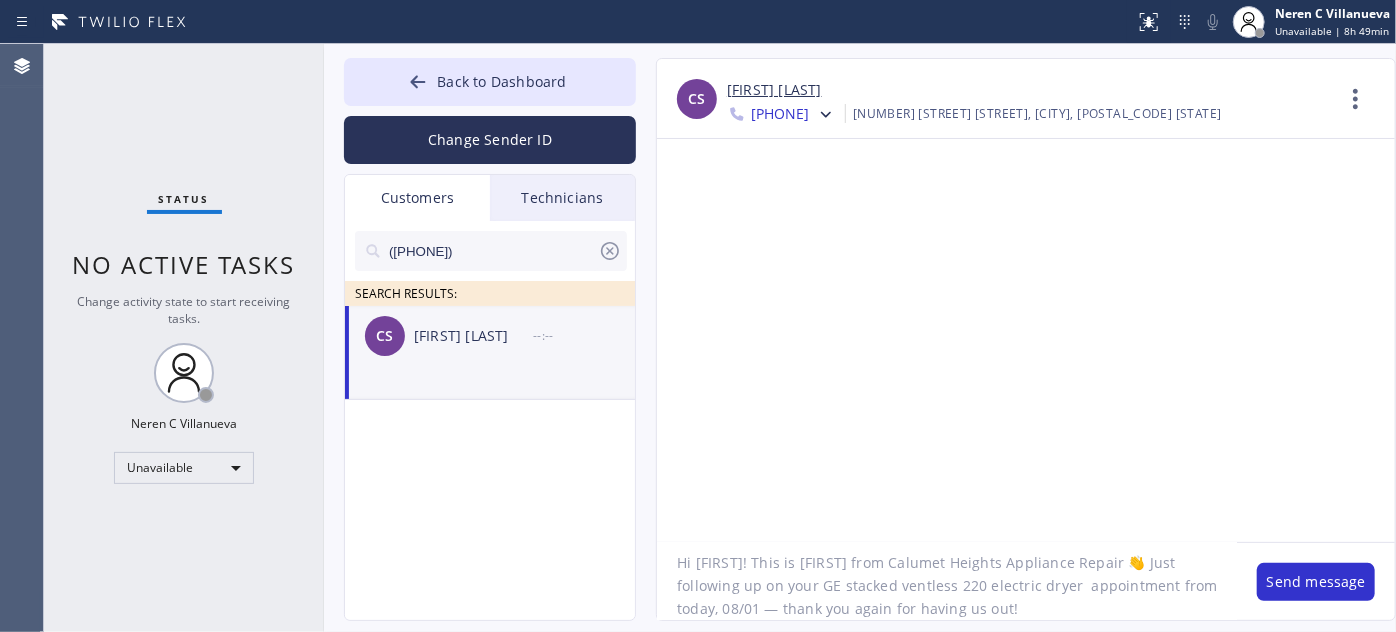 drag, startPoint x: 837, startPoint y: 603, endPoint x: 1029, endPoint y: 586, distance: 192.75113 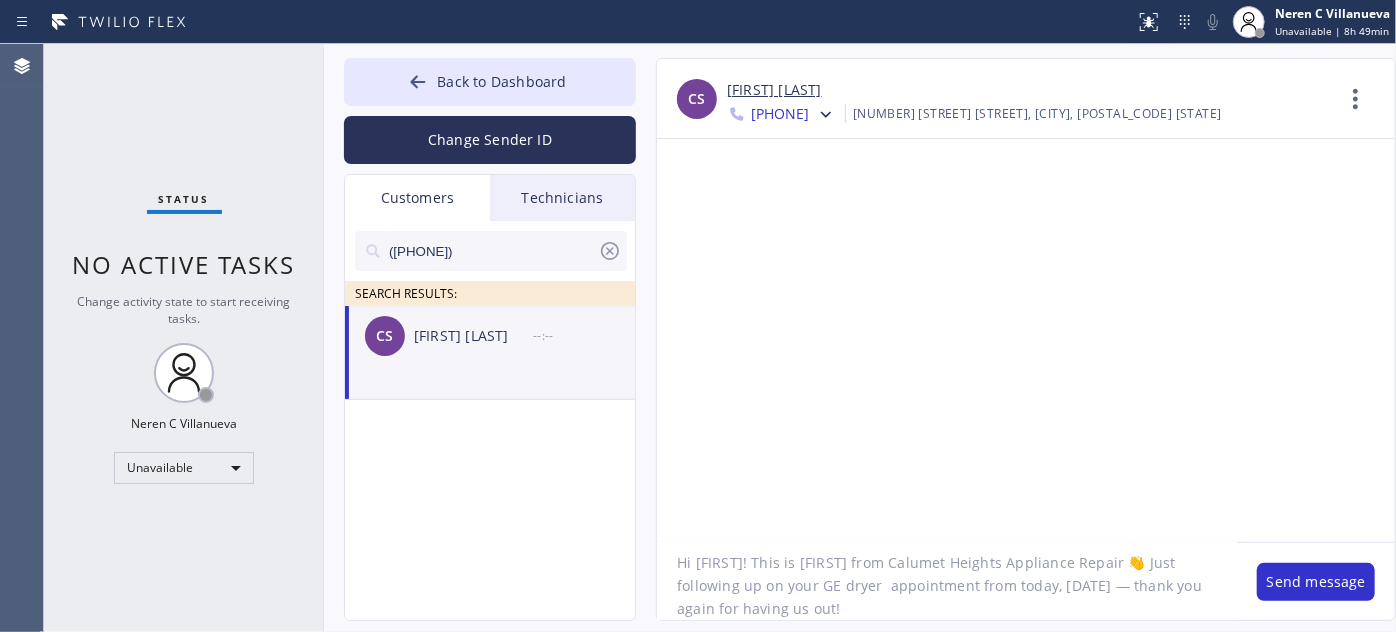 click on "Hi [FIRST]! This is [FIRST] from Calumet Heights Appliance Repair 👋 Just following up on your GE dryer  appointment from today, [DATE] — thank you again for having us out!" 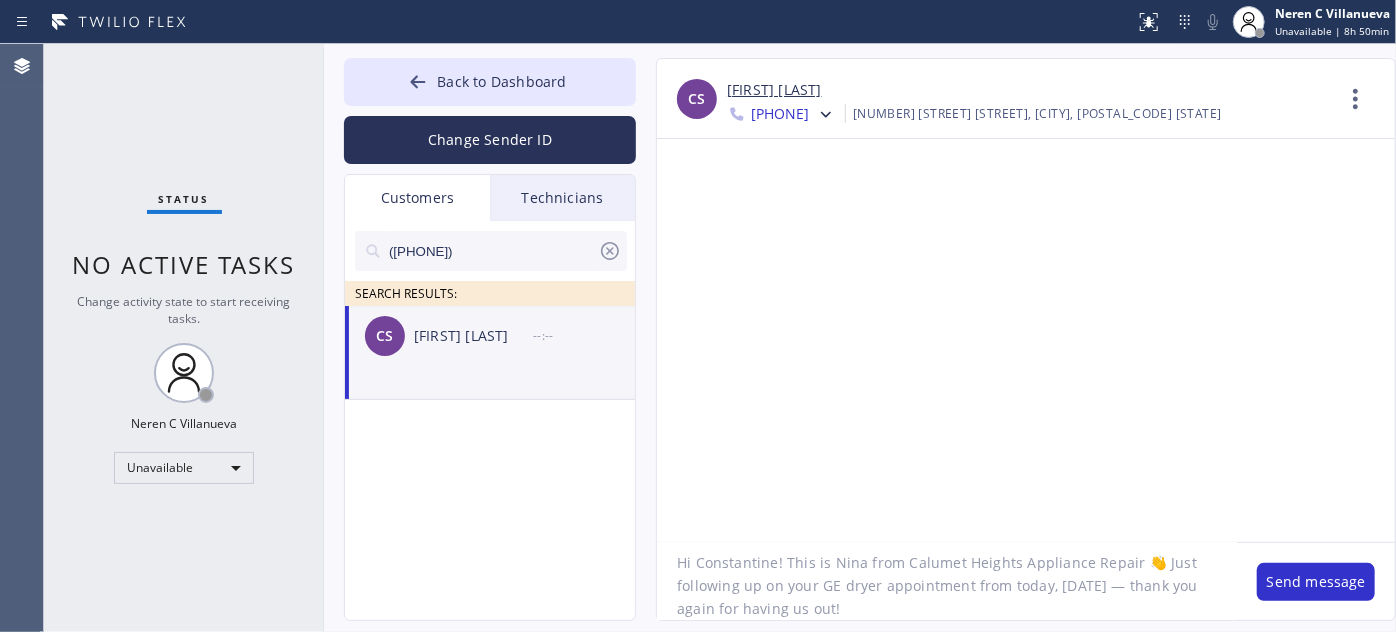 scroll, scrollTop: 18, scrollLeft: 0, axis: vertical 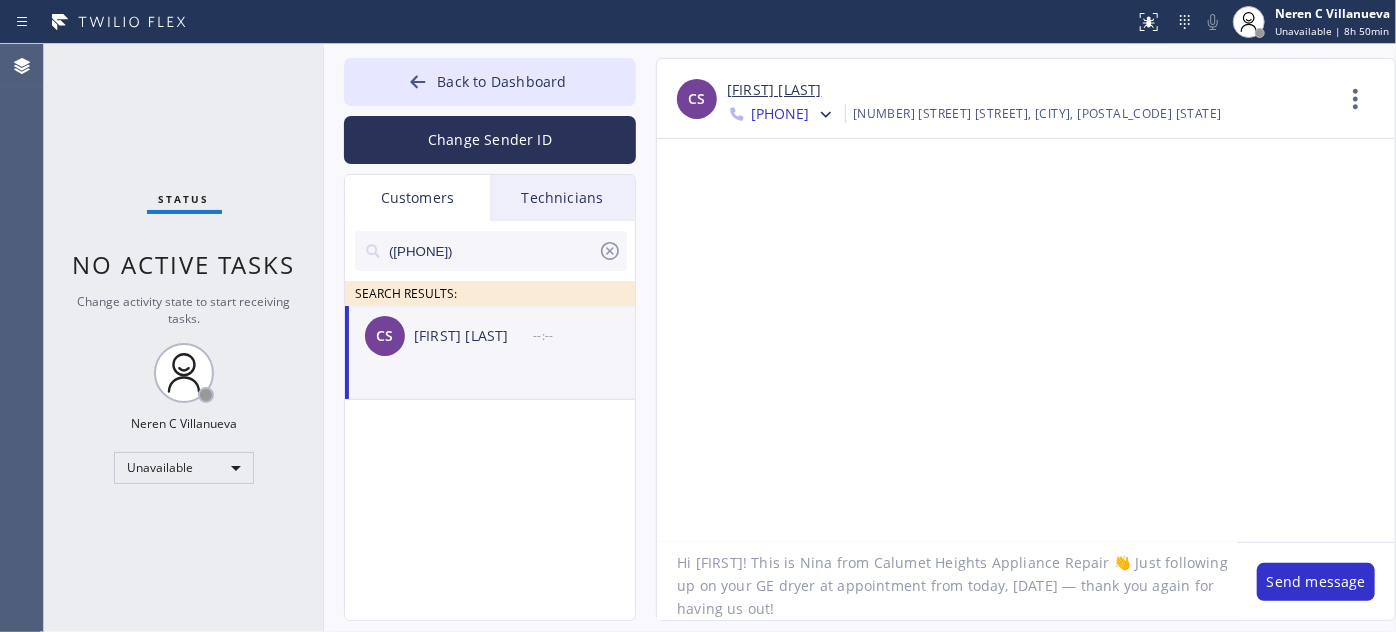paste on "[NUMBER] S South Shore Dr #[NUMBER]" 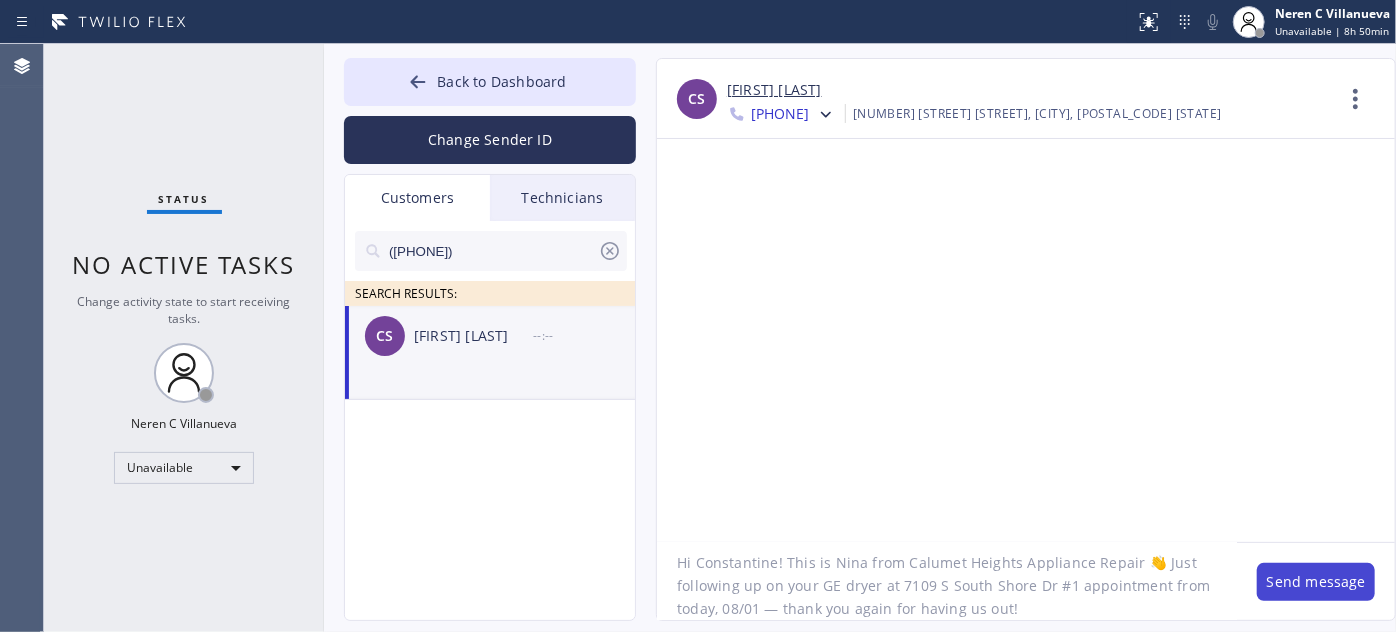 type on "Hi Constantine! This is Nina from Calumet Heights Appliance Repair 👋 Just following up on your GE dryer at 7109 S South Shore Dr #1 appointment from today, 08/01 — thank you again for having us out!" 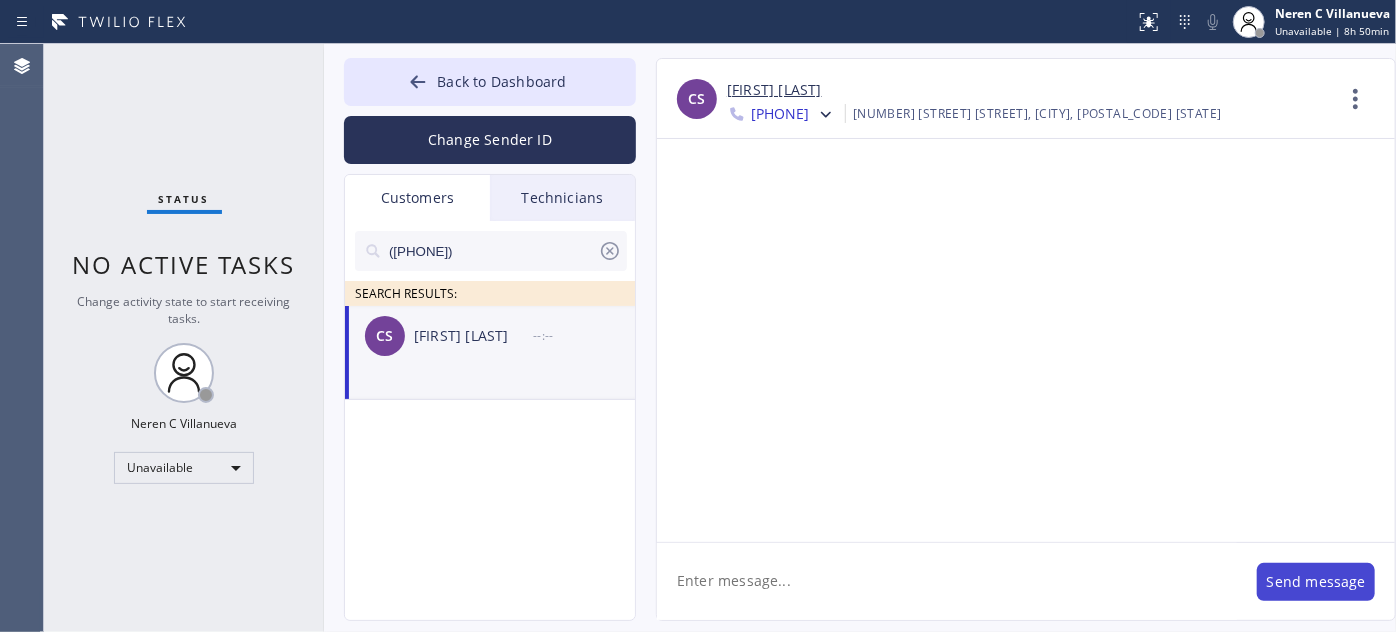 scroll, scrollTop: 0, scrollLeft: 0, axis: both 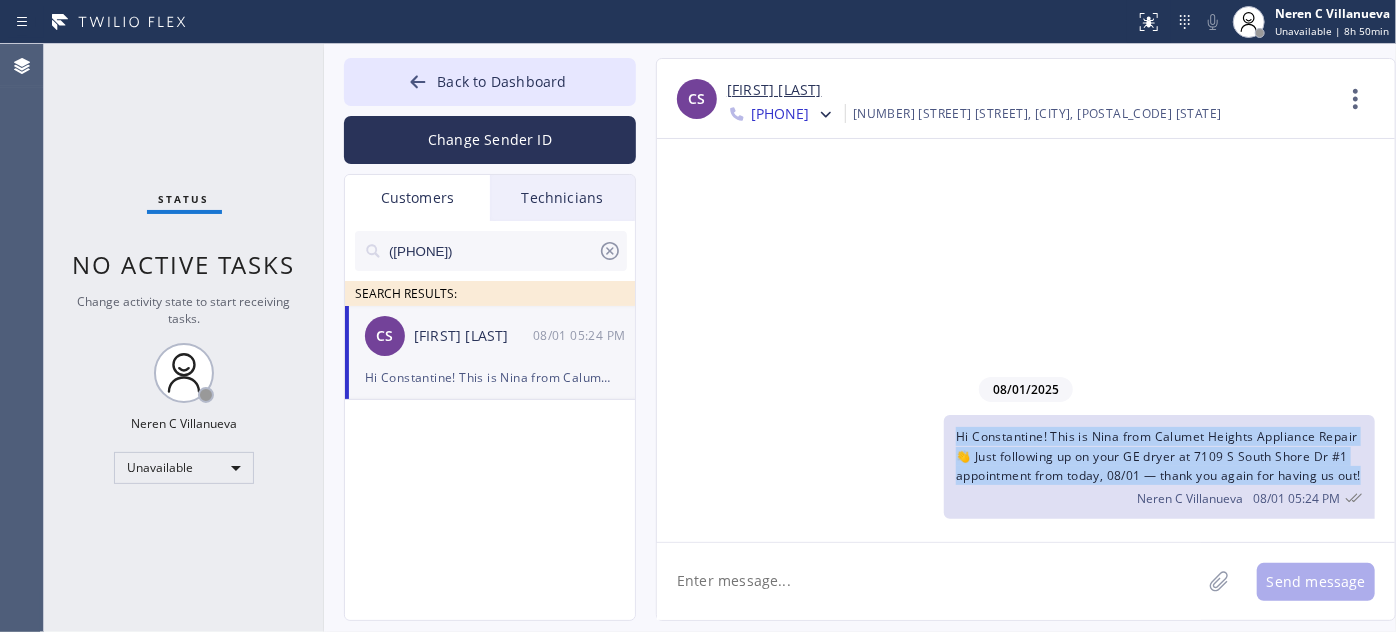 drag, startPoint x: 990, startPoint y: 473, endPoint x: 916, endPoint y: 391, distance: 110.45361 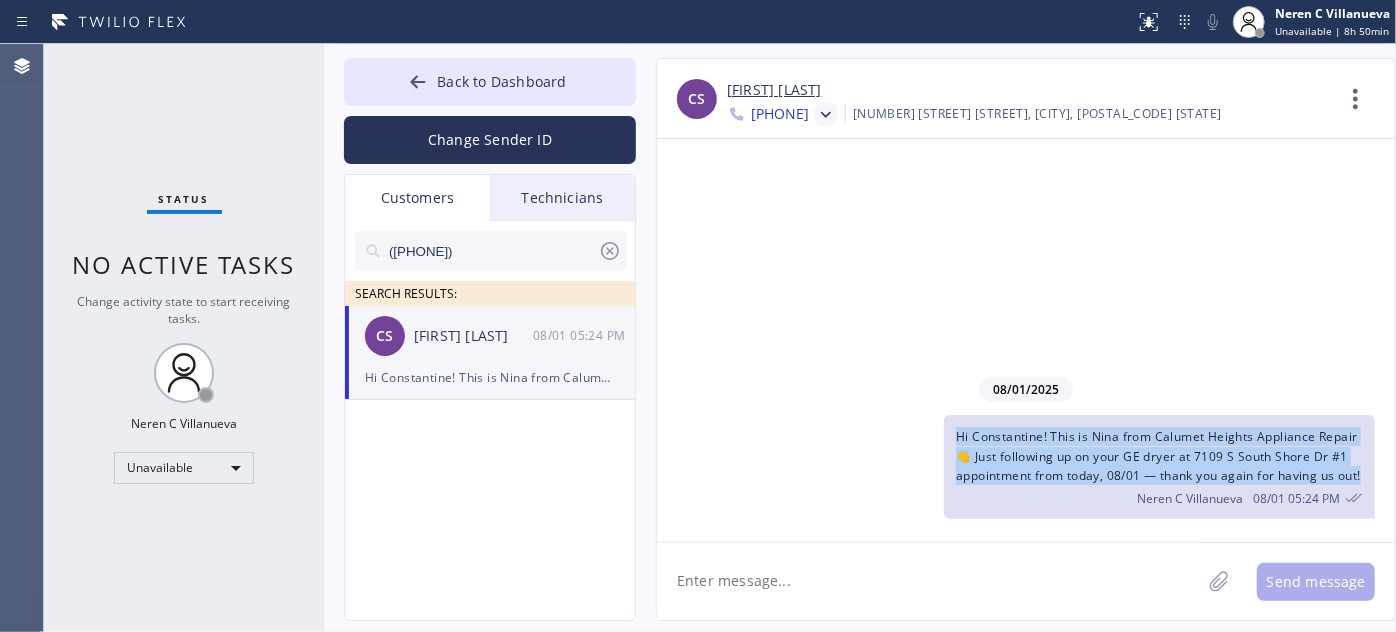 click 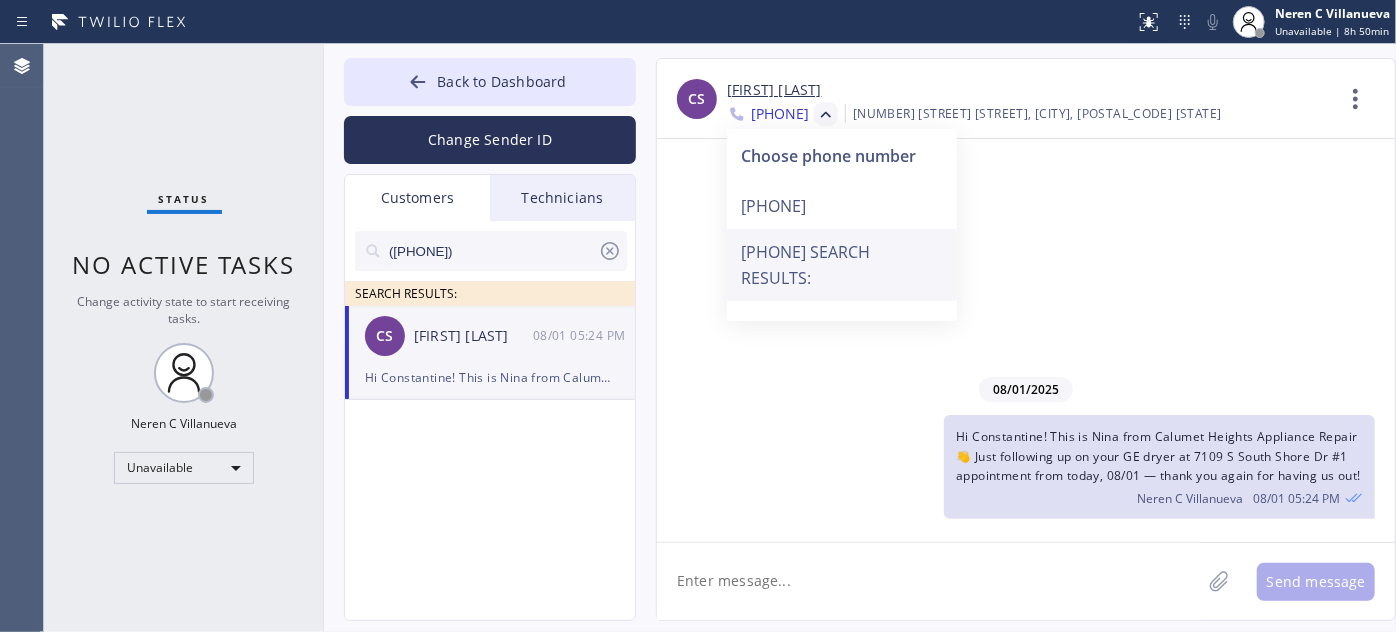 click on "[PHONE] SEARCH RESULTS:" at bounding box center (842, 265) 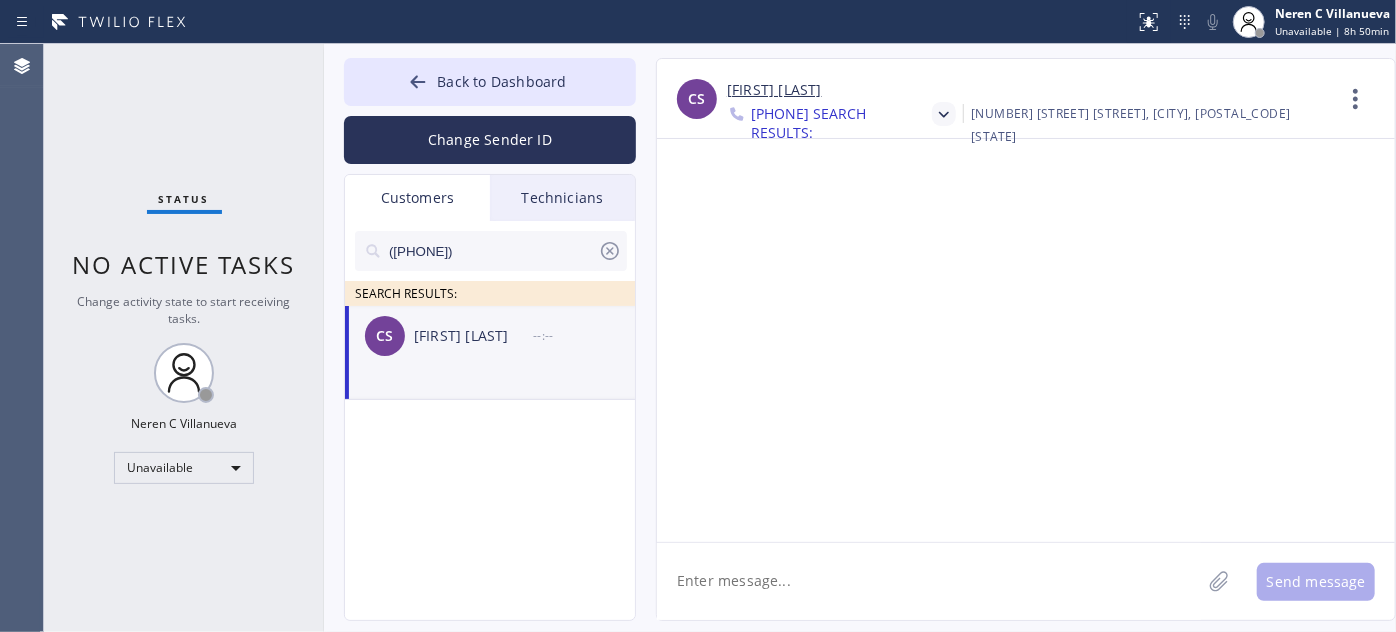 click 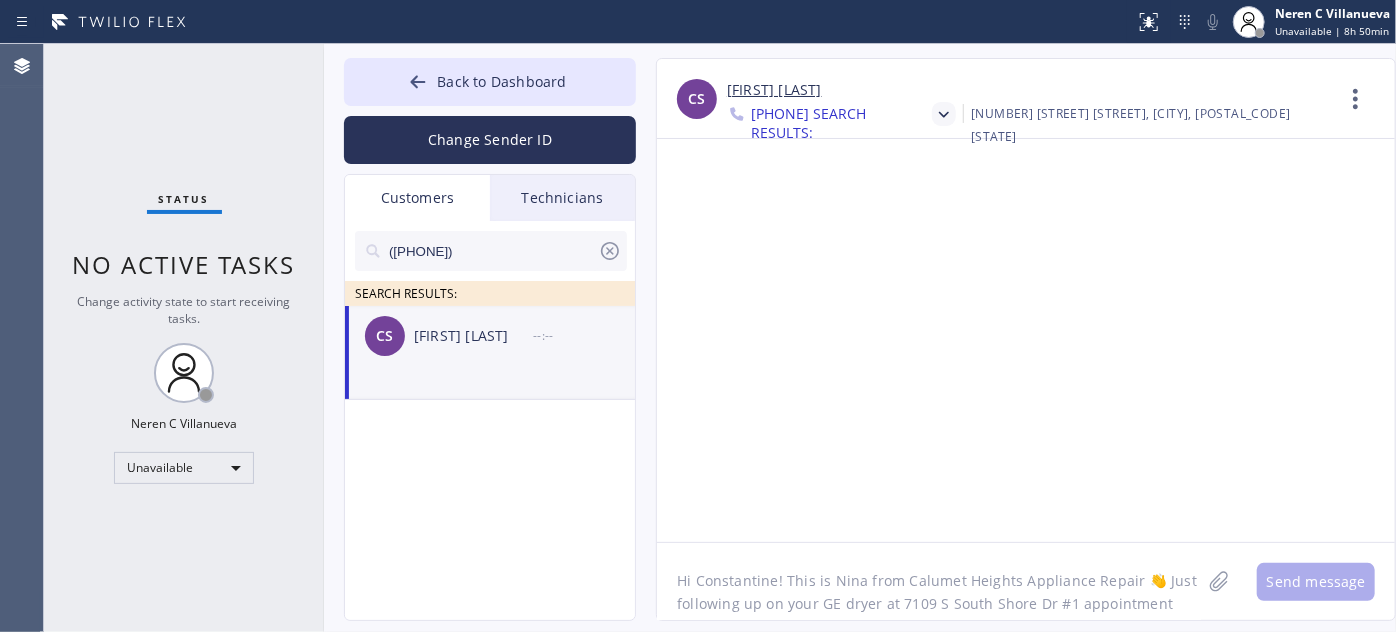 scroll, scrollTop: 16, scrollLeft: 0, axis: vertical 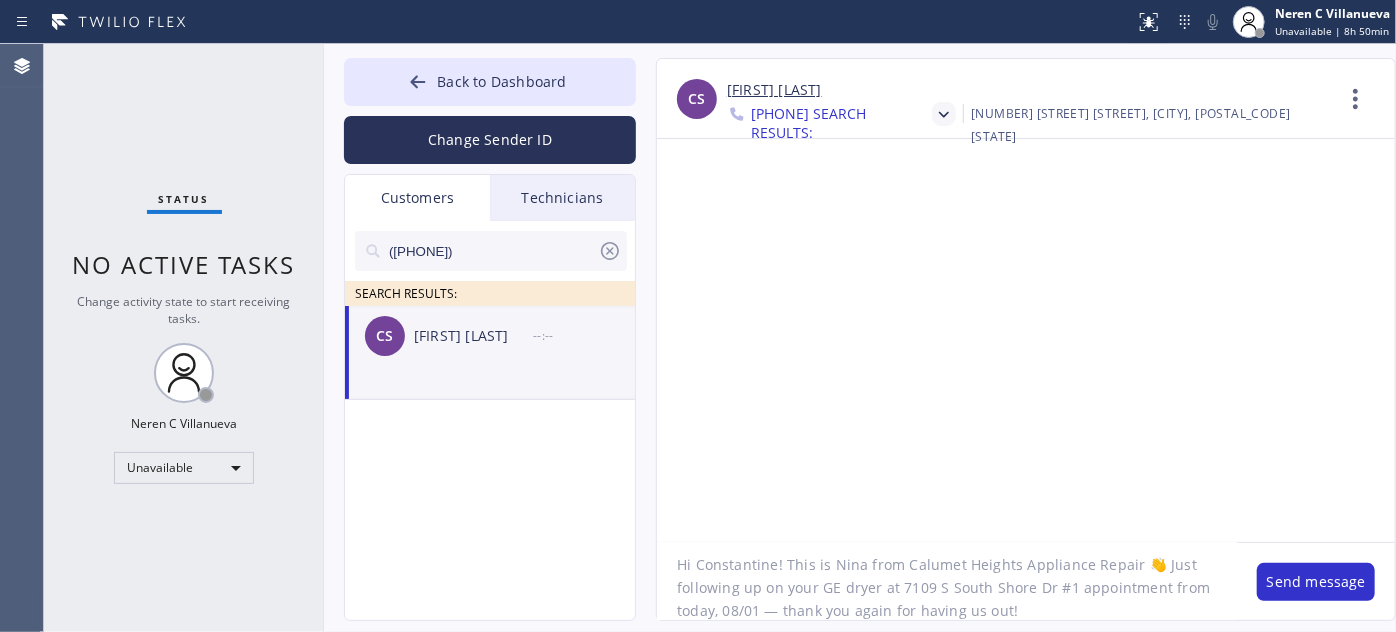 drag, startPoint x: 698, startPoint y: 564, endPoint x: 774, endPoint y: 564, distance: 76 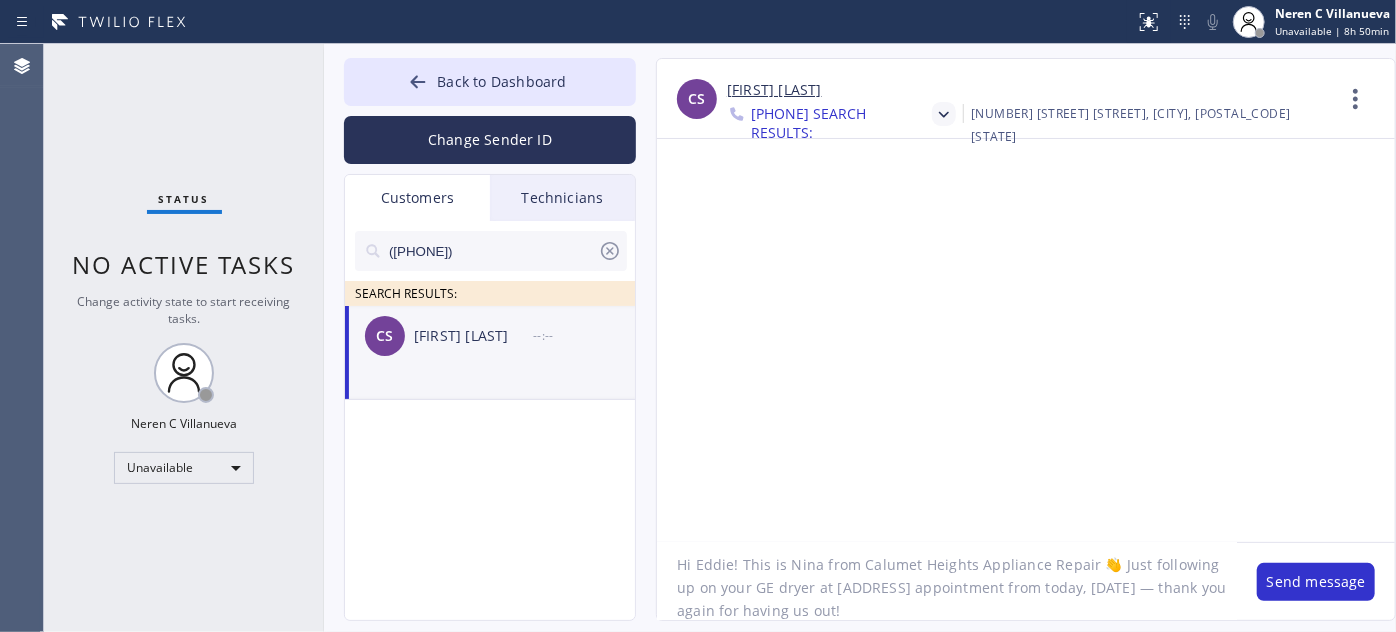 drag, startPoint x: 794, startPoint y: 587, endPoint x: 978, endPoint y: 586, distance: 184.00272 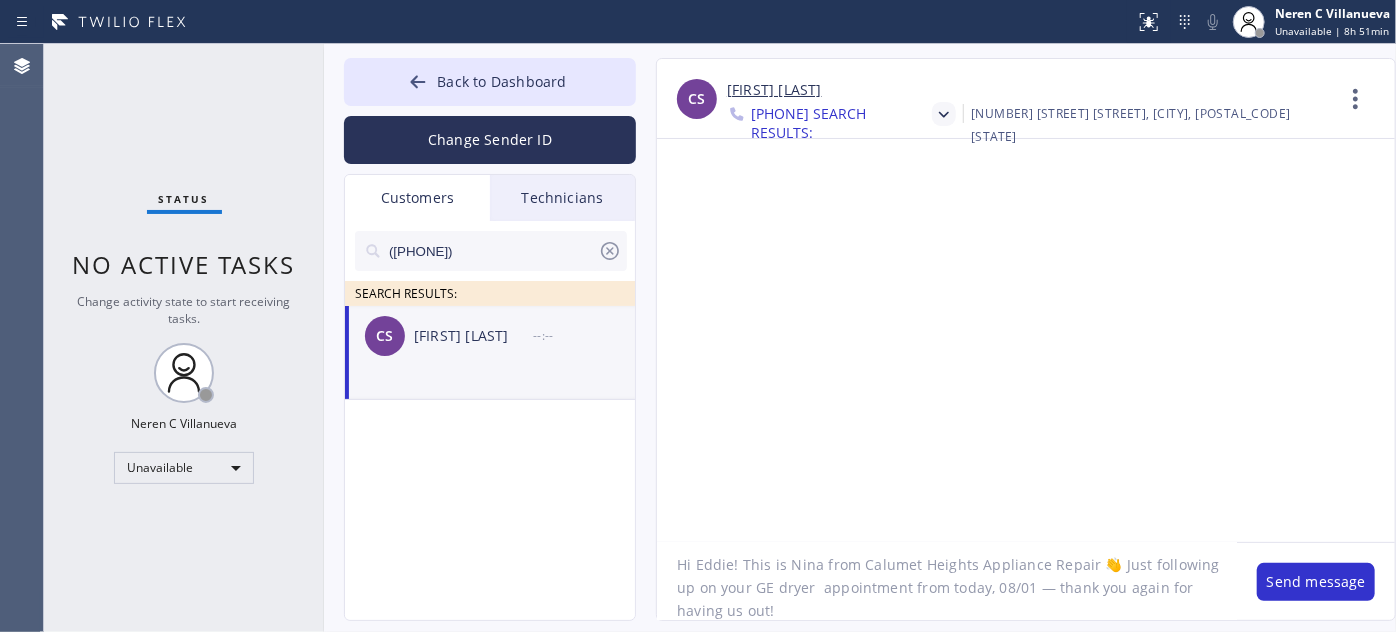 drag, startPoint x: 1101, startPoint y: 586, endPoint x: 1136, endPoint y: 588, distance: 35.057095 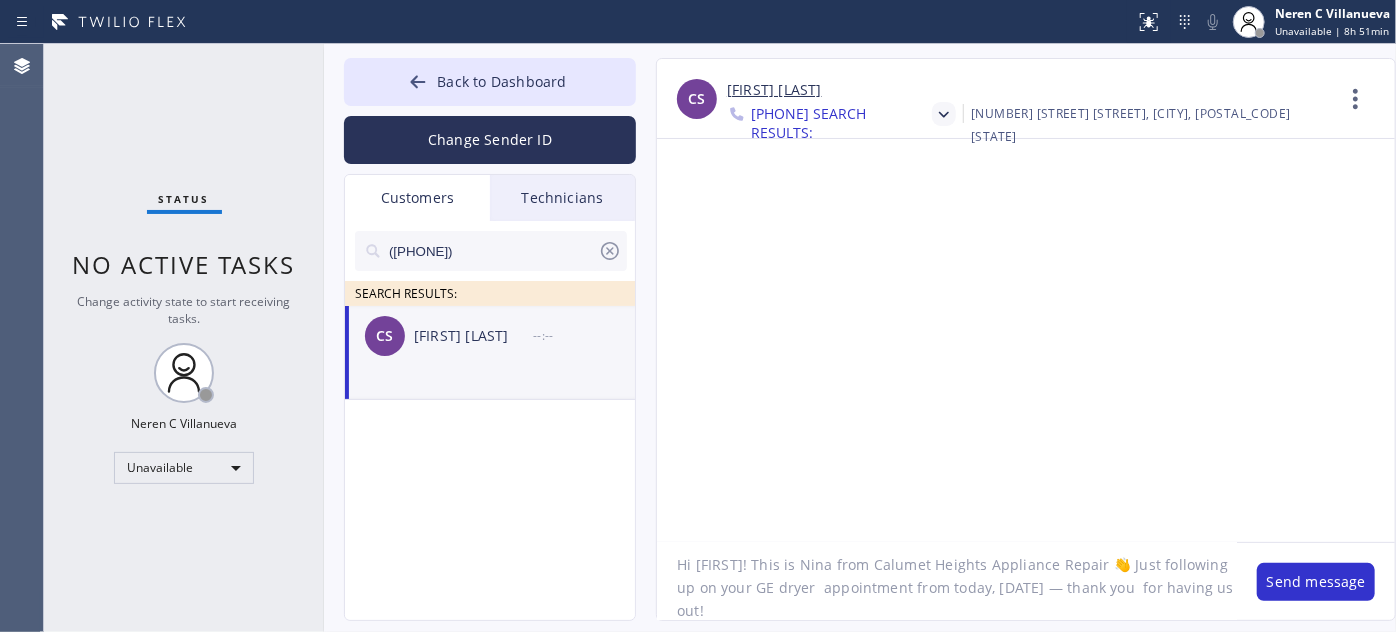 scroll, scrollTop: 0, scrollLeft: 0, axis: both 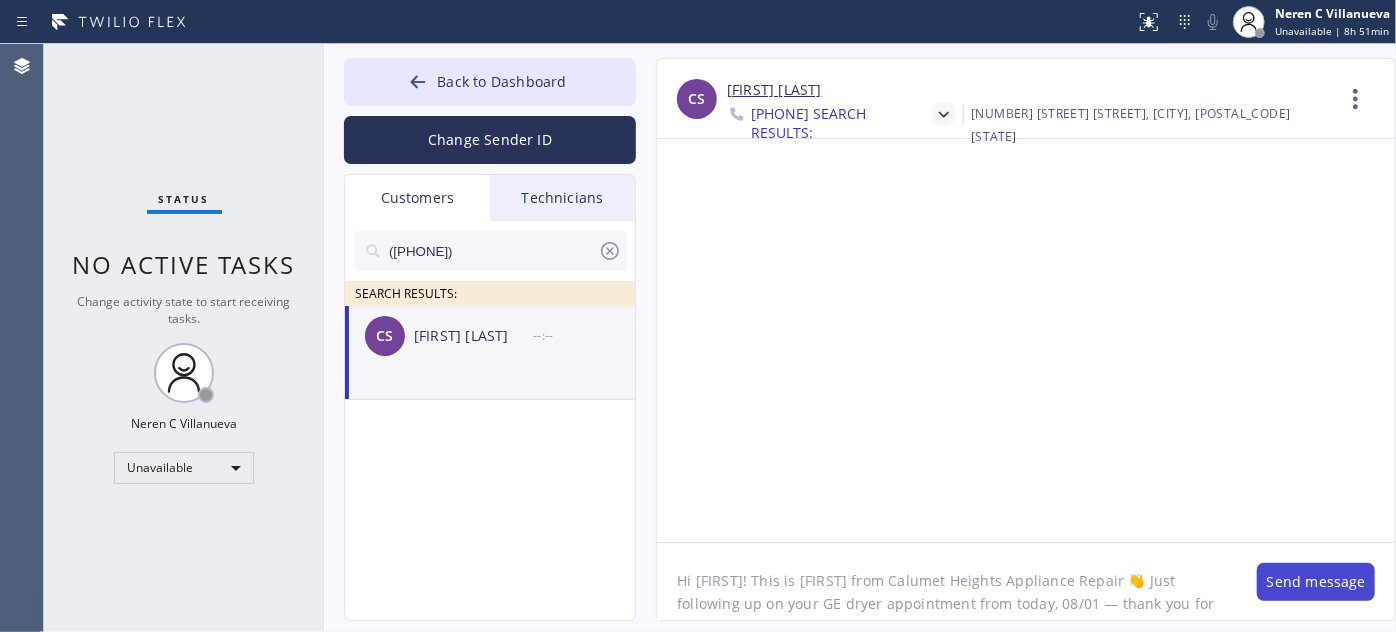 type on "Hi [FIRST]! This is [FIRST] from Calumet Heights Appliance Repair 👋 Just following up on your GE dryer appointment from today, 08/01 — thank you for having us out!" 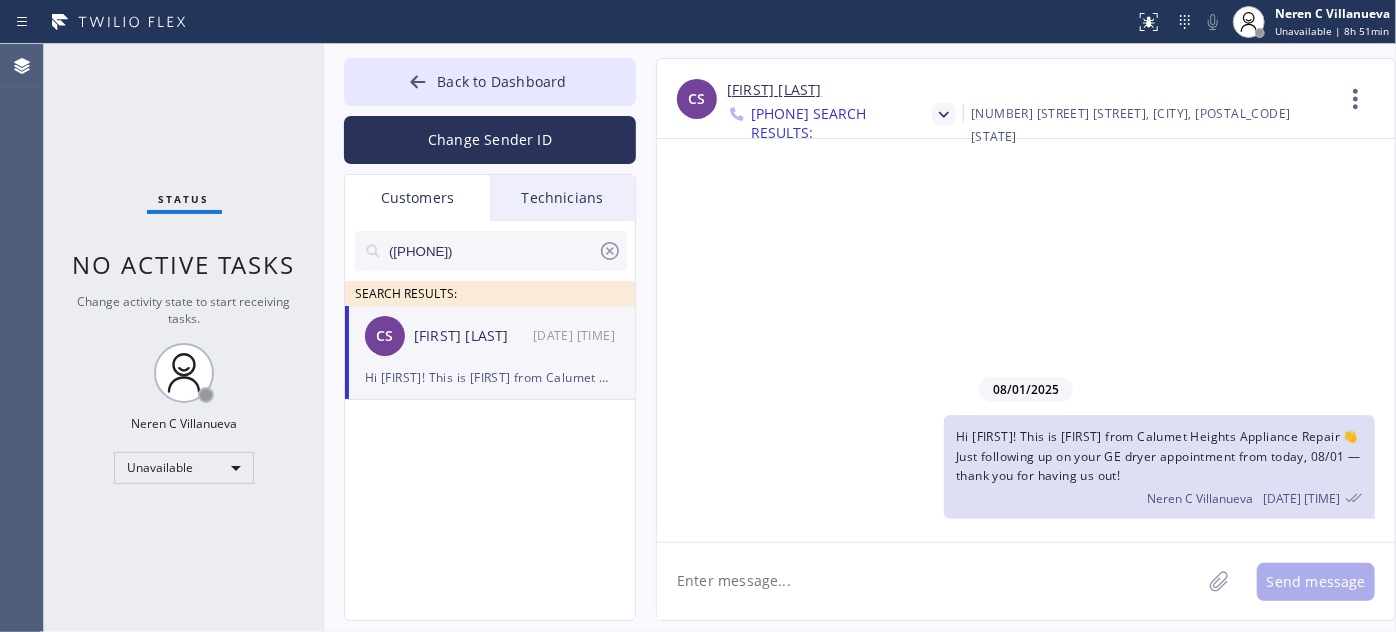 click 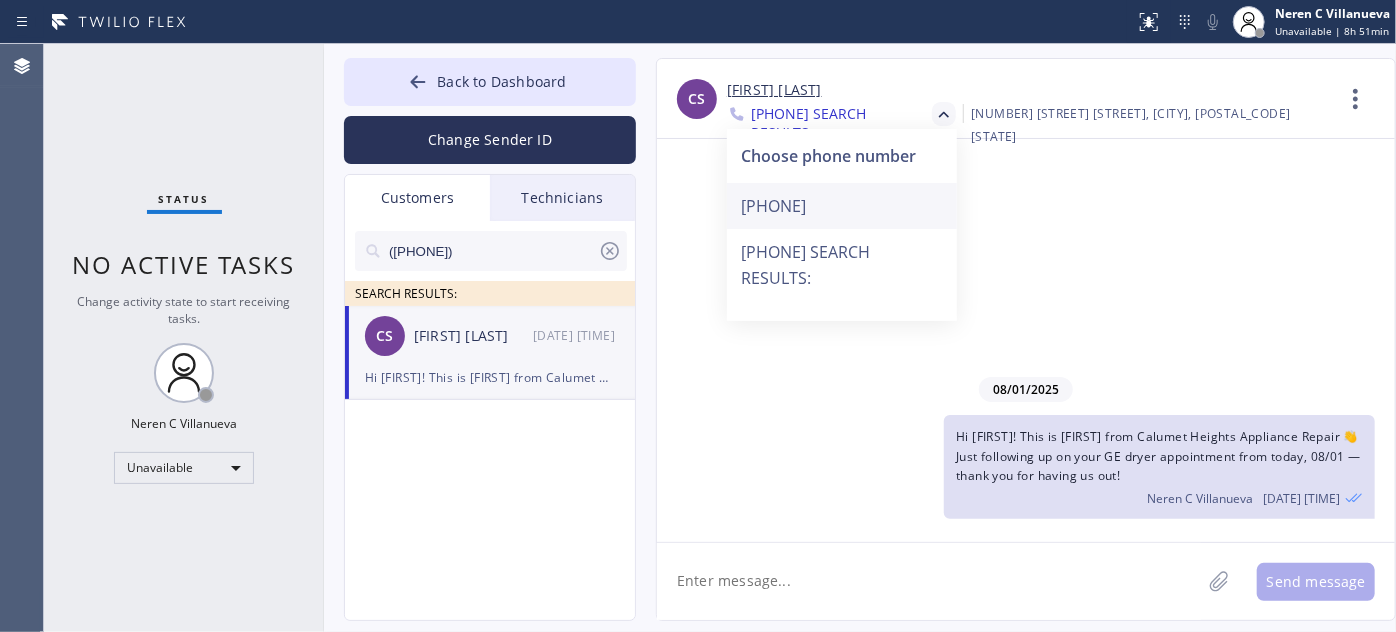 click on "[PHONE]" at bounding box center (842, 206) 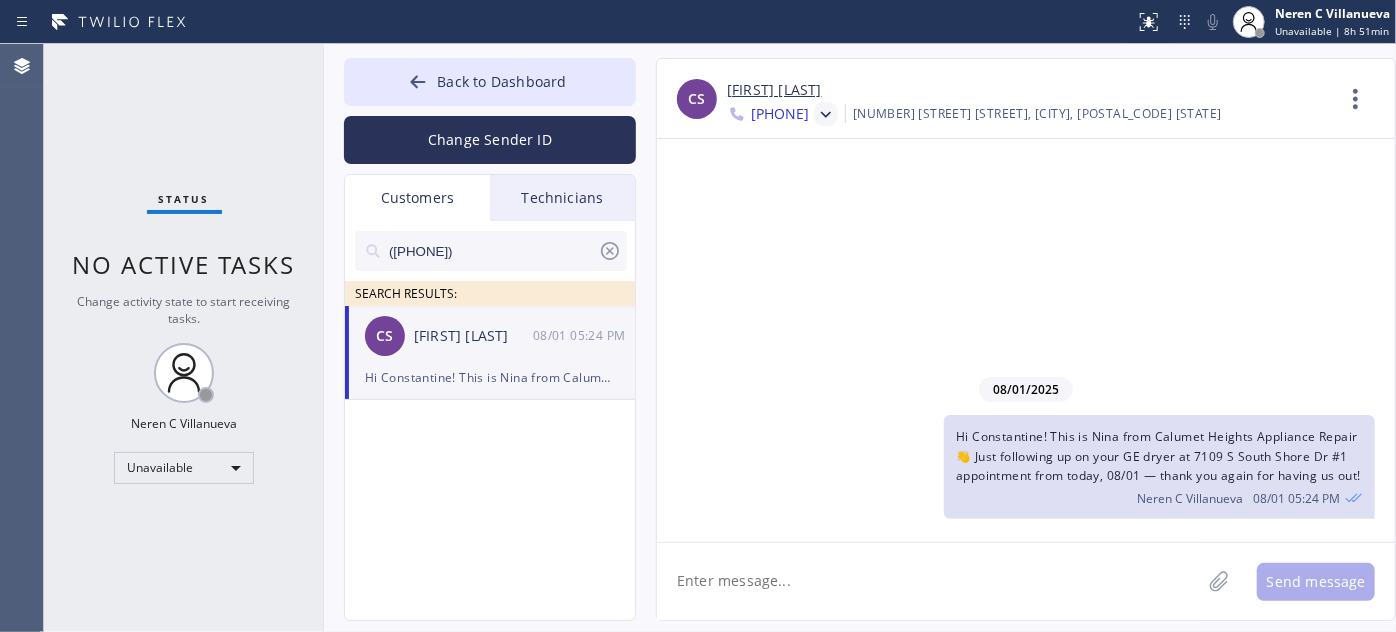 paste on "I’m not sure if anything’s been finalized yet, but if you have any questions or feel 𝗿𝗲𝗮𝗱𝘆 𝘁𝗼 𝗺𝗼𝘃𝗲 𝗳𝗼𝗿𝘄𝗮𝗿𝗱 with the repair, I’d be happy to help. Feel free to call or text me anytime! 🙏" 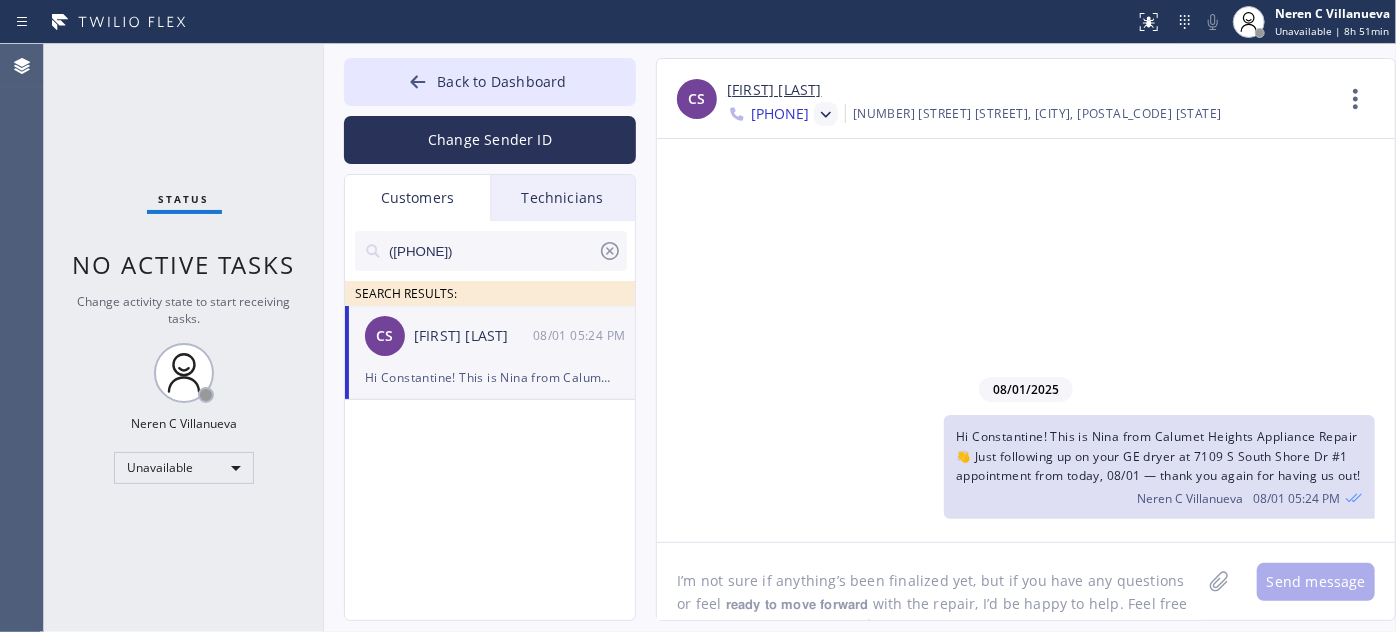 scroll, scrollTop: 16, scrollLeft: 0, axis: vertical 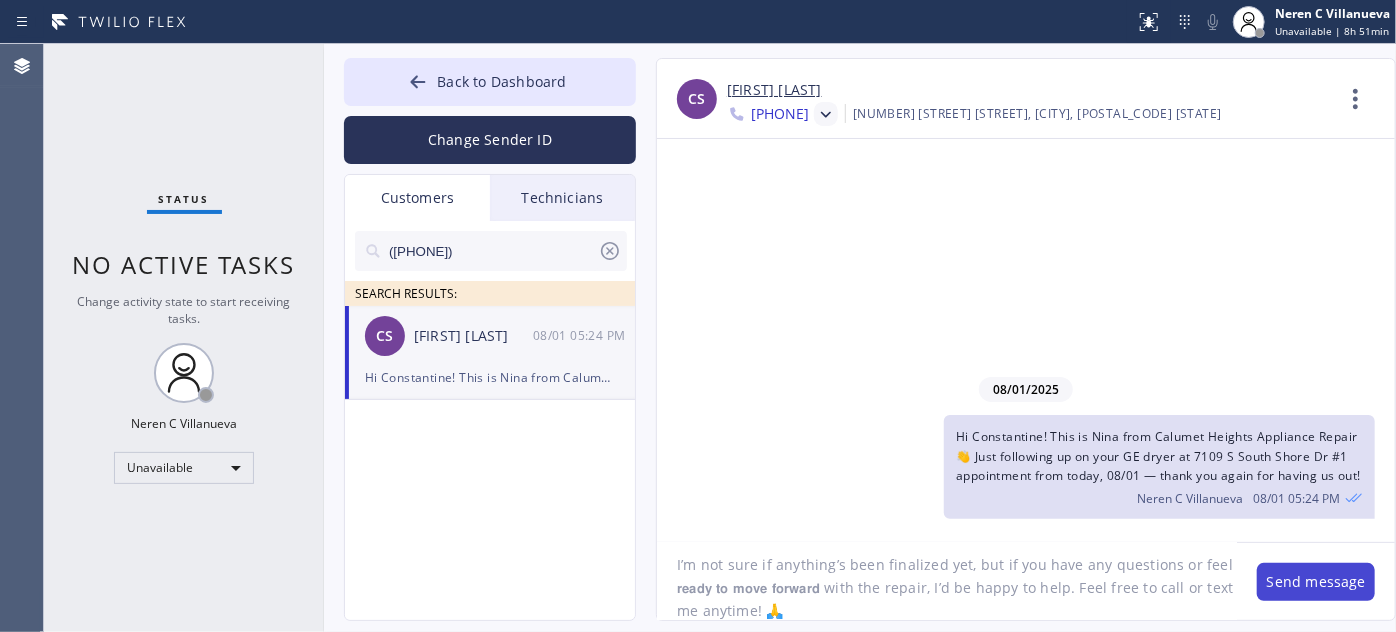 type on "I’m not sure if anything’s been finalized yet, but if you have any questions or feel 𝗿𝗲𝗮𝗱𝘆 𝘁𝗼 𝗺𝗼𝘃𝗲 𝗳𝗼𝗿𝘄𝗮𝗿𝗱 with the repair, I’d be happy to help. Feel free to call or text me anytime! 🙏" 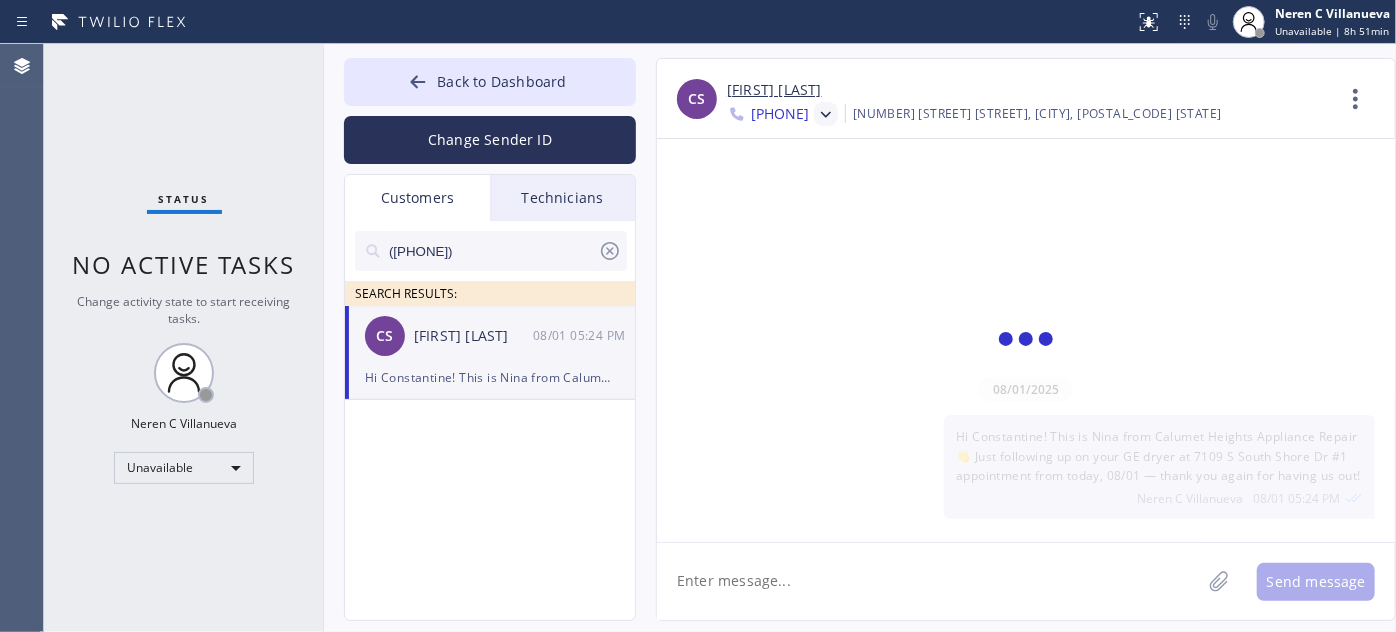 scroll, scrollTop: 0, scrollLeft: 0, axis: both 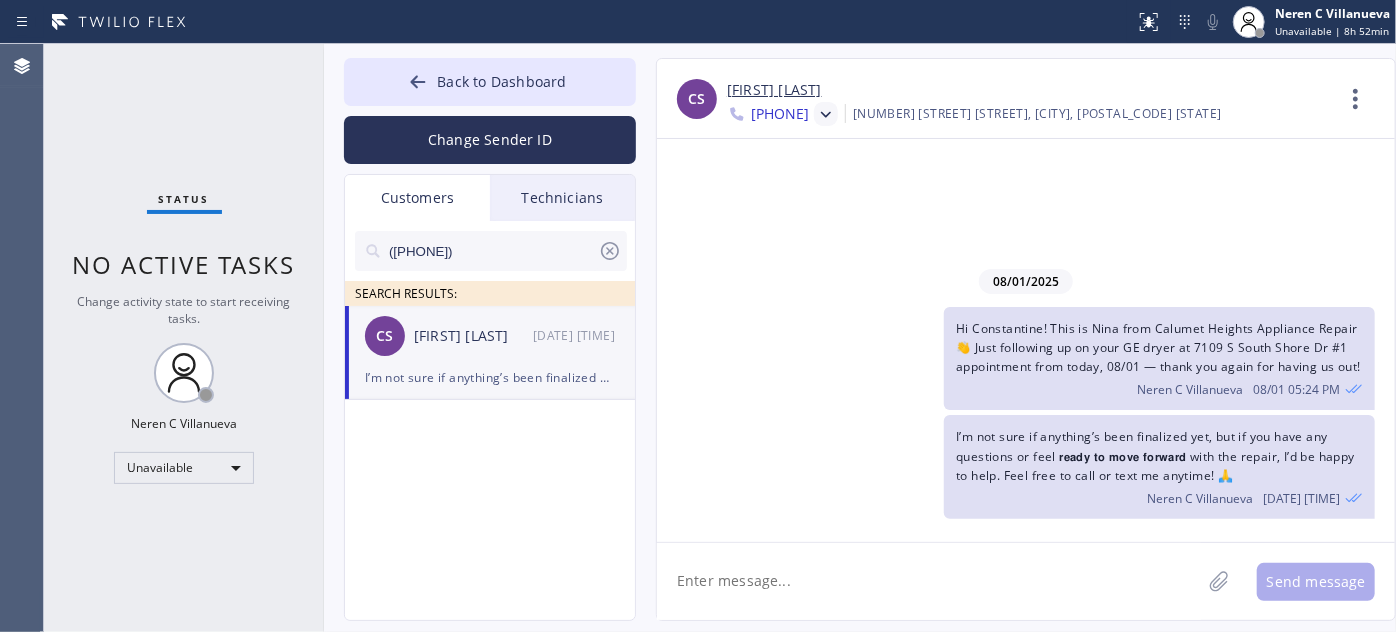 click 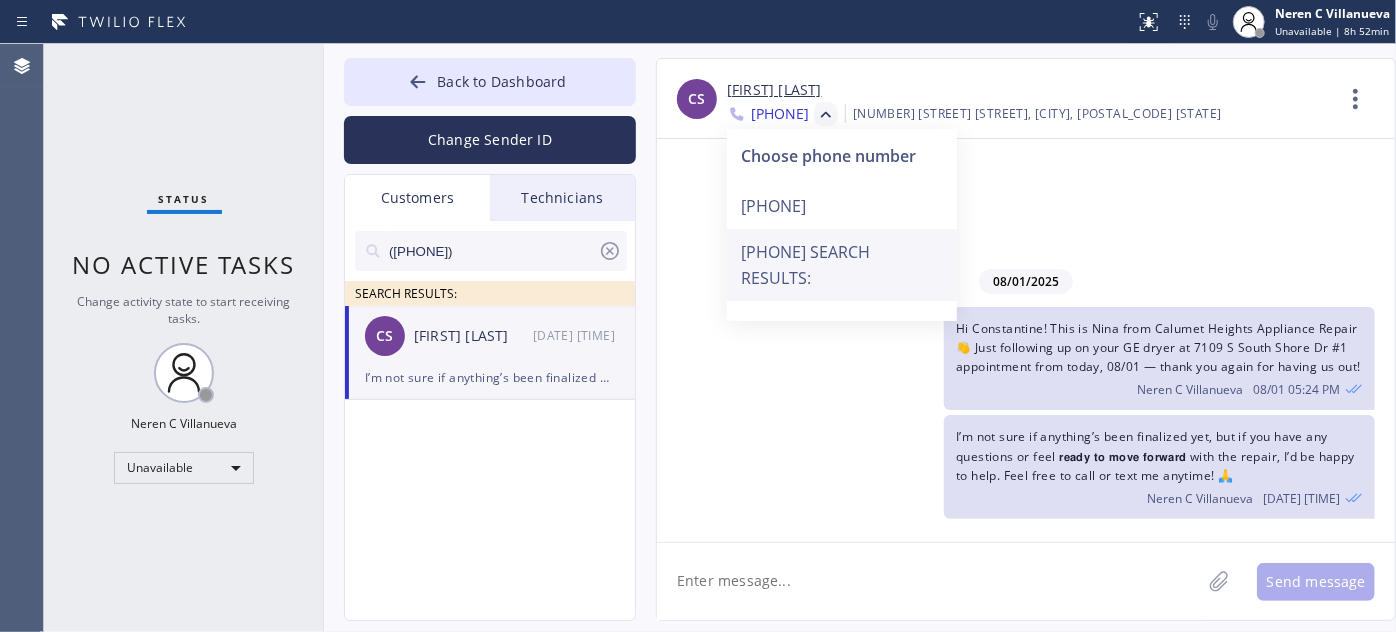 click on "[PHONE] SEARCH RESULTS:" at bounding box center [842, 265] 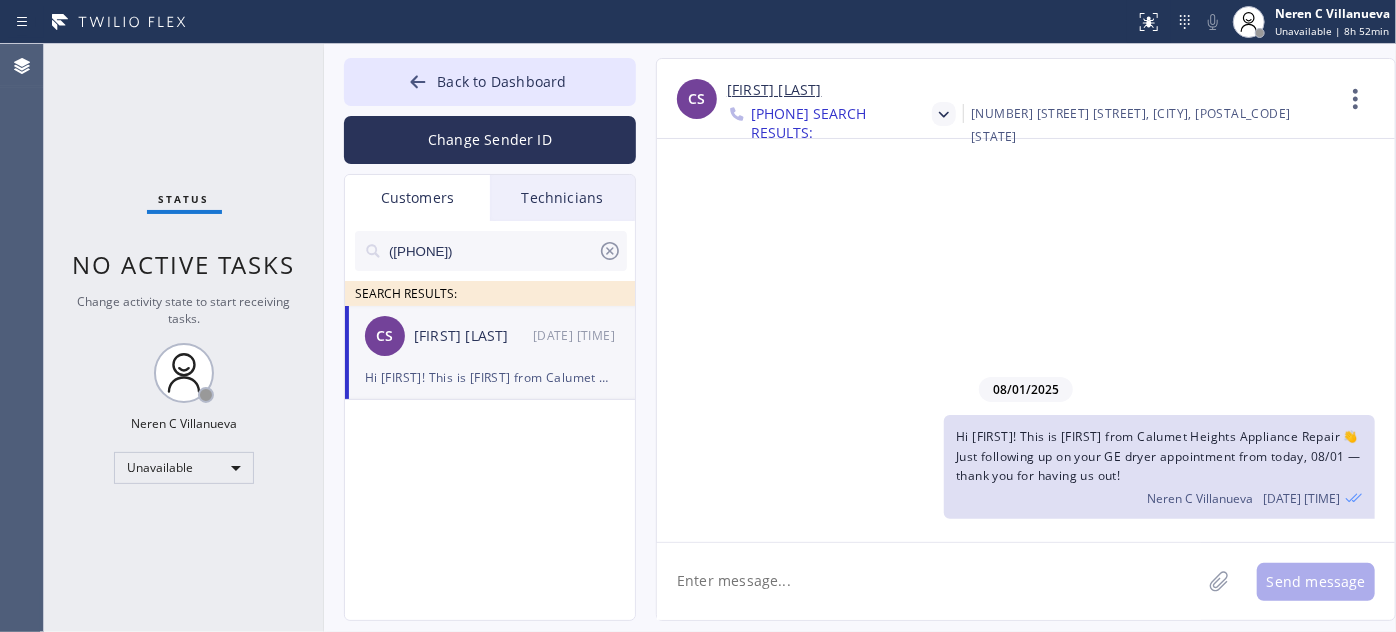paste on "If there’s anything more I can assist you with, I’m always here to help. ❤️ We also offer a variety of home services like Electrical, Plumbing, HVAC, Air Duct Cleaning, and Home Cleaning. Just let me know—I'd love to help with anything you need! 🤝🔧" 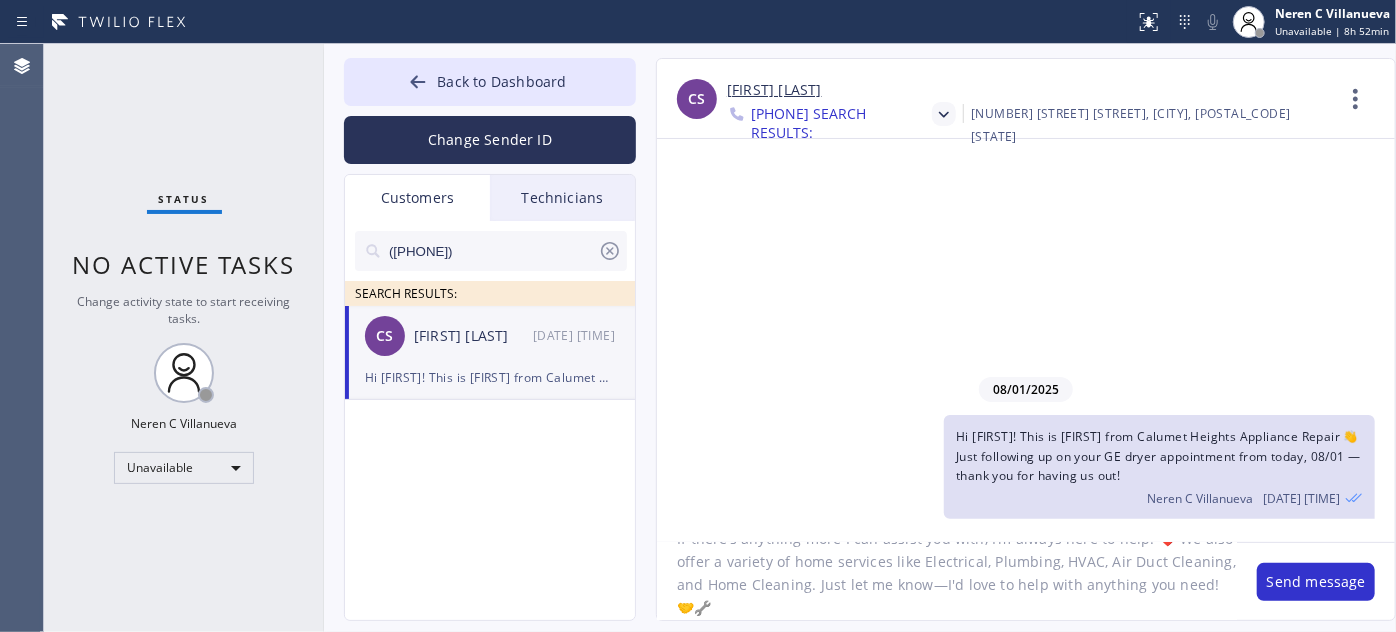 scroll, scrollTop: 41, scrollLeft: 0, axis: vertical 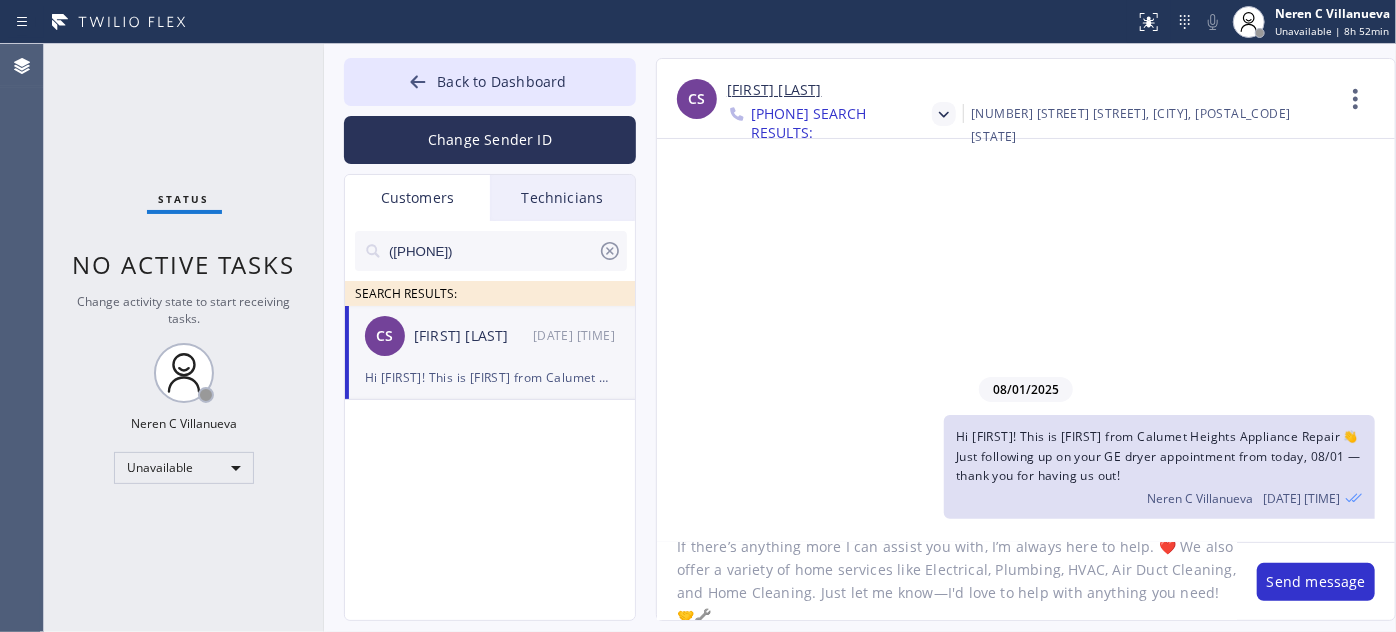 click on "If there’s anything more I can assist you with, I’m always here to help. ❤️ We also offer a variety of home services like Electrical, Plumbing, HVAC, Air Duct Cleaning, and Home Cleaning. Just let me know—I'd love to help with anything you need! 🤝🔧" 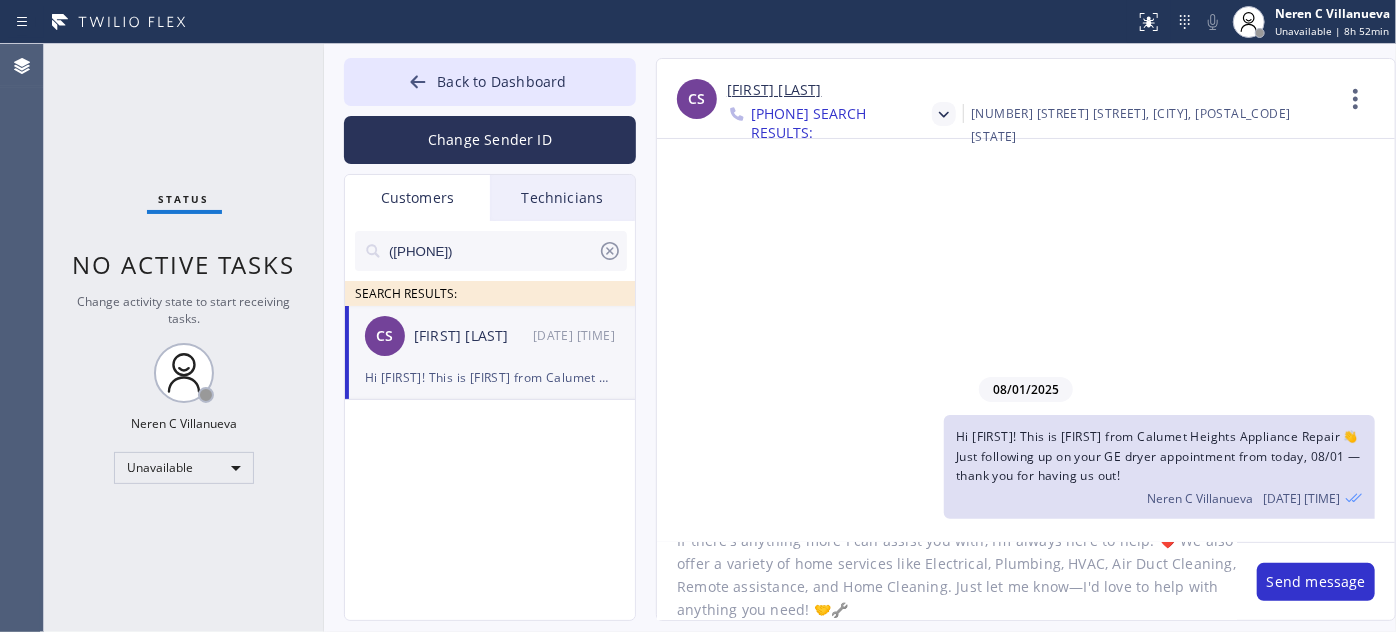 scroll, scrollTop: 41, scrollLeft: 0, axis: vertical 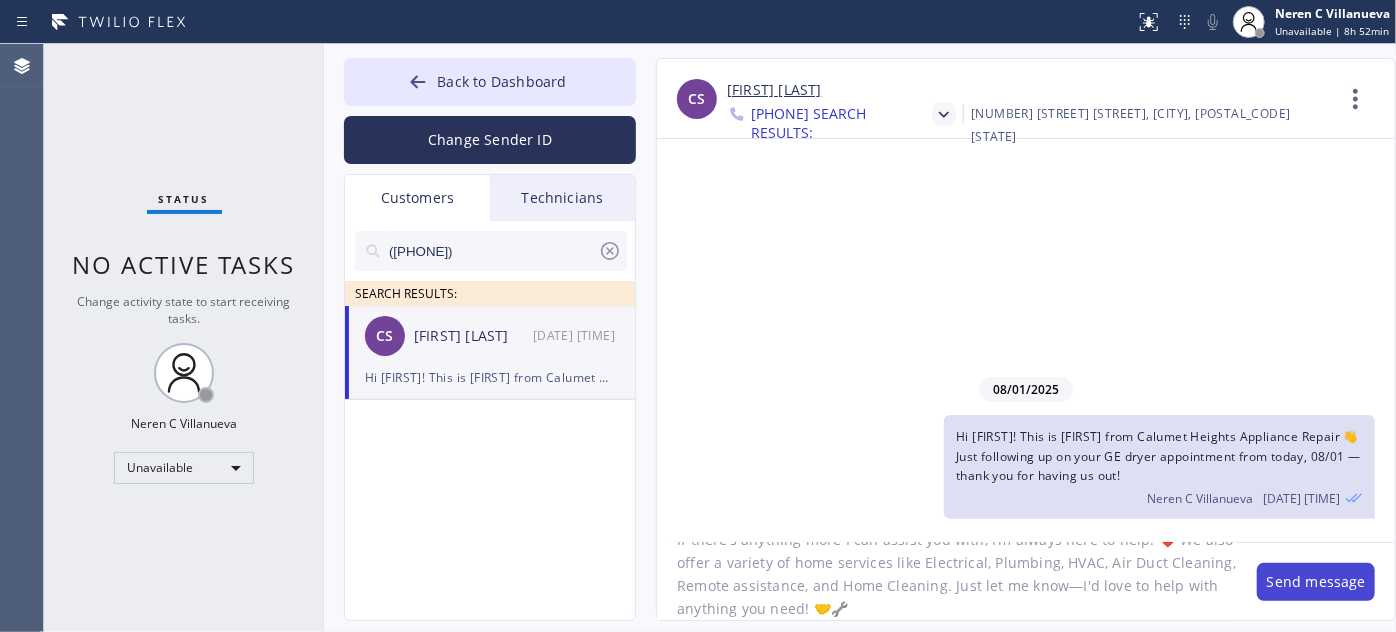 type on "If there’s anything more I can assist you with, I’m always here to help. ❤️ We also offer a variety of home services like Electrical, Plumbing, HVAC, Air Duct Cleaning, Remote assistance, and Home Cleaning. Just let me know—I'd love to help with anything you need! 🤝🔧" 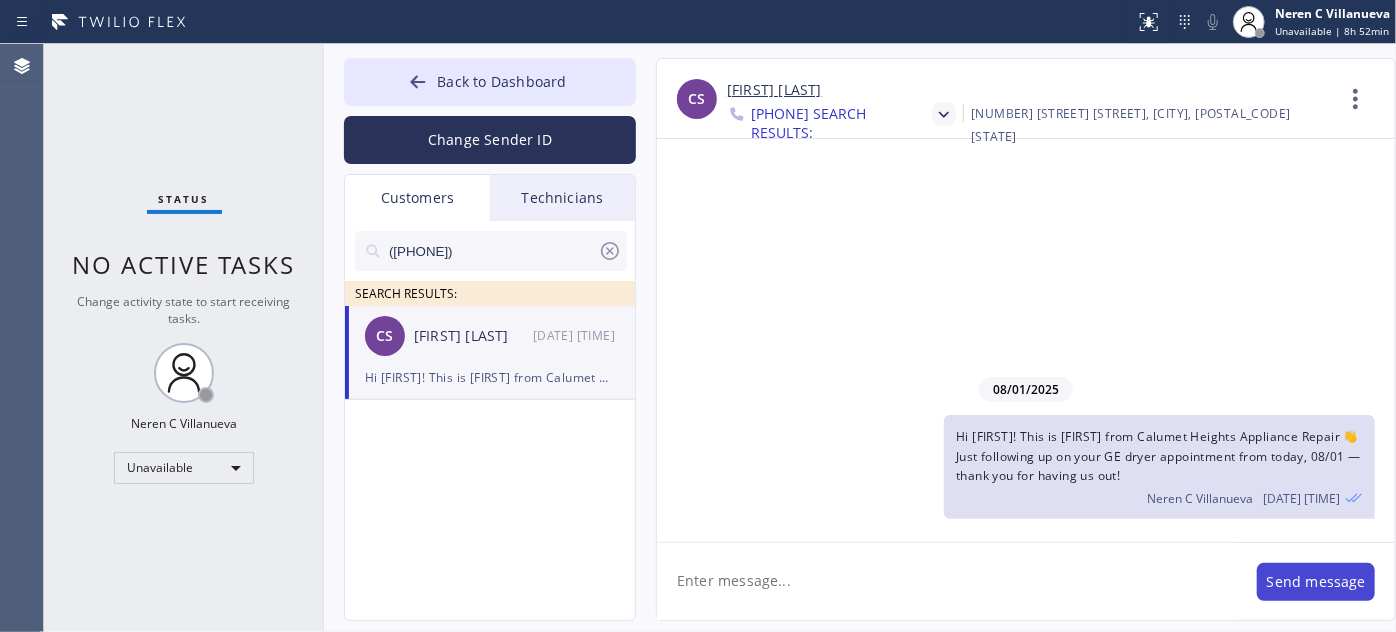 scroll, scrollTop: 0, scrollLeft: 0, axis: both 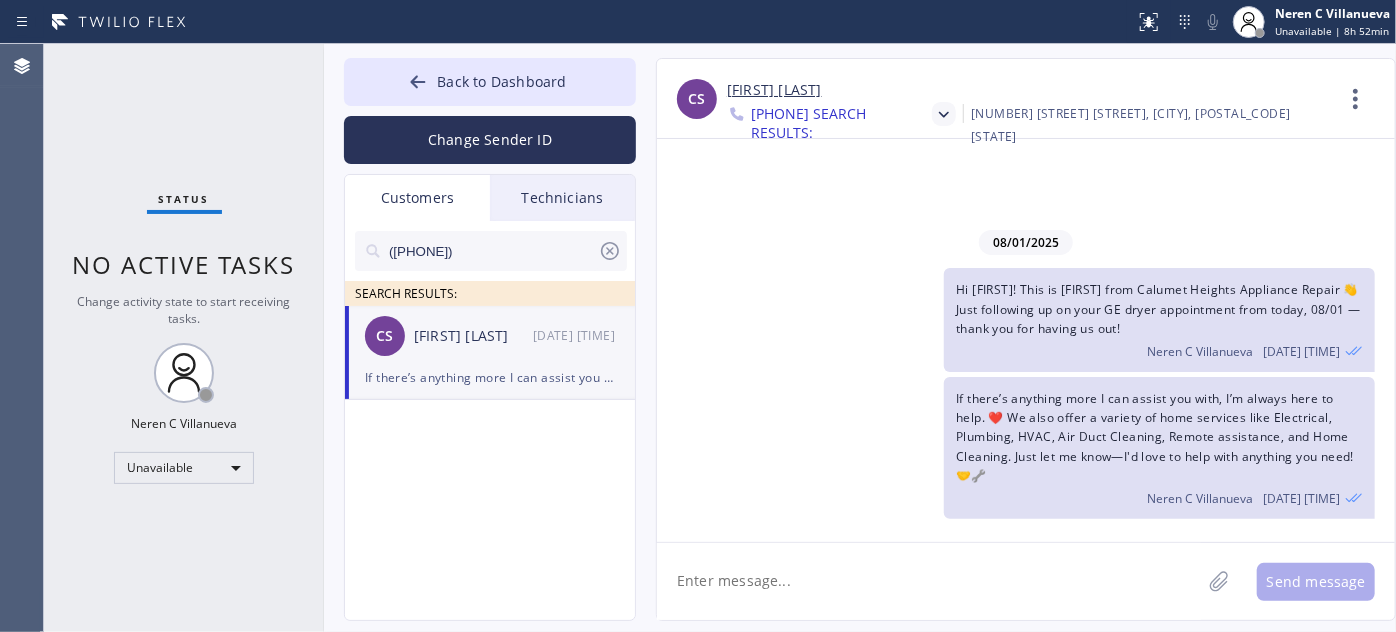 click 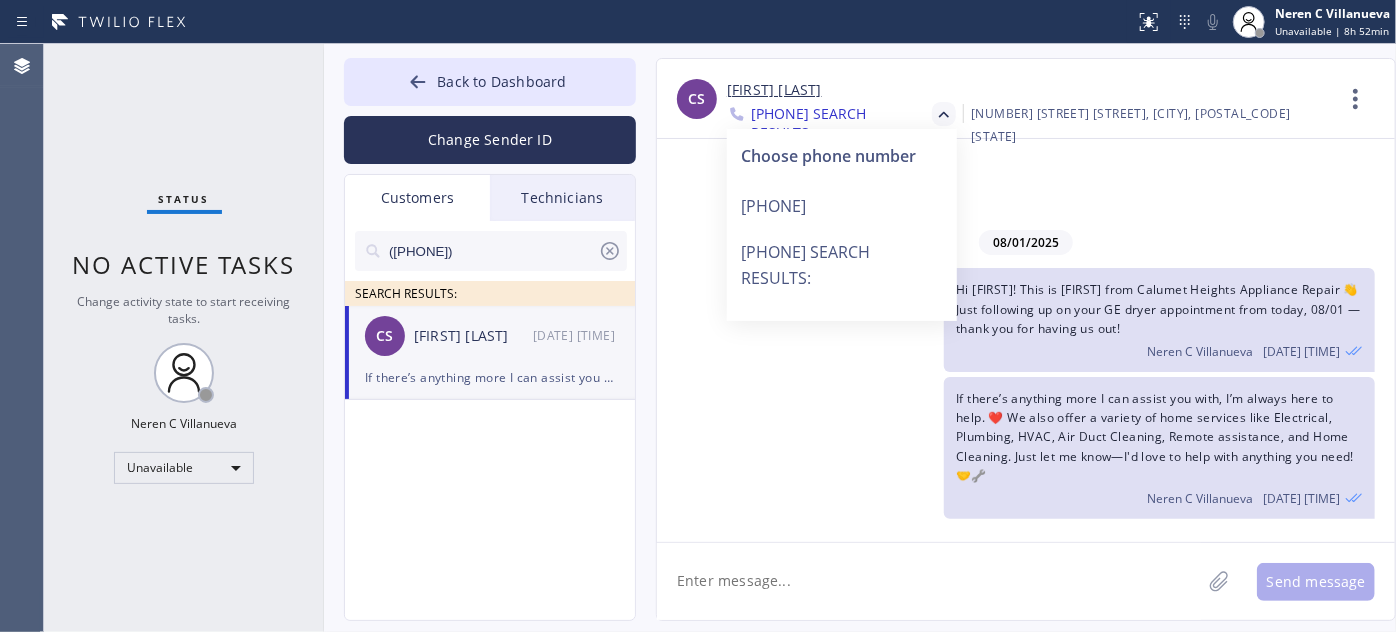 click on "[DATE] Hi [PERSON]! This is [PERSON] from Calumet Heights Appliance Repair 👋 Just following up on your GE dryer  appointment from today, [DATE] — thank you for having us out! [PERSON] [PERSON] [DATE] [TIME]  If there’s anything more I can assist you with, I’m always here to help. ❤️ We also offer a variety of home services like Electrical, Plumbing, HVAC, Air Duct Cleaning, Remote assistance, and Home Cleaning. Just let me know—I'd love to help with anything you need! 🤝🔧 [PERSON] [PERSON] [DATE] [TIME]" at bounding box center (1026, 340) 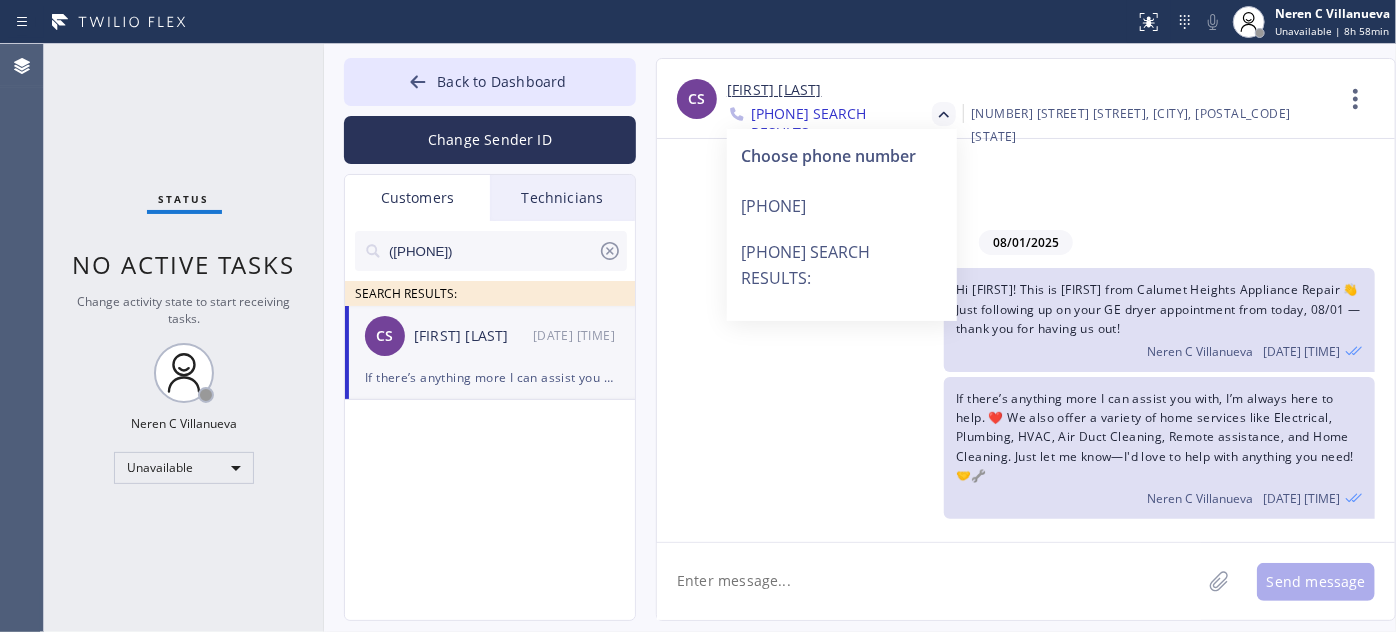 click on "([PHONE])" at bounding box center (492, 251) 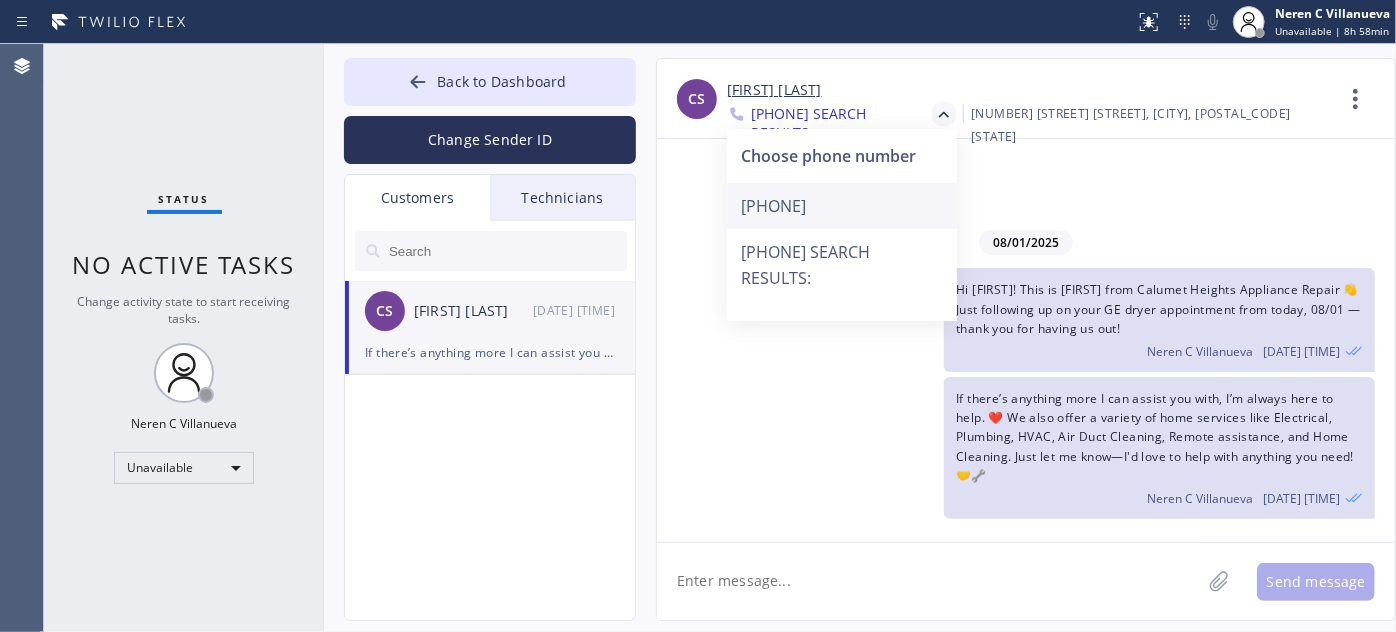 click on "[PHONE]" at bounding box center (842, 206) 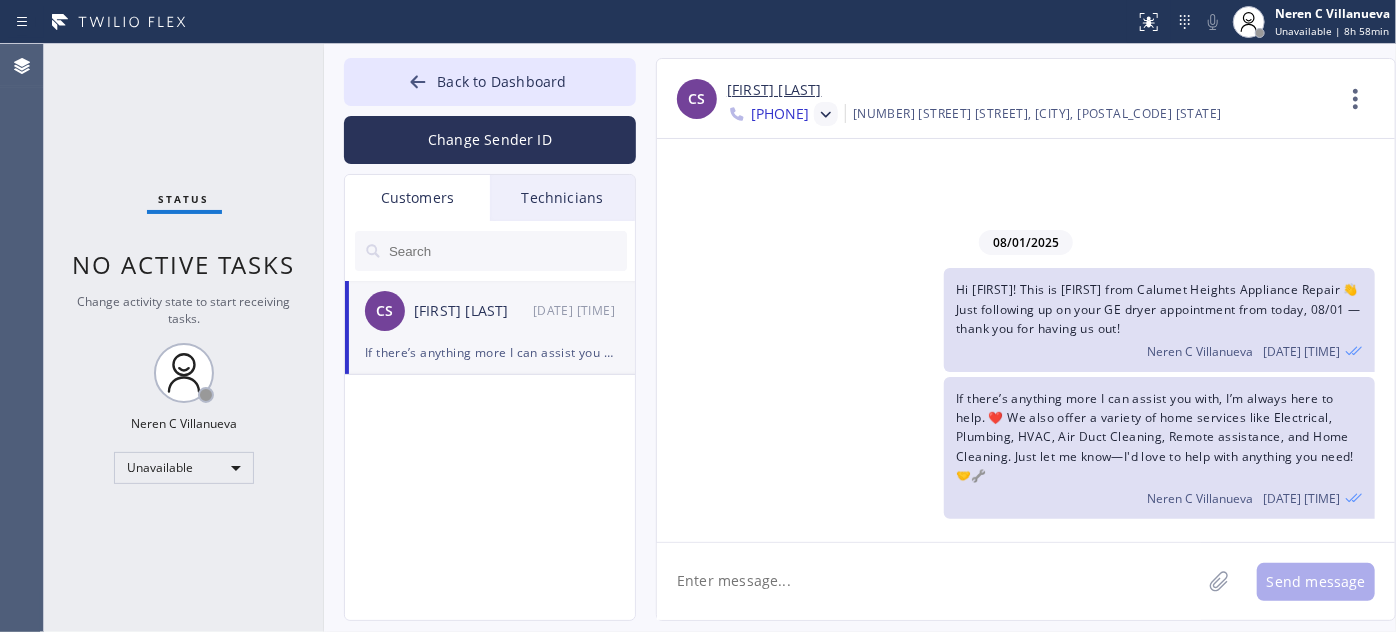 click on "Technicians" at bounding box center [562, 198] 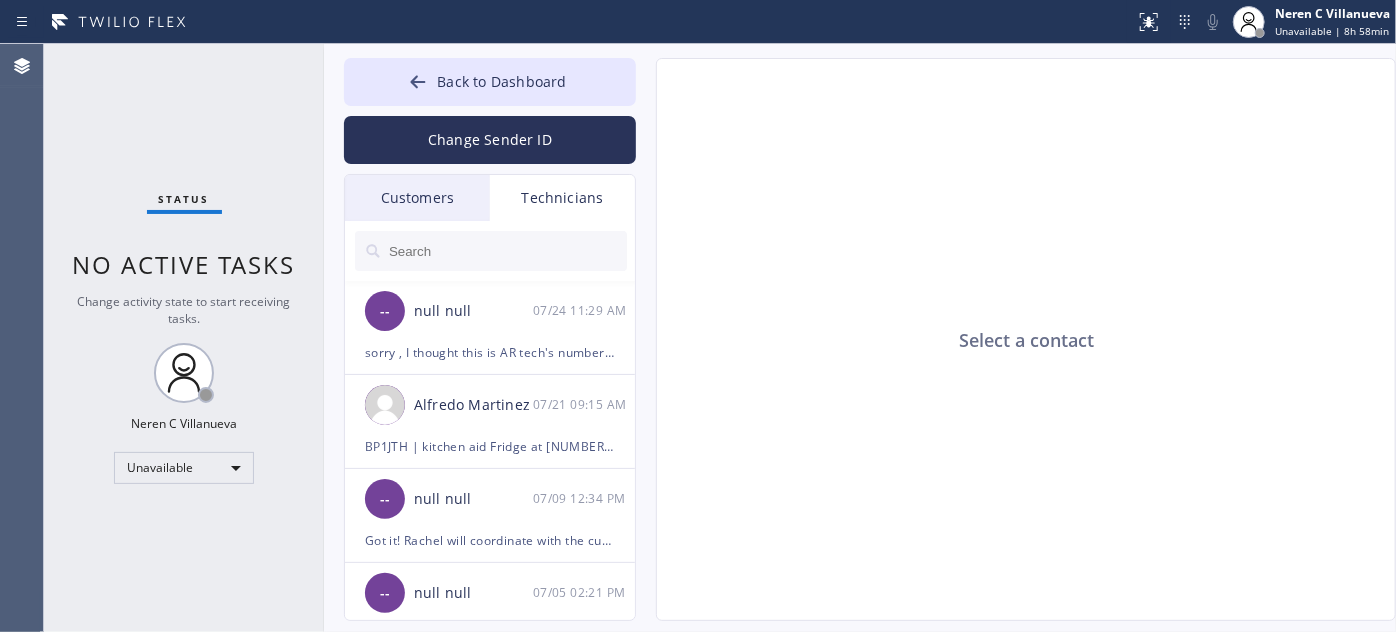 click at bounding box center (507, 251) 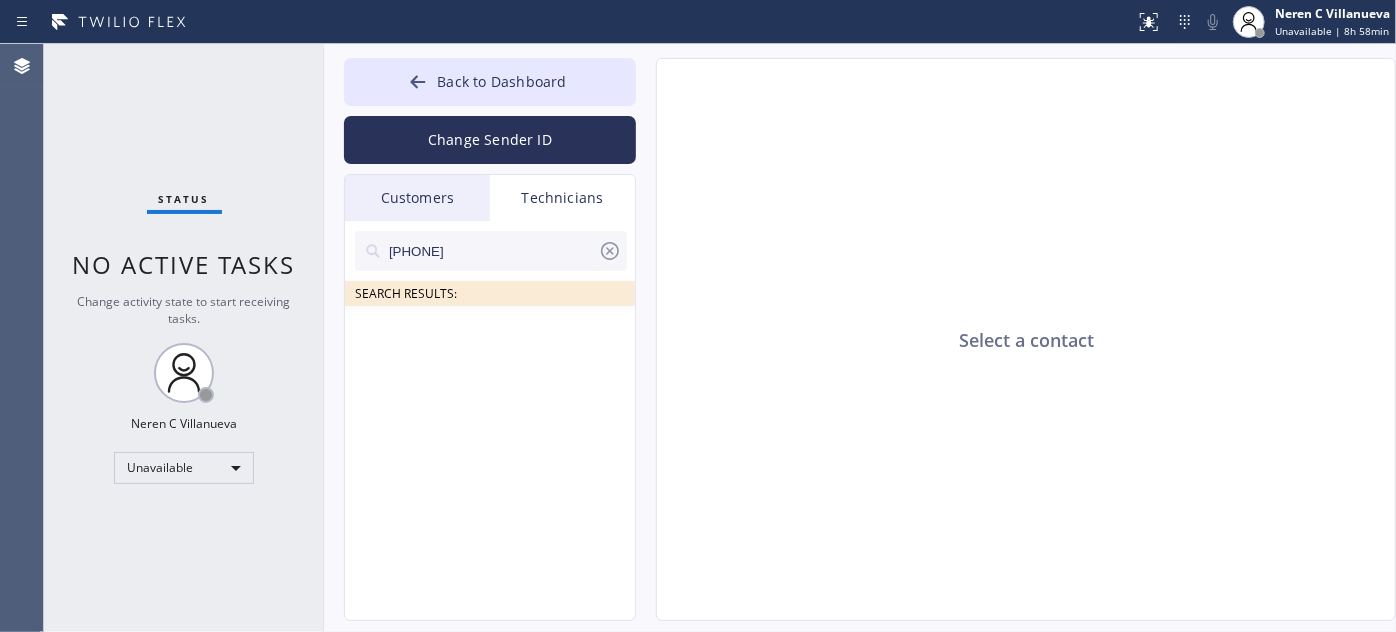 click on "Customers" at bounding box center (417, 198) 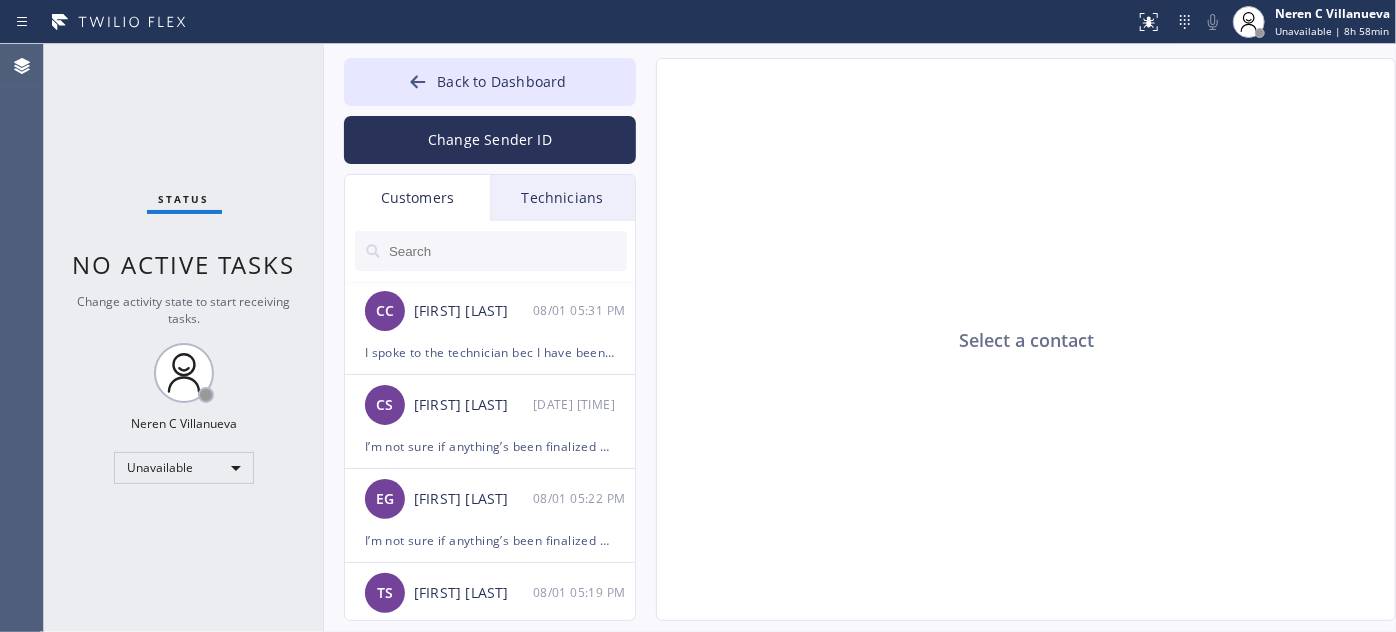 click at bounding box center [507, 251] 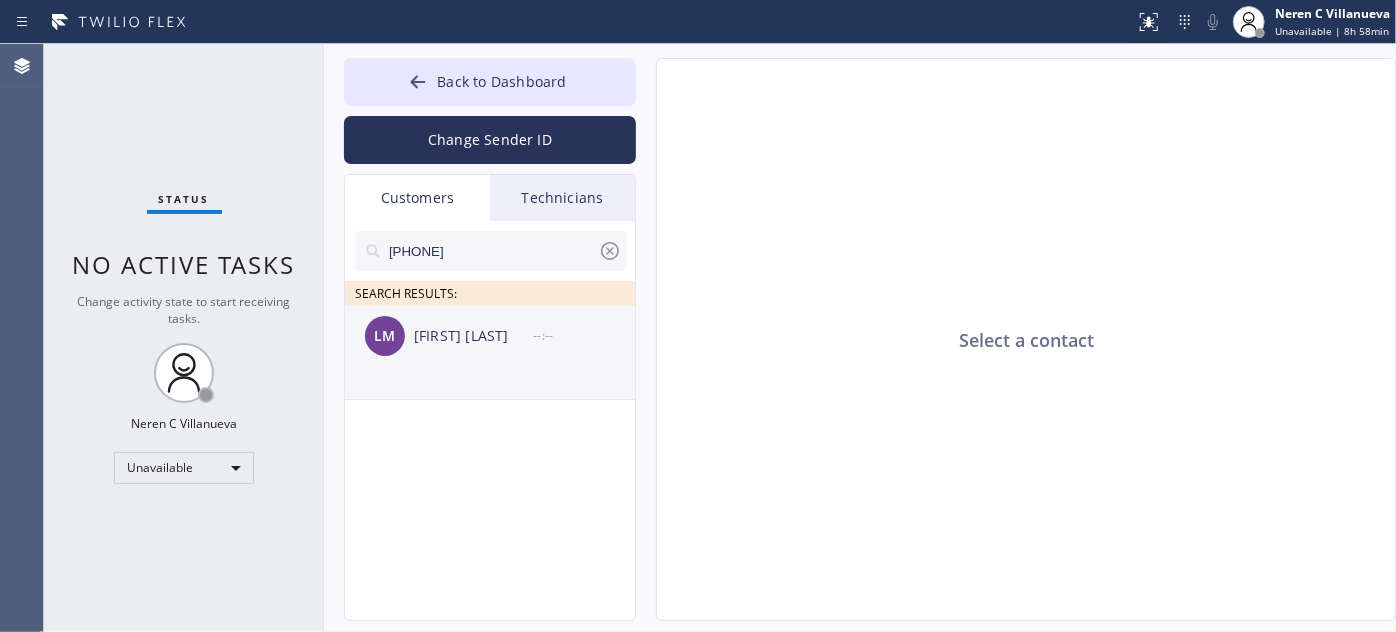 click on "[FIRST] [LAST]" at bounding box center [473, 336] 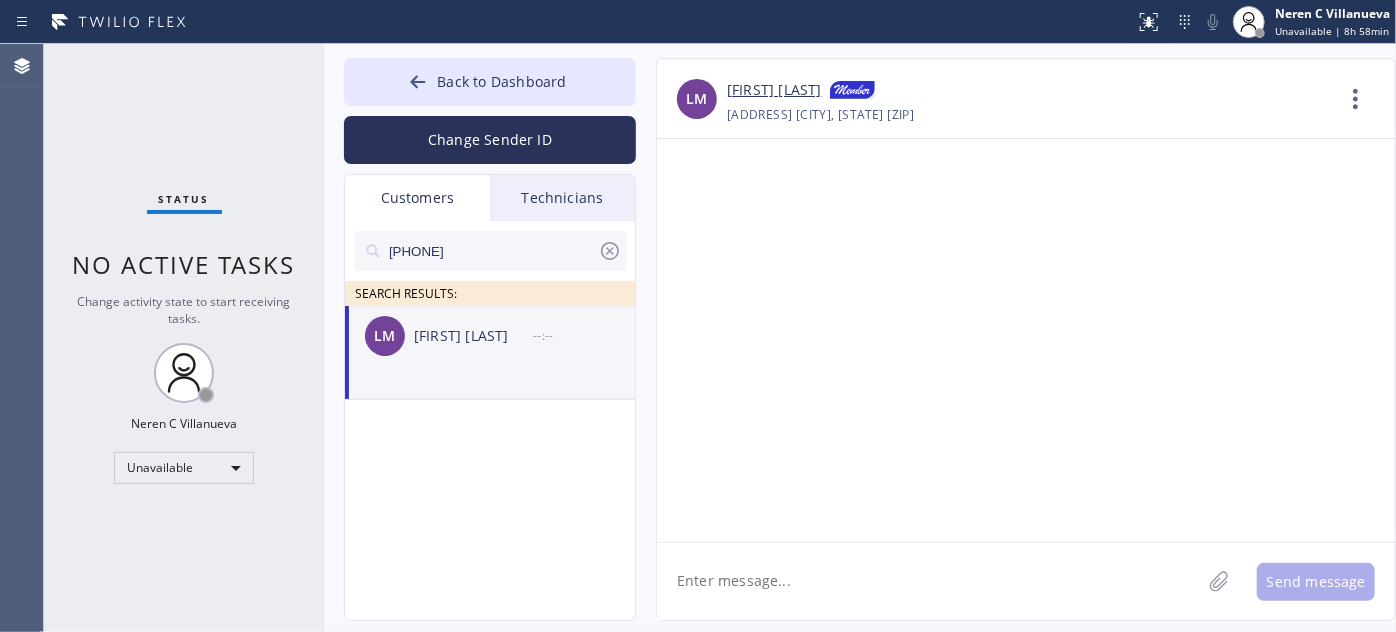 click 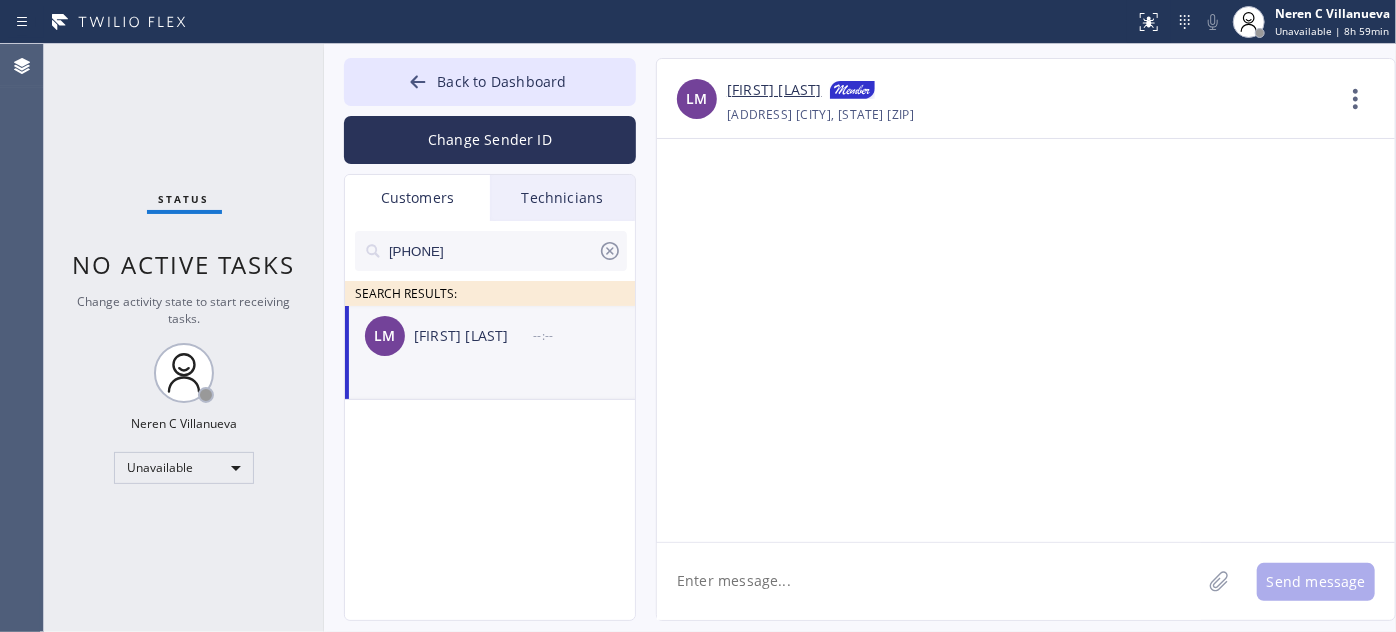 paste on "Hi Roger 🙋‍♀️, this is Nina from Home Alliance. Just wanted to thank you again for having our tech out yesterday, 7/24! 💖 Hope everything went smoothly. If you have any questions or need anything at all, I’m here for you! 😊" 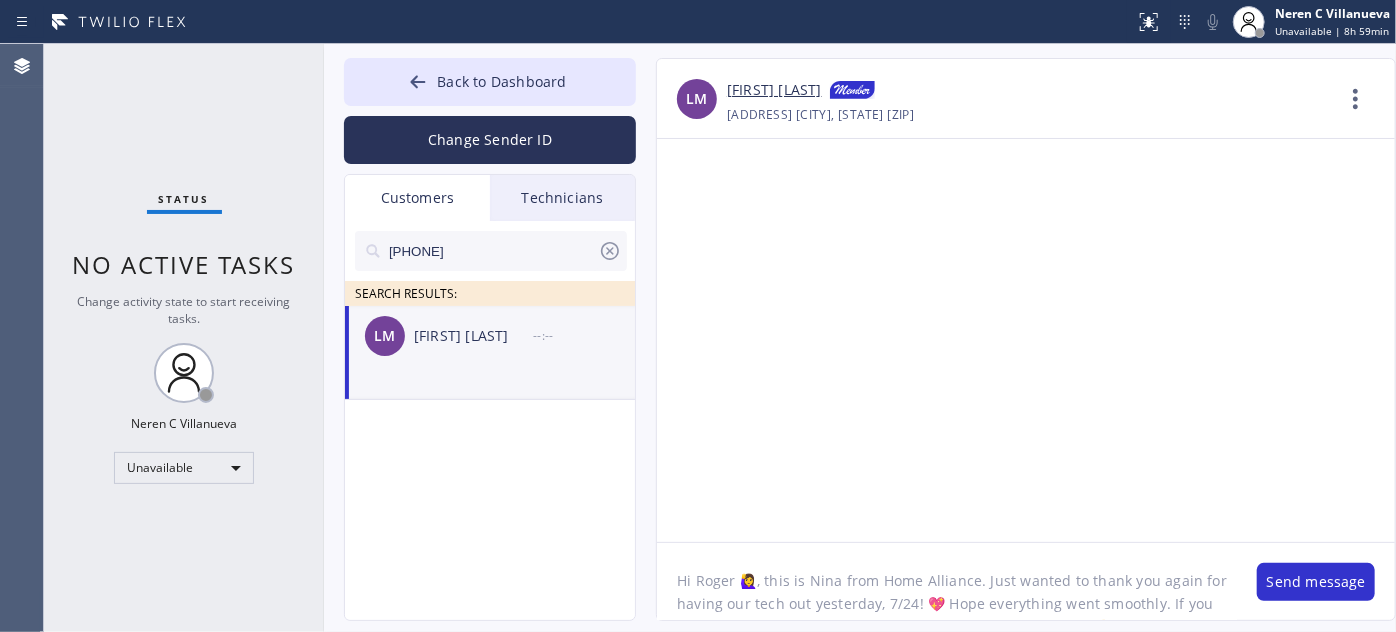 scroll, scrollTop: 16, scrollLeft: 0, axis: vertical 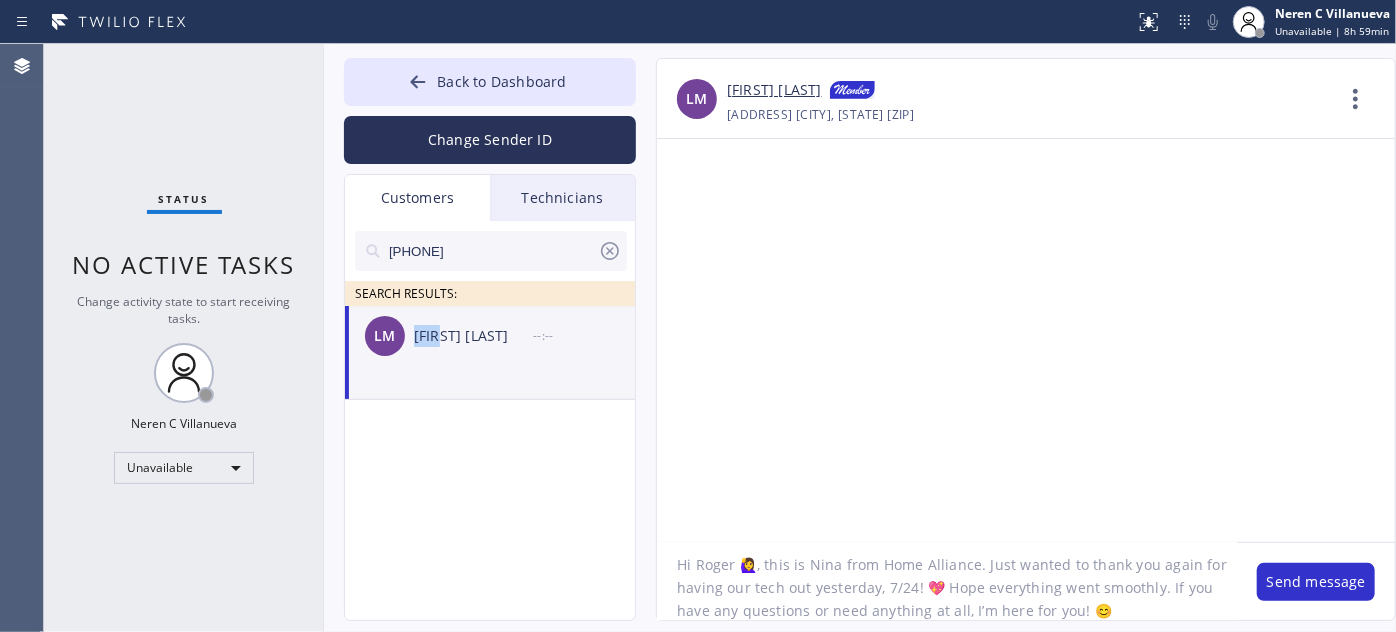 drag, startPoint x: 413, startPoint y: 334, endPoint x: 437, endPoint y: 348, distance: 27.784887 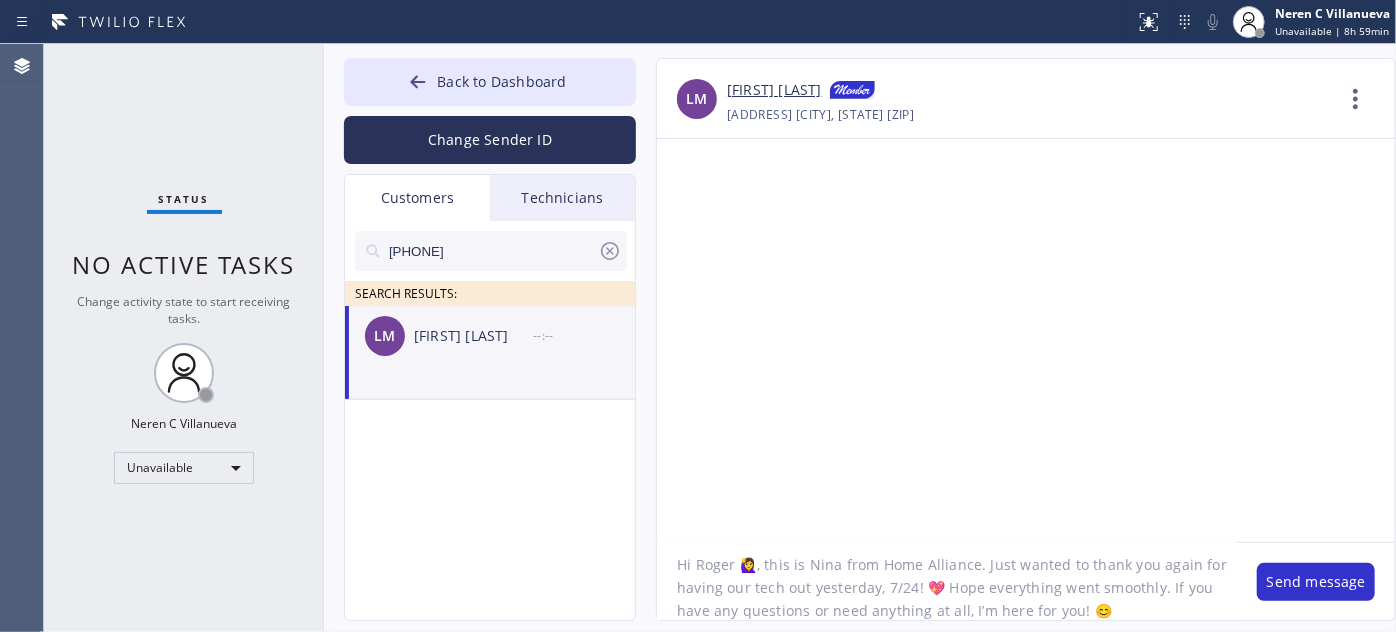 drag, startPoint x: 693, startPoint y: 564, endPoint x: 736, endPoint y: 567, distance: 43.104523 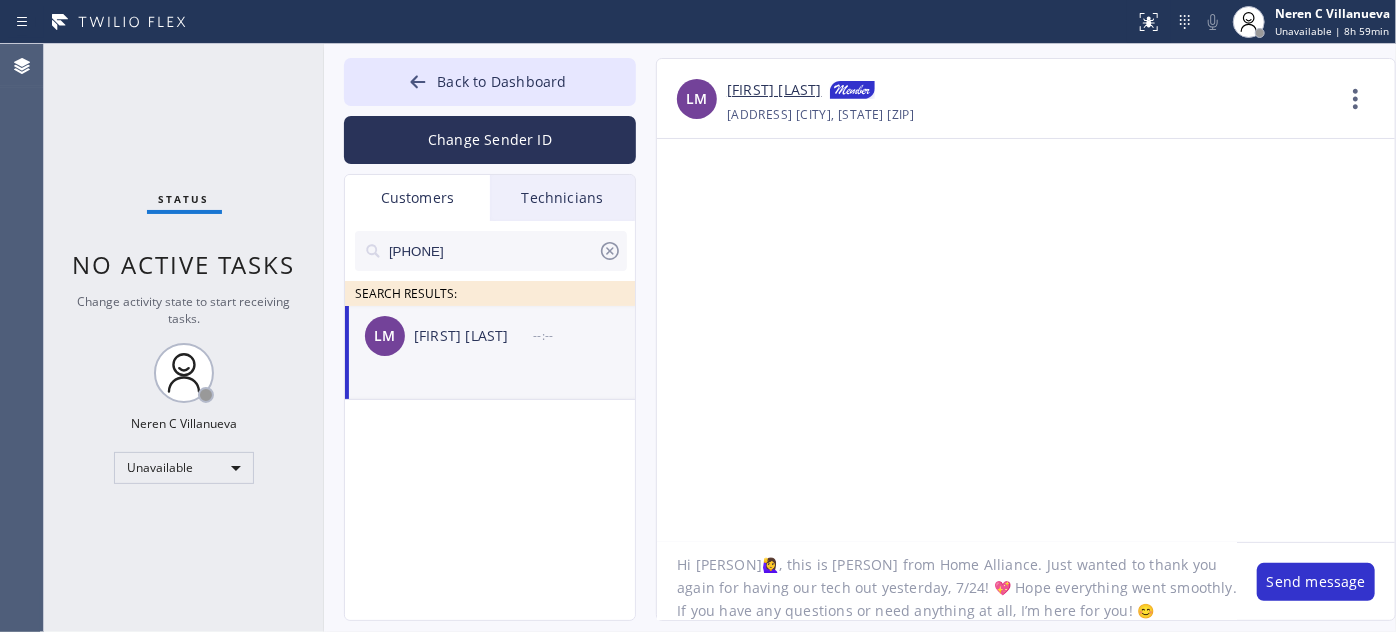 drag, startPoint x: 864, startPoint y: 564, endPoint x: 957, endPoint y: 562, distance: 93.0215 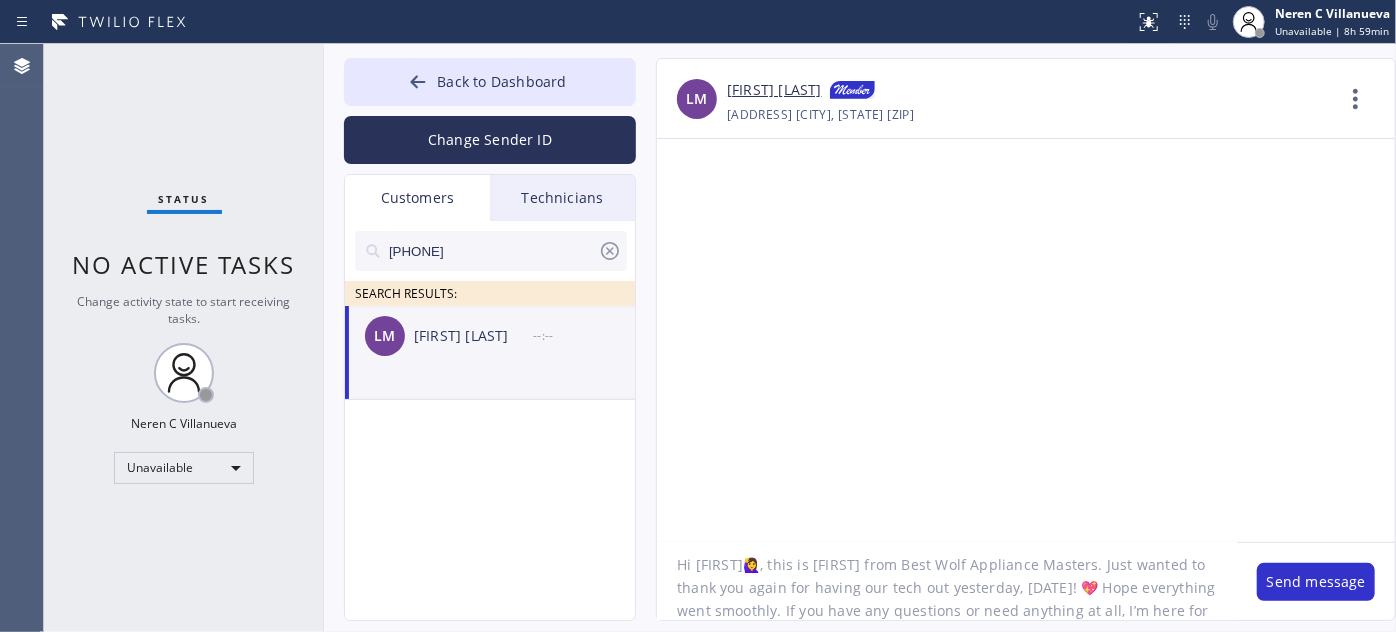 drag, startPoint x: 904, startPoint y: 592, endPoint x: 968, endPoint y: 592, distance: 64 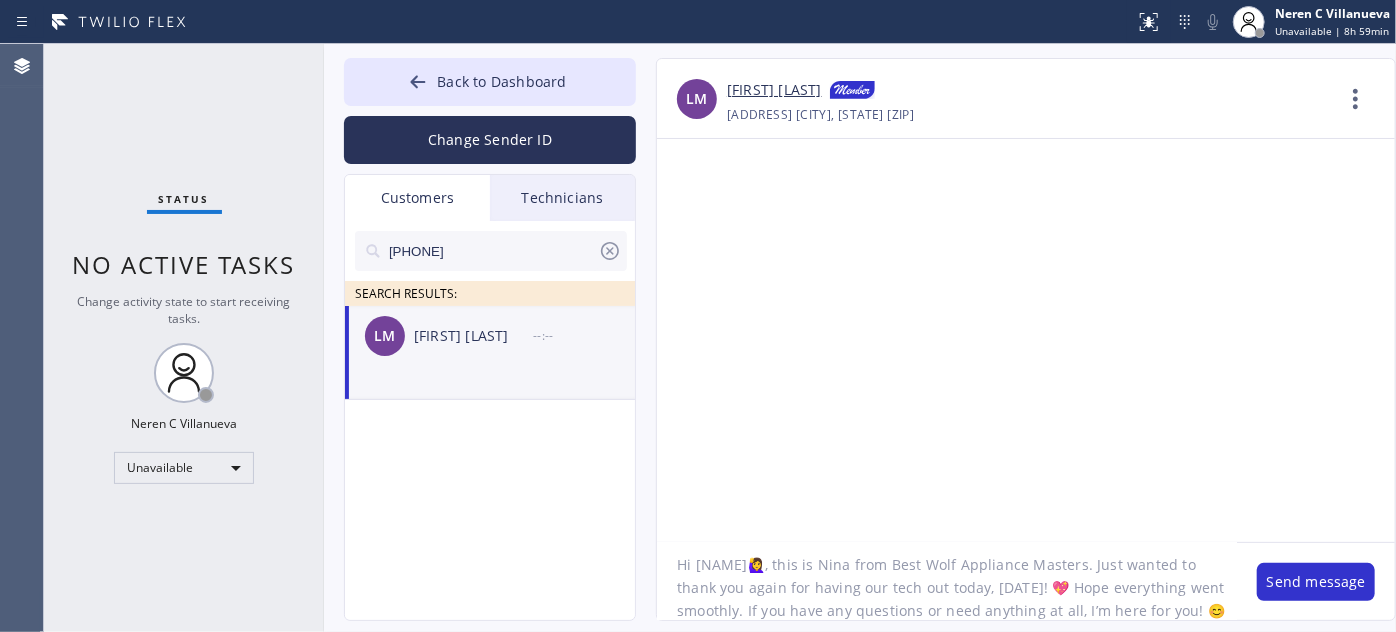 scroll, scrollTop: 18, scrollLeft: 0, axis: vertical 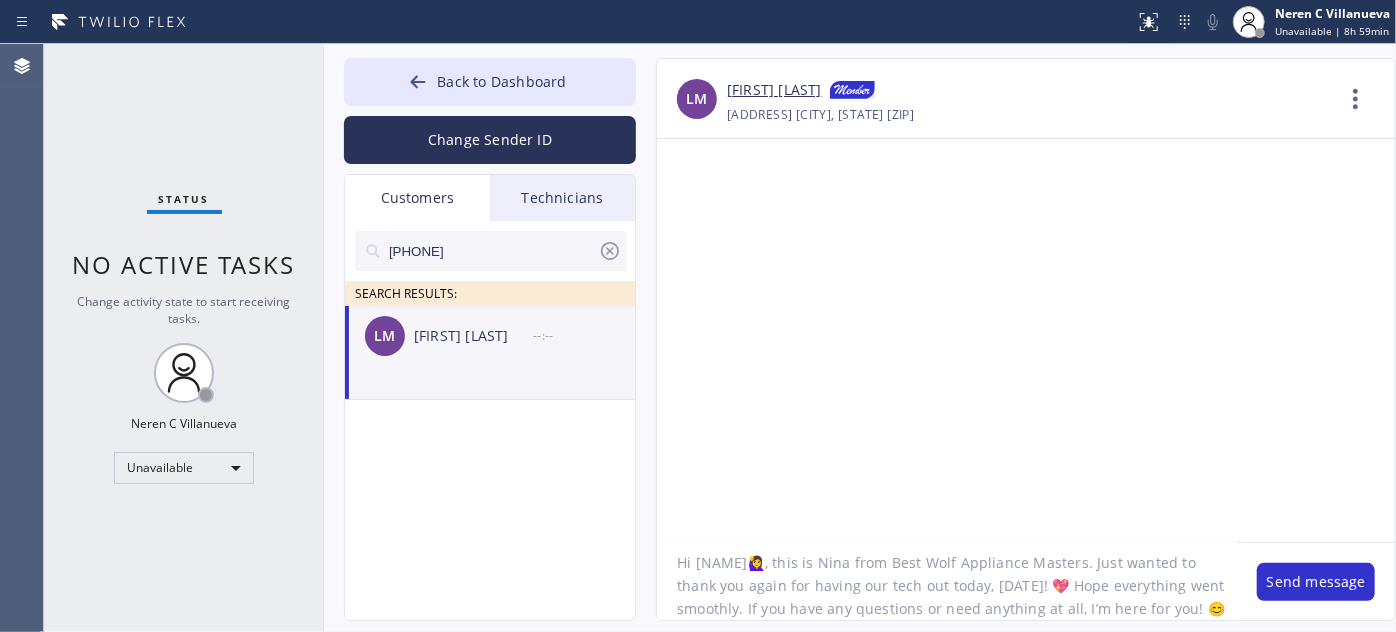 type on "Hi [NAME]🙋‍♀️, this is Nina from Best Wolf Appliance Masters. Just wanted to thank you again for having our tech out today, [DATE]! 💖 Hope everything went smoothly. If you have any questions or need anything at all, I’m here for you! 😊" 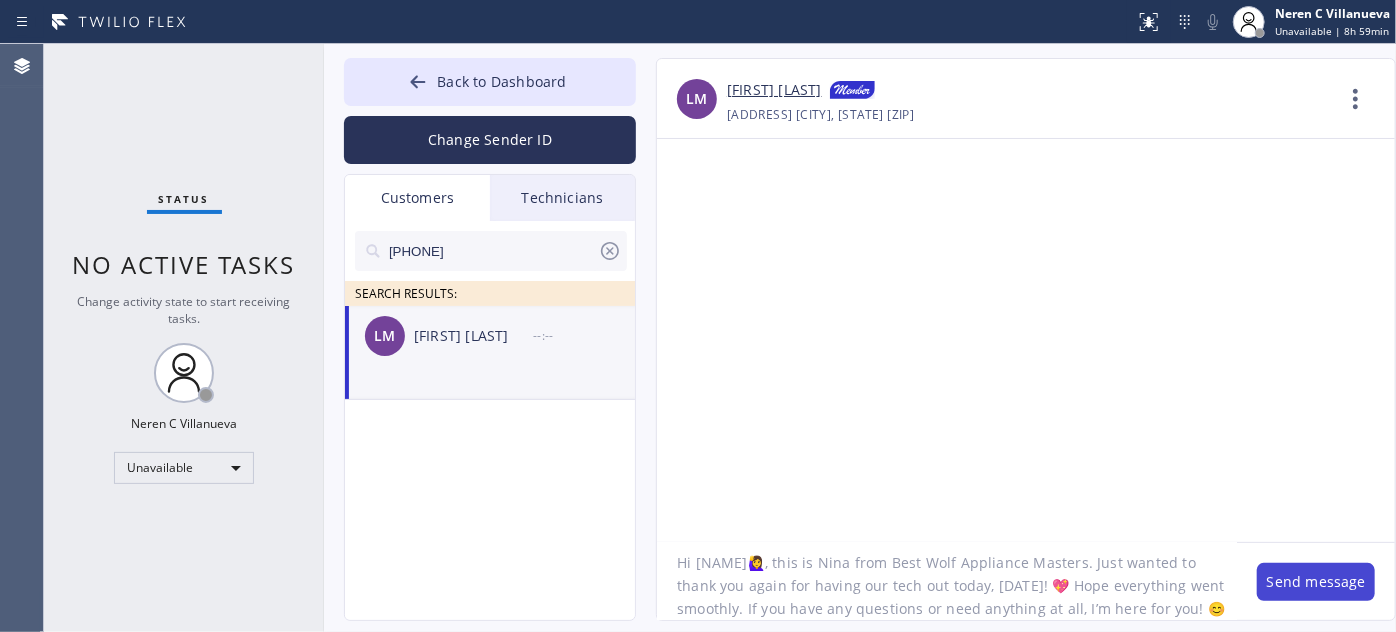 click on "Send message" at bounding box center [1316, 582] 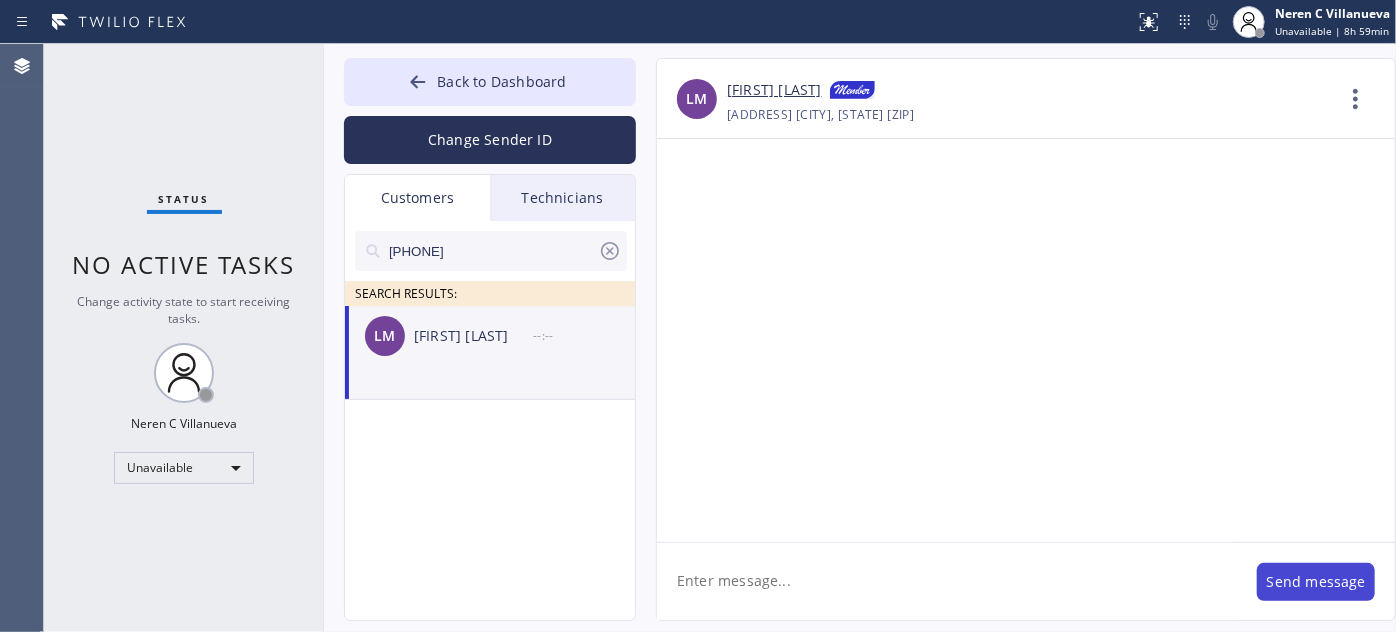 scroll, scrollTop: 0, scrollLeft: 0, axis: both 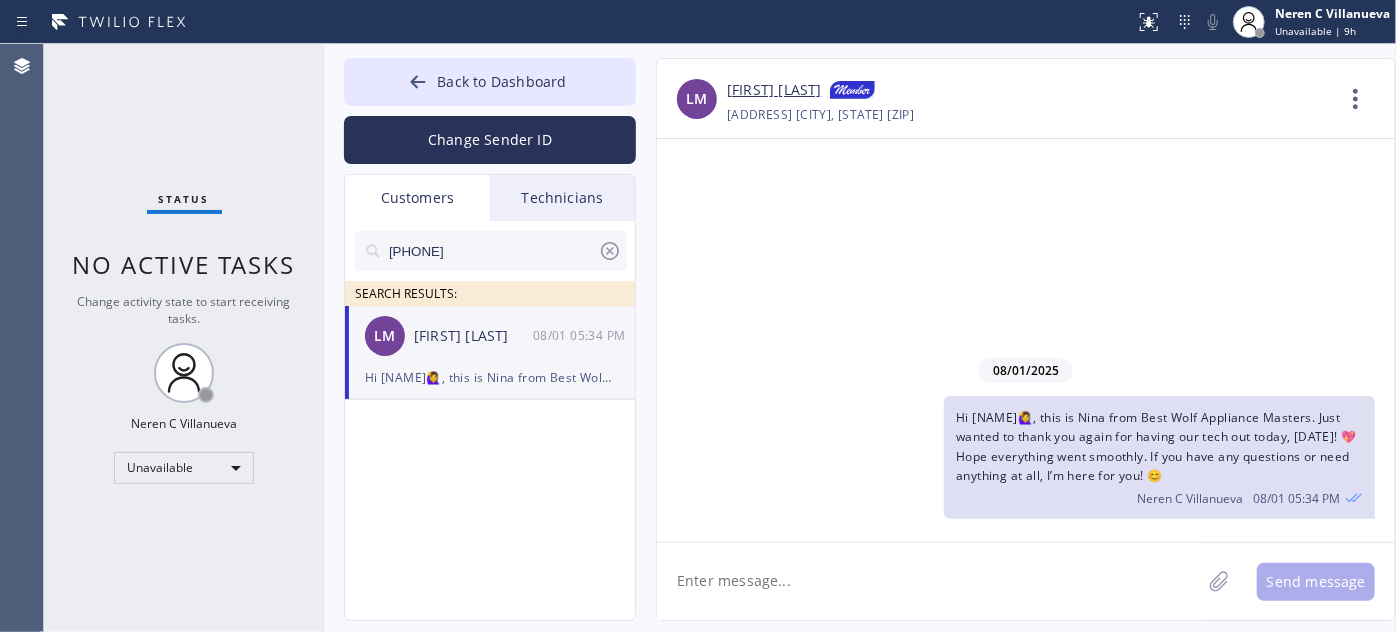 click 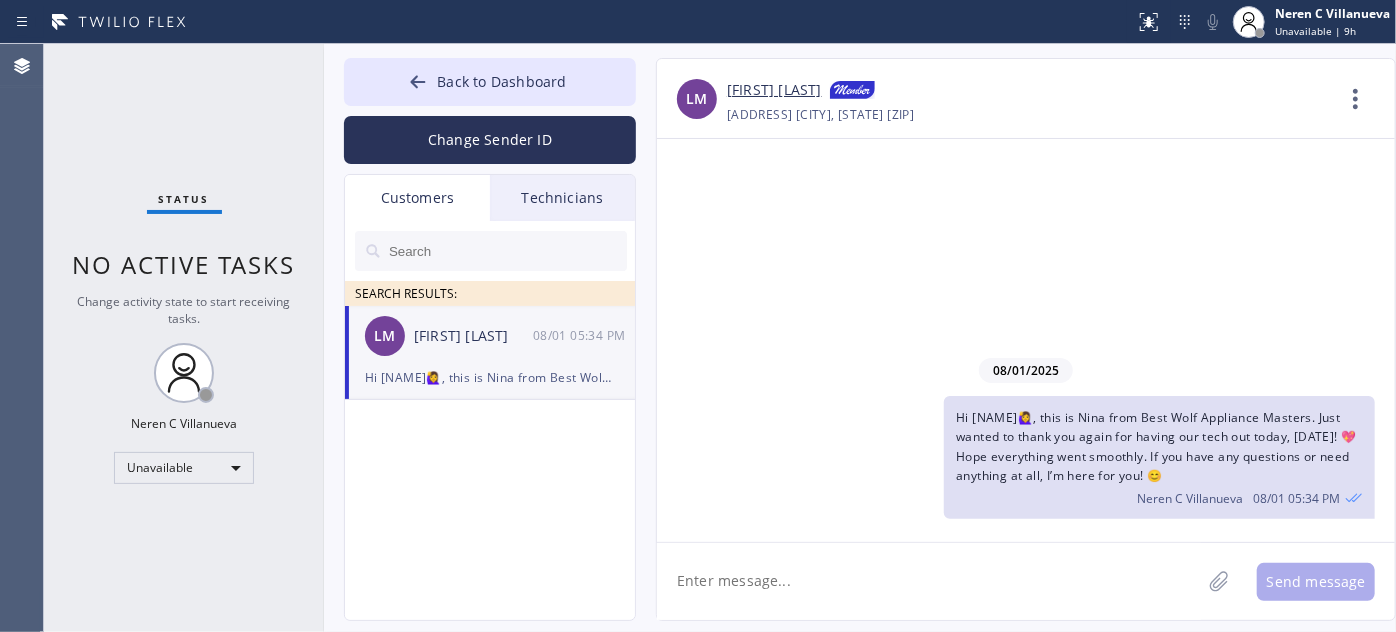 click on "Technicians" at bounding box center [562, 198] 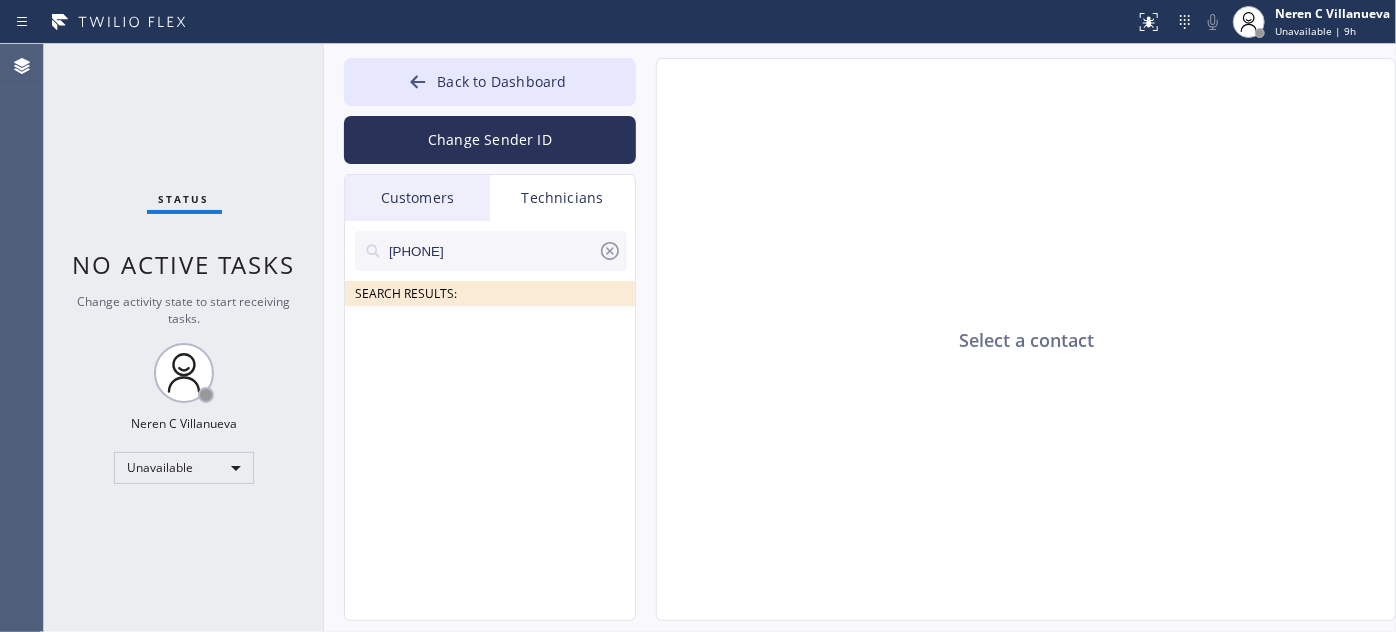 click 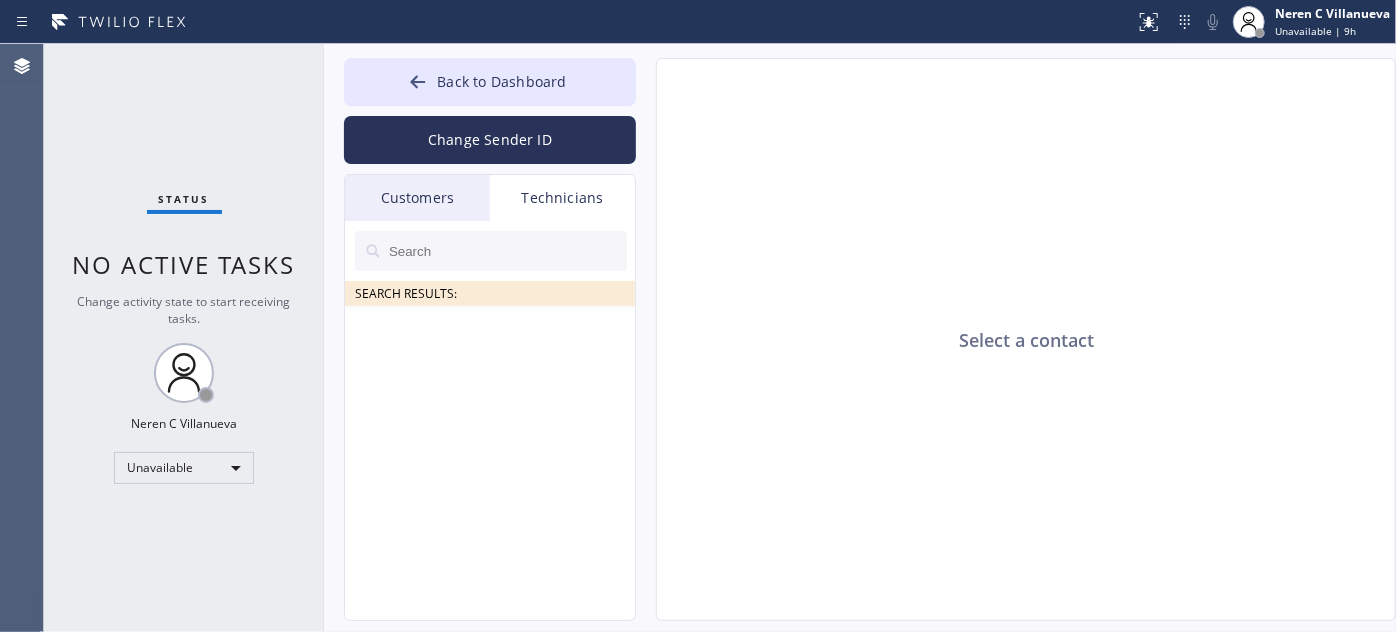 click on "Customers" at bounding box center [417, 198] 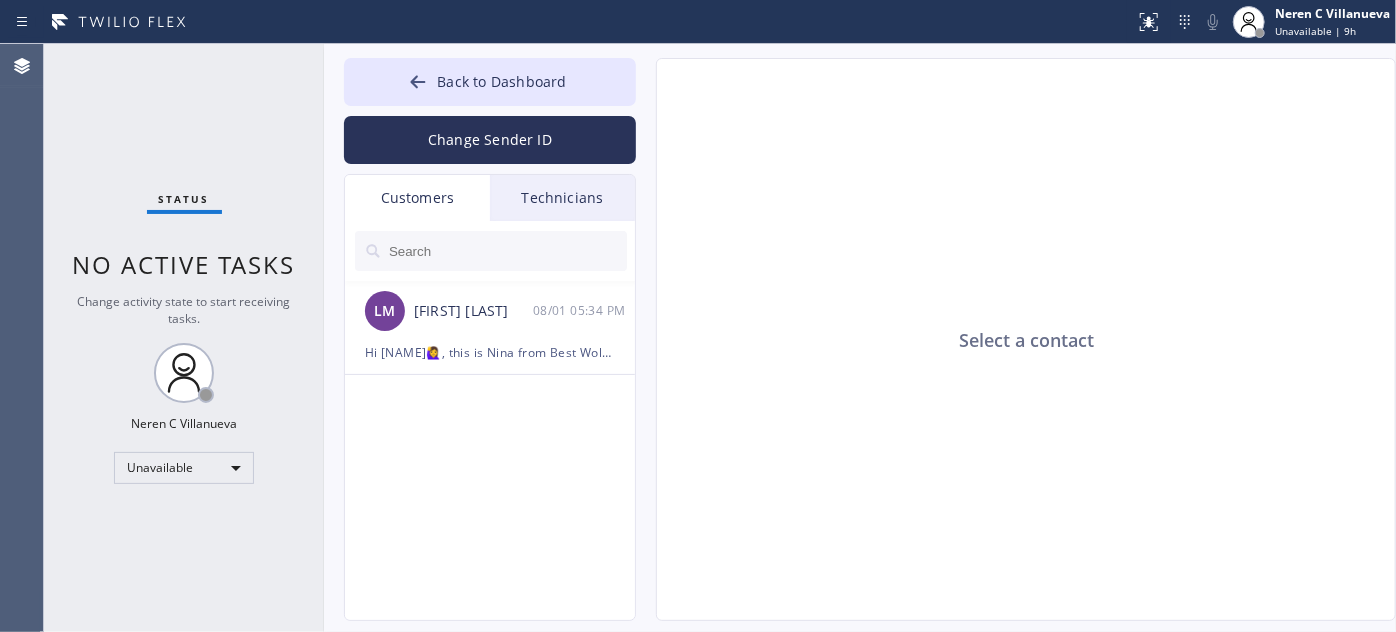 click on "Technicians" at bounding box center [562, 198] 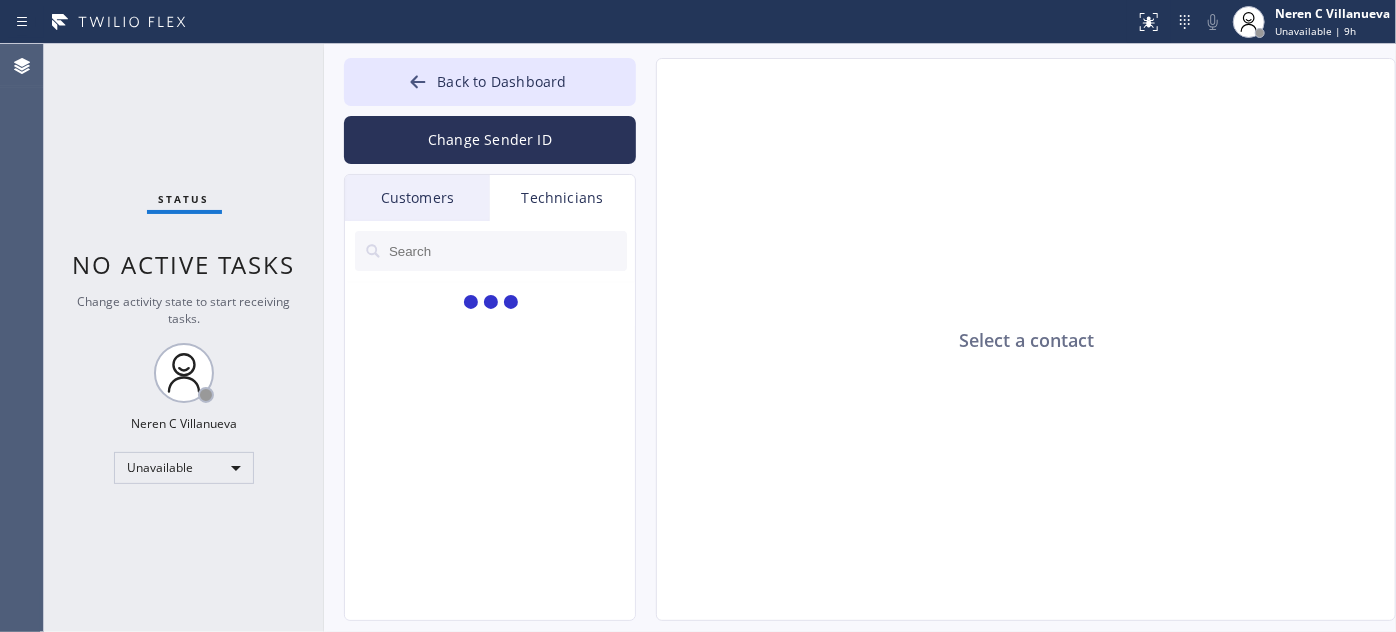 click on "Technicians" at bounding box center [562, 198] 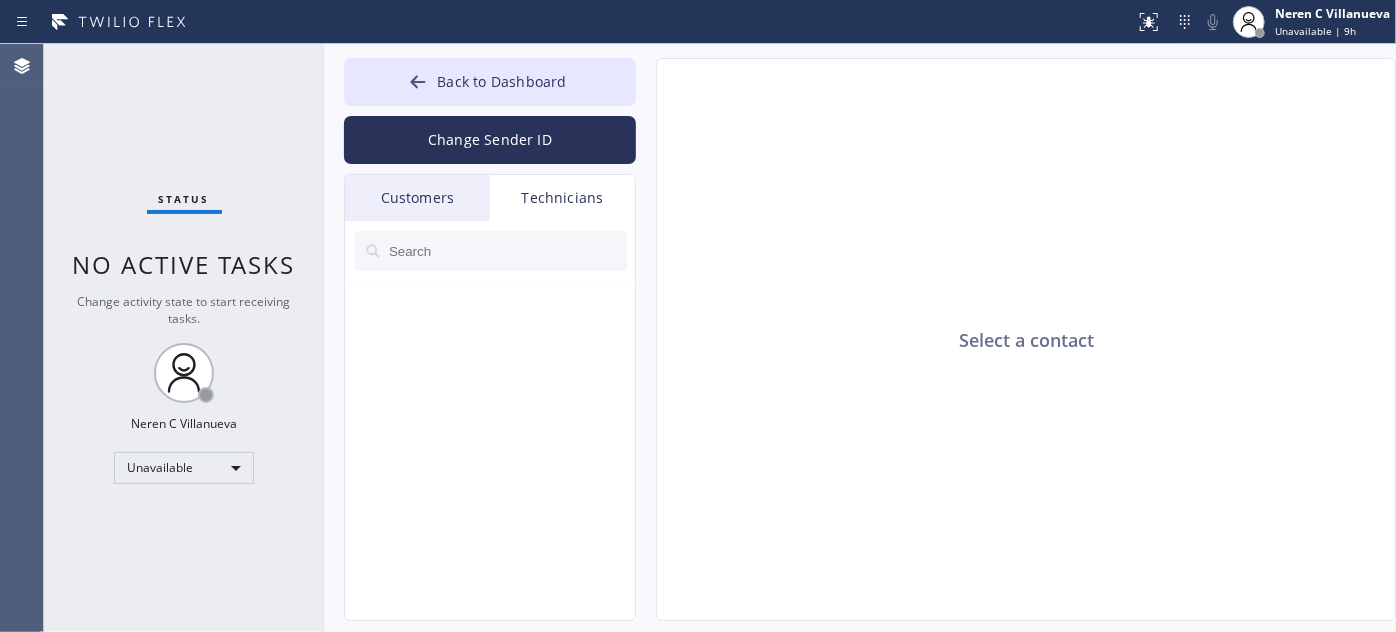 click on "Customers" at bounding box center [417, 198] 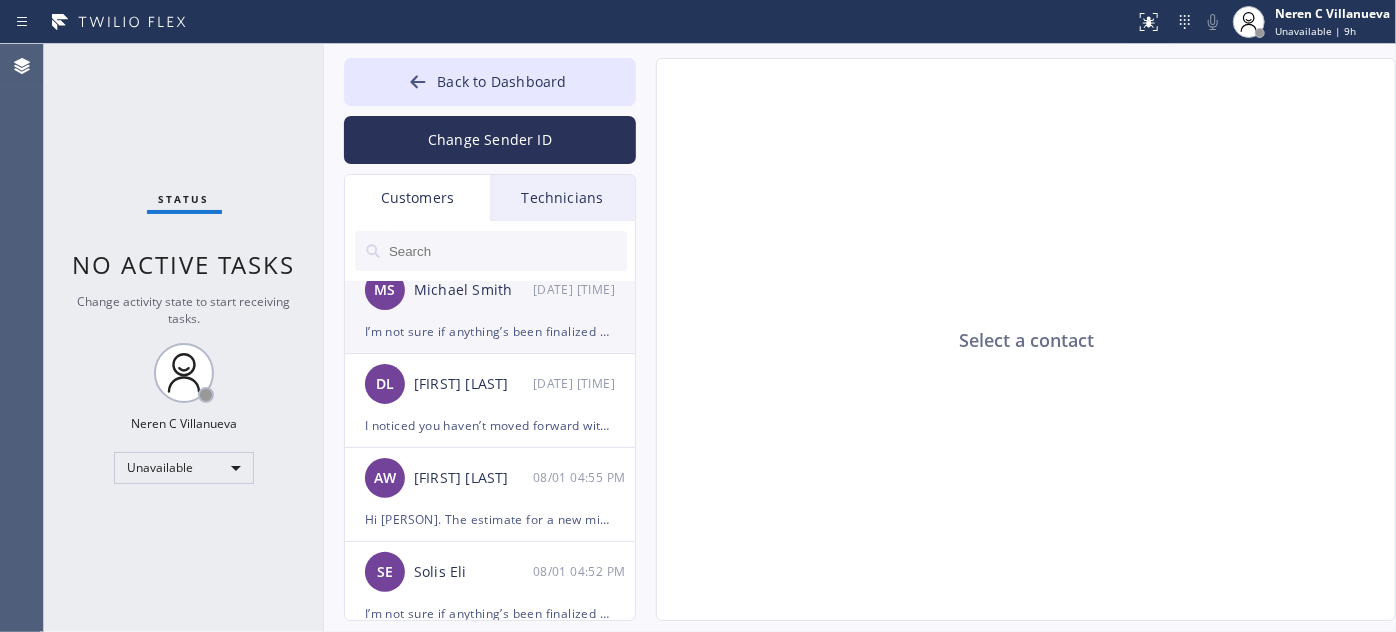 scroll, scrollTop: 1000, scrollLeft: 0, axis: vertical 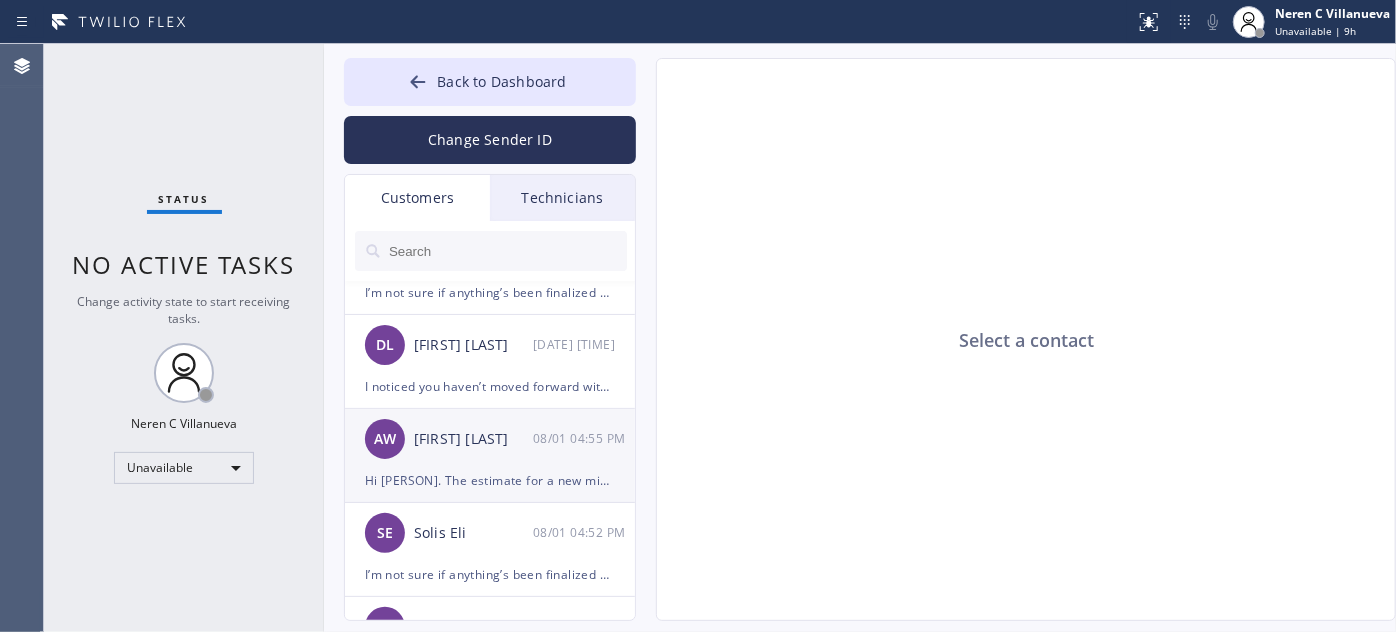 click on "Hi [PERSON]. The estimate for a new microwave is more cost effective and smarter than fixing the old one. We're going that way. Many thanks for your help and follow up." at bounding box center [490, 480] 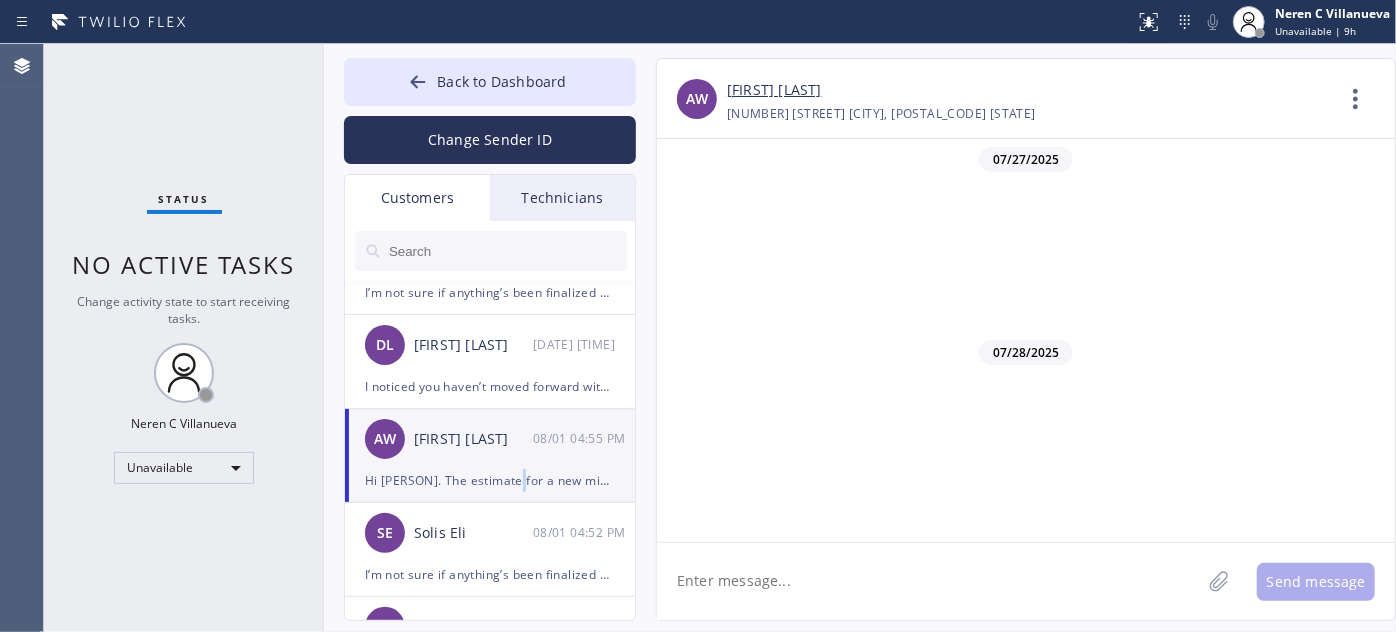scroll, scrollTop: 378, scrollLeft: 0, axis: vertical 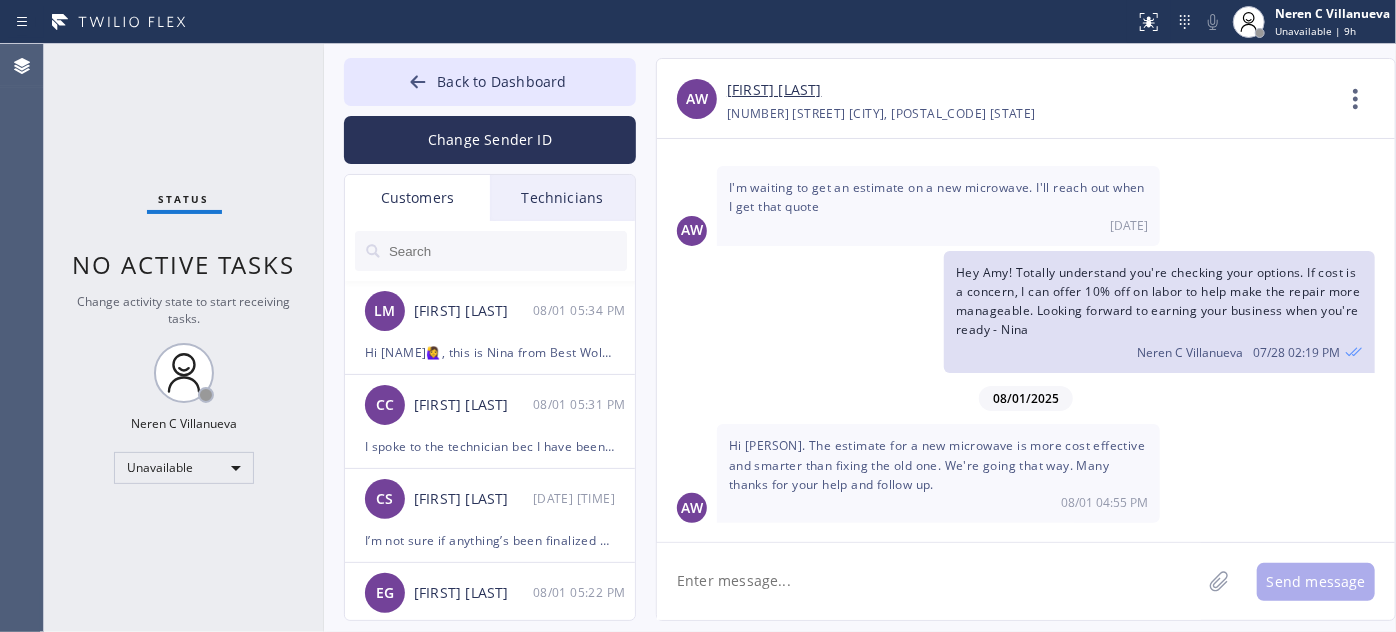 drag, startPoint x: 481, startPoint y: 440, endPoint x: 1090, endPoint y: 543, distance: 617.64874 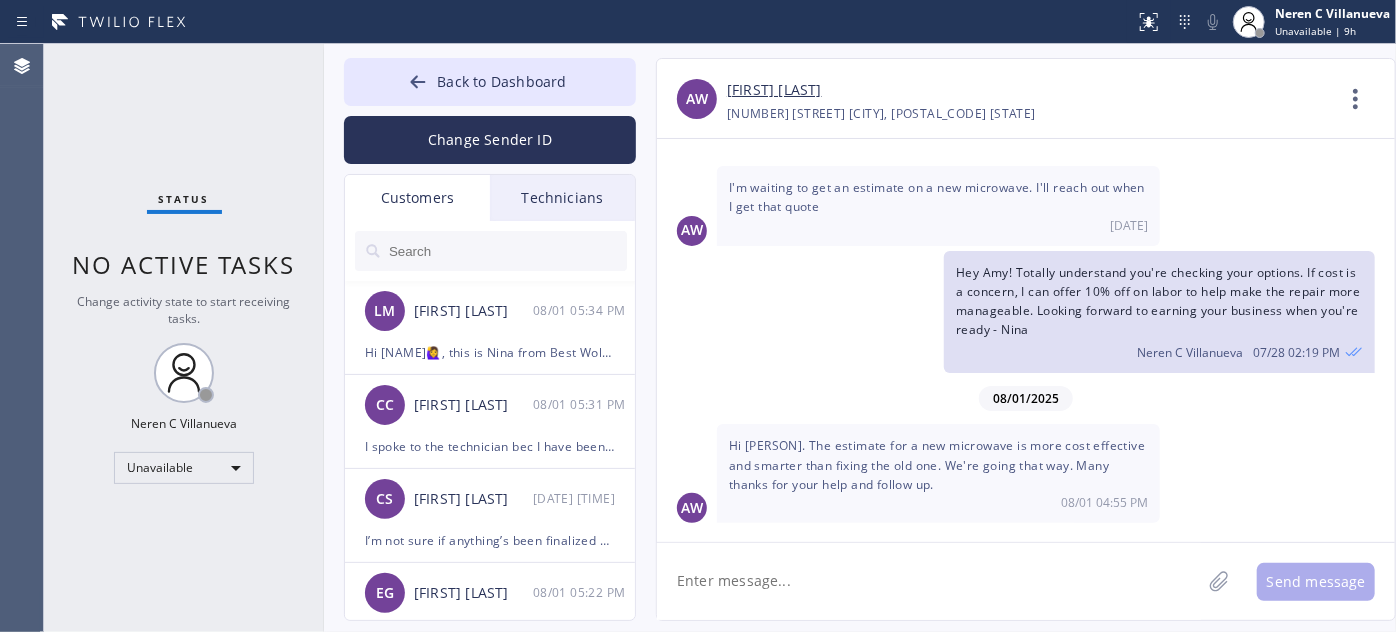 click on "I spoke to the technician bec I have been waiting x the whole day?
I reschedule it x next Fri." at bounding box center (490, 446) 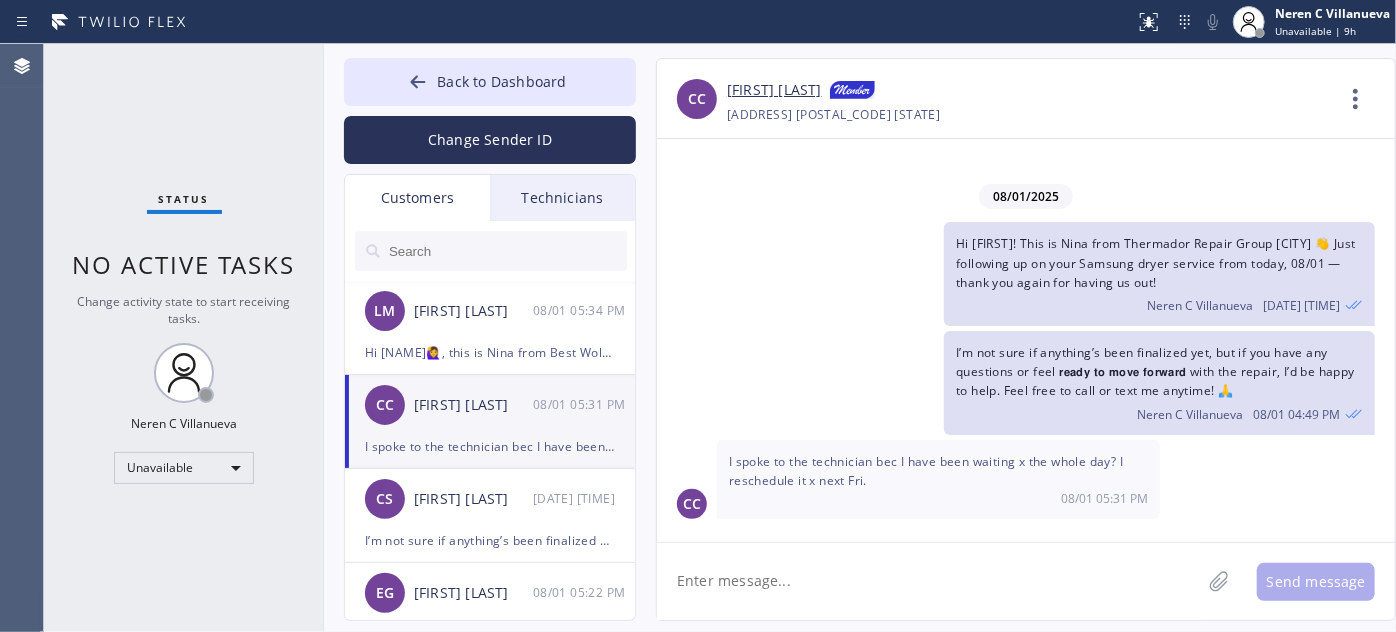scroll, scrollTop: 0, scrollLeft: 0, axis: both 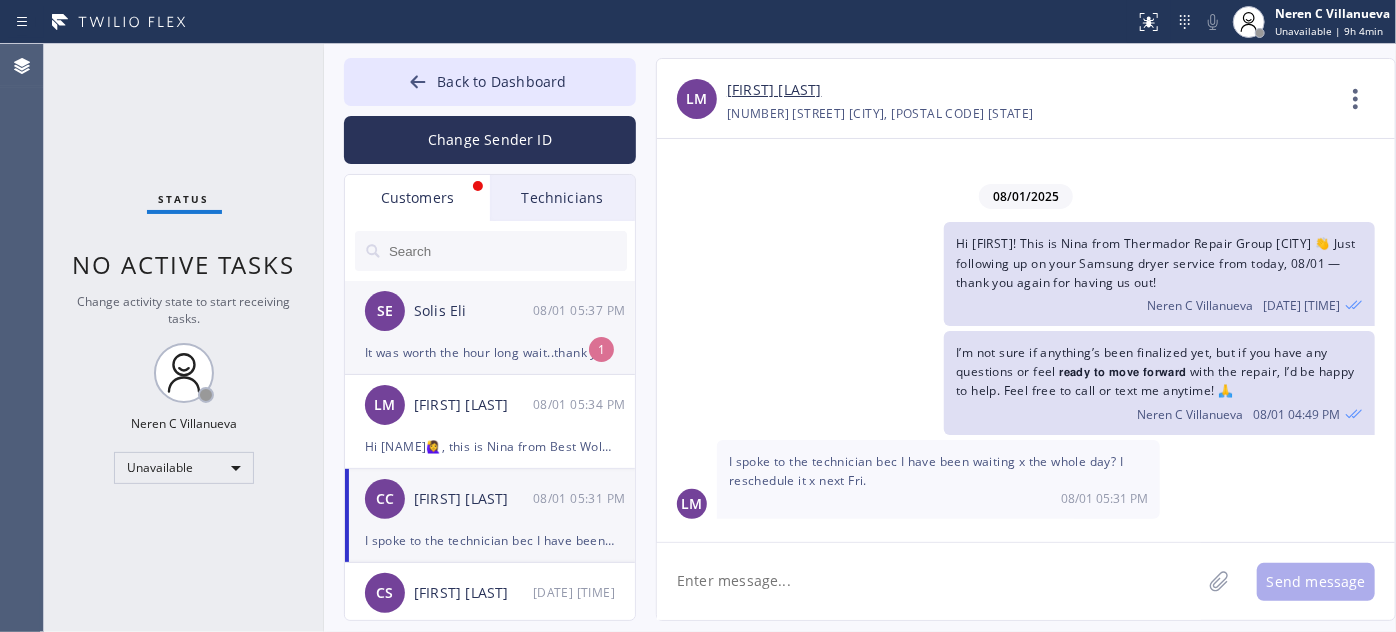 click on "[FIRST] [LAST] [DATE]" at bounding box center (491, 311) 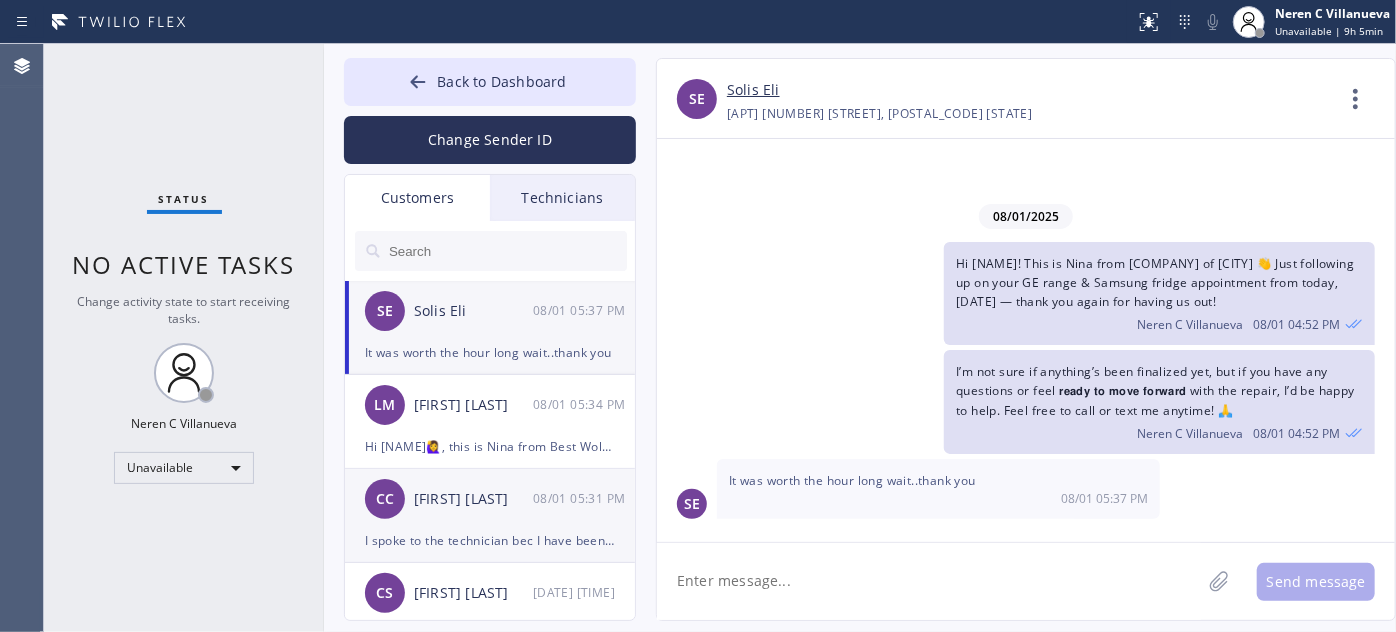click on "CC Charity Carandang [DATE]" at bounding box center [491, 499] 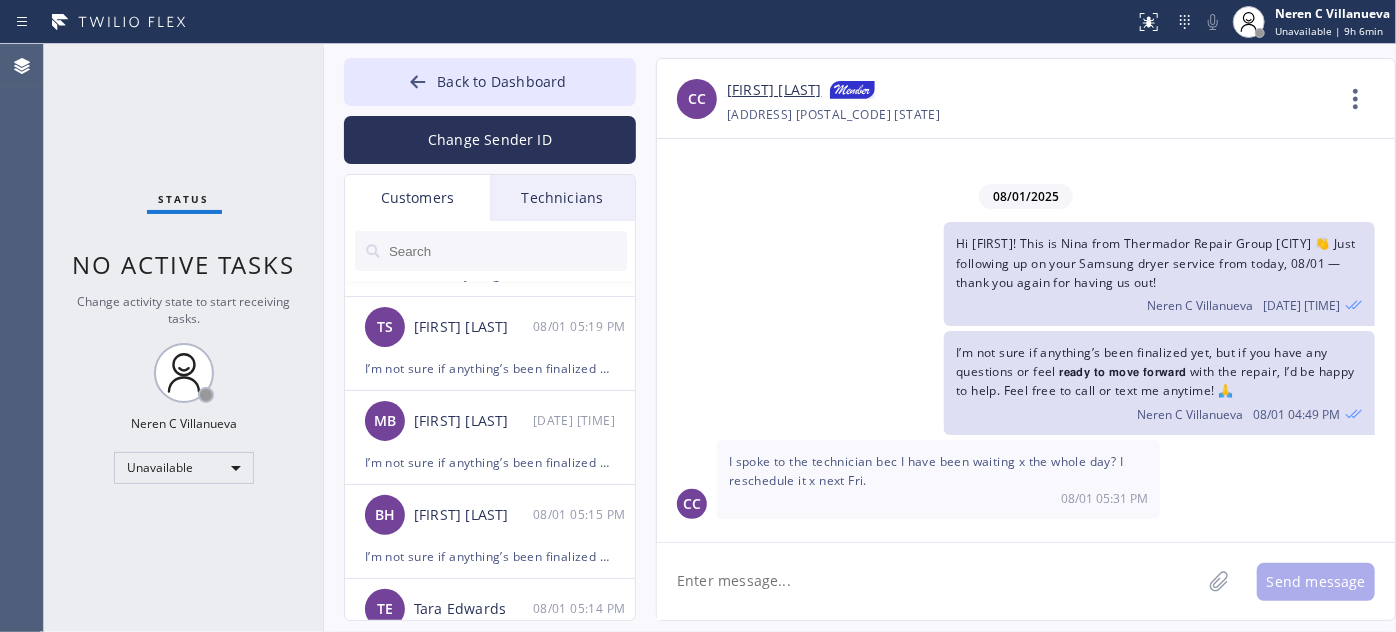 scroll, scrollTop: 0, scrollLeft: 0, axis: both 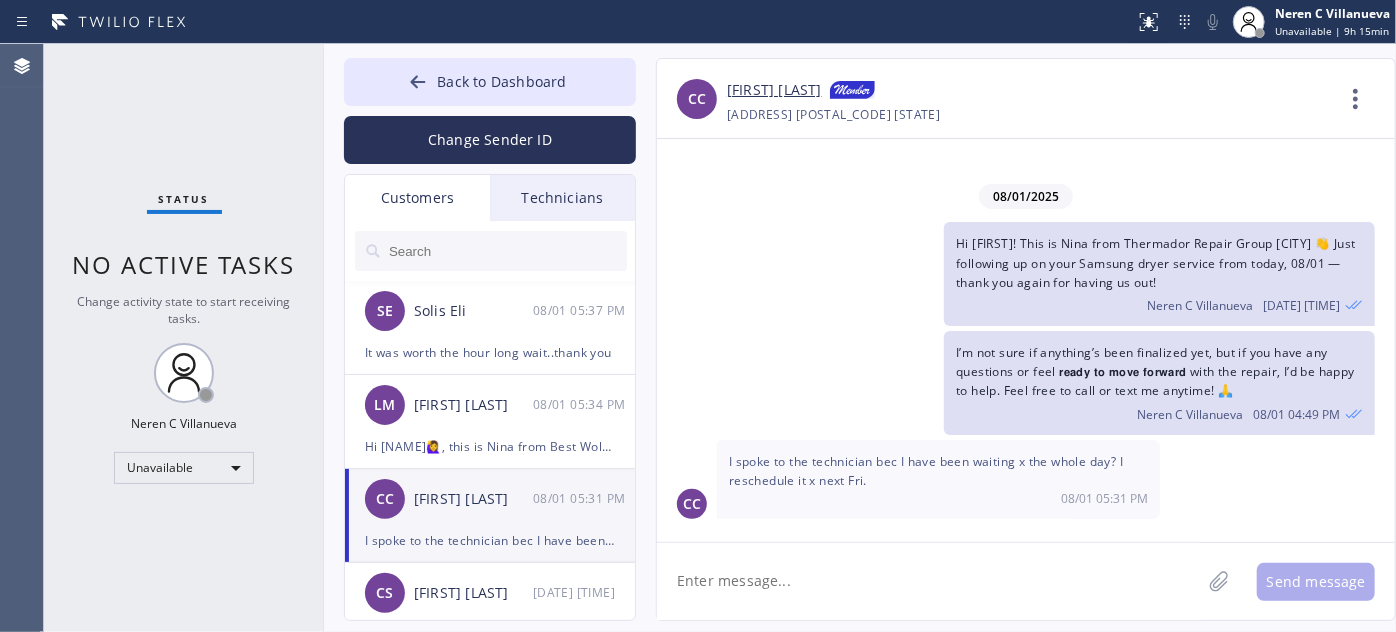 click at bounding box center [507, 251] 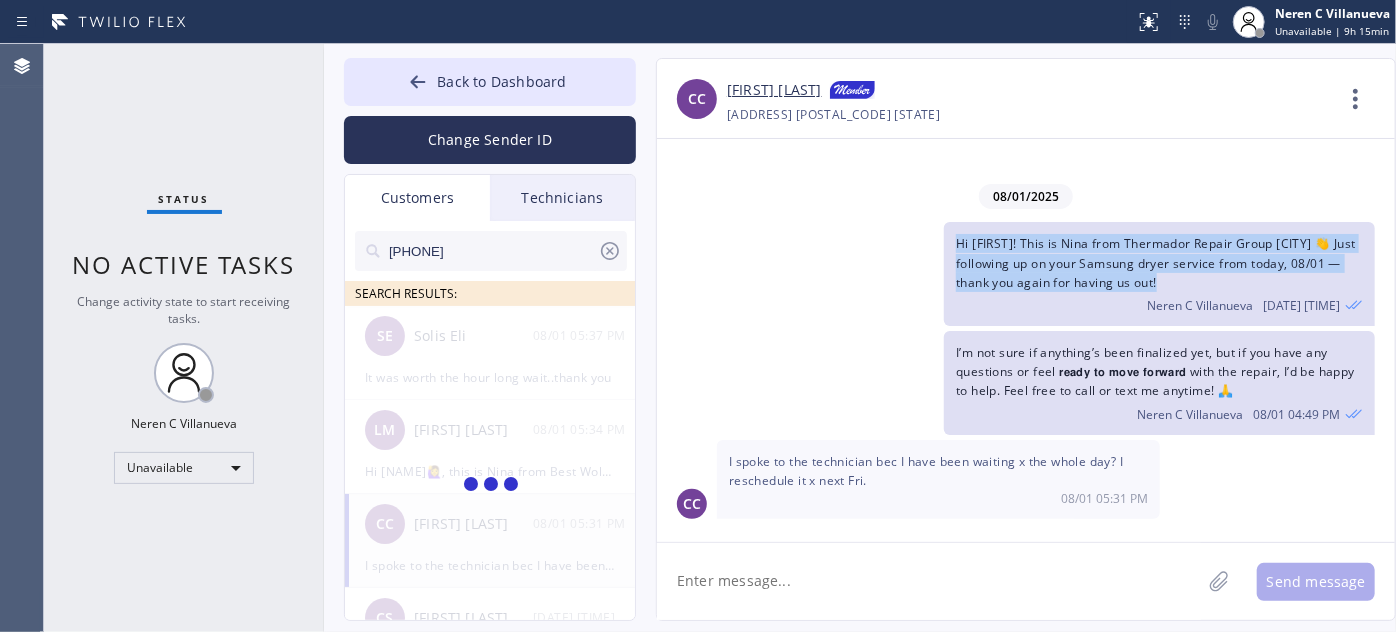 drag, startPoint x: 1129, startPoint y: 284, endPoint x: 930, endPoint y: 236, distance: 204.7071 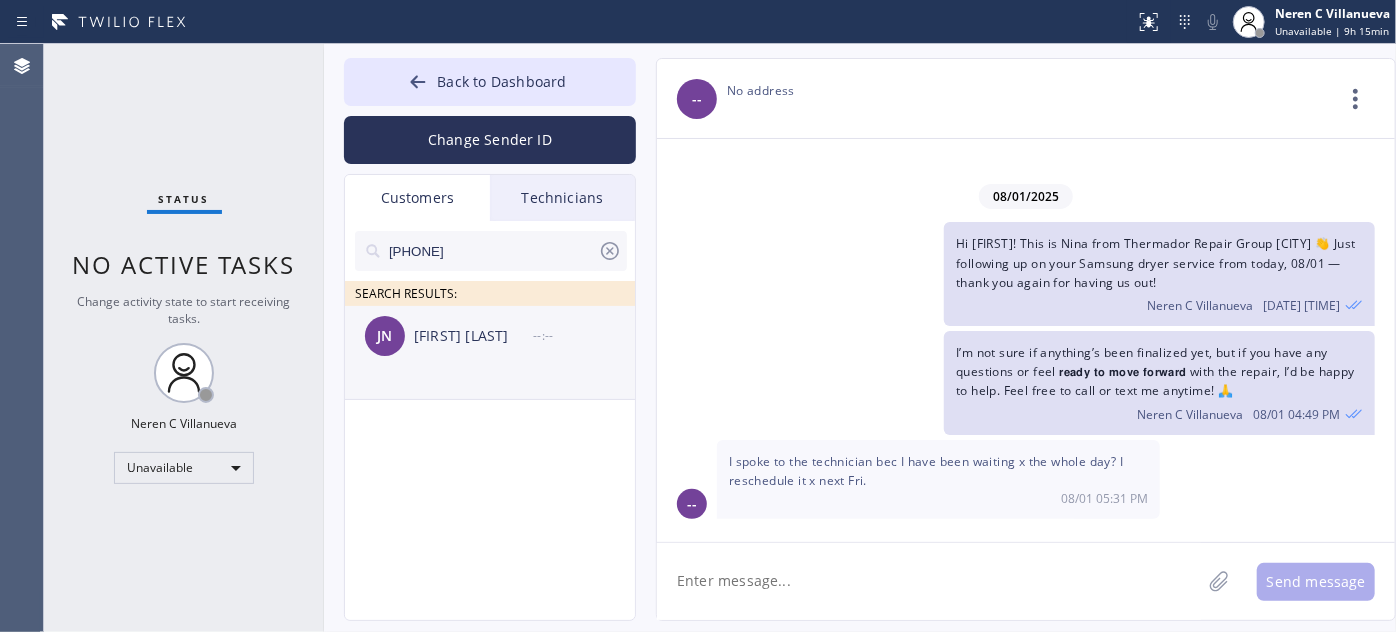 drag, startPoint x: 493, startPoint y: 344, endPoint x: 509, endPoint y: 352, distance: 17.888544 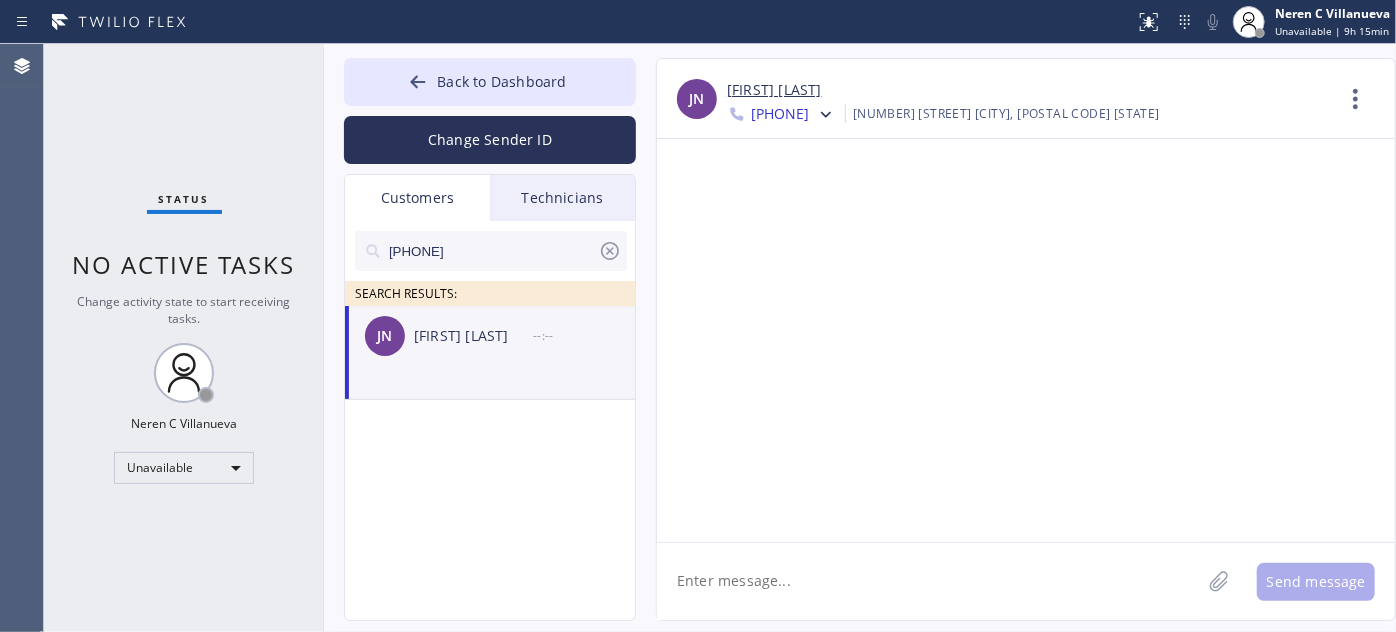 click 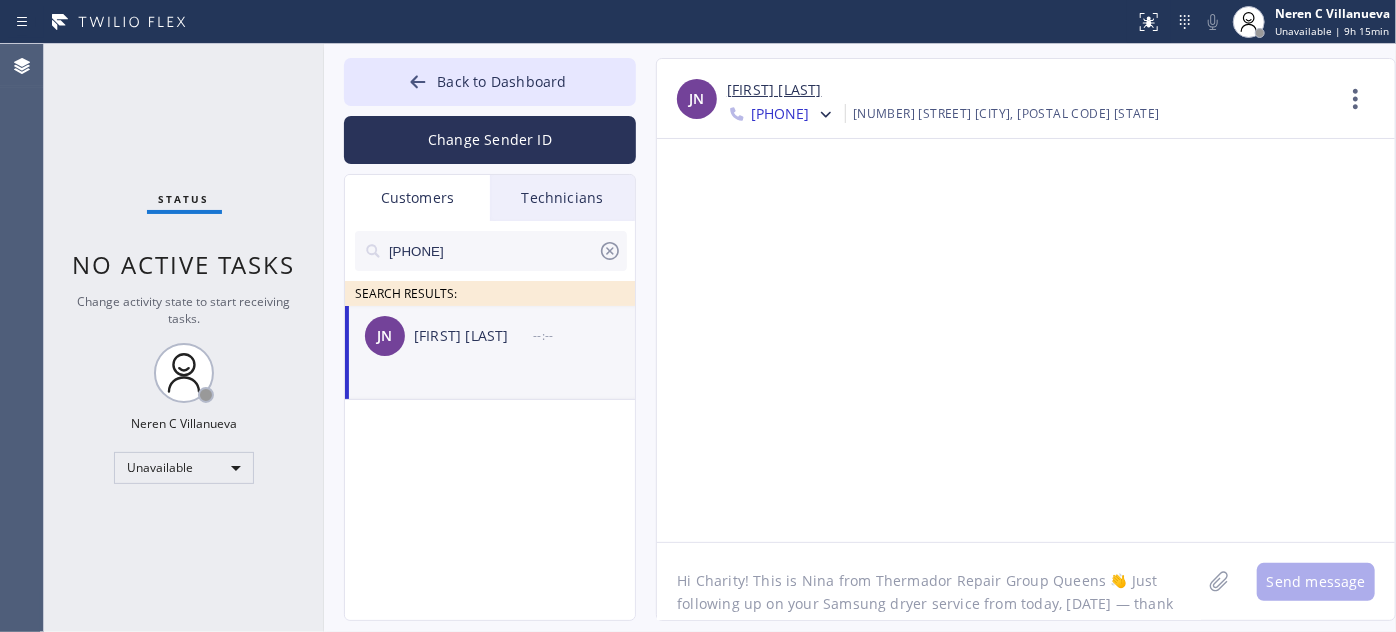 scroll, scrollTop: 16, scrollLeft: 0, axis: vertical 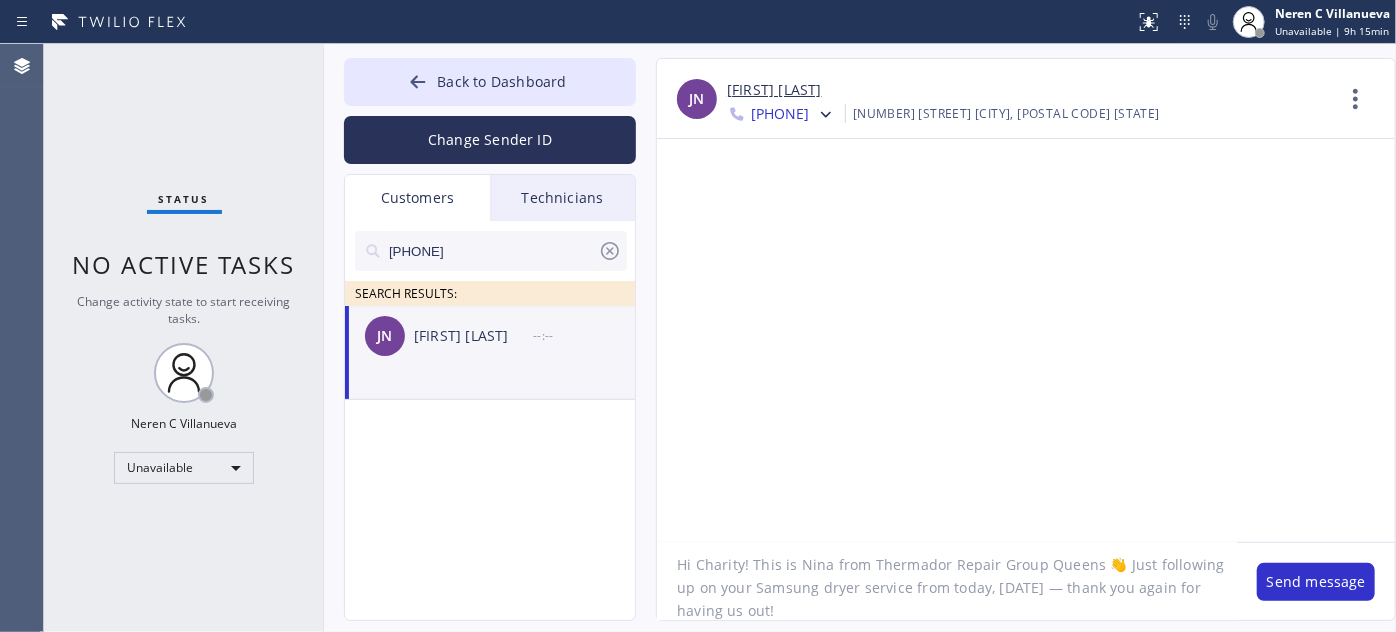 drag, startPoint x: 756, startPoint y: 585, endPoint x: 853, endPoint y: 580, distance: 97.128784 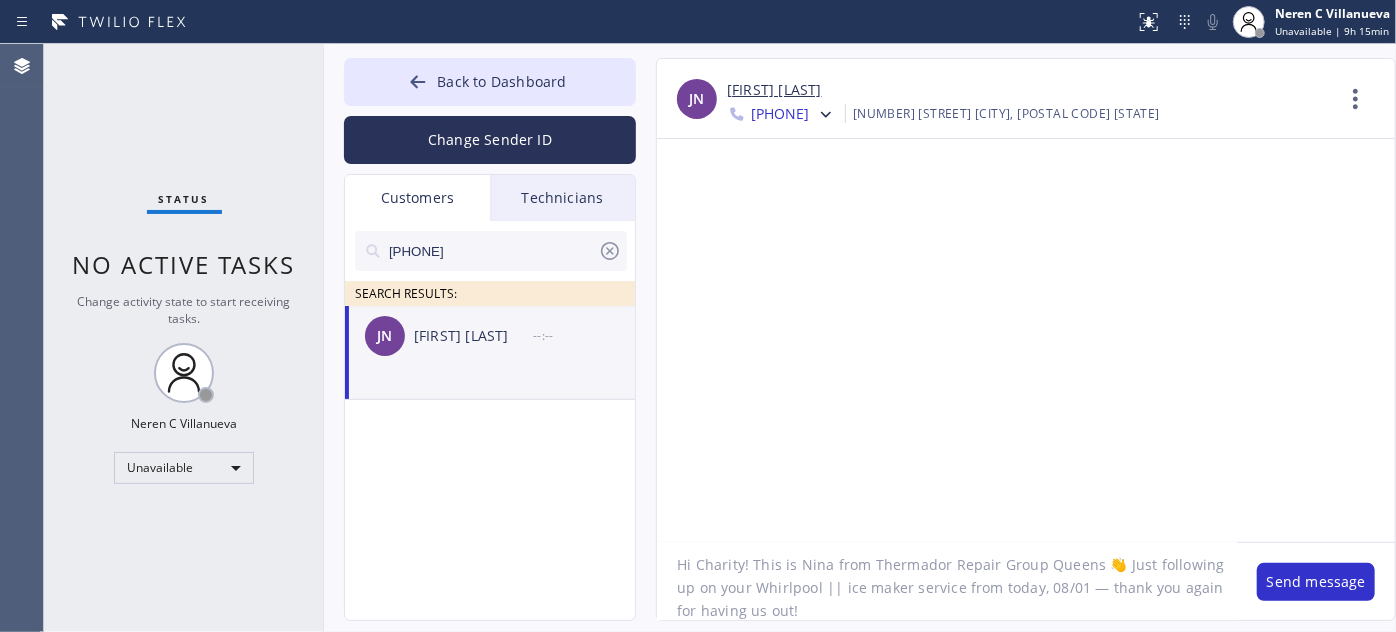 drag, startPoint x: 822, startPoint y: 585, endPoint x: 838, endPoint y: 585, distance: 16 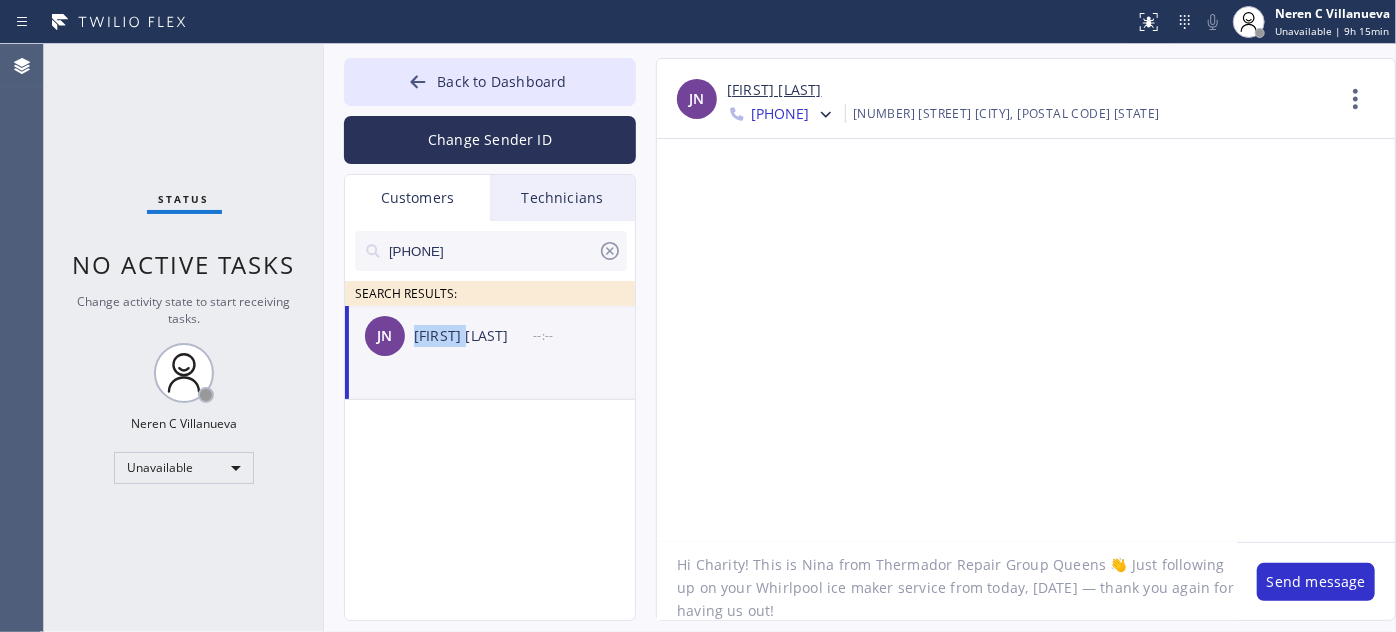 drag, startPoint x: 412, startPoint y: 340, endPoint x: 464, endPoint y: 351, distance: 53.15073 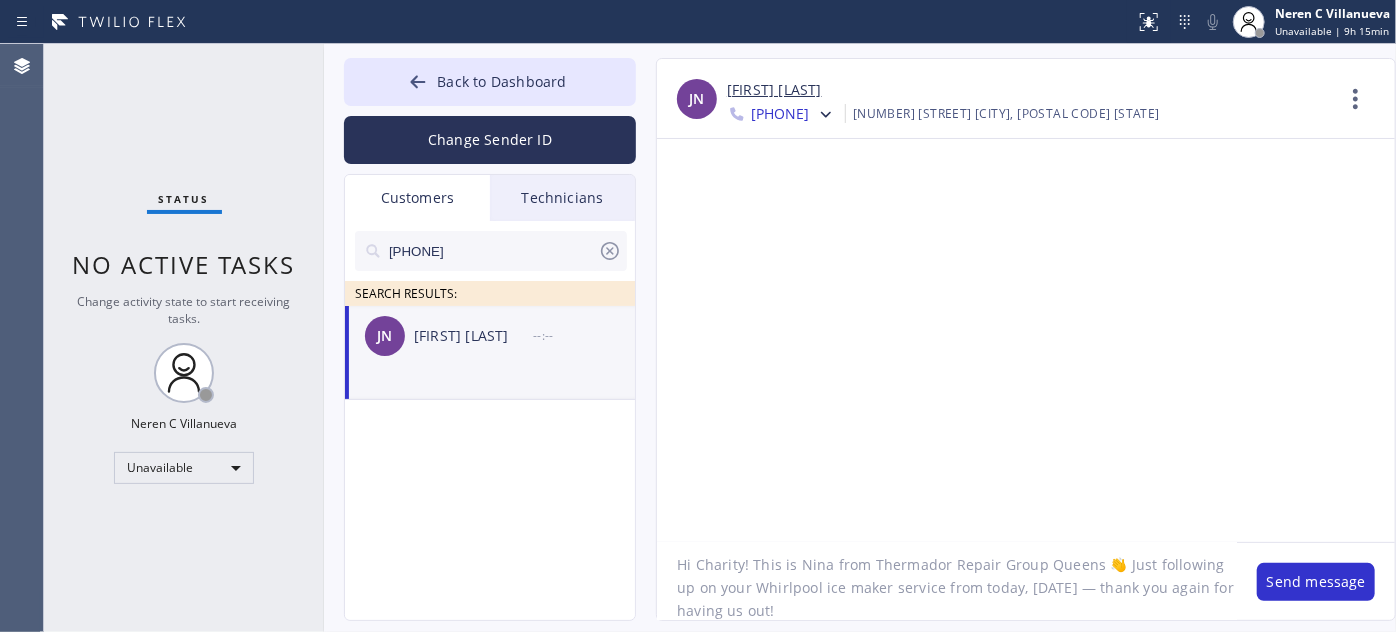 drag, startPoint x: 695, startPoint y: 566, endPoint x: 740, endPoint y: 562, distance: 45.17743 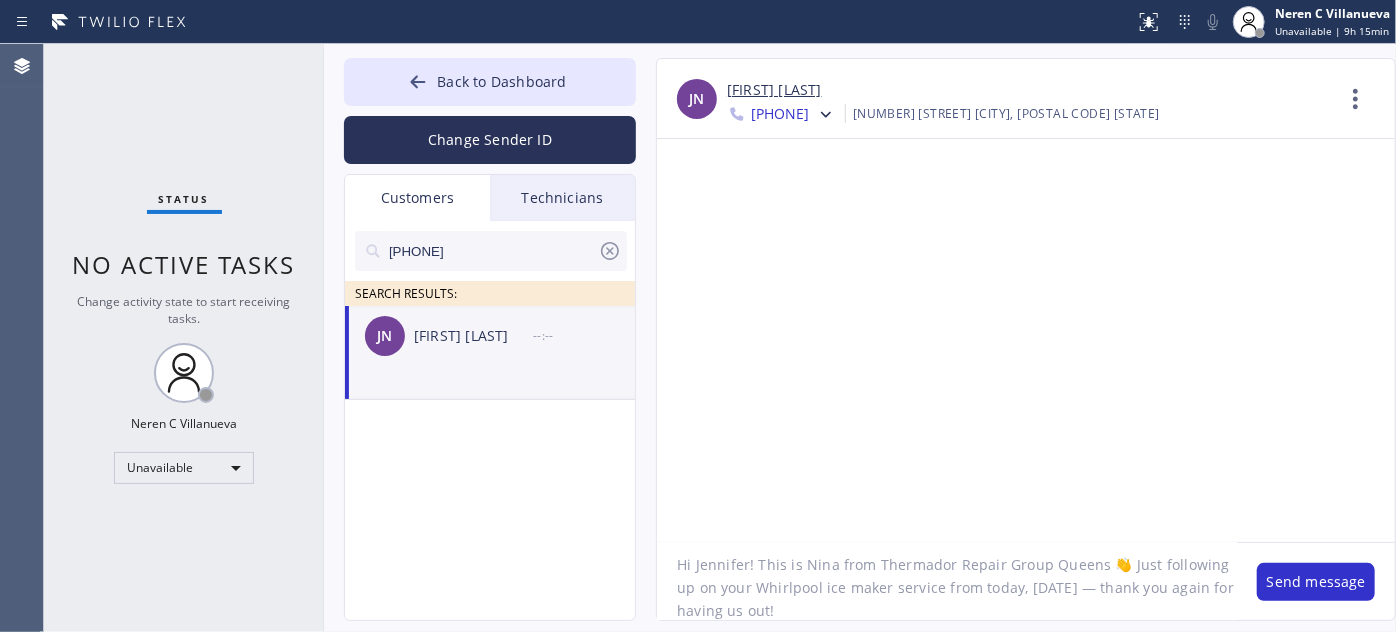 drag, startPoint x: 872, startPoint y: 563, endPoint x: 1091, endPoint y: 559, distance: 219.03653 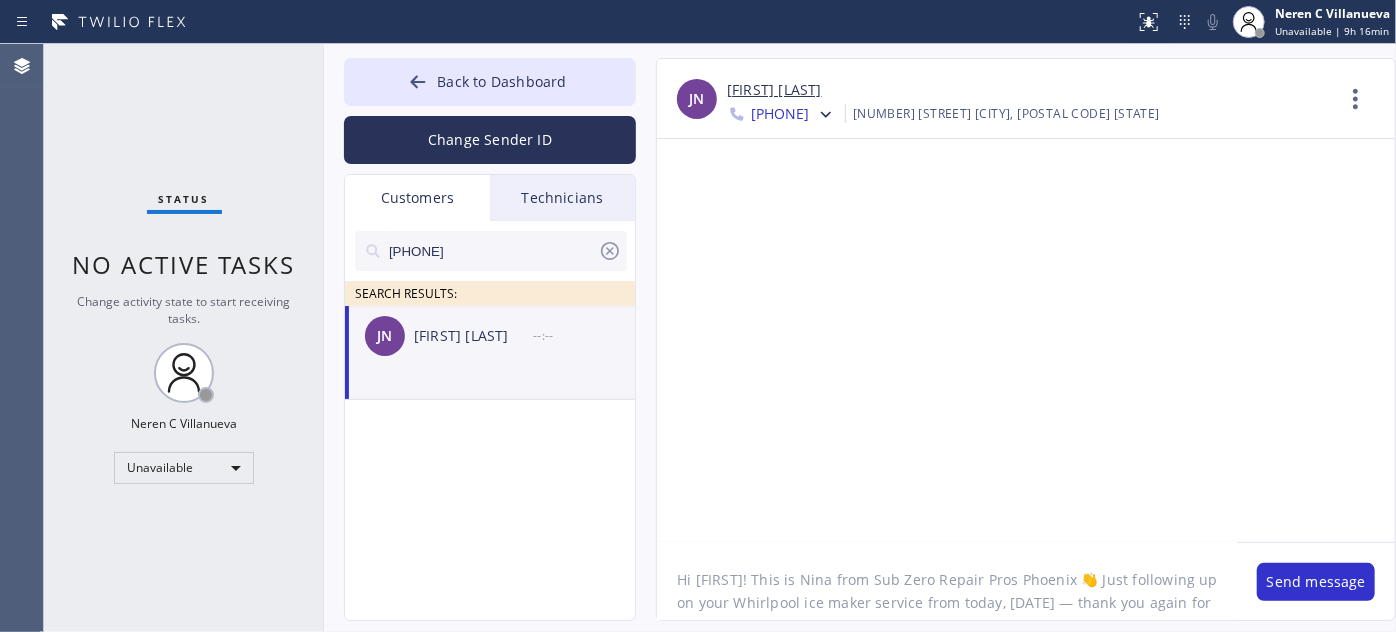 scroll, scrollTop: 18, scrollLeft: 0, axis: vertical 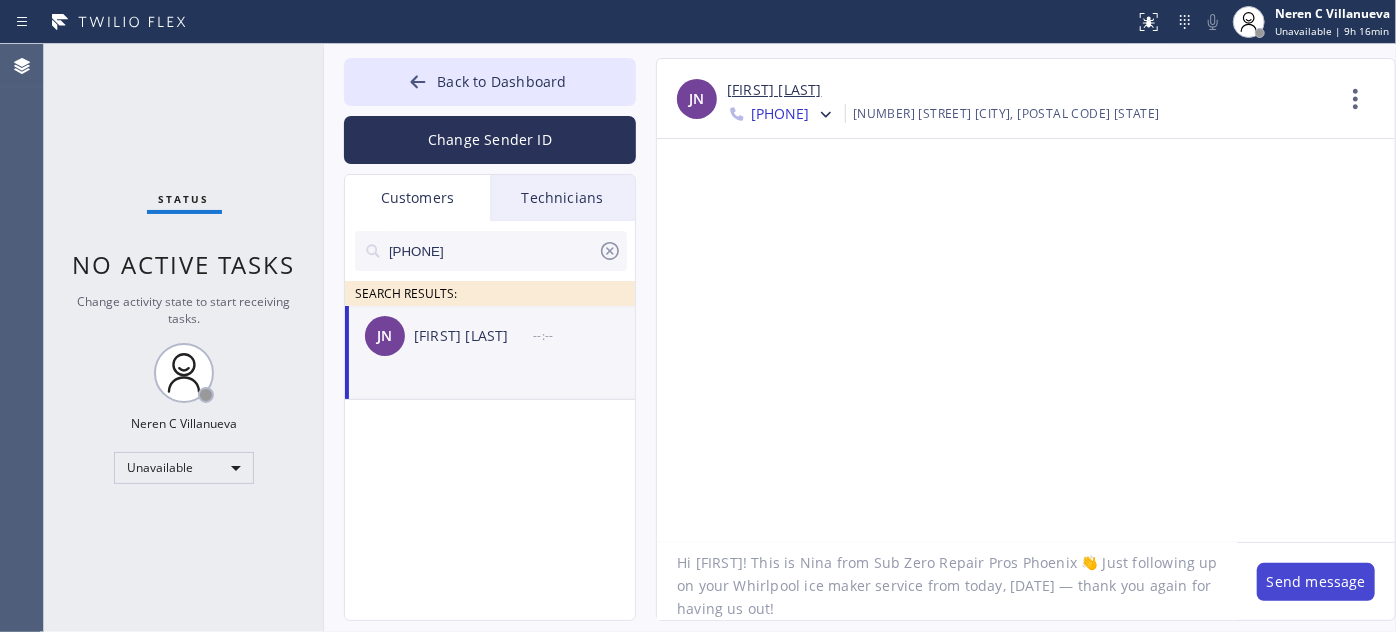 type on "Hi [FIRST]! This is Nina from Sub Zero Repair Pros Phoenix 👋 Just following up on your Whirlpool ice maker service from today, [DATE] — thank you again for having us out!" 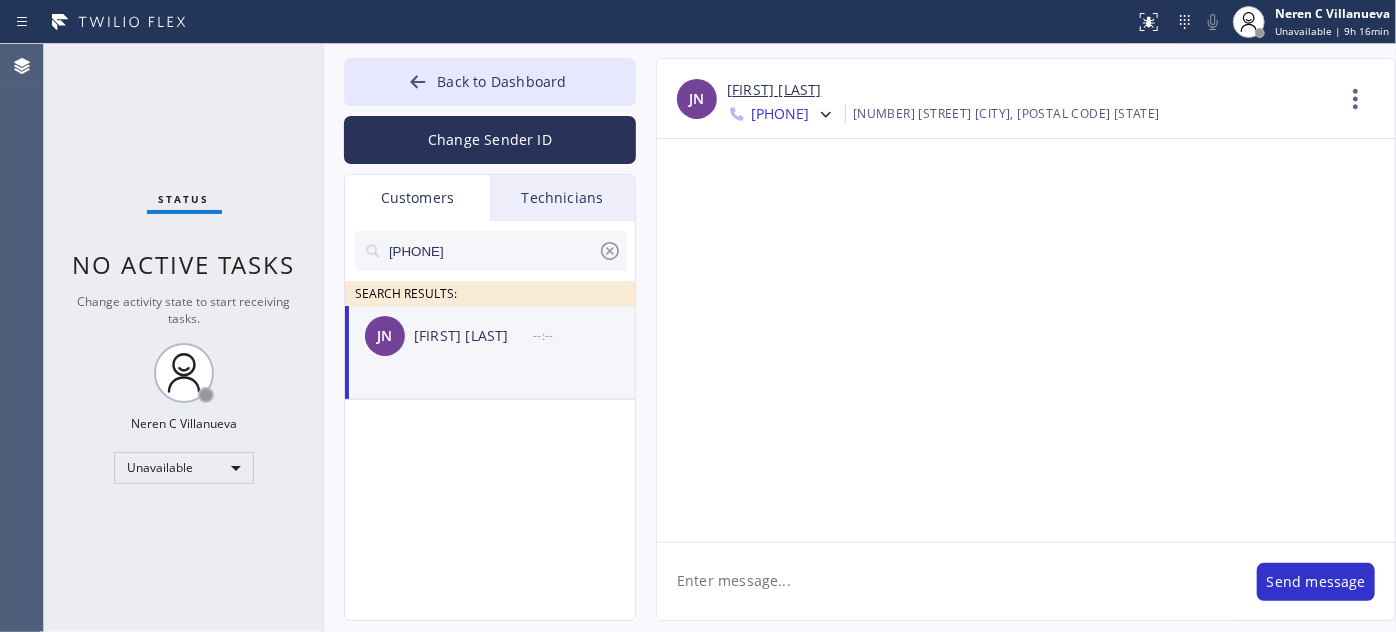 scroll, scrollTop: 0, scrollLeft: 0, axis: both 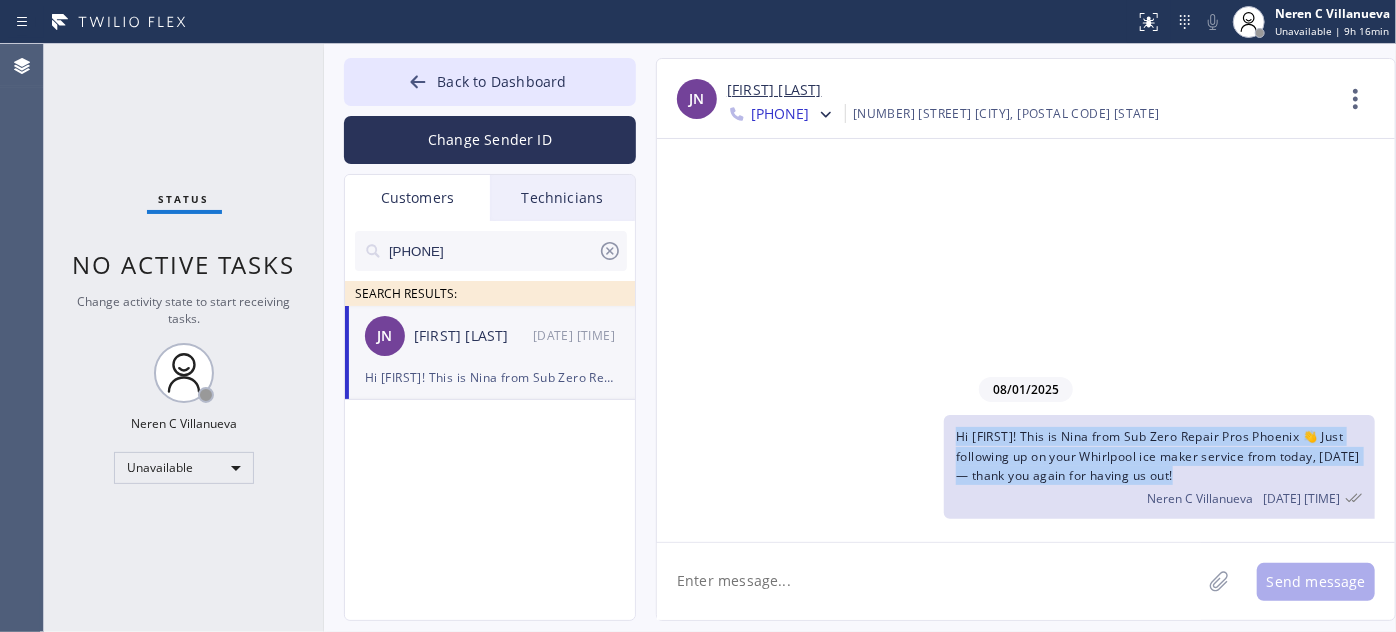 drag, startPoint x: 1183, startPoint y: 476, endPoint x: 929, endPoint y: 424, distance: 259.2682 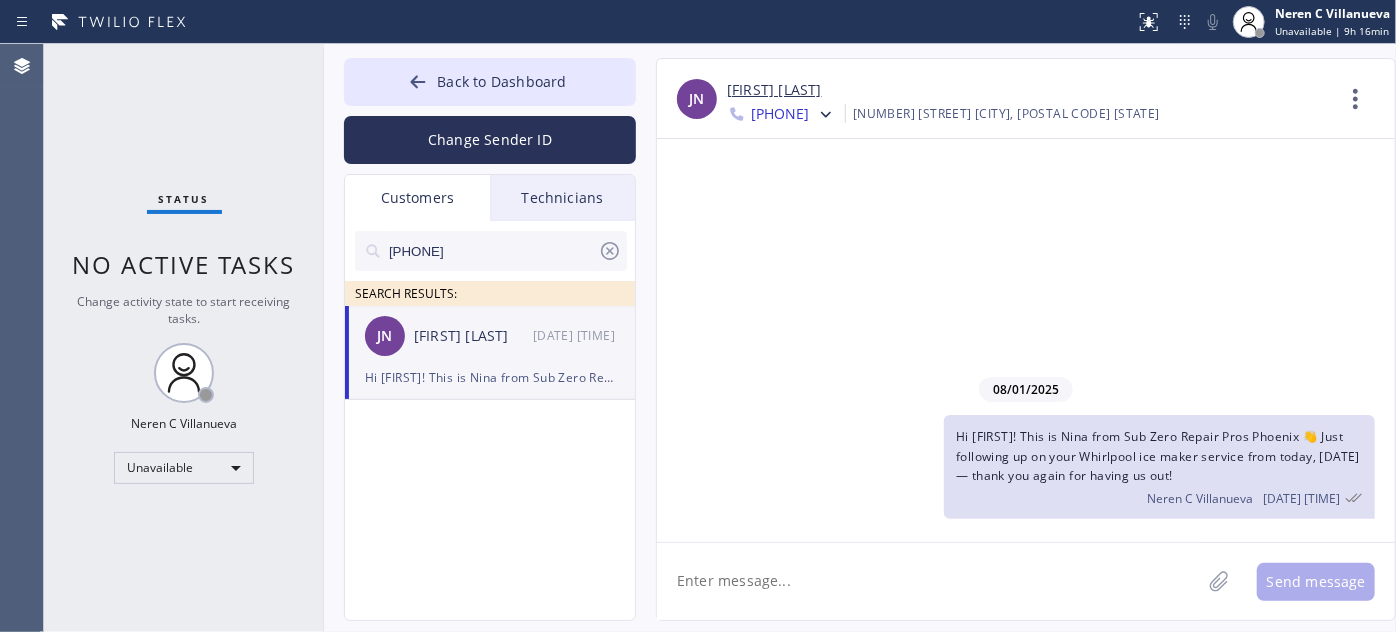 click on "[PHONE]" at bounding box center (780, 116) 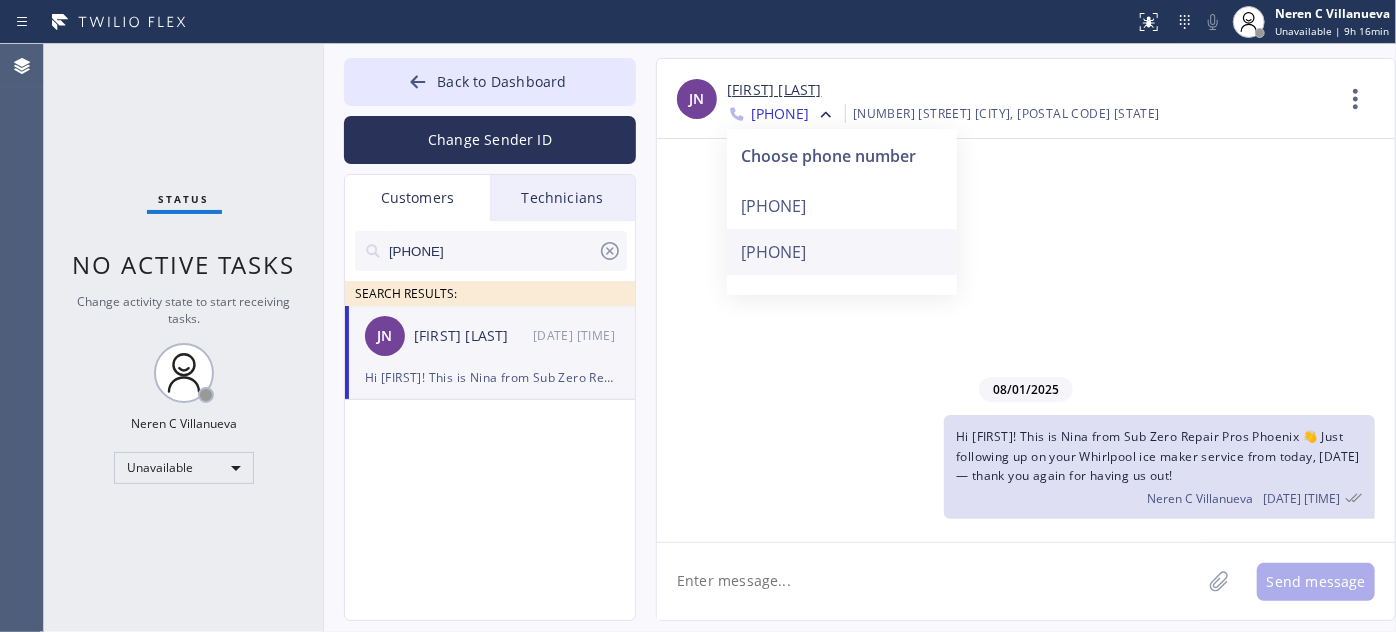 click on "[PHONE]" at bounding box center (842, 252) 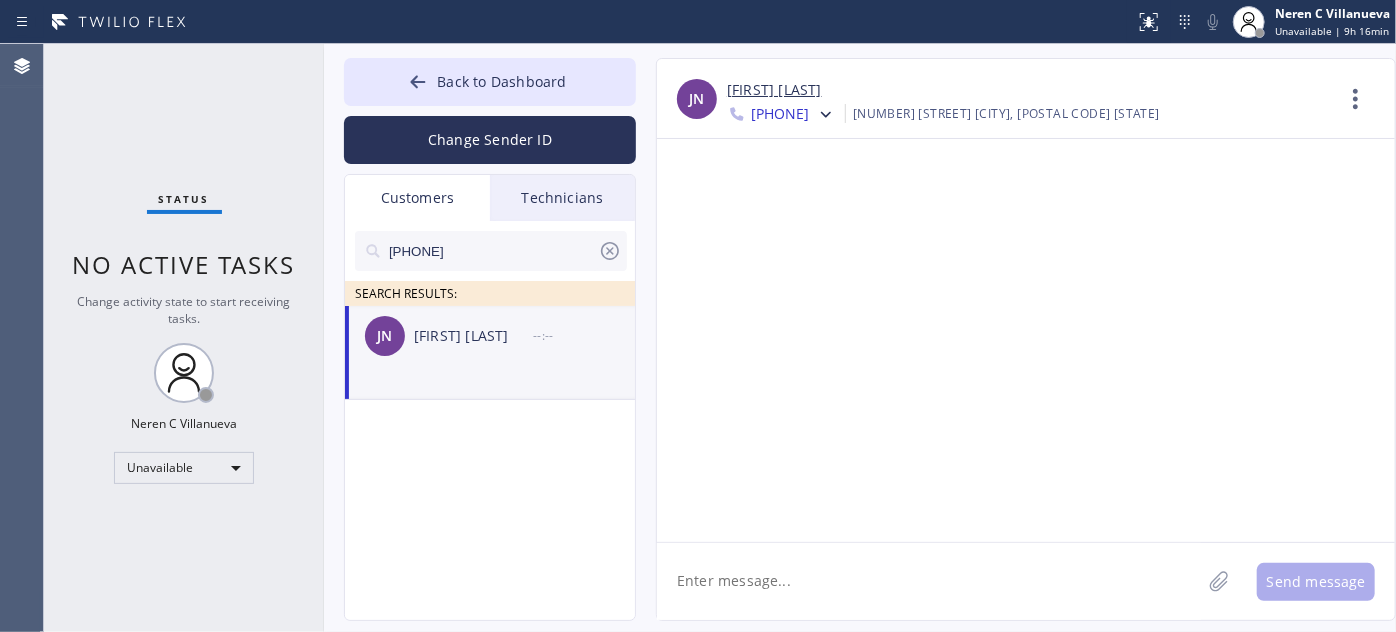 click 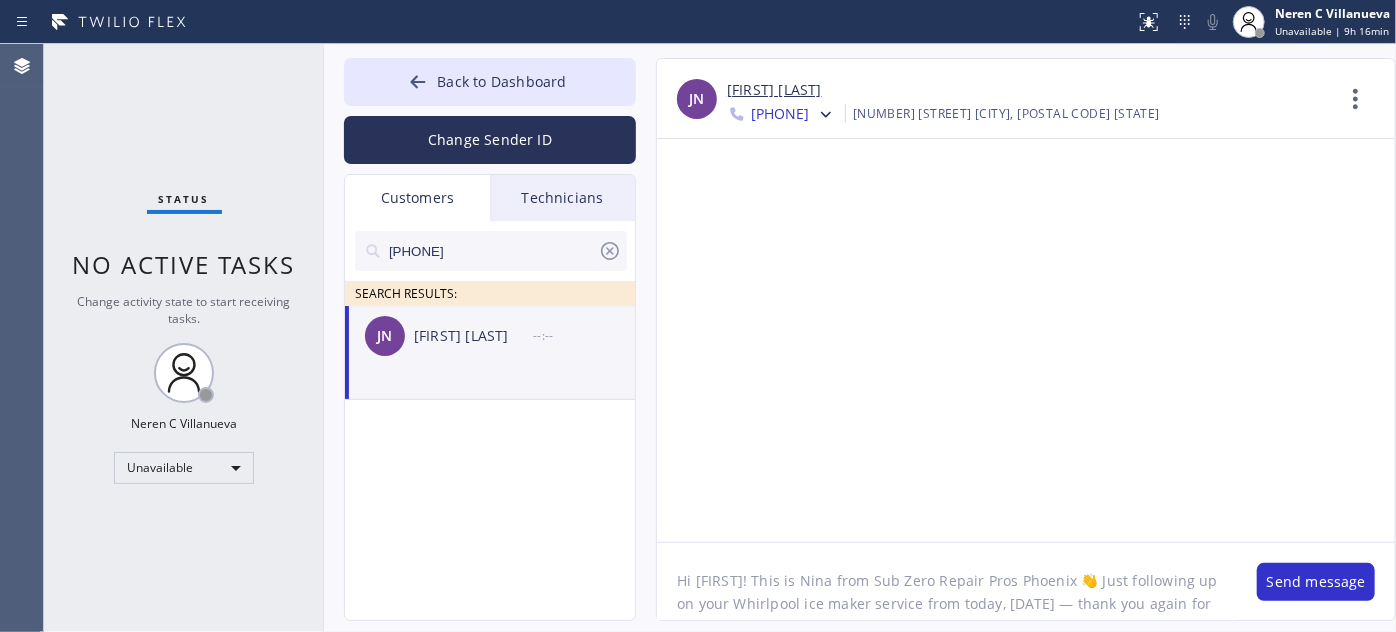 scroll, scrollTop: 16, scrollLeft: 0, axis: vertical 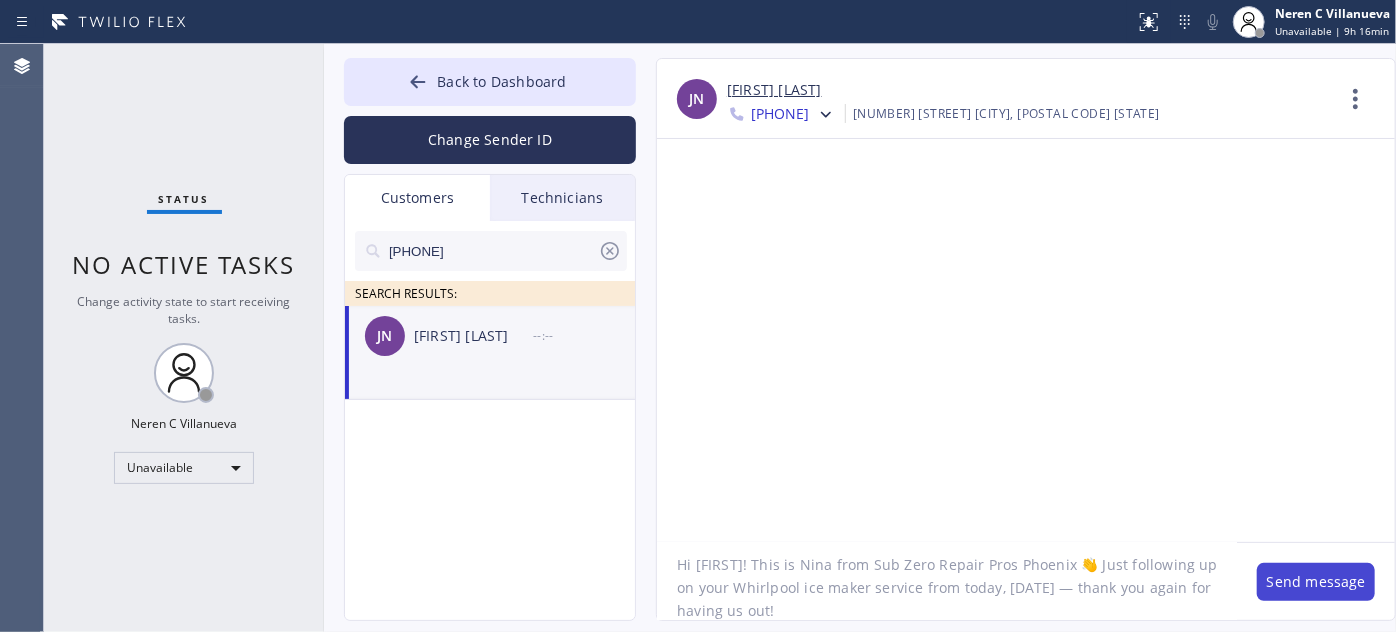 type on "Hi [FIRST]! This is Nina from Sub Zero Repair Pros Phoenix 👋 Just following up on your Whirlpool ice maker service from today, [DATE] — thank you again for having us out!" 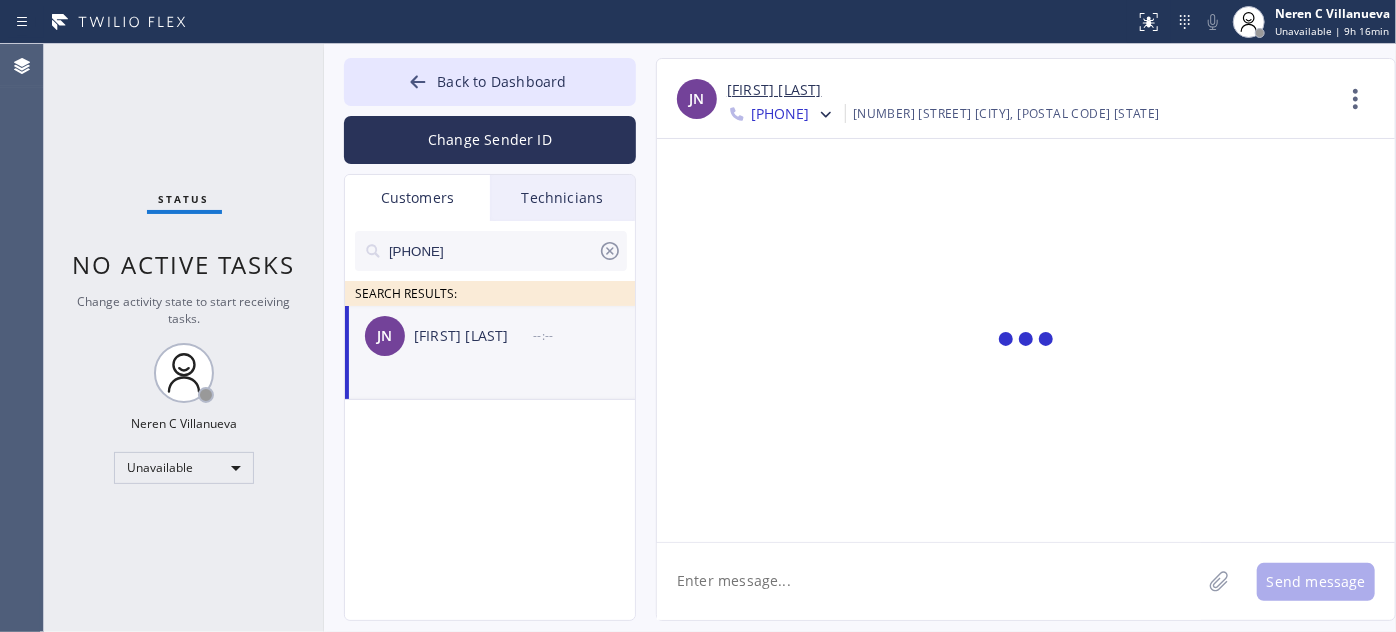 scroll, scrollTop: 0, scrollLeft: 0, axis: both 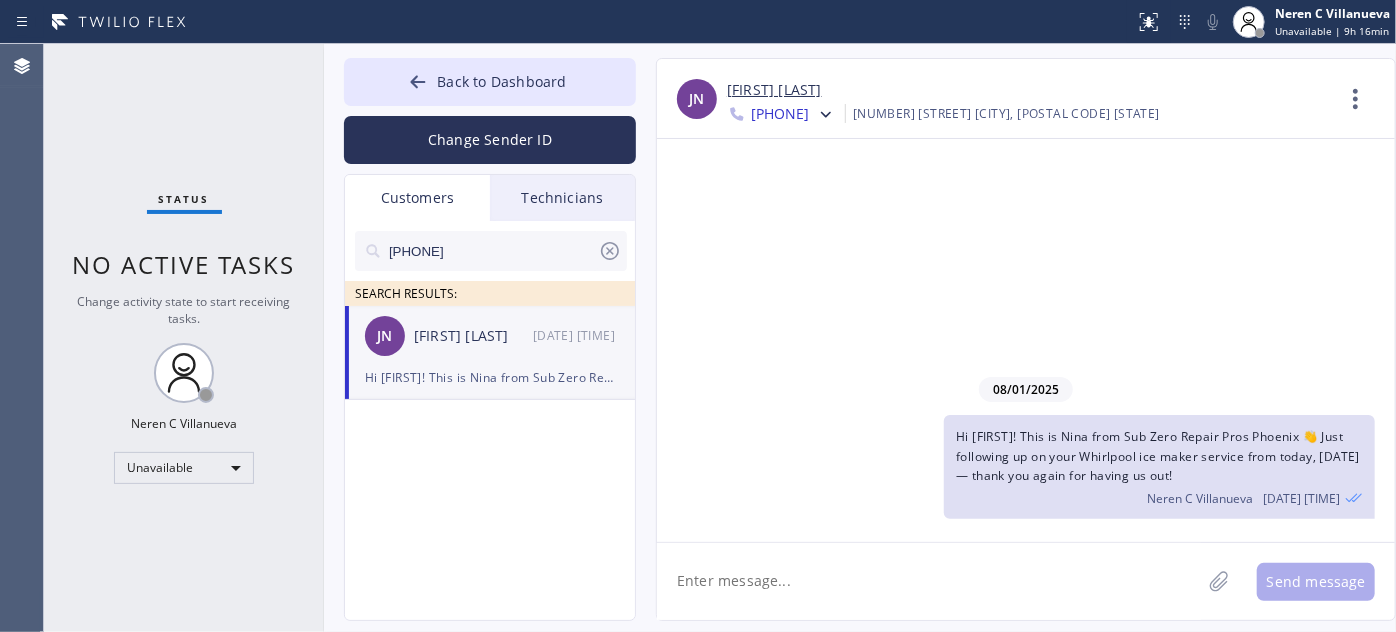 paste on "I’m not sure if anything’s been finalized yet, but if you have any questions or feel 𝗿𝗲𝗮𝗱𝘆 𝘁𝗼 𝗺𝗼𝘃𝗲 𝗳𝗼𝗿𝘄𝗮𝗿𝗱 with the repair, I’d be happy to help. Feel free to call or text me anytime! 🙏" 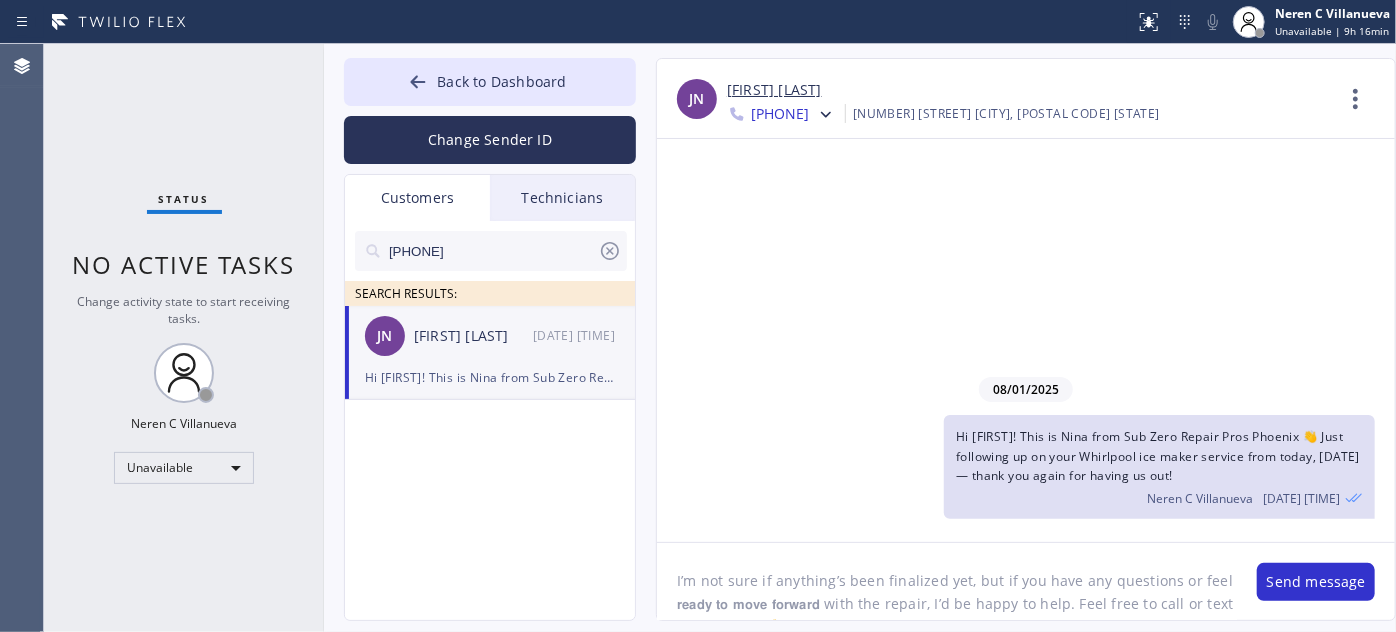 scroll, scrollTop: 16, scrollLeft: 0, axis: vertical 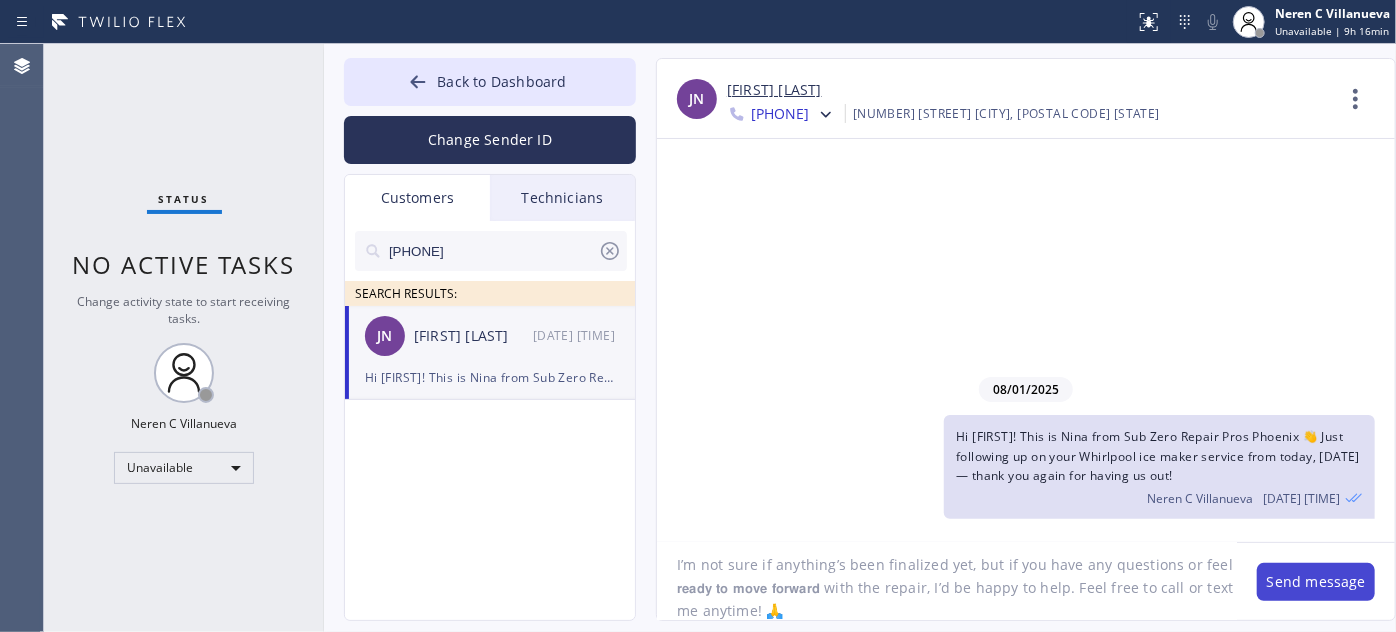 type on "I’m not sure if anything’s been finalized yet, but if you have any questions or feel 𝗿𝗲𝗮𝗱𝘆 𝘁𝗼 𝗺𝗼𝘃𝗲 𝗳𝗼𝗿𝘄𝗮𝗿𝗱 with the repair, I’d be happy to help. Feel free to call or text me anytime! 🙏" 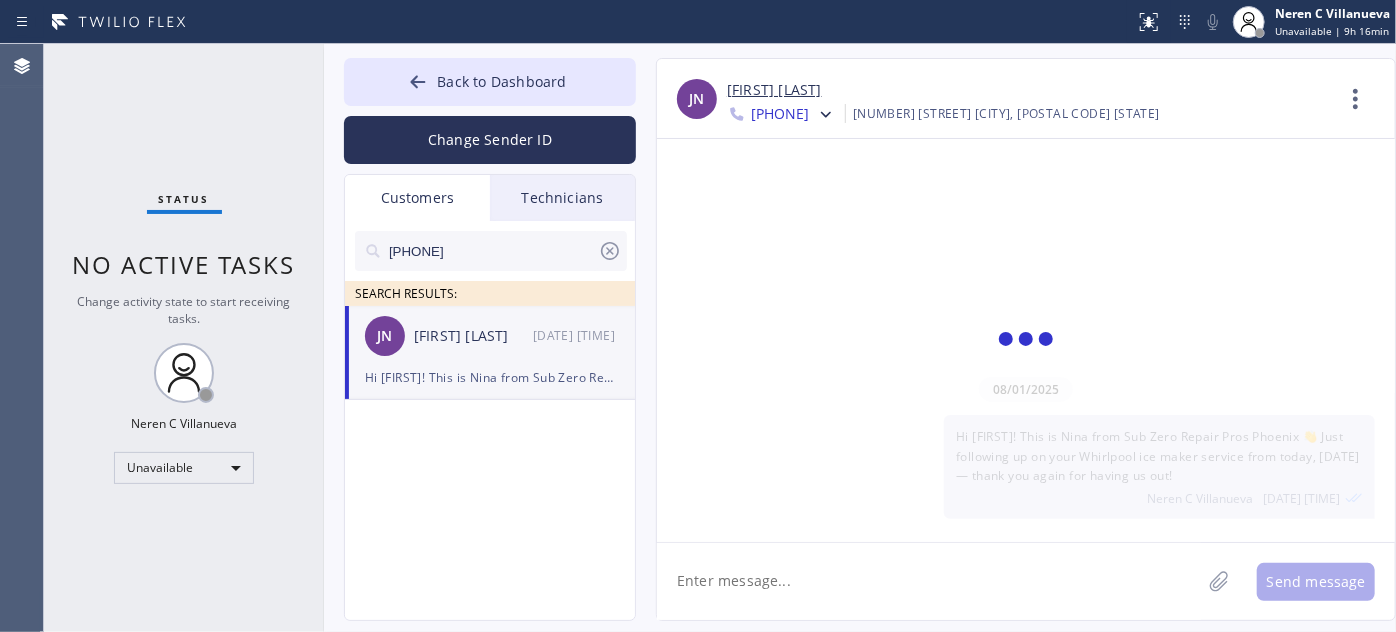scroll, scrollTop: 0, scrollLeft: 0, axis: both 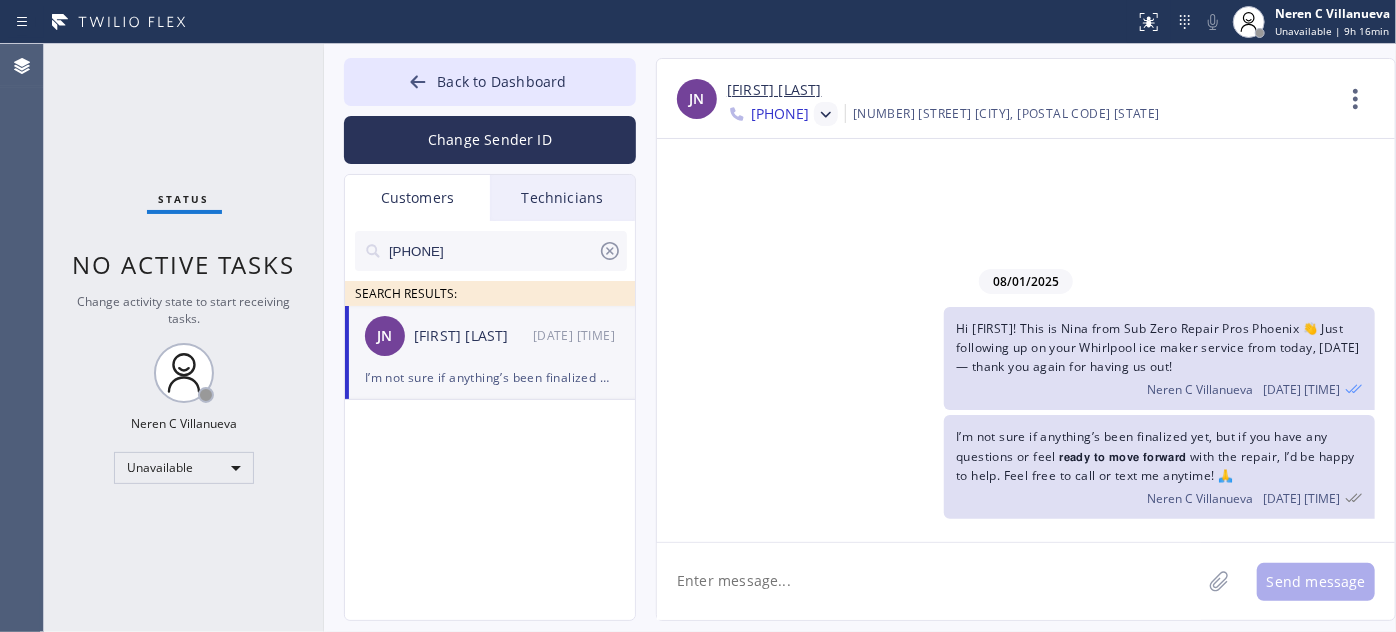click 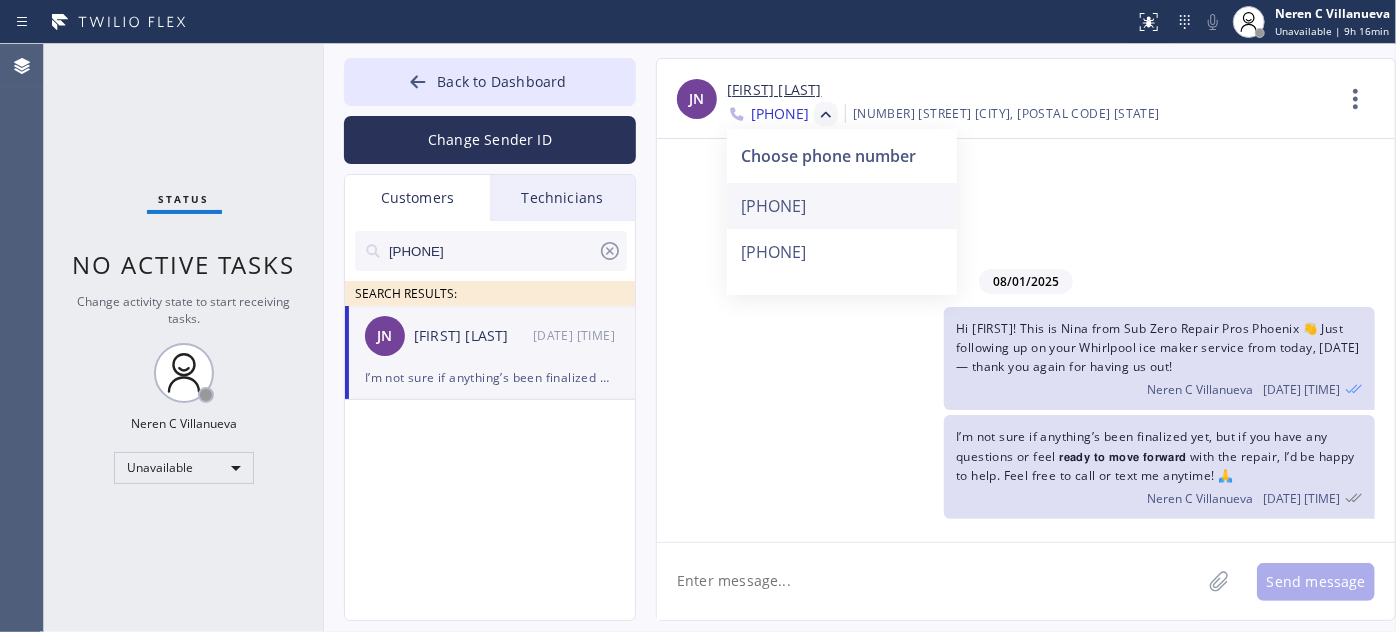 click on "[PHONE]" at bounding box center [842, 206] 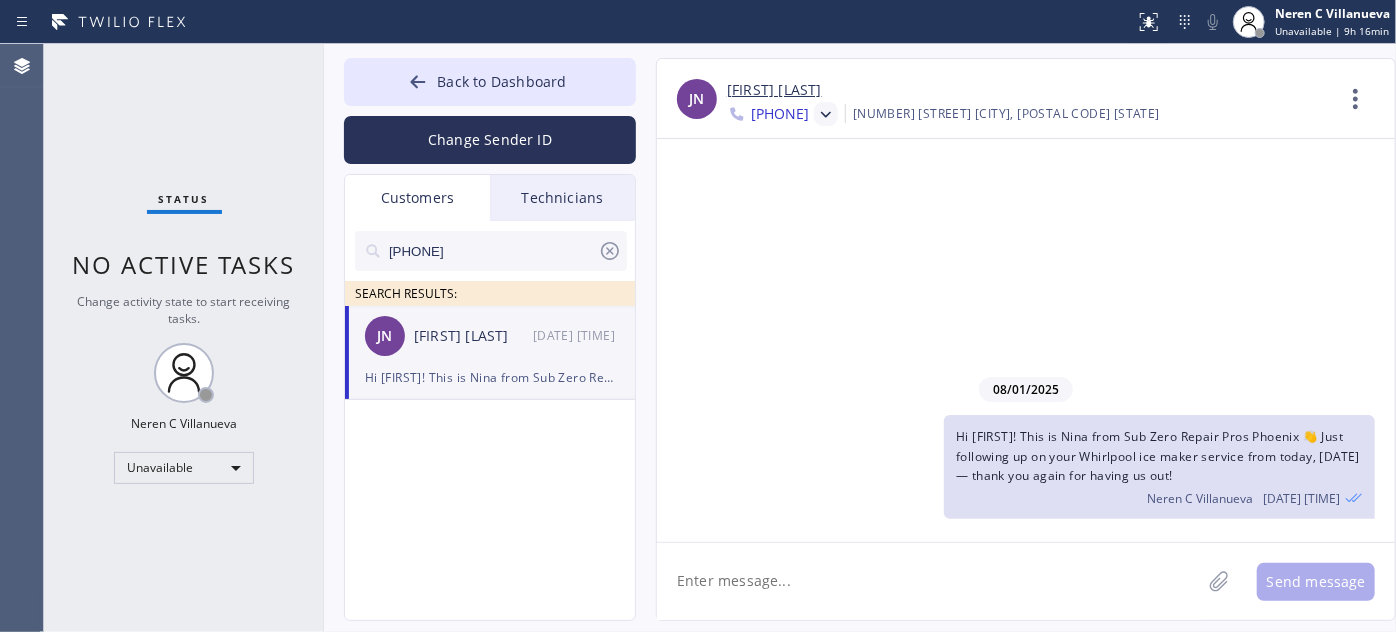 click 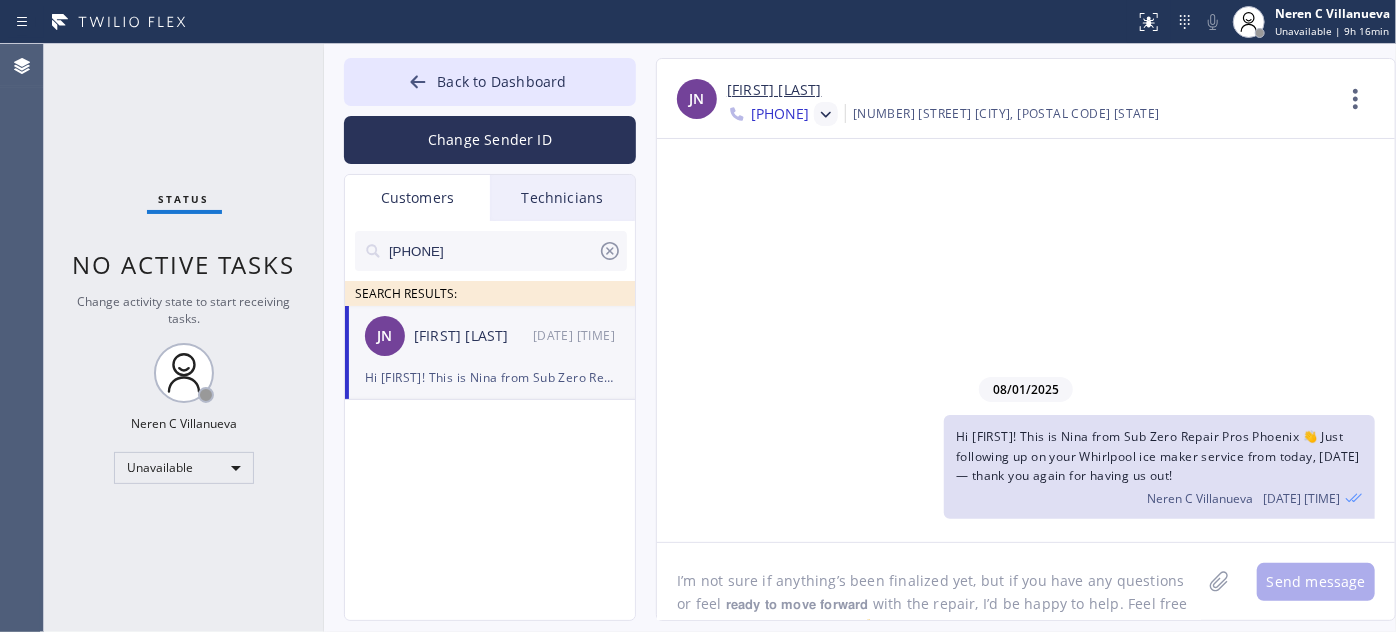 scroll, scrollTop: 16, scrollLeft: 0, axis: vertical 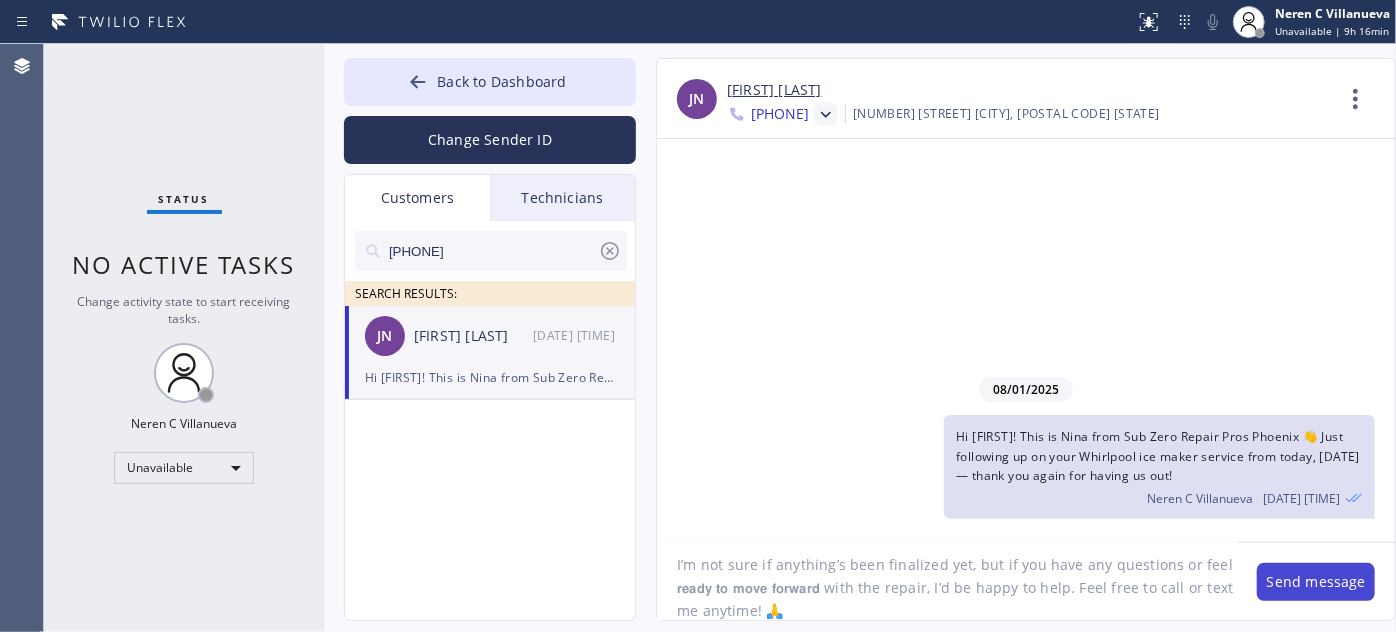 type on "I’m not sure if anything’s been finalized yet, but if you have any questions or feel 𝗿𝗲𝗮𝗱𝘆 𝘁𝗼 𝗺𝗼𝘃𝗲 𝗳𝗼𝗿𝘄𝗮𝗿𝗱 with the repair, I’d be happy to help. Feel free to call or text me anytime! 🙏" 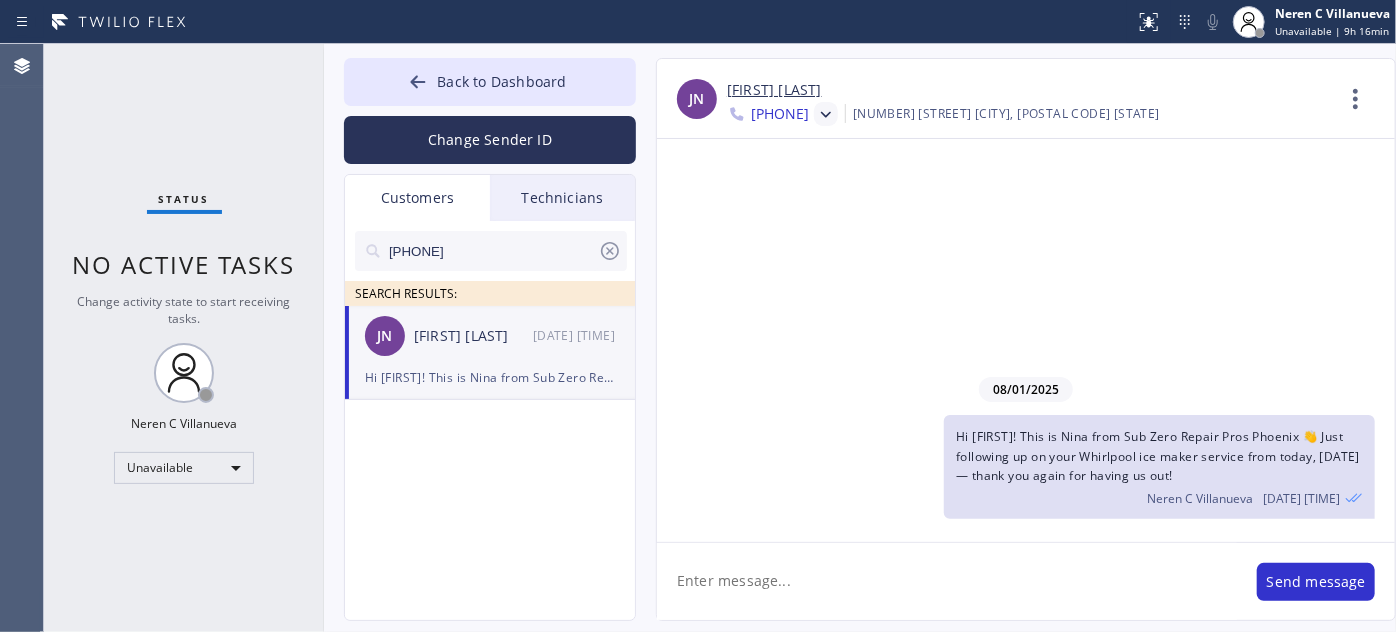 scroll, scrollTop: 0, scrollLeft: 0, axis: both 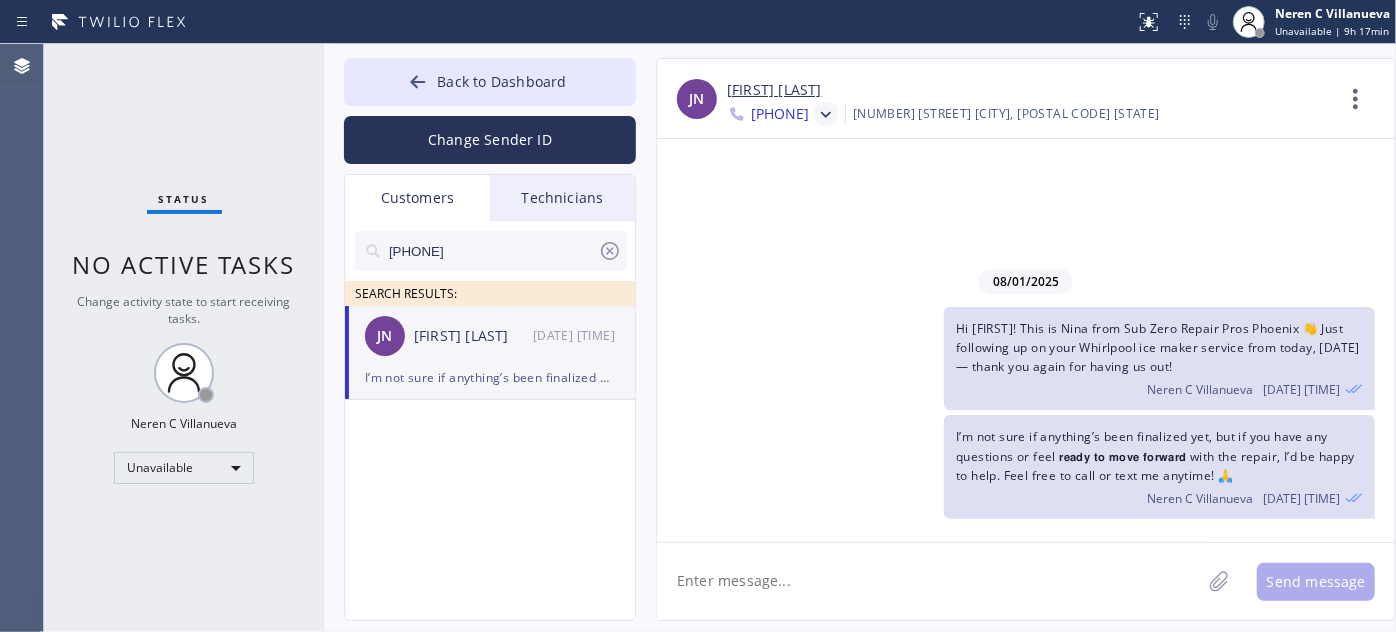 click 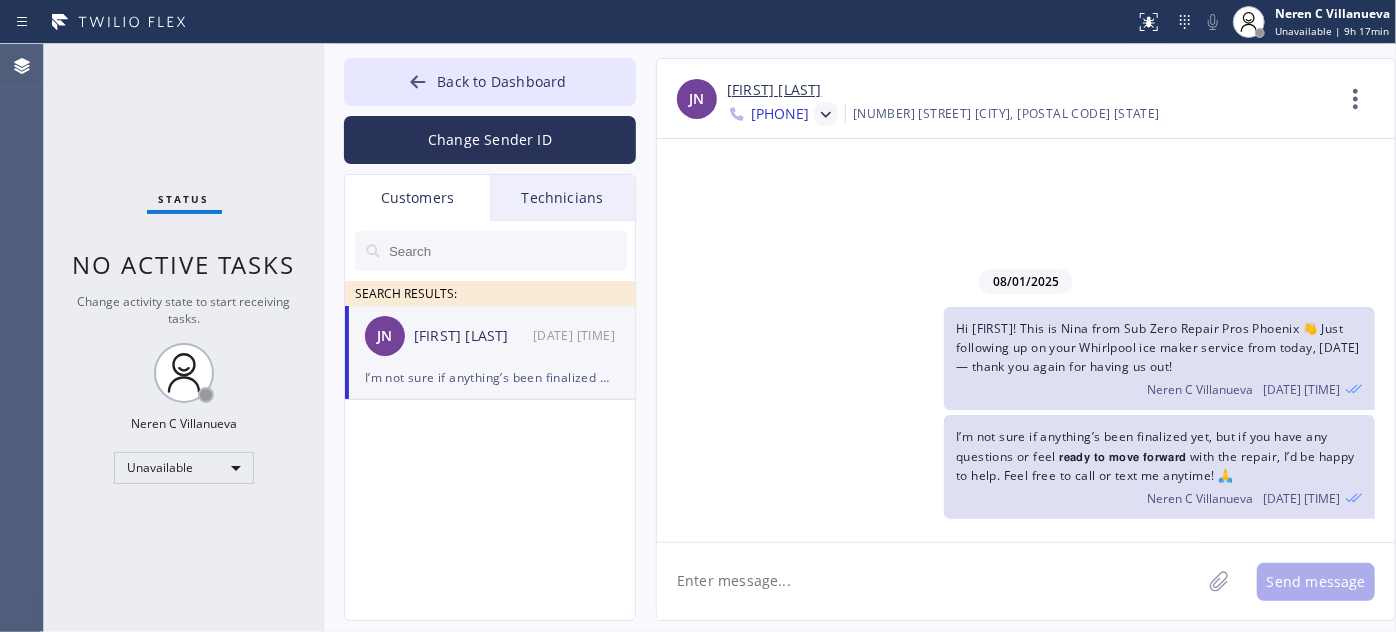 click on "Technicians" at bounding box center (562, 198) 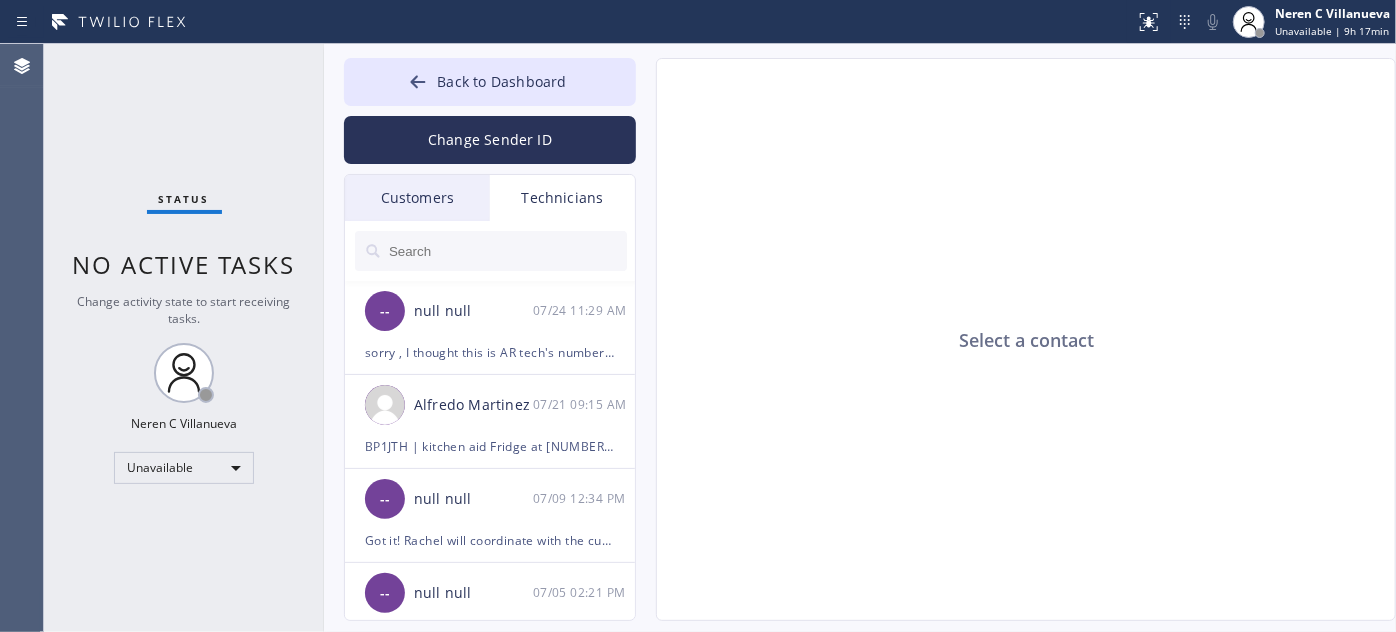 click on "Customers" at bounding box center (417, 198) 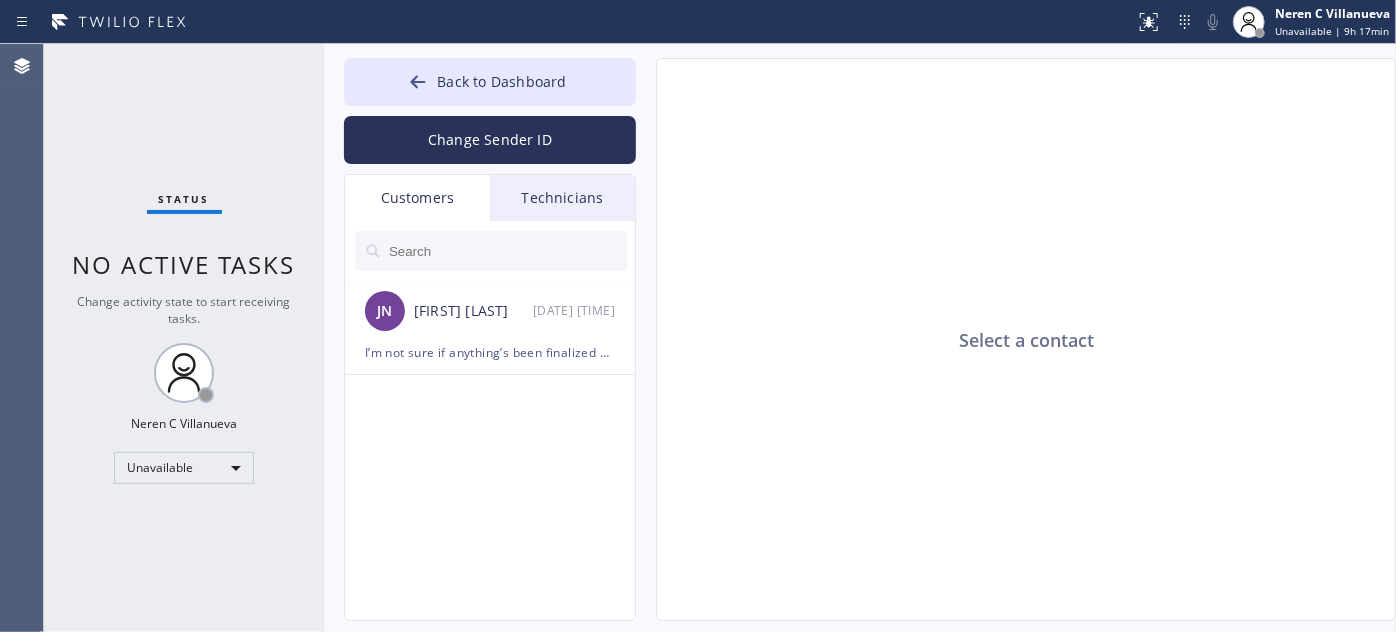 click on "Technicians" at bounding box center (562, 198) 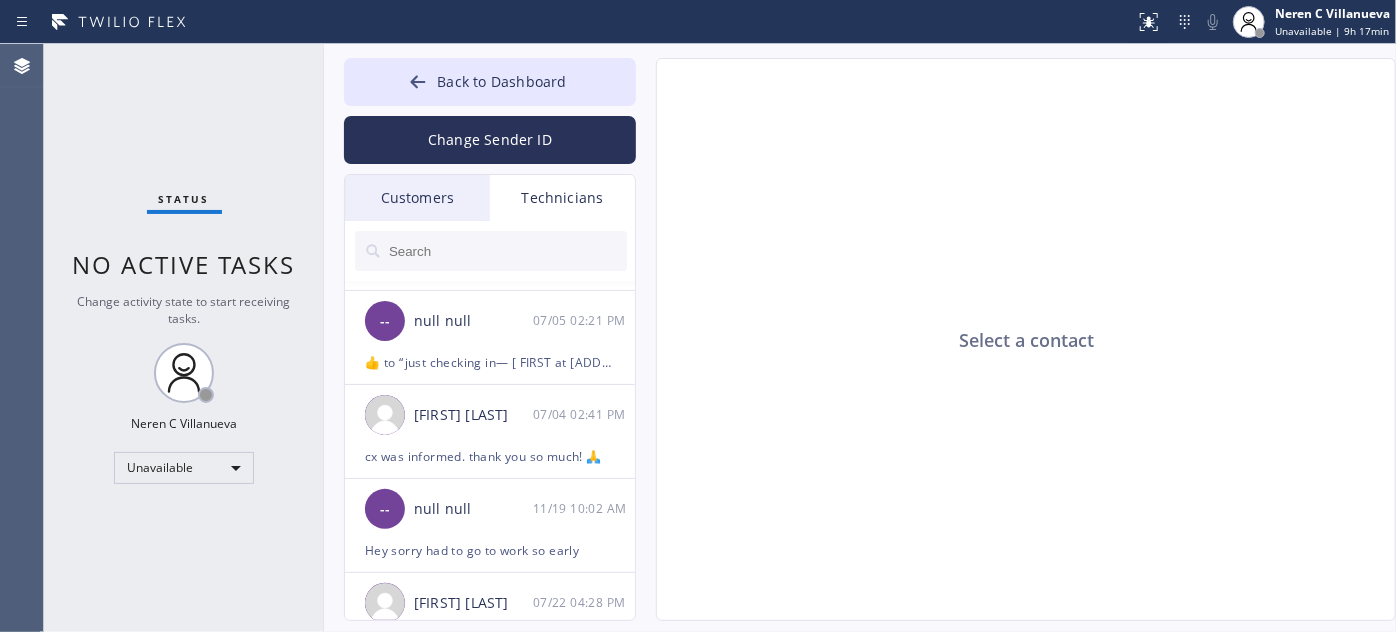 scroll, scrollTop: 272, scrollLeft: 0, axis: vertical 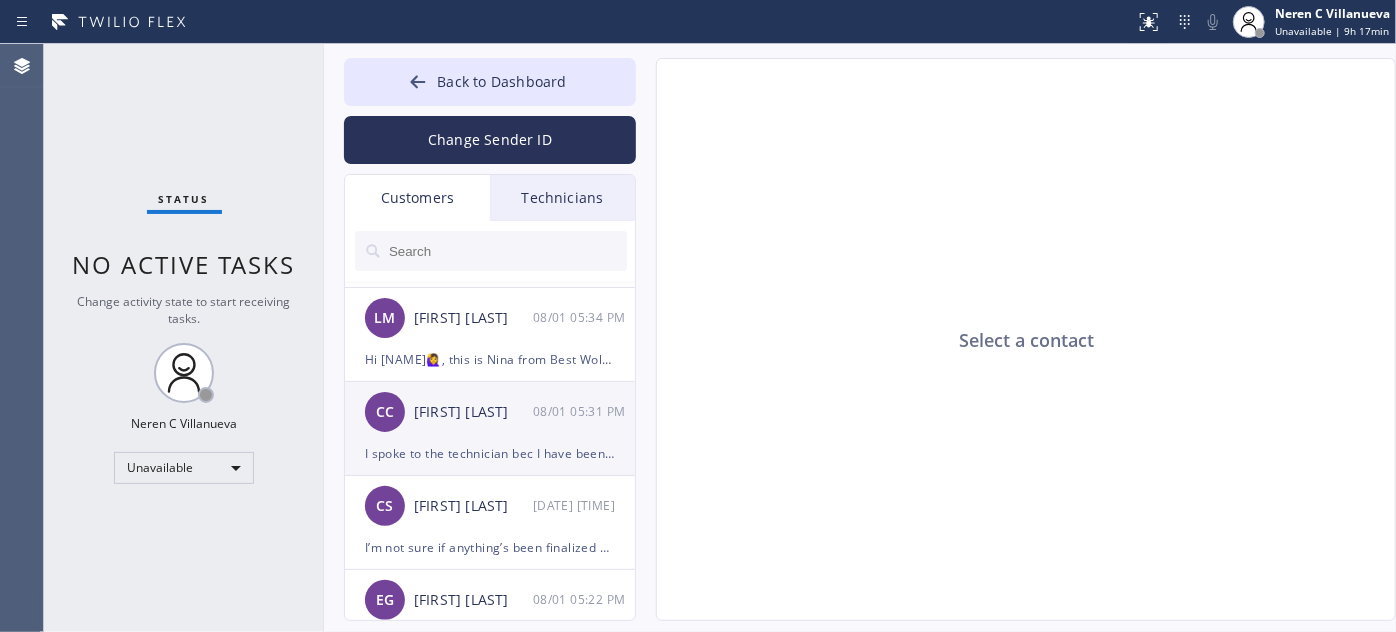 click on "I spoke to the technician bec I have been waiting x the whole day?
I reschedule it x next Fri." at bounding box center (490, 453) 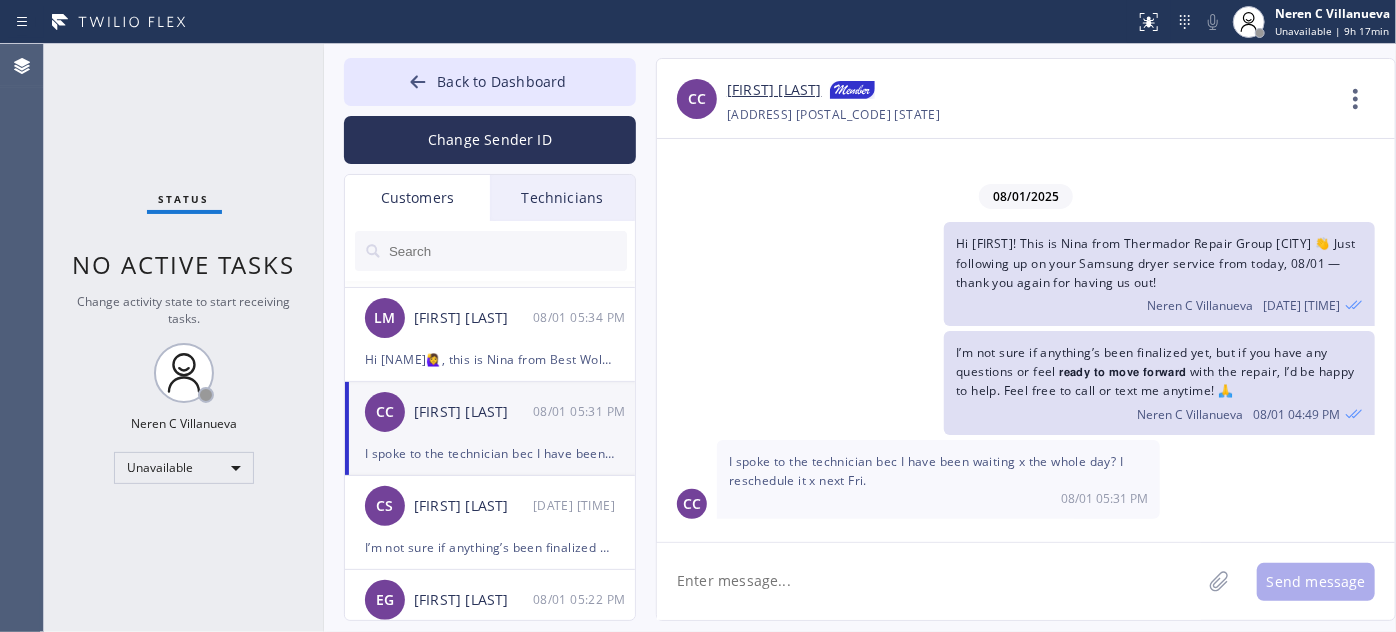 click 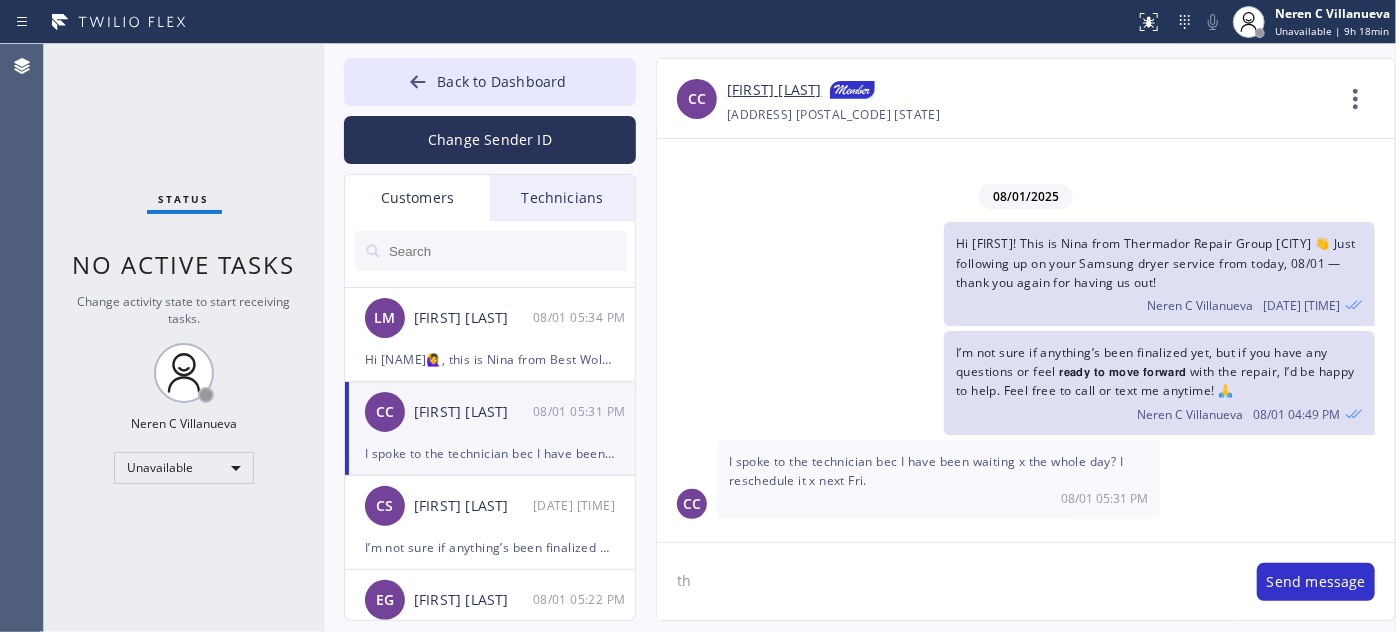 type on "t" 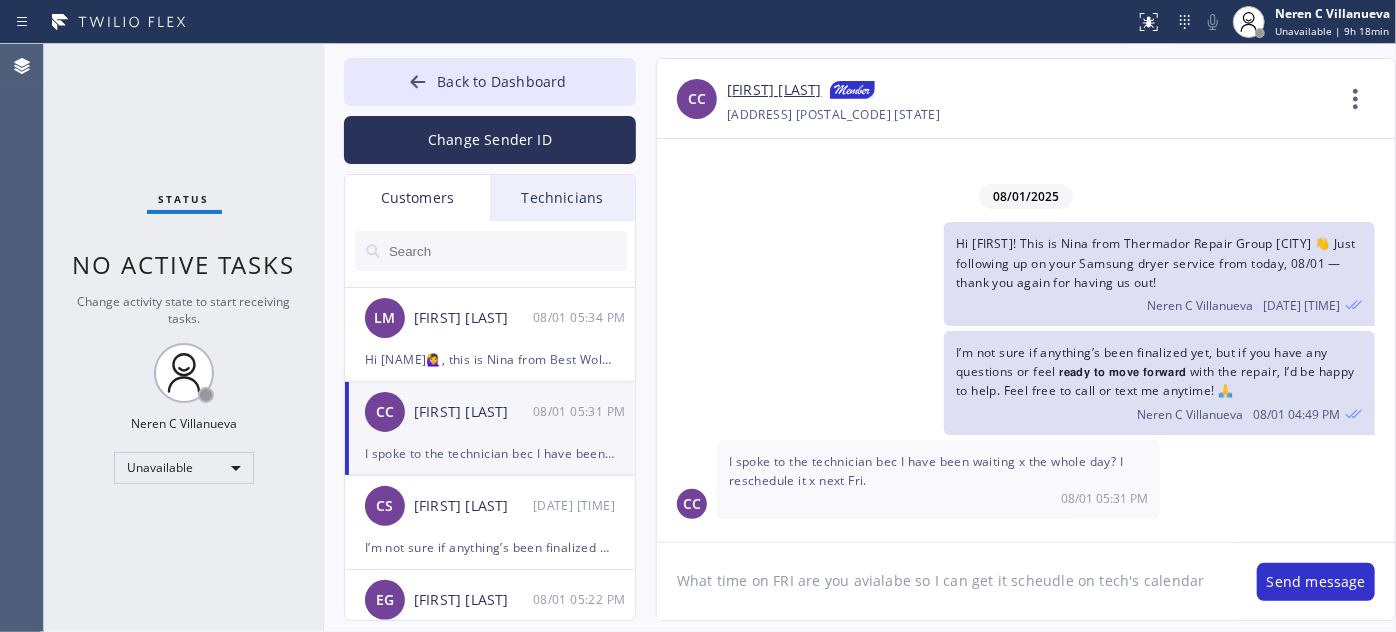 type on "What time on FRI are you avialabe so I can get it scheudle on tech's calendar?" 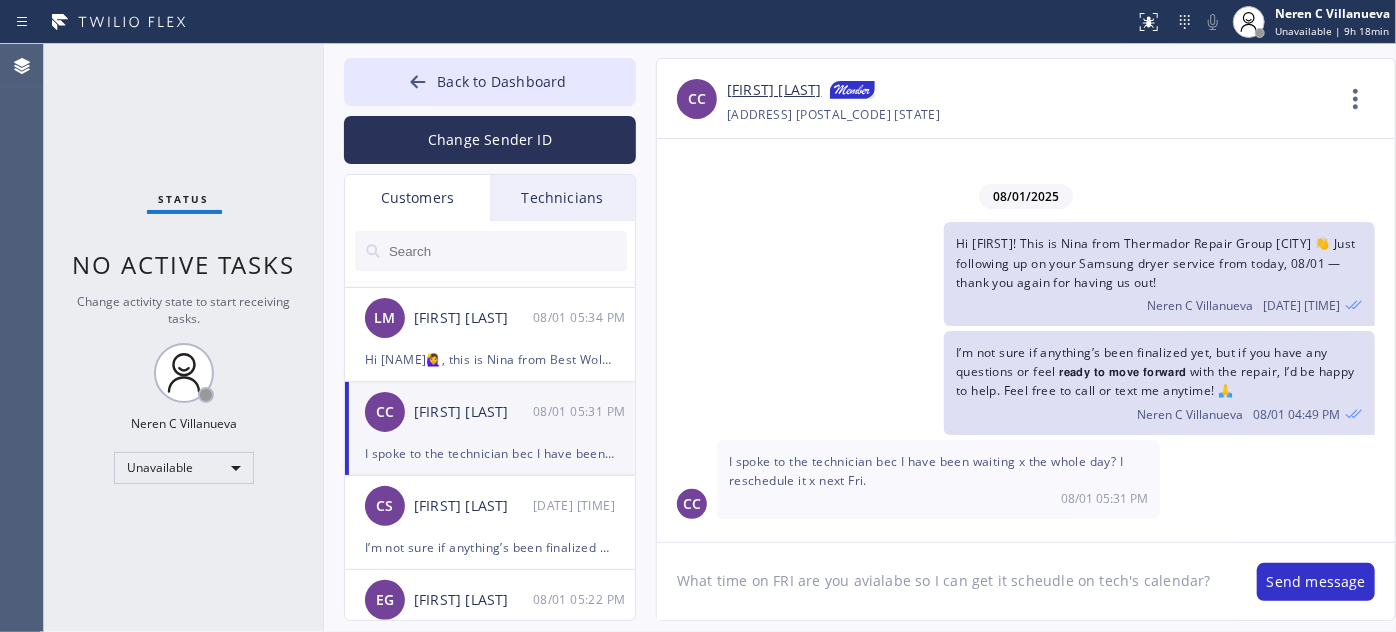 drag, startPoint x: 1196, startPoint y: 582, endPoint x: 664, endPoint y: 598, distance: 532.24054 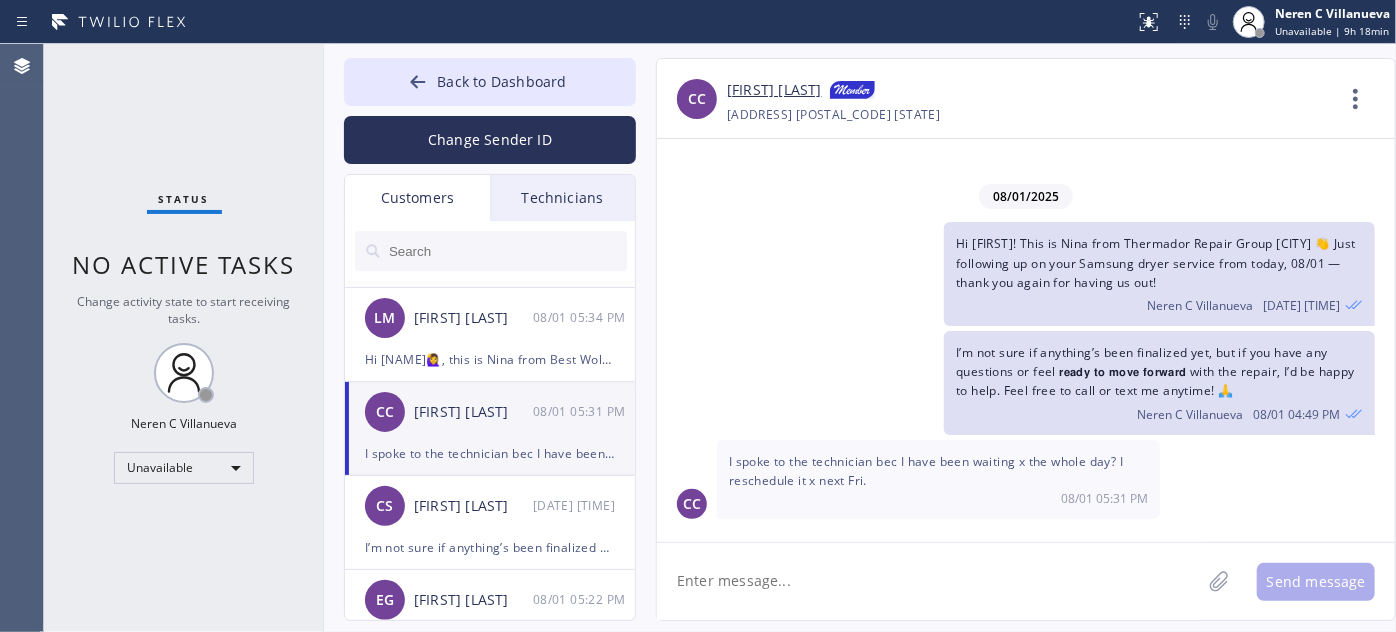 paste on "What time works best for you this Friday so I can get it scheduled on the tech’s calendar?" 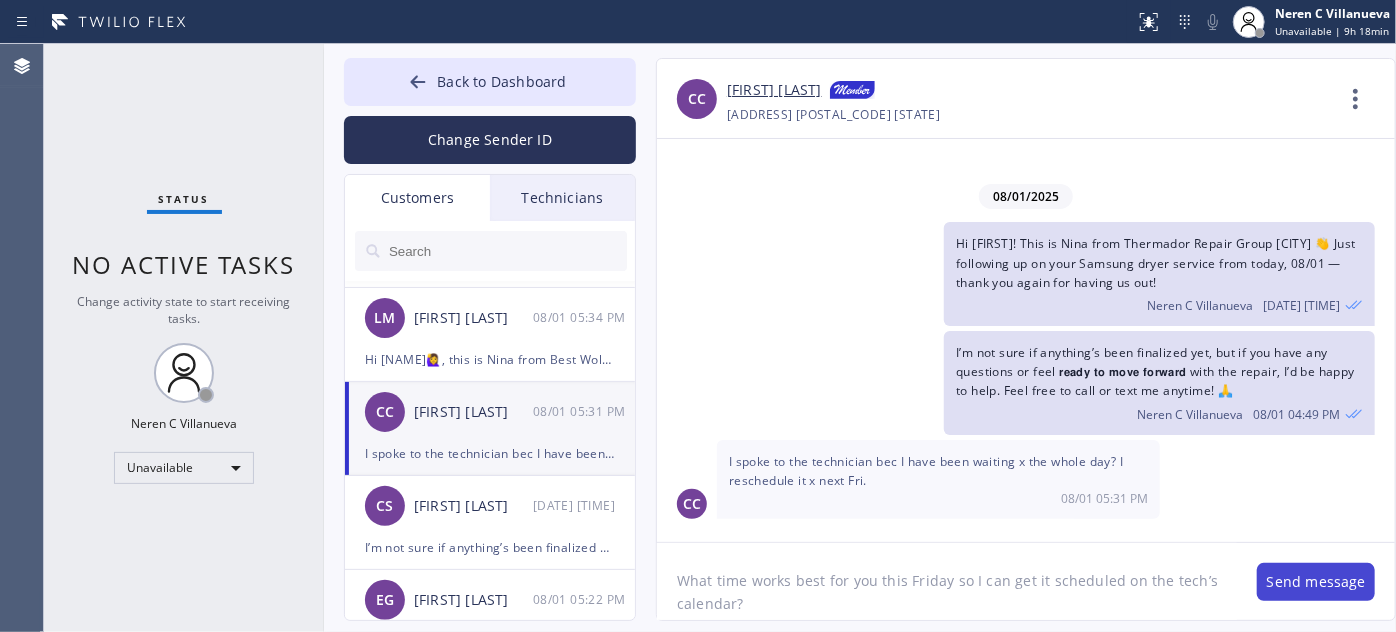 type on "What time works best for you this Friday so I can get it scheduled on the tech’s calendar?" 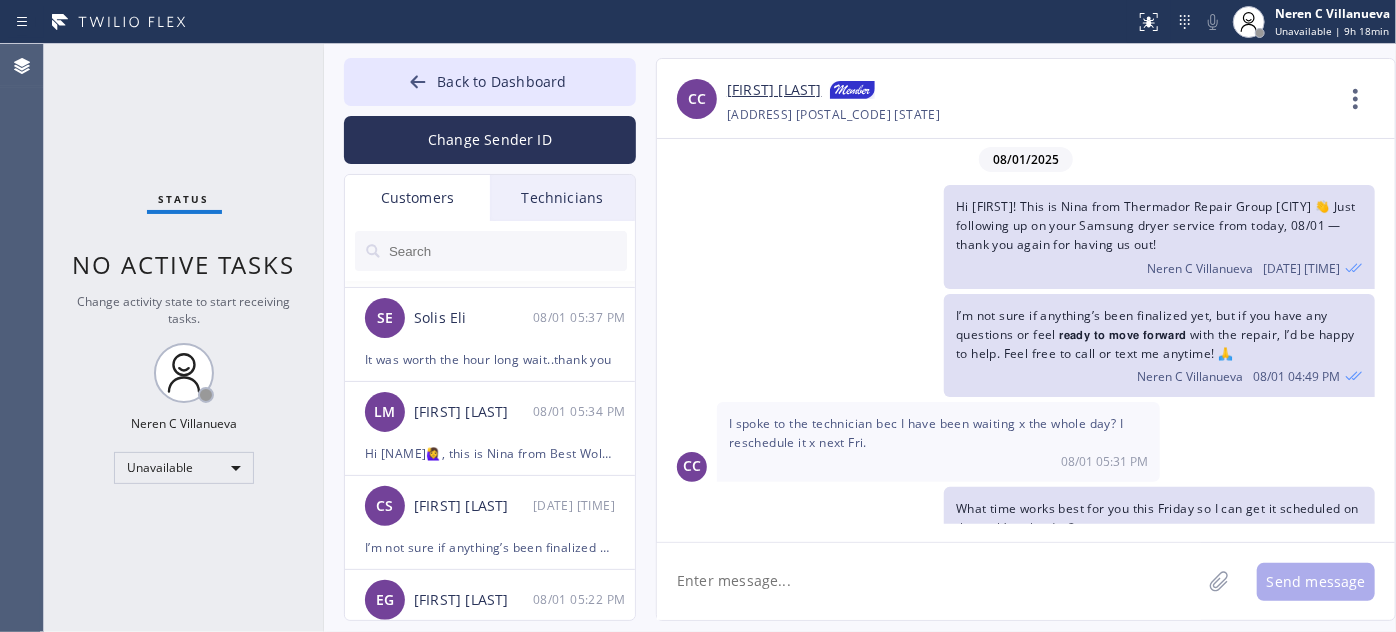 scroll, scrollTop: 50, scrollLeft: 0, axis: vertical 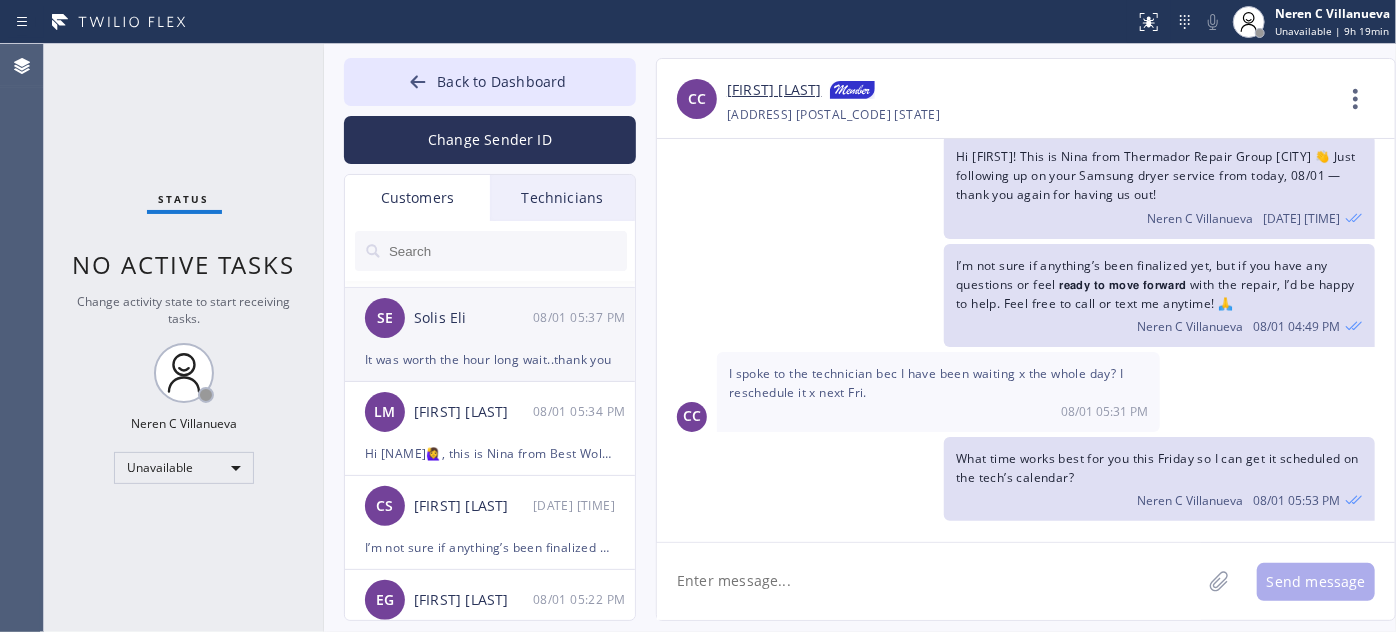 click on "It was worth the hour long wait..thank you" at bounding box center [490, 359] 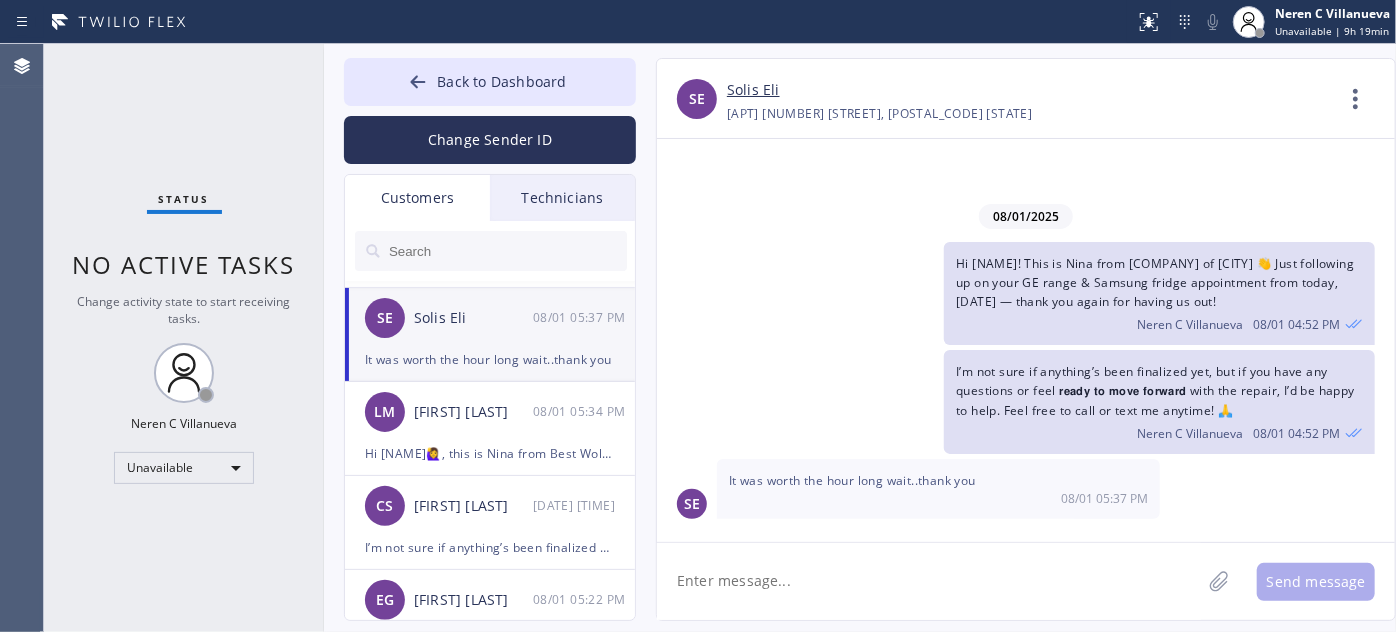 scroll, scrollTop: 0, scrollLeft: 0, axis: both 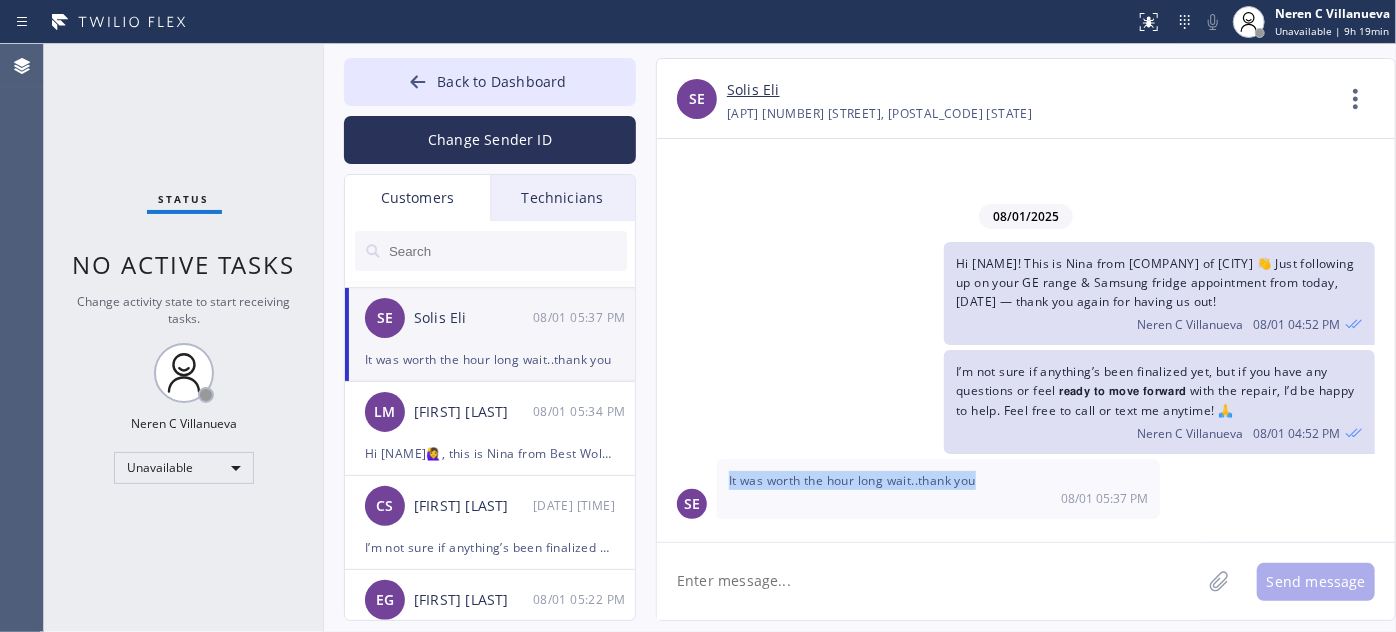 drag, startPoint x: 728, startPoint y: 475, endPoint x: 1093, endPoint y: 481, distance: 365.04932 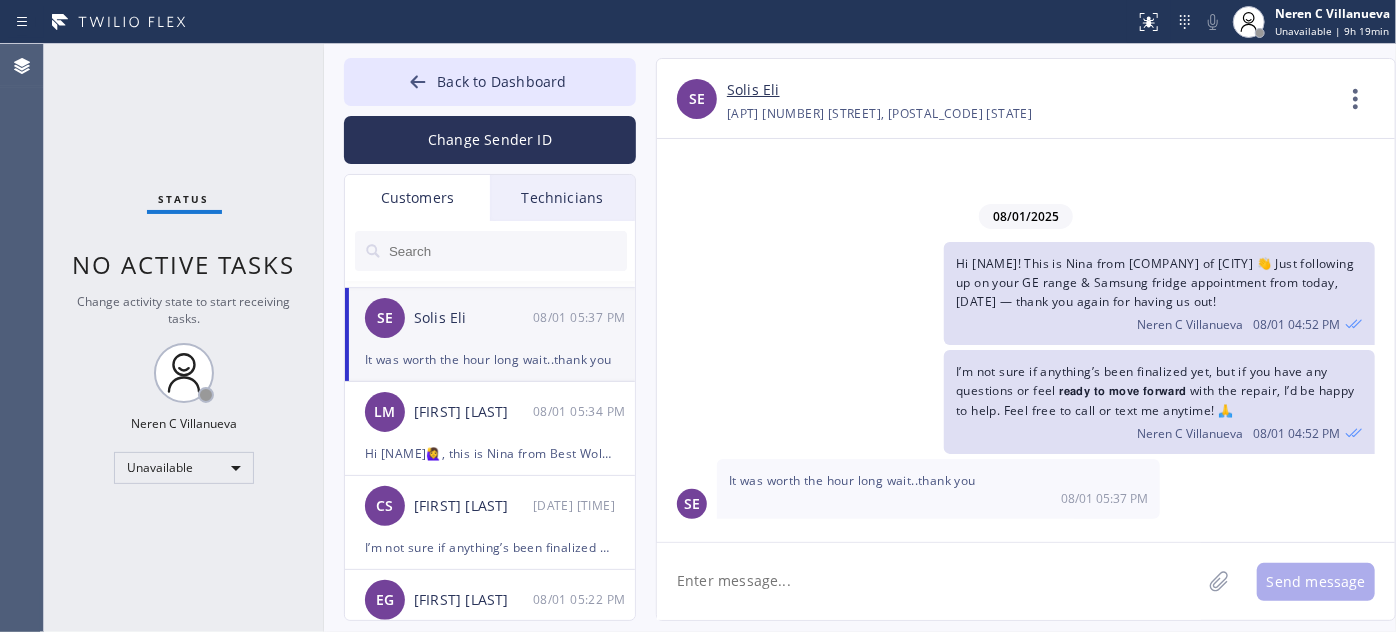paste on "Aww, that really means a lot—thank you for your patience! 😊 I'm so glad we could help out today. If anything else comes up, I'm just a text or call away!" 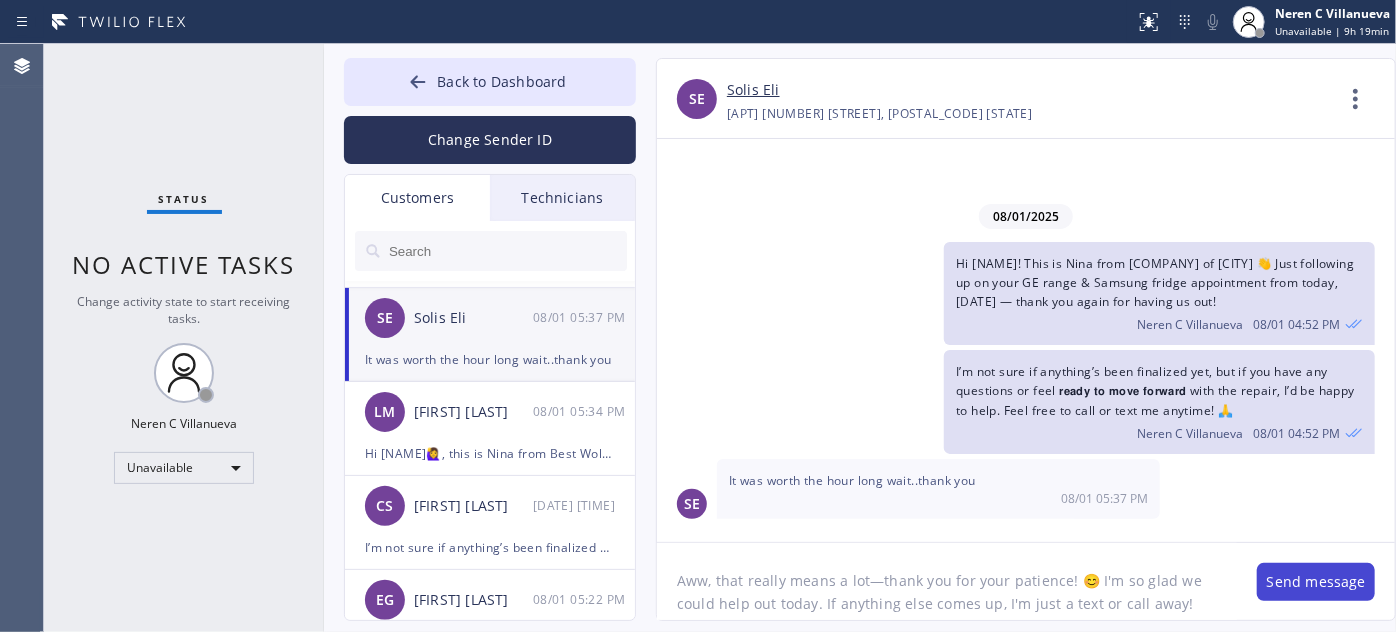type on "Aww, that really means a lot—thank you for your patience! 😊 I'm so glad we could help out today. If anything else comes up, I'm just a text or call away!" 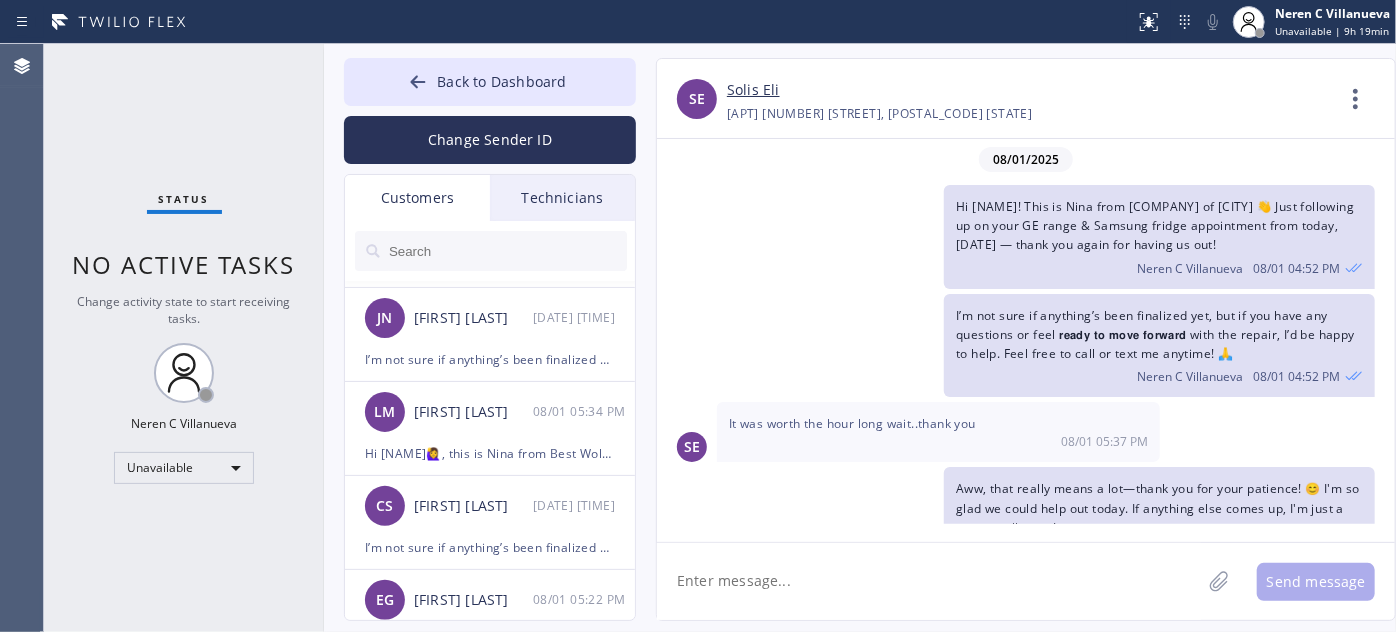 scroll, scrollTop: 50, scrollLeft: 0, axis: vertical 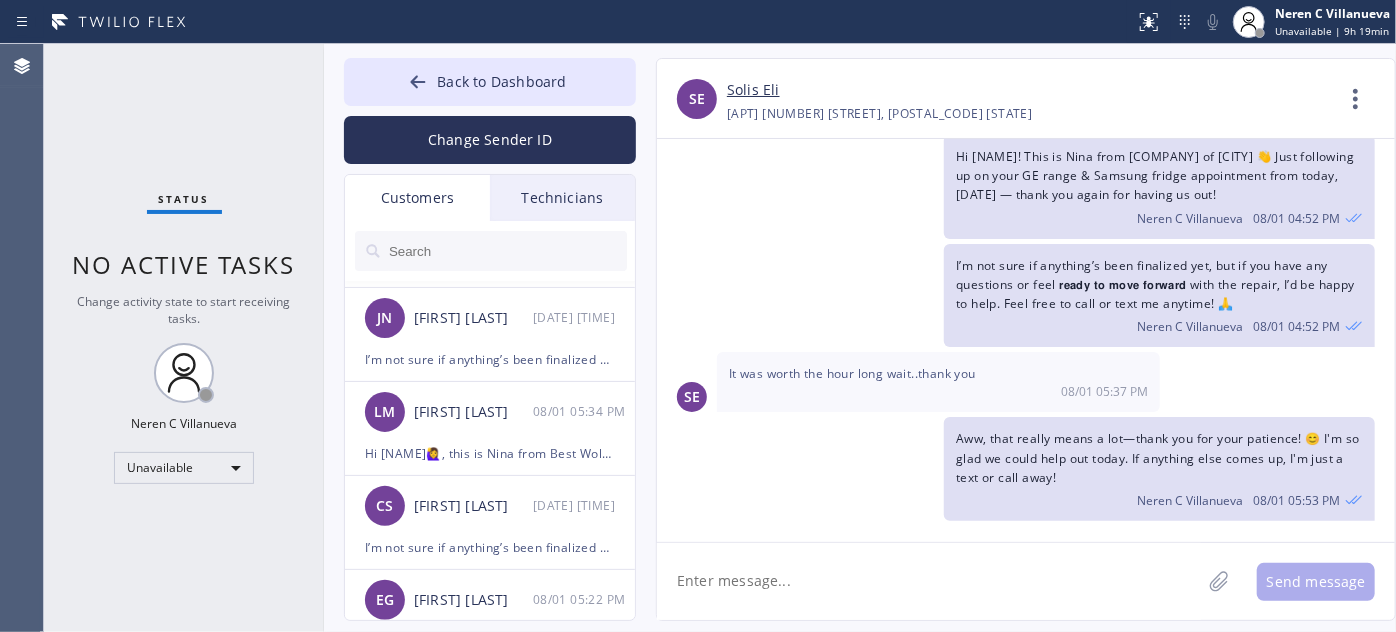 paste on "Also, Just a friendly 📌 reminder—we’re here for all your future needs!🔥 We’ve got special promos this month on 𝗛𝗩𝗔𝗖, 𝗺𝗮𝗶𝗻𝘁𝗲𝗻𝗮𝗻𝗰𝗲/𝗮𝗽𝗽𝗹𝗶𝗮𝗻𝗰𝗲 𝗿𝗲𝗽𝗮𝗶𝗿, 𝗽𝗹𝘂𝗺𝗯𝗶𝗻𝗴, 𝗲𝗹𝗲𝗰𝘁𝗿𝗶𝗰𝗮𝗹 𝘄𝗼𝗿𝗸, 𝗮𝗶𝗿 𝗱𝘂𝗰𝘁, 𝗿𝗲𝗺𝗼𝘁𝗲 𝗳𝗶𝘅 𝗮𝗻𝗱 even 𝗵𝗼𝗺𝗲 𝗰𝗹𝗲𝗮𝗻𝗶𝗻𝗴. Let me know—I’d be happy to get you scheduled! 😊" 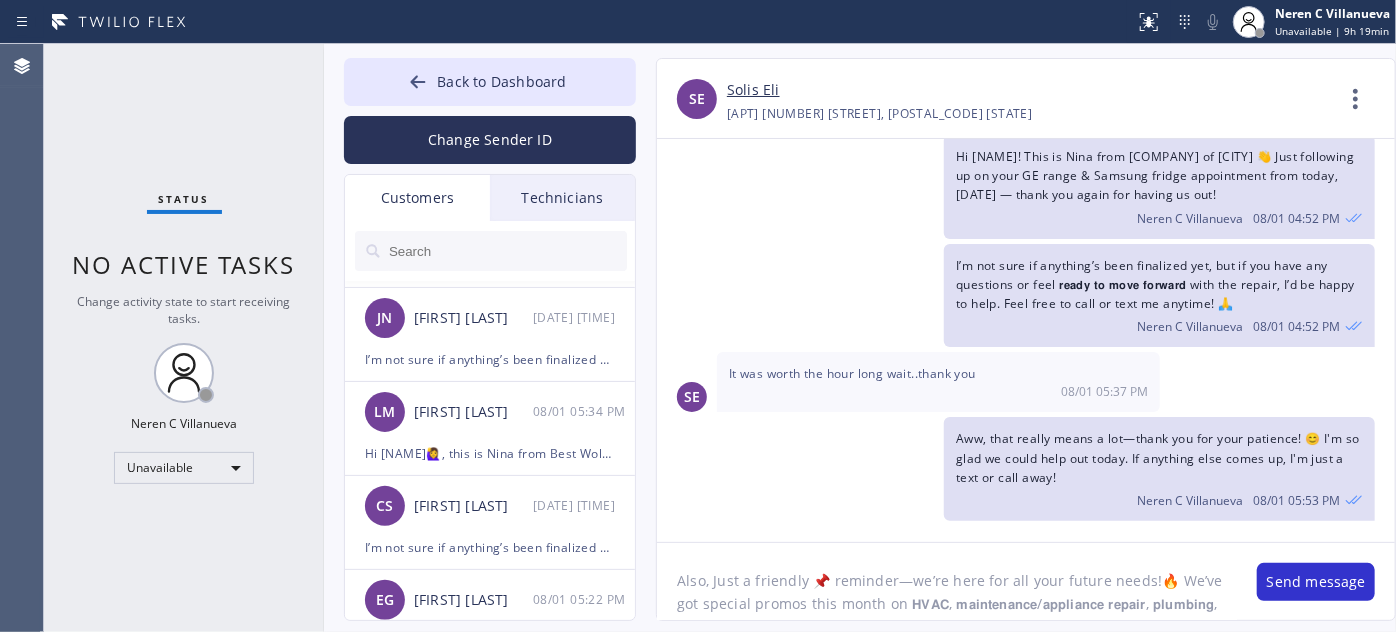 scroll, scrollTop: 40, scrollLeft: 0, axis: vertical 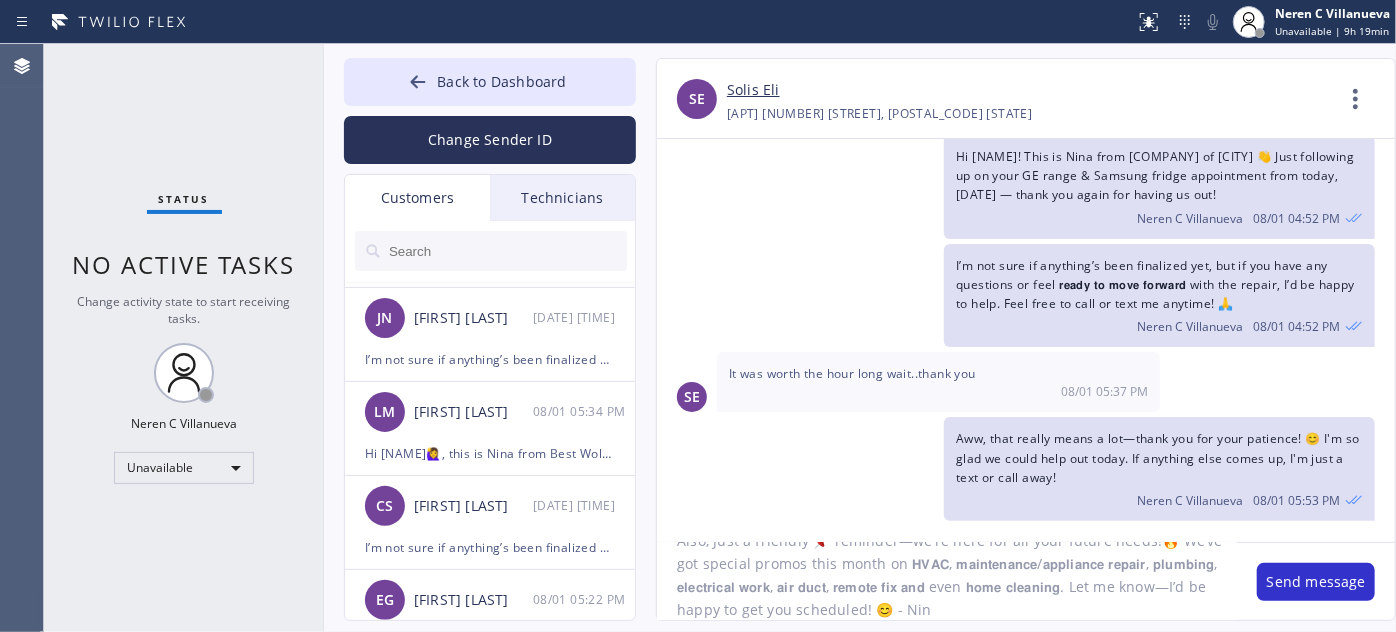 type on "Also, Just a friendly 📌 reminder—we’re here for all your future needs!🔥 We’ve got special promos this month on 𝗛𝗩𝗔𝗖, 𝗺𝗮𝗶𝗻𝘁𝗲𝗻𝗮𝗻𝗰𝗲/𝗮𝗽𝗽𝗹𝗶𝗮𝗻𝗰𝗲 𝗿𝗲𝗽𝗮𝗶𝗿, 𝗽𝗹𝘂𝗺𝗯𝗶𝗻𝗴, 𝗲𝗹𝗲𝗰𝘁𝗿𝗶𝗰𝗮𝗹 𝘄𝗼𝗿𝗸, 𝗮𝗶𝗿 𝗱𝘂𝗰𝘁, 𝗿𝗲𝗺𝗼𝘁𝗲 𝗳𝗶𝘅 𝗮𝗻𝗱 even 𝗵𝗼𝗺𝗲 𝗰𝗹𝗲𝗮𝗻𝗶𝗻𝗴. Let me know—I’d be happy to get you scheduled! 😊 - [FIRST]" 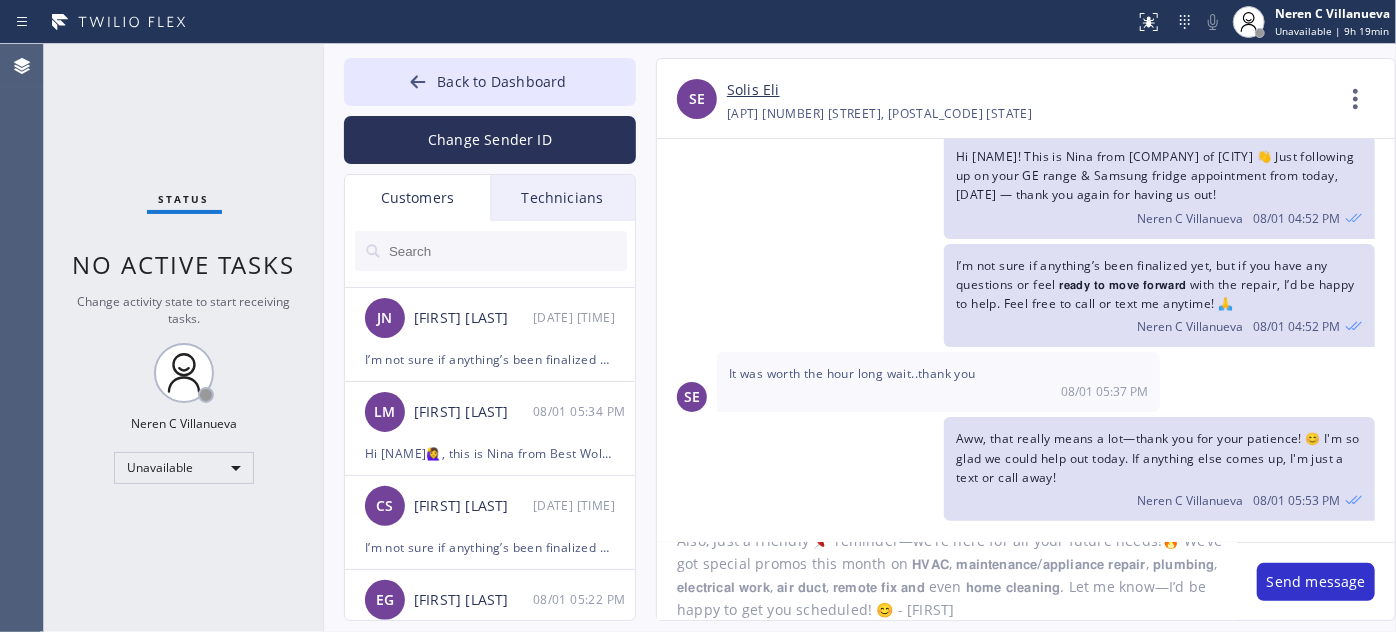 type 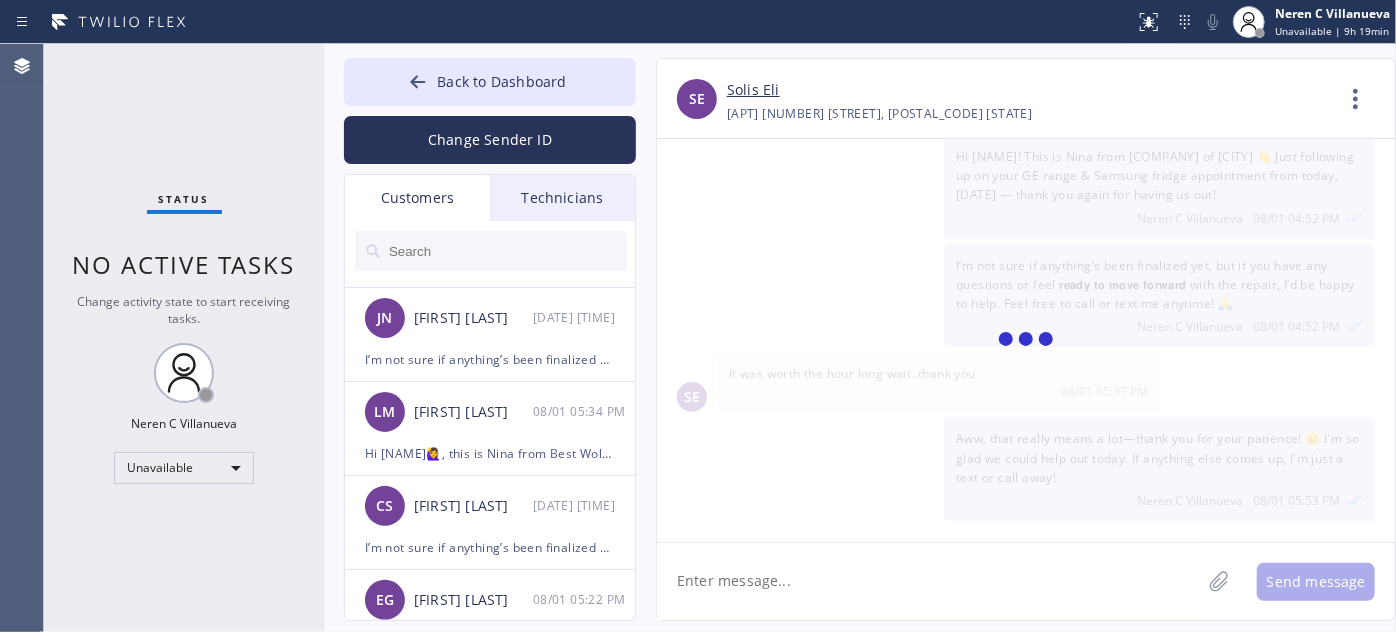 scroll, scrollTop: 0, scrollLeft: 0, axis: both 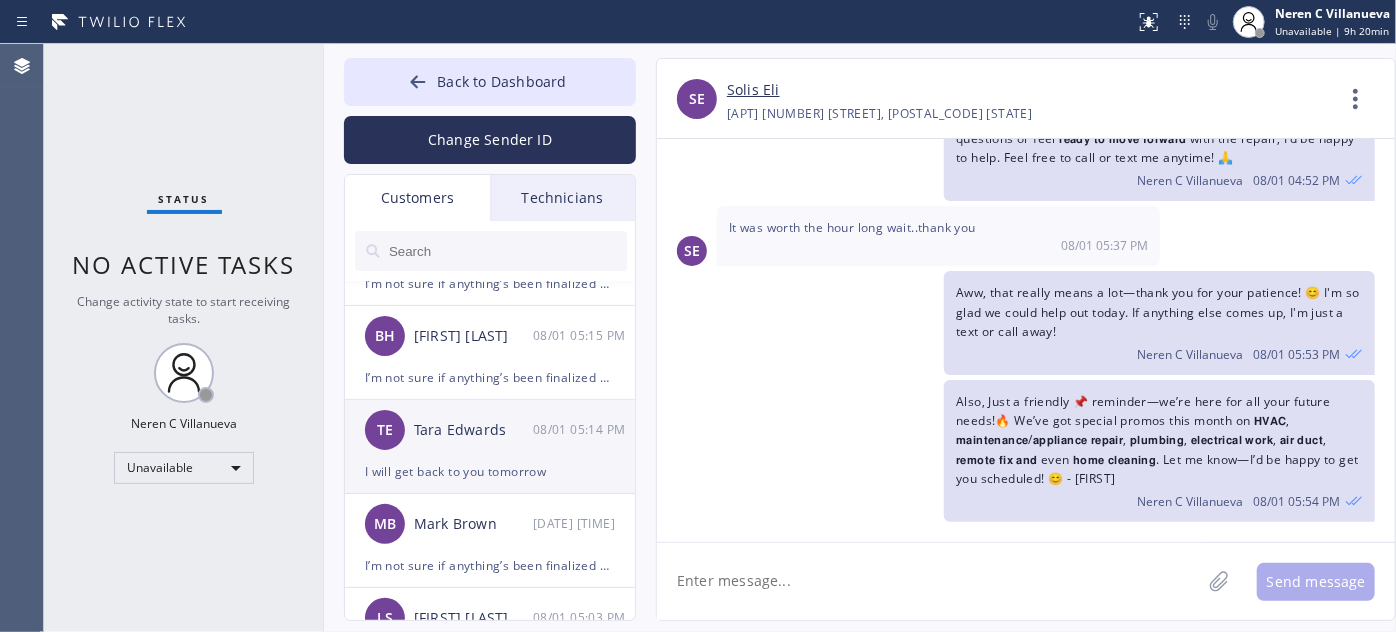 click on "I will get back to you tomorrow" at bounding box center (490, 471) 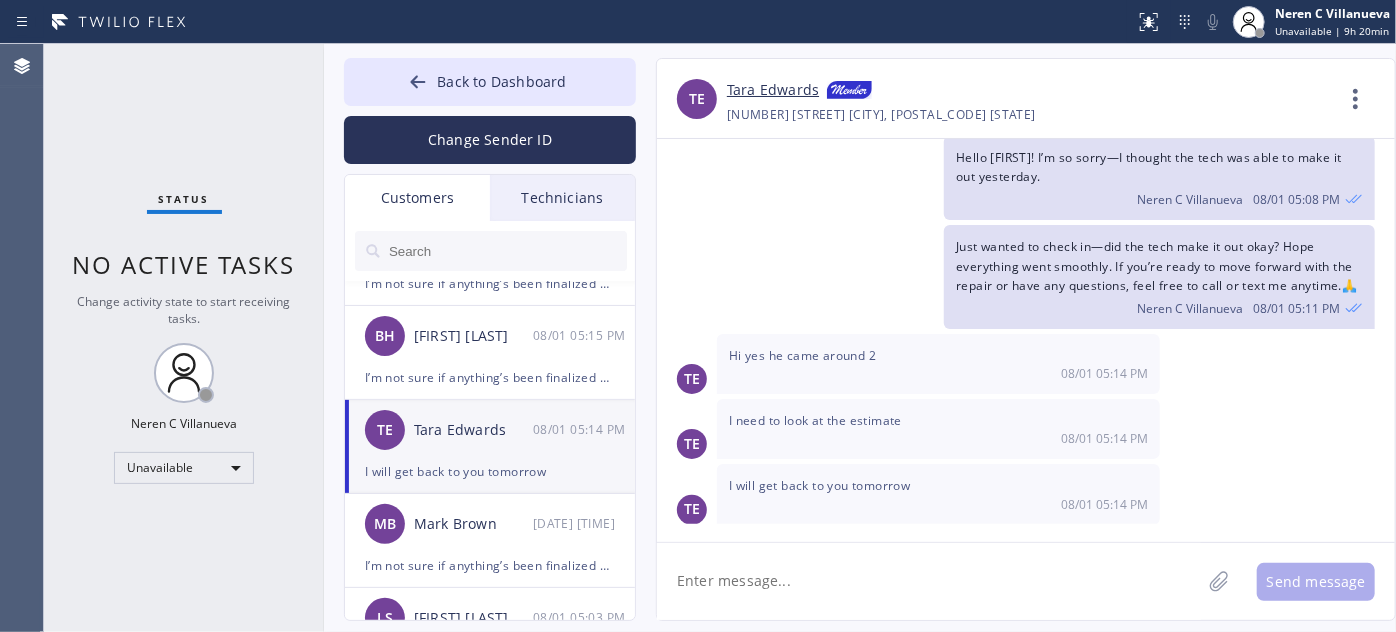 scroll, scrollTop: 199, scrollLeft: 0, axis: vertical 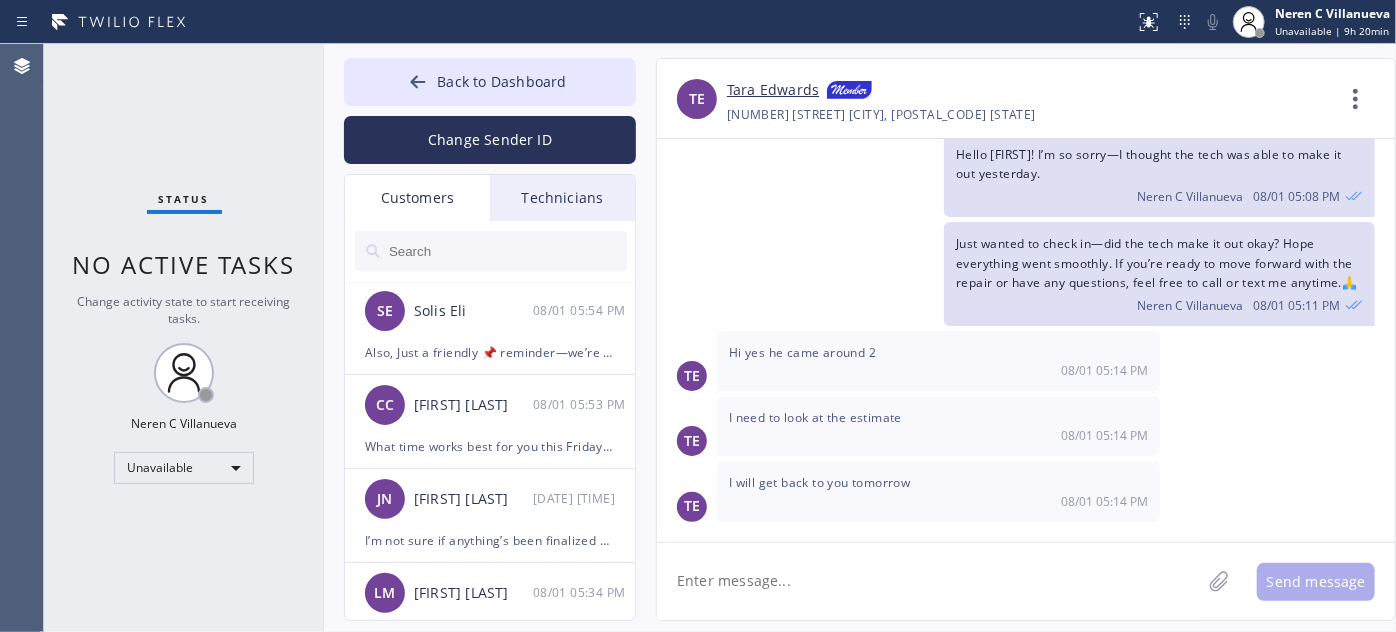 click at bounding box center [507, 251] 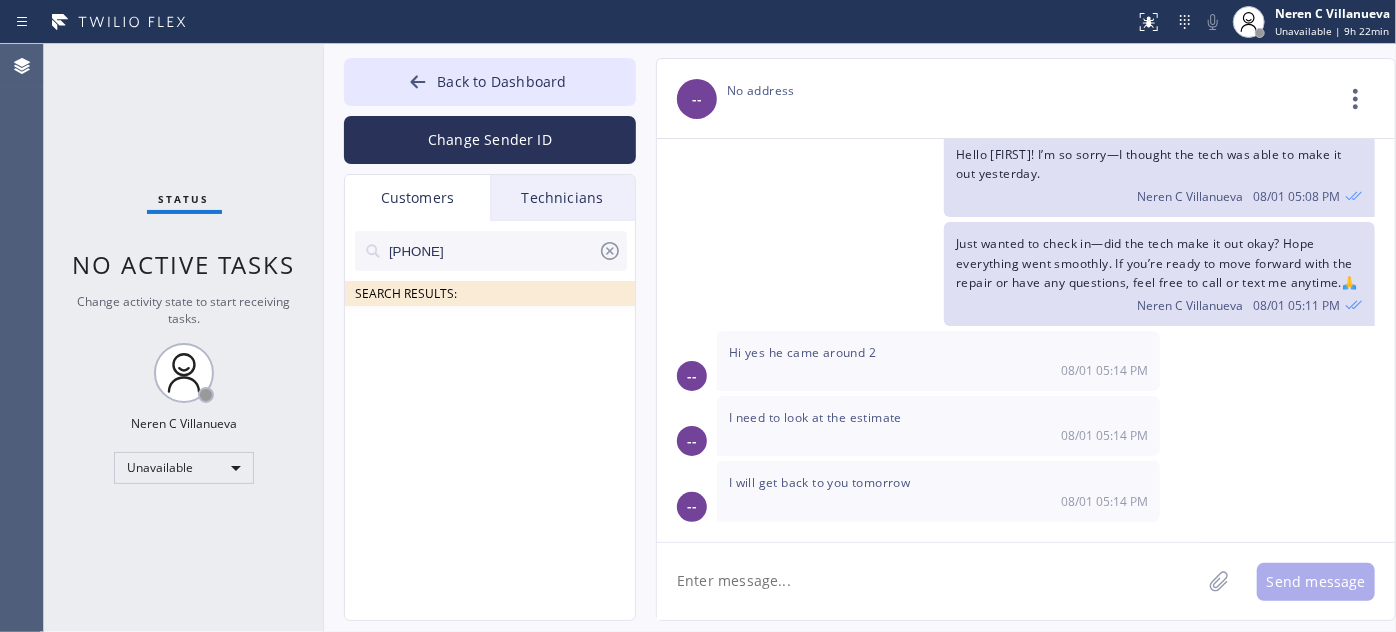 click on "[PHONE]" at bounding box center [492, 251] 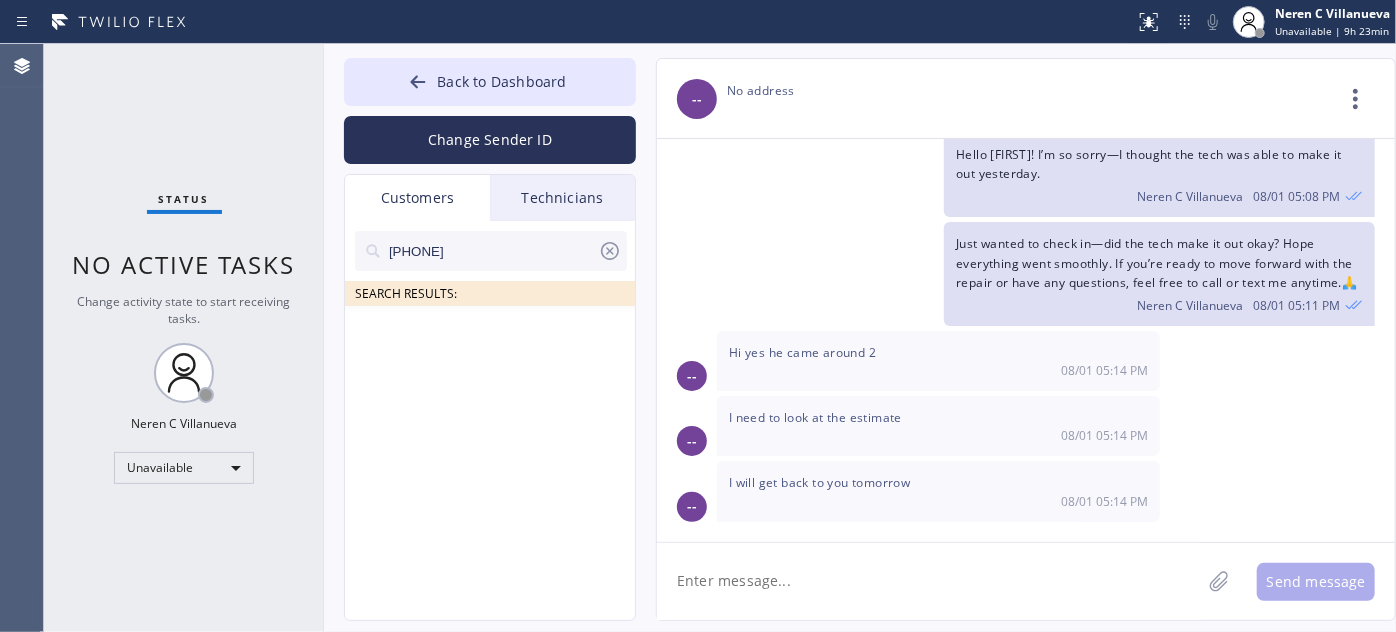 drag, startPoint x: 453, startPoint y: 252, endPoint x: 301, endPoint y: 243, distance: 152.26622 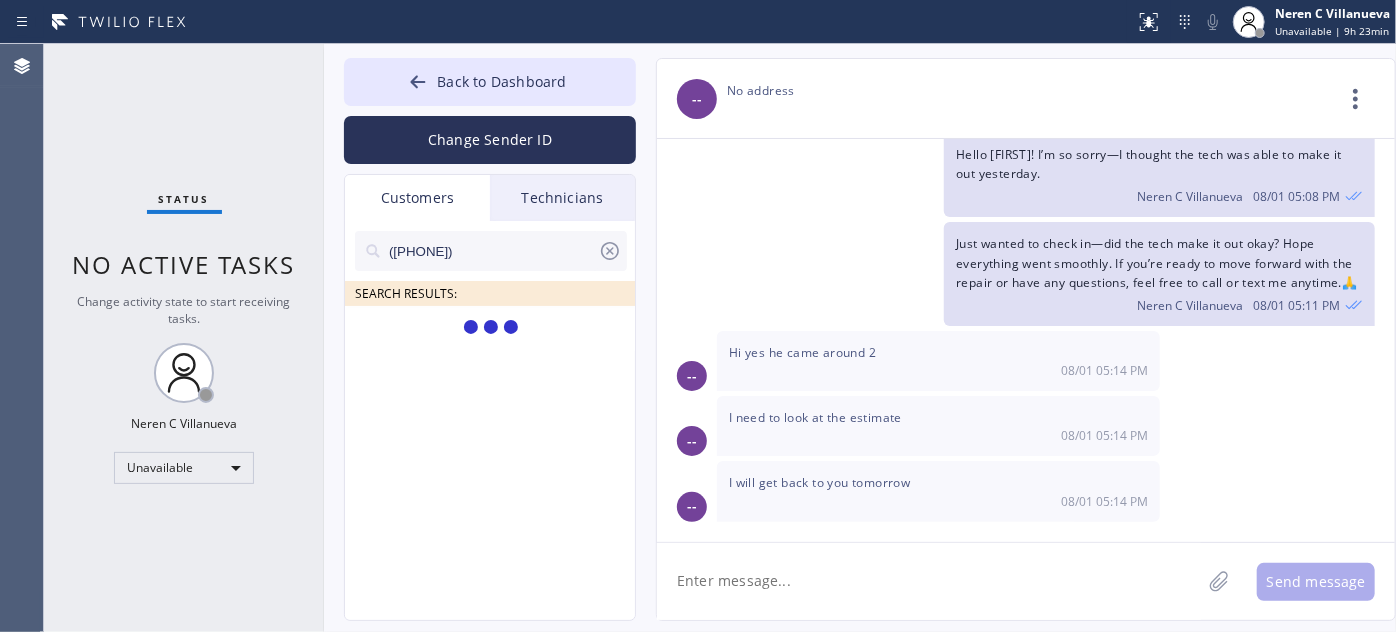 type on "([PHONE])" 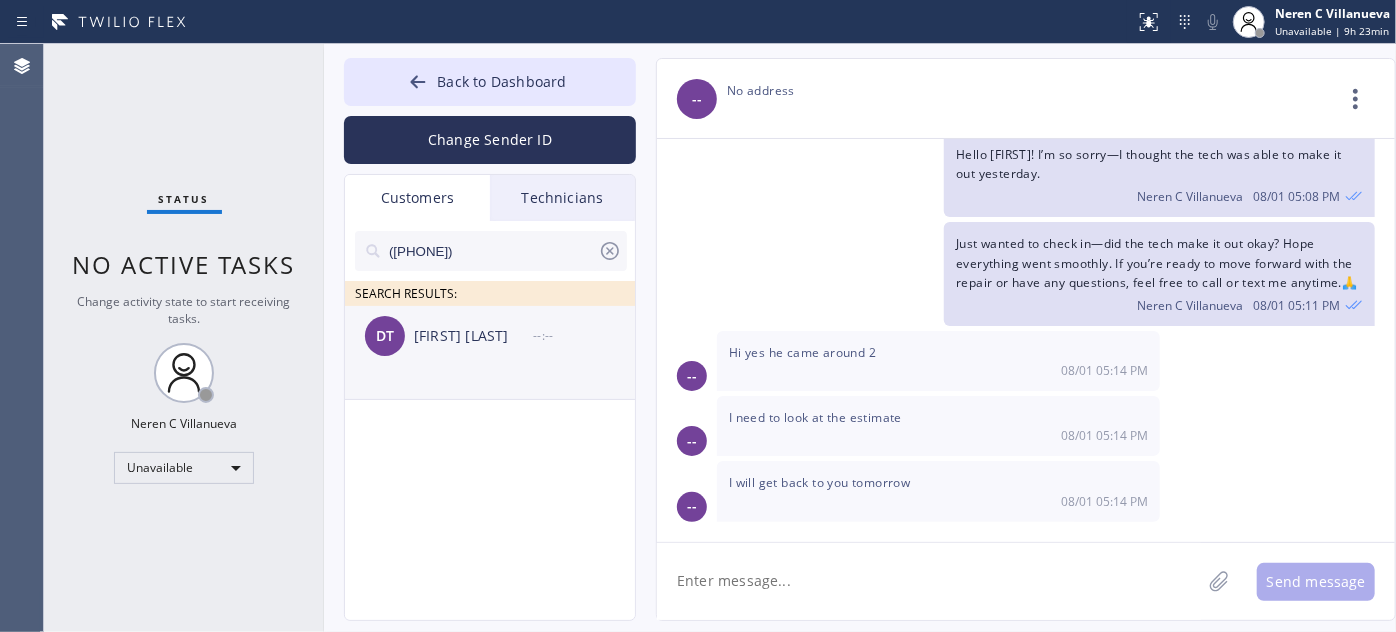 drag, startPoint x: 539, startPoint y: 362, endPoint x: 632, endPoint y: 373, distance: 93.64828 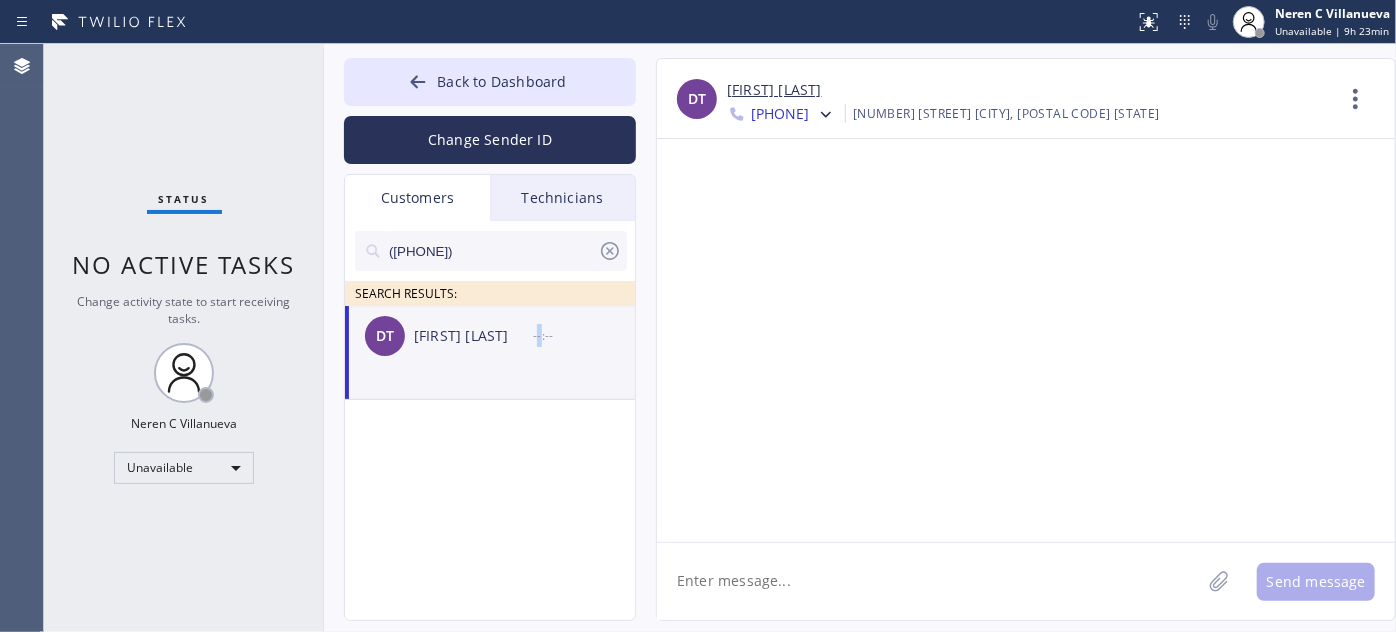 scroll, scrollTop: 0, scrollLeft: 0, axis: both 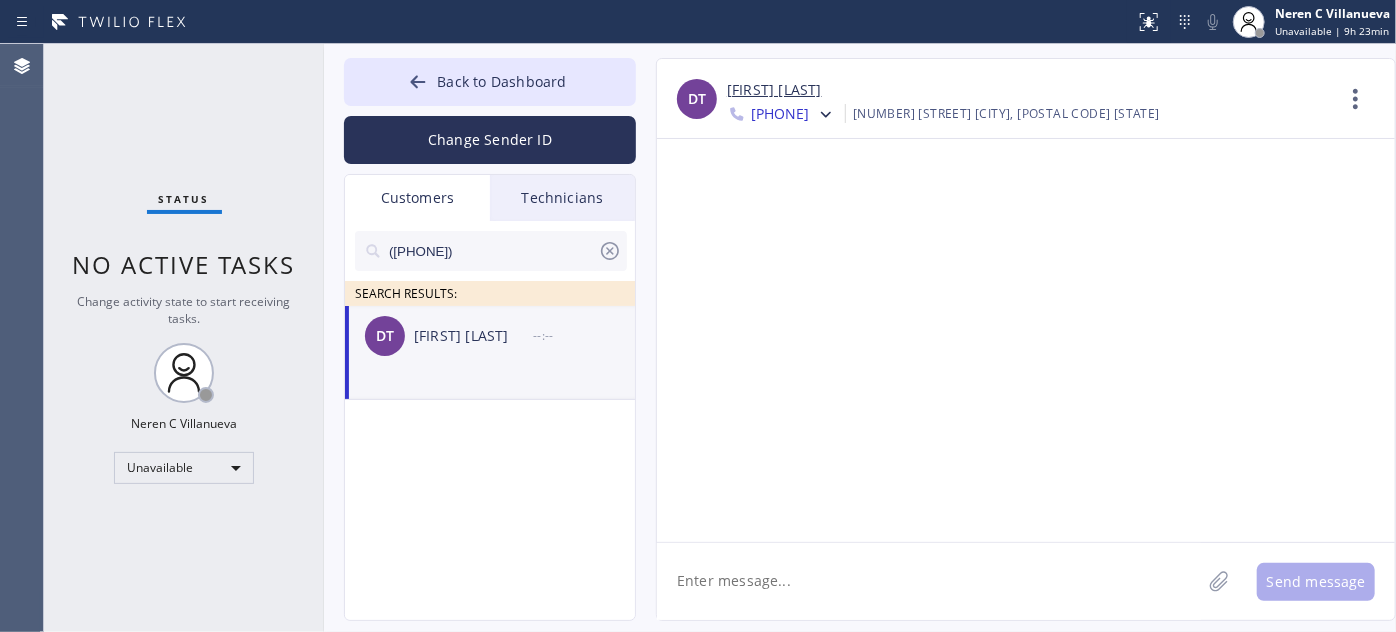 paste on "Hi [FIRST]! This is Nina from Calumet Heights Appliance Repair 👋 Just following up on your XXXX appointment from today, [DATE] — thank you again for having us out!" 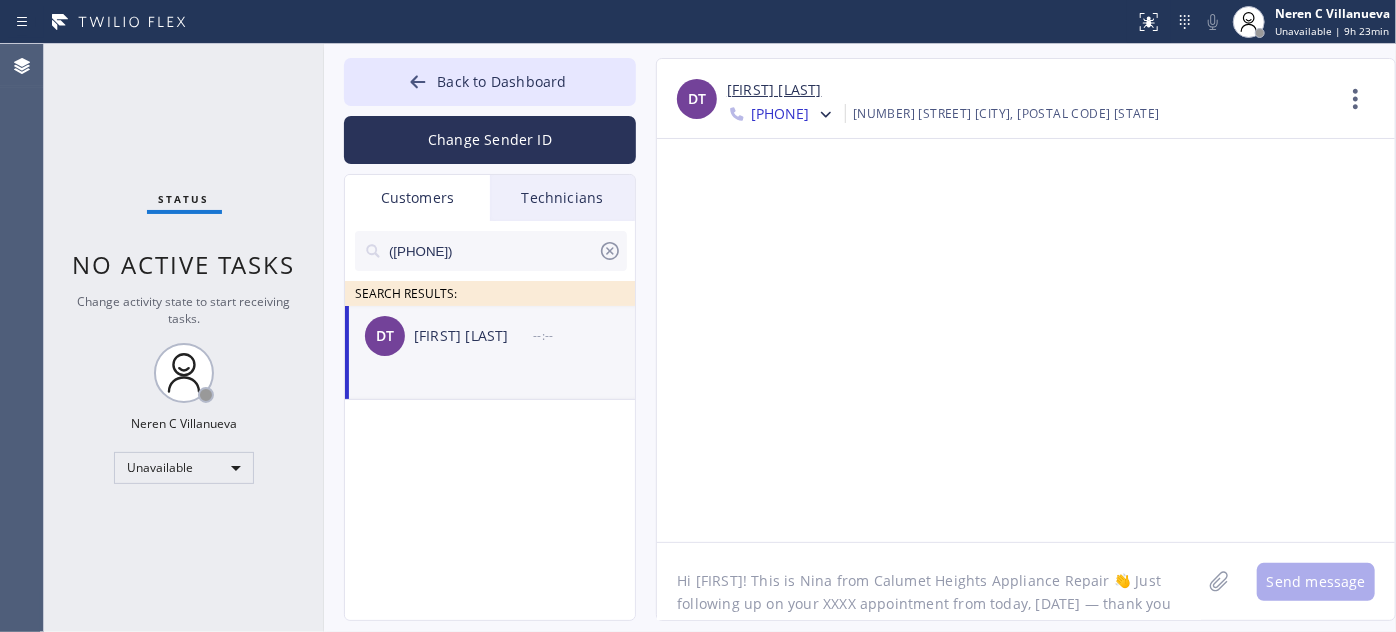 scroll, scrollTop: 16, scrollLeft: 0, axis: vertical 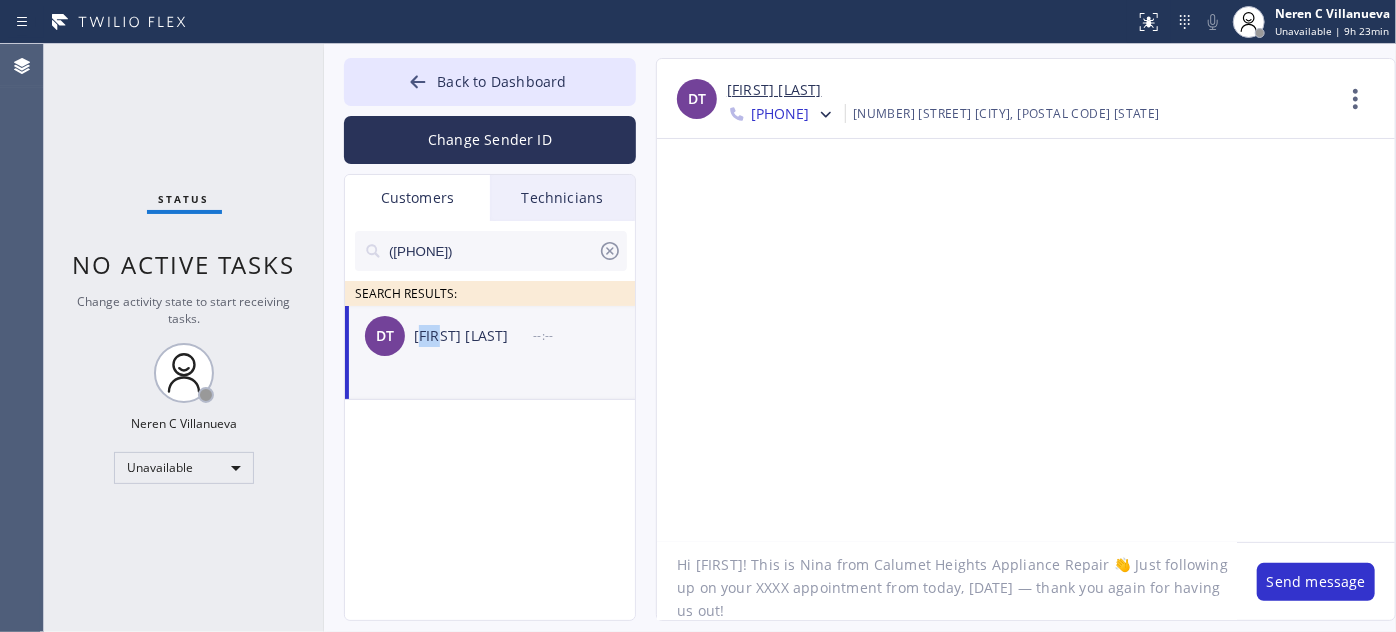 click on "[FIRST] [LAST]" at bounding box center [473, 336] 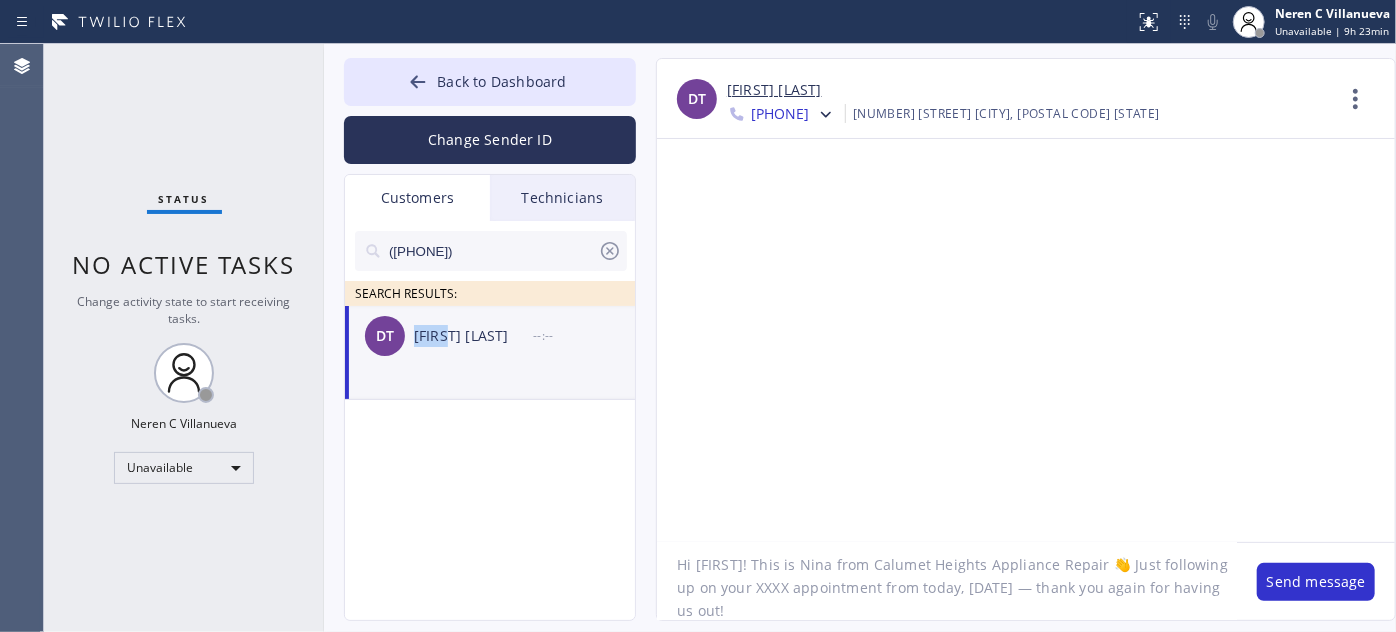 drag, startPoint x: 416, startPoint y: 338, endPoint x: 456, endPoint y: 340, distance: 40.04997 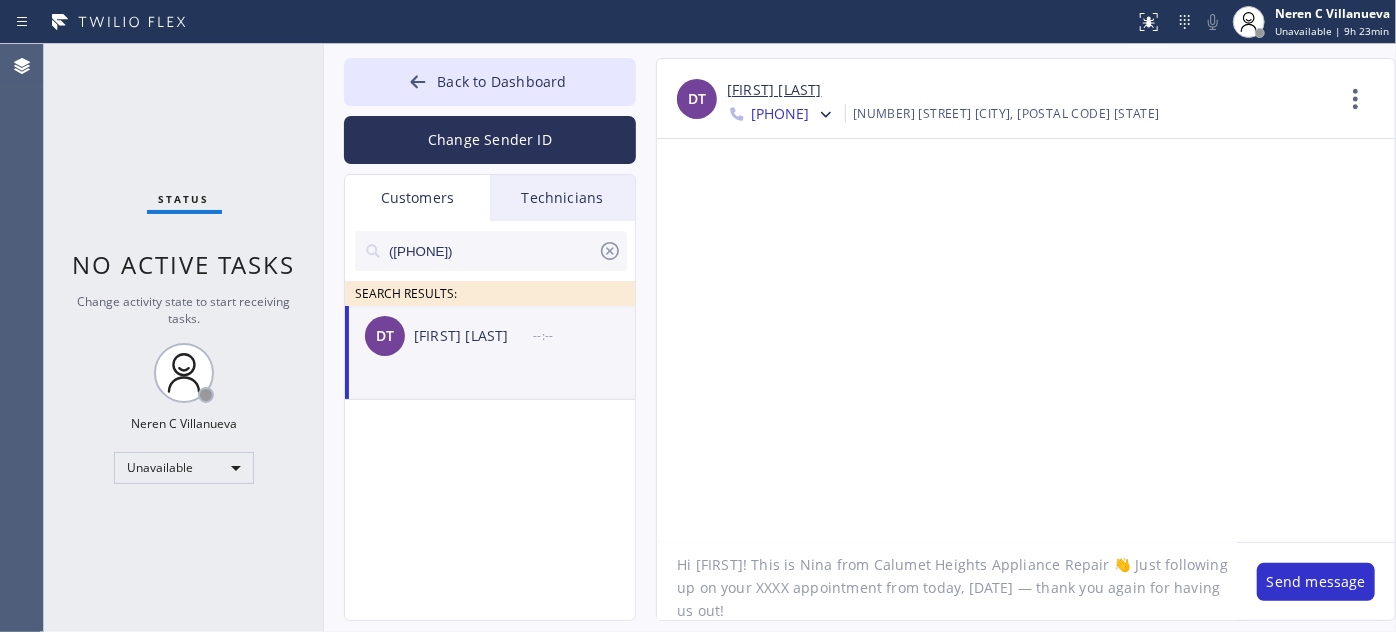 drag, startPoint x: 698, startPoint y: 565, endPoint x: 728, endPoint y: 564, distance: 30.016663 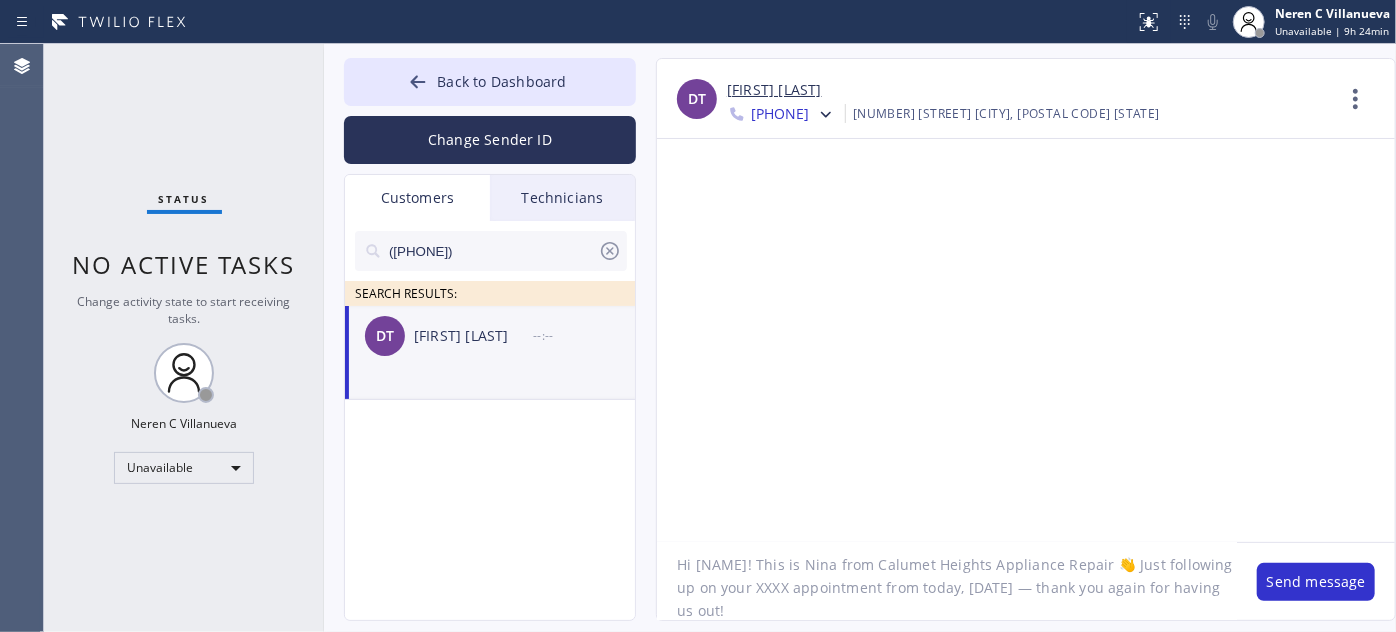 drag, startPoint x: 865, startPoint y: 560, endPoint x: 1093, endPoint y: 563, distance: 228.01973 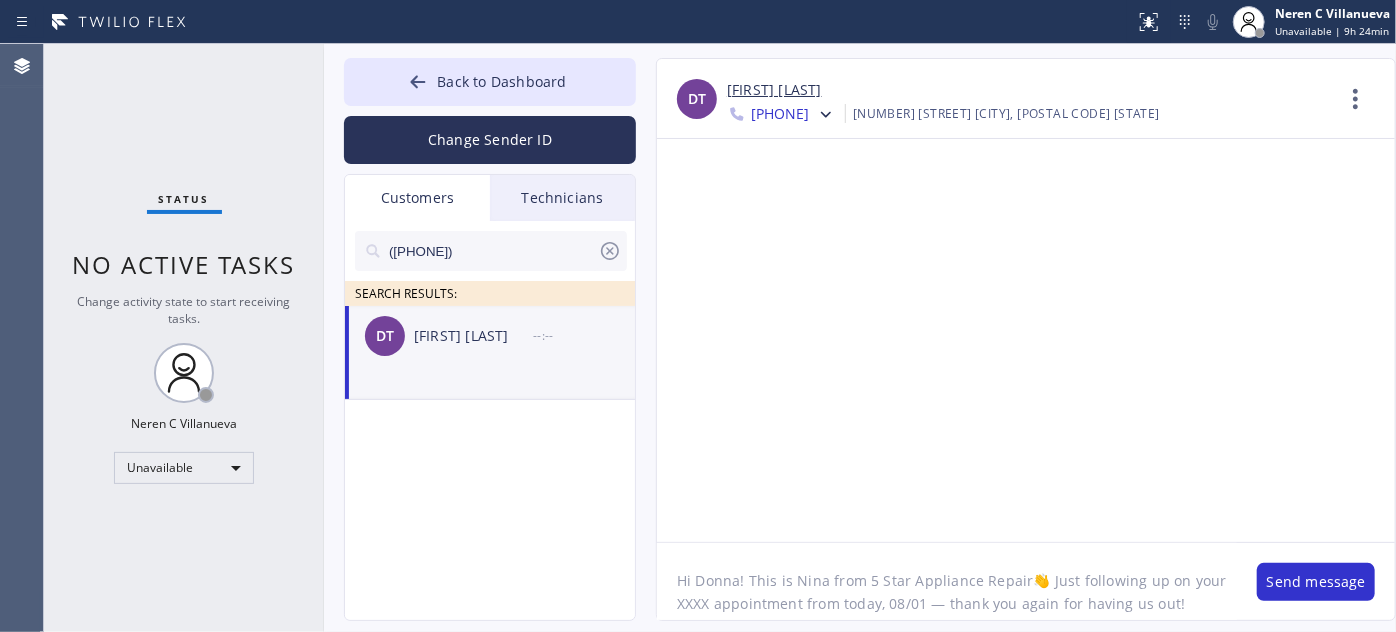 scroll, scrollTop: 0, scrollLeft: 0, axis: both 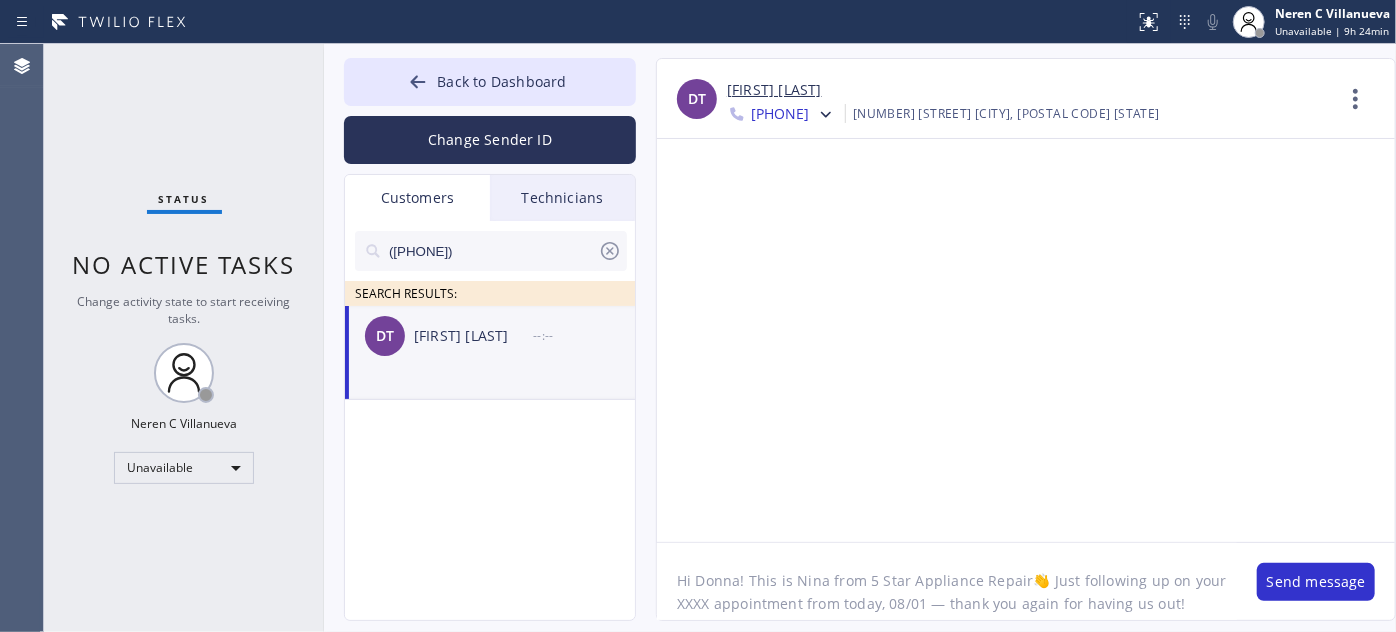 drag, startPoint x: 710, startPoint y: 603, endPoint x: 665, endPoint y: 604, distance: 45.01111 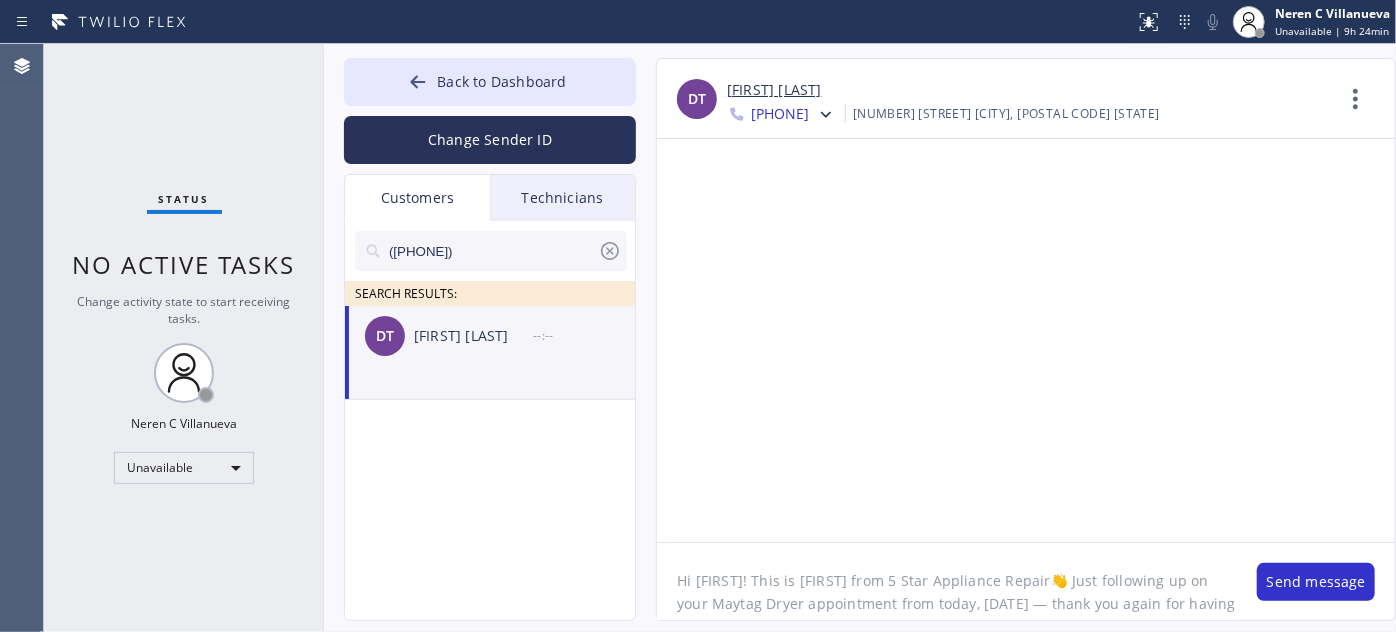 drag, startPoint x: 738, startPoint y: 604, endPoint x: 727, endPoint y: 604, distance: 11 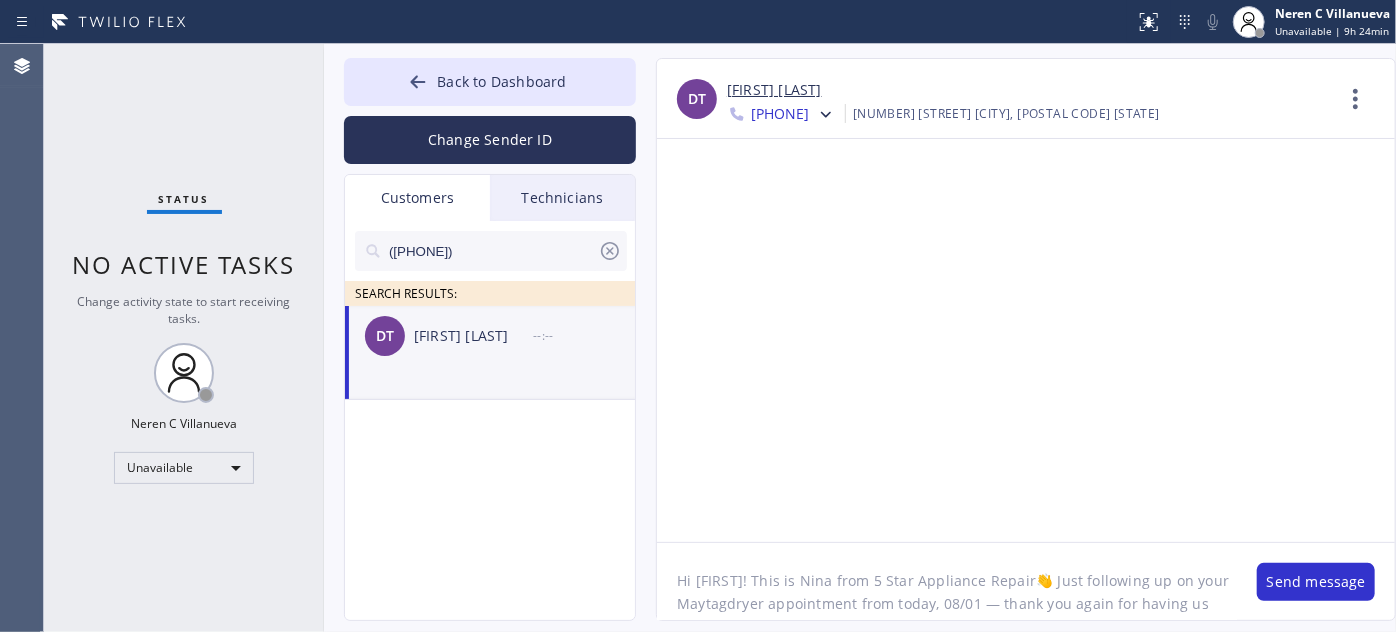 click on "Hi [FIRST]! This is Nina from 5 Star Appliance Repair👋 Just following up on your Maytagdryer appointment from today, 08/01 — thank you again for having us out!" 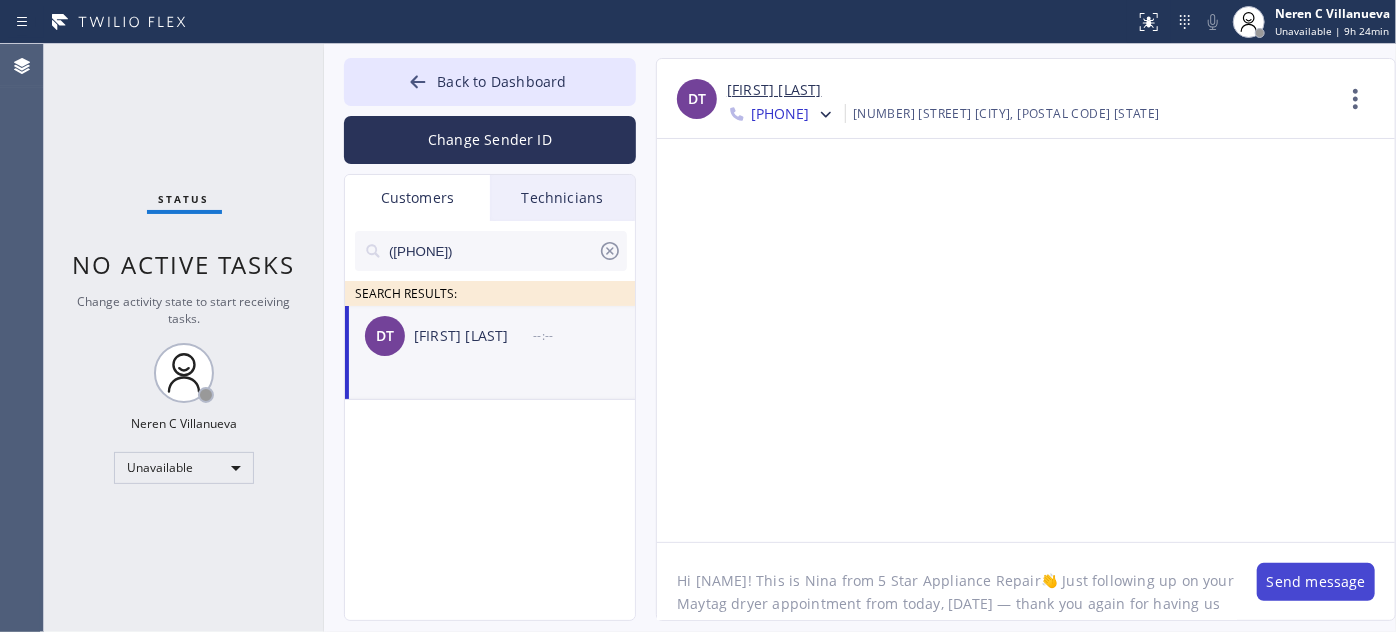 type on "Hi [NAME]! This is Nina from 5 Star Appliance Repair👋 Just following up on your Maytag dryer appointment from today, [DATE] — thank you again for having us out!" 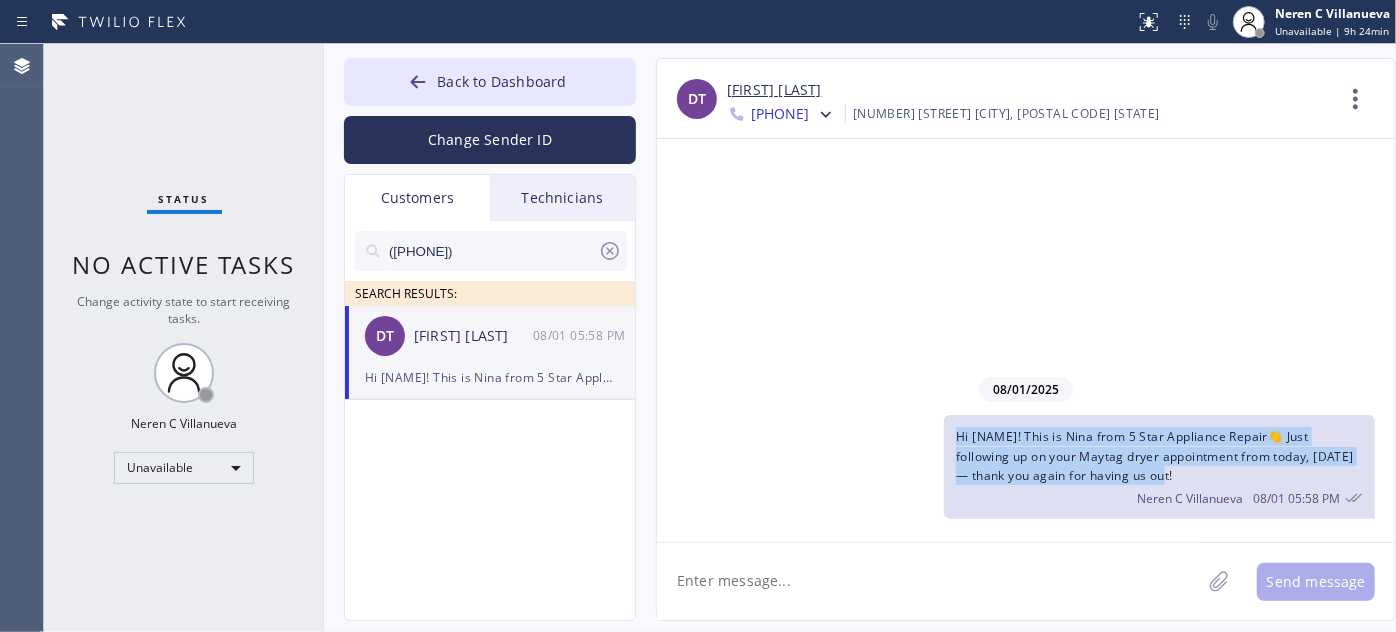 drag, startPoint x: 1130, startPoint y: 478, endPoint x: 923, endPoint y: 441, distance: 210.28076 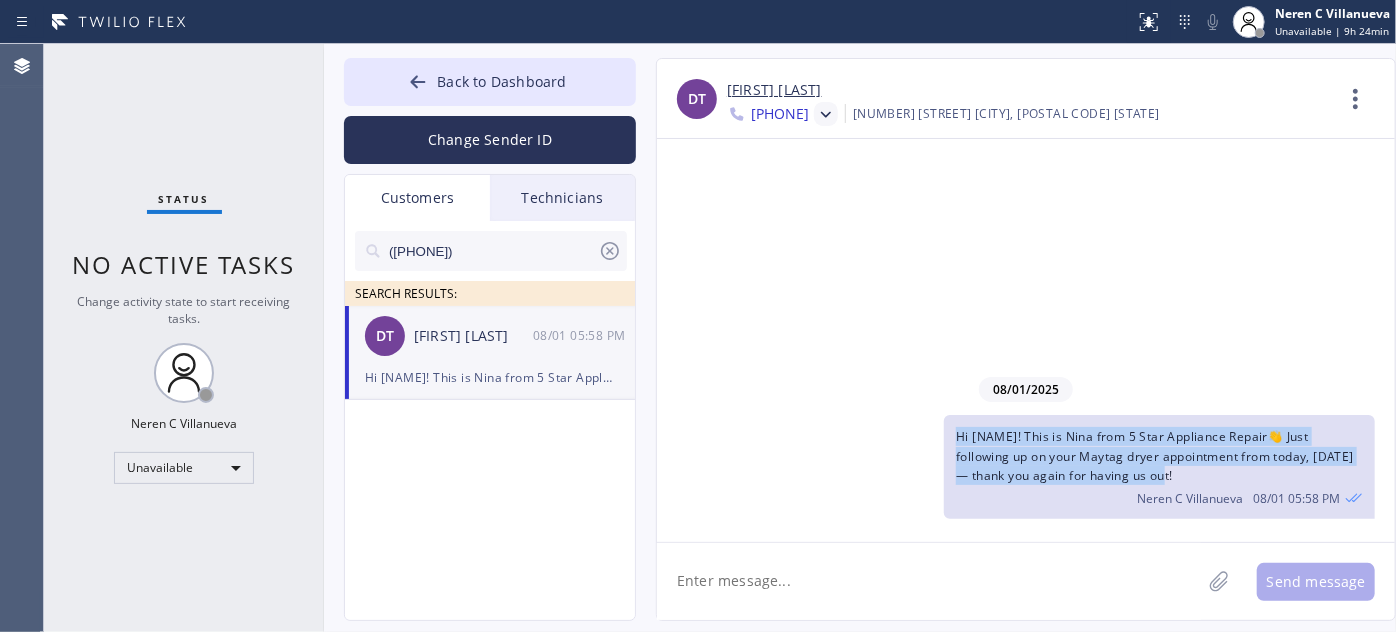click 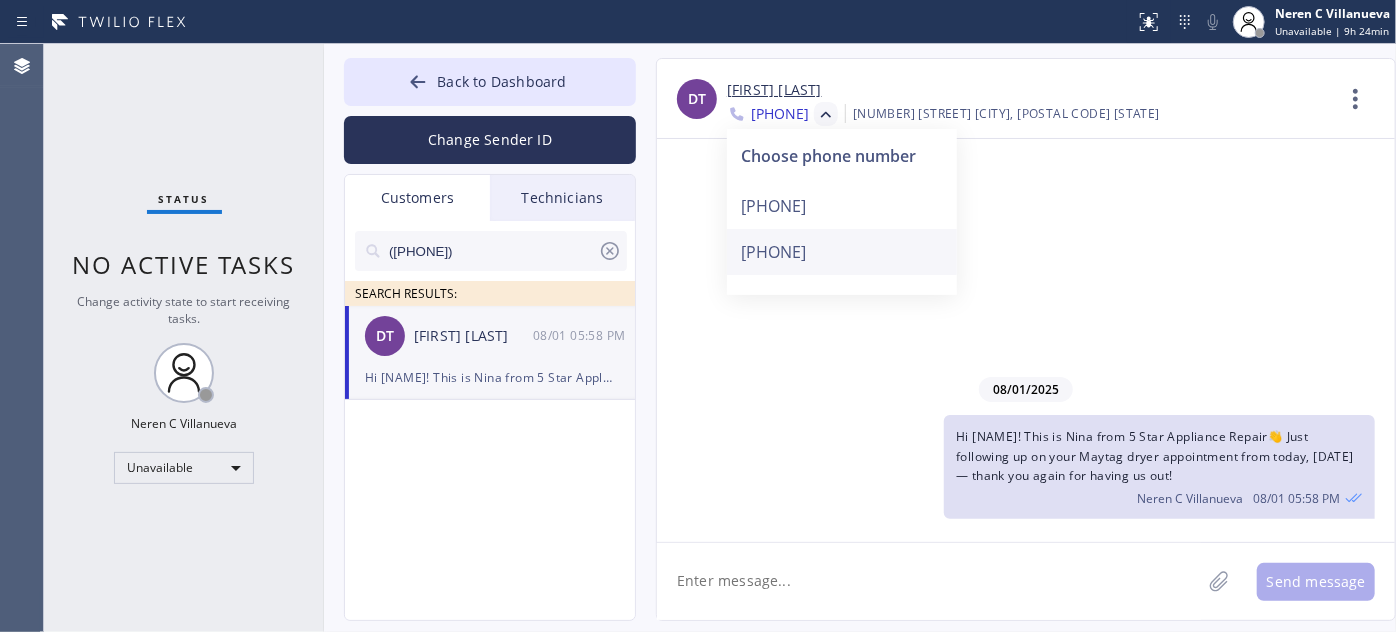 click on "[PHONE]" at bounding box center (842, 252) 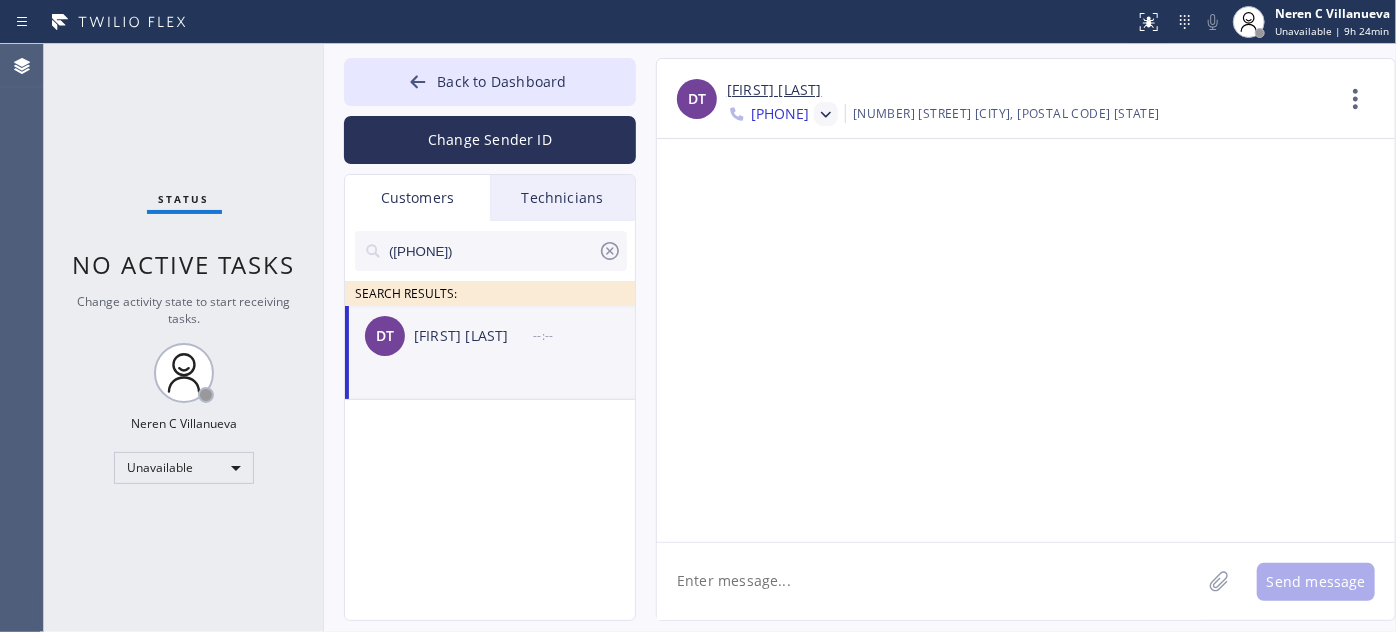 click 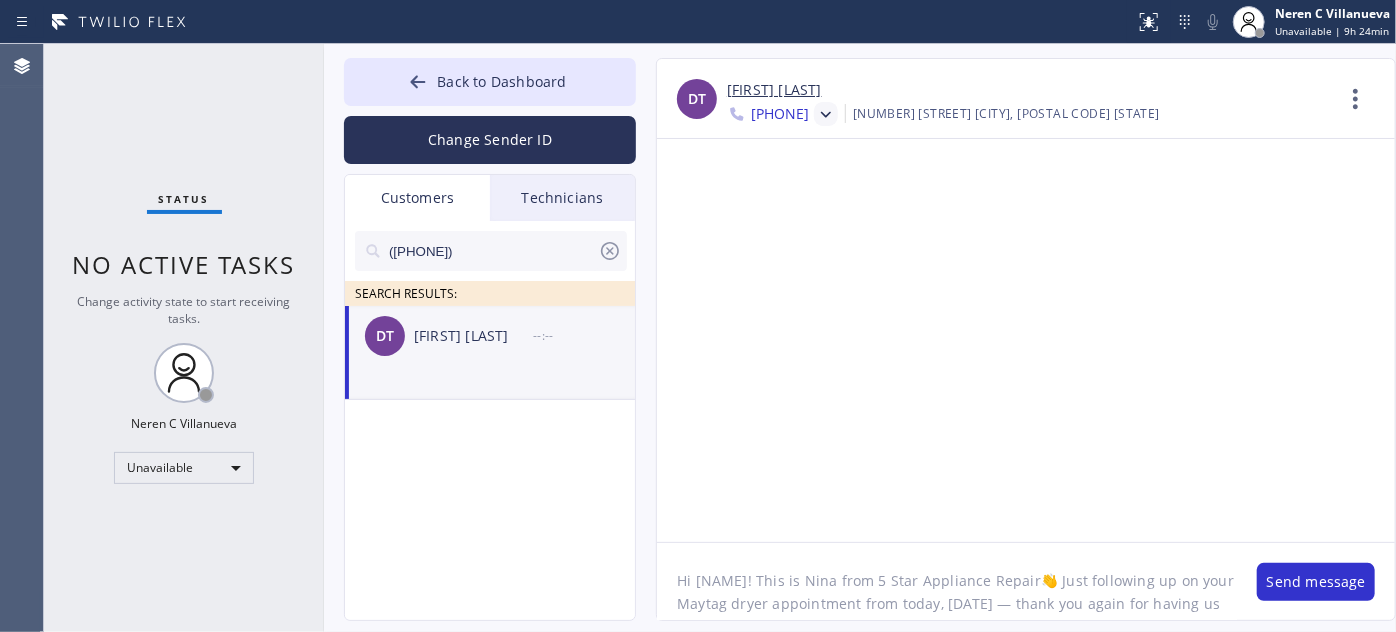 scroll, scrollTop: 16, scrollLeft: 0, axis: vertical 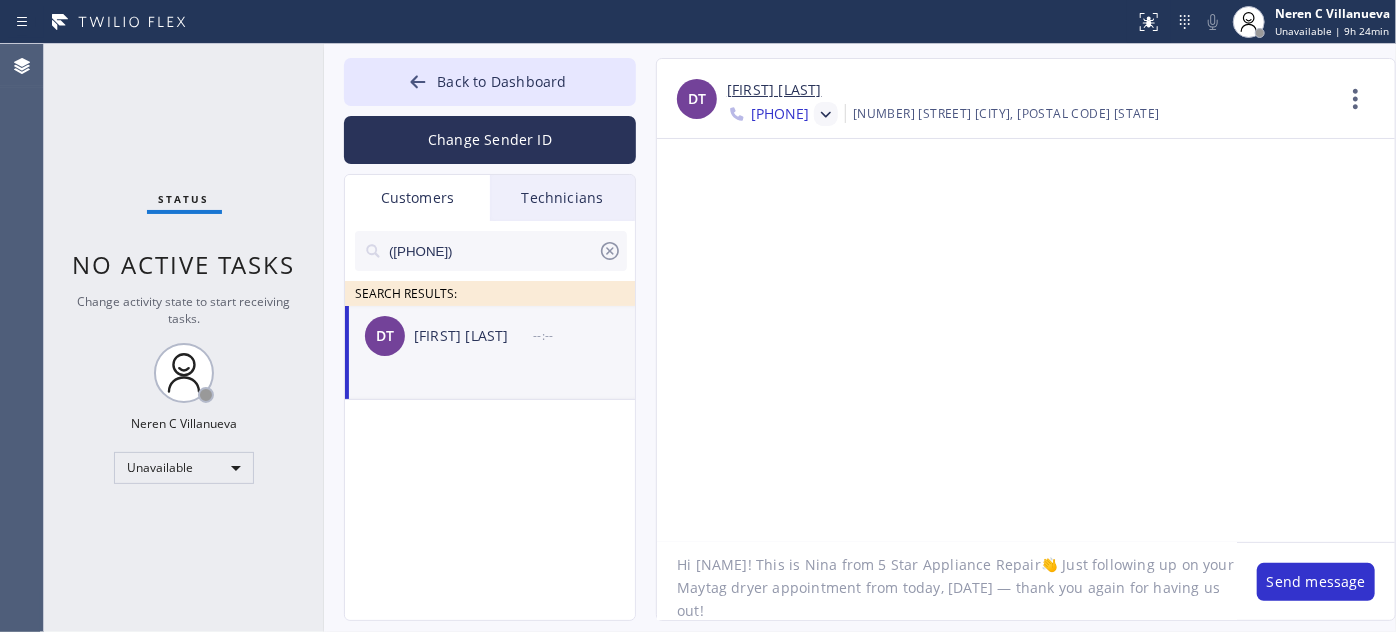 click on "Hi [NAME]! This is Nina from 5 Star Appliance Repair👋 Just following up on your Maytag dryer appointment from today, [DATE] — thank you again for having us out!" 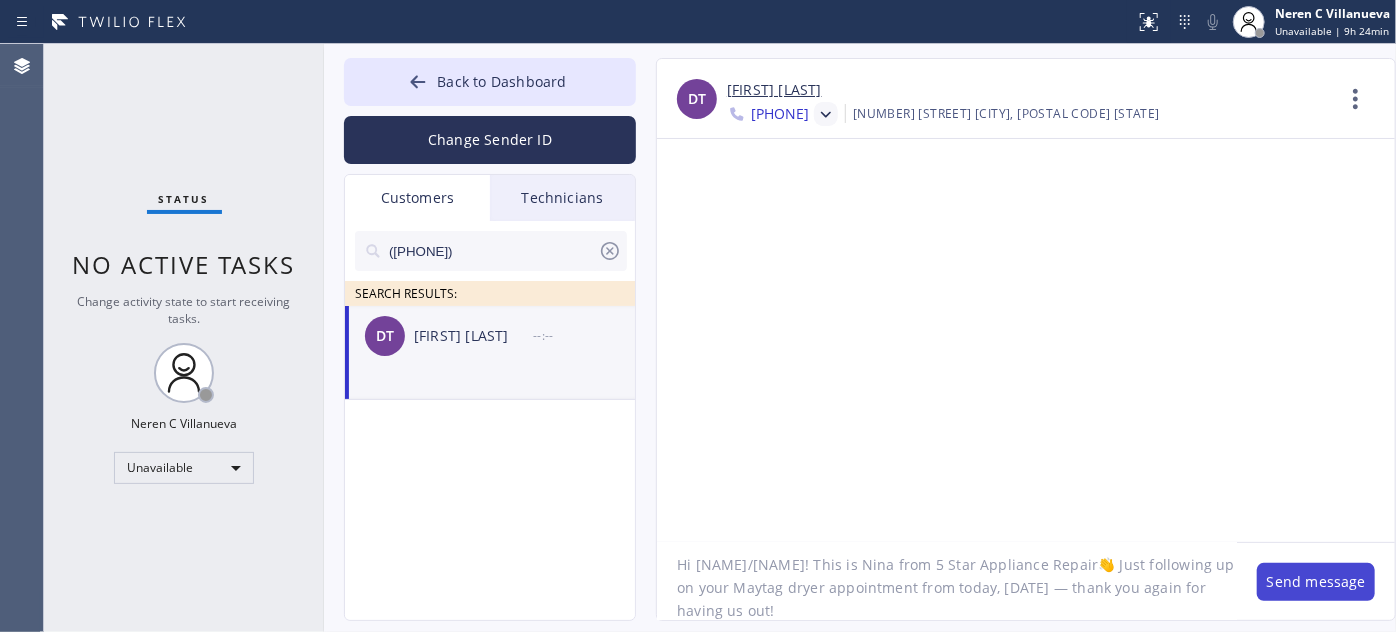 type on "Hi [NAME]/[NAME]! This is Nina from 5 Star Appliance Repair👋 Just following up on your Maytag dryer appointment from today, [DATE] — thank you again for having us out!" 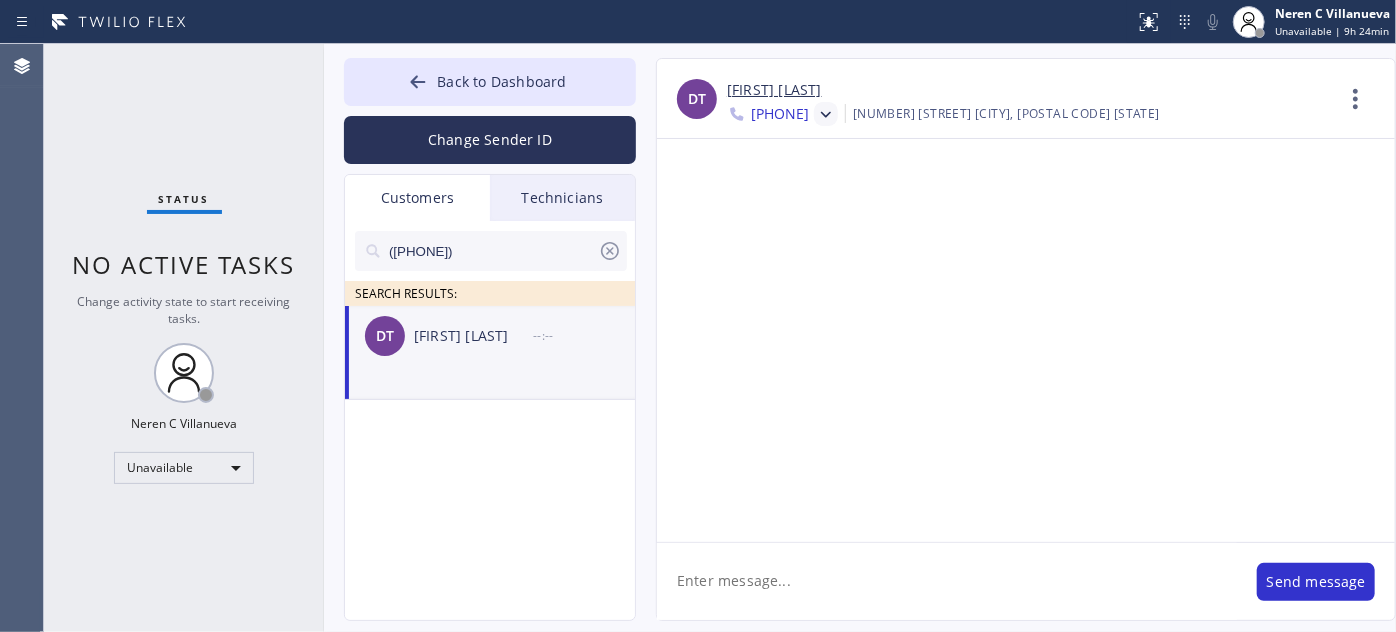 scroll, scrollTop: 0, scrollLeft: 0, axis: both 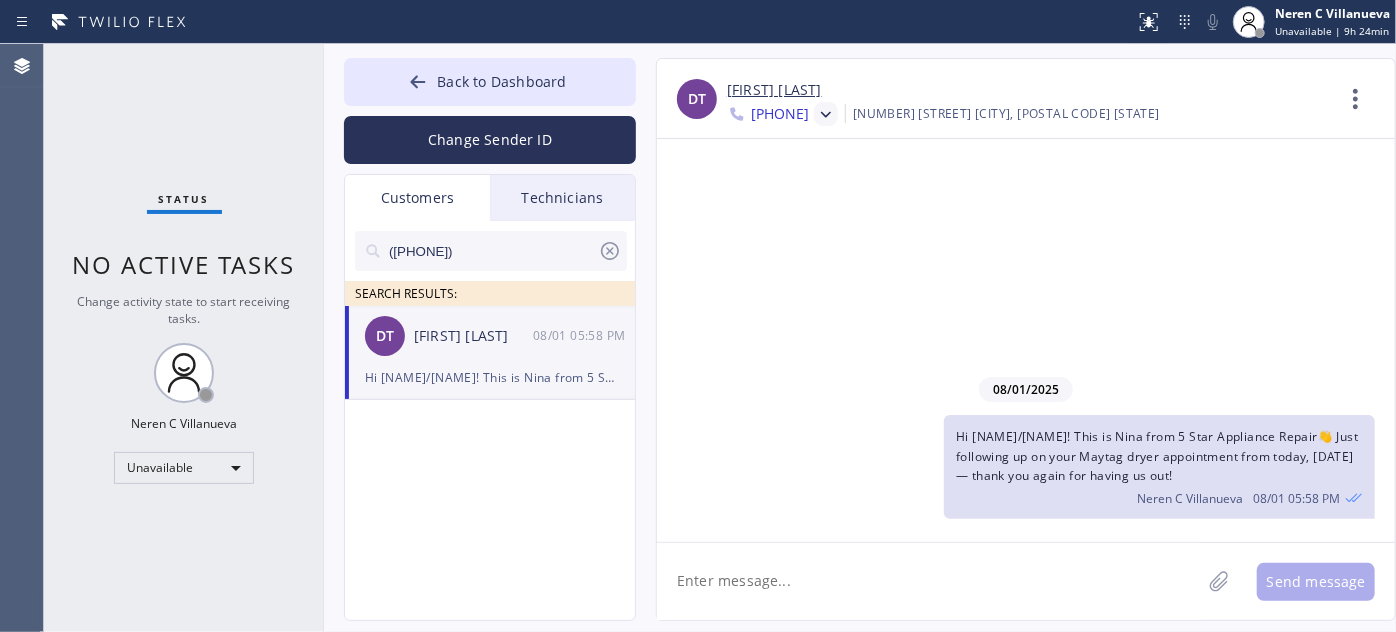 click 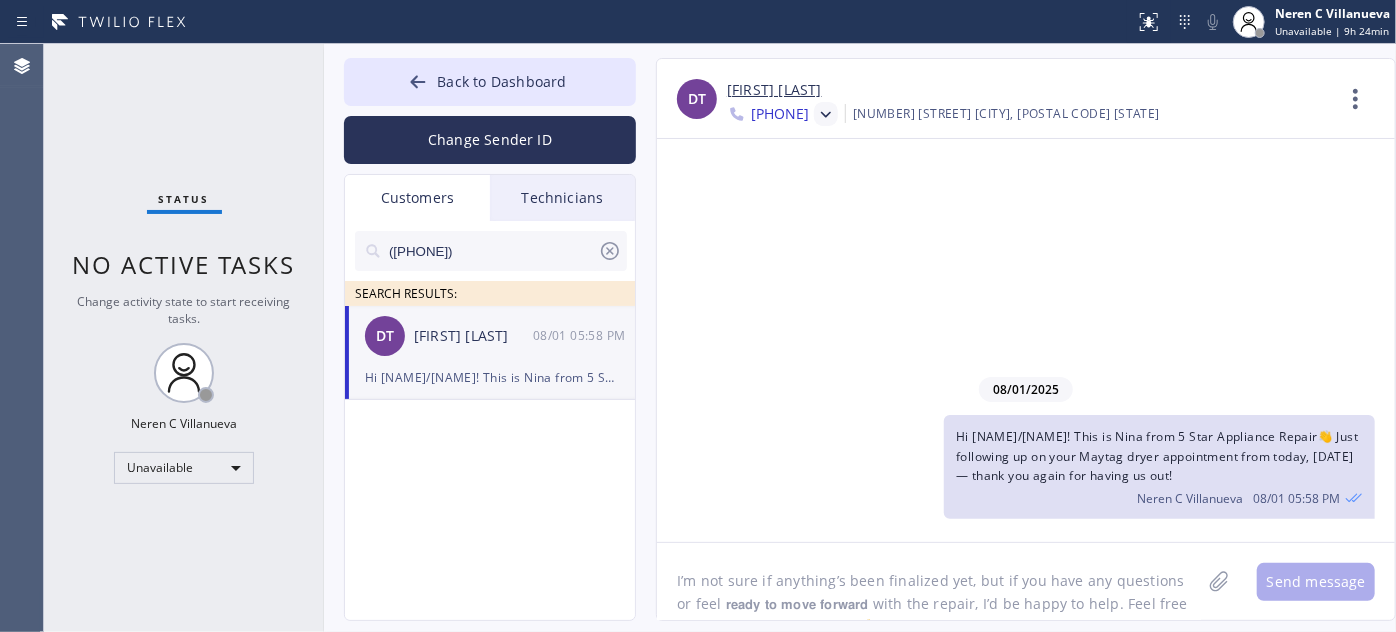scroll, scrollTop: 16, scrollLeft: 0, axis: vertical 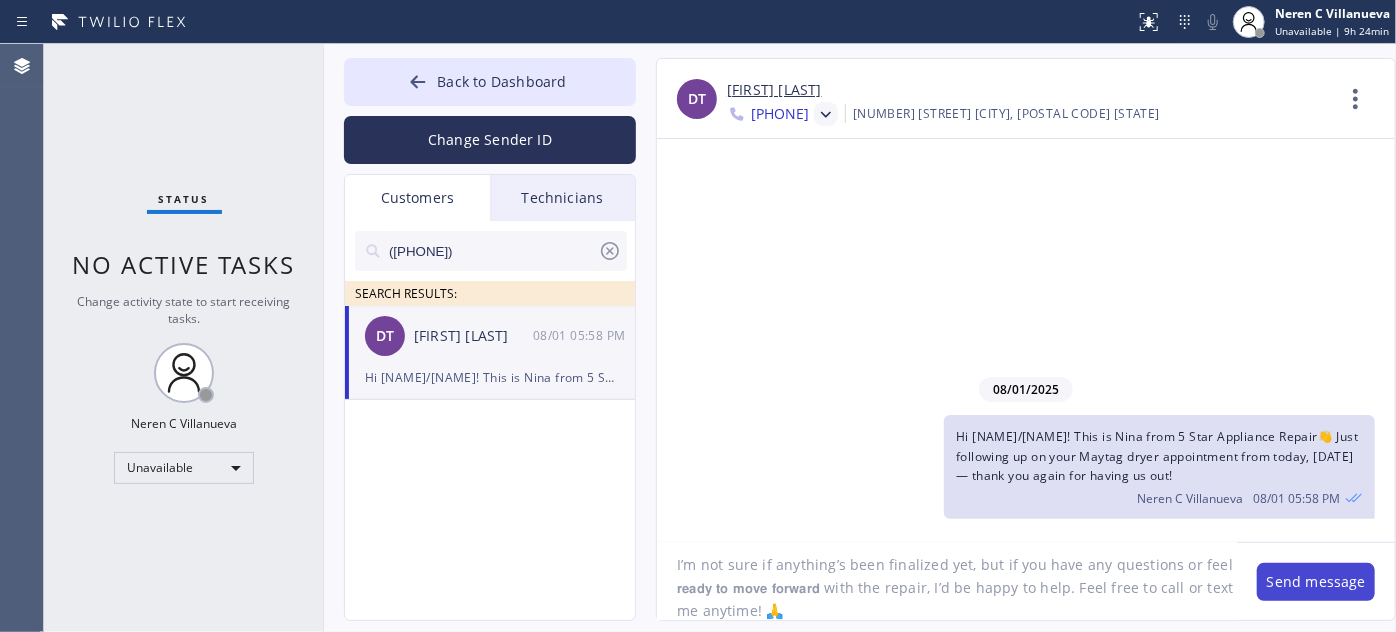 type on "I’m not sure if anything’s been finalized yet, but if you have any questions or feel 𝗿𝗲𝗮𝗱𝘆 𝘁𝗼 𝗺𝗼𝘃𝗲 𝗳𝗼𝗿𝘄𝗮𝗿𝗱 with the repair, I’d be happy to help. Feel free to call or text me anytime! 🙏" 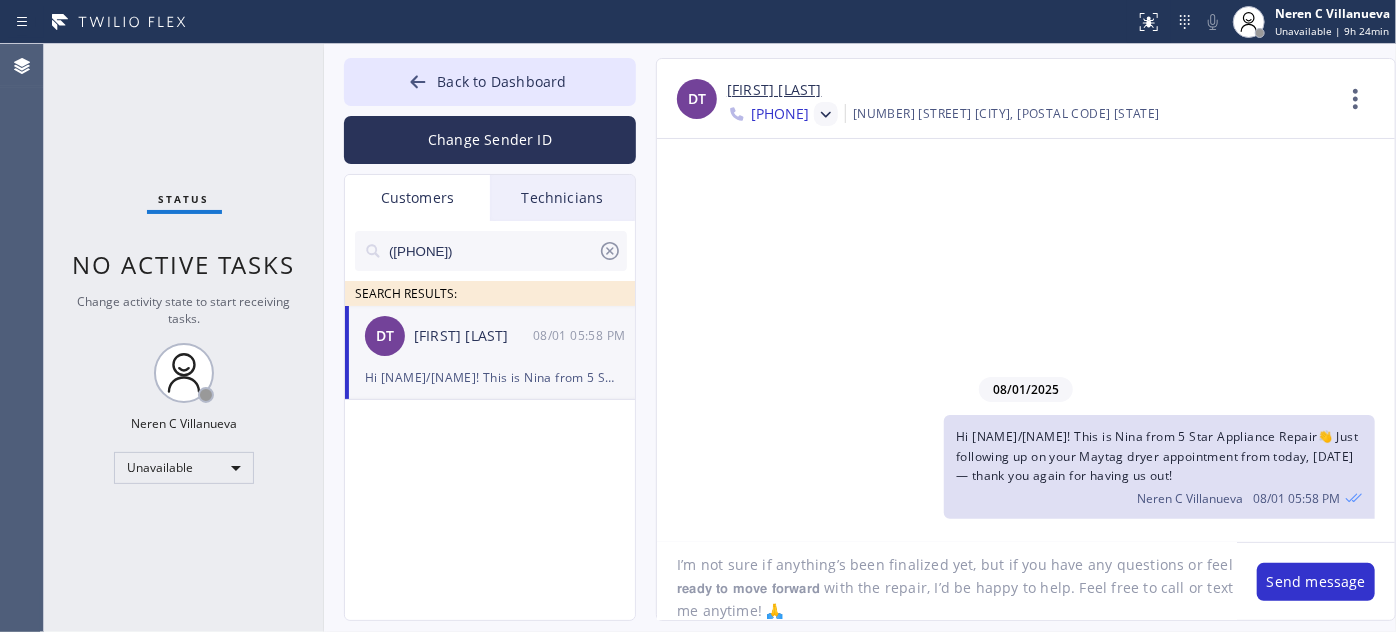 drag, startPoint x: 1317, startPoint y: 588, endPoint x: 1301, endPoint y: 543, distance: 47.759815 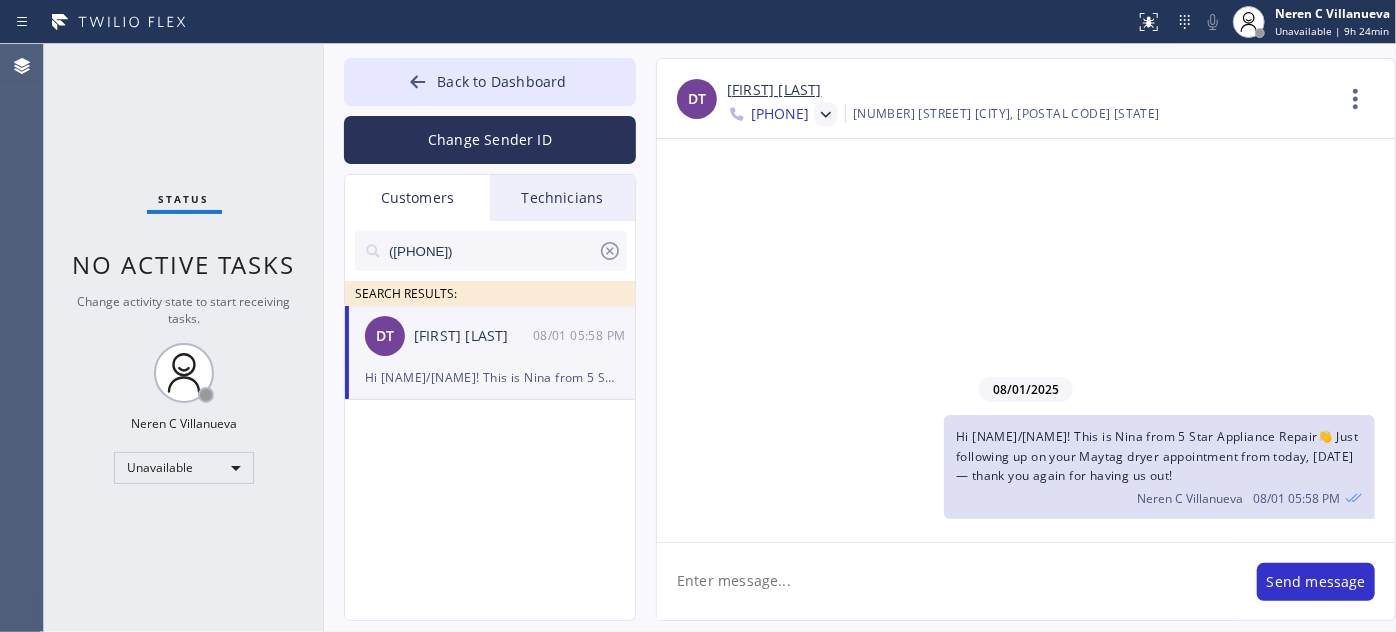 scroll, scrollTop: 0, scrollLeft: 0, axis: both 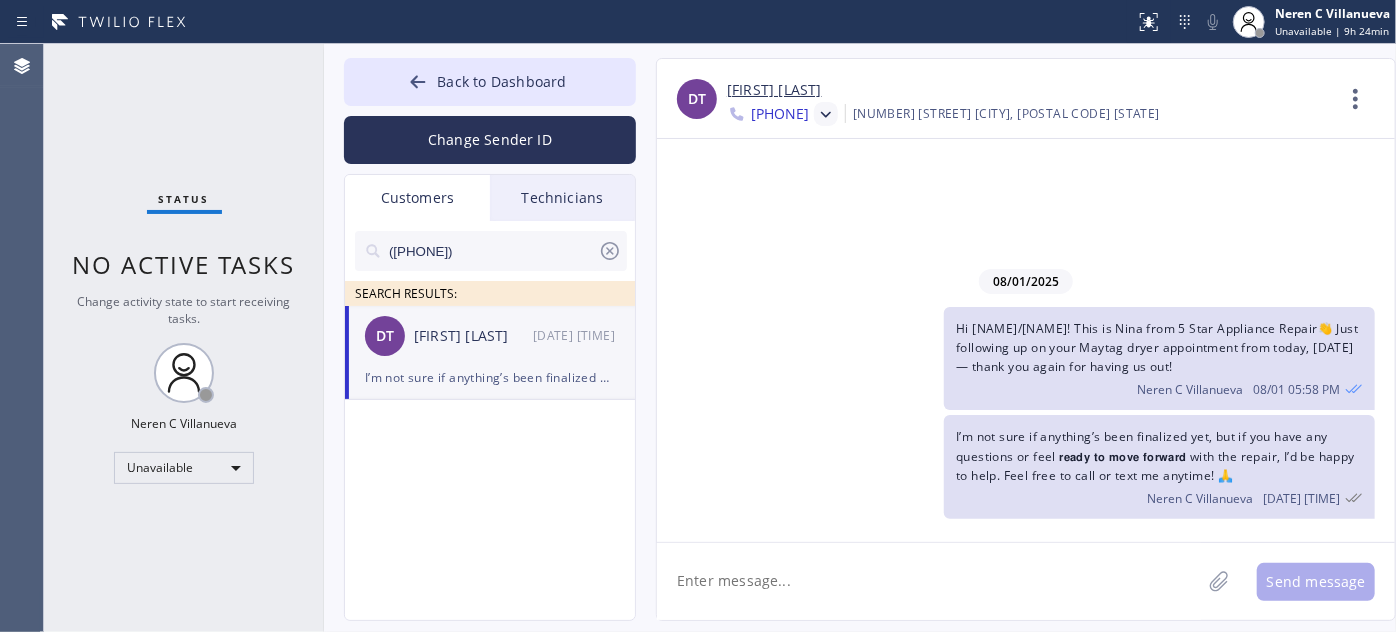 click at bounding box center [826, 114] 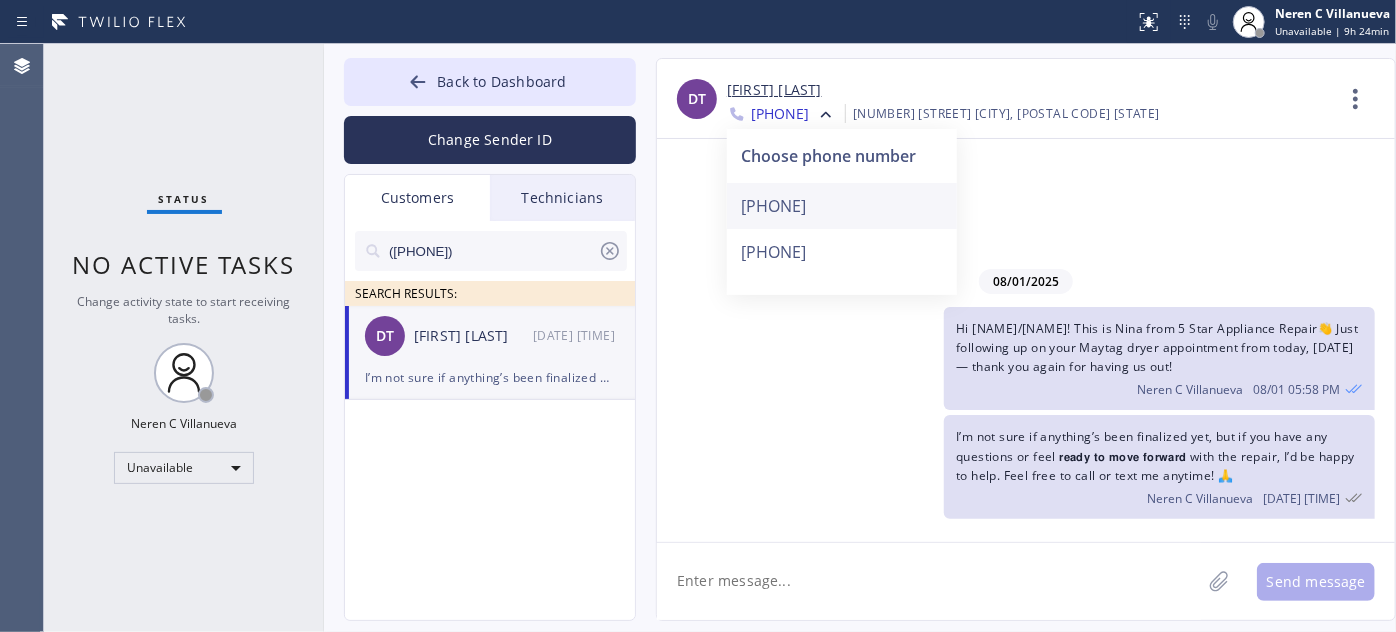 click on "[PHONE]" at bounding box center [842, 206] 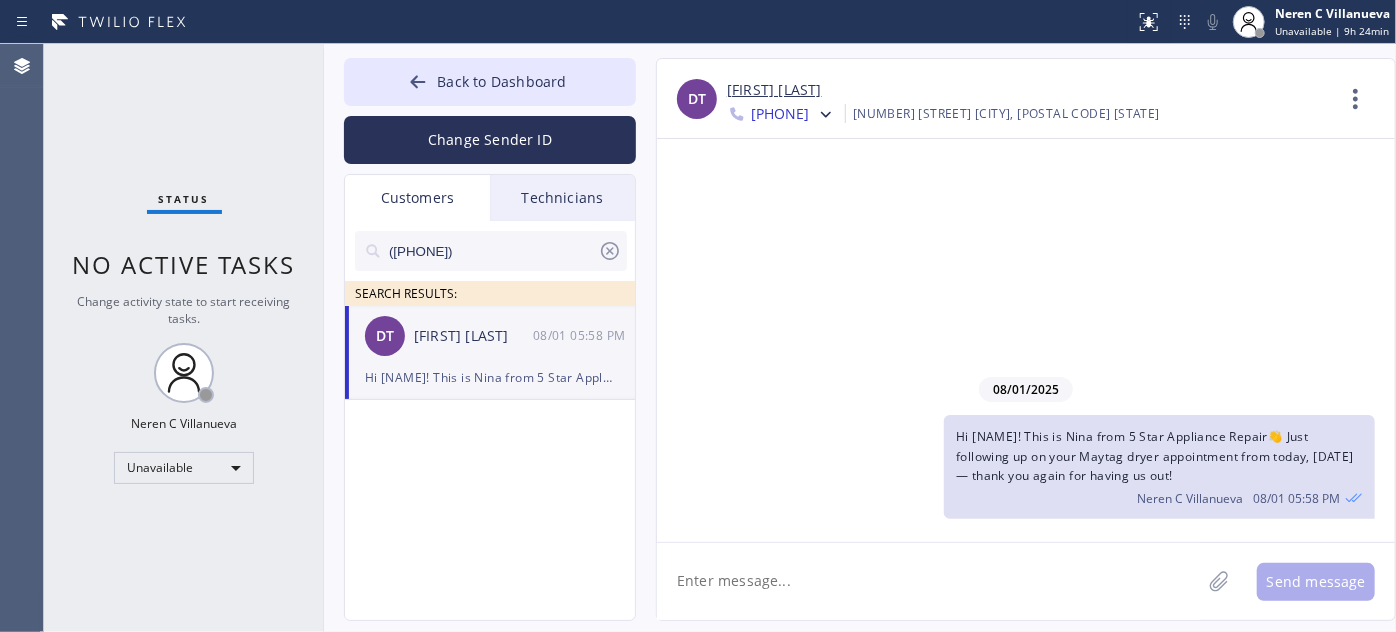 click 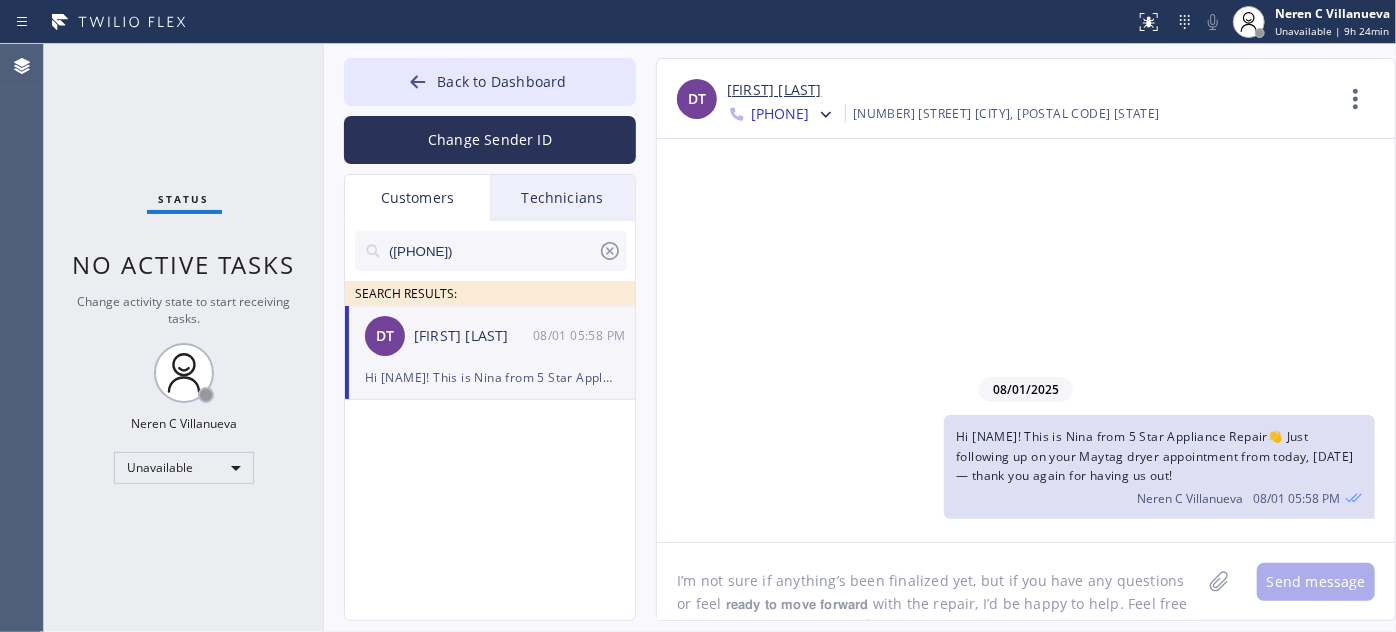 scroll, scrollTop: 16, scrollLeft: 0, axis: vertical 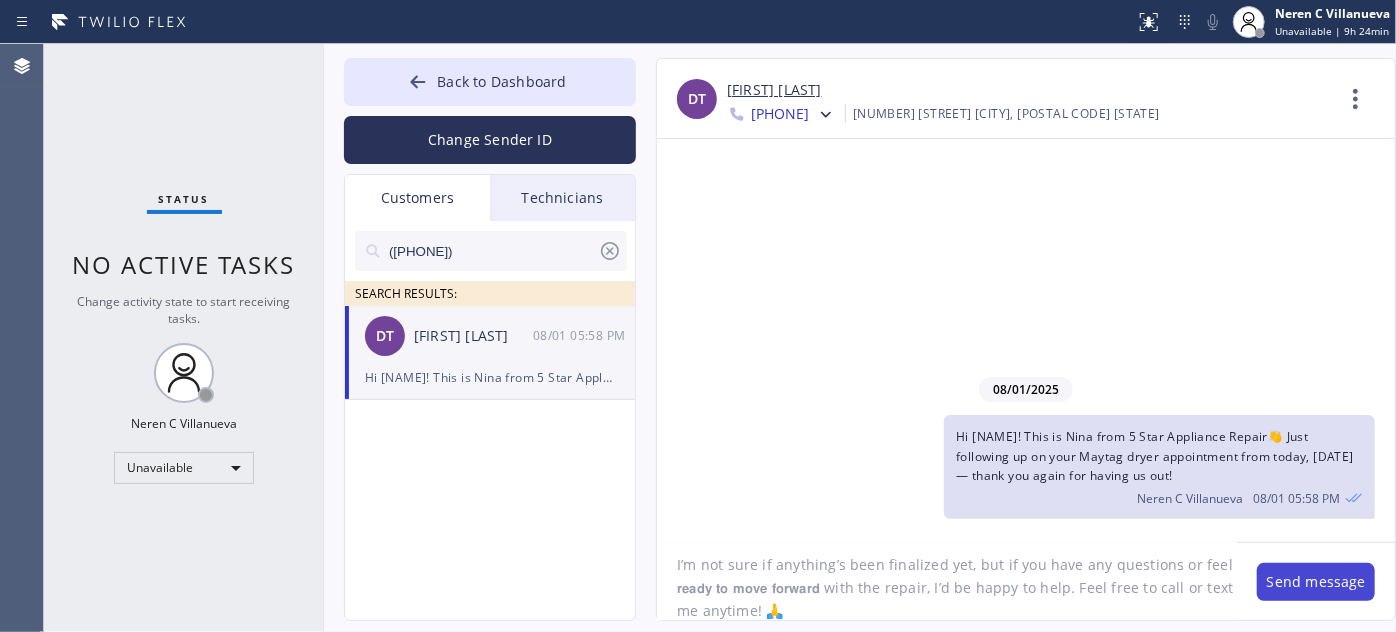 type on "I’m not sure if anything’s been finalized yet, but if you have any questions or feel 𝗿𝗲𝗮𝗱𝘆 𝘁𝗼 𝗺𝗼𝘃𝗲 𝗳𝗼𝗿𝘄𝗮𝗿𝗱 with the repair, I’d be happy to help. Feel free to call or text me anytime! 🙏" 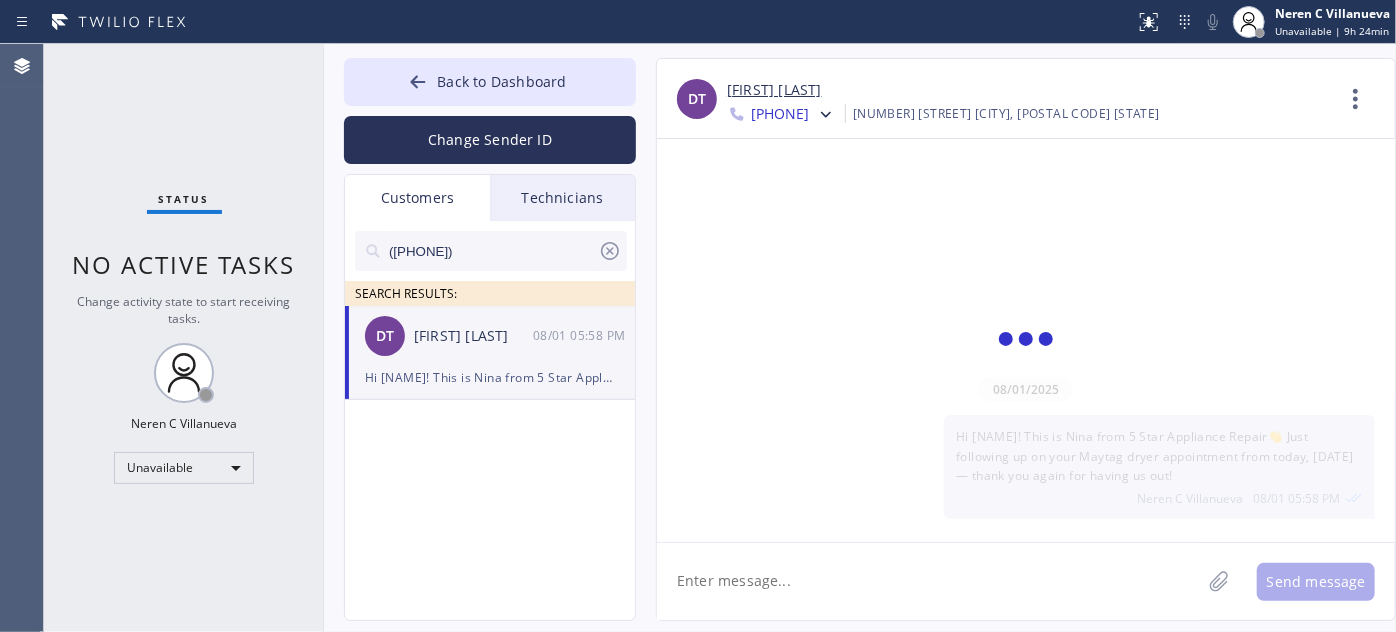 scroll, scrollTop: 0, scrollLeft: 0, axis: both 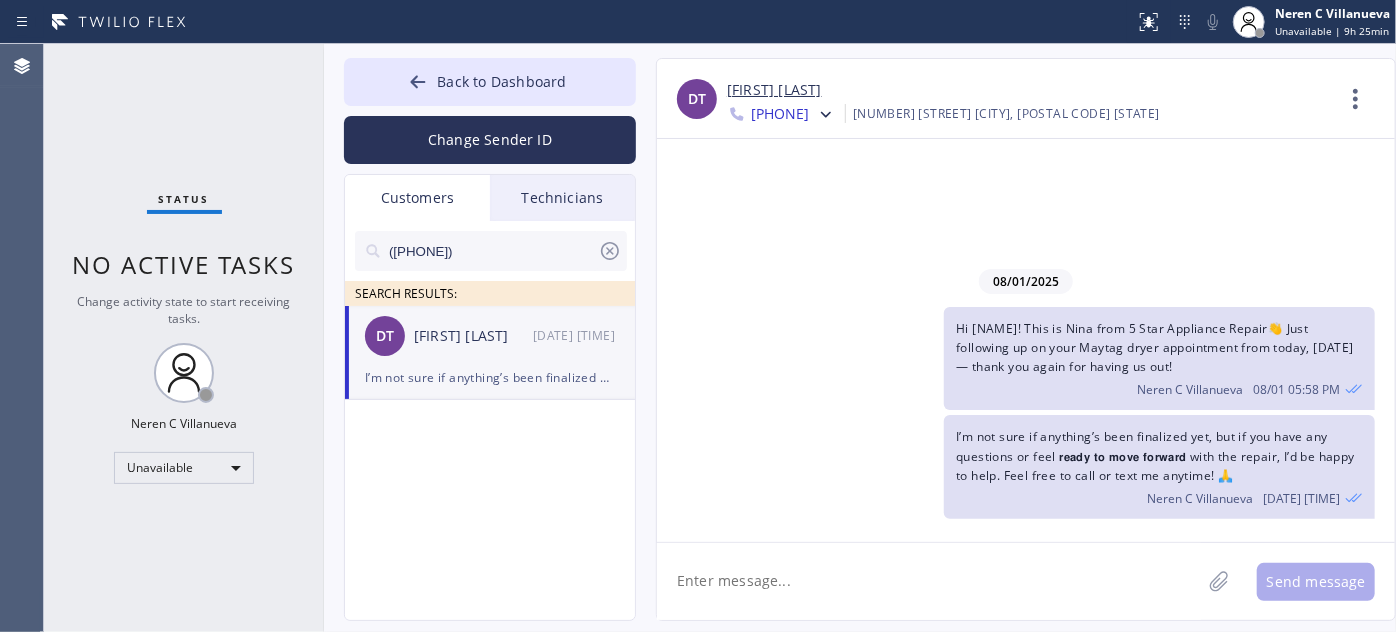 drag, startPoint x: 504, startPoint y: 252, endPoint x: 328, endPoint y: 238, distance: 176.55594 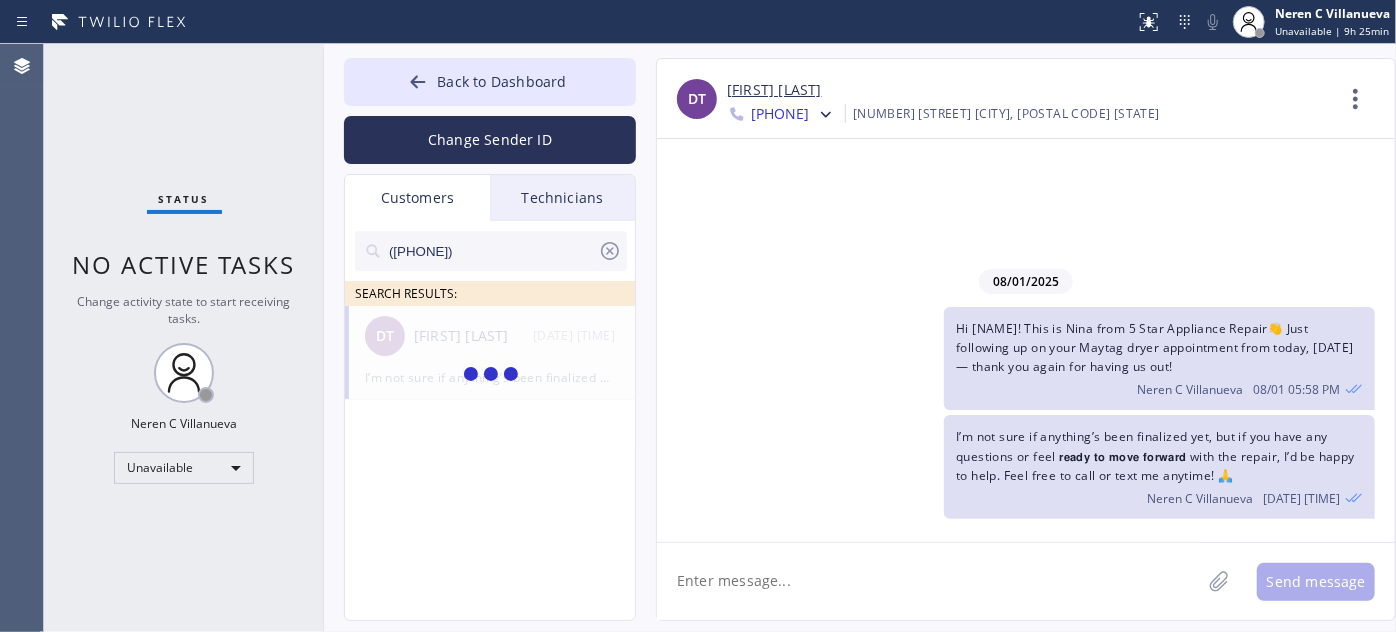 type on "([PHONE])" 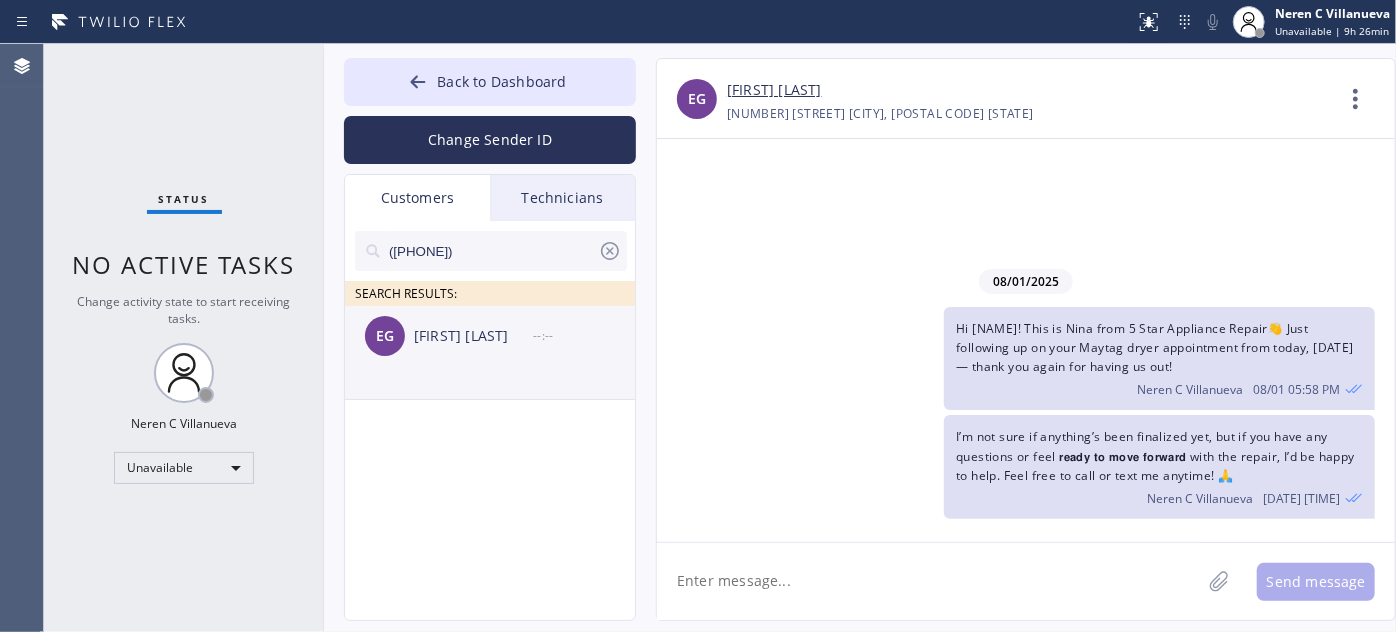 click on "[FIRST] [LAST]" at bounding box center [473, 336] 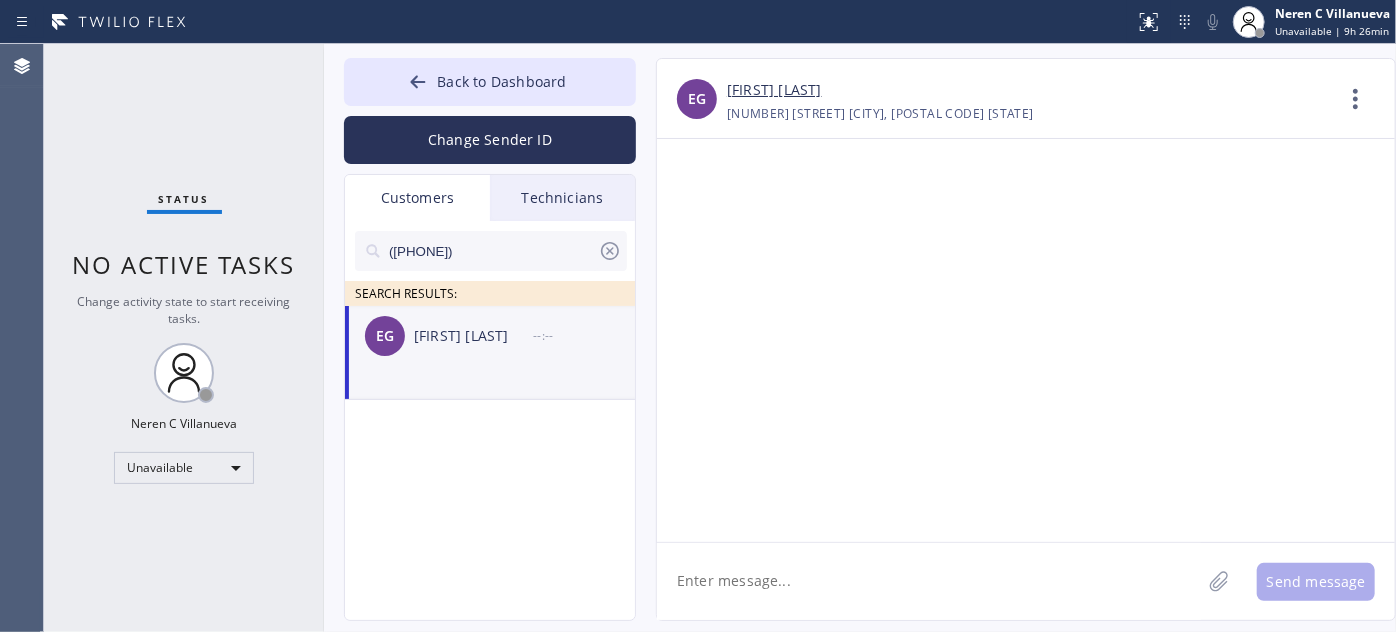 click 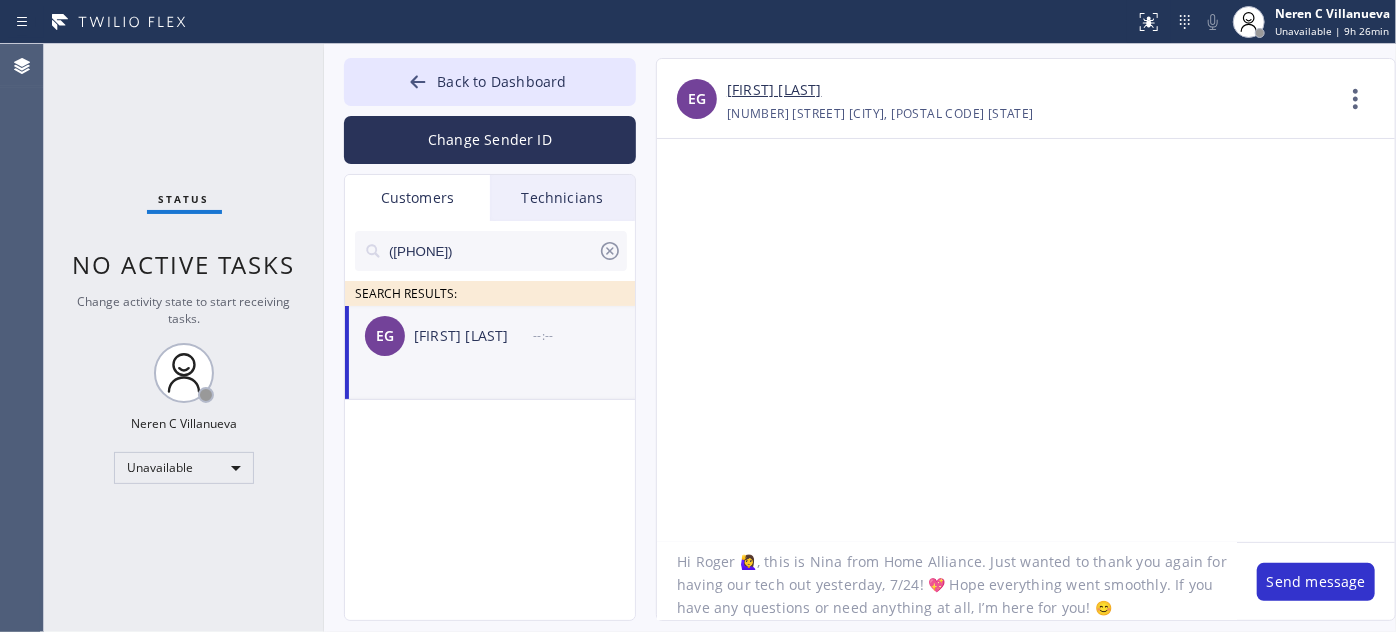scroll, scrollTop: 18, scrollLeft: 0, axis: vertical 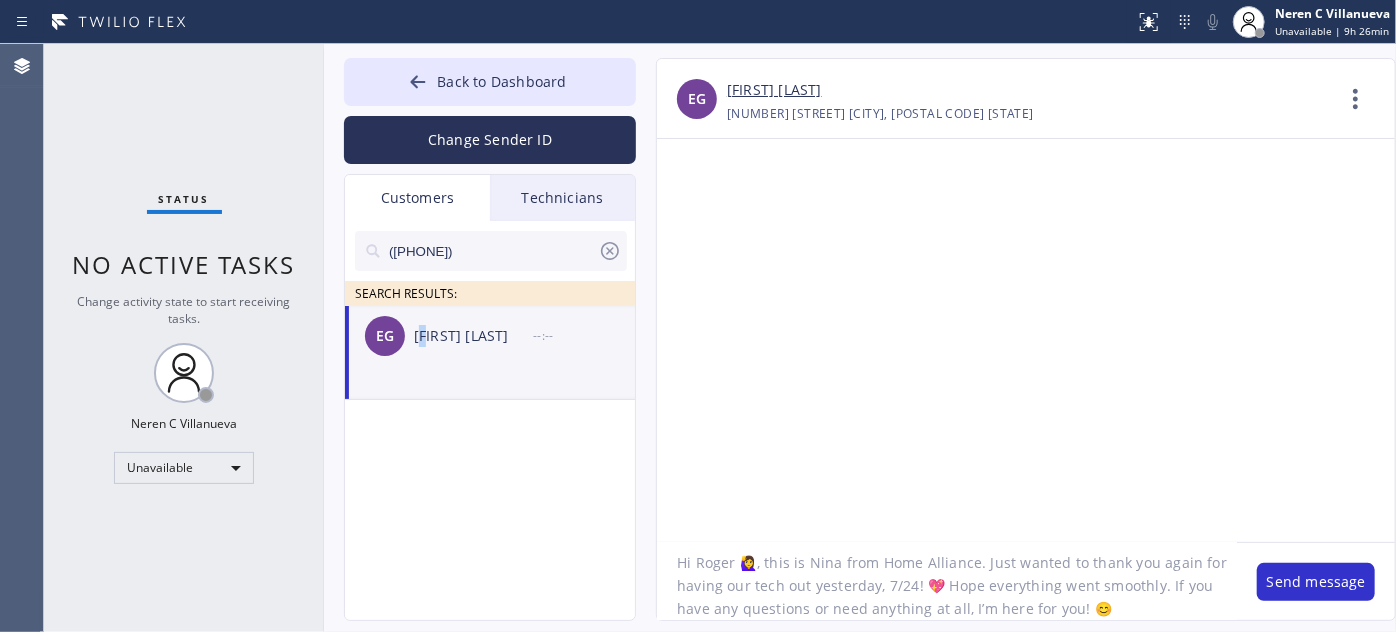 click on "[FIRST] [LAST]" at bounding box center [473, 336] 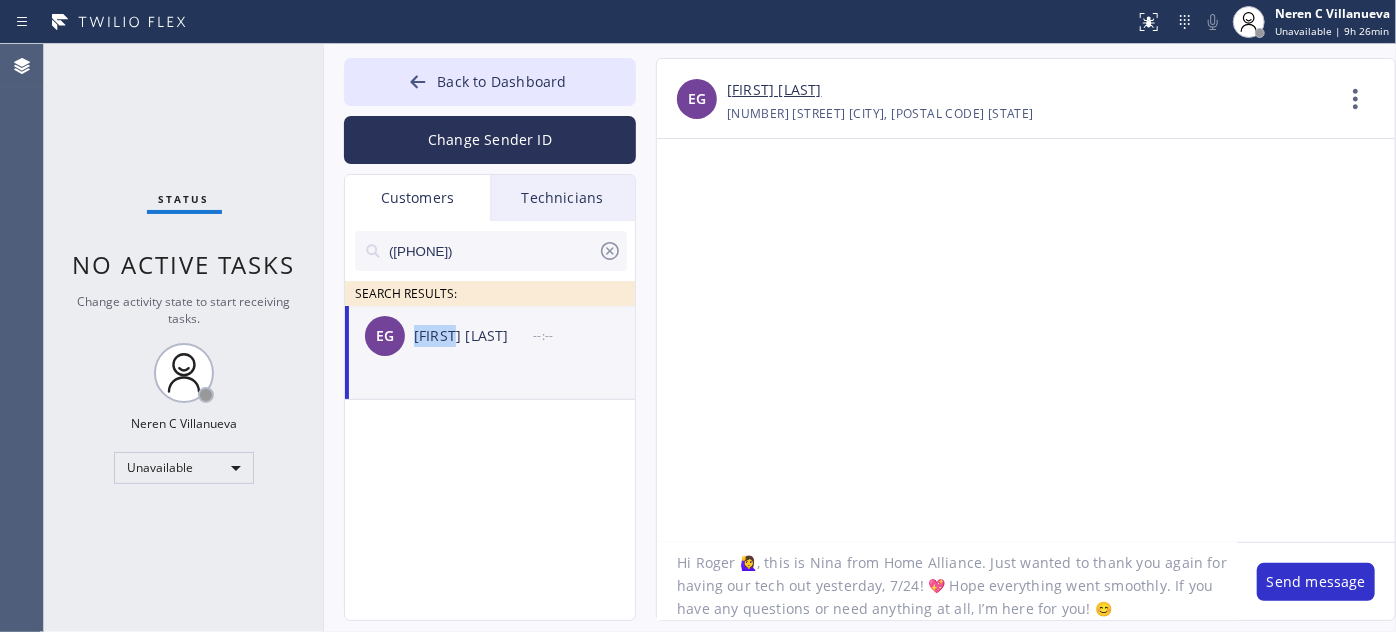 drag, startPoint x: 411, startPoint y: 336, endPoint x: 452, endPoint y: 346, distance: 42.201897 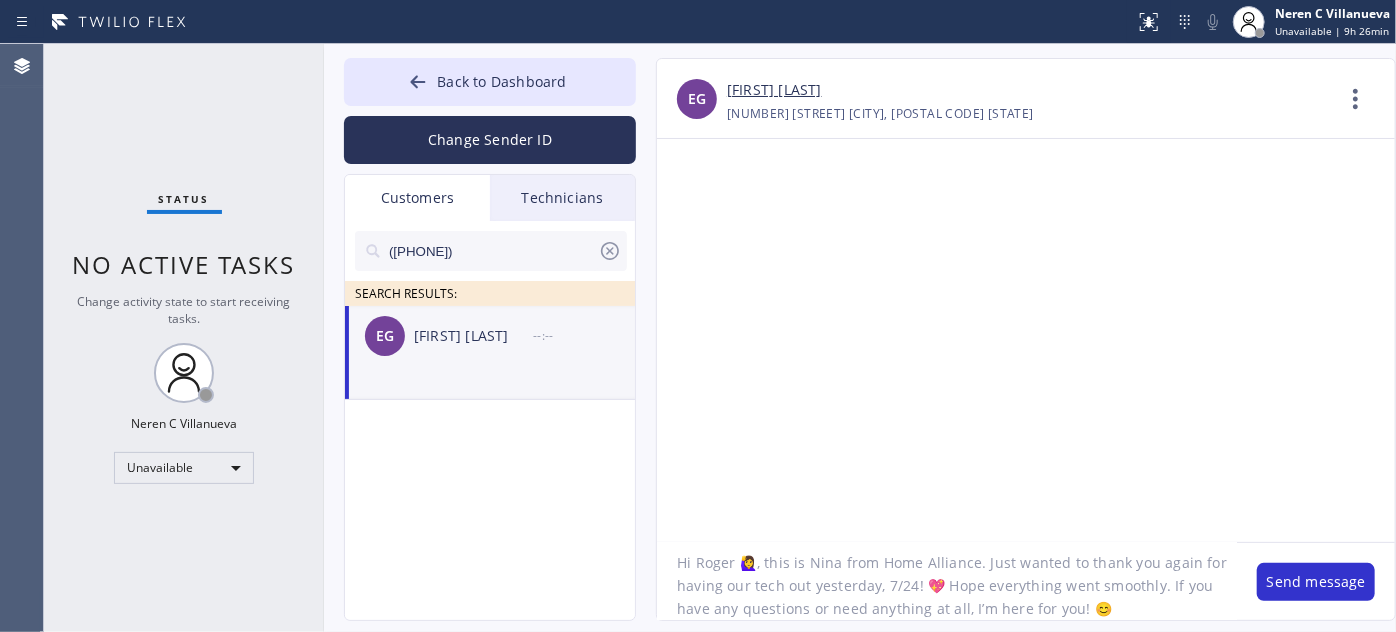 drag, startPoint x: 696, startPoint y: 559, endPoint x: 738, endPoint y: 560, distance: 42.0119 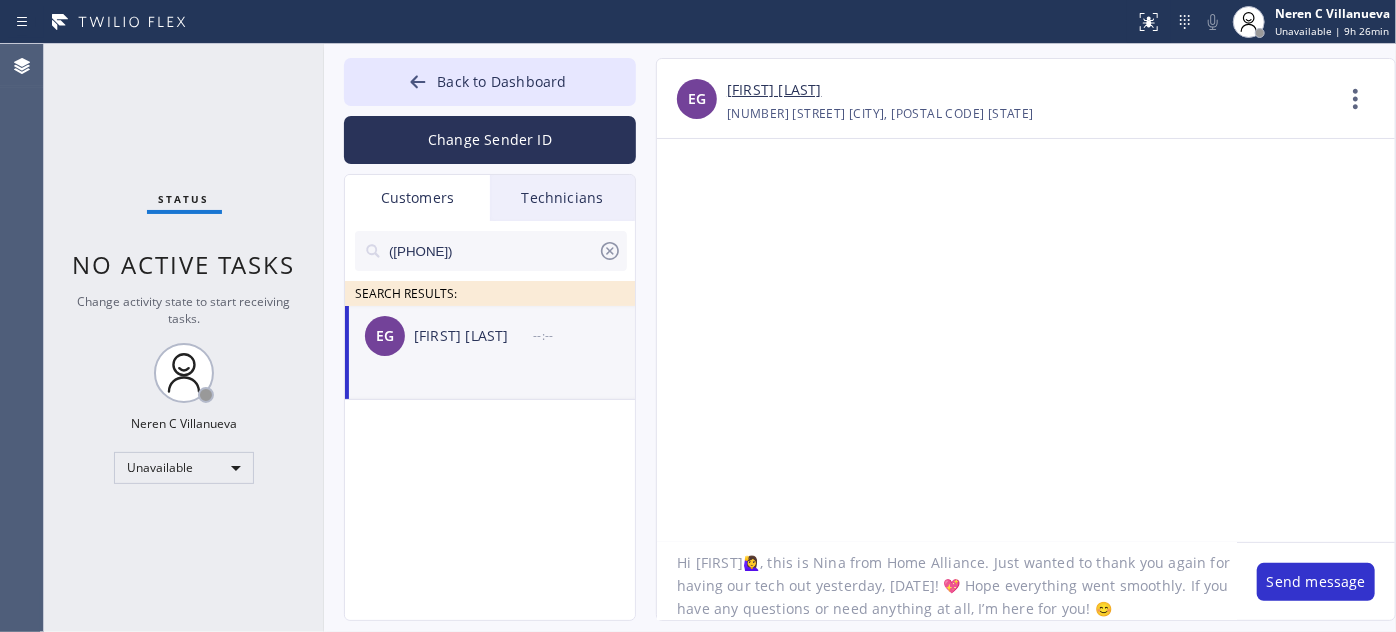 drag, startPoint x: 877, startPoint y: 559, endPoint x: 974, endPoint y: 559, distance: 97 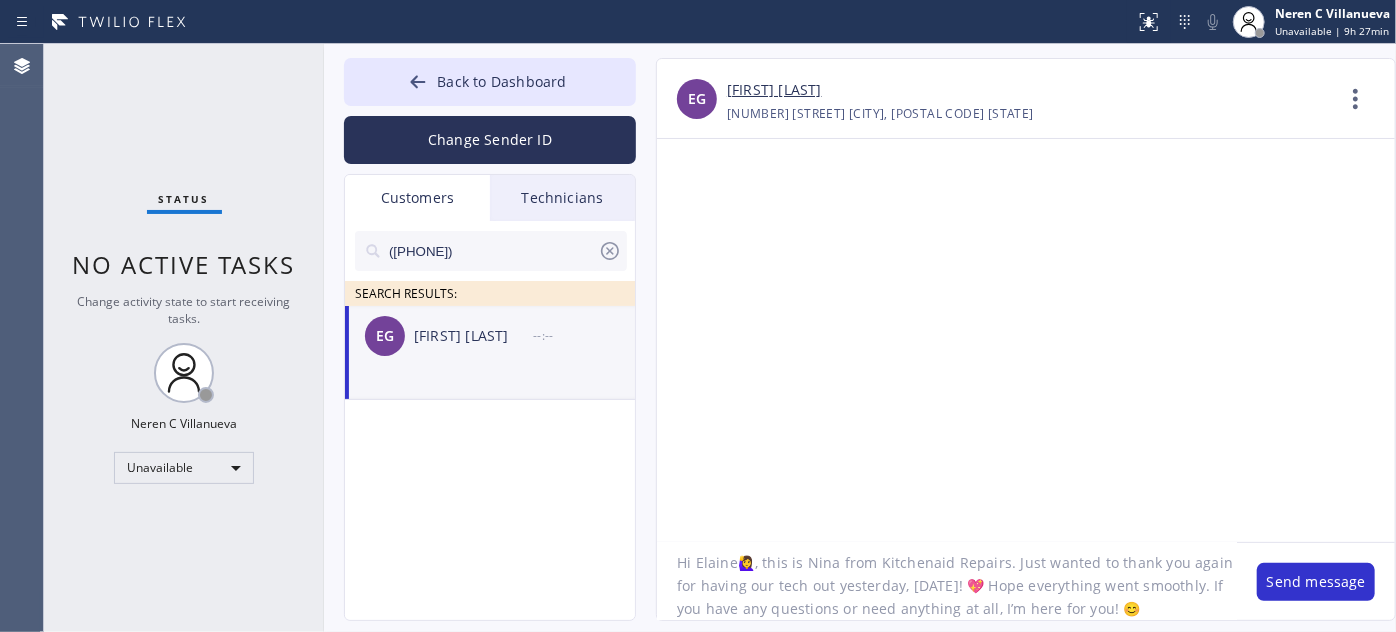 drag, startPoint x: 832, startPoint y: 587, endPoint x: 898, endPoint y: 581, distance: 66.27216 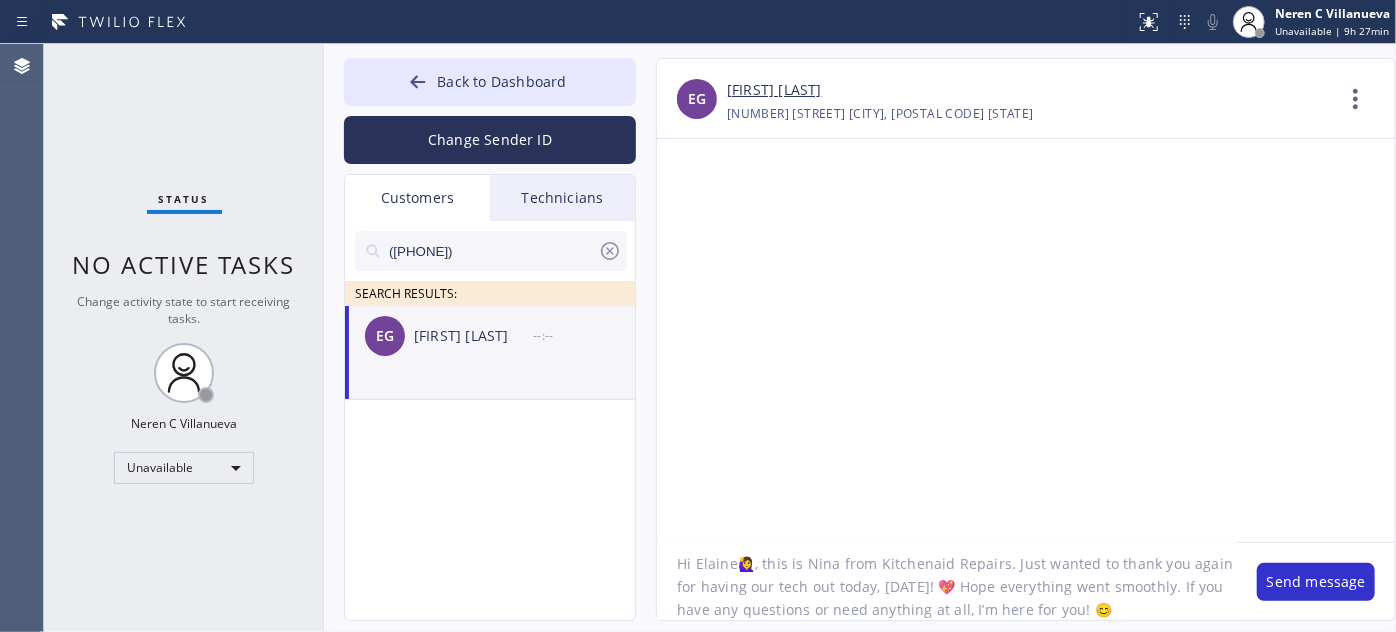scroll, scrollTop: 18, scrollLeft: 0, axis: vertical 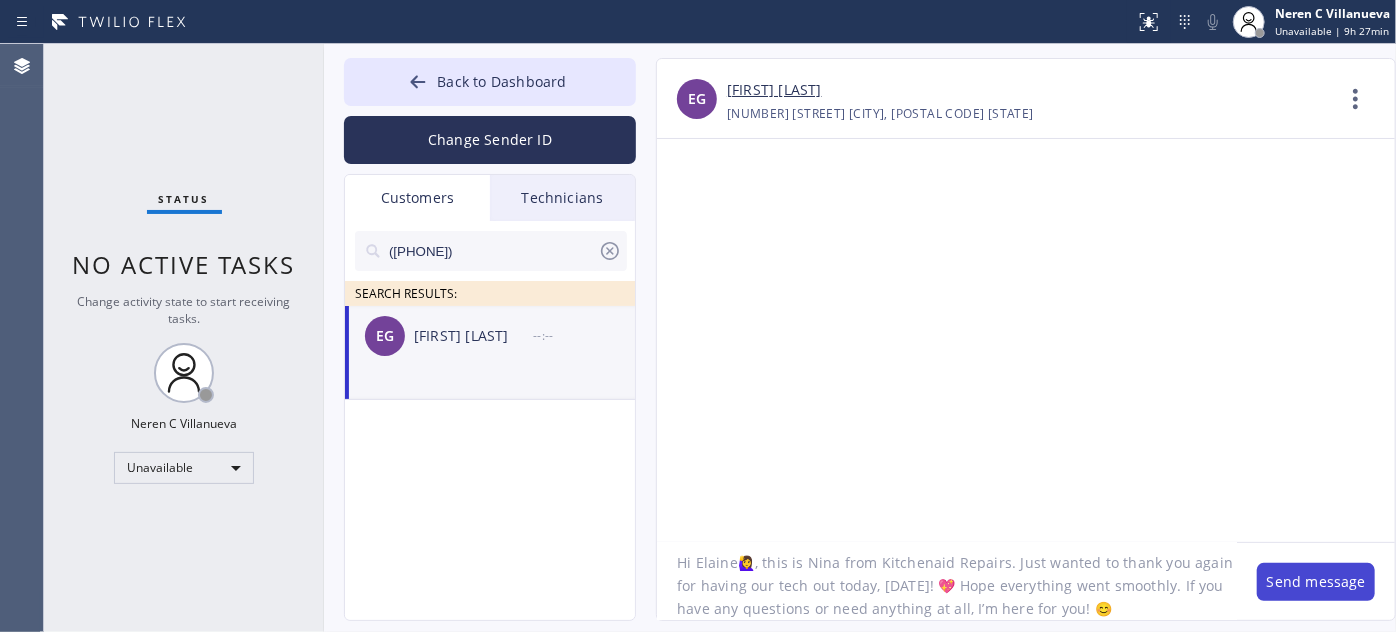 type on "Hi Elaine🙋‍♀️, this is Nina from Kitchenaid Repairs. Just wanted to thank you again for having our tech out today, [DATE]! 💖 Hope everything went smoothly. If you have any questions or need anything at all, I’m here for you! 😊" 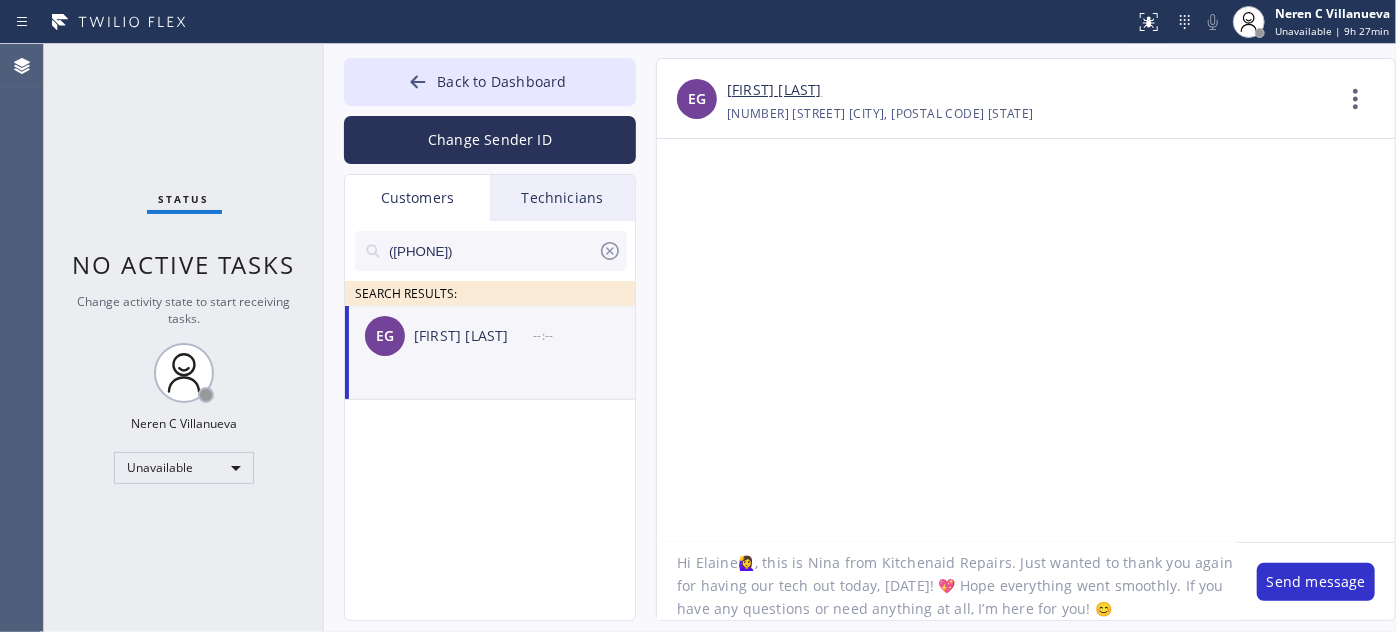 drag, startPoint x: 1314, startPoint y: 580, endPoint x: 1300, endPoint y: 553, distance: 30.413813 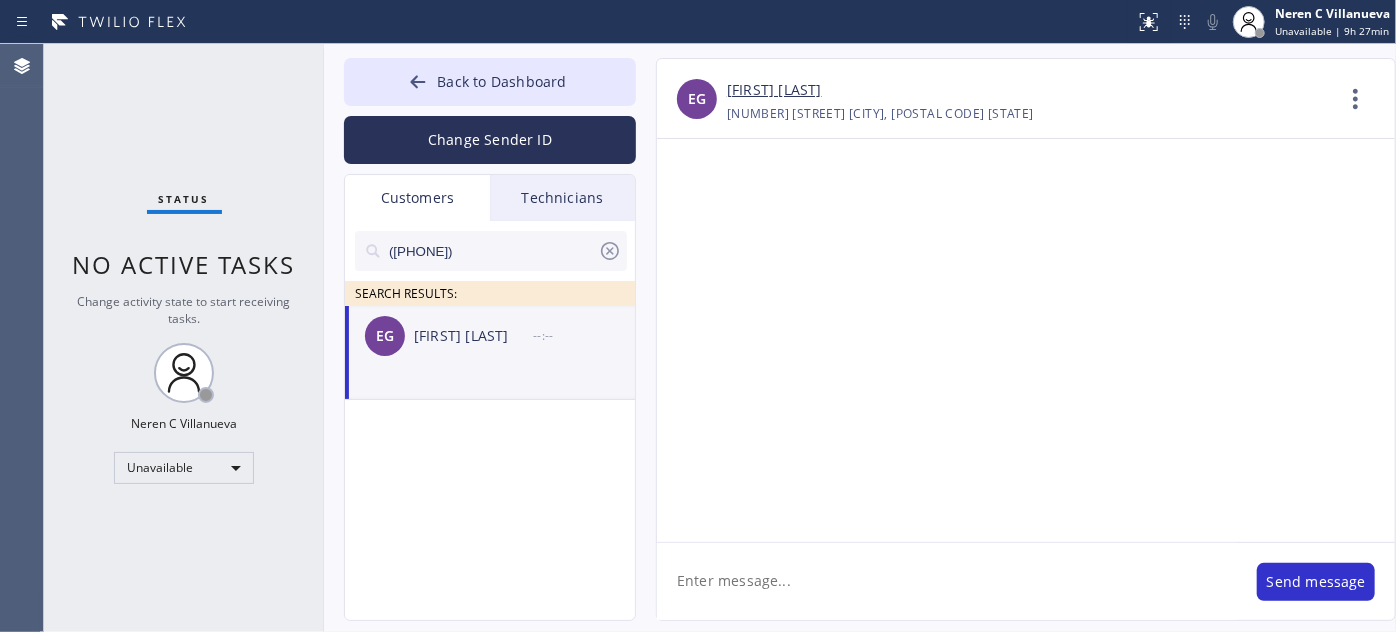 scroll, scrollTop: 0, scrollLeft: 0, axis: both 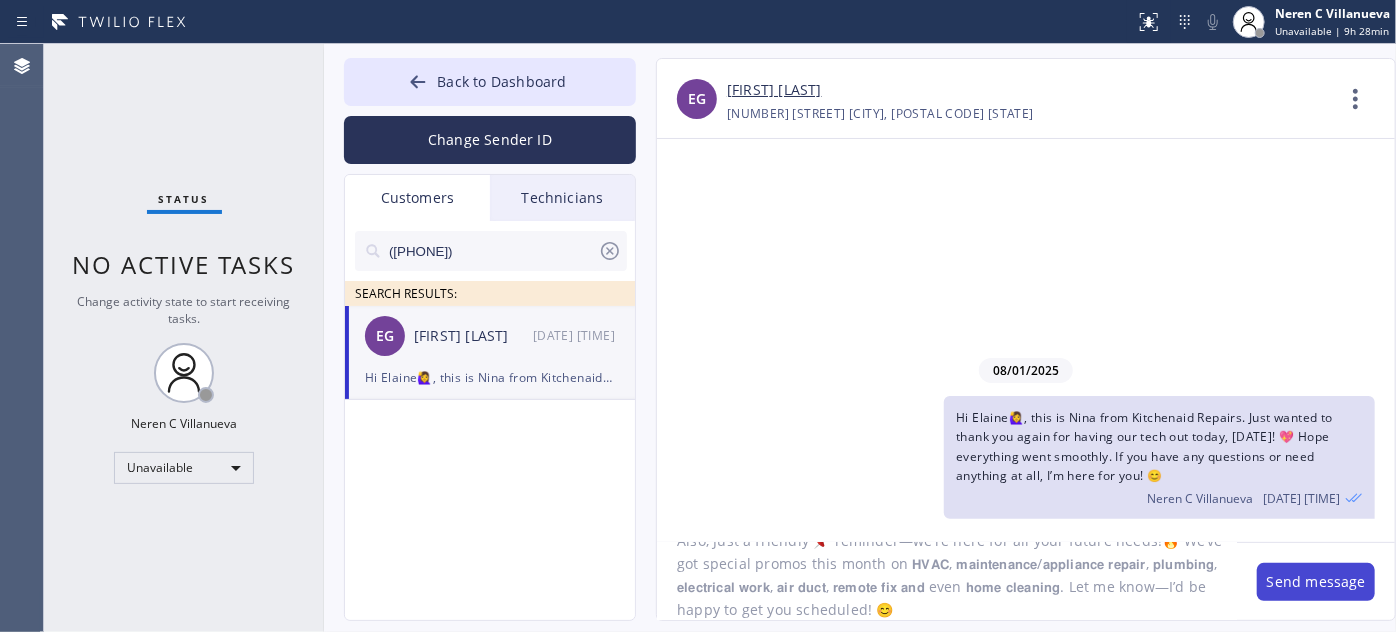 type on "Also, Just a friendly 📌 reminder—we’re here for all your future needs!🔥 We’ve got special promos this month on 𝗛𝗩𝗔𝗖, 𝗺𝗮𝗶𝗻𝘁𝗲𝗻𝗮𝗻𝗰𝗲/𝗮𝗽𝗽𝗹𝗶𝗮𝗻𝗰𝗲 𝗿𝗲𝗽𝗮𝗶𝗿, 𝗽𝗹𝘂𝗺𝗯𝗶𝗻𝗴, 𝗲𝗹𝗲𝗰𝘁𝗿𝗶𝗰𝗮𝗹 𝘄𝗼𝗿𝗸, 𝗮𝗶𝗿 𝗱𝘂𝗰𝘁, 𝗿𝗲𝗺𝗼𝘁𝗲 𝗳𝗶𝘅 𝗮𝗻𝗱 even 𝗵𝗼𝗺𝗲 𝗰𝗹𝗲𝗮𝗻𝗶𝗻𝗴. Let me know—I’d be happy to get you scheduled! 😊" 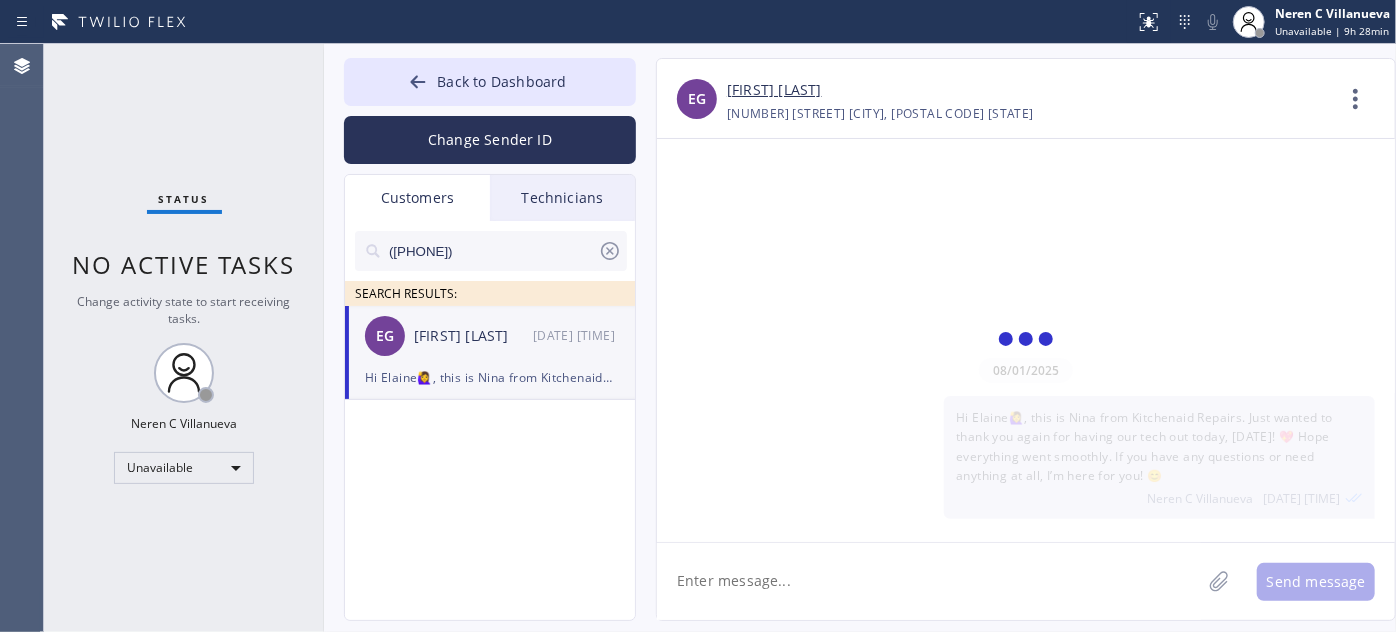 scroll, scrollTop: 0, scrollLeft: 0, axis: both 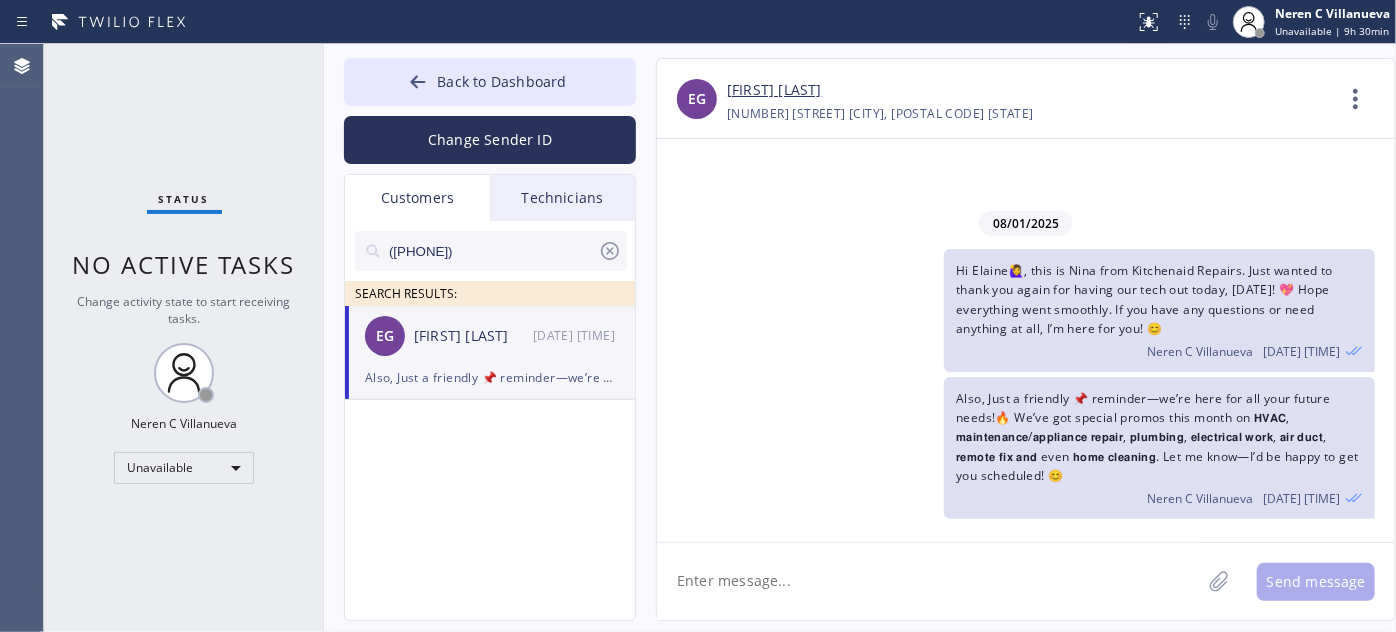 drag, startPoint x: 497, startPoint y: 245, endPoint x: 356, endPoint y: 248, distance: 141.0319 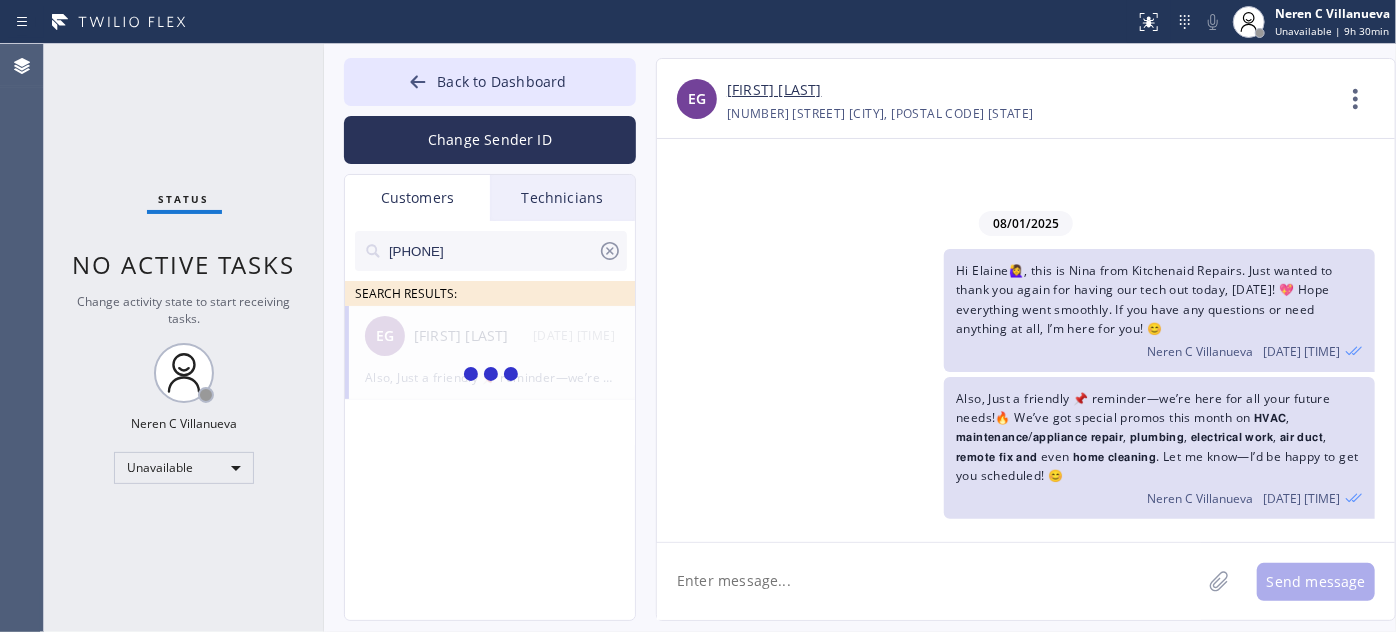 type on "[PHONE]" 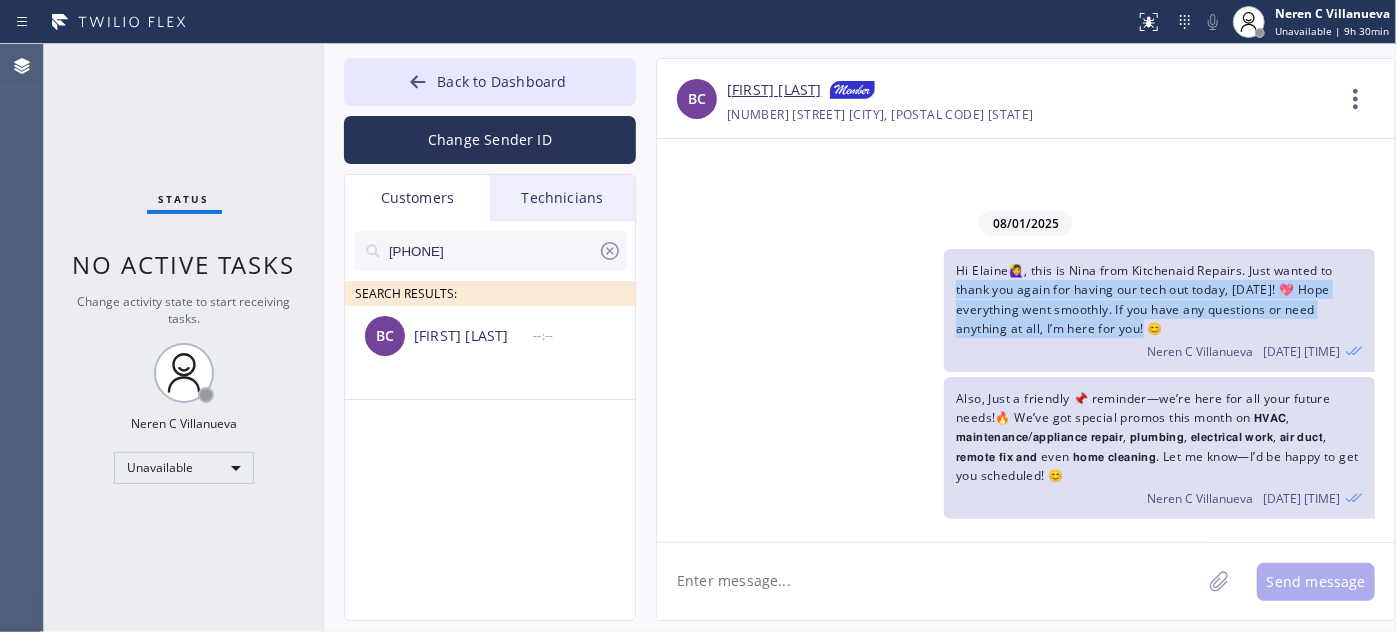 drag, startPoint x: 1183, startPoint y: 333, endPoint x: 710, endPoint y: 335, distance: 473.00424 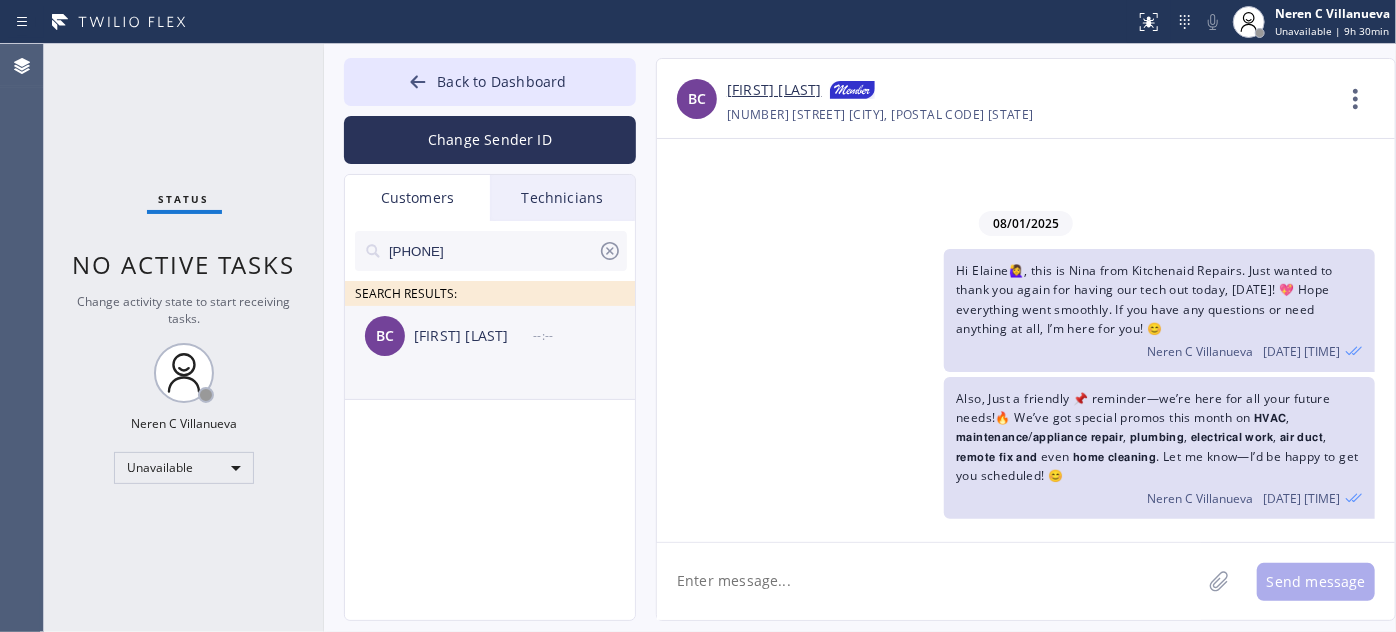 click on "[FIRST] [LAST]" at bounding box center [473, 336] 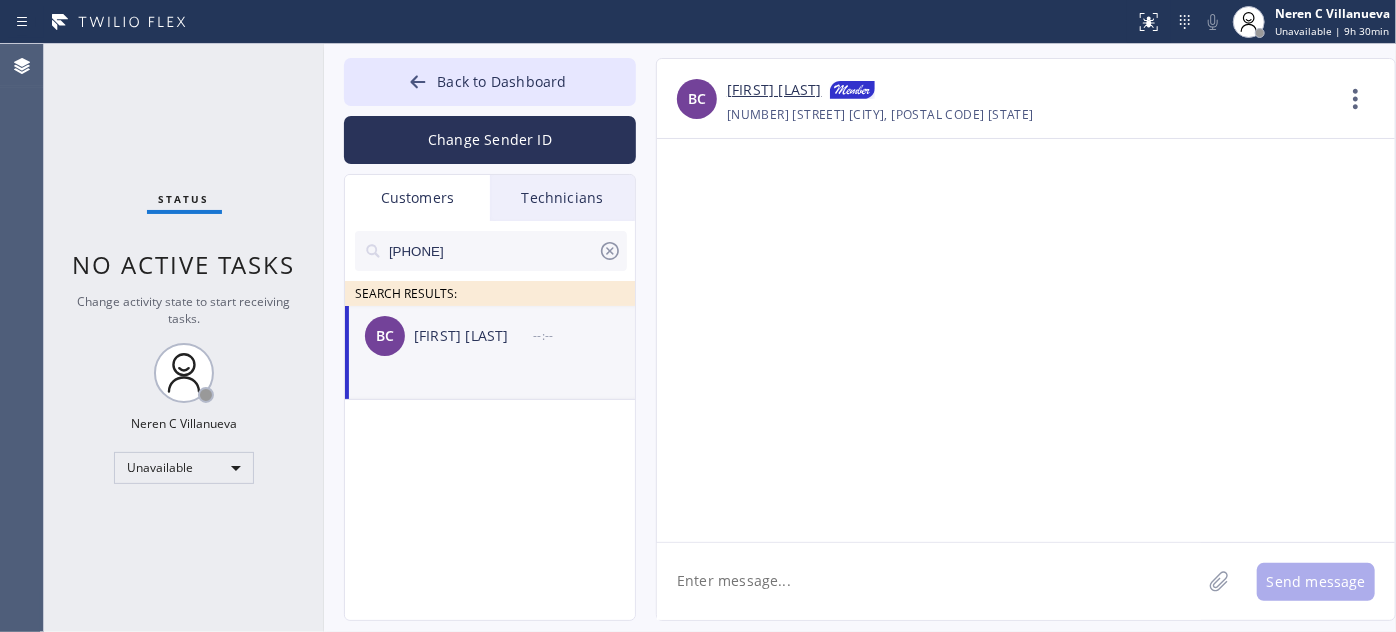 click 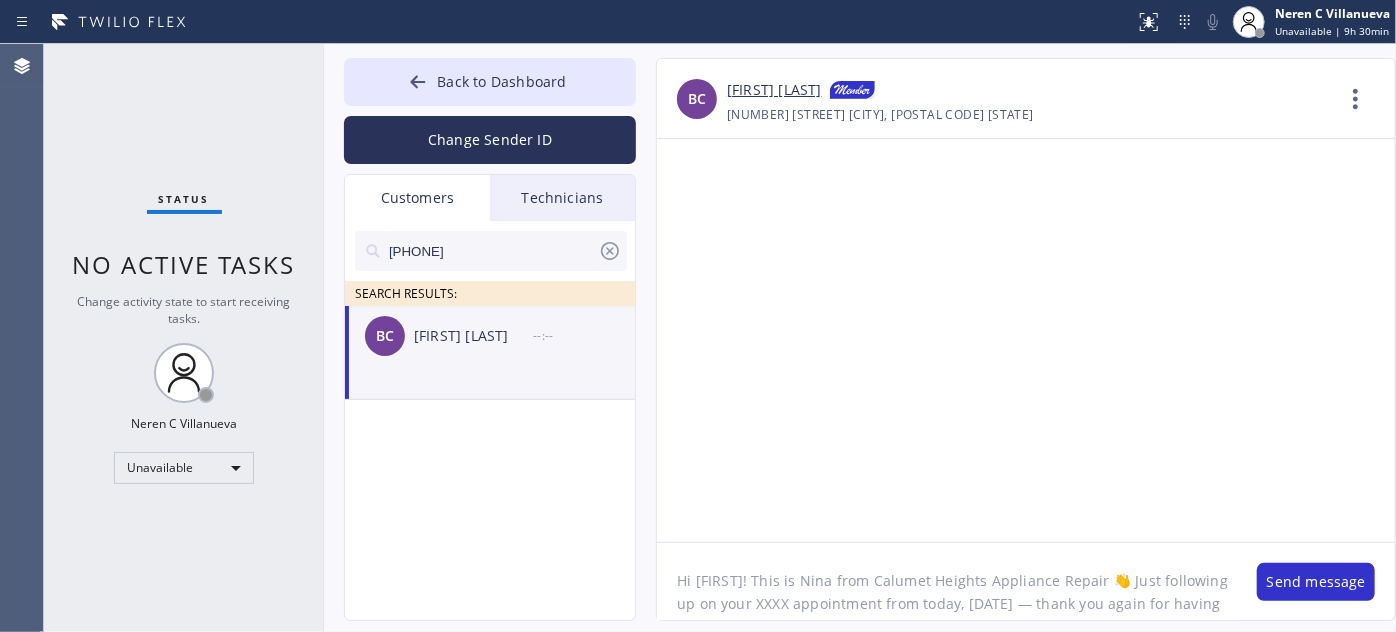 scroll, scrollTop: 16, scrollLeft: 0, axis: vertical 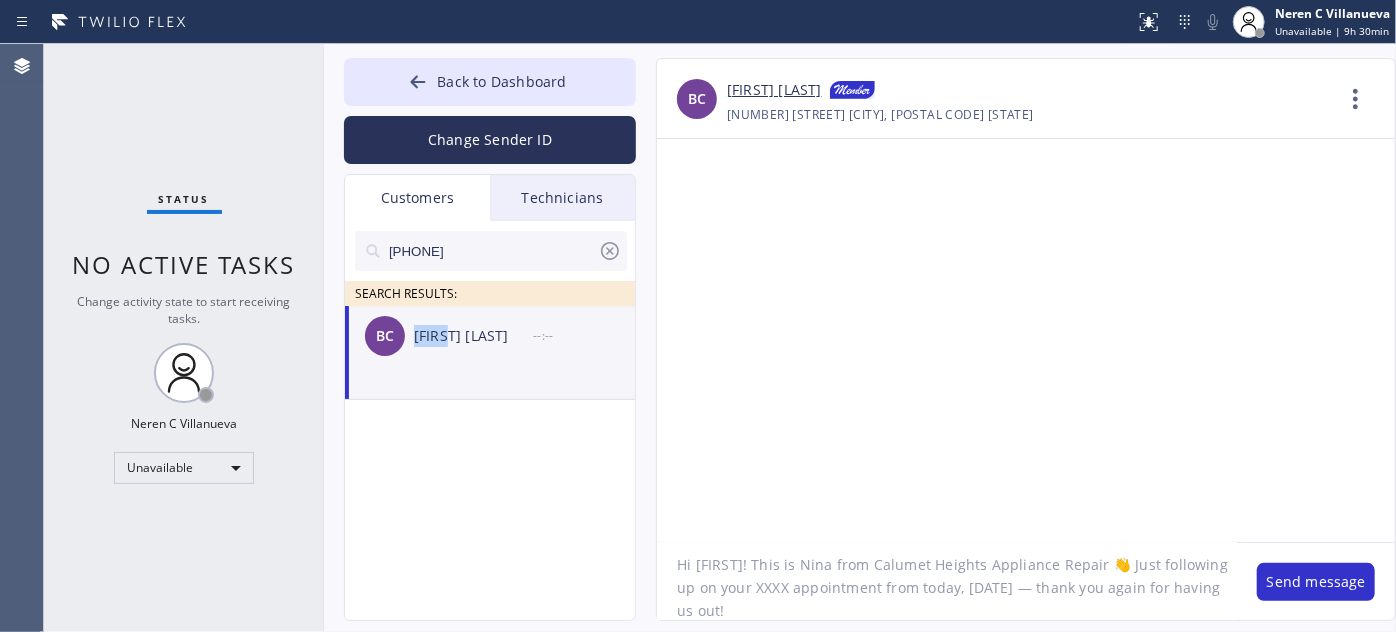 drag, startPoint x: 416, startPoint y: 340, endPoint x: 450, endPoint y: 343, distance: 34.132095 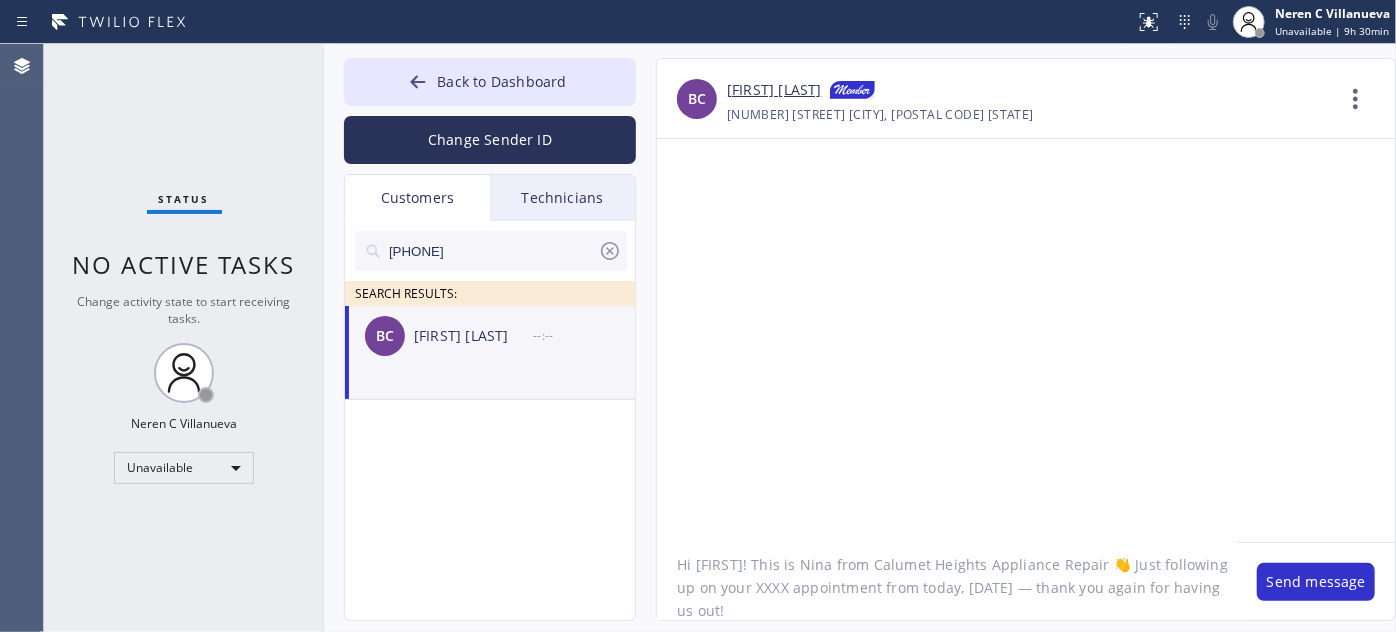 drag, startPoint x: 698, startPoint y: 560, endPoint x: 728, endPoint y: 562, distance: 30.066593 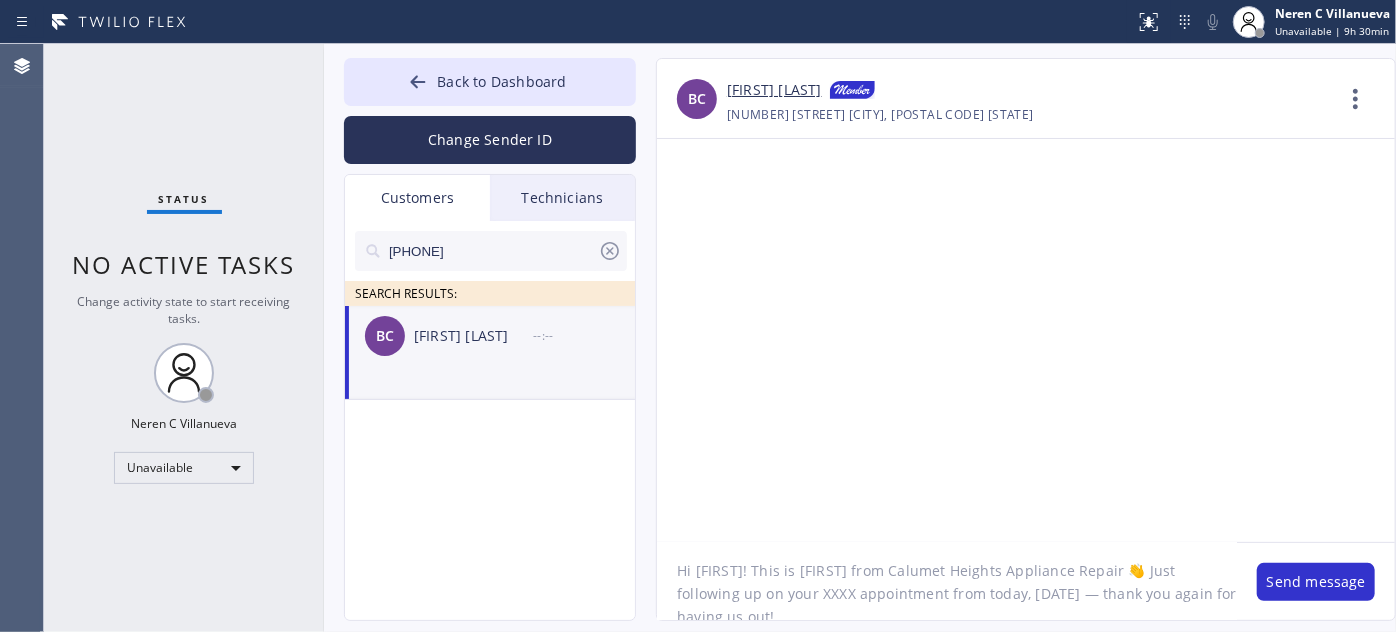 scroll, scrollTop: 0, scrollLeft: 0, axis: both 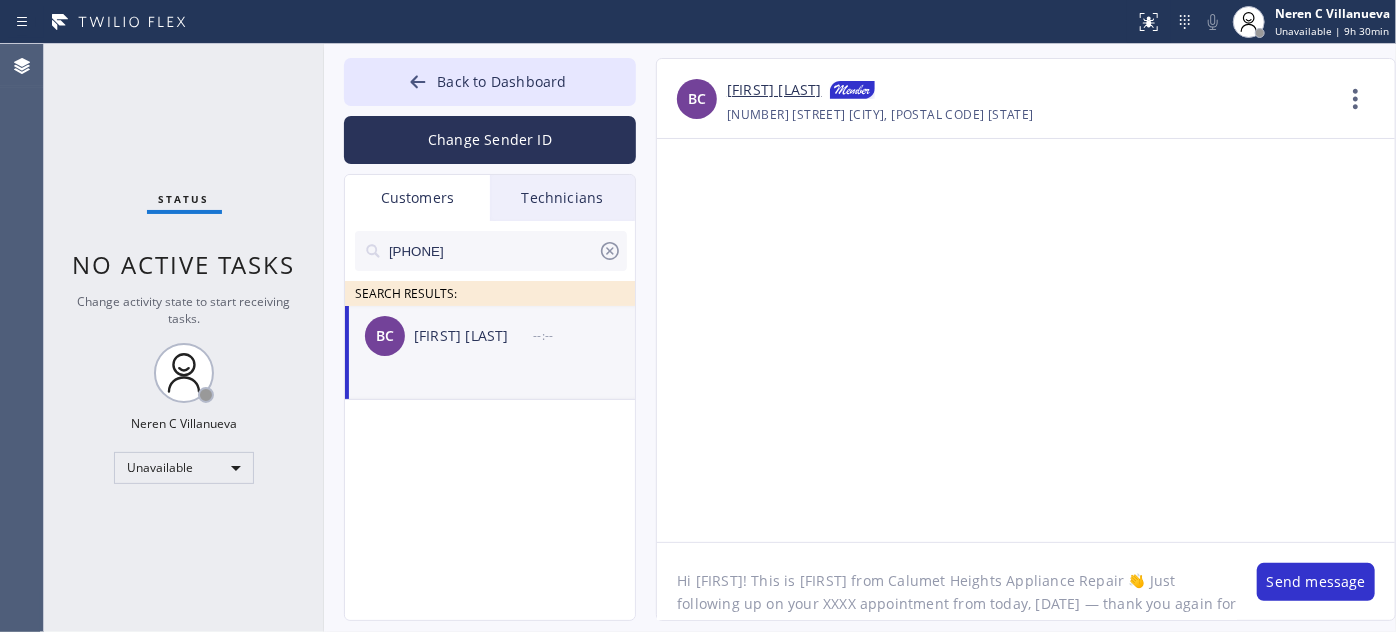 drag, startPoint x: 855, startPoint y: 563, endPoint x: 1085, endPoint y: 551, distance: 230.31284 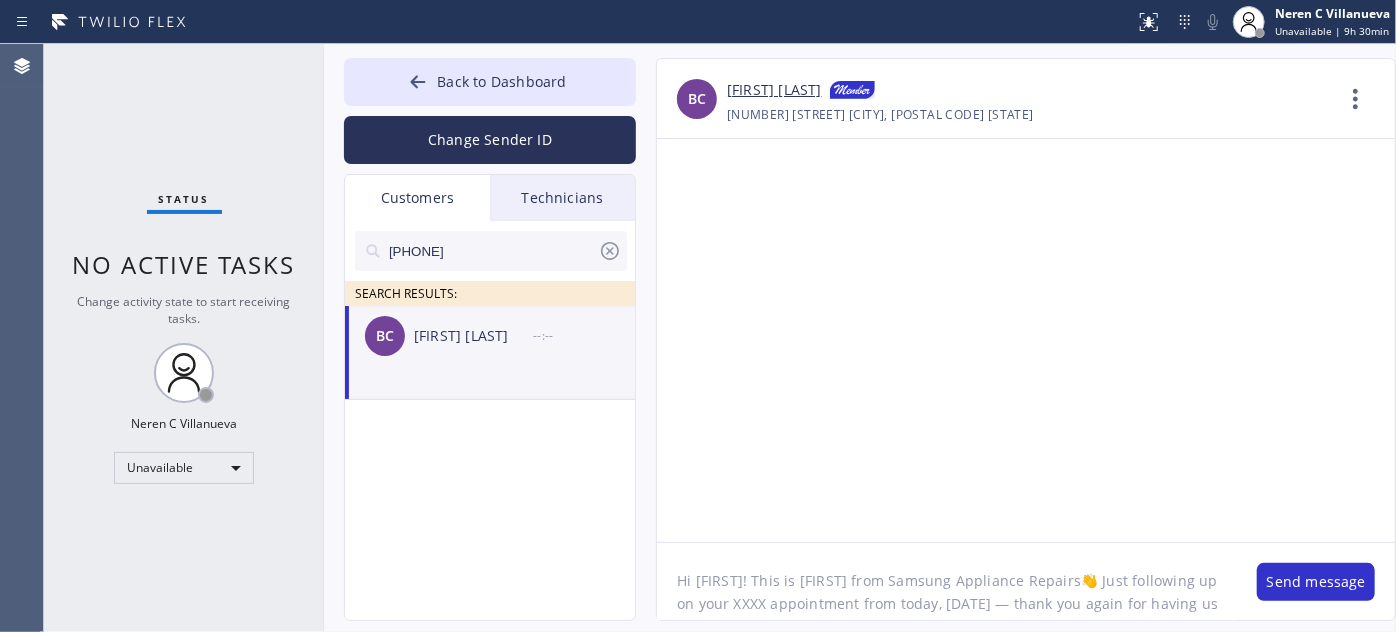 drag, startPoint x: 709, startPoint y: 599, endPoint x: 640, endPoint y: 600, distance: 69.00725 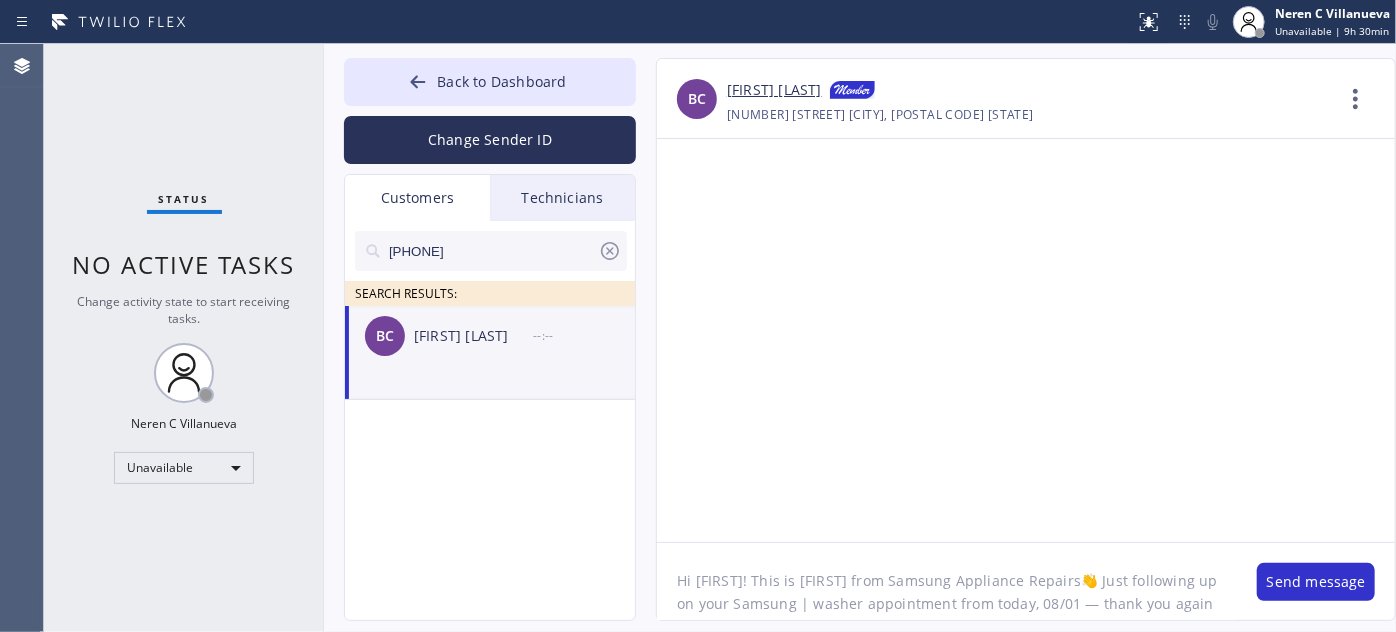 drag, startPoint x: 773, startPoint y: 601, endPoint x: 787, endPoint y: 601, distance: 14 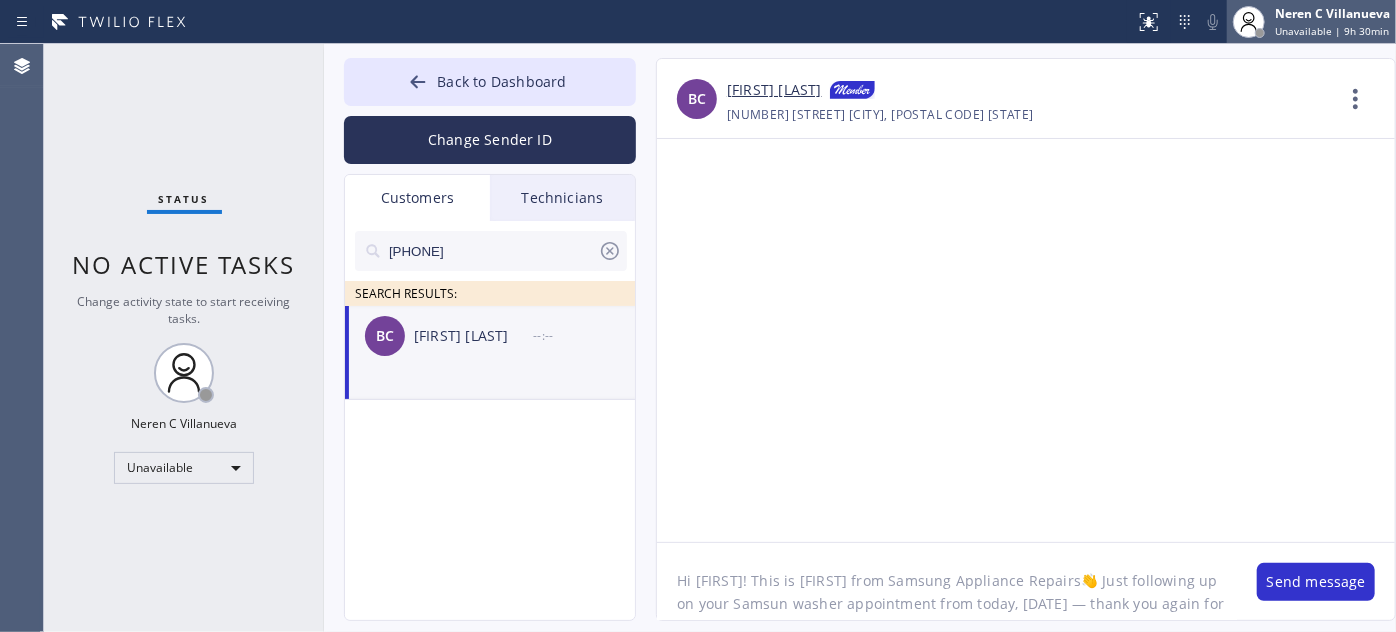 type on "Hi [FIRST]! This is [FIRST] from Samsung Appliance Repairs👋 Just following up on your Samsun washer appointment from today, [DATE] — thank you again for having us out!" 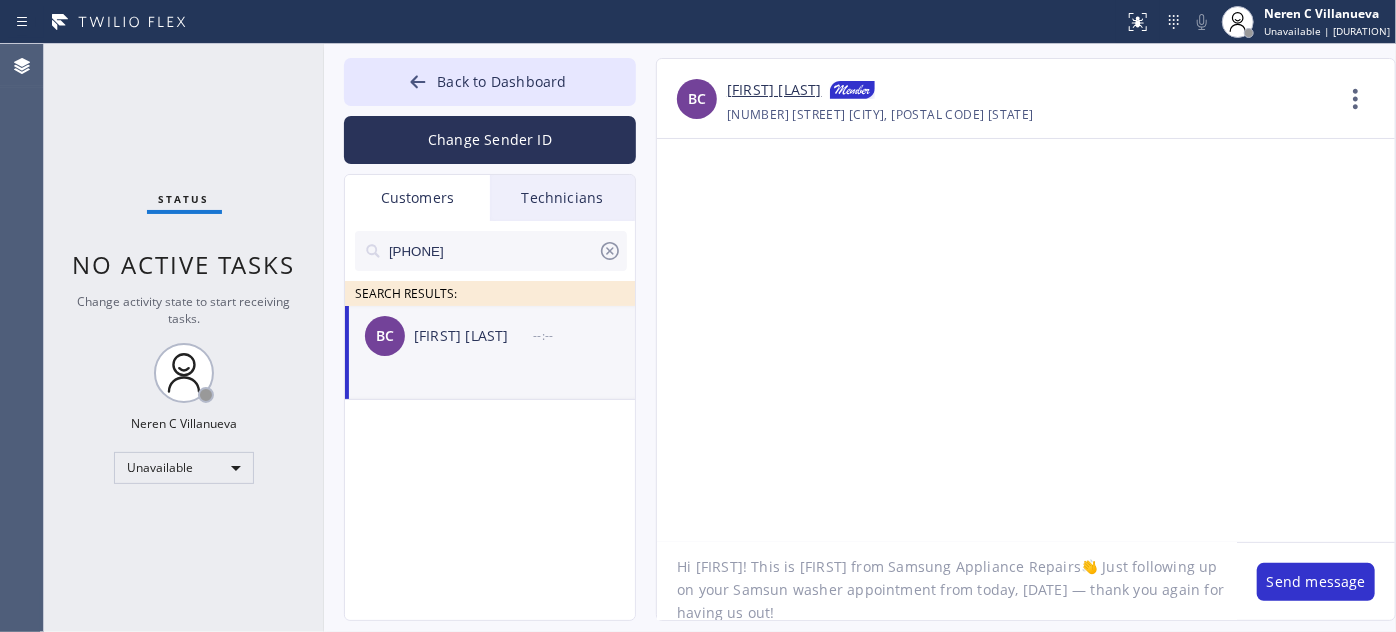 scroll, scrollTop: 18, scrollLeft: 0, axis: vertical 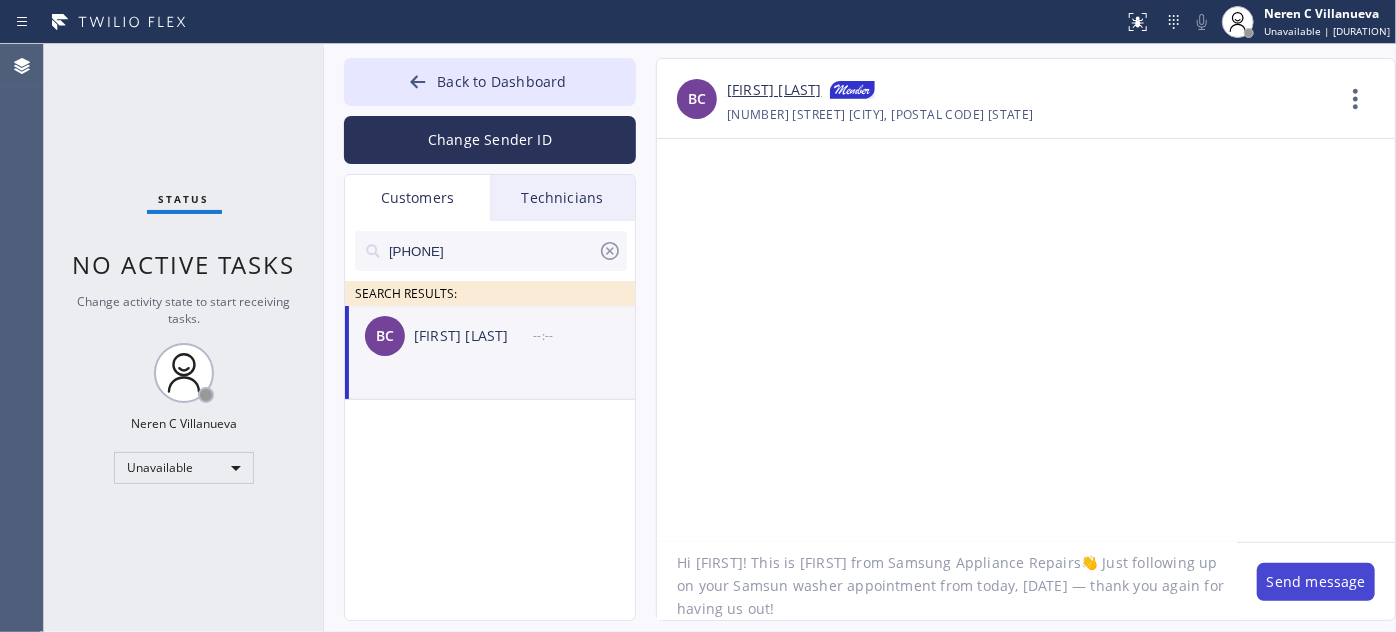 drag, startPoint x: 1296, startPoint y: 588, endPoint x: 1302, endPoint y: 570, distance: 18.973665 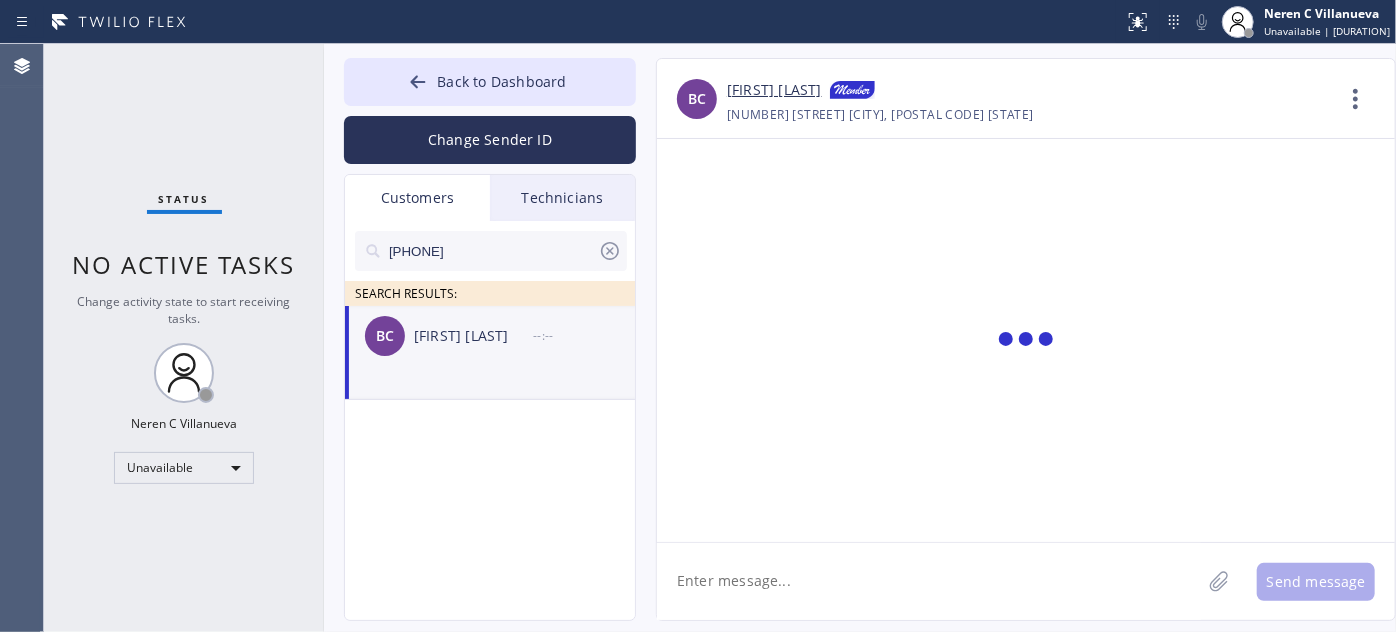 scroll, scrollTop: 0, scrollLeft: 0, axis: both 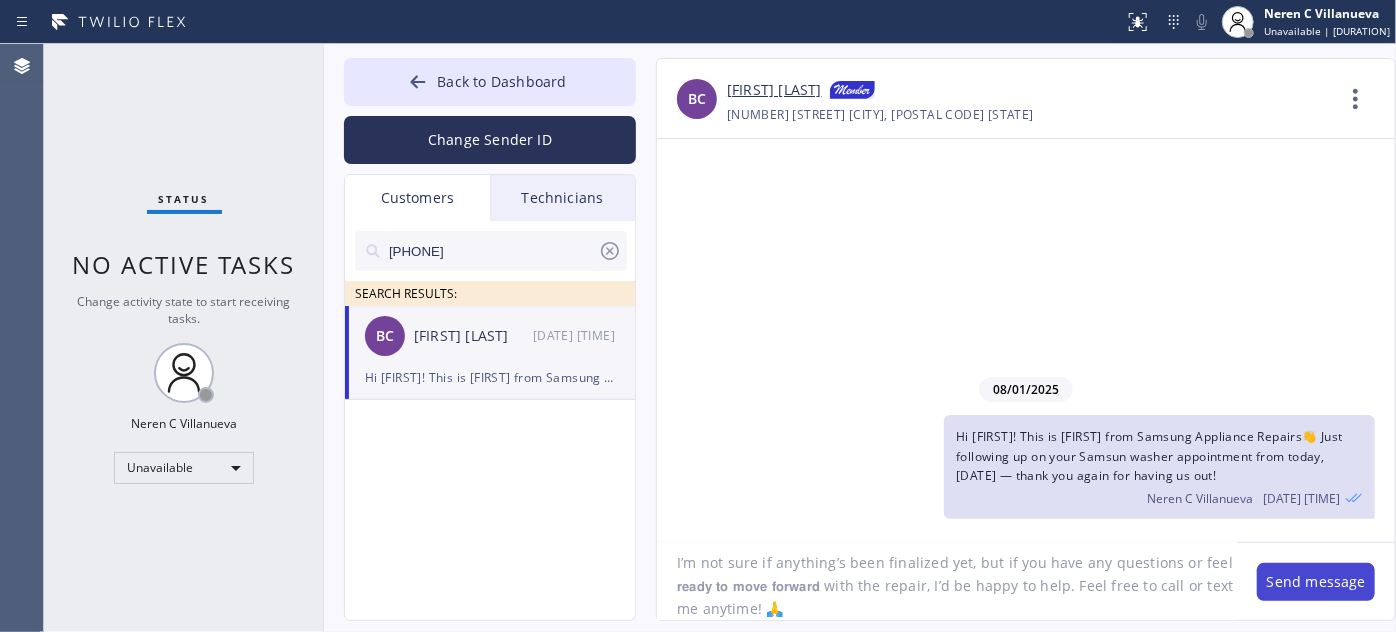 type on "I’m not sure if anything’s been finalized yet, but if you have any questions or feel 𝗿𝗲𝗮𝗱𝘆 𝘁𝗼 𝗺𝗼𝘃𝗲 𝗳𝗼𝗿𝘄𝗮𝗿𝗱 with the repair, I’d be happy to help. Feel free to call or text me anytime! 🙏" 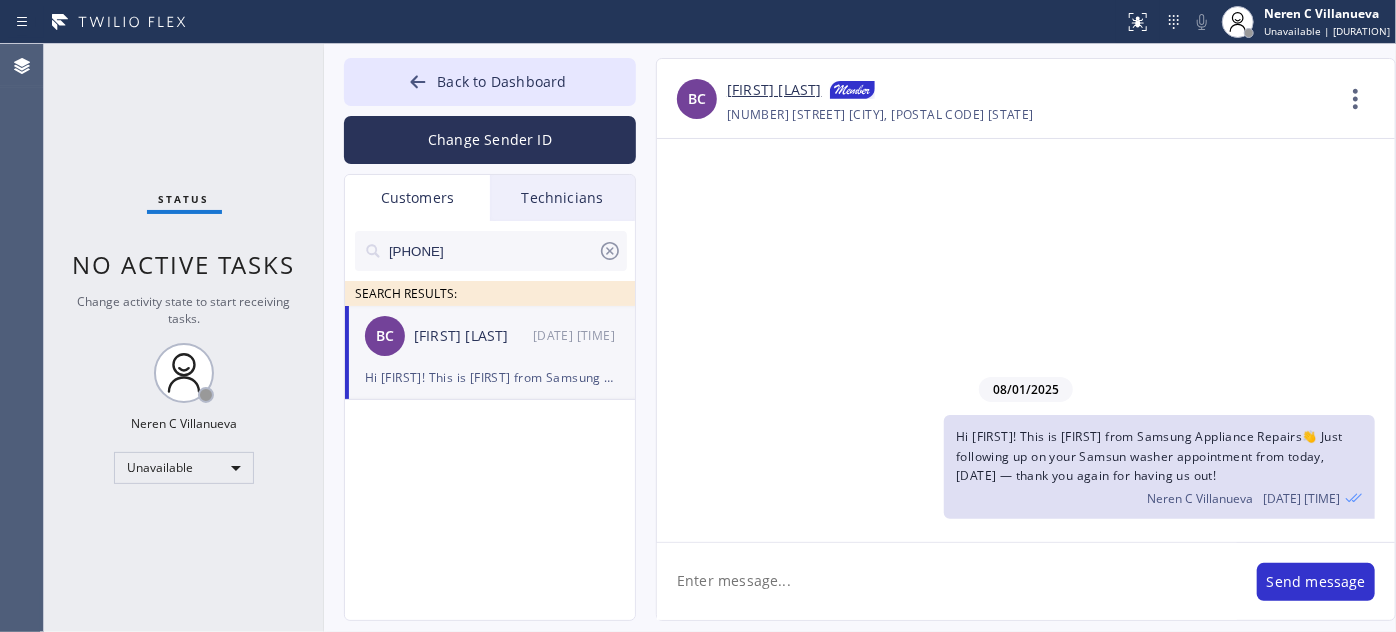 scroll, scrollTop: 0, scrollLeft: 0, axis: both 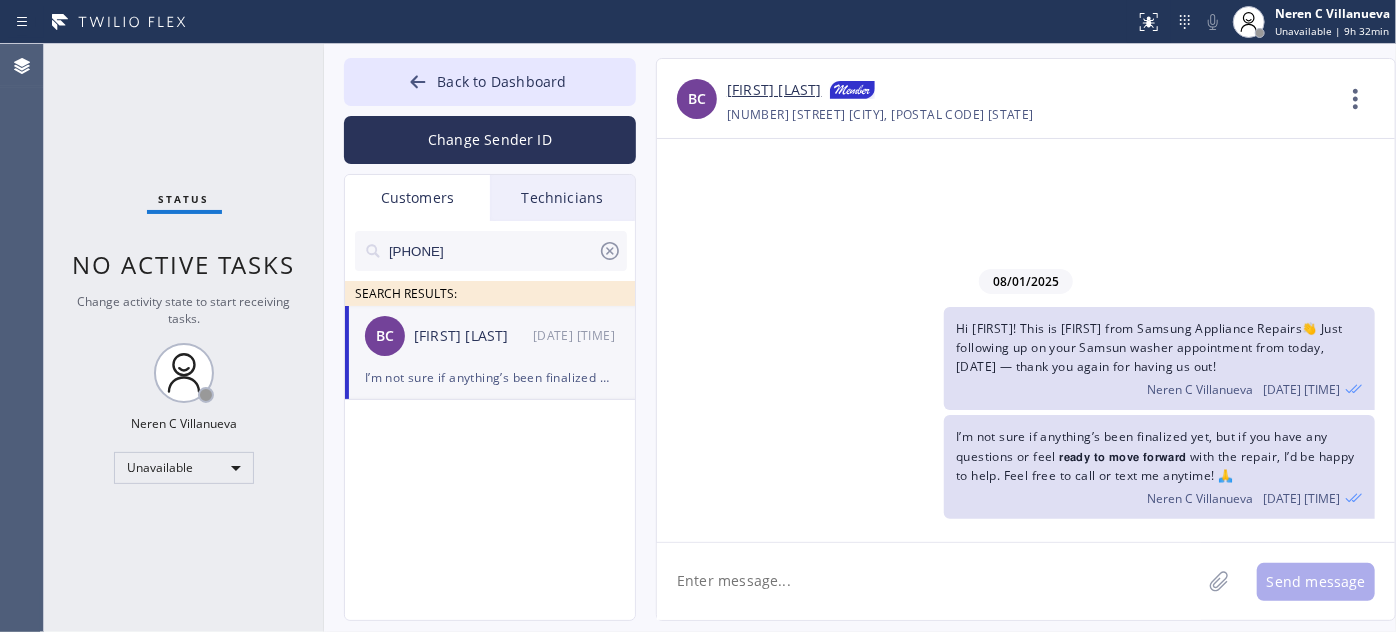 drag, startPoint x: 506, startPoint y: 244, endPoint x: 302, endPoint y: 235, distance: 204.19843 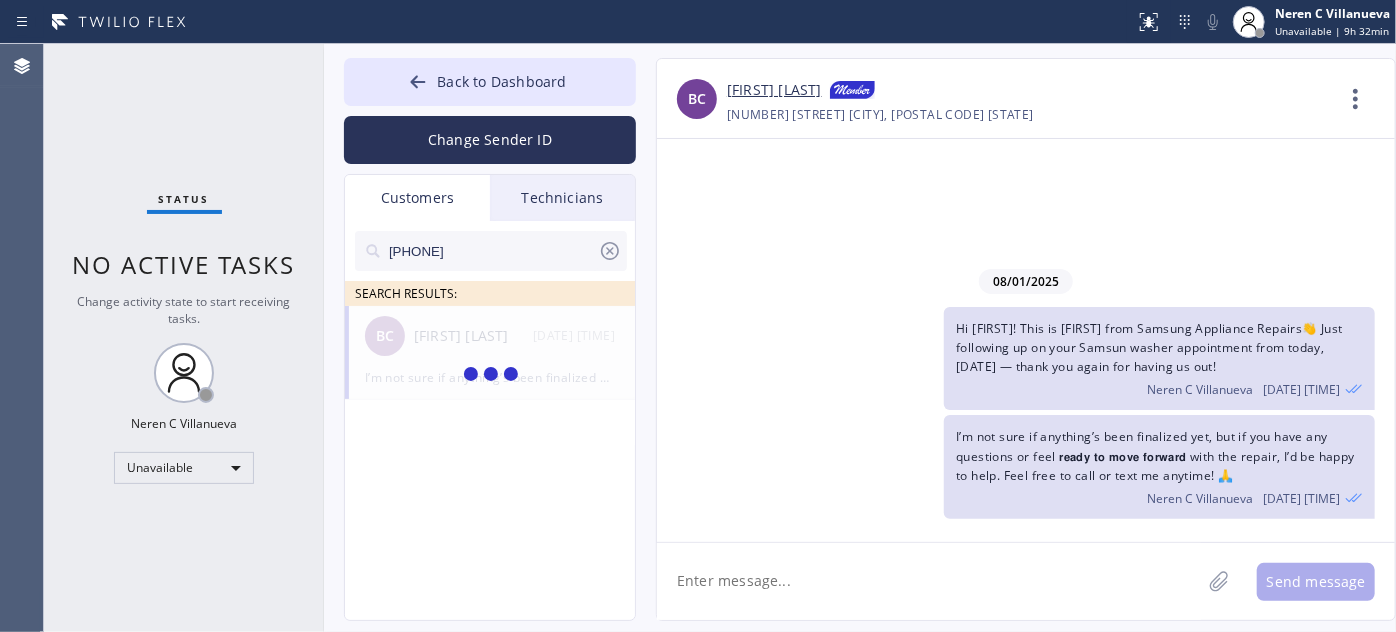 type on "[PHONE]" 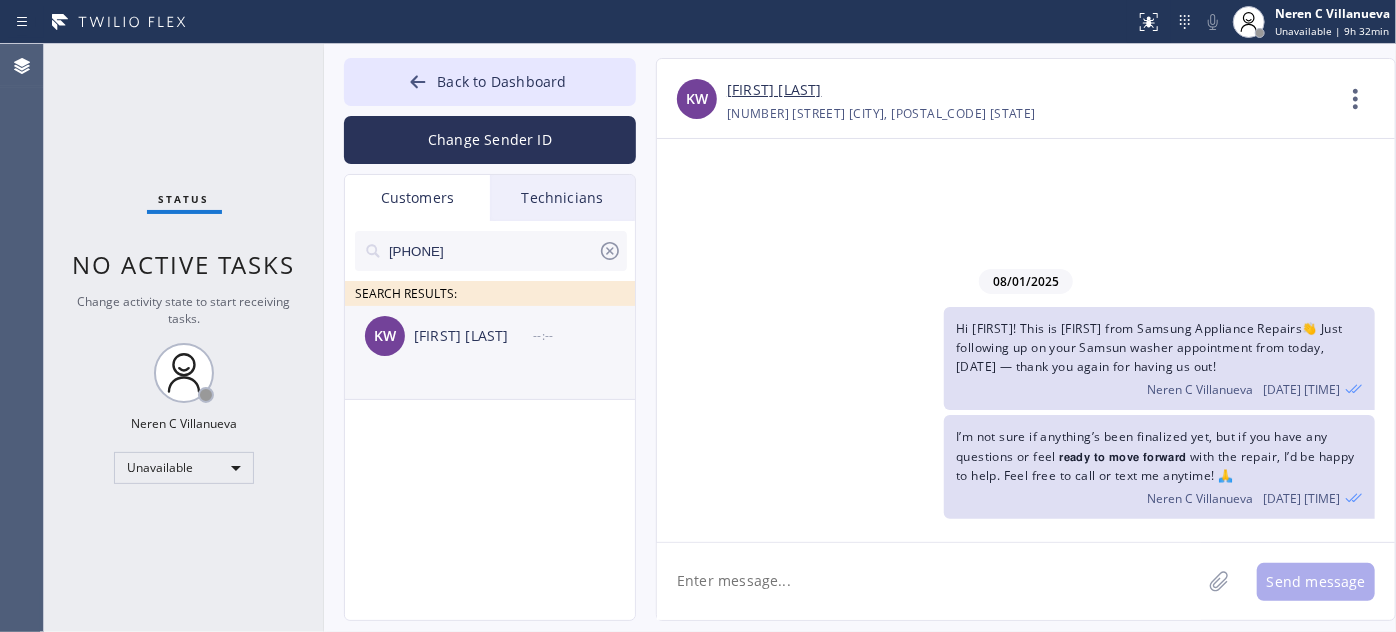 click on "KW Kara Wall --:--" at bounding box center (491, 336) 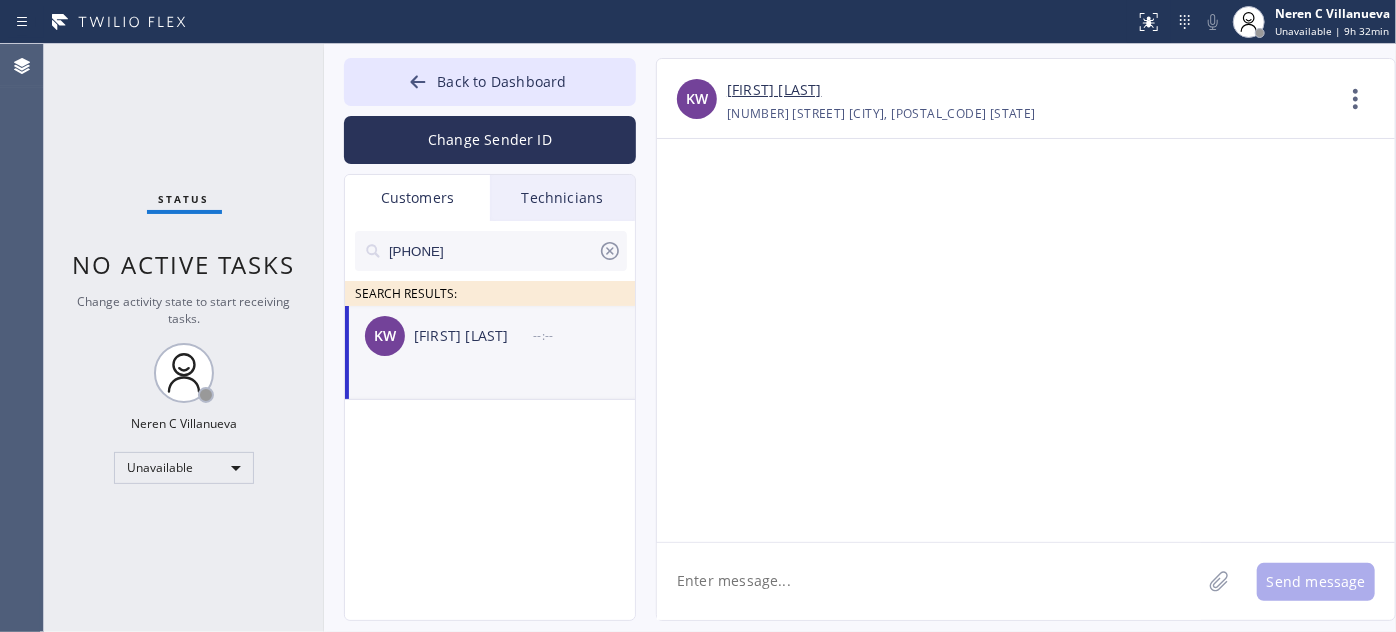 click on "KW Kara Wall --:--" 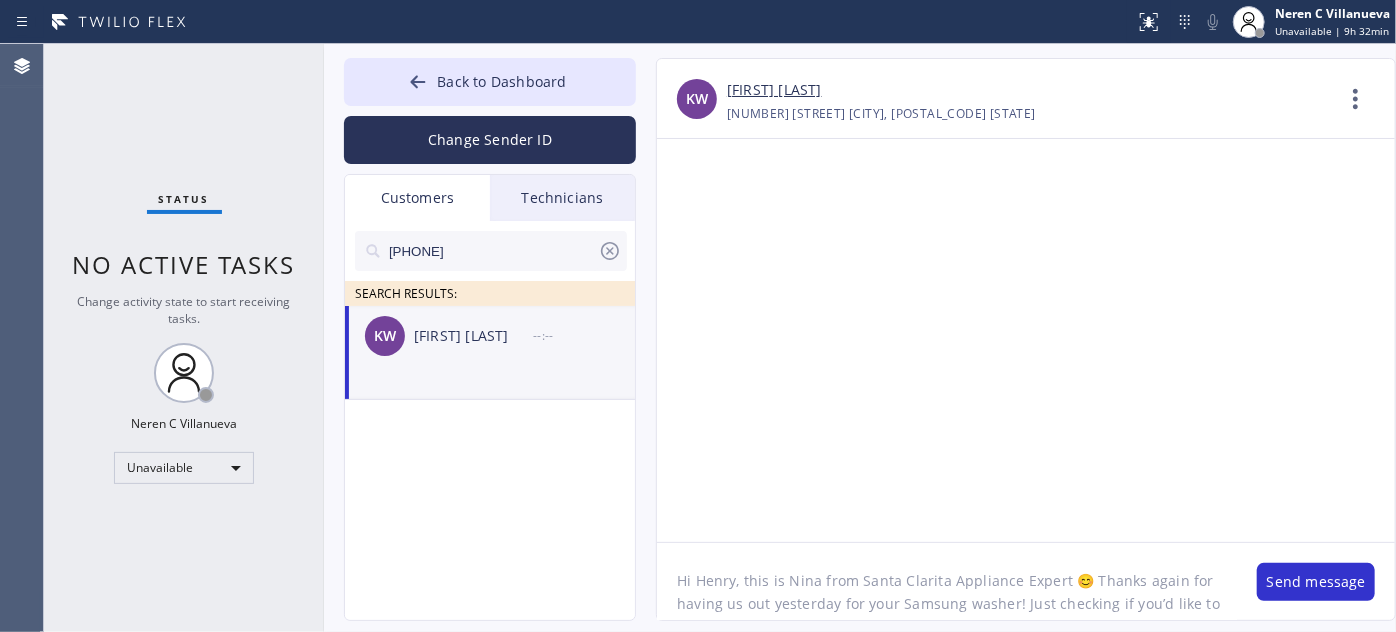 scroll, scrollTop: 62, scrollLeft: 0, axis: vertical 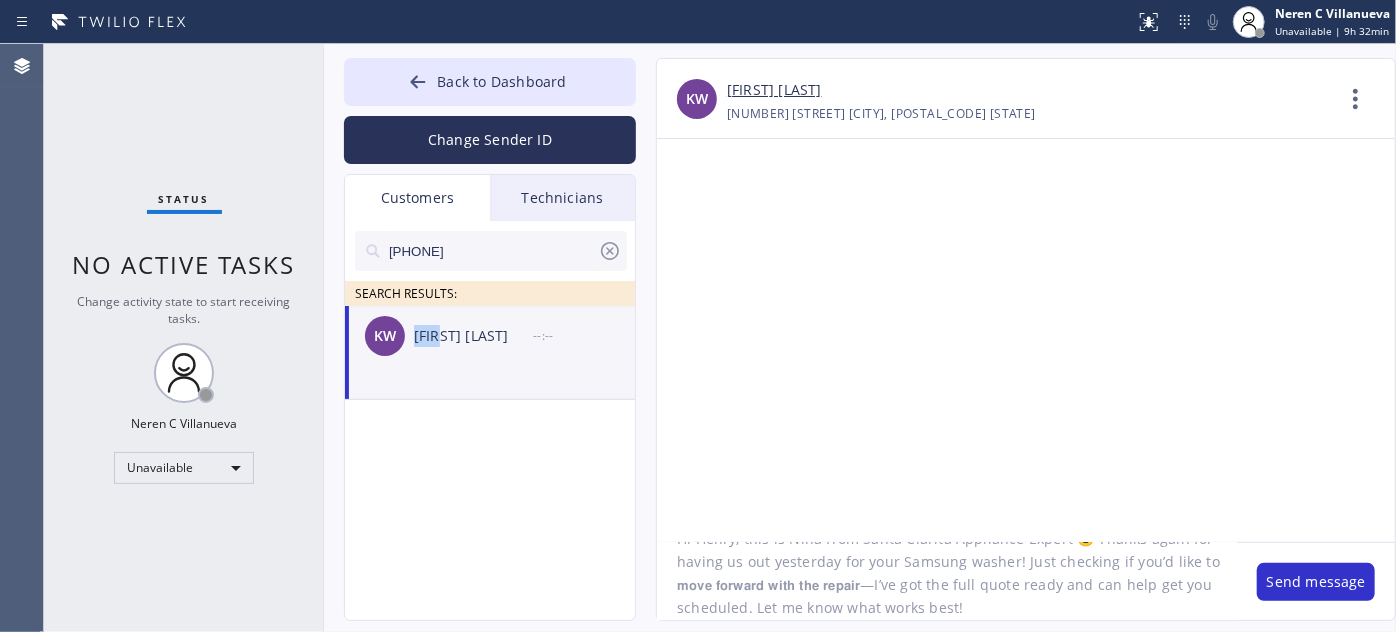drag, startPoint x: 416, startPoint y: 343, endPoint x: 443, endPoint y: 345, distance: 27.073973 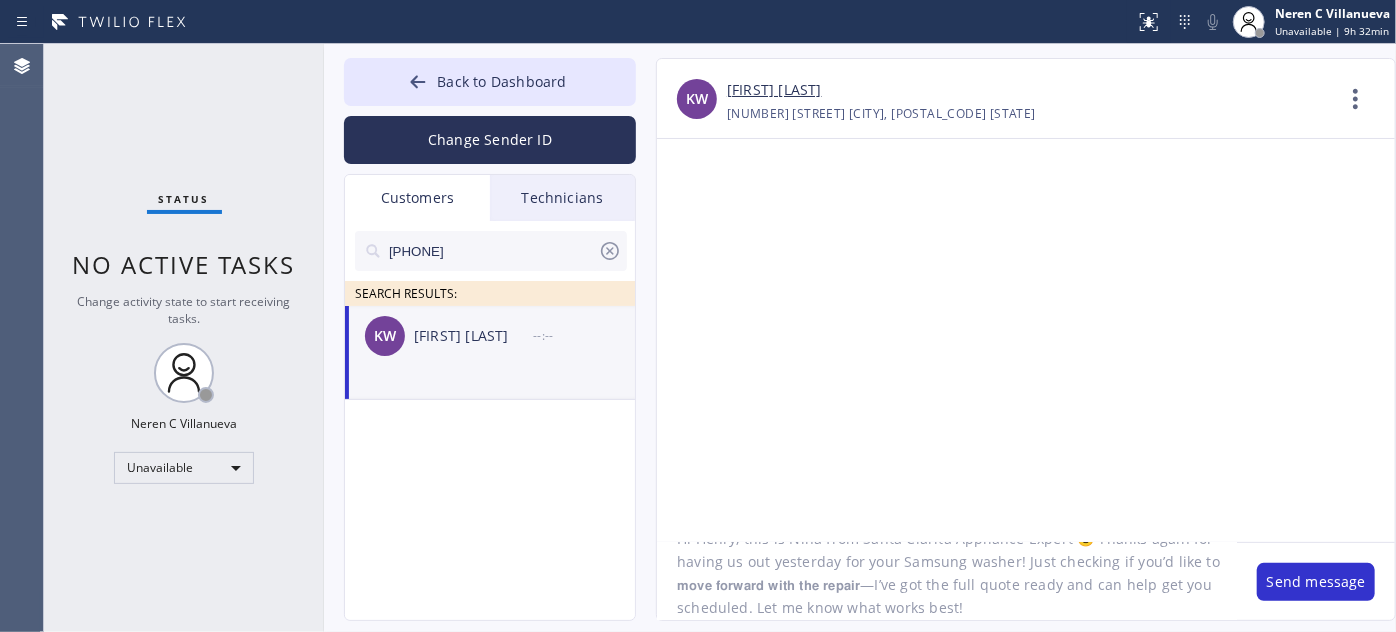 click on "Hi Henry, this is Nina from Santa Clarita Appliance Expert 😊 Thanks again for having us out yesterday for your Samsung washer! Just checking if you’d like to 𝗺𝗼𝘃𝗲 𝗳𝗼𝗿𝘄𝗮𝗿𝗱 𝘄𝗶𝘁𝗵 𝘁𝗵𝗲 𝗿𝗲𝗽𝗮𝗶𝗿—I’ve got the full quote ready and can help get you scheduled. Let me know what works best!" 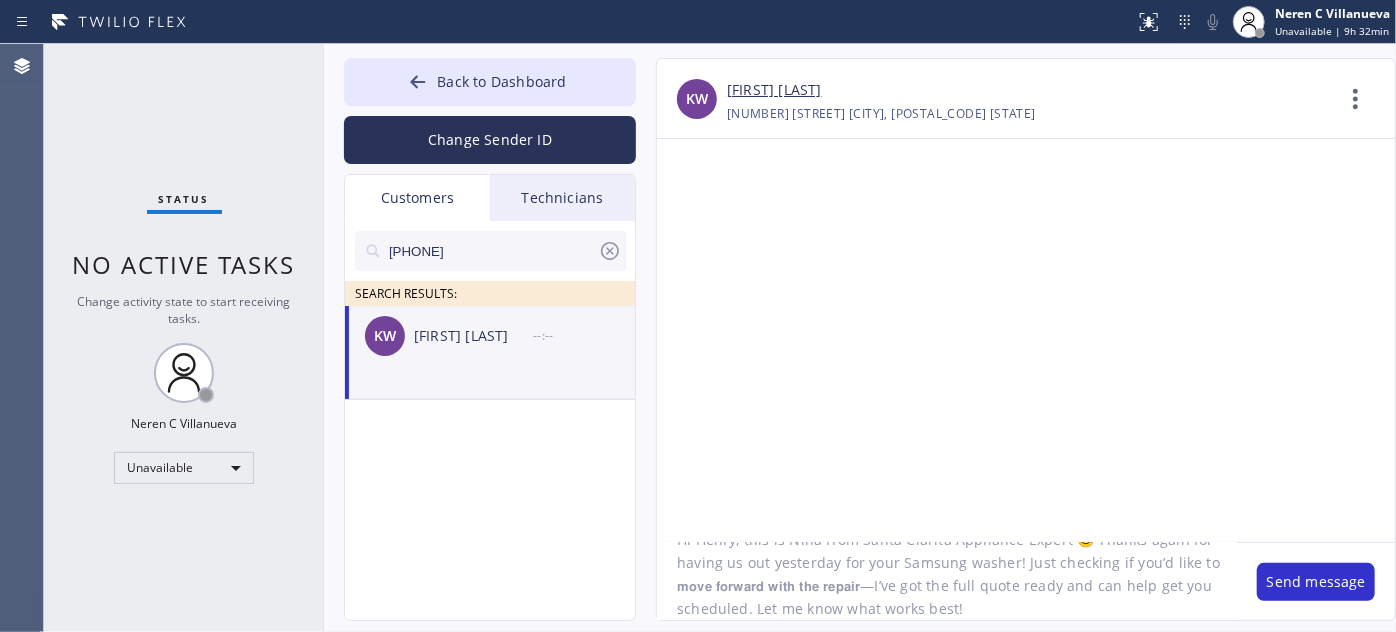 scroll, scrollTop: 0, scrollLeft: 0, axis: both 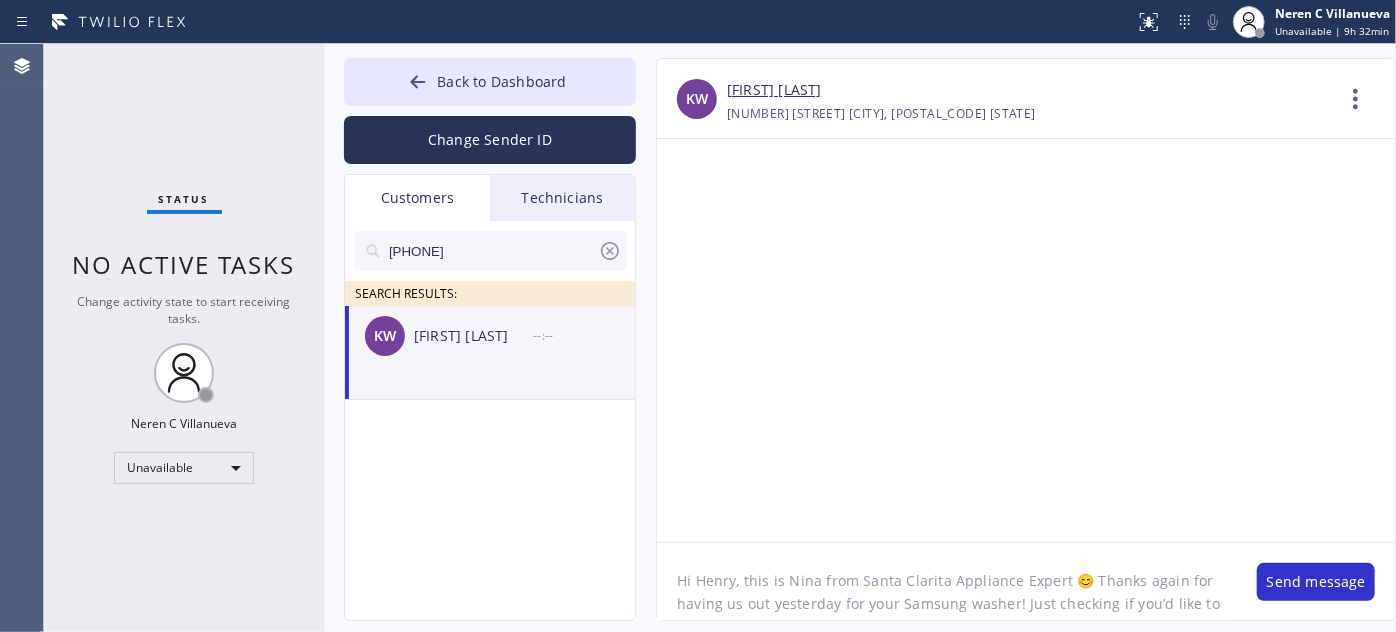 drag, startPoint x: 696, startPoint y: 572, endPoint x: 733, endPoint y: 569, distance: 37.12142 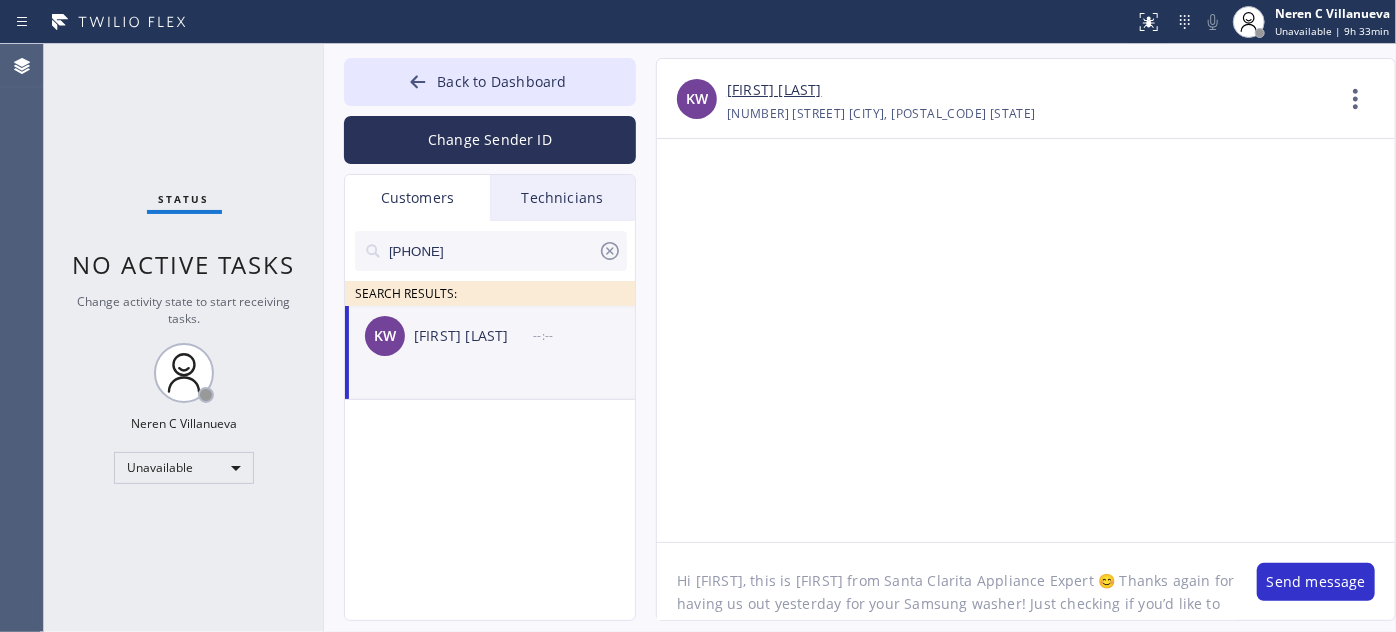drag, startPoint x: 845, startPoint y: 575, endPoint x: 1048, endPoint y: 576, distance: 203.00246 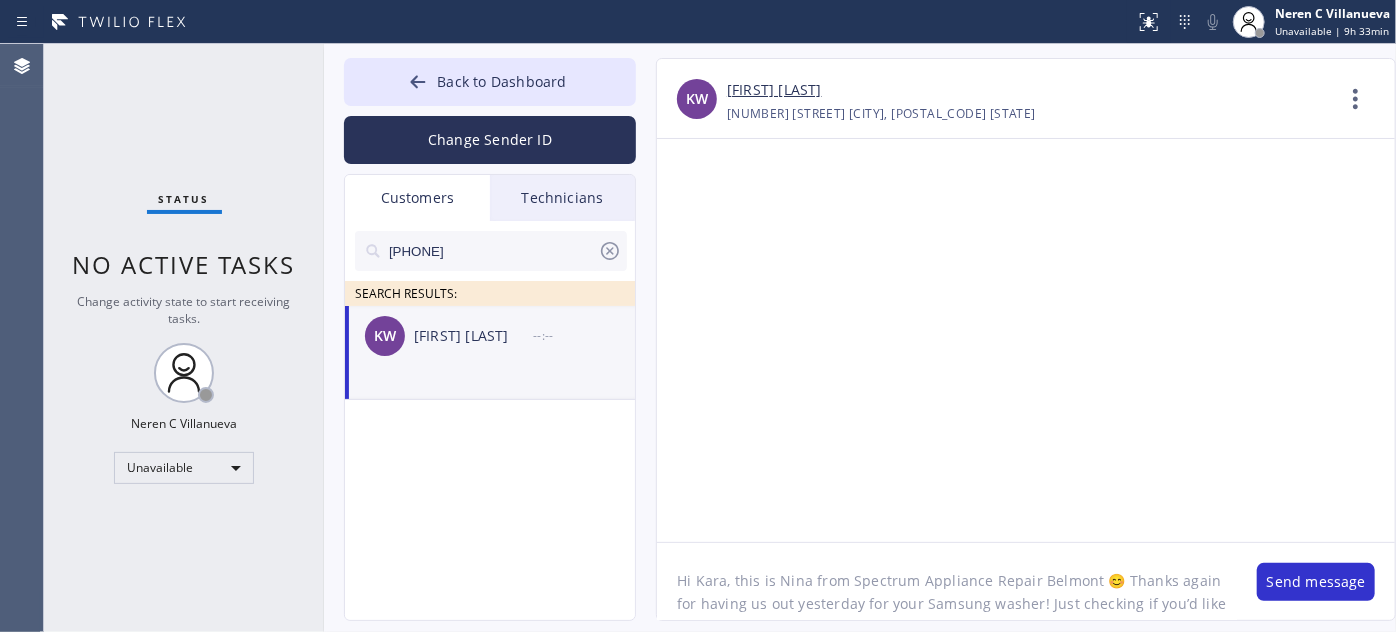 drag, startPoint x: 796, startPoint y: 604, endPoint x: 857, endPoint y: 600, distance: 61.13101 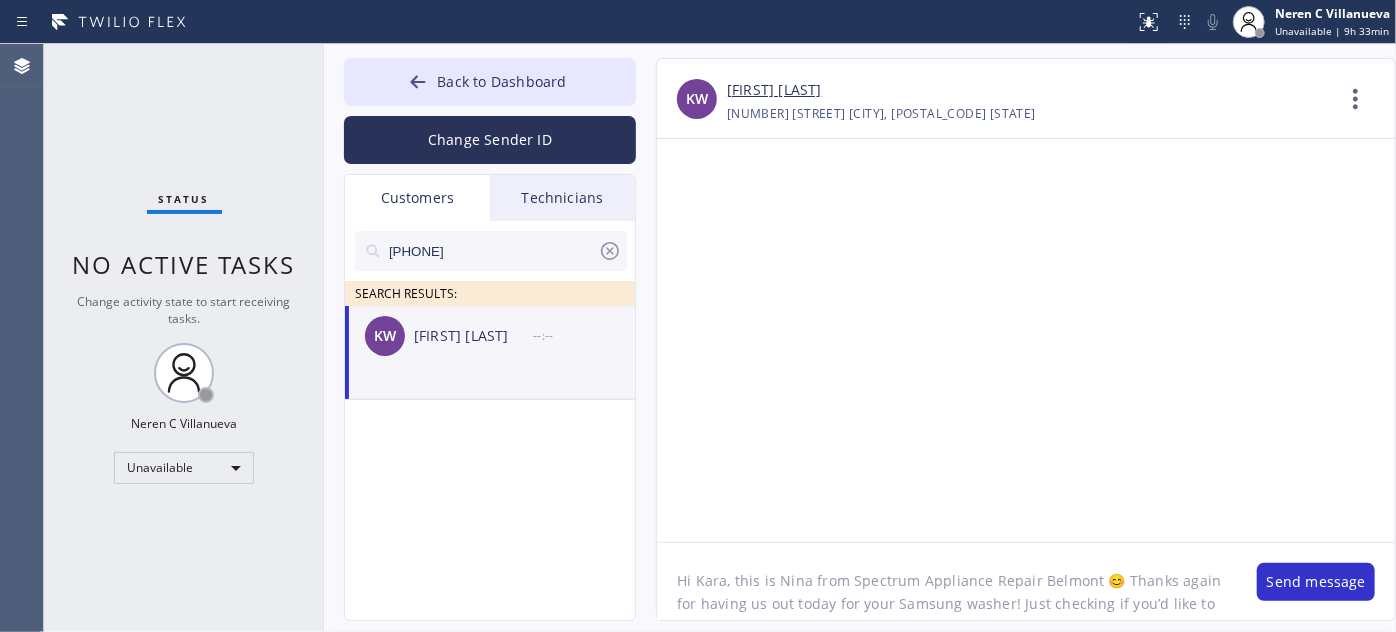 drag, startPoint x: 895, startPoint y: 602, endPoint x: 1005, endPoint y: 599, distance: 110.0409 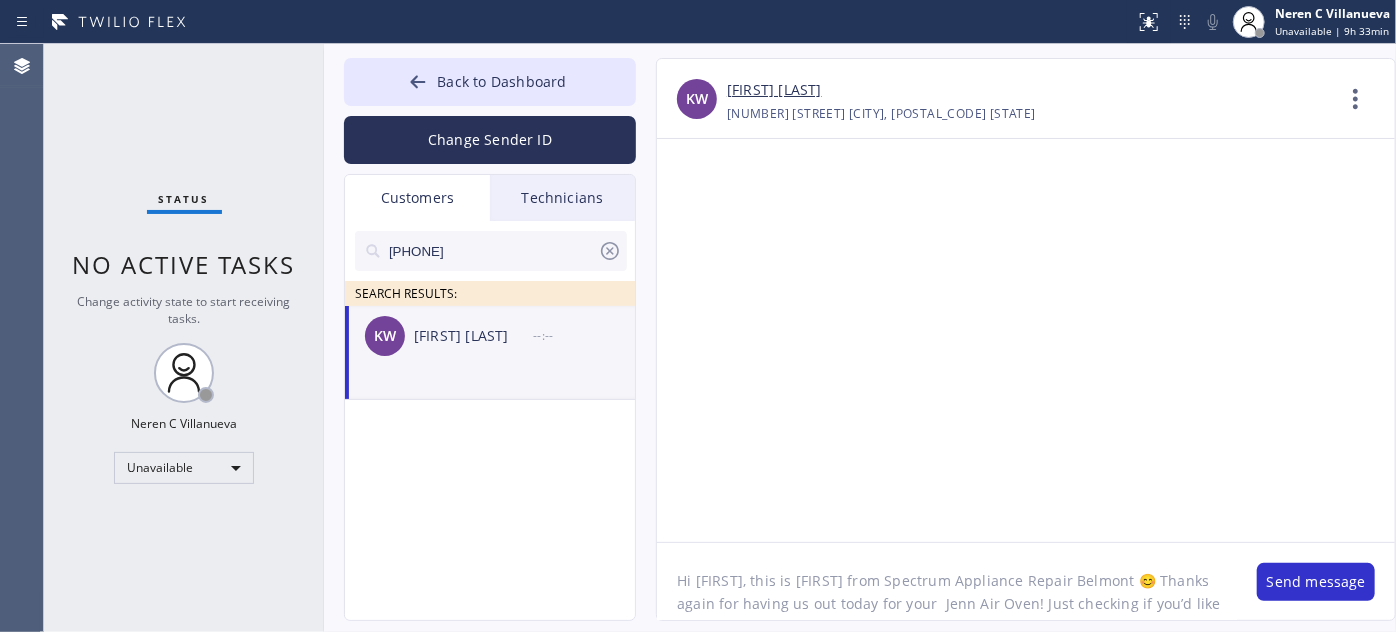 click on "Hi [FIRST], this is [FIRST] from Spectrum Appliance Repair Belmont 😊 Thanks again for having us out today for your  Jenn Air Oven! Just checking if you’d like to 𝗺𝗼𝘃𝗲 𝗳𝗼𝗿𝘄𝗮𝗿𝗱 𝘄𝗶𝘁𝗵 𝘁𝗵𝗲 𝗿𝗲𝗽𝗮𝗶𝗿—I’ve got the full quote ready and can help get you scheduled. Let me know what works best!" 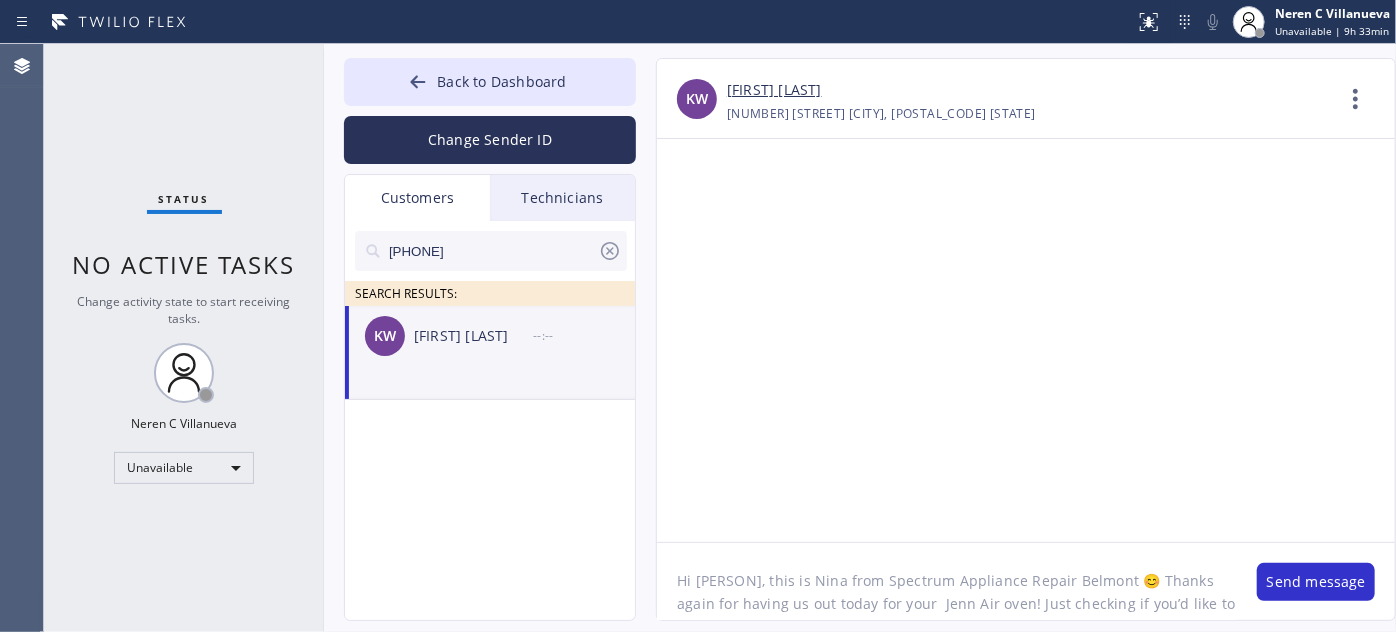 scroll, scrollTop: 41, scrollLeft: 0, axis: vertical 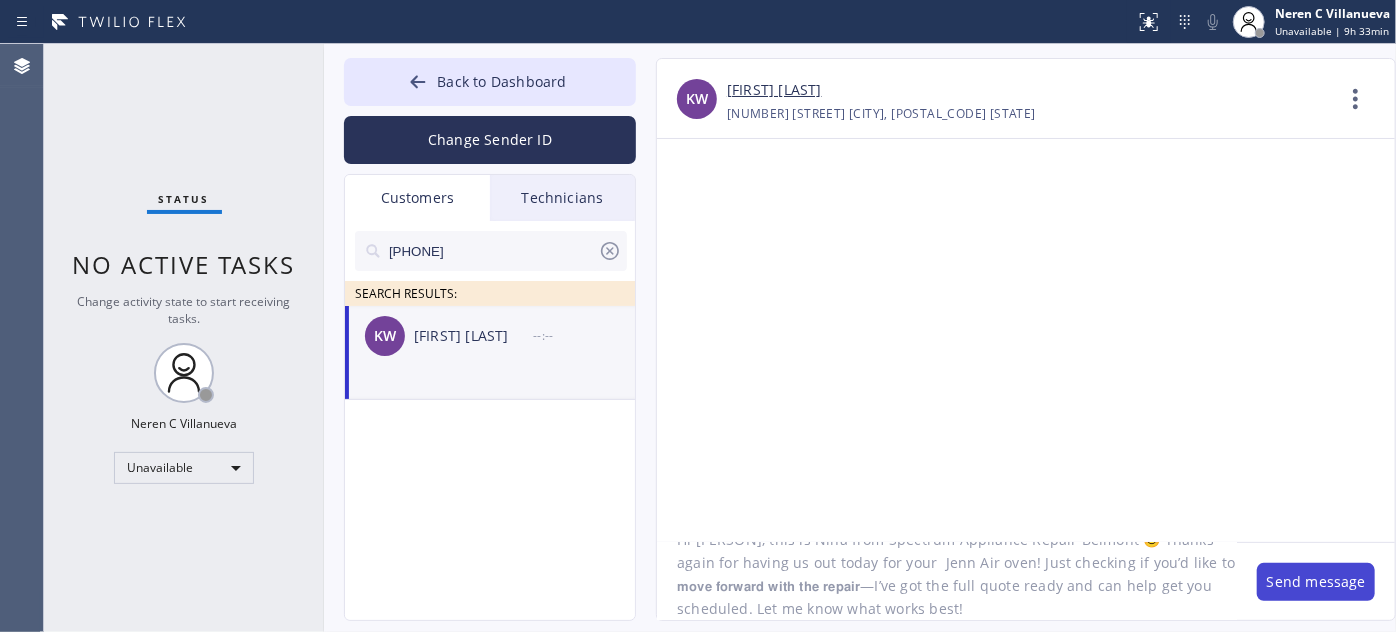 type on "Hi [PERSON], this is Nina from Spectrum Appliance Repair Belmont 😊 Thanks again for having us out today for your  Jenn Air oven! Just checking if you’d like to 𝗺𝗼𝘃𝗲 𝗳𝗼𝗿𝘄𝗮𝗿𝗱 𝘄𝗶𝘁𝗵 𝘁𝗵𝗲 𝗿𝗲𝗽𝗮𝗶𝗿—I’ve got the full quote ready and can help get you scheduled. Let me know what works best!" 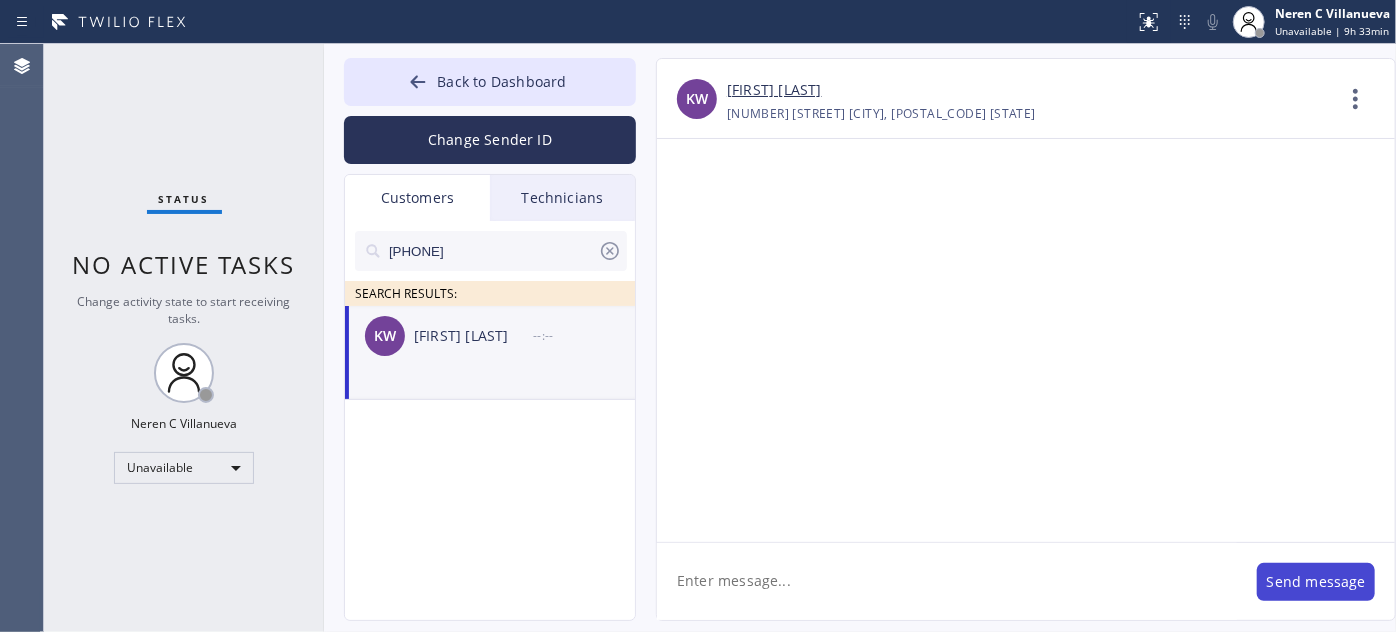 scroll, scrollTop: 0, scrollLeft: 0, axis: both 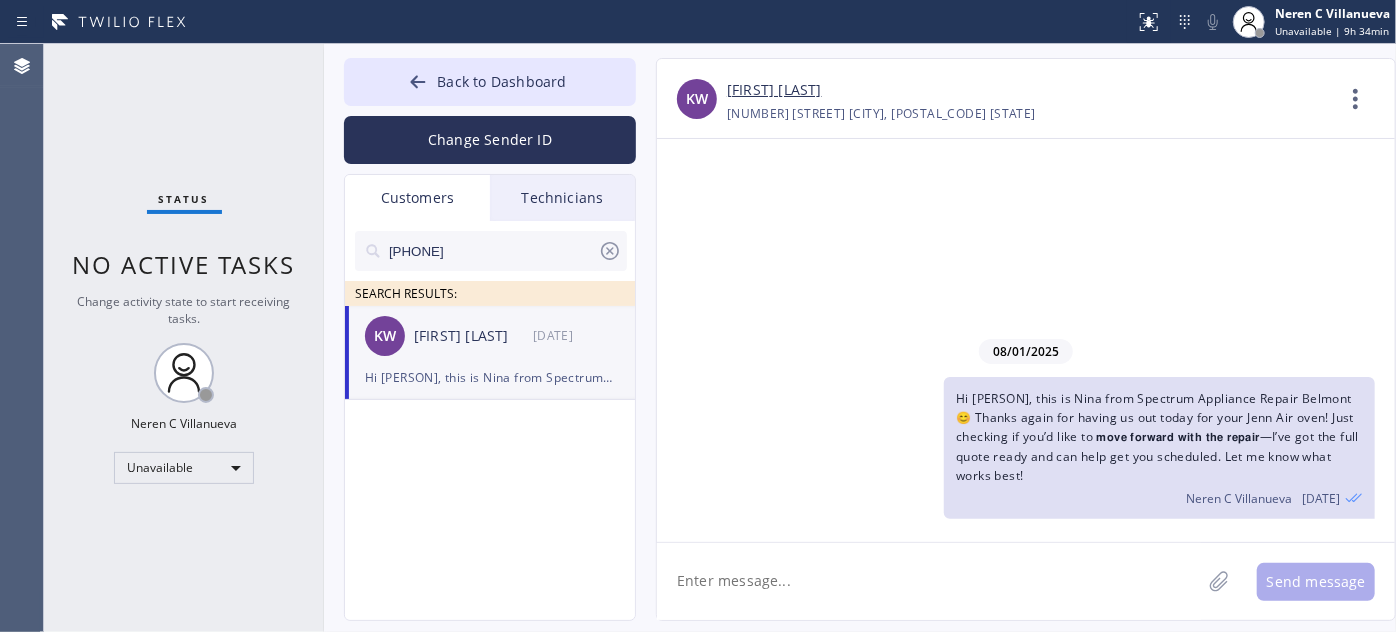 drag, startPoint x: 516, startPoint y: 250, endPoint x: 259, endPoint y: 215, distance: 259.3723 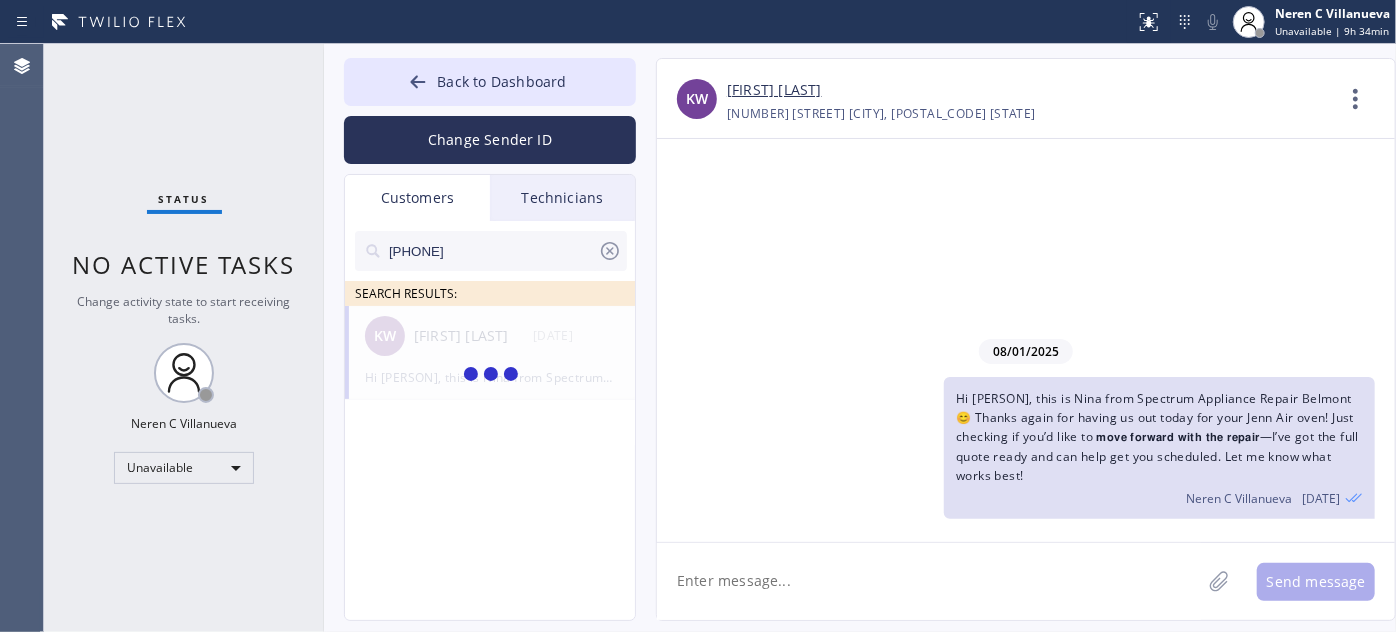 type on "[PHONE]" 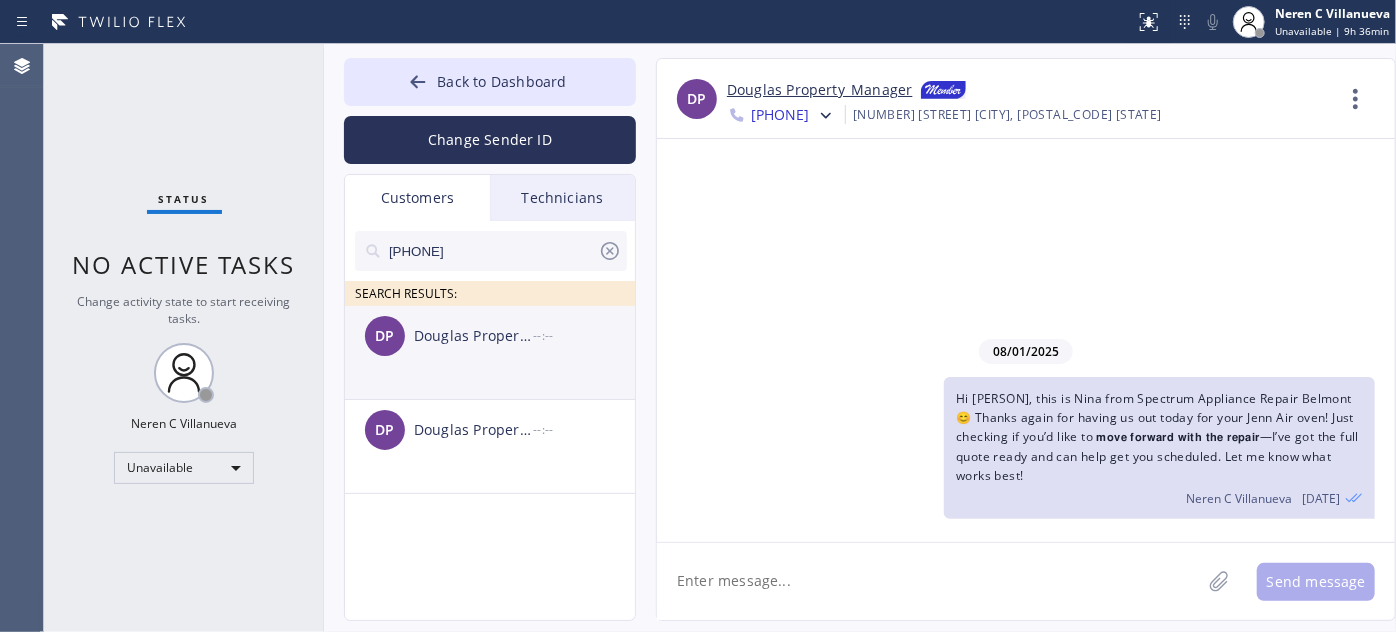 click on "DP Douglas Property_Manager --:--" 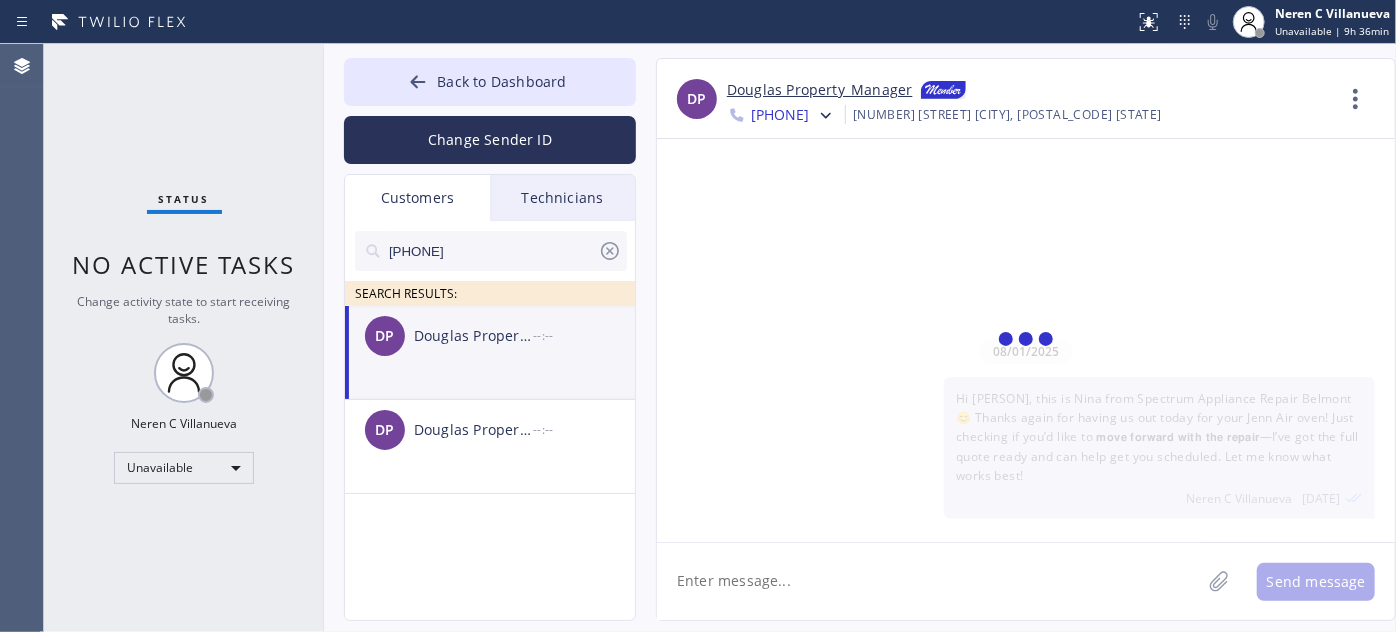 scroll, scrollTop: 393, scrollLeft: 0, axis: vertical 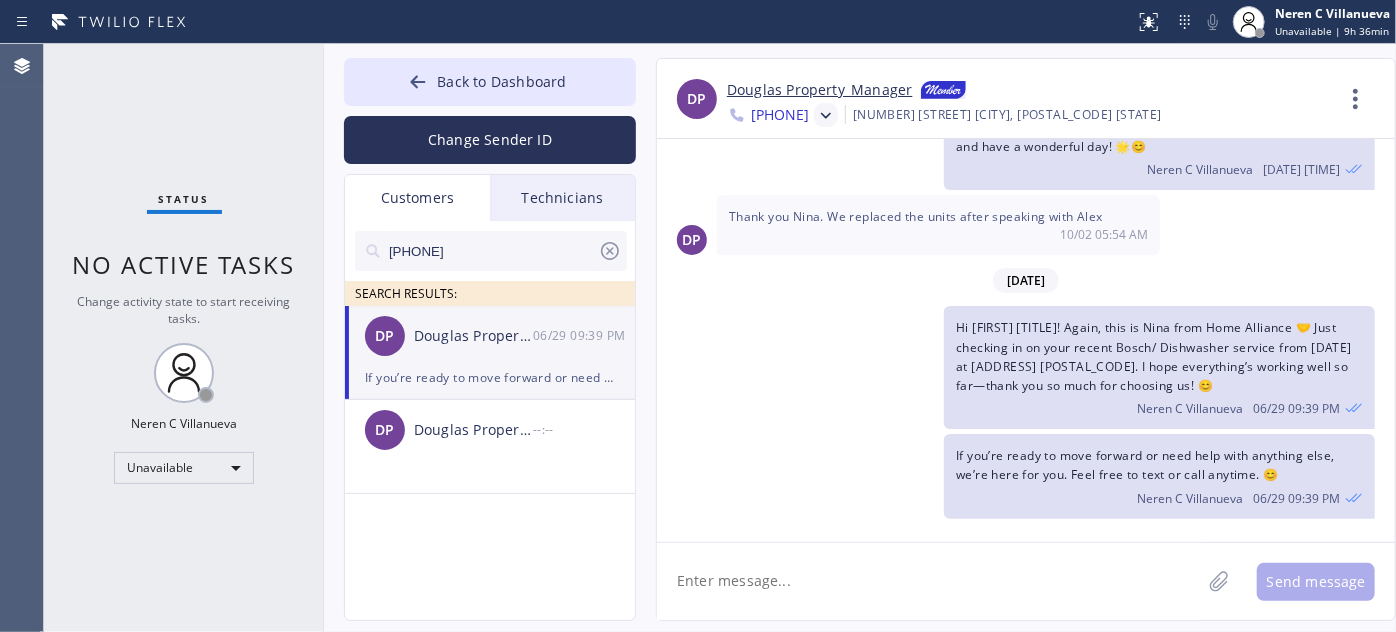 click 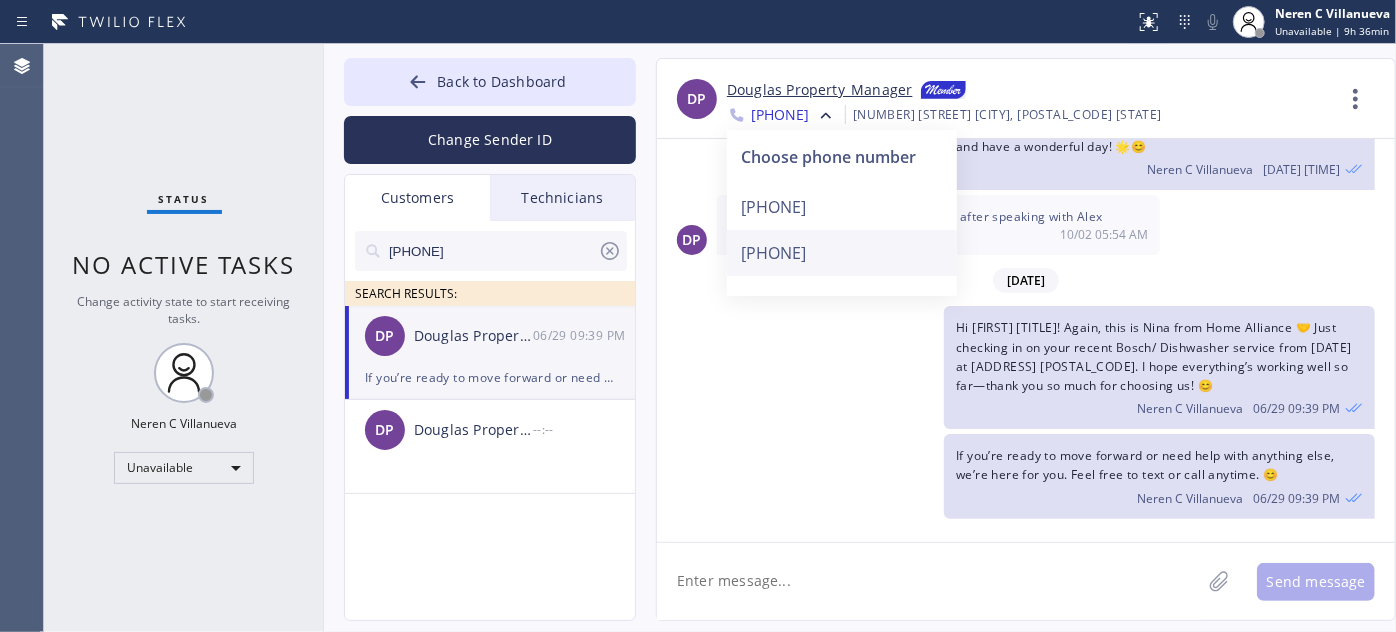 click on "[PHONE]" at bounding box center [842, 253] 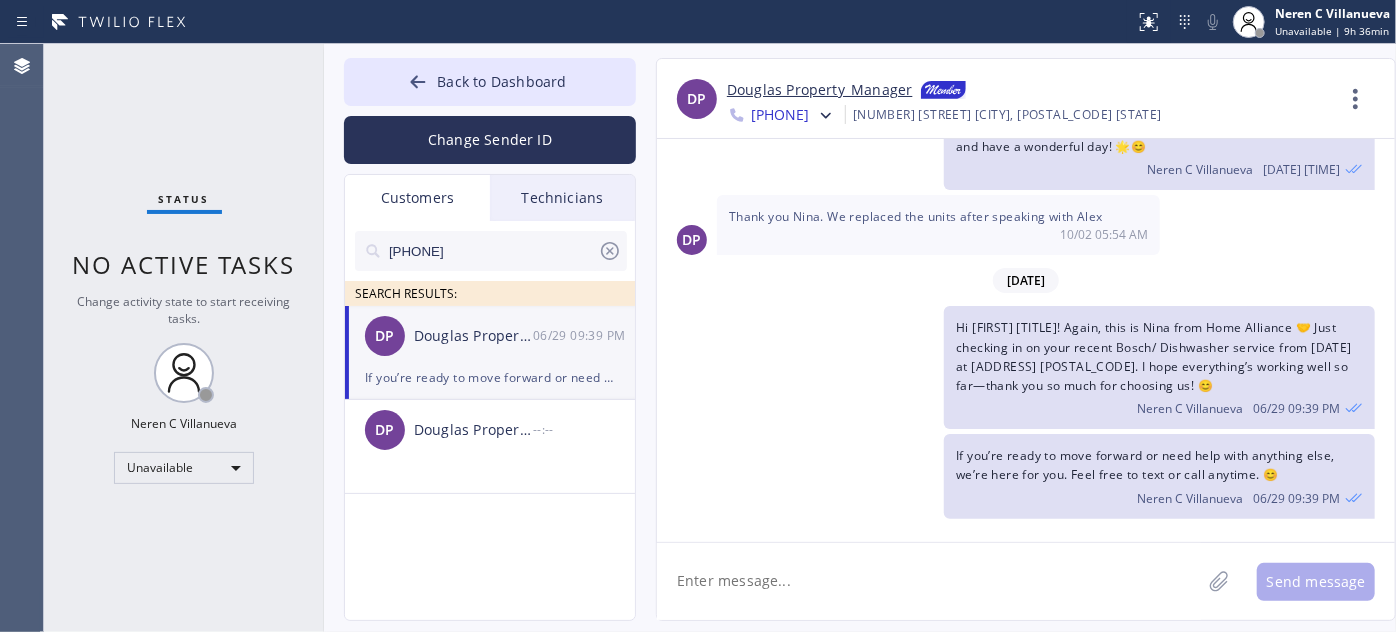 scroll, scrollTop: 0, scrollLeft: 0, axis: both 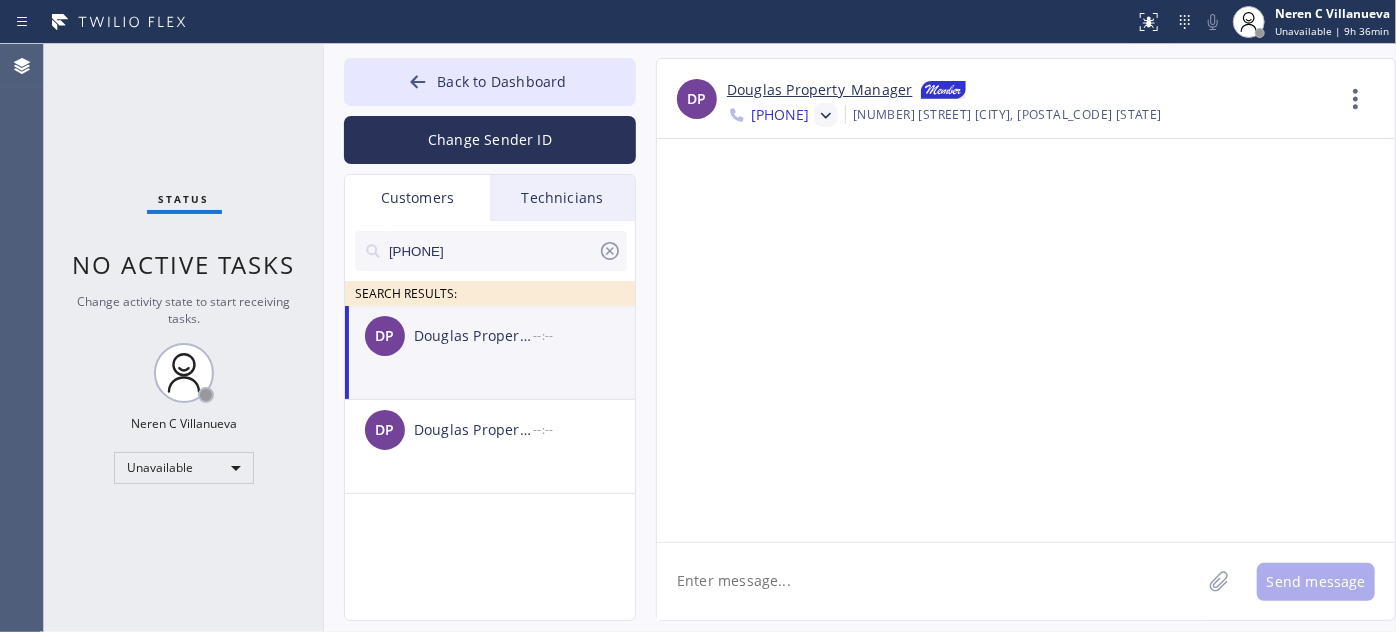 click 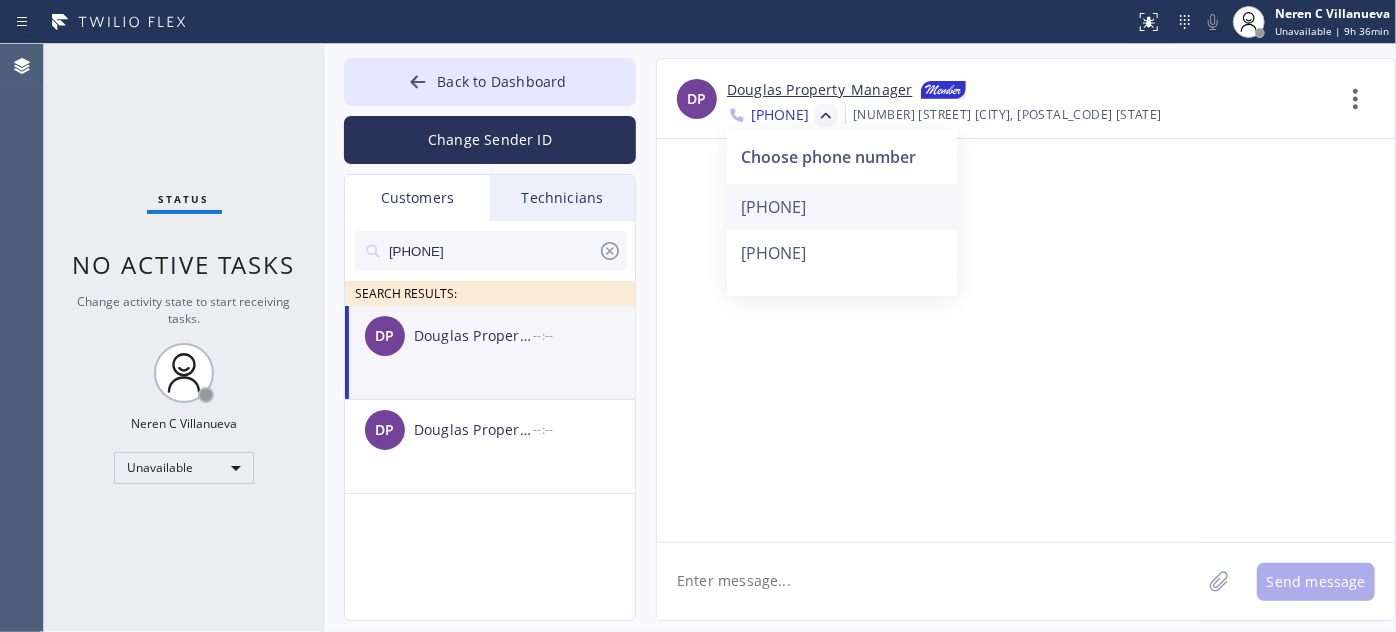 click on "[PHONE]" at bounding box center (842, 207) 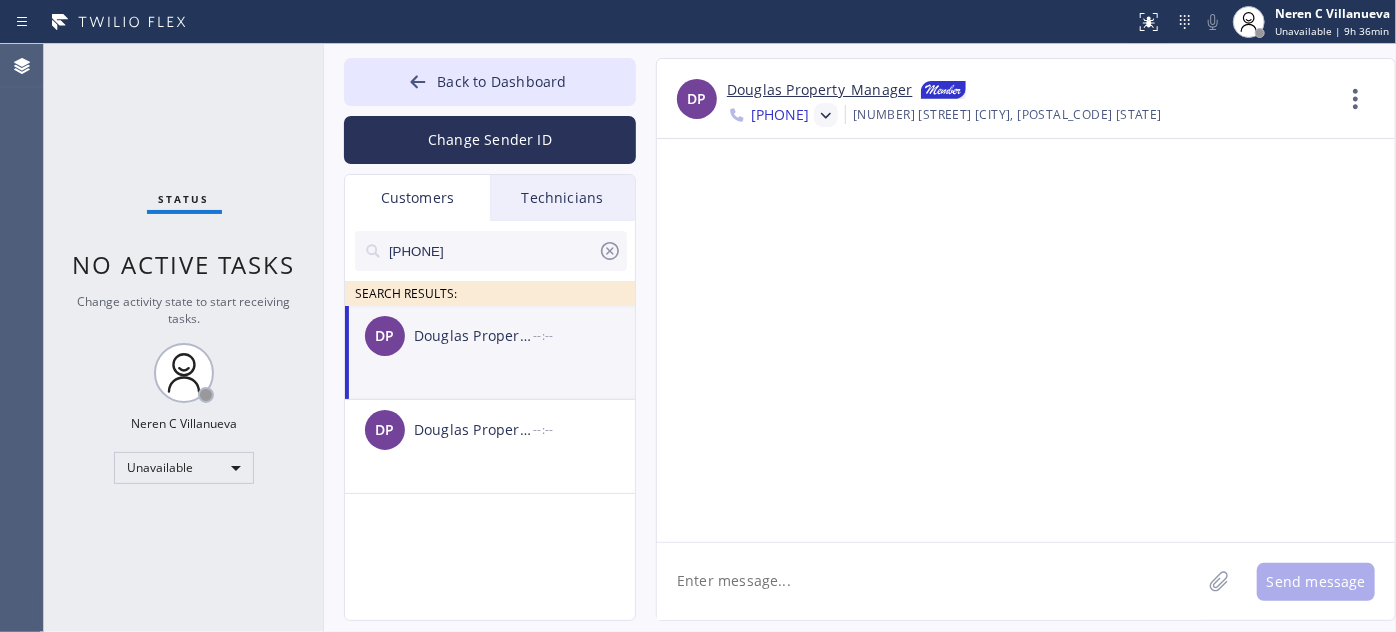 scroll, scrollTop: 393, scrollLeft: 0, axis: vertical 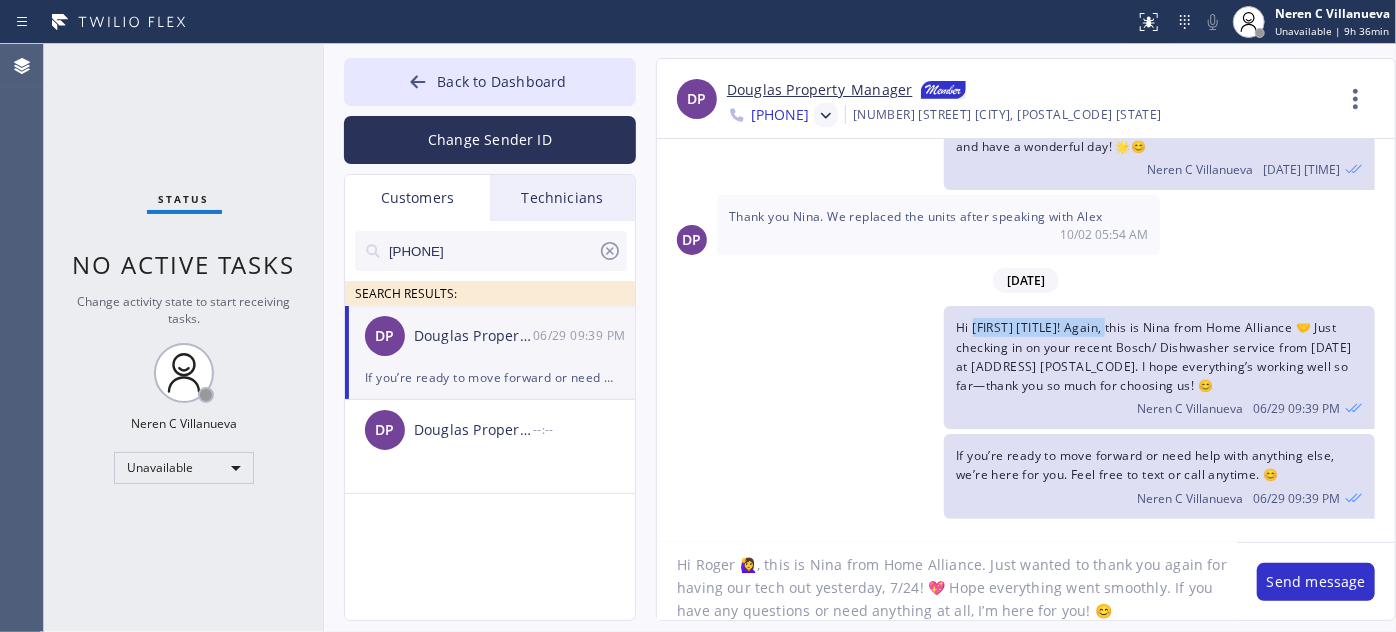 drag, startPoint x: 971, startPoint y: 305, endPoint x: 1132, endPoint y: 299, distance: 161.11176 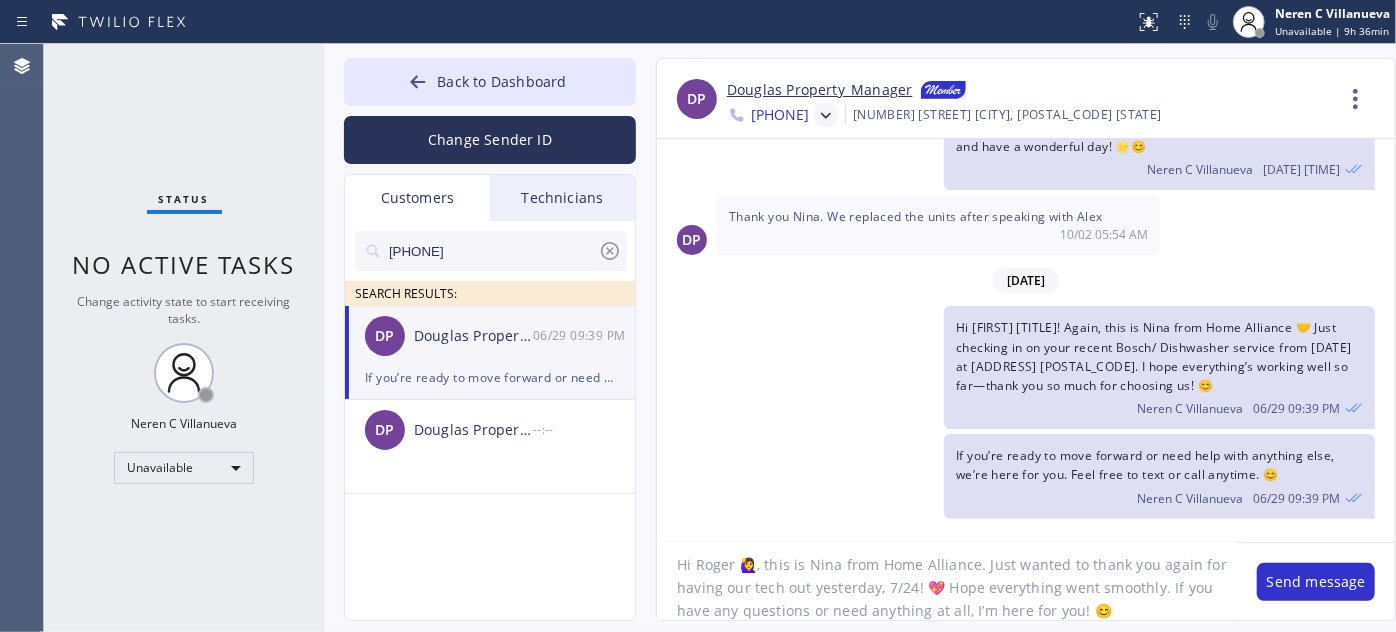 click on "Hi Roger 🙋‍♀️, this is Nina from Home Alliance. Just wanted to thank you again for having our tech out yesterday, 7/24! 💖 Hope everything went smoothly. If you have any questions or need anything at all, I’m here for you! 😊" 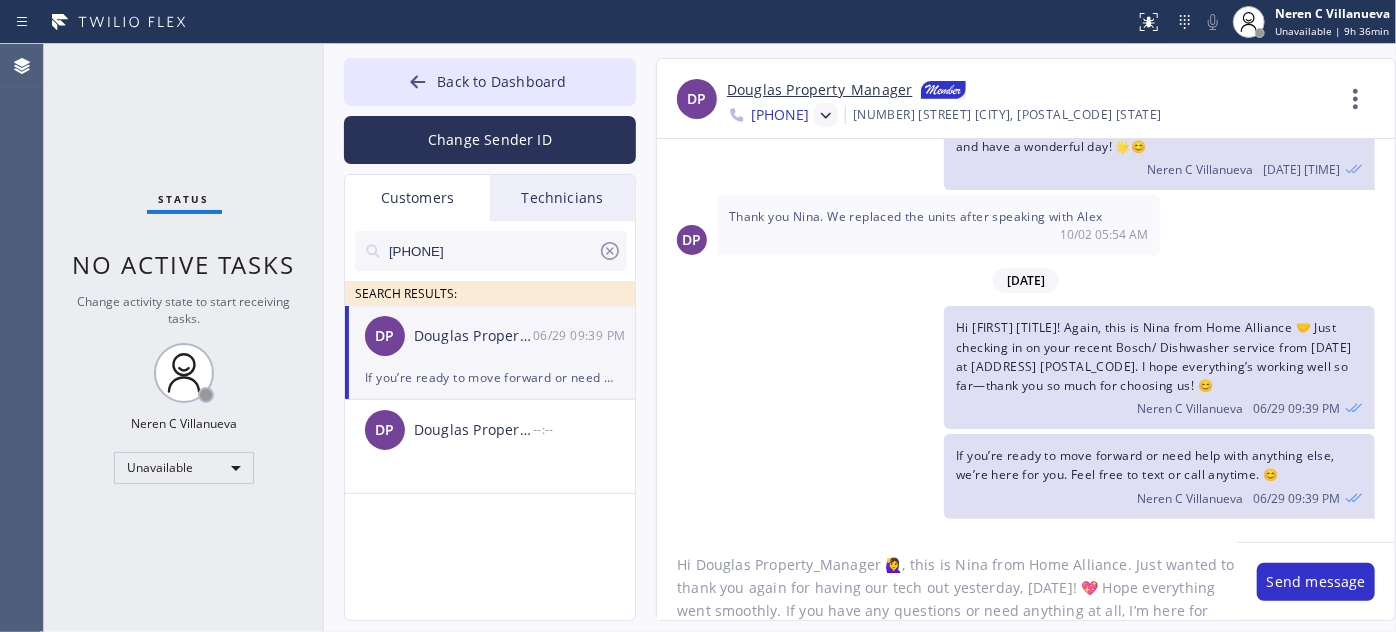 drag, startPoint x: 946, startPoint y: 582, endPoint x: 1011, endPoint y: 581, distance: 65.00769 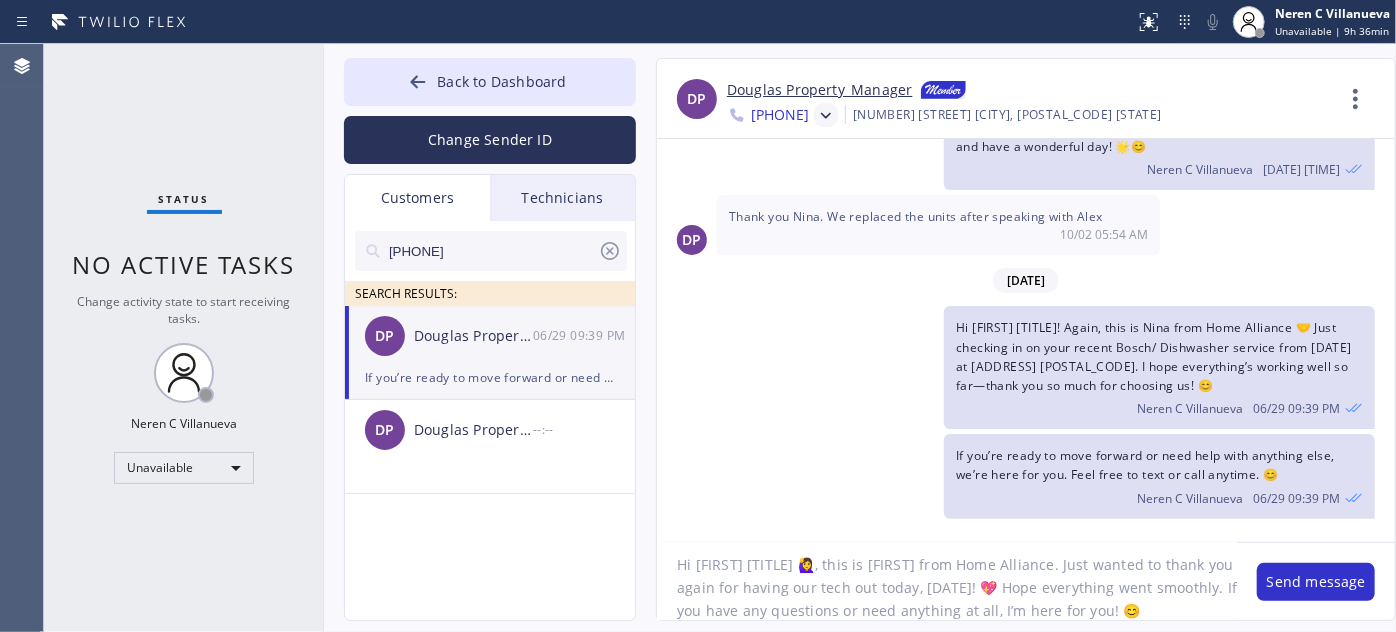 drag, startPoint x: 992, startPoint y: 586, endPoint x: 1020, endPoint y: 587, distance: 28.01785 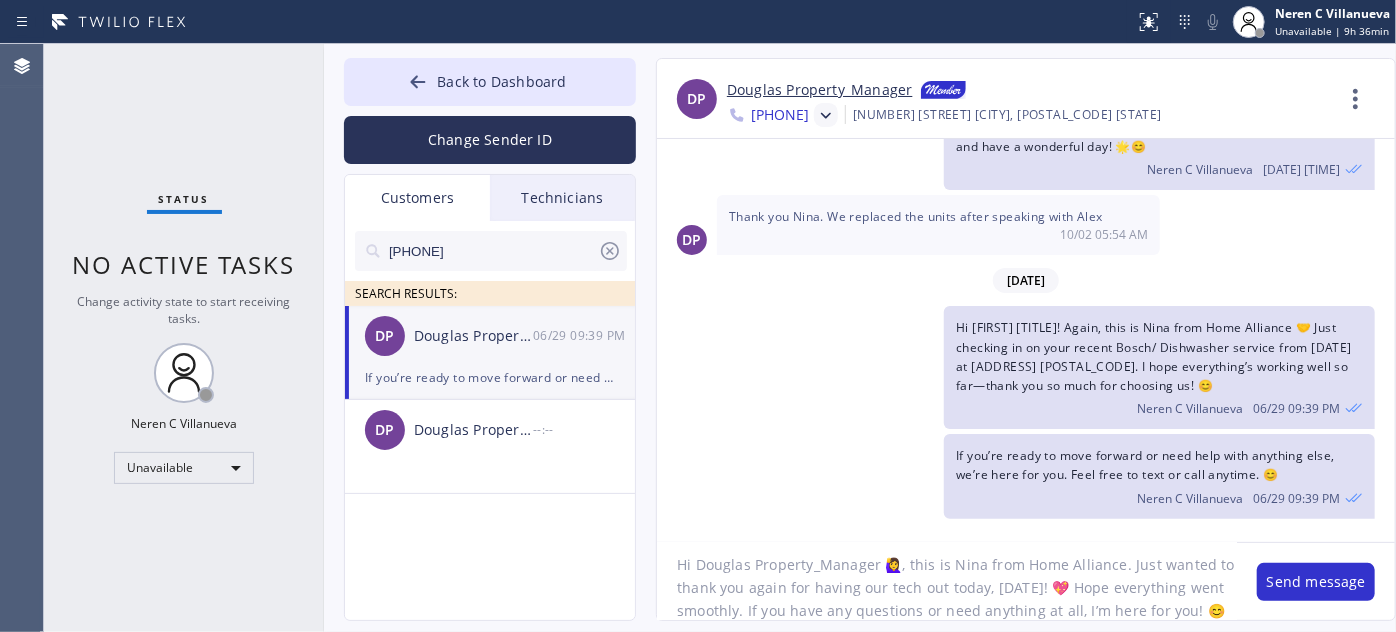 scroll, scrollTop: 18, scrollLeft: 0, axis: vertical 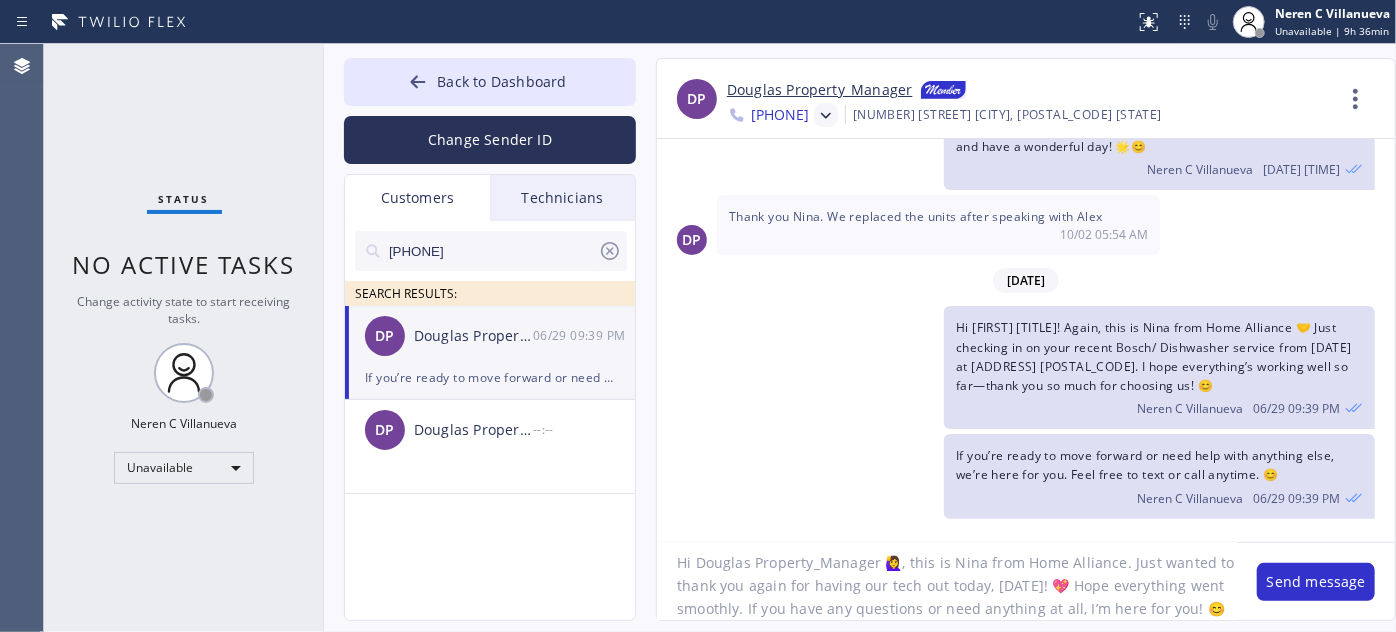 drag, startPoint x: 1024, startPoint y: 583, endPoint x: 1023, endPoint y: 601, distance: 18.027756 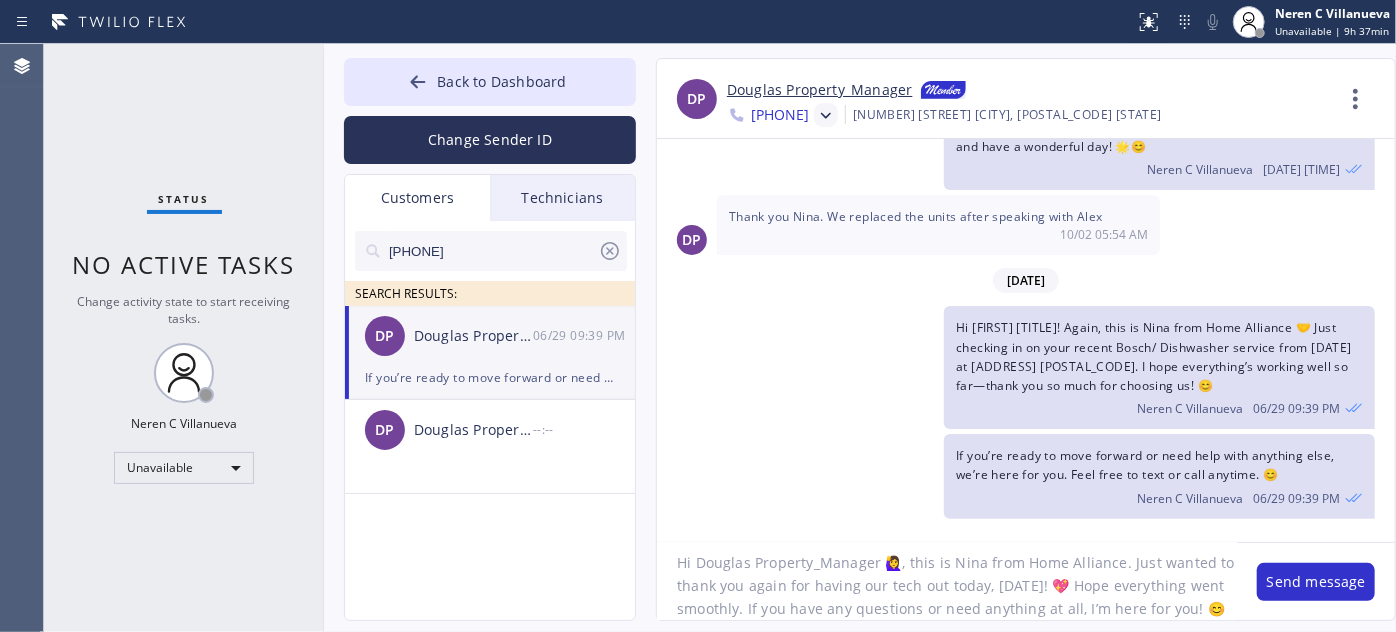 drag, startPoint x: 1019, startPoint y: 583, endPoint x: 1025, endPoint y: 609, distance: 26.683329 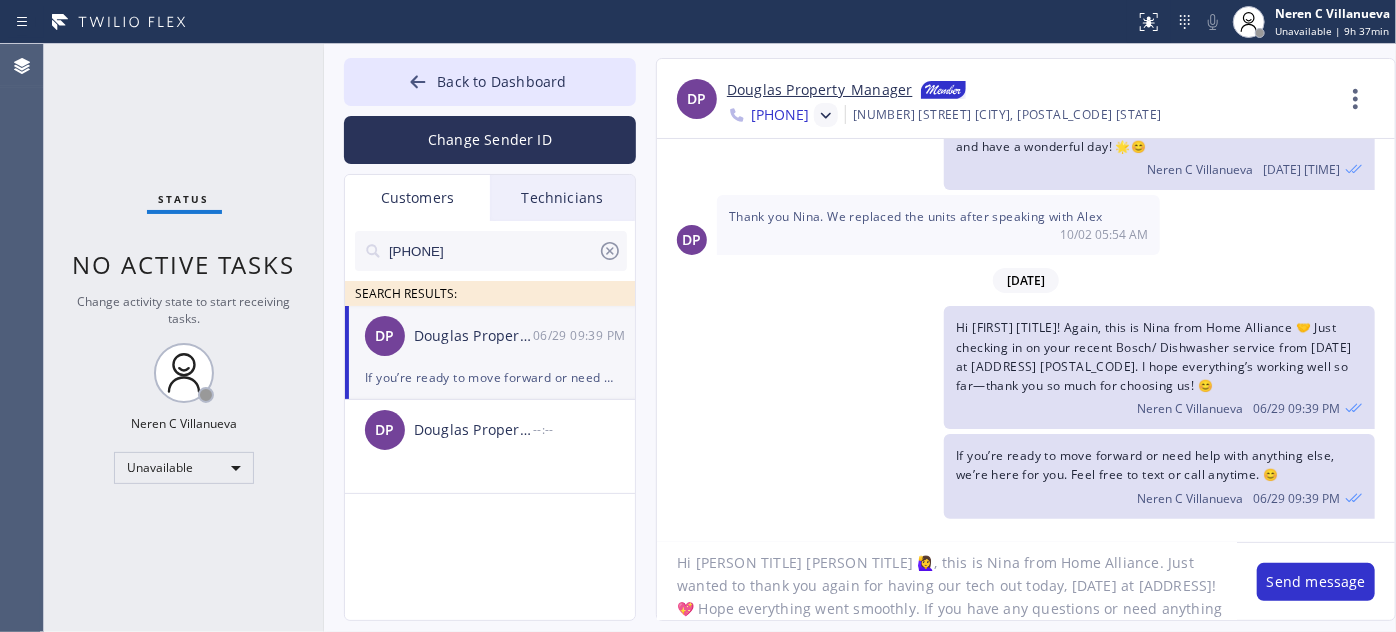 click on "Hi [PERSON TITLE] [PERSON TITLE] 🙋‍♀️, this is Nina from Home Alliance. Just wanted to thank you again for having our tech out today, [DATE] at [ADDRESS]! 💖 Hope everything went smoothly. If you have any questions or need anything at all, I’m here for you! 😊" 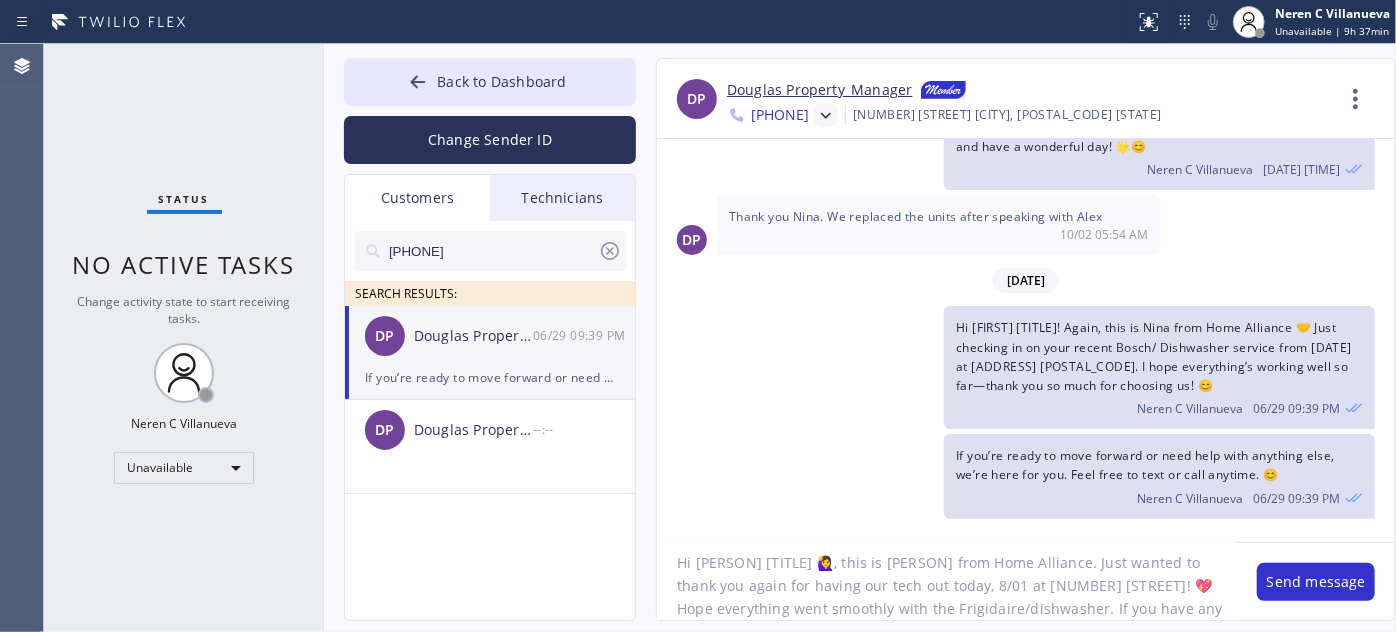 drag, startPoint x: 978, startPoint y: 610, endPoint x: 984, endPoint y: 623, distance: 14.3178215 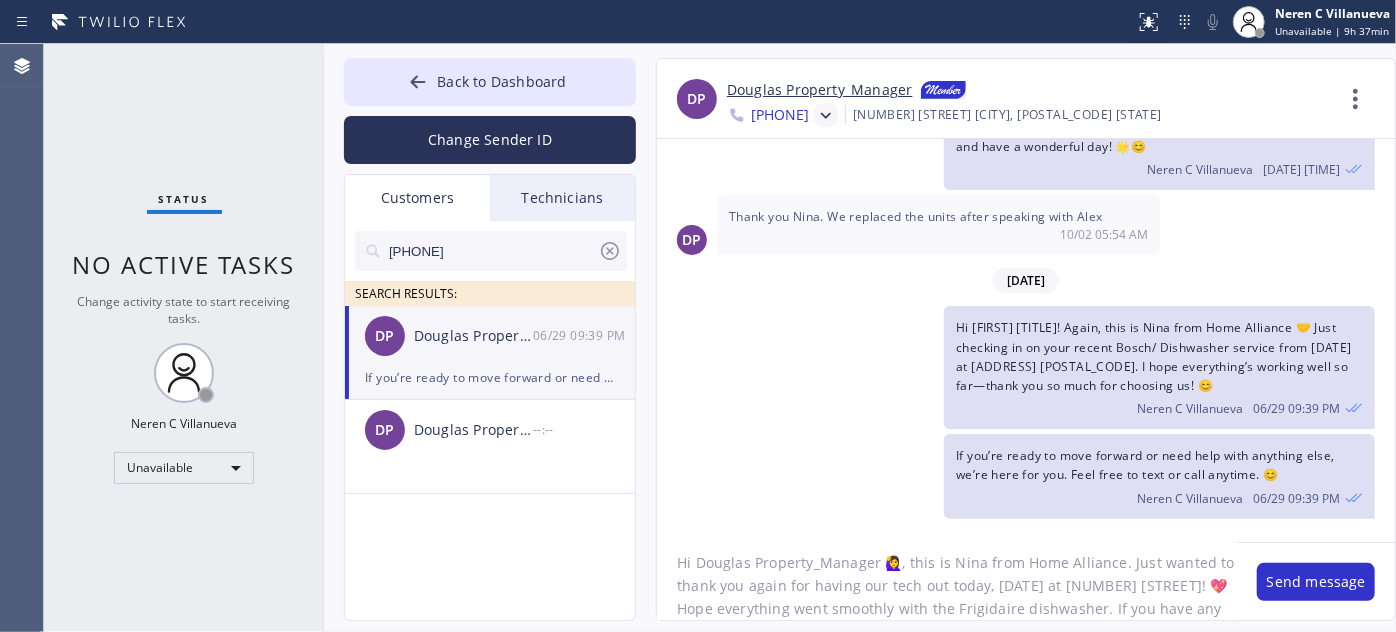 type on "Hi Douglas Property_Manager 🙋‍♀️, this is Nina from Home Alliance. Just wanted to thank you again for having our tech out today, [DATE] at [NUMBER] [STREET]! 💖 Hope everything went smoothly with the Frigidaire dishwasher. If you have any questions or need anything at all, I’m here for you! 😊" 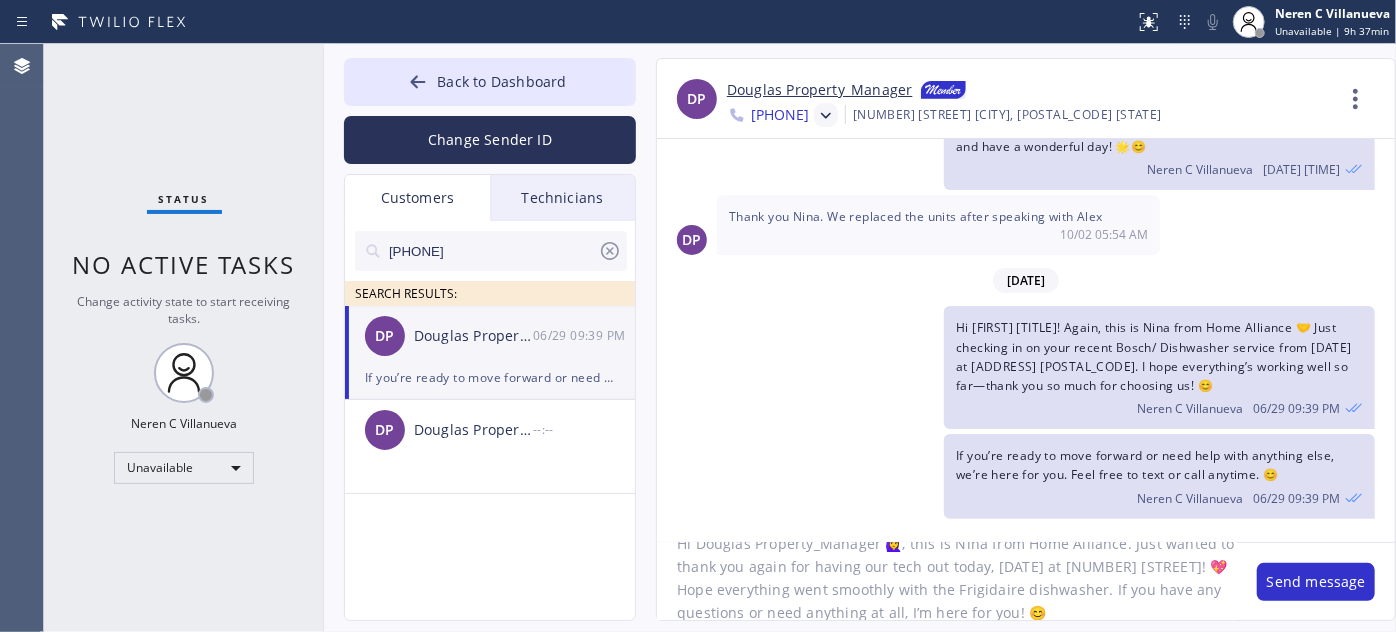 scroll, scrollTop: 41, scrollLeft: 0, axis: vertical 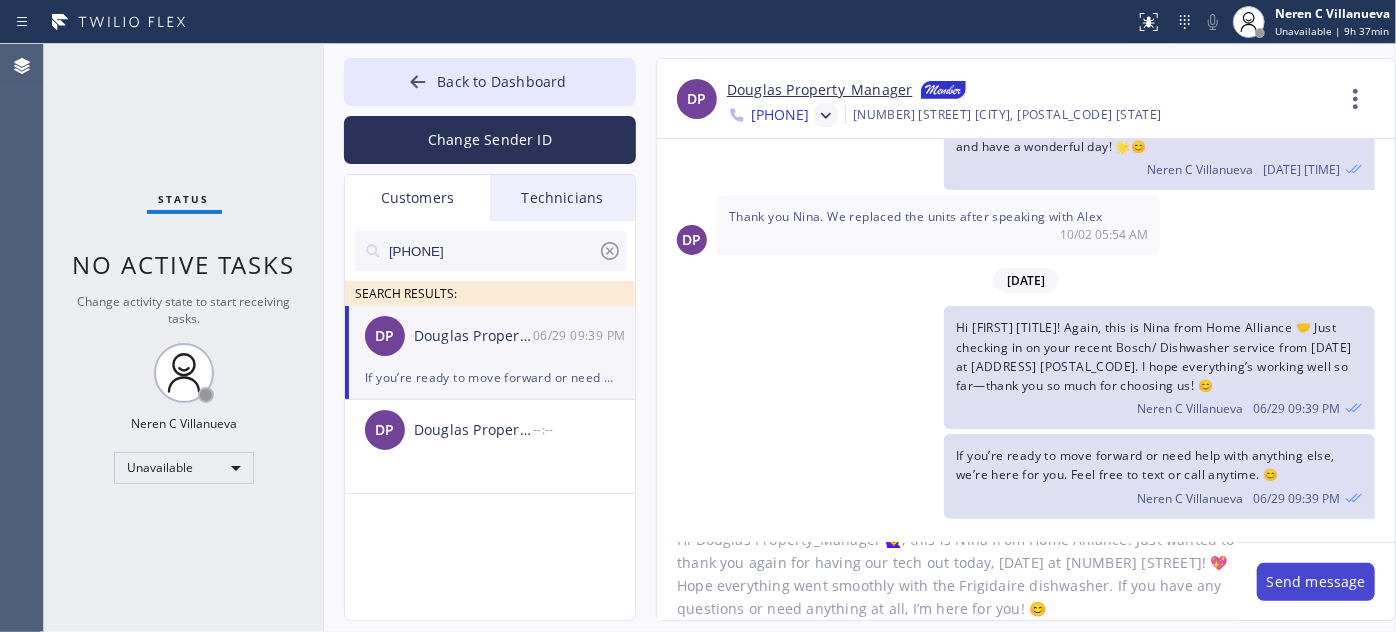 click on "Send message" at bounding box center (1316, 582) 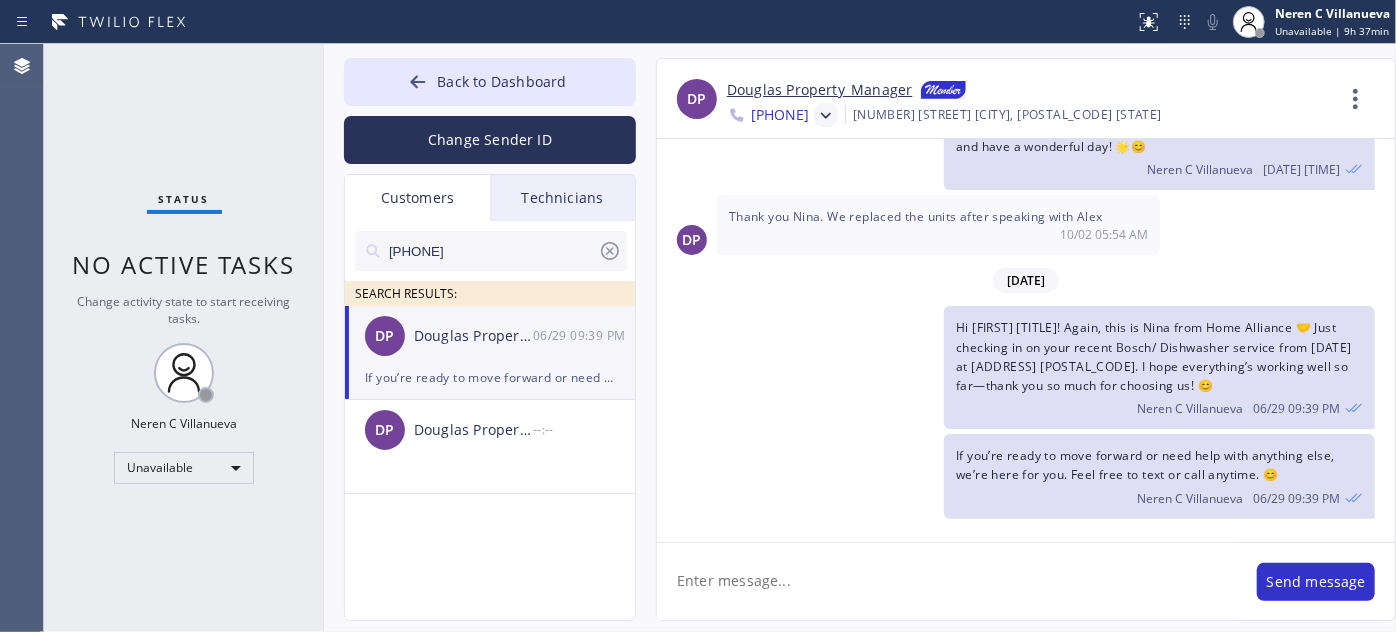 scroll, scrollTop: 0, scrollLeft: 0, axis: both 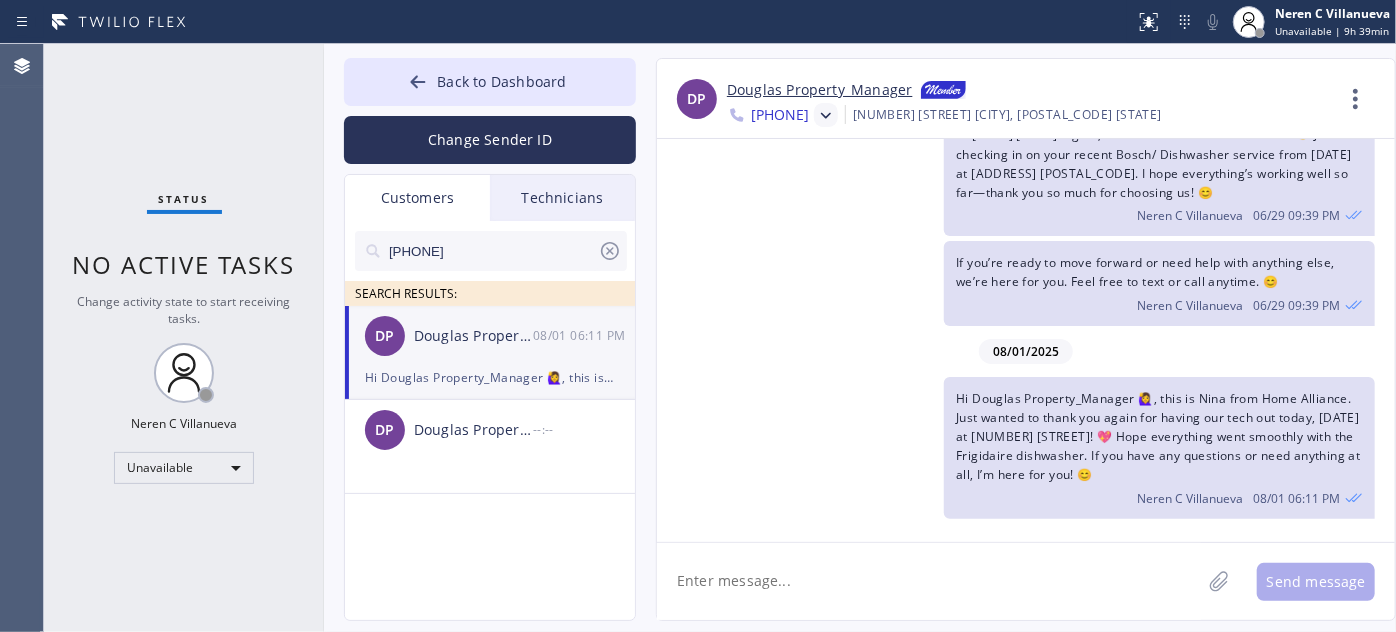 click on "Douglas Property_Manager" at bounding box center (820, 91) 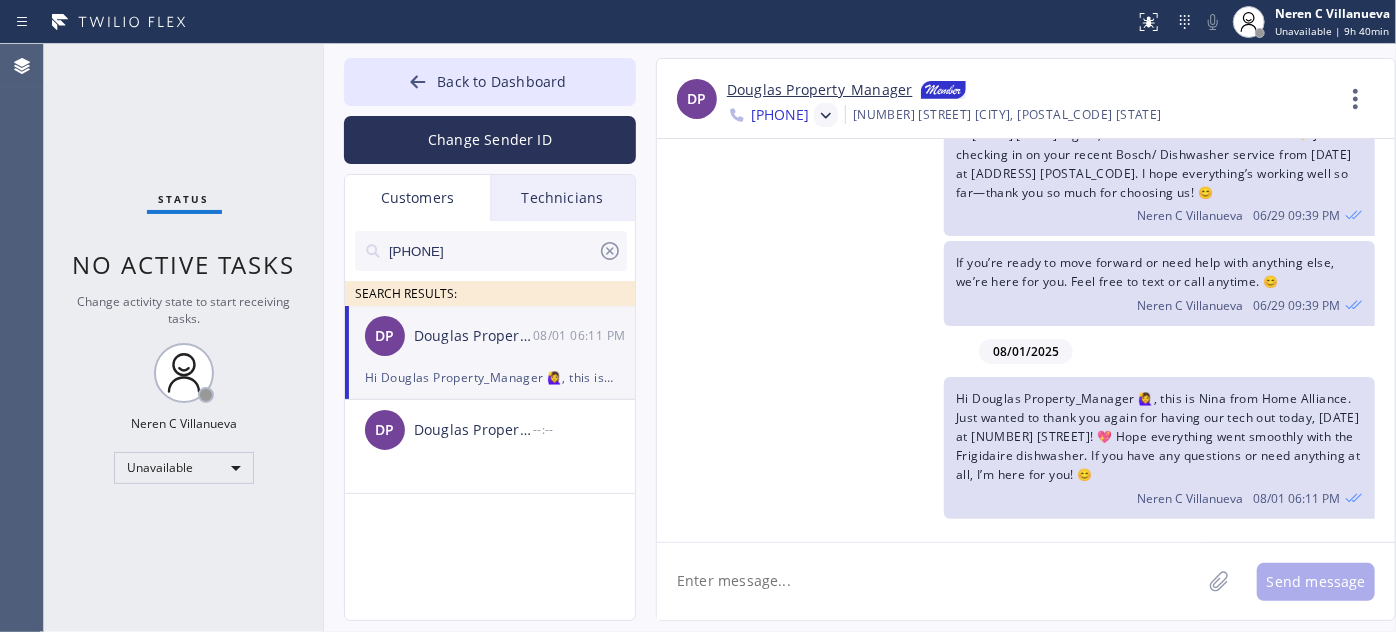 drag, startPoint x: 510, startPoint y: 252, endPoint x: 325, endPoint y: 239, distance: 185.45619 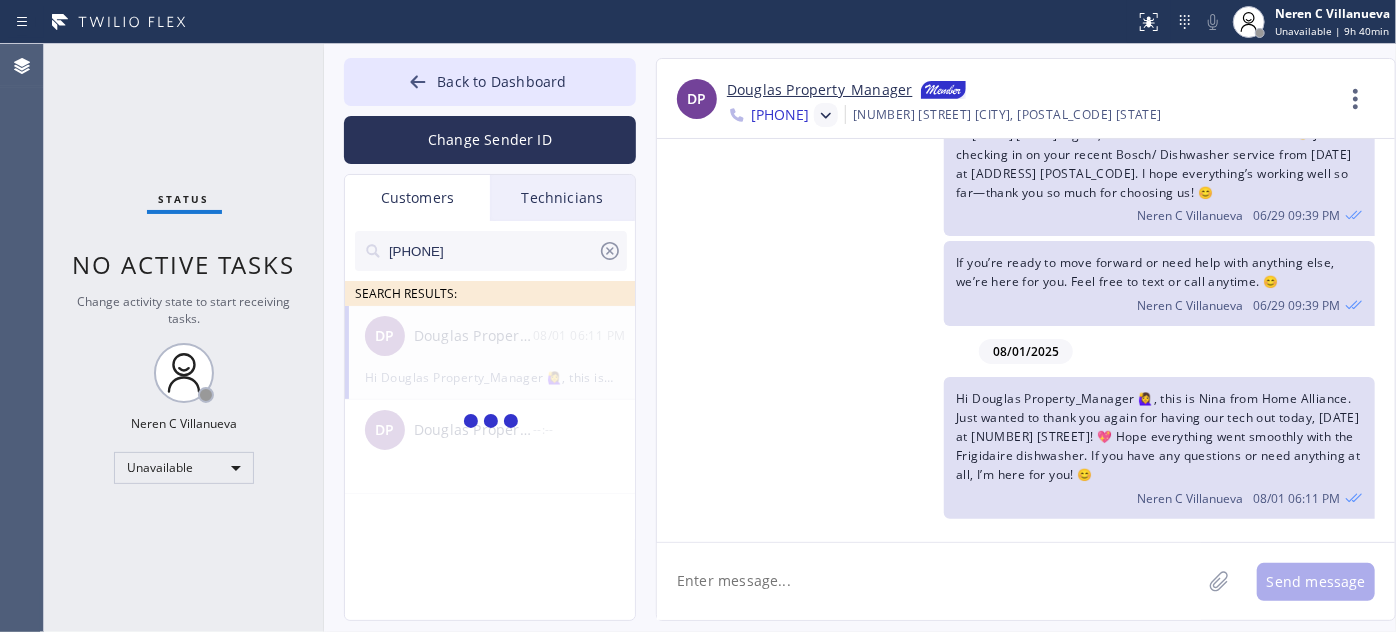 type on "[PHONE]" 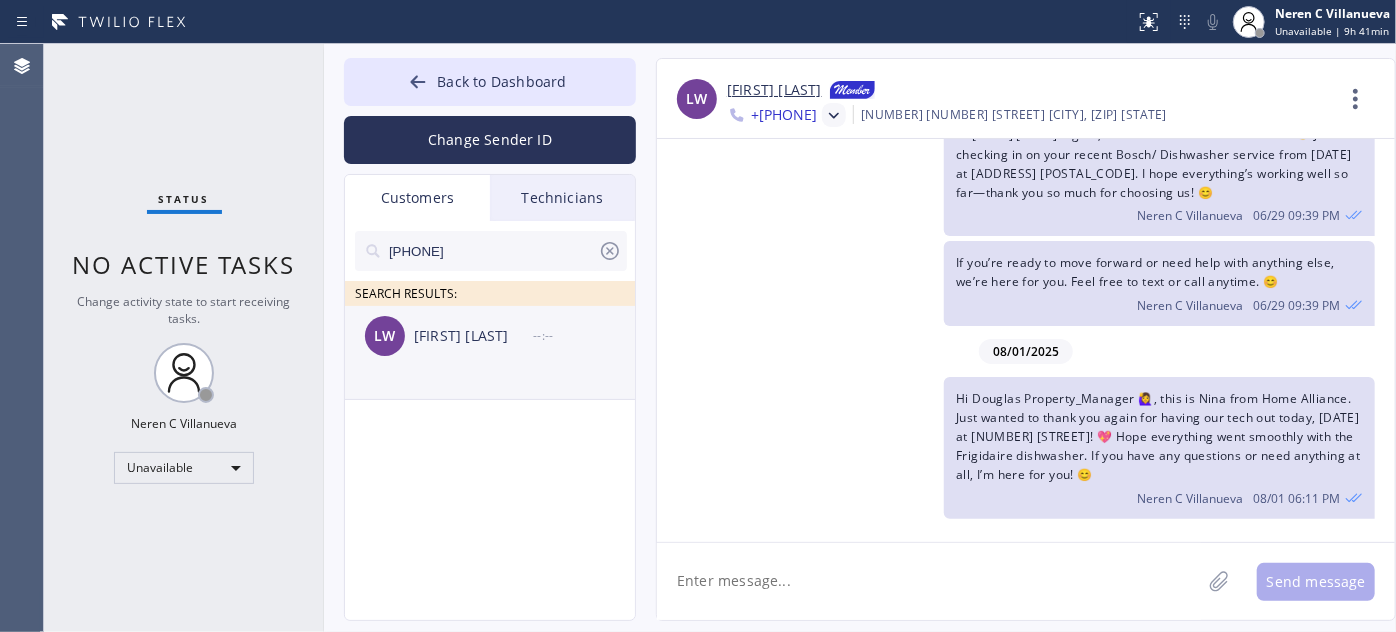 click on "[FIRST] [LAST]" at bounding box center (473, 336) 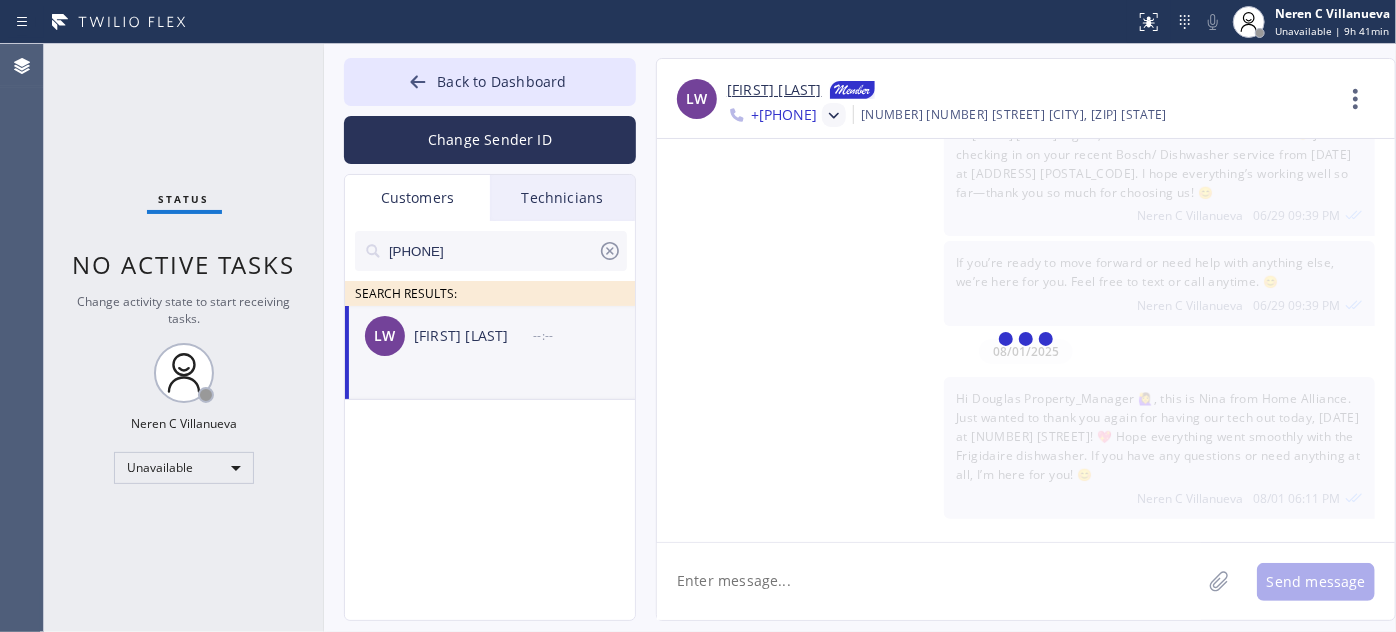 scroll, scrollTop: 0, scrollLeft: 0, axis: both 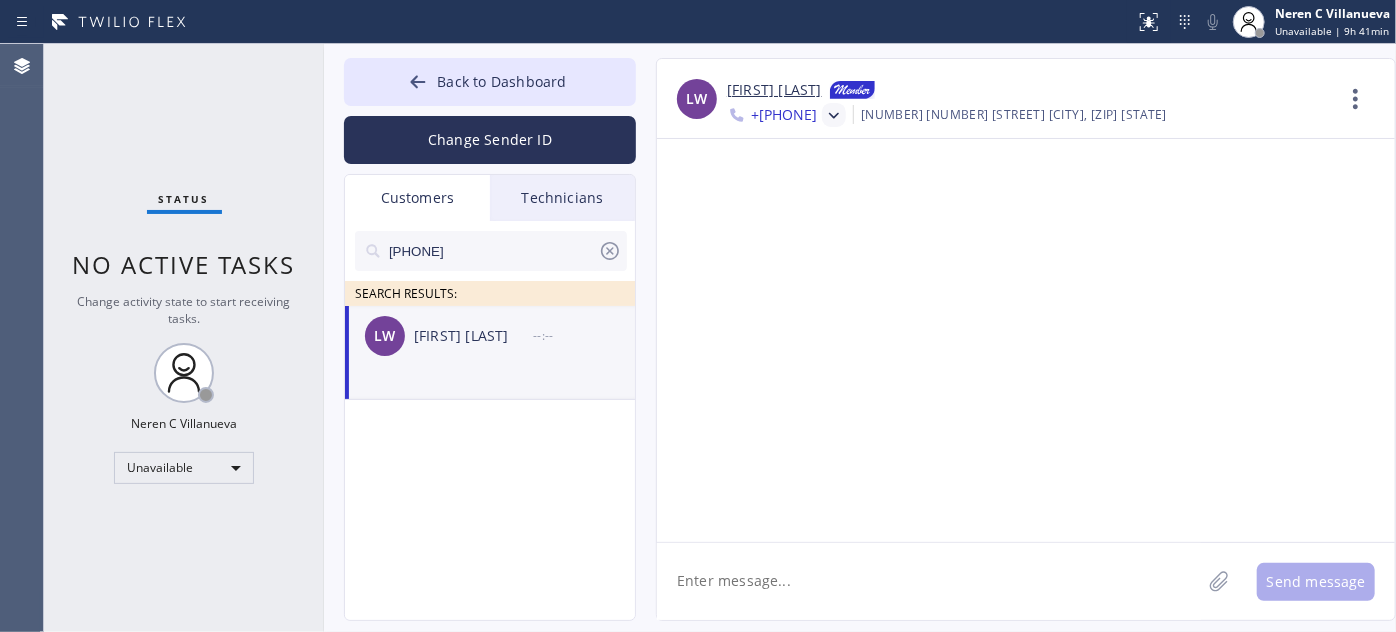 click on "[FIRST] [LAST] -- :--" at bounding box center (491, 336) 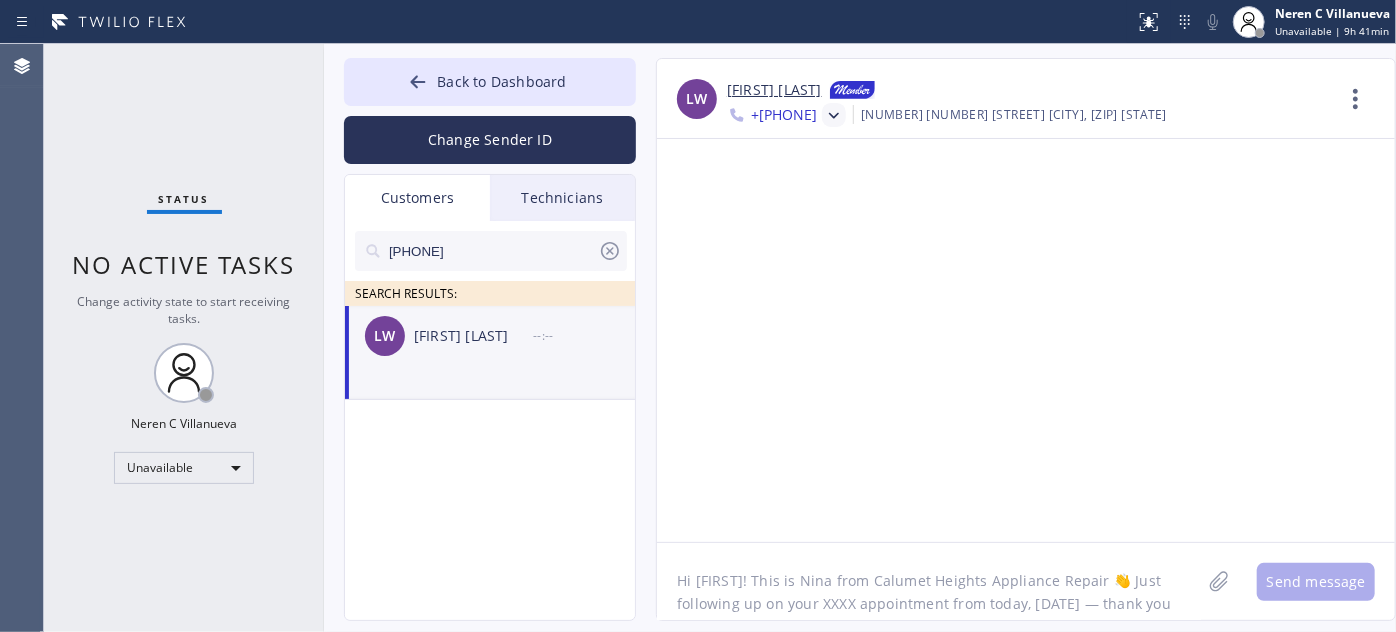 scroll, scrollTop: 16, scrollLeft: 0, axis: vertical 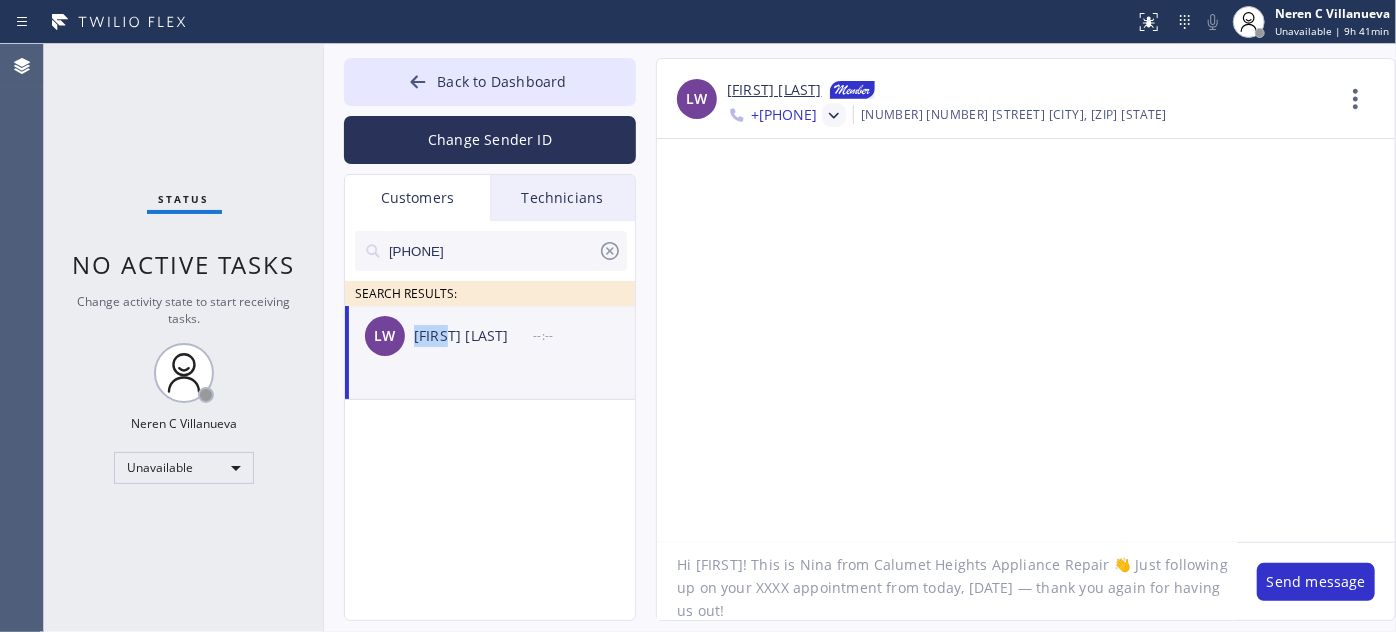 drag, startPoint x: 412, startPoint y: 336, endPoint x: 446, endPoint y: 348, distance: 36.05551 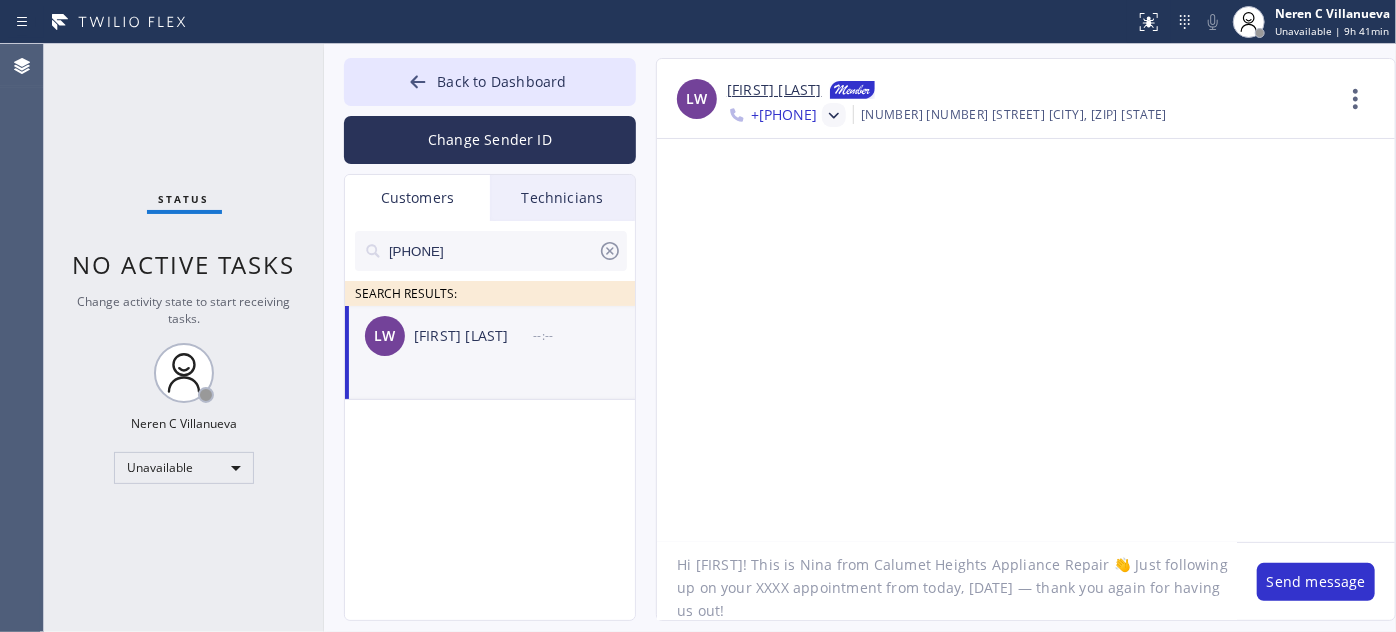 drag, startPoint x: 696, startPoint y: 560, endPoint x: 728, endPoint y: 560, distance: 32 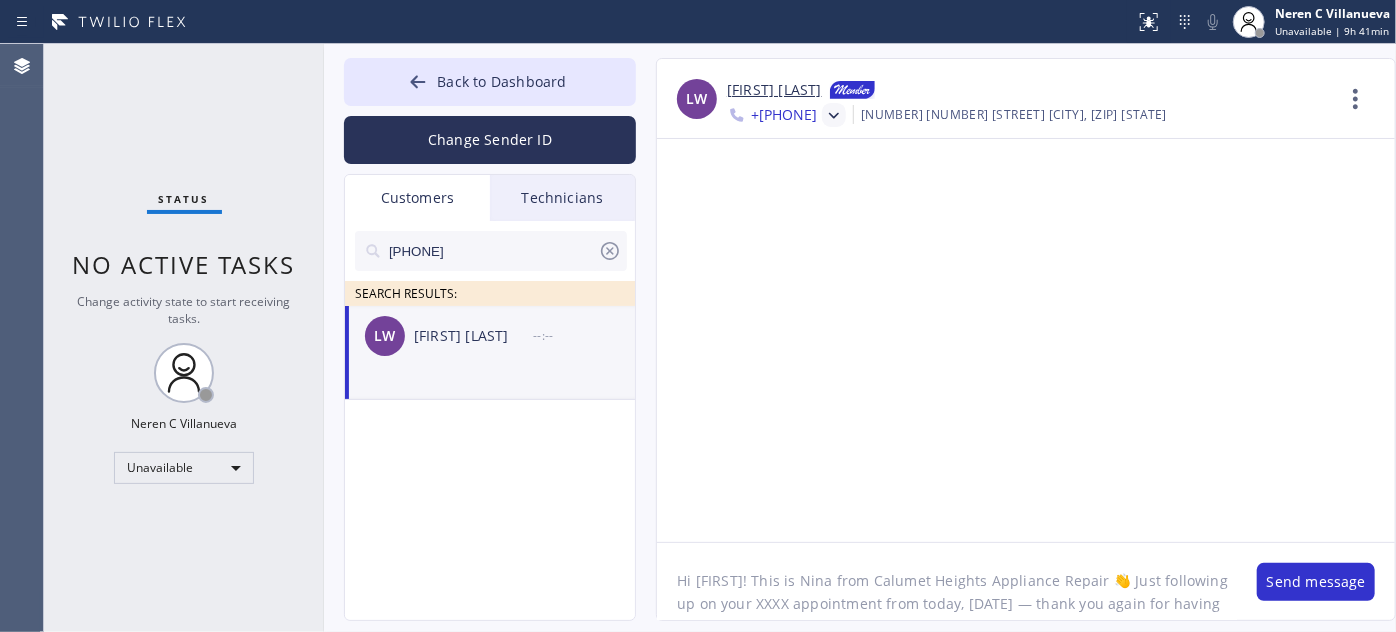 drag, startPoint x: 853, startPoint y: 559, endPoint x: 1079, endPoint y: 559, distance: 226 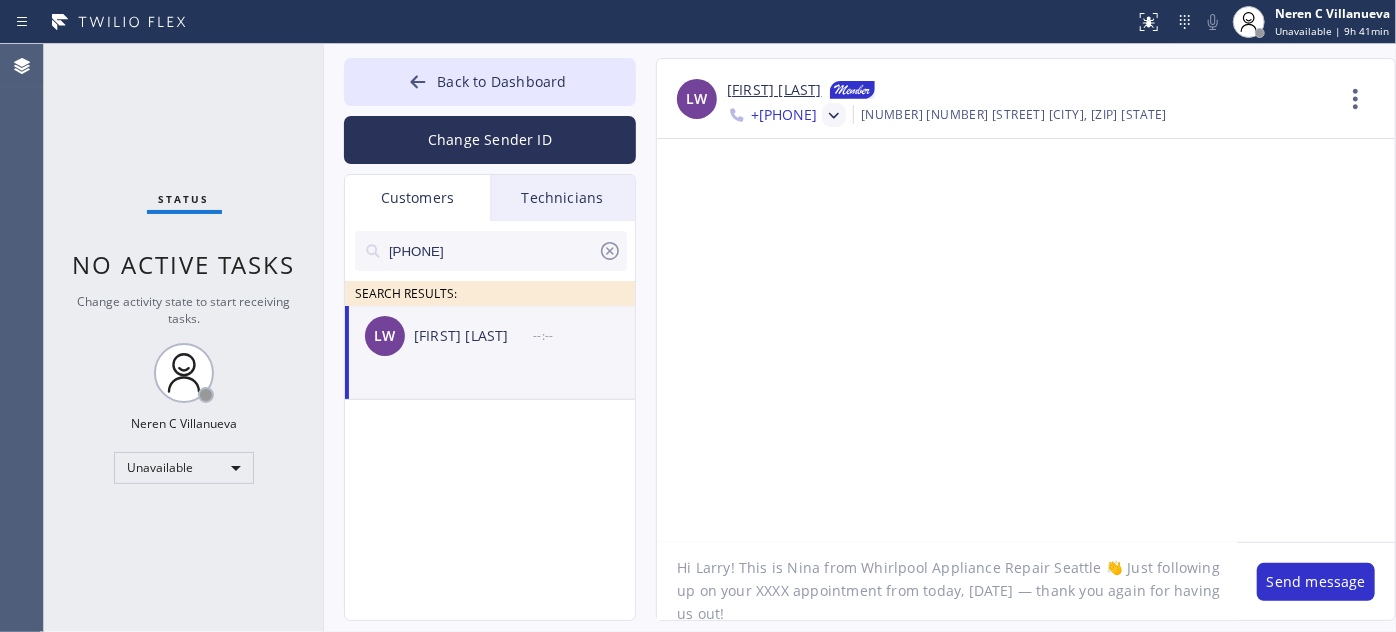 scroll, scrollTop: 18, scrollLeft: 0, axis: vertical 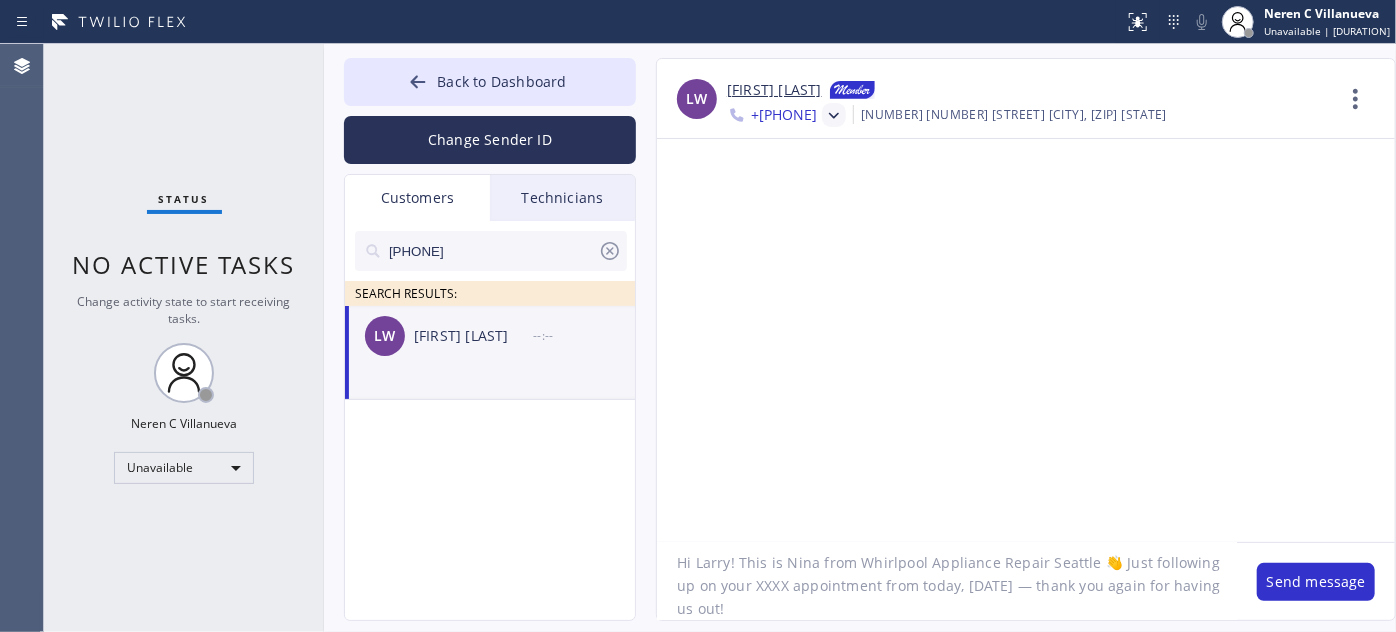 drag, startPoint x: 732, startPoint y: 582, endPoint x: 762, endPoint y: 582, distance: 30 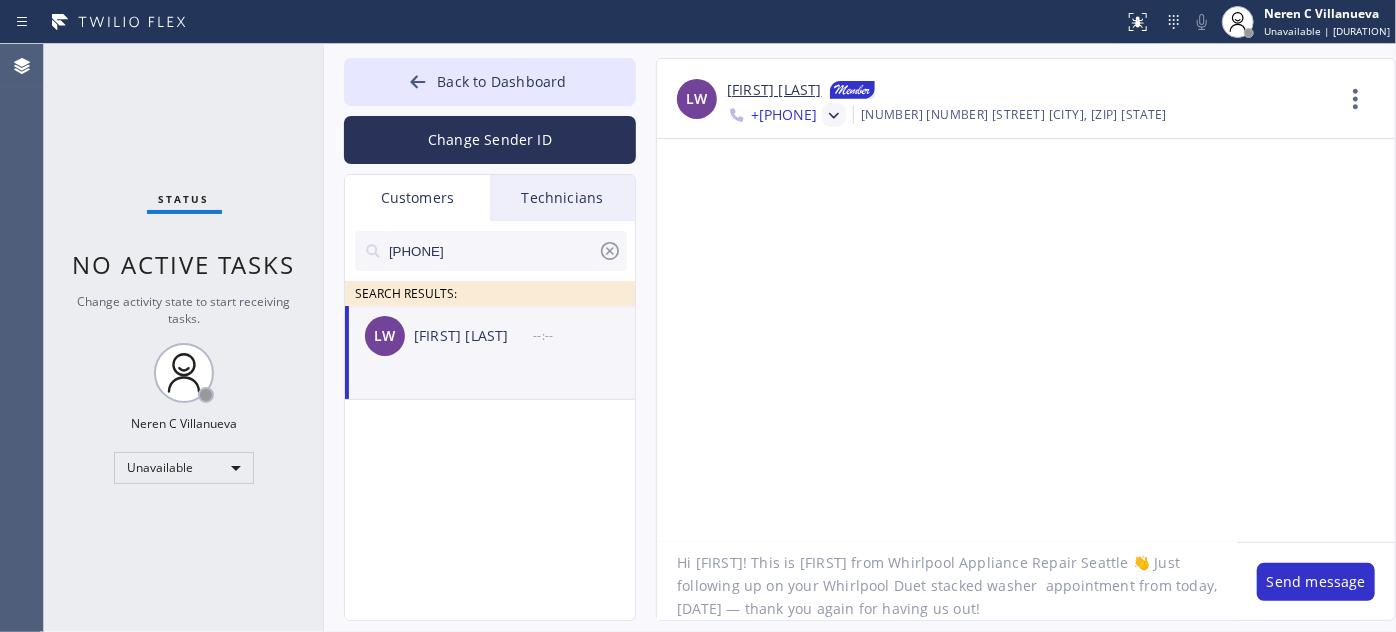 drag, startPoint x: 797, startPoint y: 587, endPoint x: 890, endPoint y: 586, distance: 93.00538 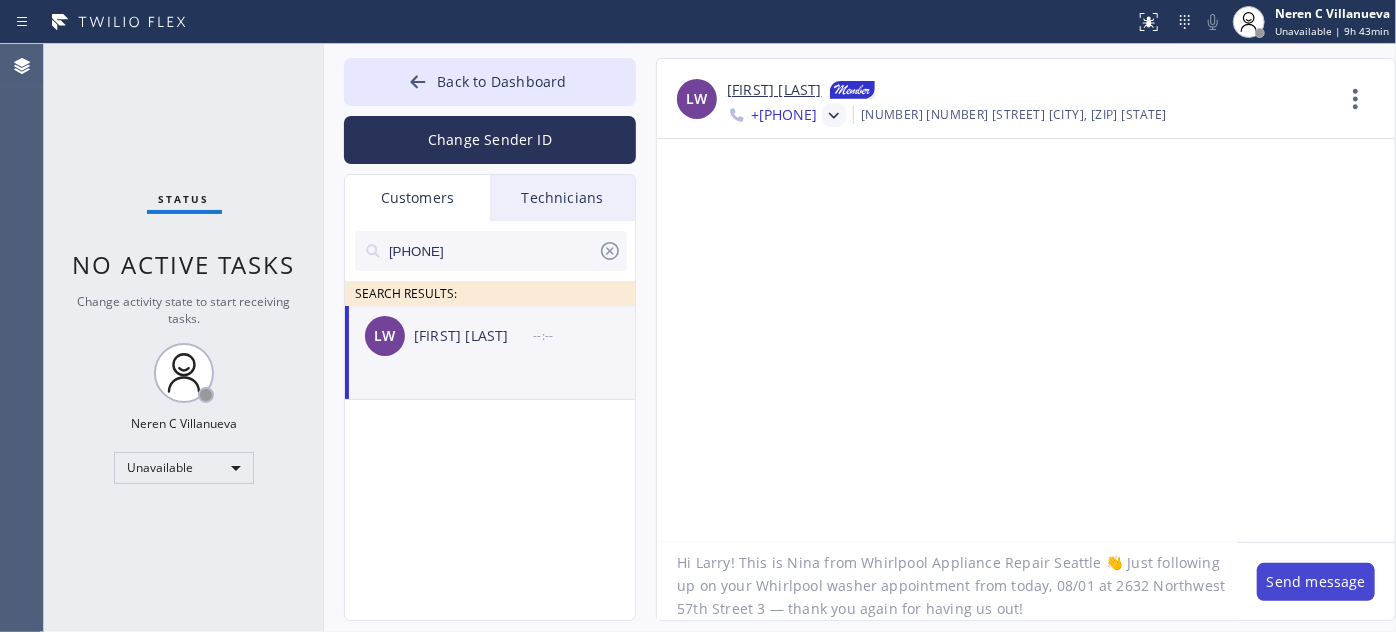 type on "Hi Larry! This is Nina from Whirlpool Appliance Repair Seattle 👋 Just following up on your Whirlpool washer appointment from today, 08/01 at 2632 Northwest 57th Street 3 — thank you again for having us out!" 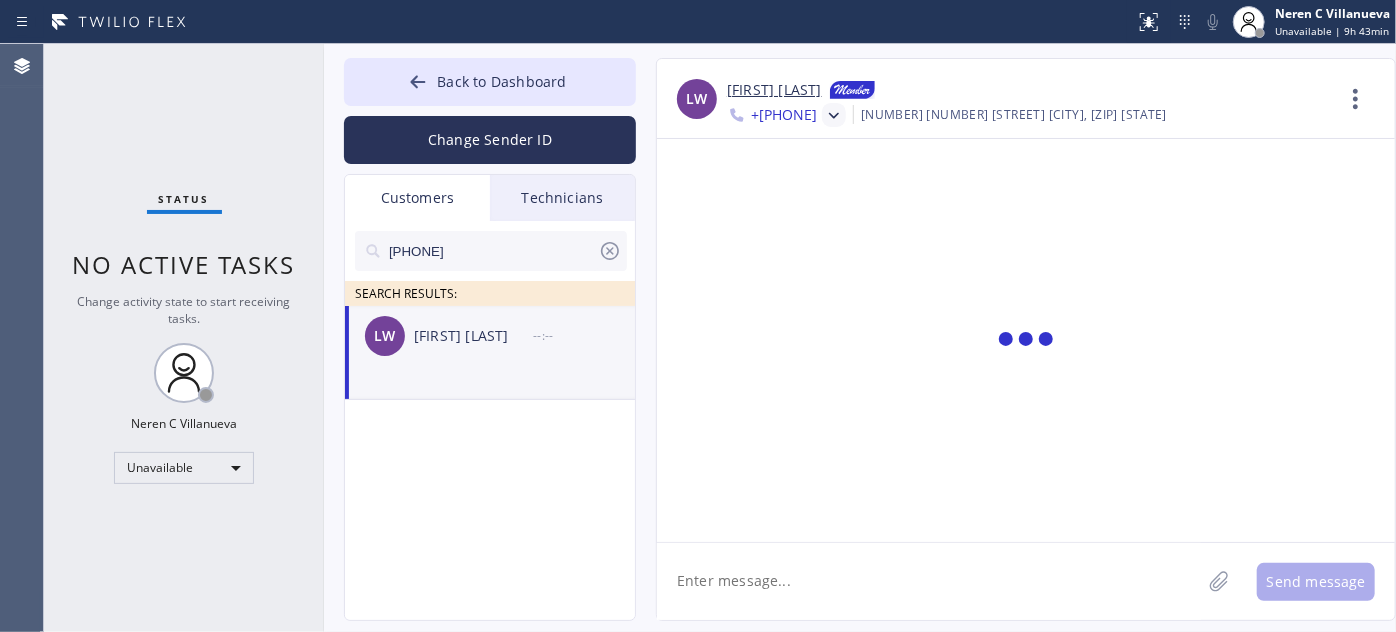 scroll, scrollTop: 0, scrollLeft: 0, axis: both 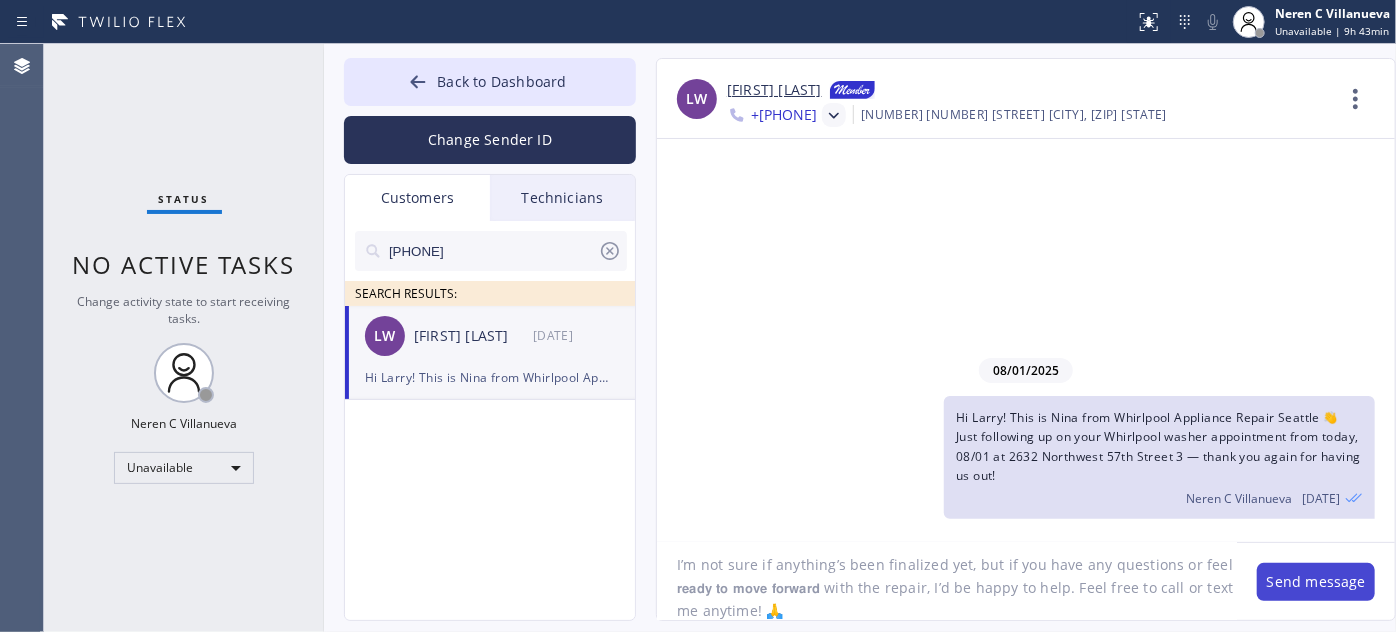 type on "I’m not sure if anything’s been finalized yet, but if you have any questions or feel 𝗿𝗲𝗮𝗱𝘆 𝘁𝗼 𝗺𝗼𝘃𝗲 𝗳𝗼𝗿𝘄𝗮𝗿𝗱 with the repair, I’d be happy to help. Feel free to call or text me anytime! 🙏" 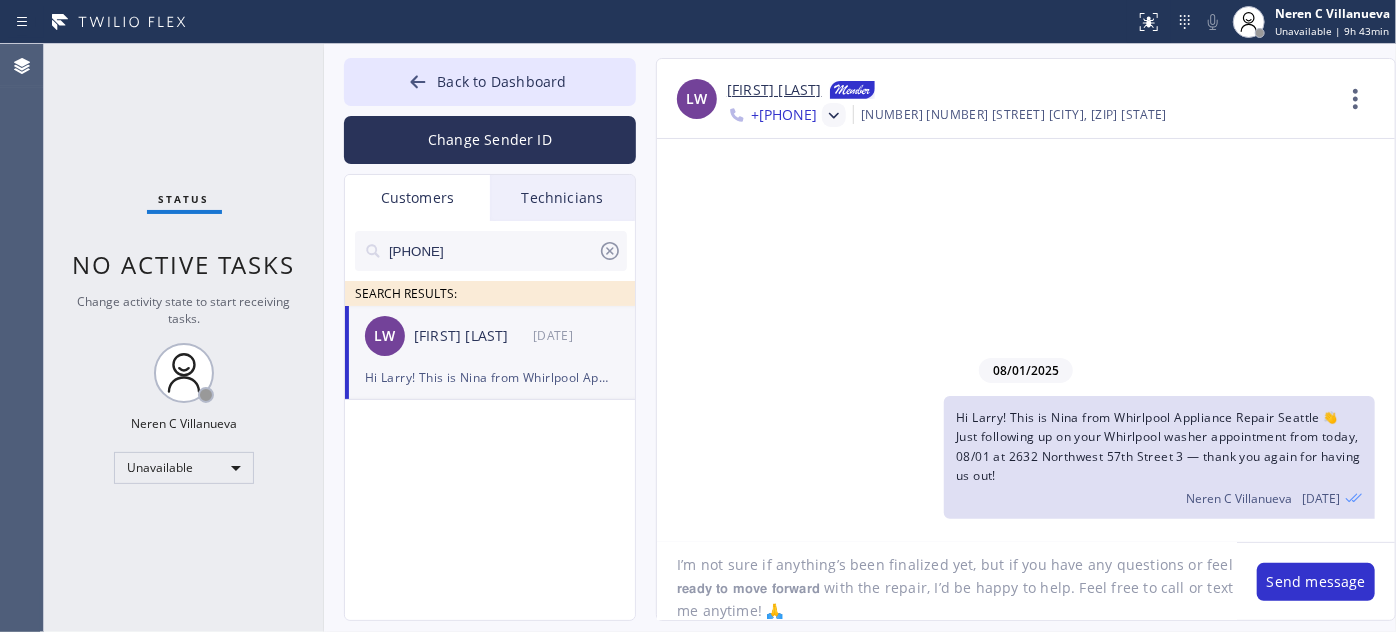 drag, startPoint x: 1306, startPoint y: 578, endPoint x: 1266, endPoint y: 555, distance: 46.141087 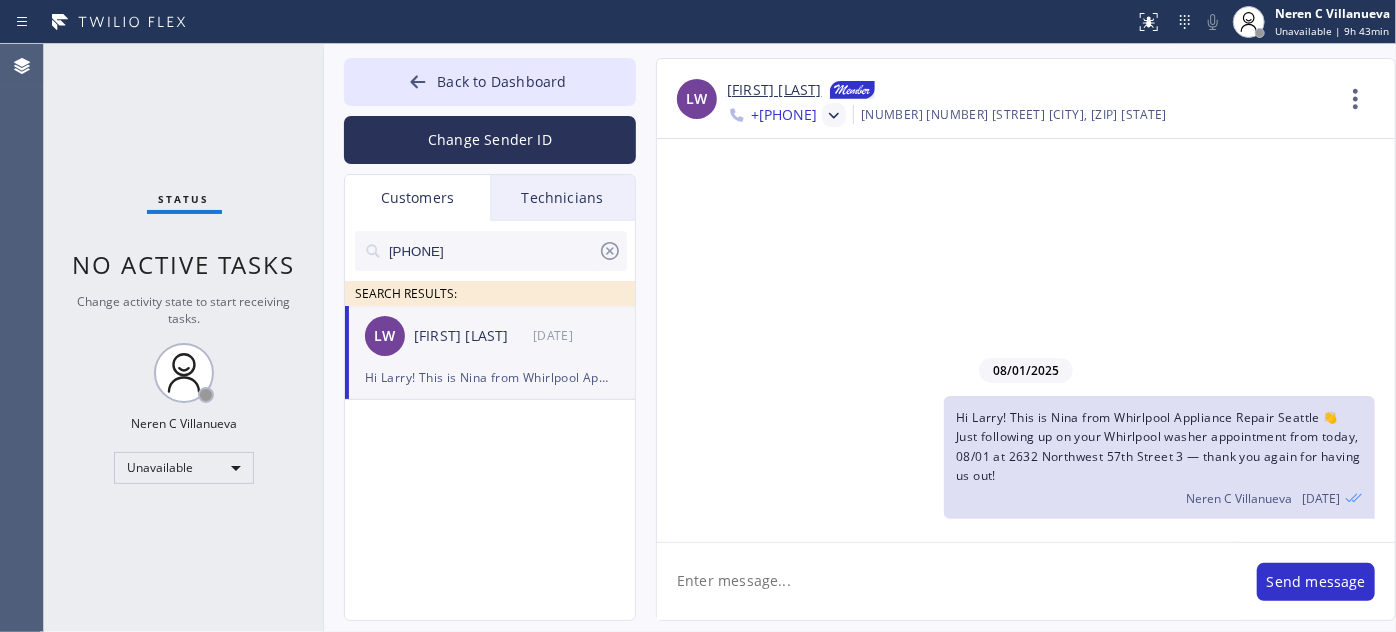 scroll, scrollTop: 0, scrollLeft: 0, axis: both 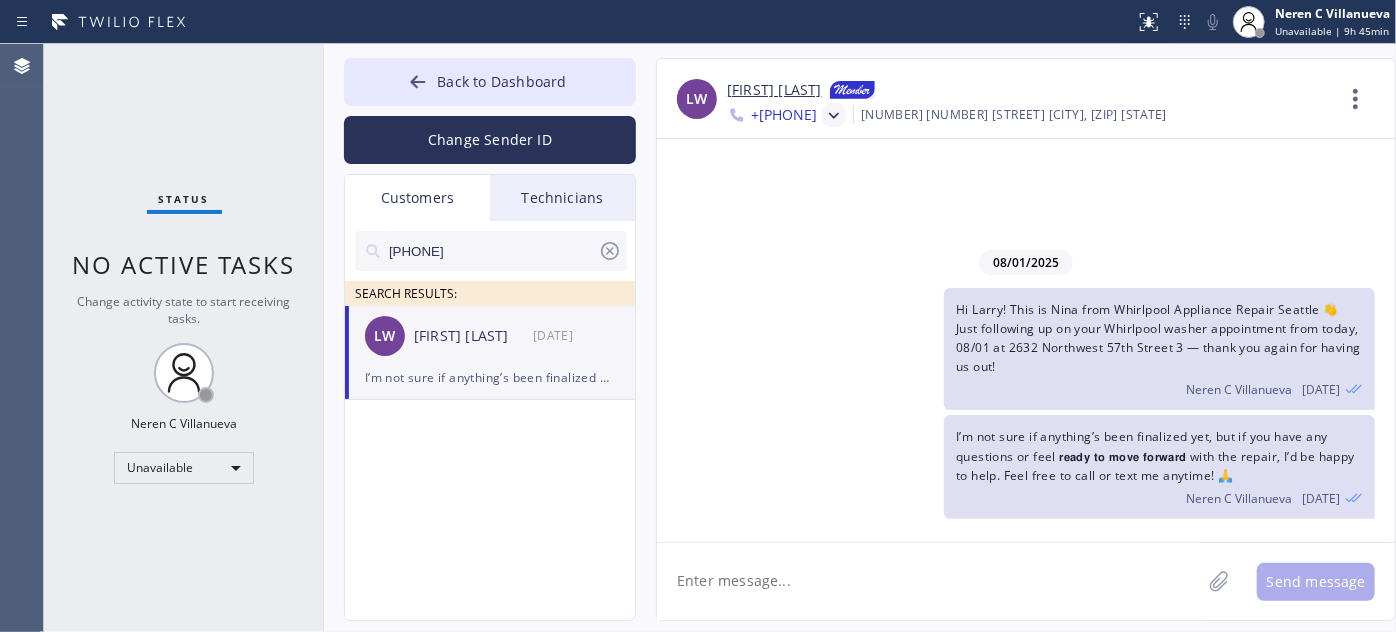 drag, startPoint x: 510, startPoint y: 252, endPoint x: 341, endPoint y: 250, distance: 169.01184 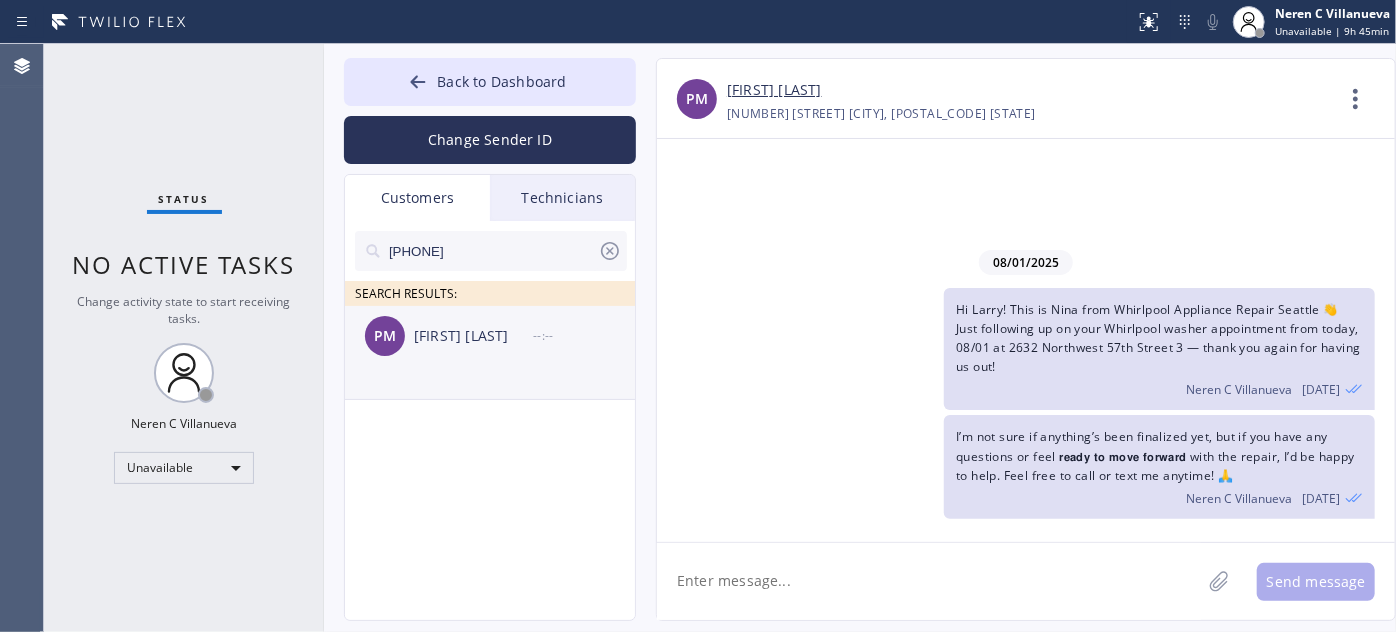 type on "[PHONE]" 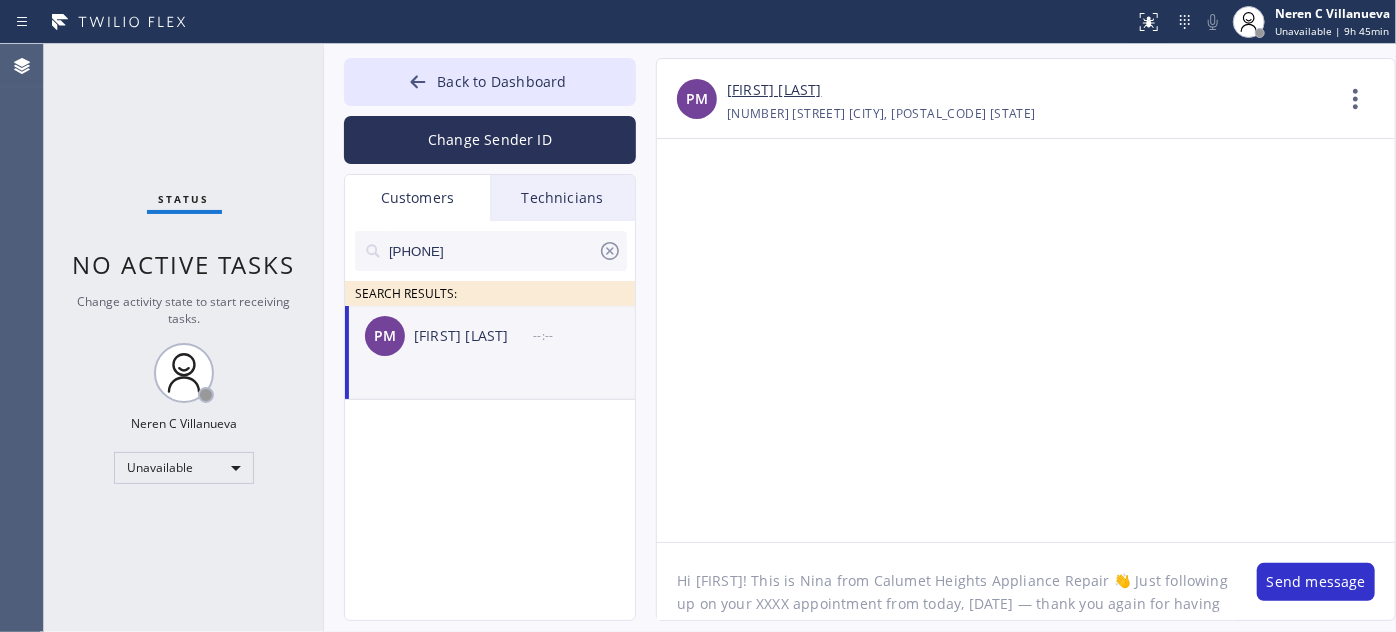scroll, scrollTop: 16, scrollLeft: 0, axis: vertical 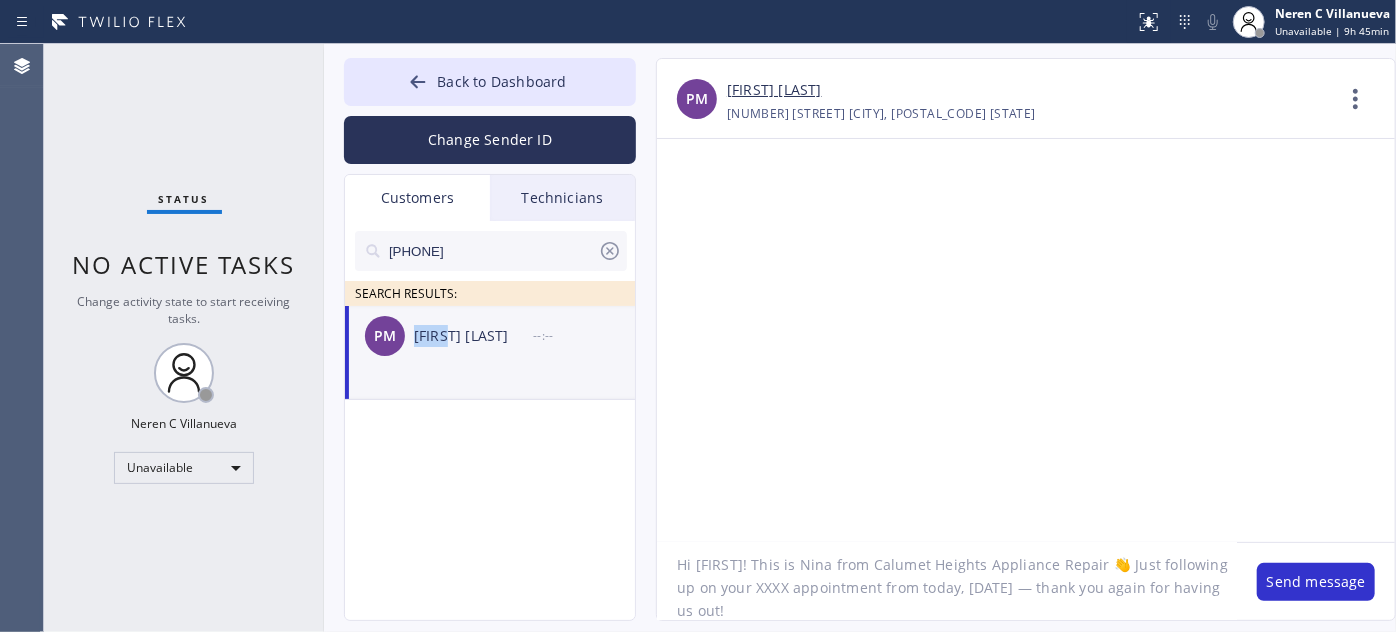 drag, startPoint x: 410, startPoint y: 339, endPoint x: 446, endPoint y: 340, distance: 36.013885 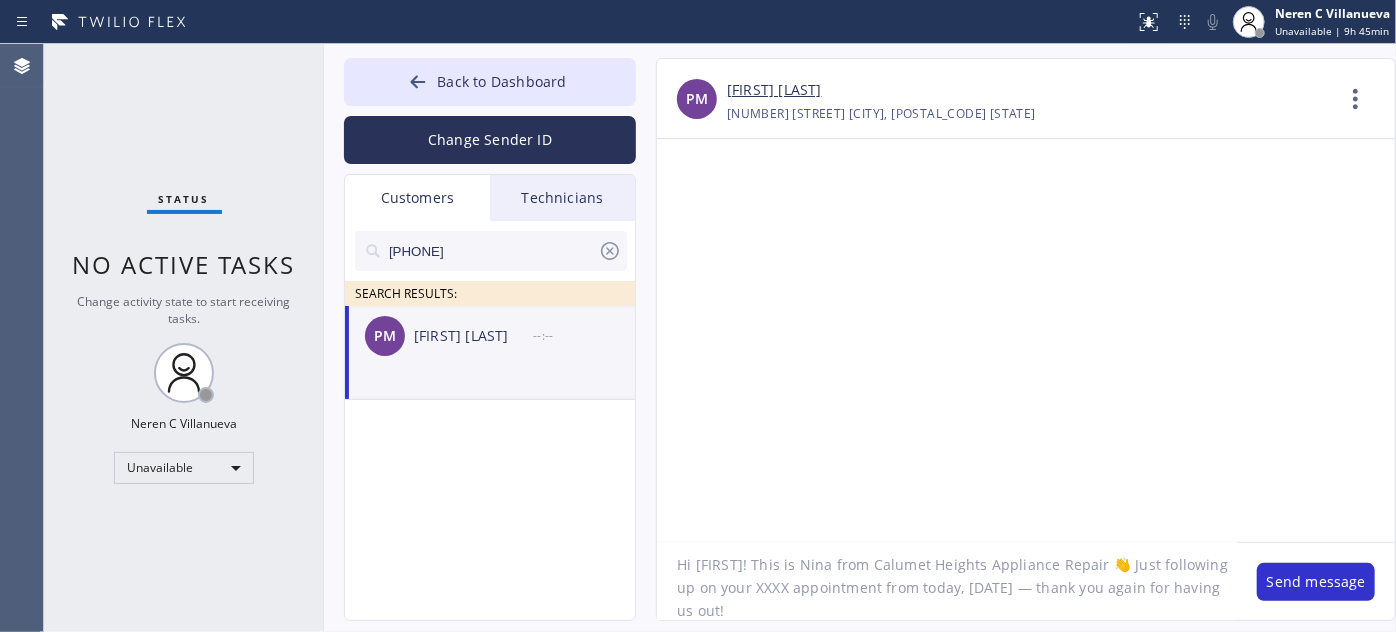 drag, startPoint x: 694, startPoint y: 564, endPoint x: 727, endPoint y: 559, distance: 33.37664 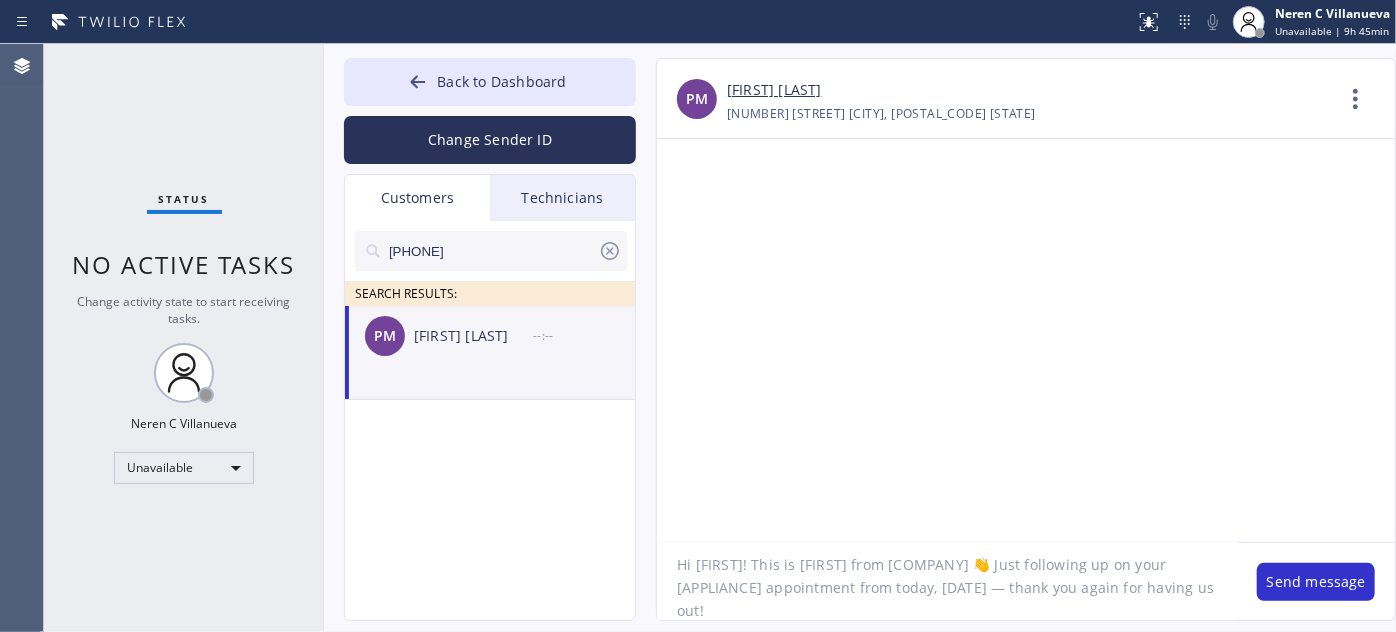 drag, startPoint x: 853, startPoint y: 560, endPoint x: 1081, endPoint y: 562, distance: 228.00877 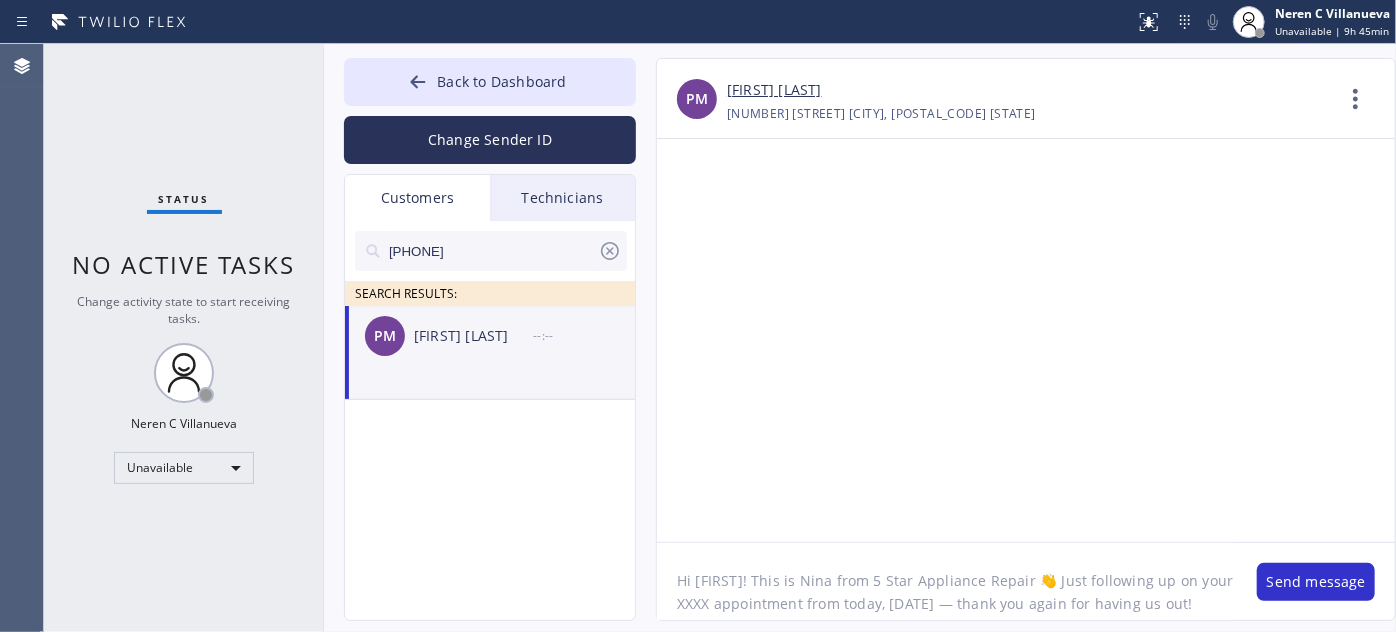 scroll, scrollTop: 0, scrollLeft: 0, axis: both 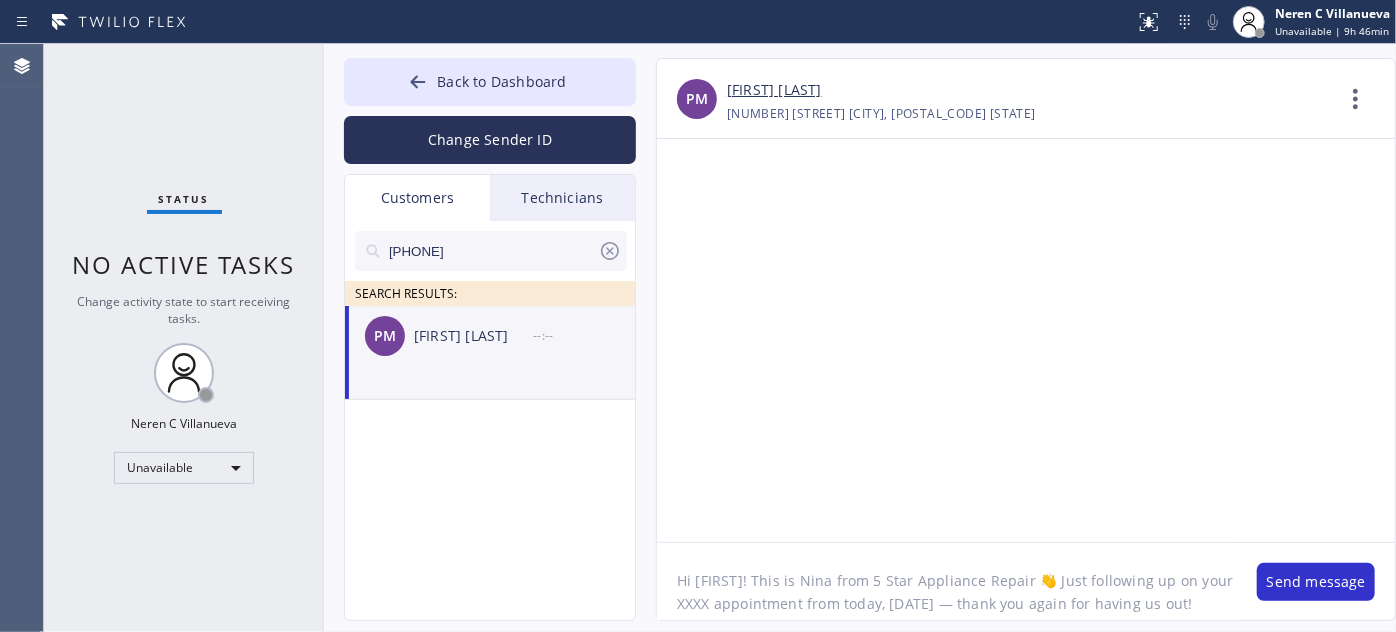 drag, startPoint x: 710, startPoint y: 599, endPoint x: 648, endPoint y: 599, distance: 62 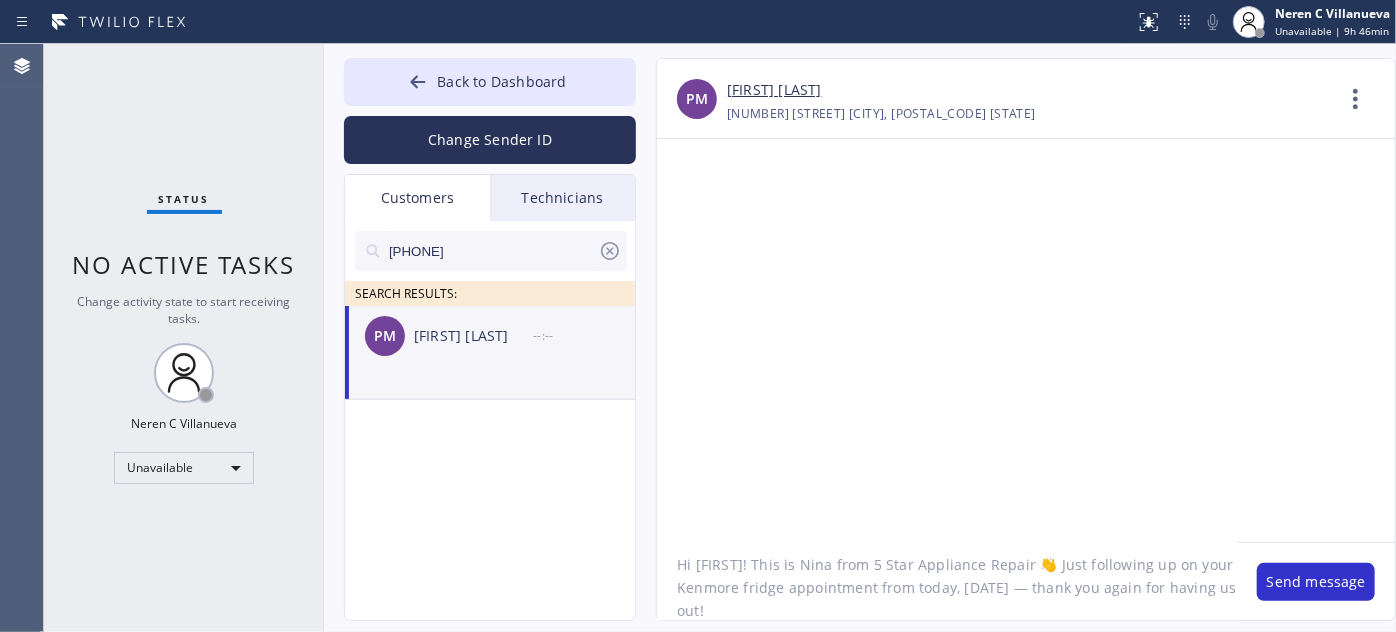 scroll, scrollTop: 18, scrollLeft: 0, axis: vertical 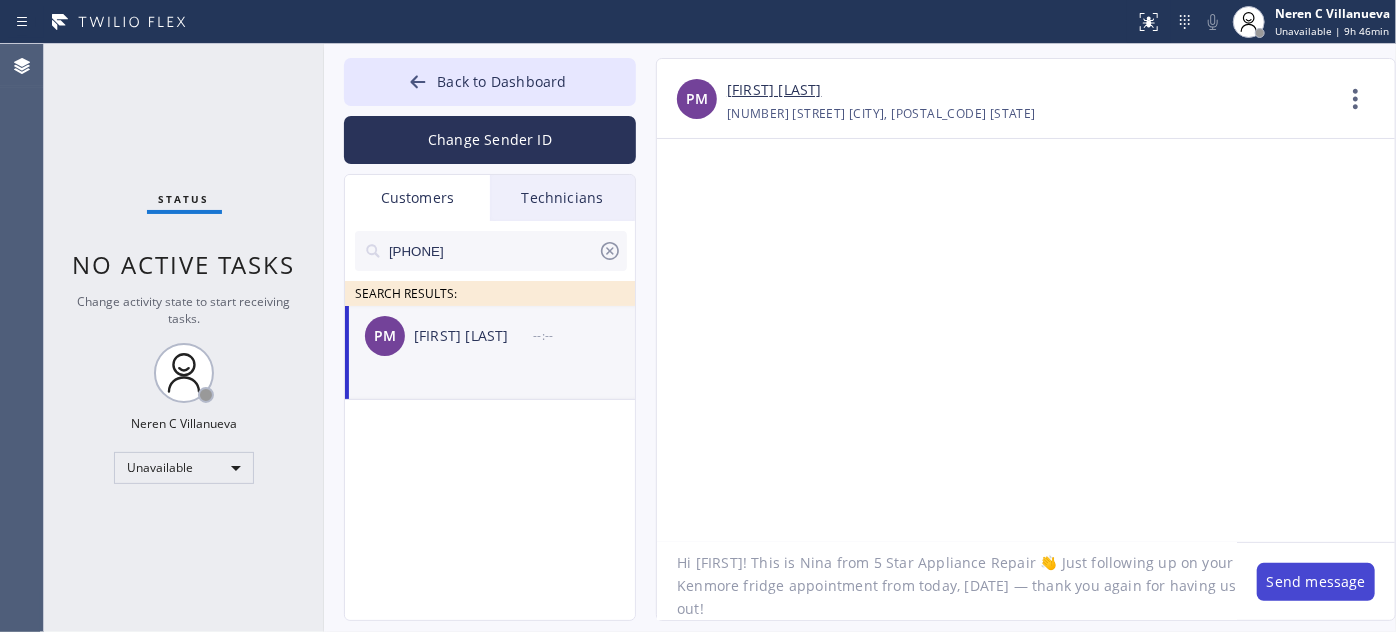 type on "Hi [FIRST]! This is Nina from 5 Star Appliance Repair 👋 Just following up on your Kenmore fridge appointment from today, [DATE] — thank you again for having us out!" 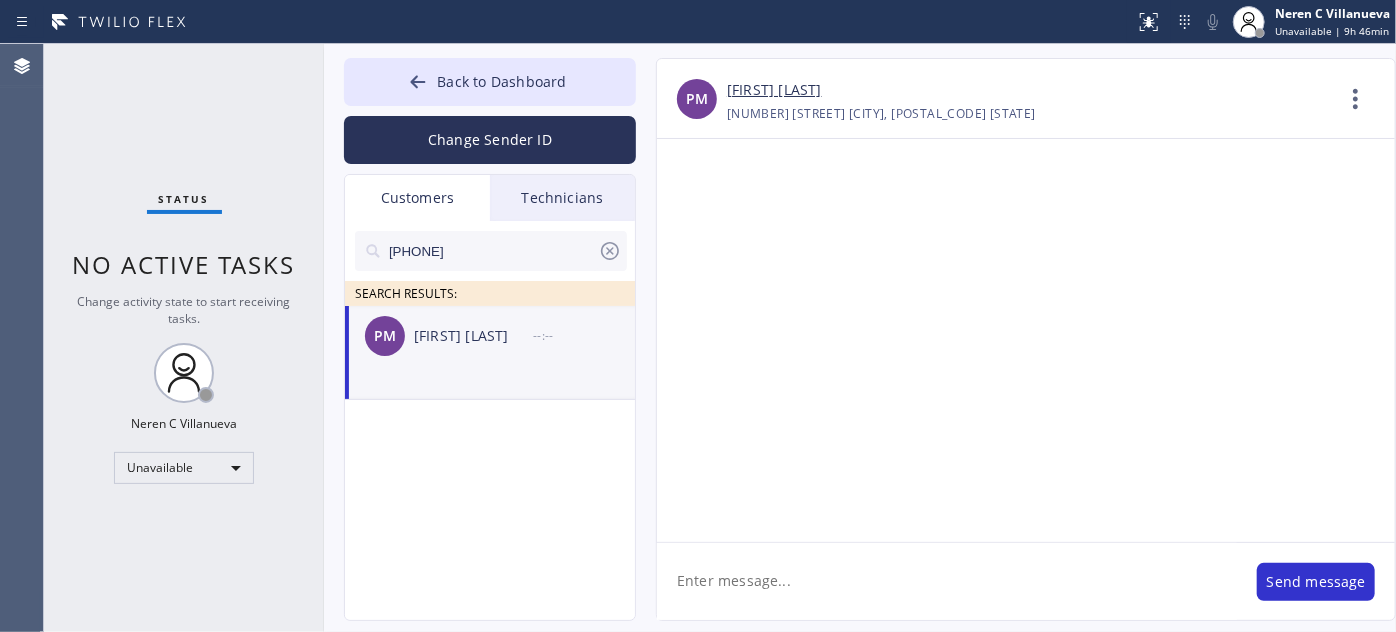 scroll, scrollTop: 0, scrollLeft: 0, axis: both 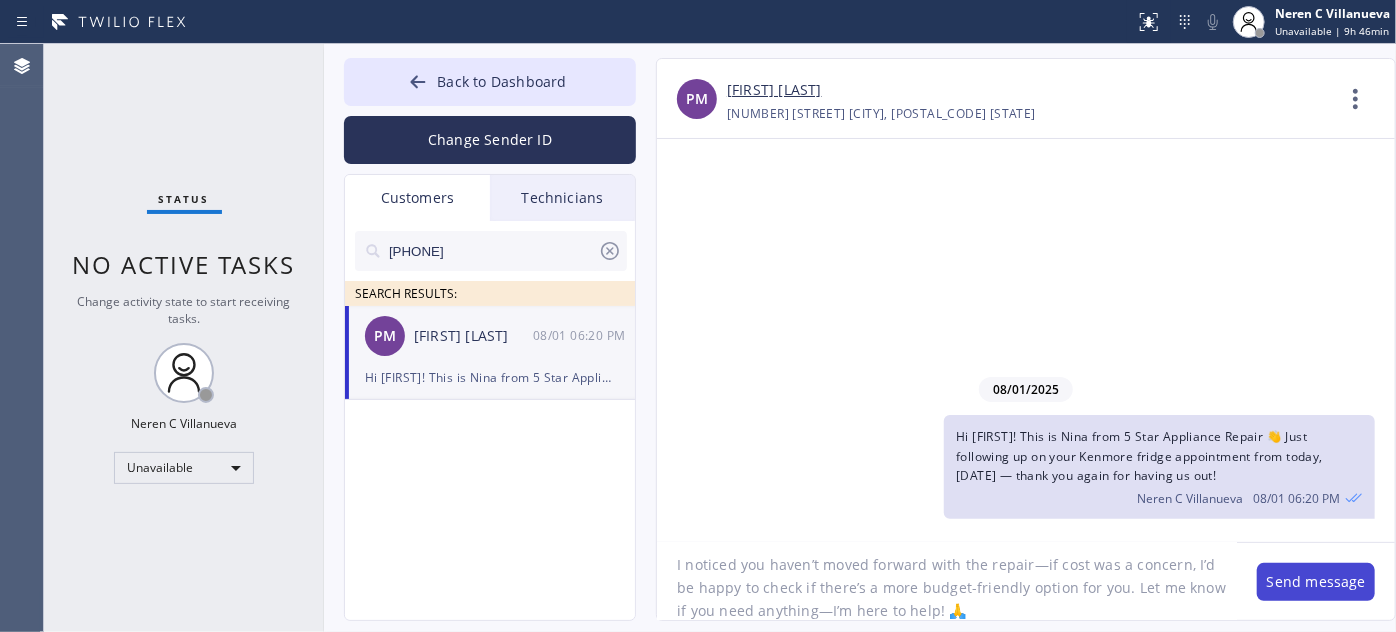 type on "I noticed you haven’t moved forward with the repair—if cost was a concern, I’d be happy to check if there’s a more budget-friendly option for you. Let me know if you need anything—I’m here to help! 🙏" 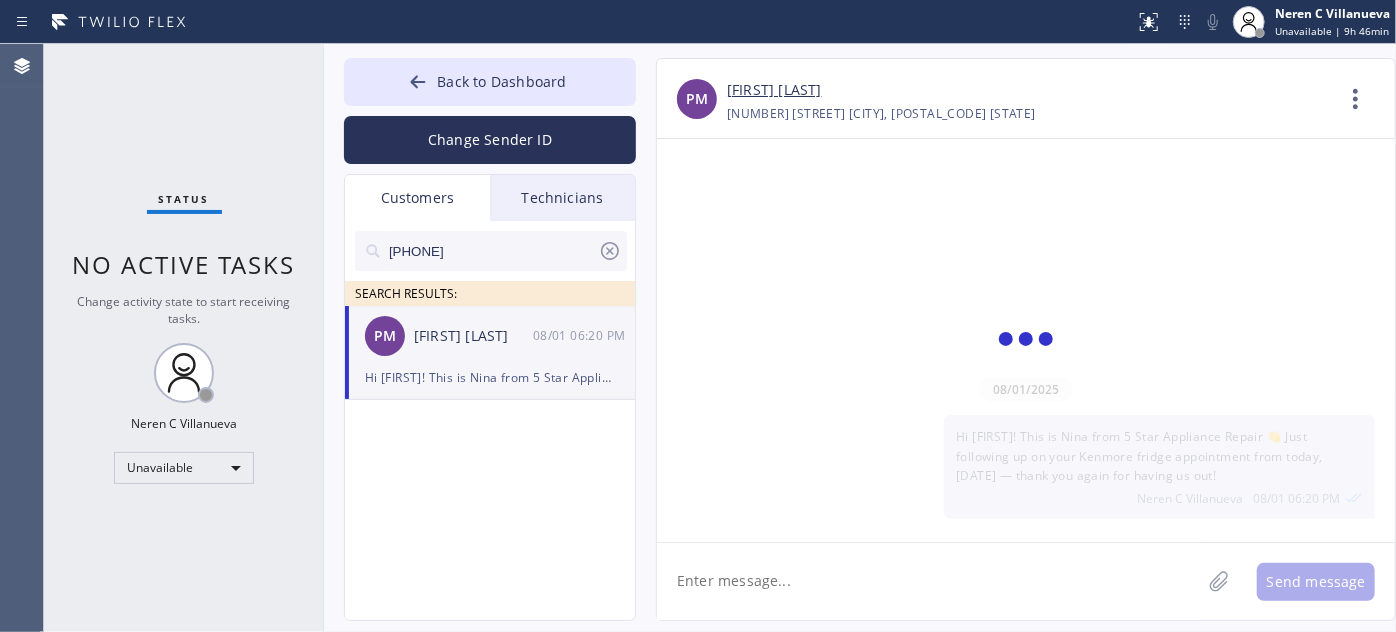 scroll, scrollTop: 0, scrollLeft: 0, axis: both 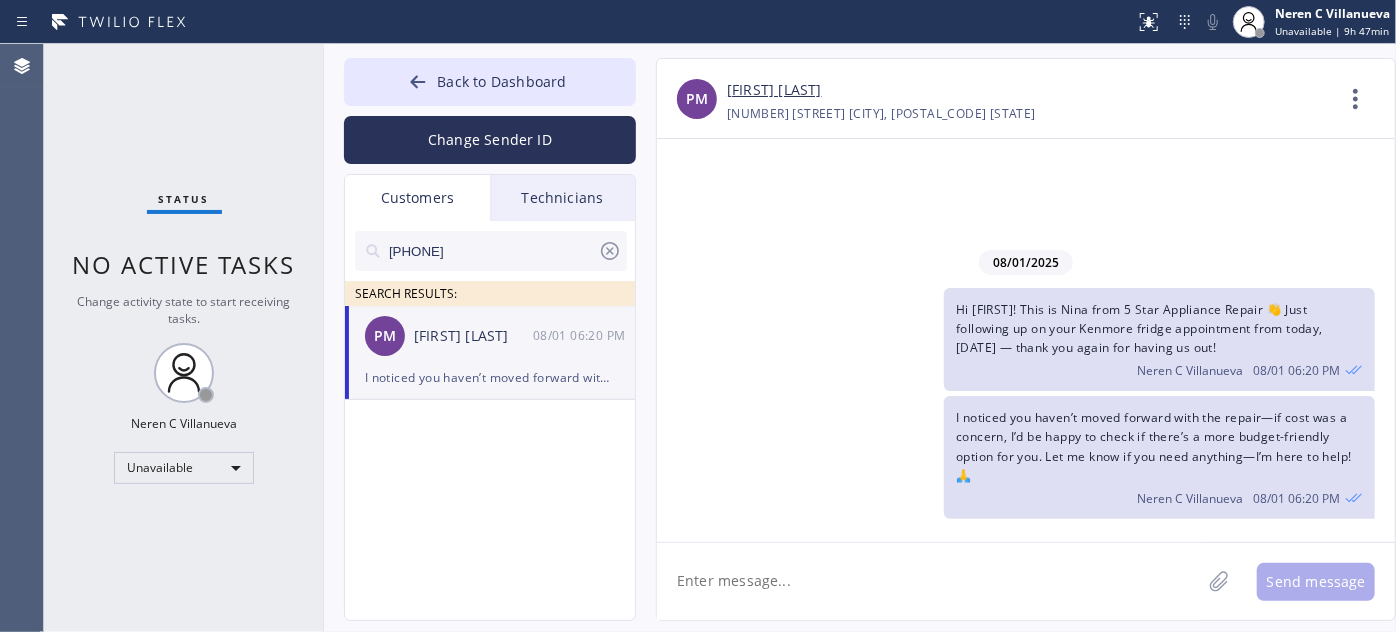 drag, startPoint x: 496, startPoint y: 246, endPoint x: 322, endPoint y: 243, distance: 174.02586 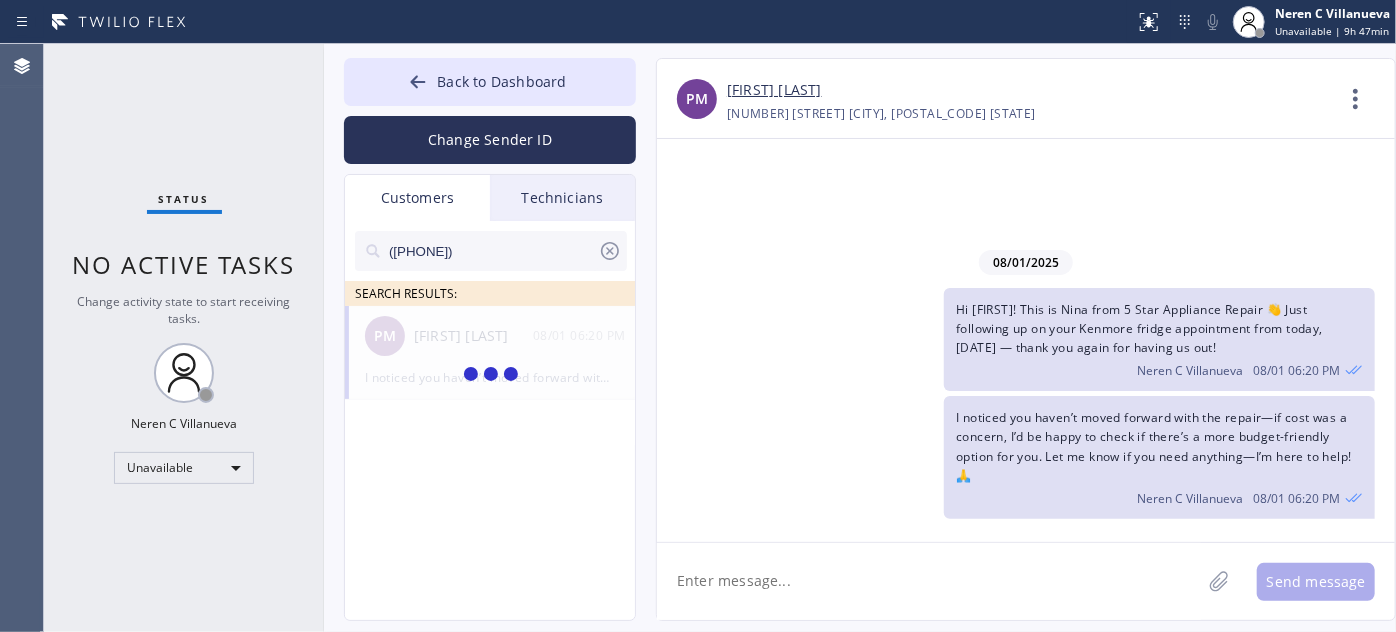type on "([PHONE])" 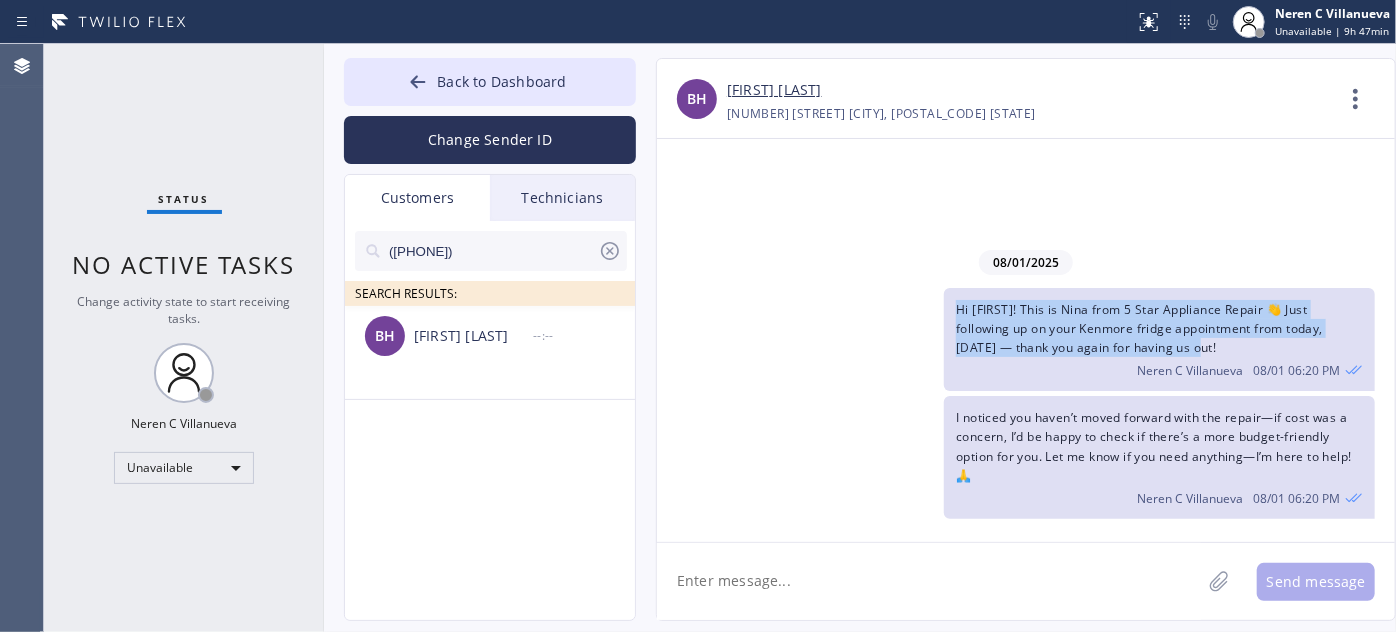 drag, startPoint x: 1126, startPoint y: 349, endPoint x: 936, endPoint y: 311, distance: 193.76274 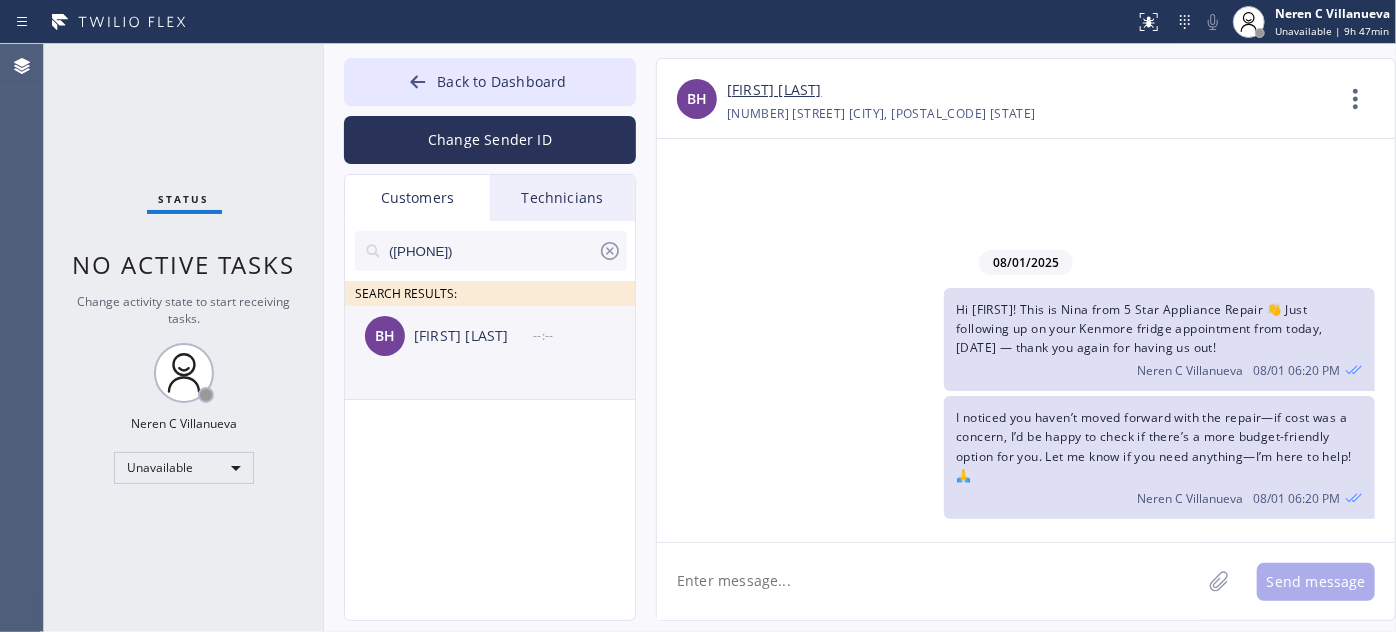 click on "[FIRST] [LAST]" at bounding box center (473, 336) 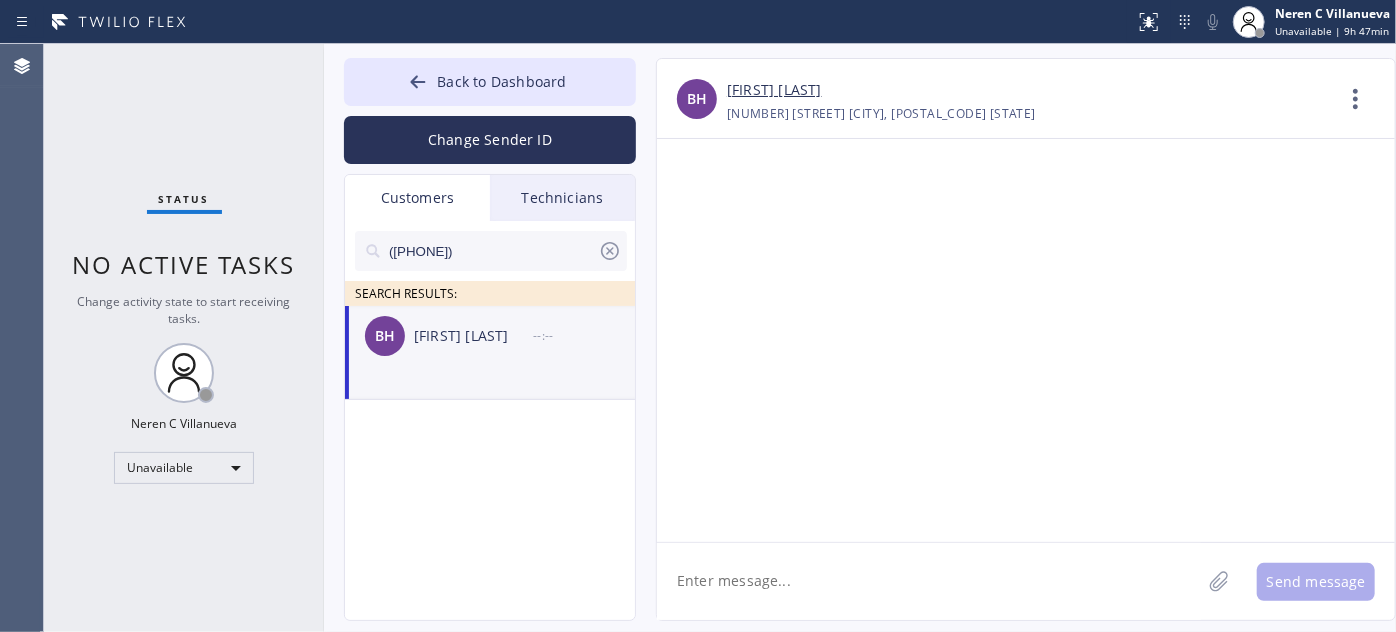 click 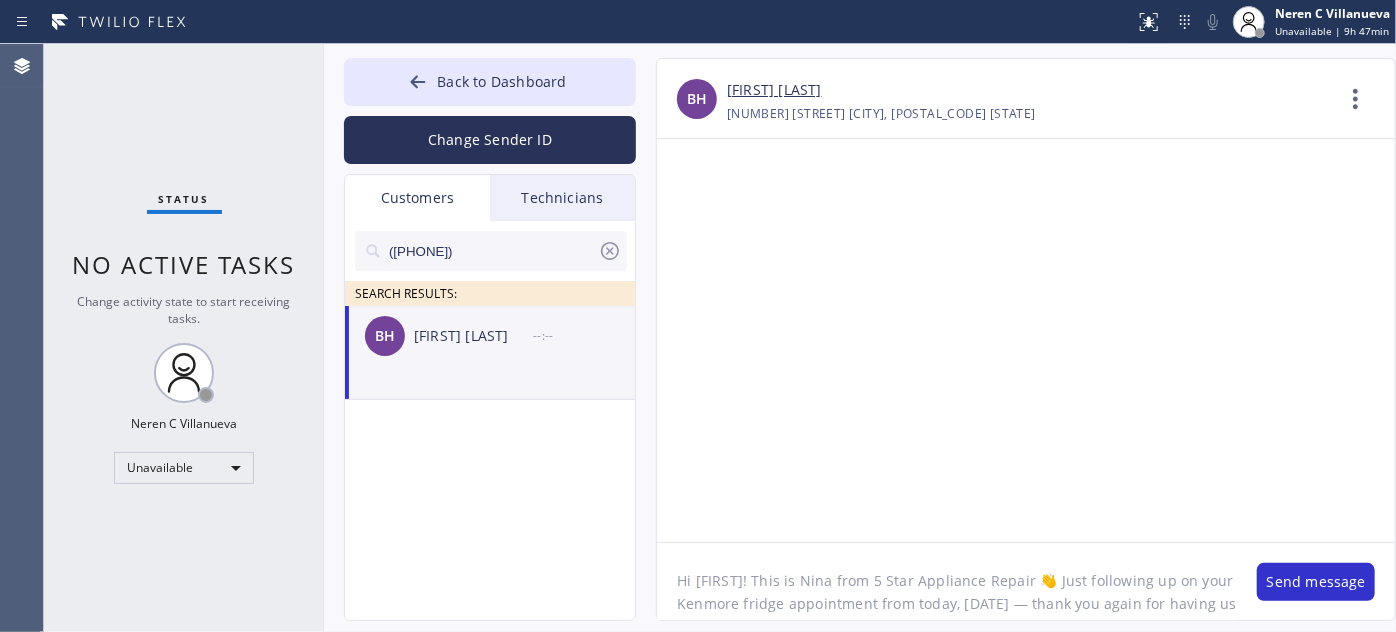 scroll, scrollTop: 16, scrollLeft: 0, axis: vertical 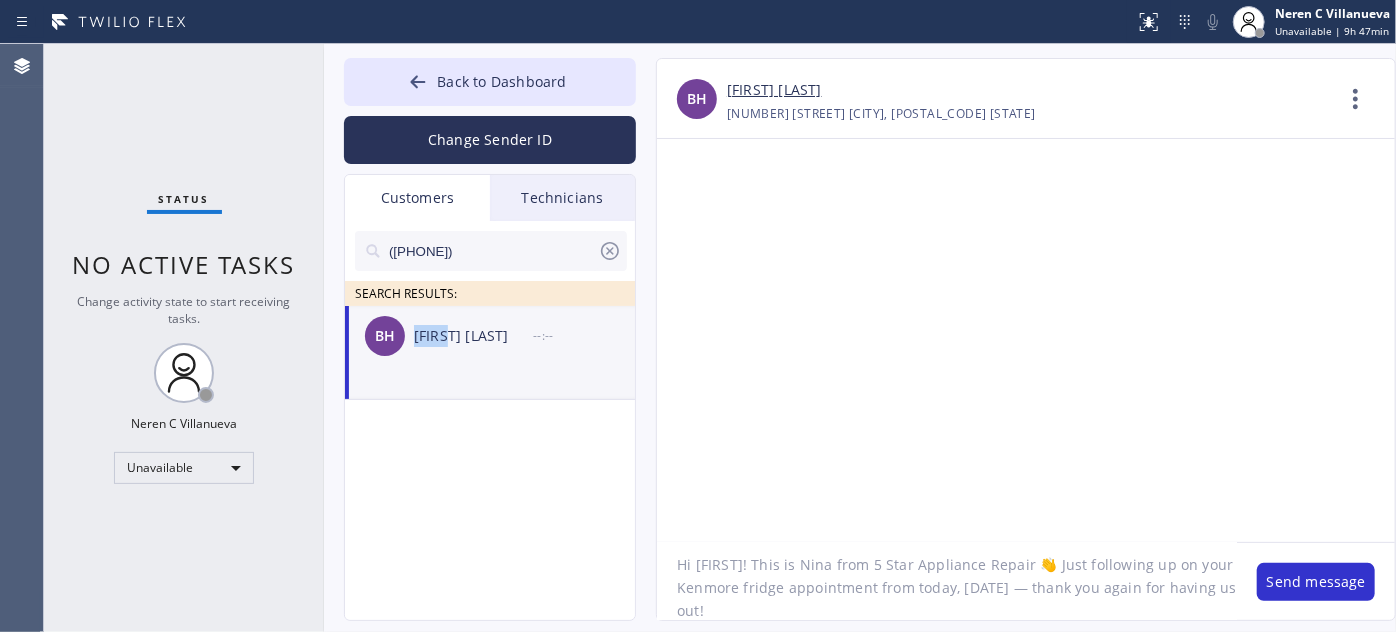 drag, startPoint x: 416, startPoint y: 335, endPoint x: 451, endPoint y: 348, distance: 37.336308 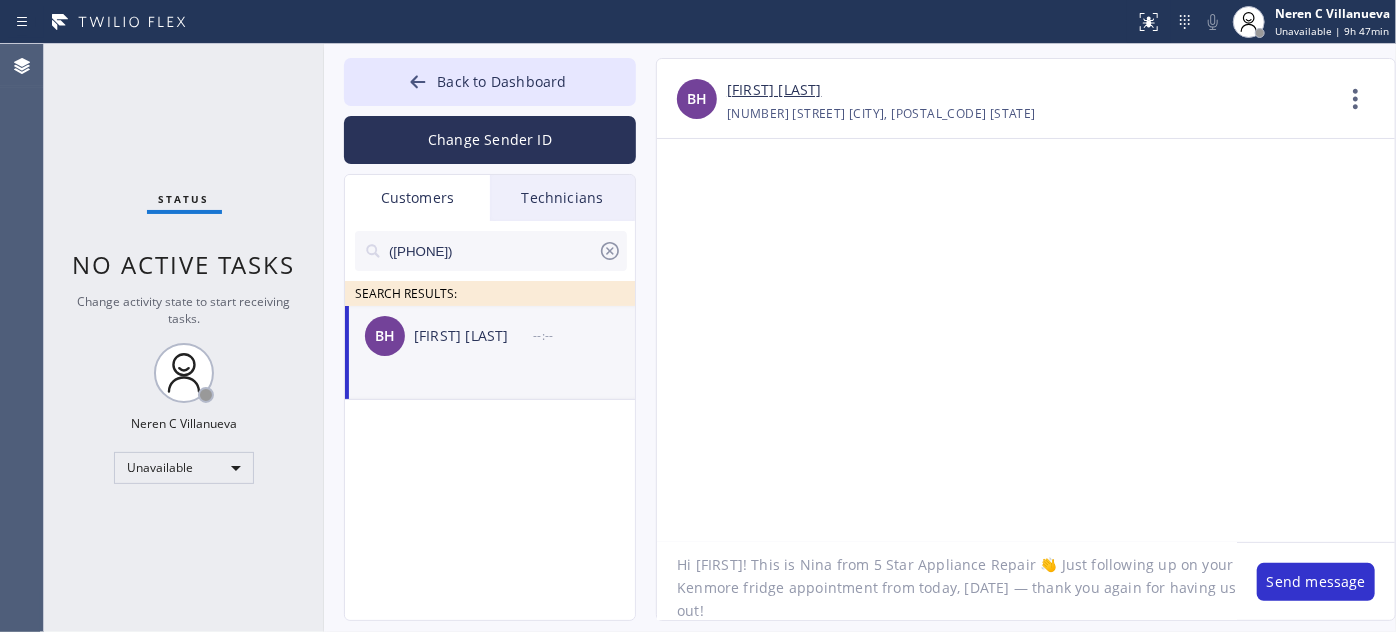 drag, startPoint x: 697, startPoint y: 561, endPoint x: 727, endPoint y: 560, distance: 30.016663 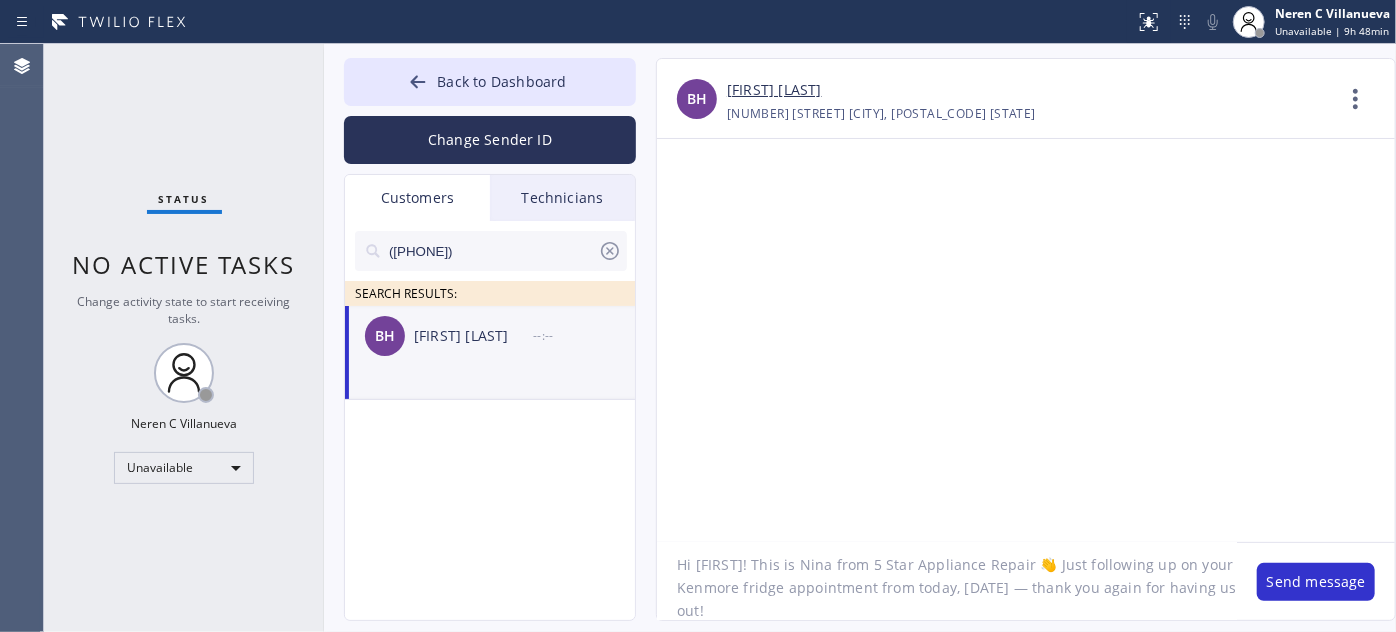 drag, startPoint x: 860, startPoint y: 567, endPoint x: 1016, endPoint y: 566, distance: 156.0032 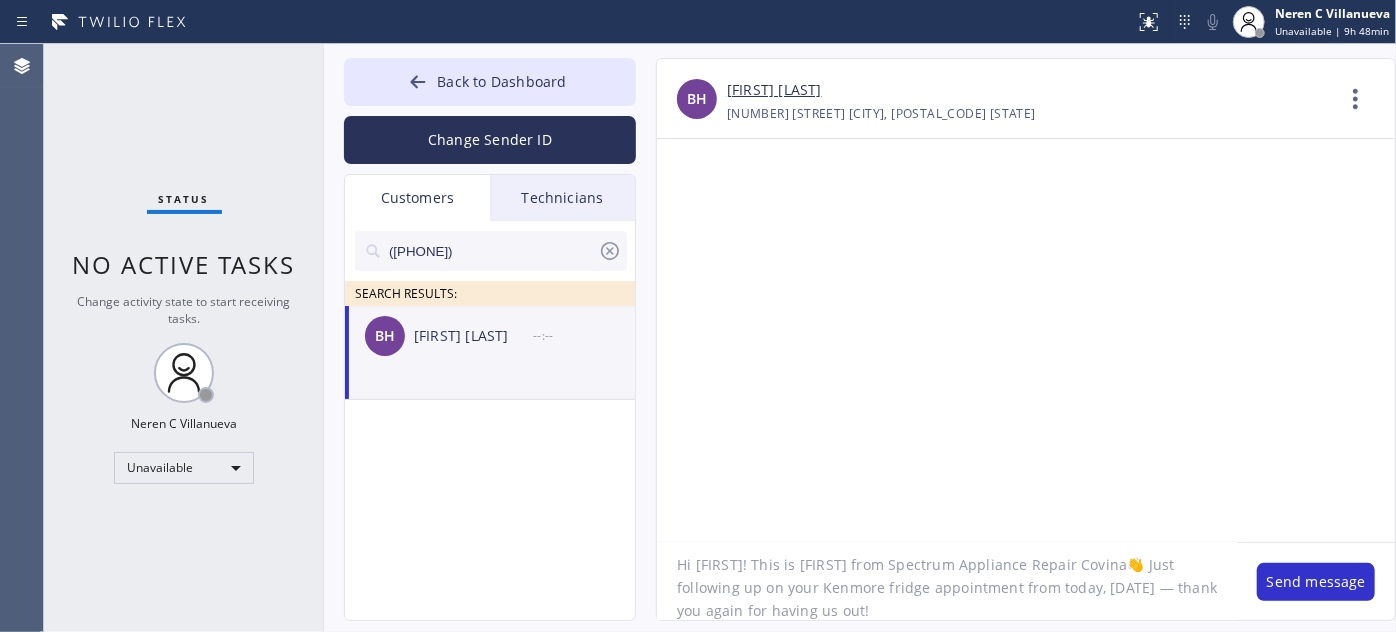 drag, startPoint x: 733, startPoint y: 583, endPoint x: 794, endPoint y: 588, distance: 61.204575 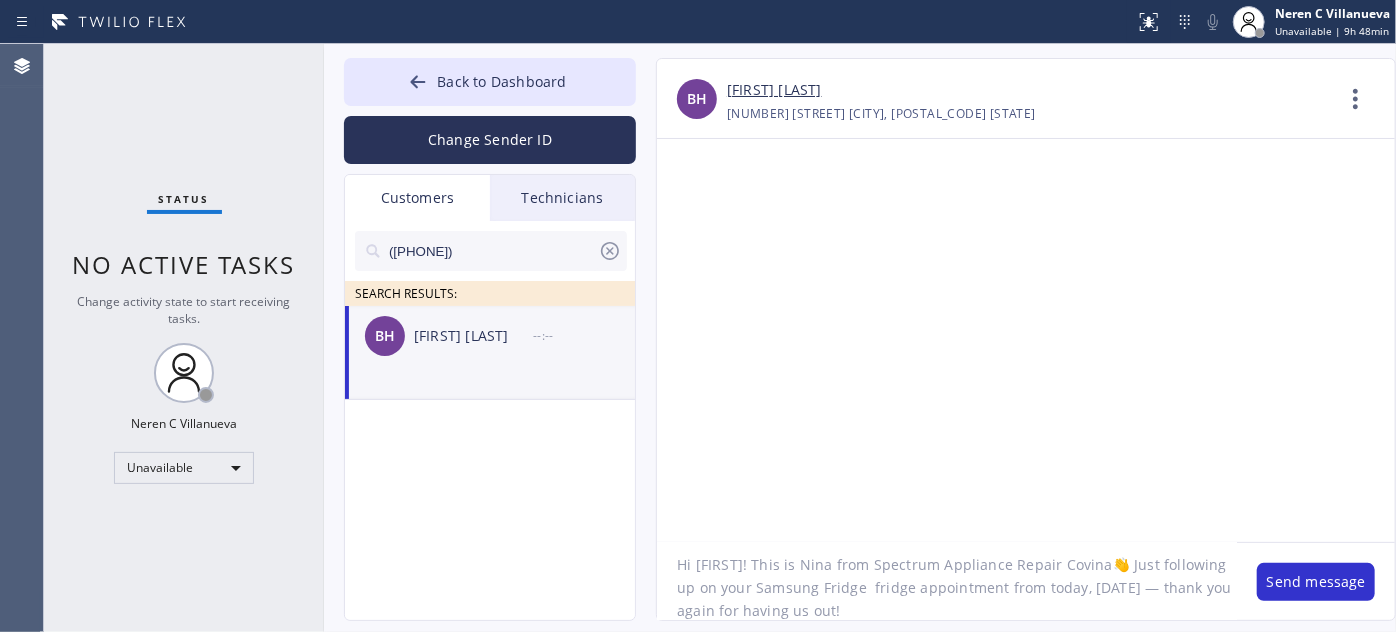 drag, startPoint x: 792, startPoint y: 588, endPoint x: 845, endPoint y: 583, distance: 53.235325 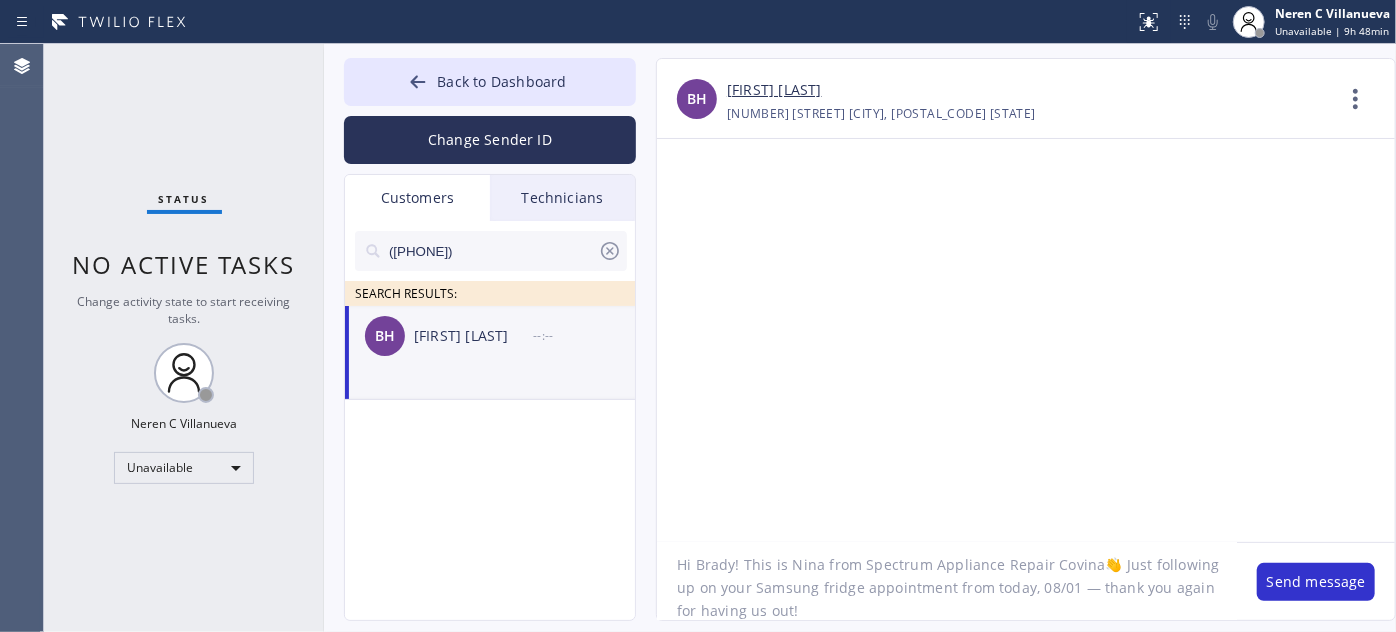 scroll, scrollTop: 18, scrollLeft: 0, axis: vertical 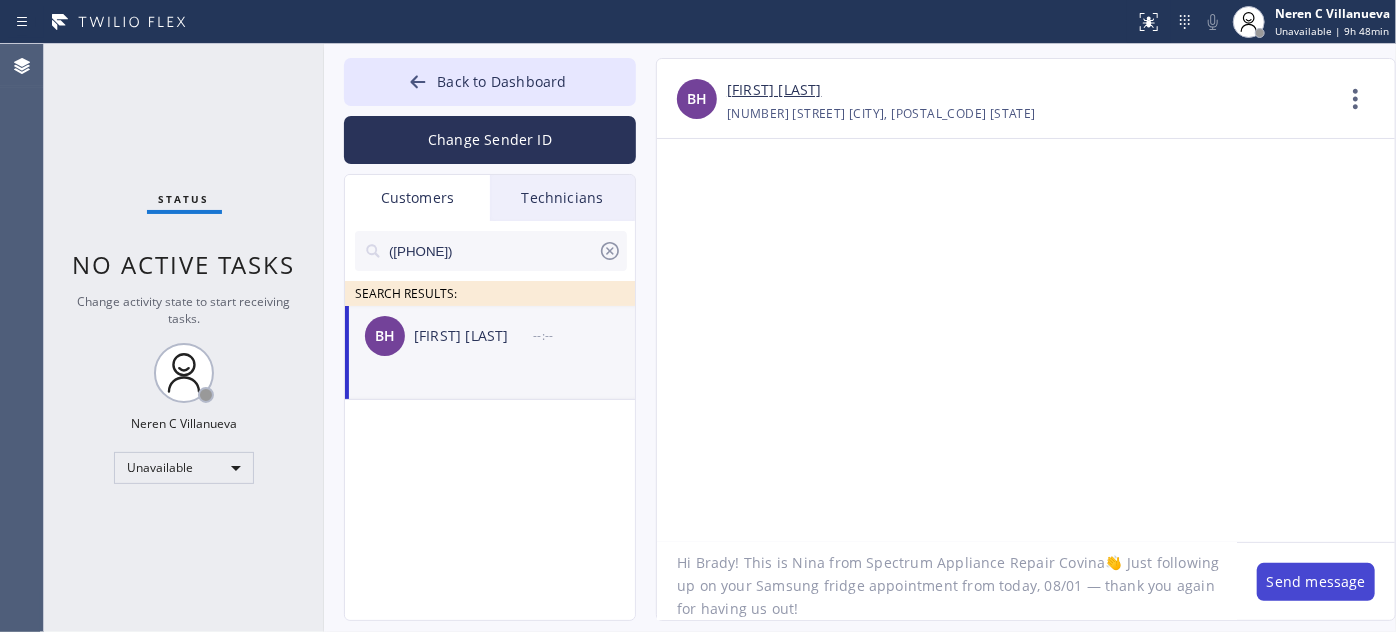 type on "Hi Brady! This is Nina from Spectrum Appliance Repair Covina👋 Just following up on your Samsung fridge appointment from today, 08/01 — thank you again for having us out!" 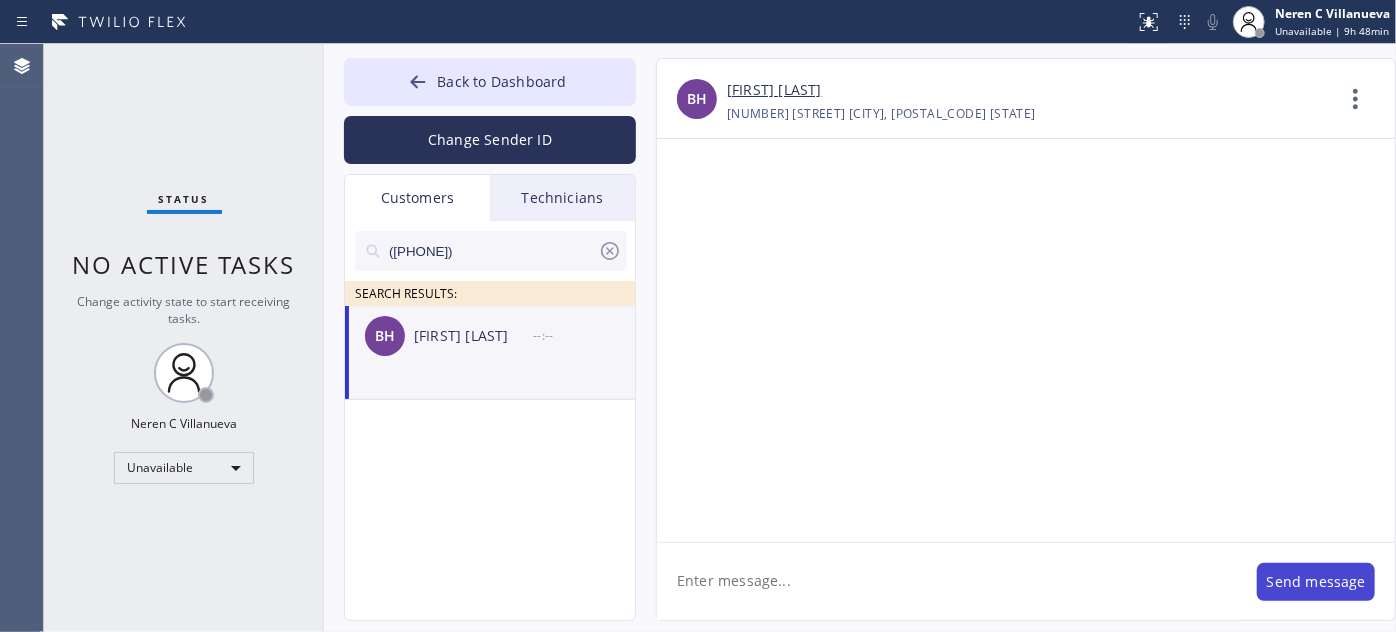 scroll, scrollTop: 0, scrollLeft: 0, axis: both 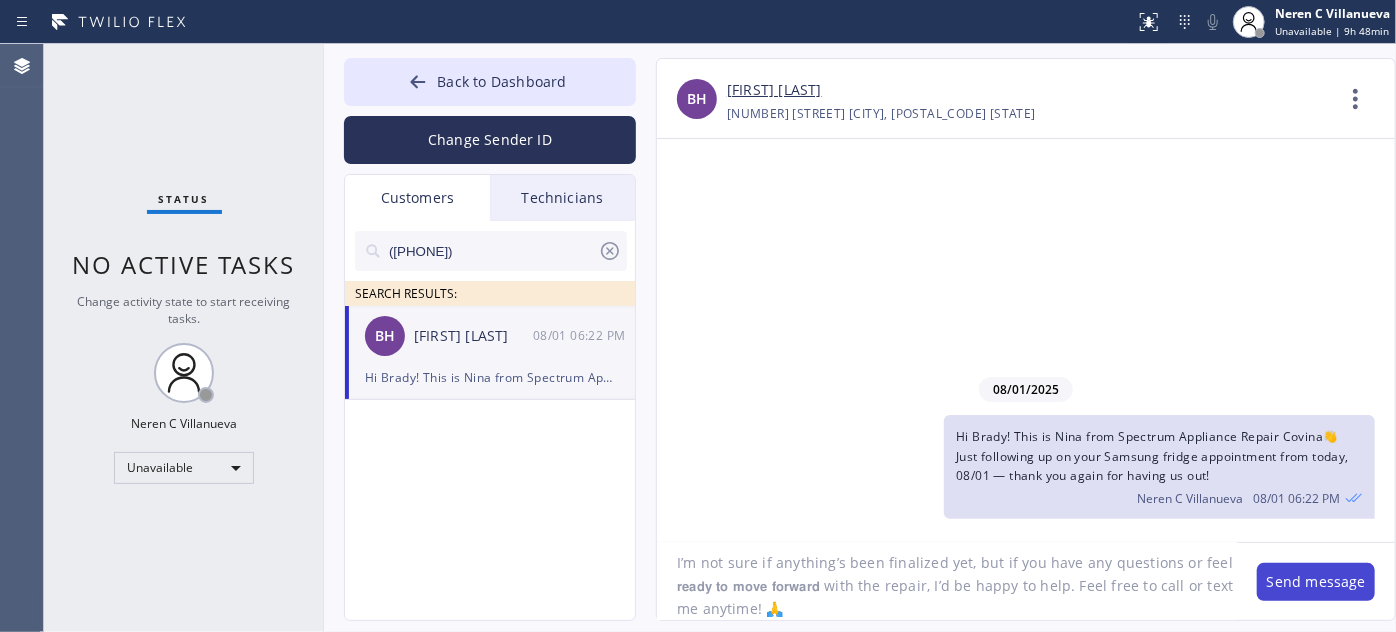 type on "I’m not sure if anything’s been finalized yet, but if you have any questions or feel 𝗿𝗲𝗮𝗱𝘆 𝘁𝗼 𝗺𝗼𝘃𝗲 𝗳𝗼𝗿𝘄𝗮𝗿𝗱 with the repair, I’d be happy to help. Feel free to call or text me anytime! 🙏" 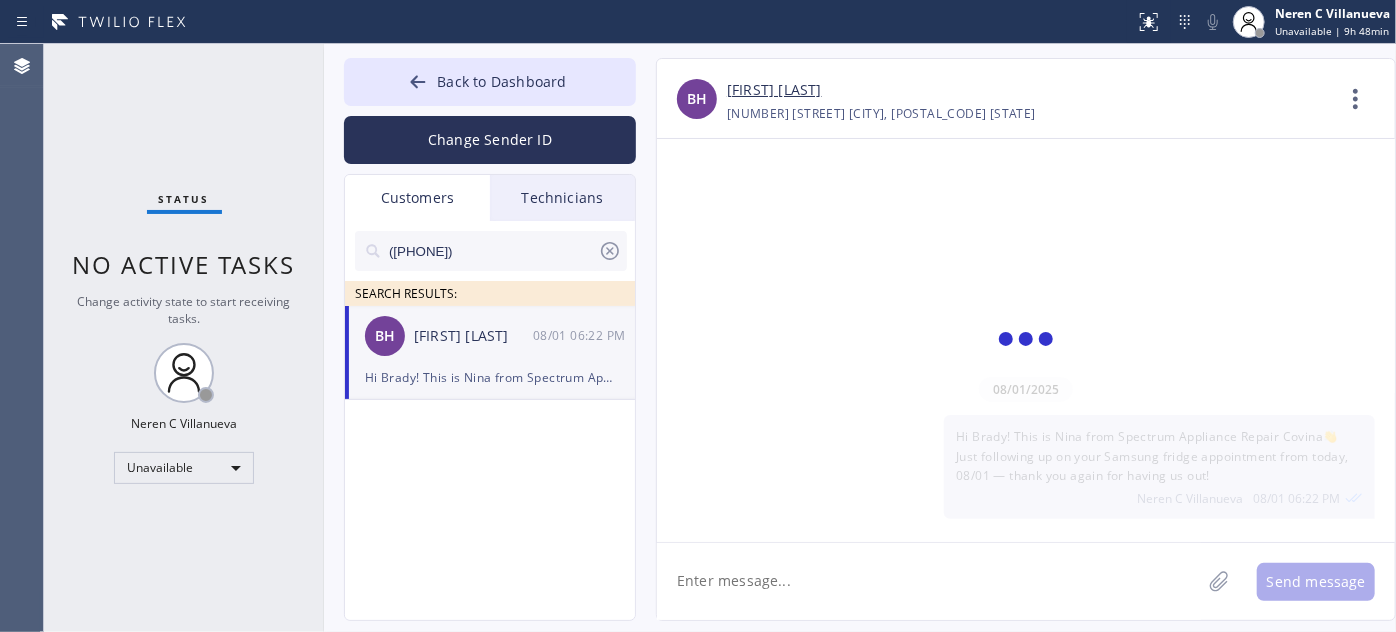 scroll, scrollTop: 0, scrollLeft: 0, axis: both 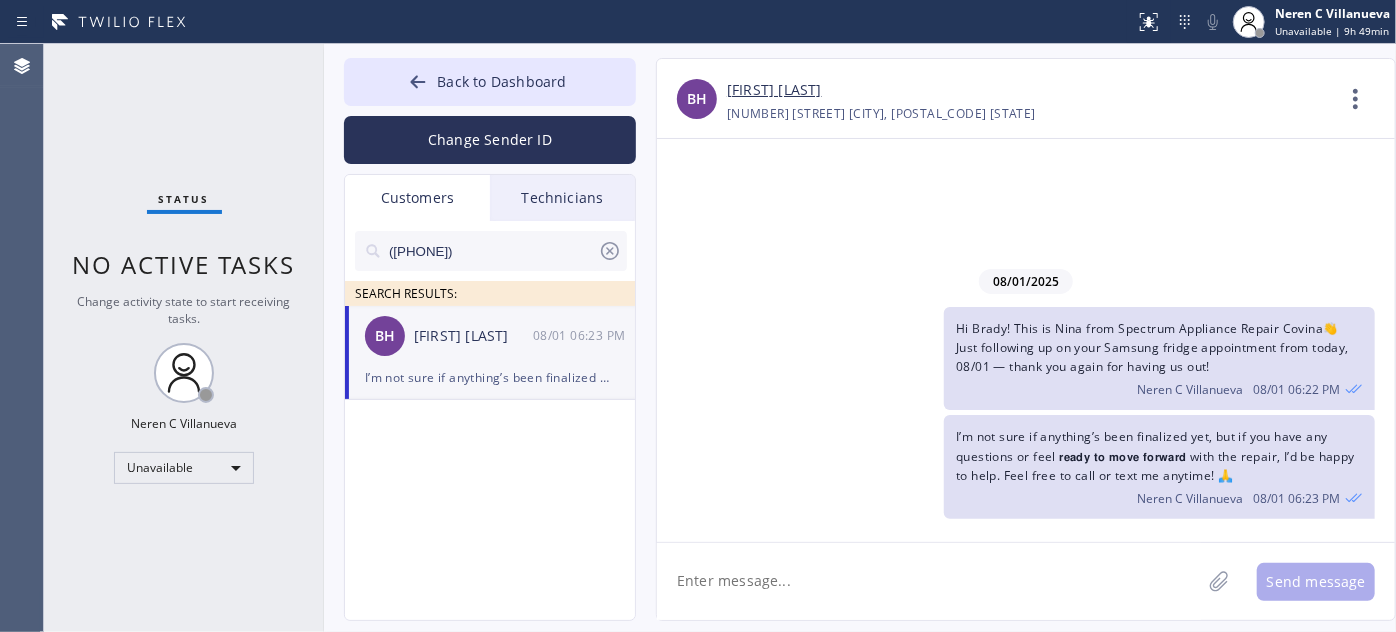 drag, startPoint x: 496, startPoint y: 250, endPoint x: 322, endPoint y: 250, distance: 174 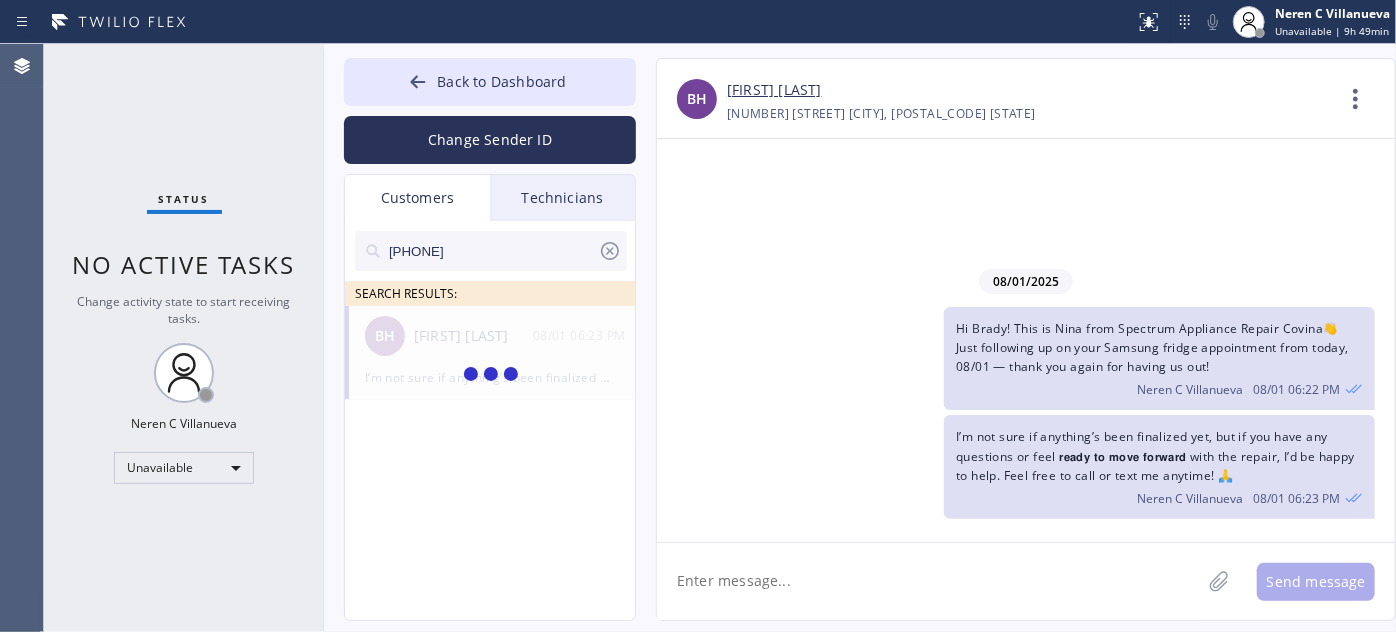type on "[PHONE]" 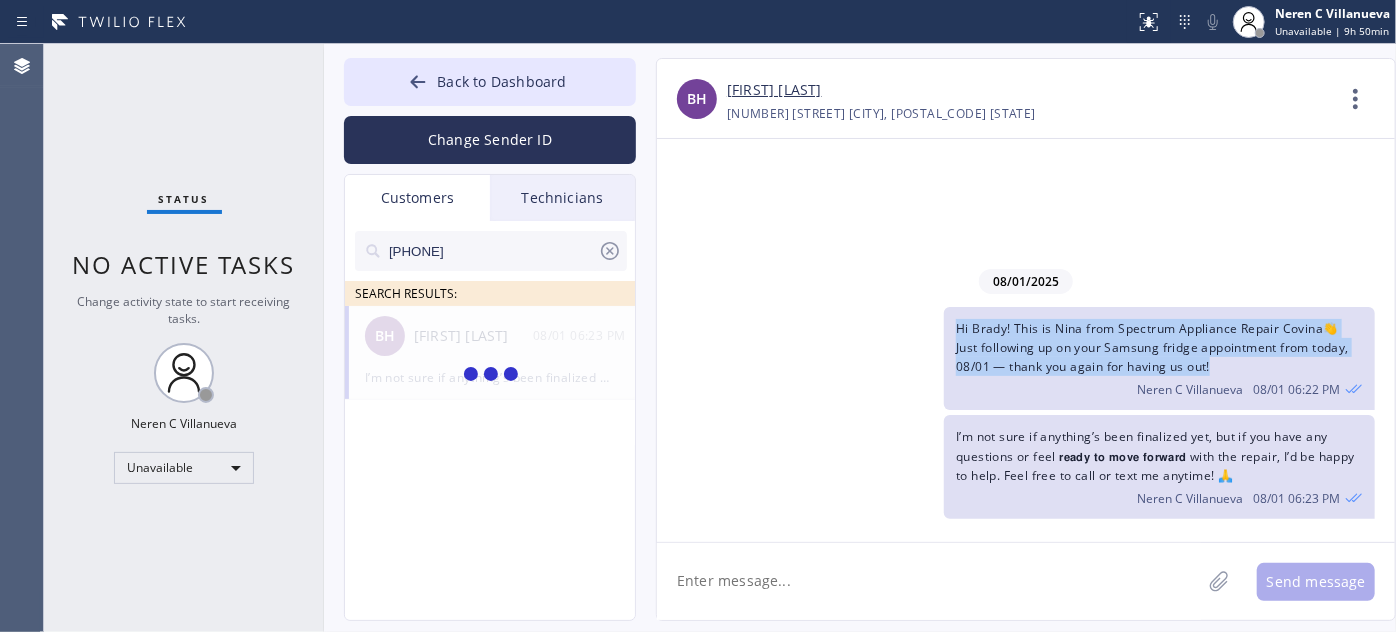 drag, startPoint x: 1221, startPoint y: 362, endPoint x: 939, endPoint y: 326, distance: 284.28857 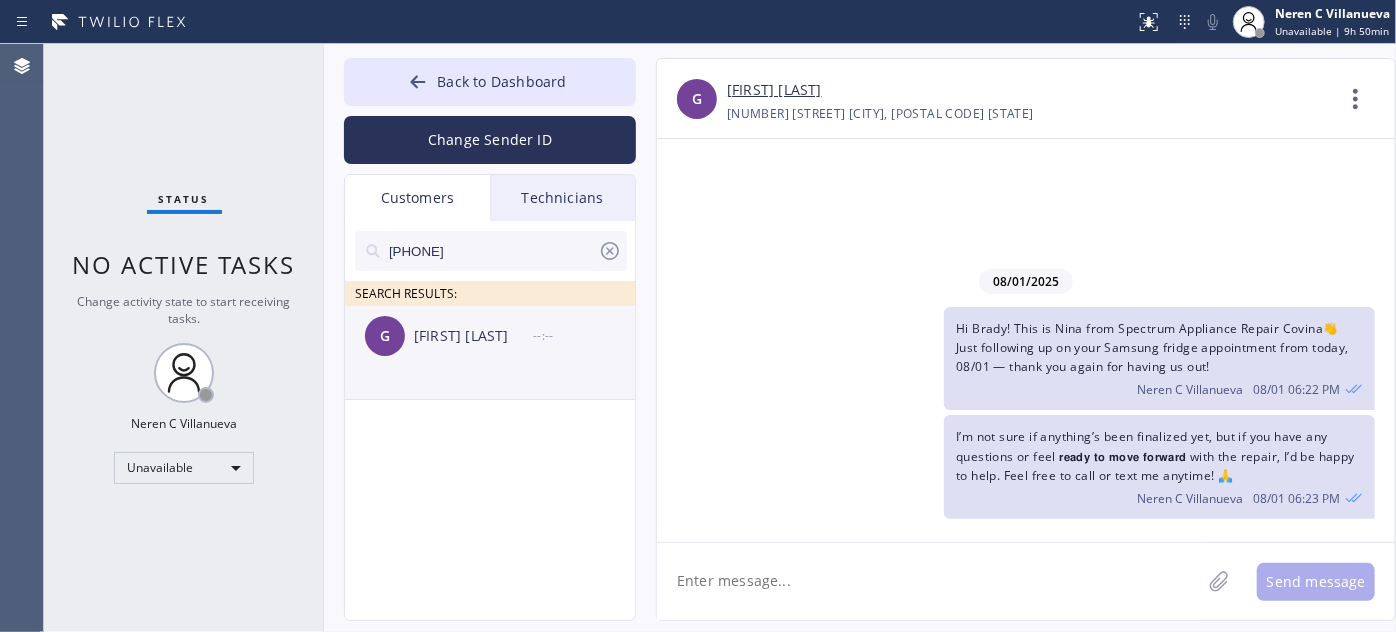 click on "[FIRST] [LAST] --:--" 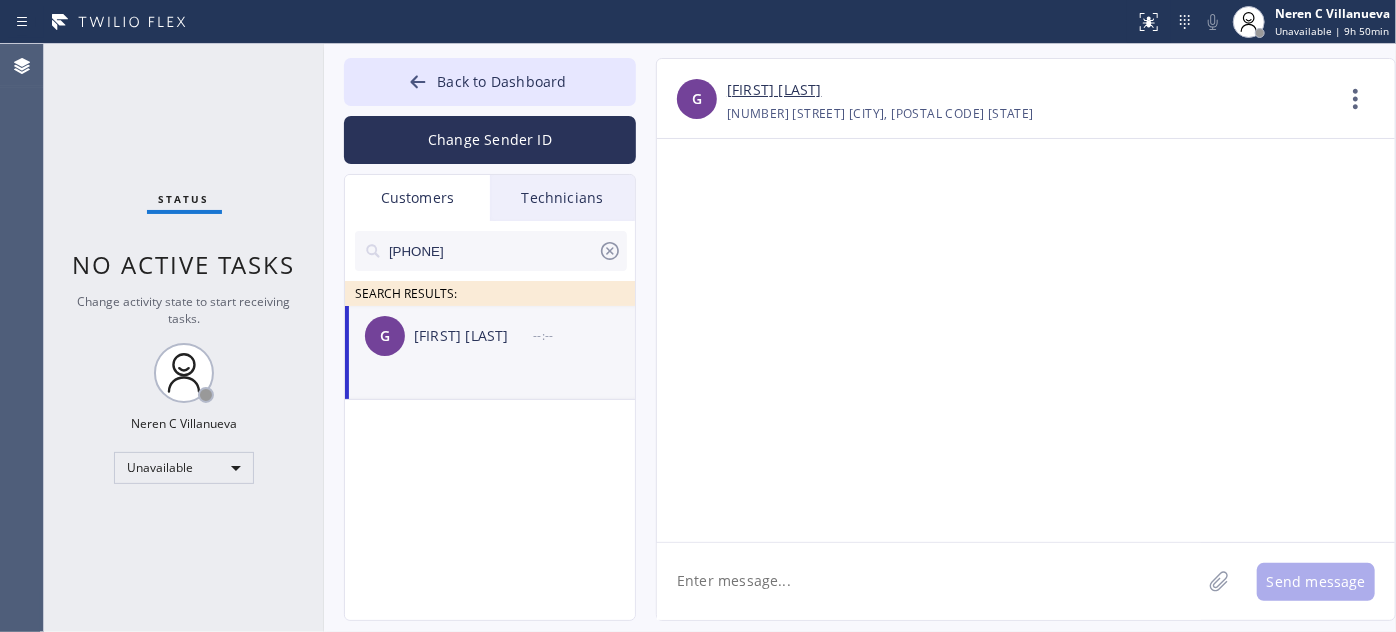 click 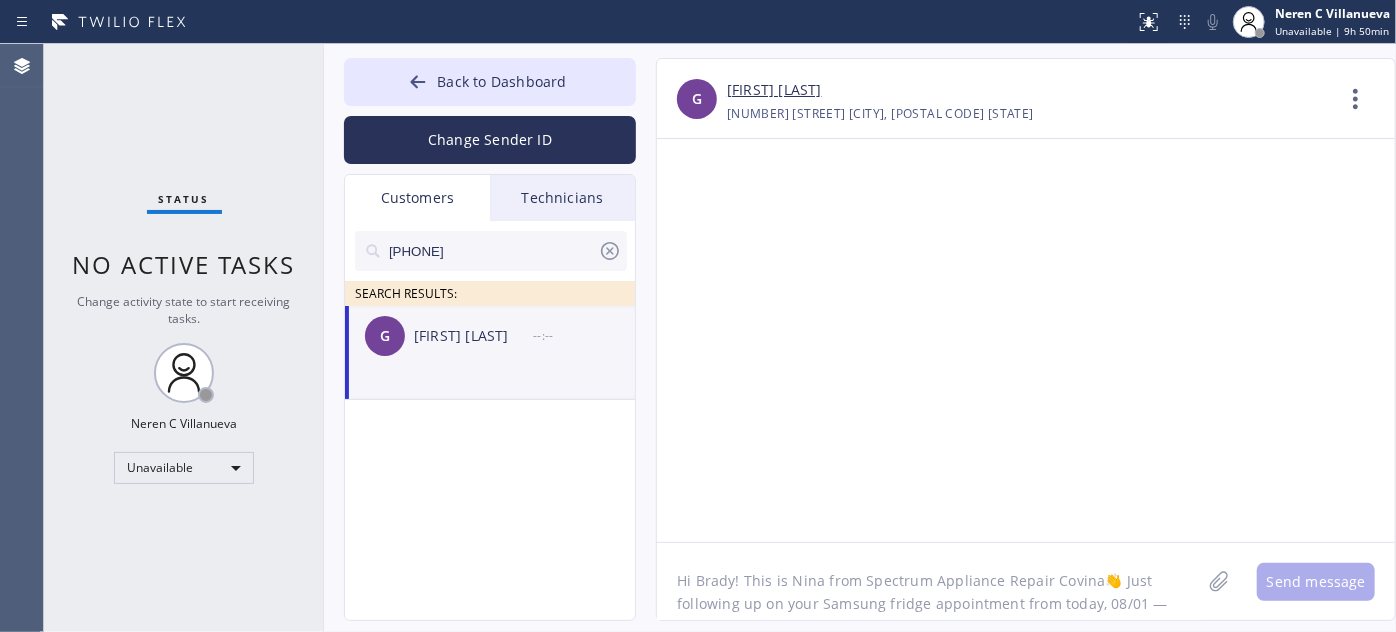 scroll, scrollTop: 16, scrollLeft: 0, axis: vertical 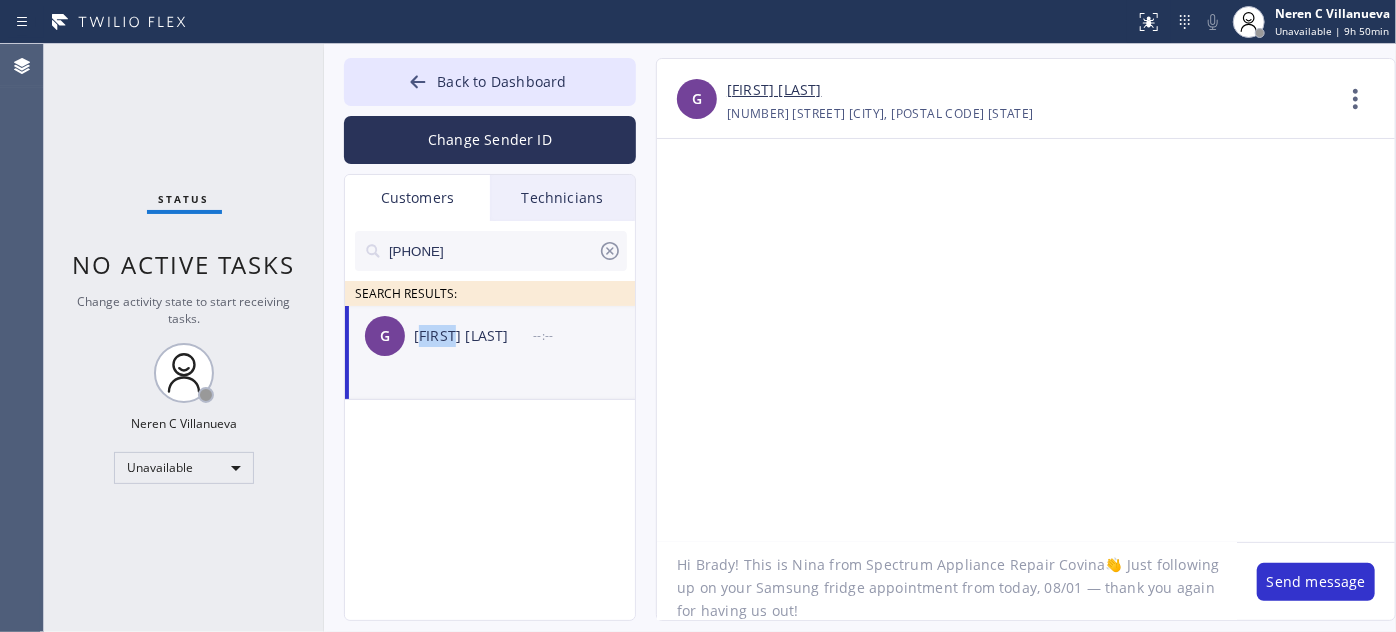 drag, startPoint x: 415, startPoint y: 338, endPoint x: 449, endPoint y: 343, distance: 34.36568 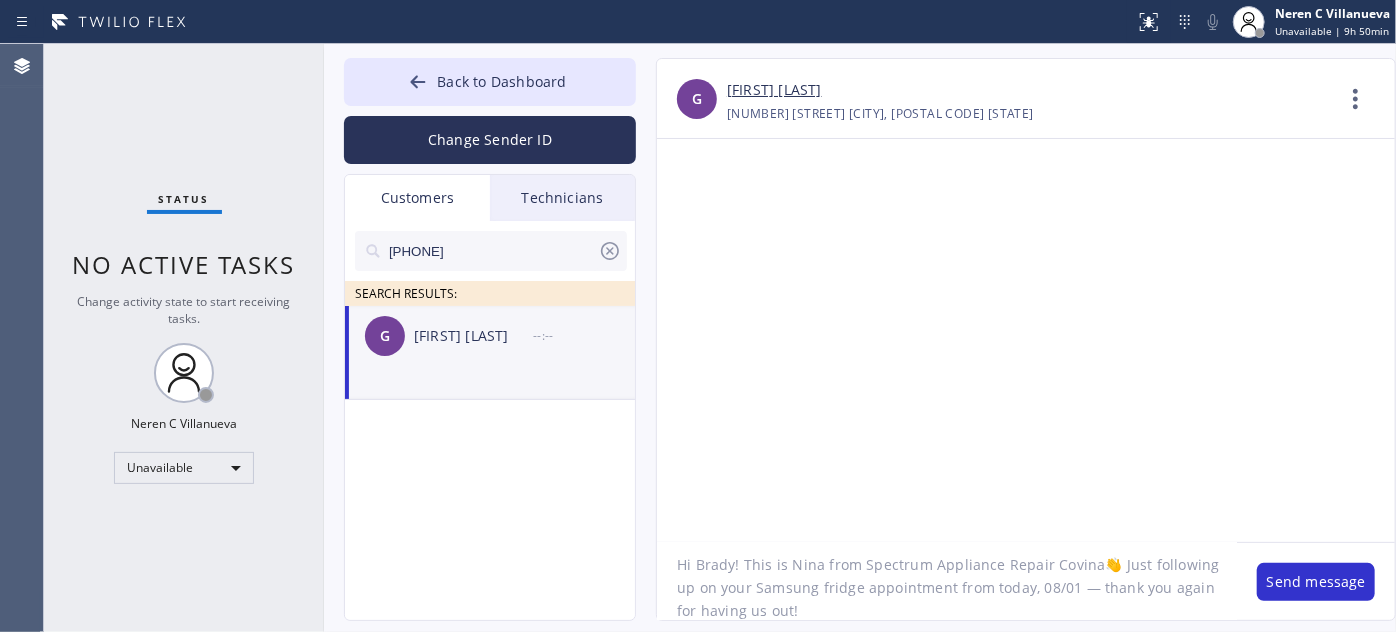 drag, startPoint x: 696, startPoint y: 557, endPoint x: 731, endPoint y: 559, distance: 35.057095 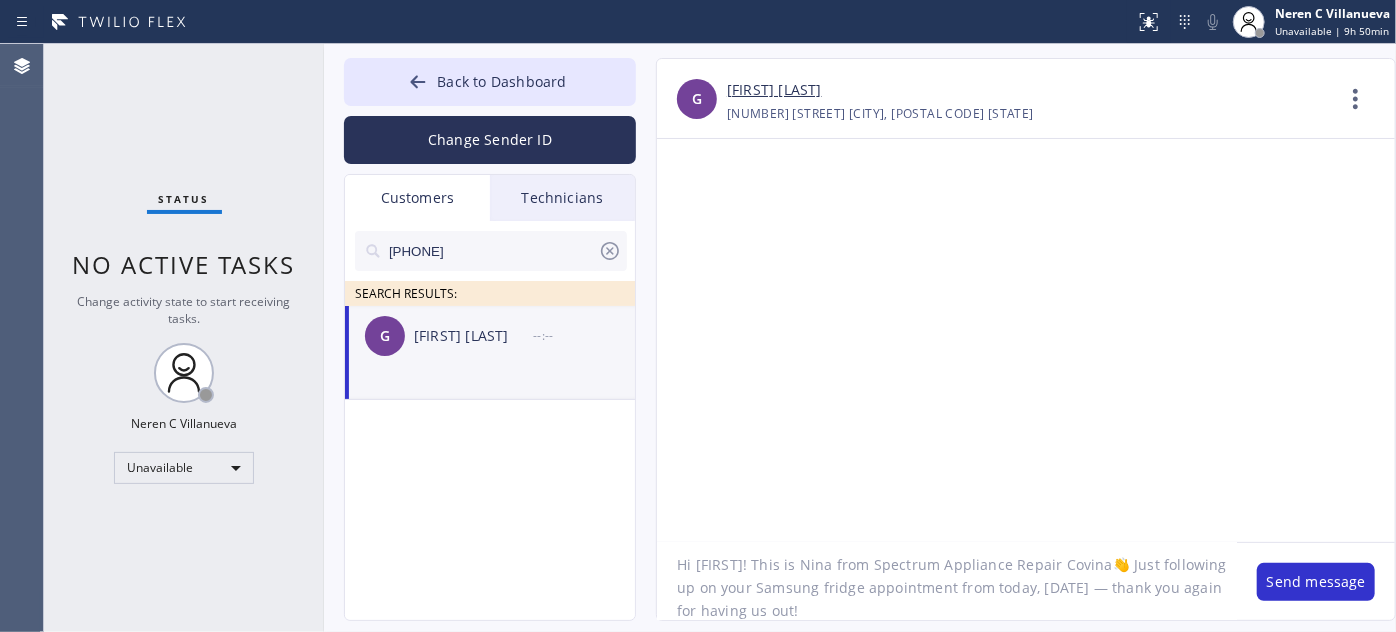 scroll, scrollTop: 0, scrollLeft: 0, axis: both 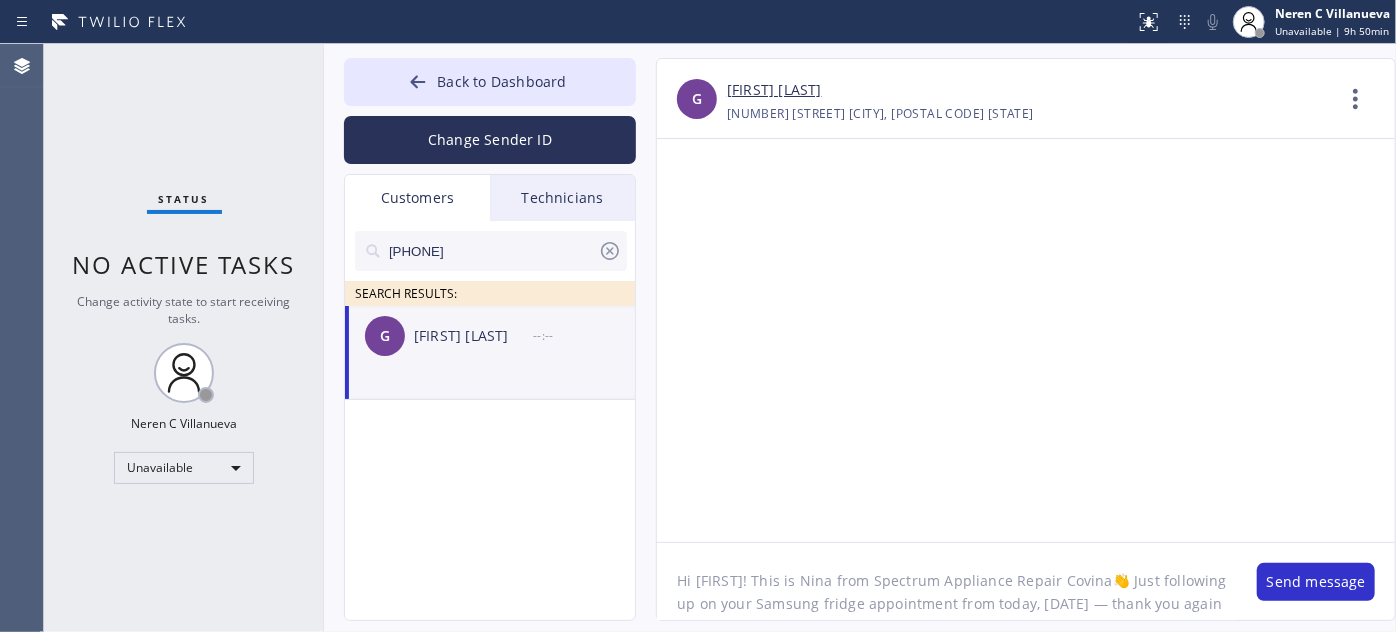 drag, startPoint x: 858, startPoint y: 558, endPoint x: 1088, endPoint y: 552, distance: 230.07825 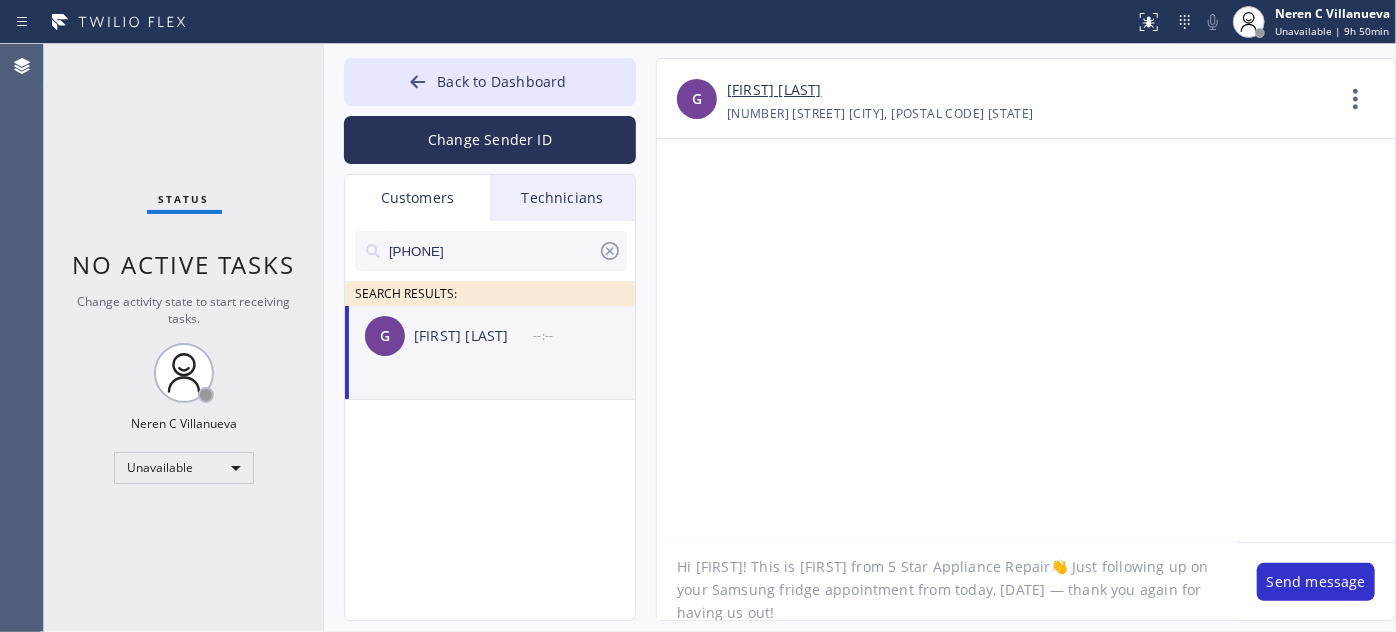 scroll, scrollTop: 18, scrollLeft: 0, axis: vertical 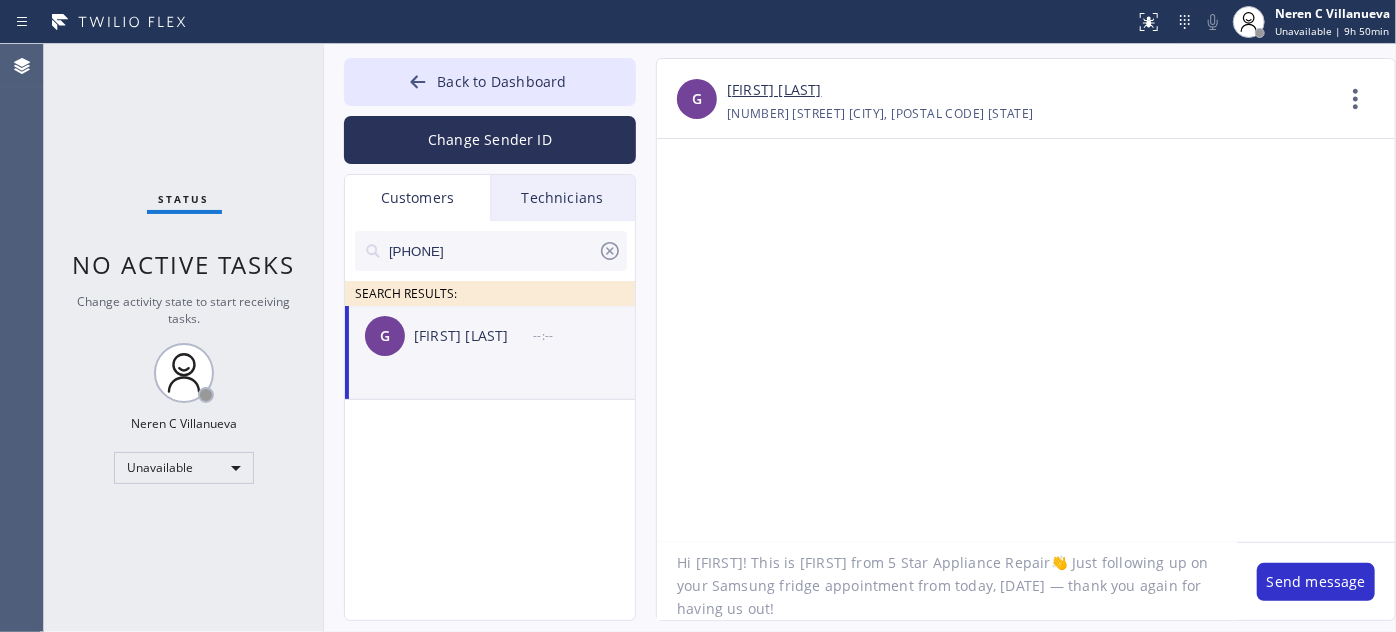 drag, startPoint x: 744, startPoint y: 588, endPoint x: 779, endPoint y: 585, distance: 35.128338 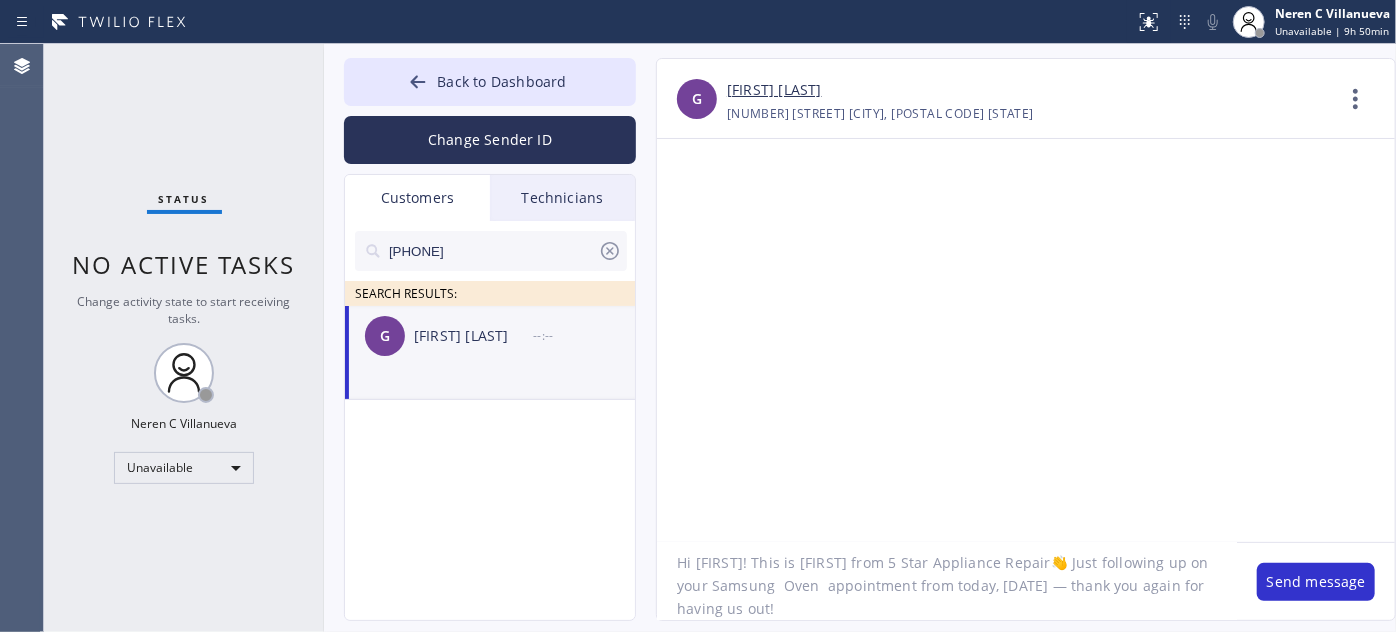 click on "Hi [FIRST]! This is [FIRST] from 5 Star Appliance Repair👋 Just following up on your Samsung  Oven  appointment from today, [DATE] — thank you again for having us out!" 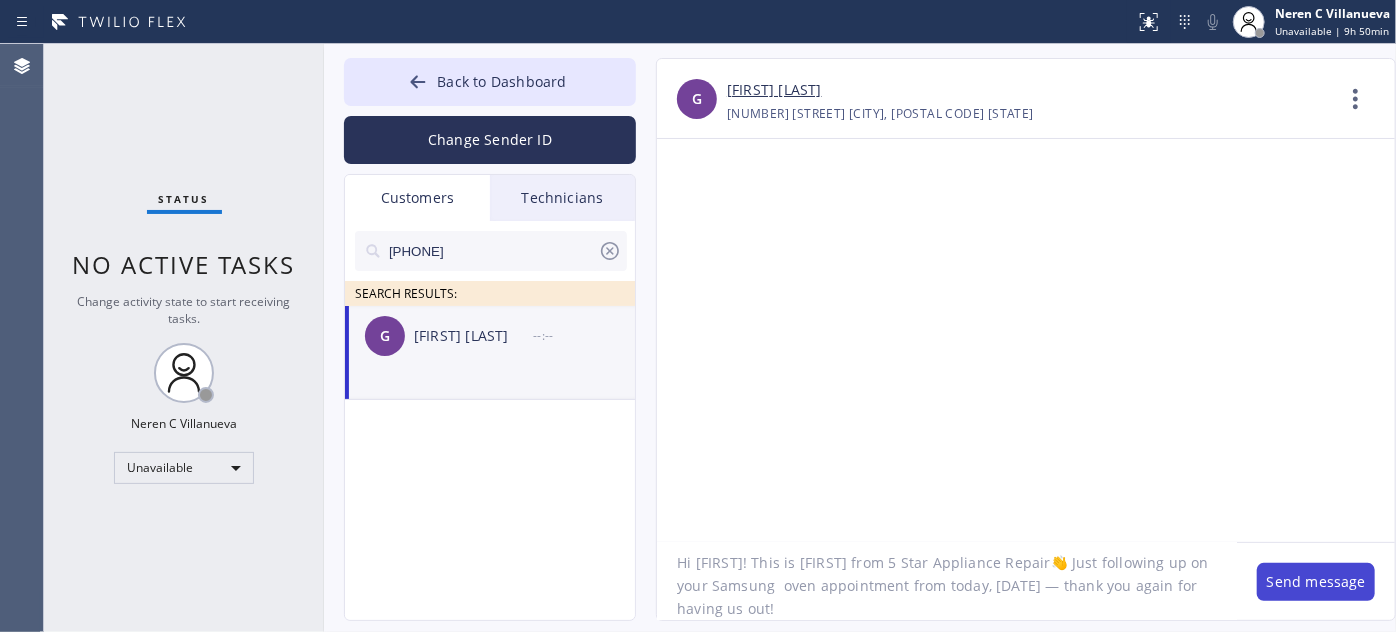 type on "Hi [FIRST]! This is [FIRST] from 5 Star Appliance Repair👋 Just following up on your Samsung  oven appointment from today, [DATE] — thank you again for having us out!" 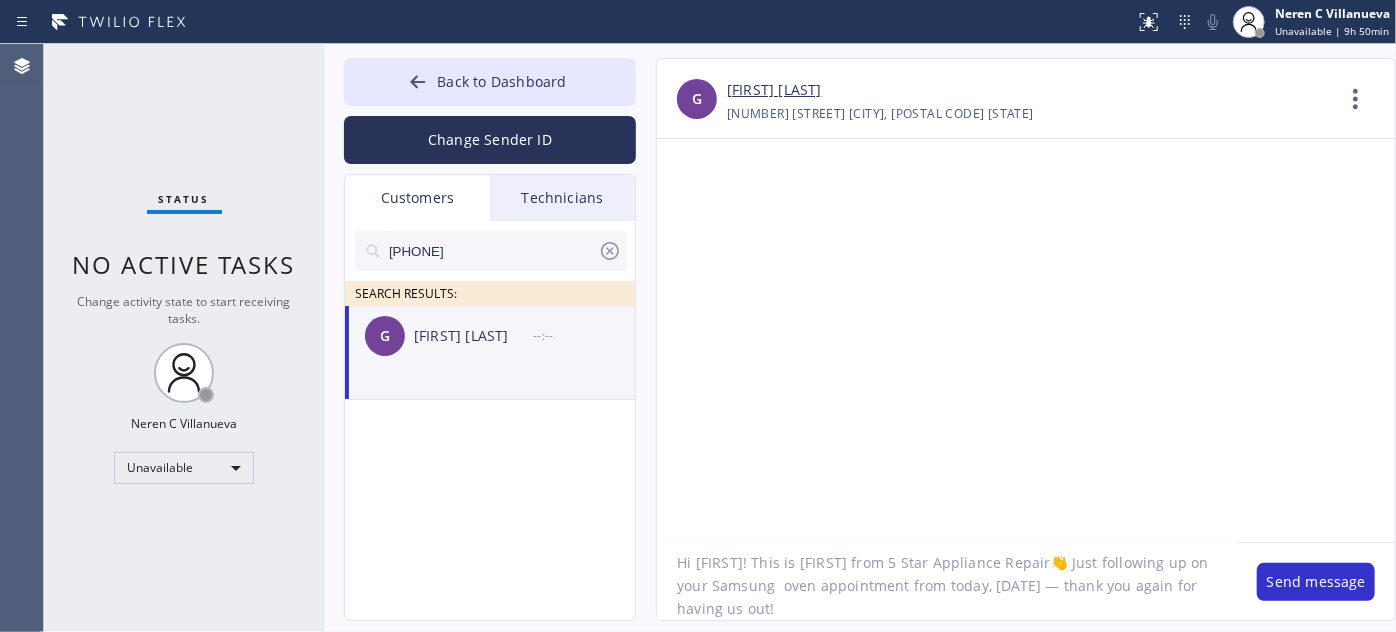 drag, startPoint x: 1295, startPoint y: 576, endPoint x: 1294, endPoint y: 556, distance: 20.024984 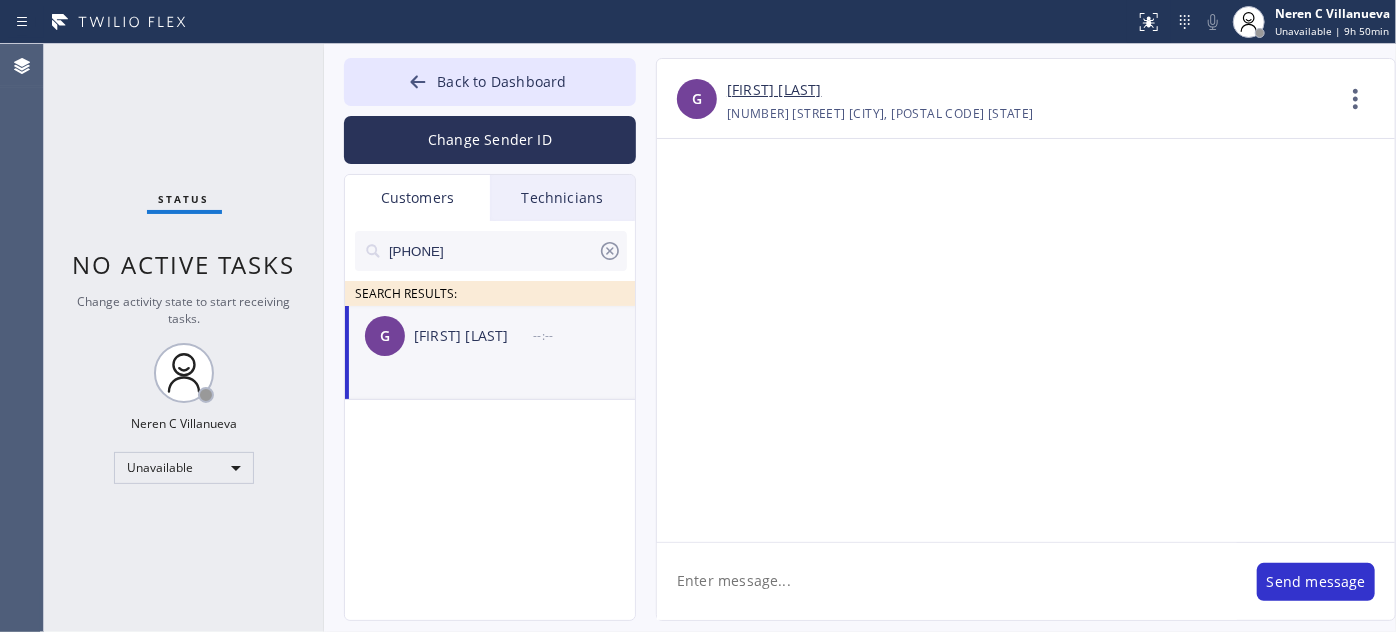 scroll, scrollTop: 0, scrollLeft: 0, axis: both 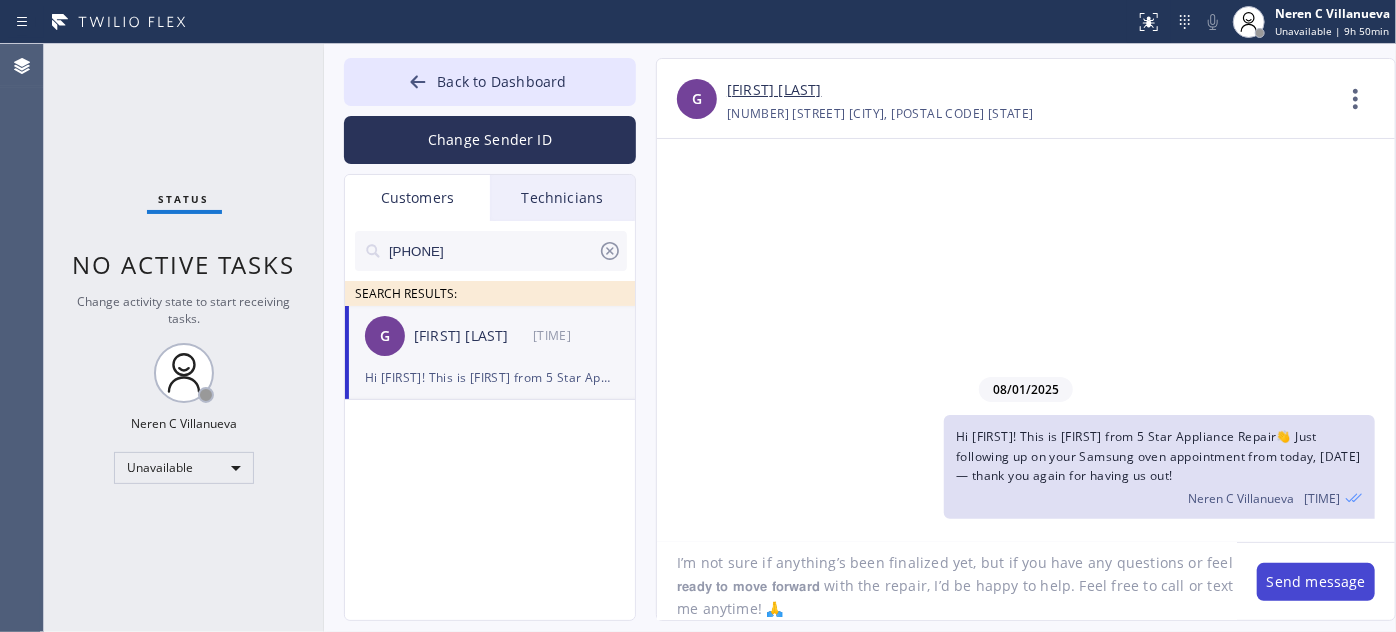 type on "I’m not sure if anything’s been finalized yet, but if you have any questions or feel 𝗿𝗲𝗮𝗱𝘆 𝘁𝗼 𝗺𝗼𝘃𝗲 𝗳𝗼𝗿𝘄𝗮𝗿𝗱 with the repair, I’d be happy to help. Feel free to call or text me anytime! 🙏" 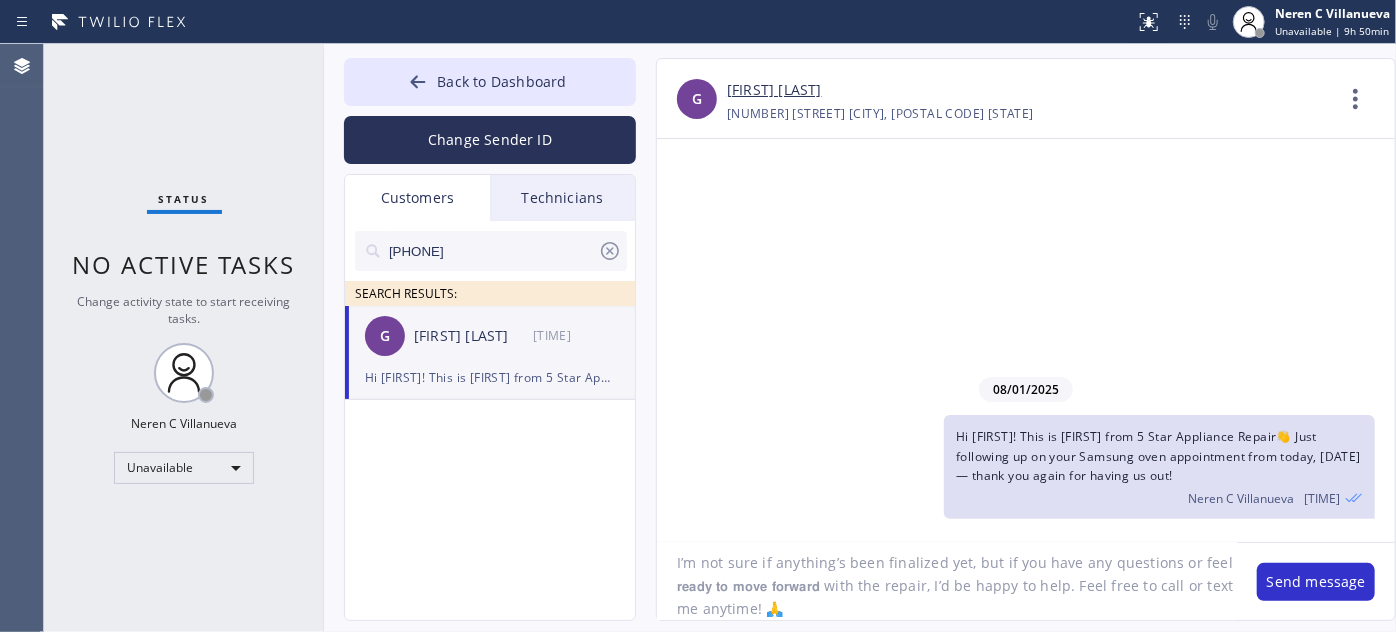 drag, startPoint x: 1301, startPoint y: 563, endPoint x: 1194, endPoint y: 525, distance: 113.54735 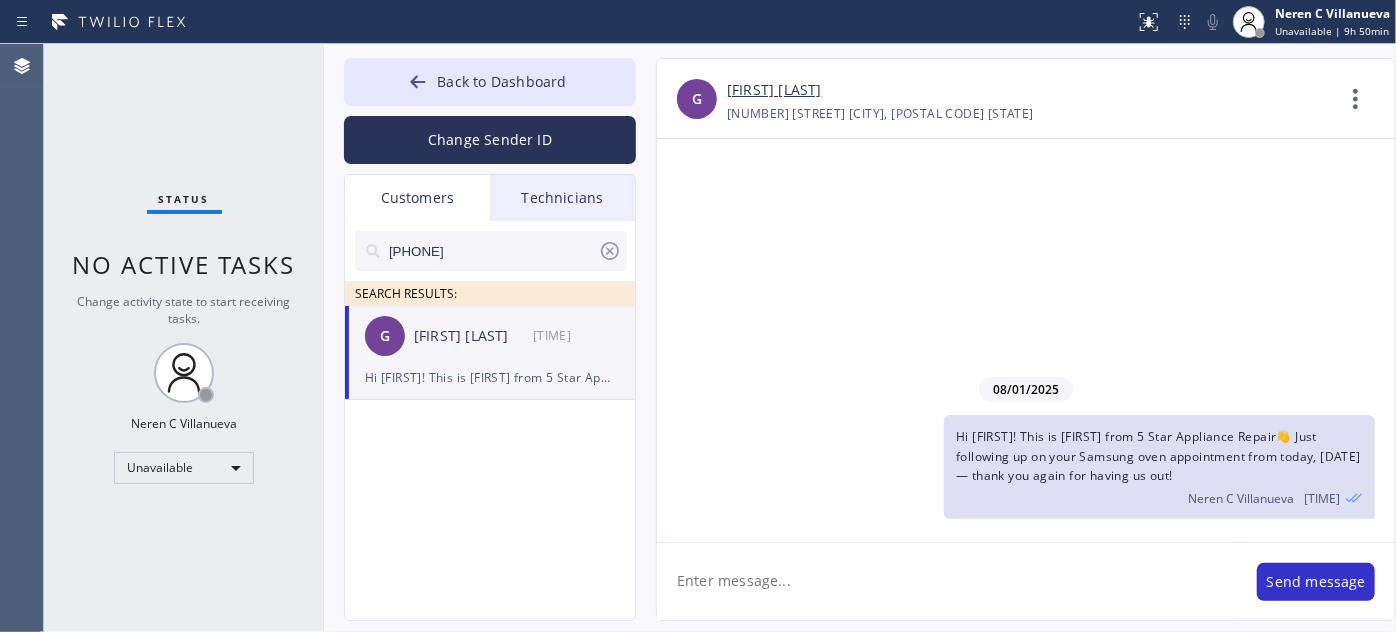 scroll, scrollTop: 0, scrollLeft: 0, axis: both 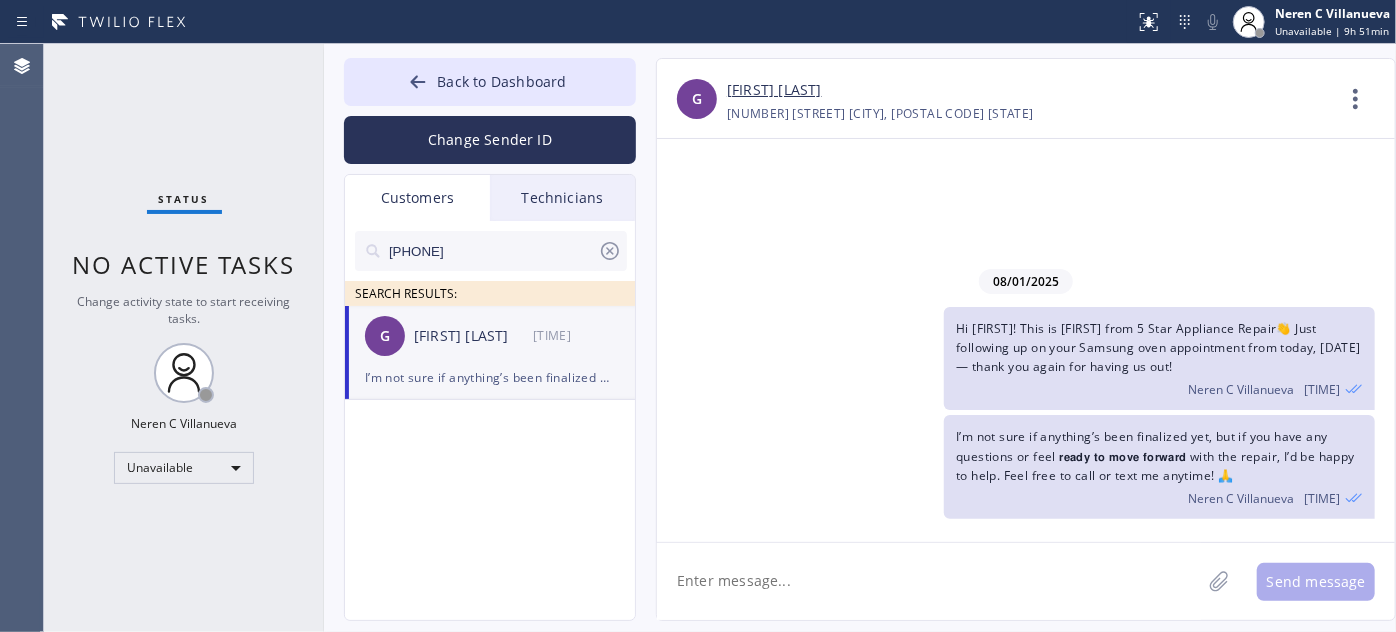 drag, startPoint x: 504, startPoint y: 244, endPoint x: 324, endPoint y: 245, distance: 180.00278 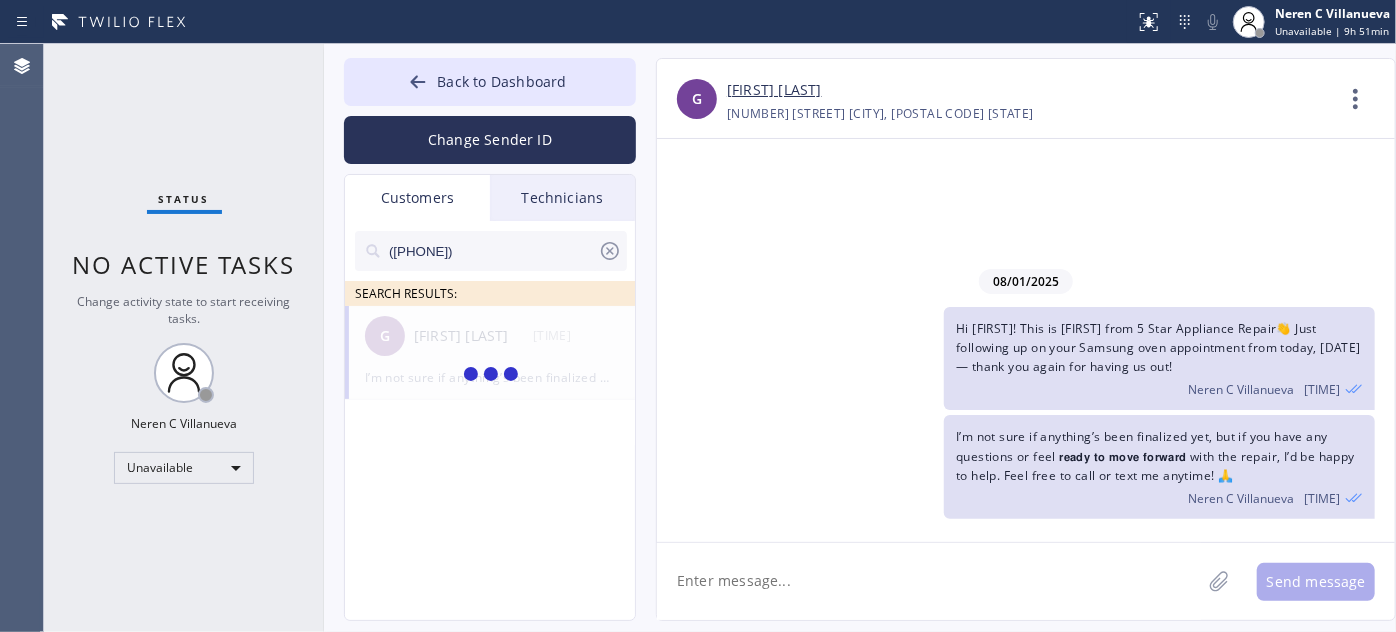 type on "([PHONE])" 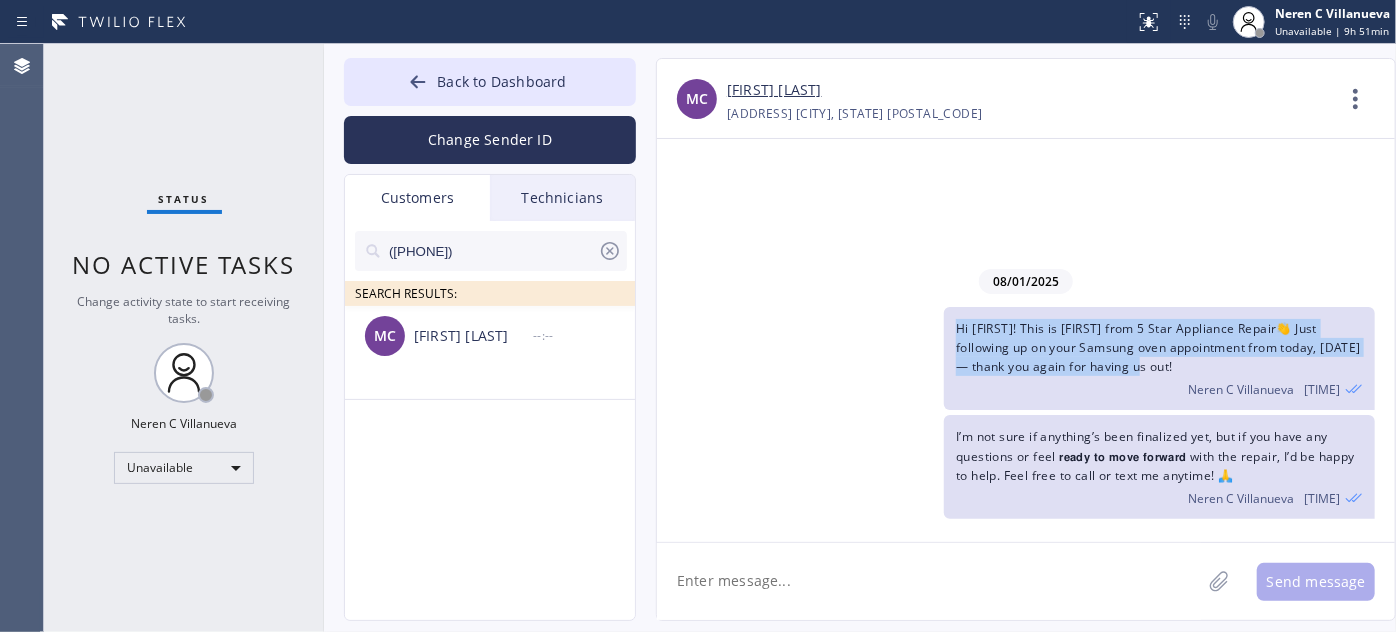 drag, startPoint x: 1130, startPoint y: 364, endPoint x: 946, endPoint y: 324, distance: 188.29764 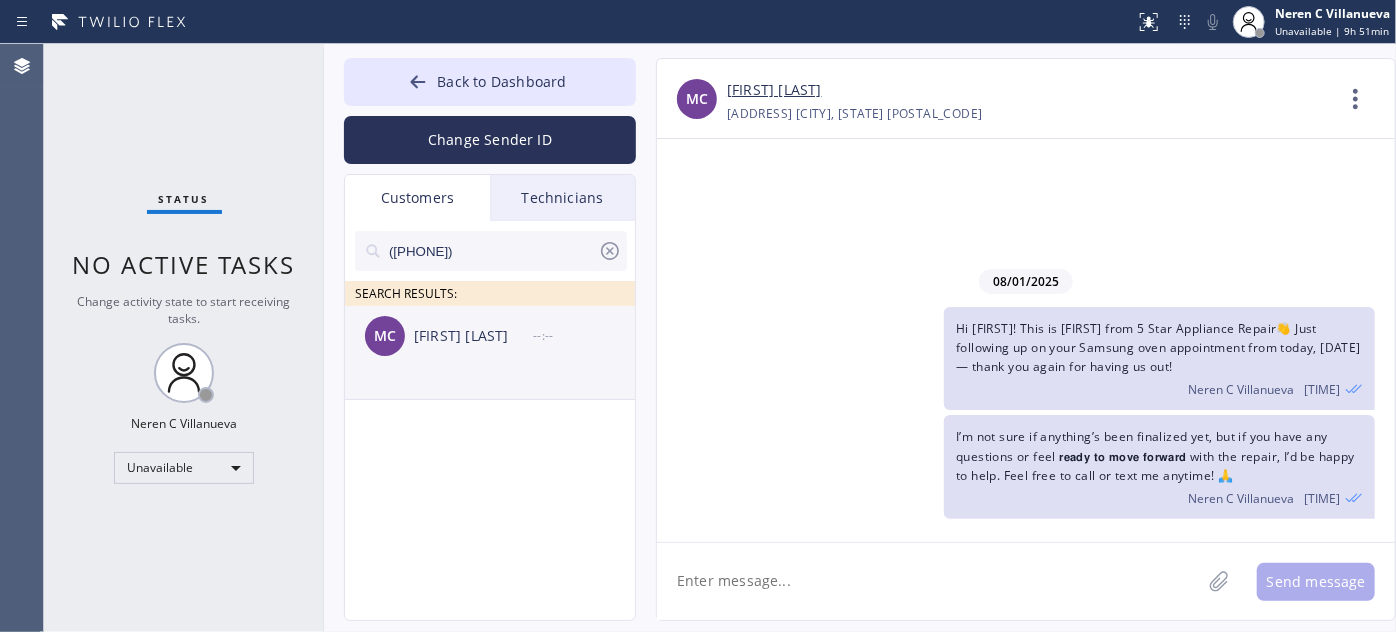 click on "MC [FIRST] [LAST]  --:--" at bounding box center (491, 336) 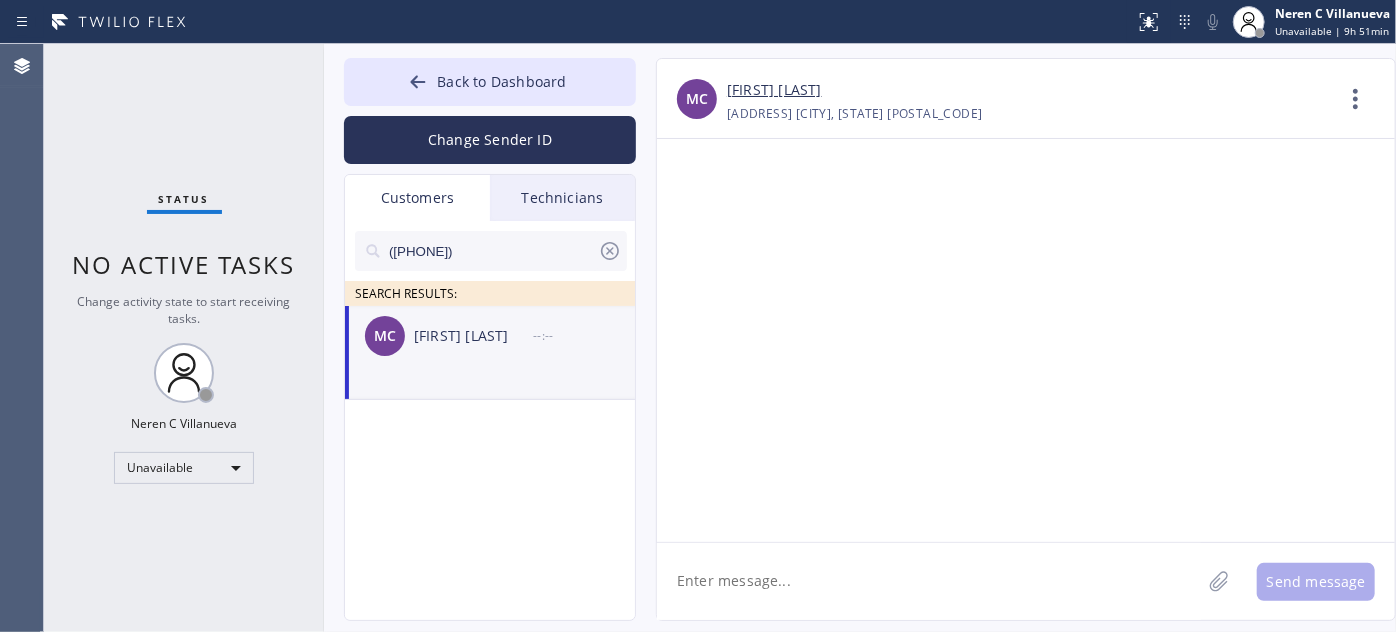 click 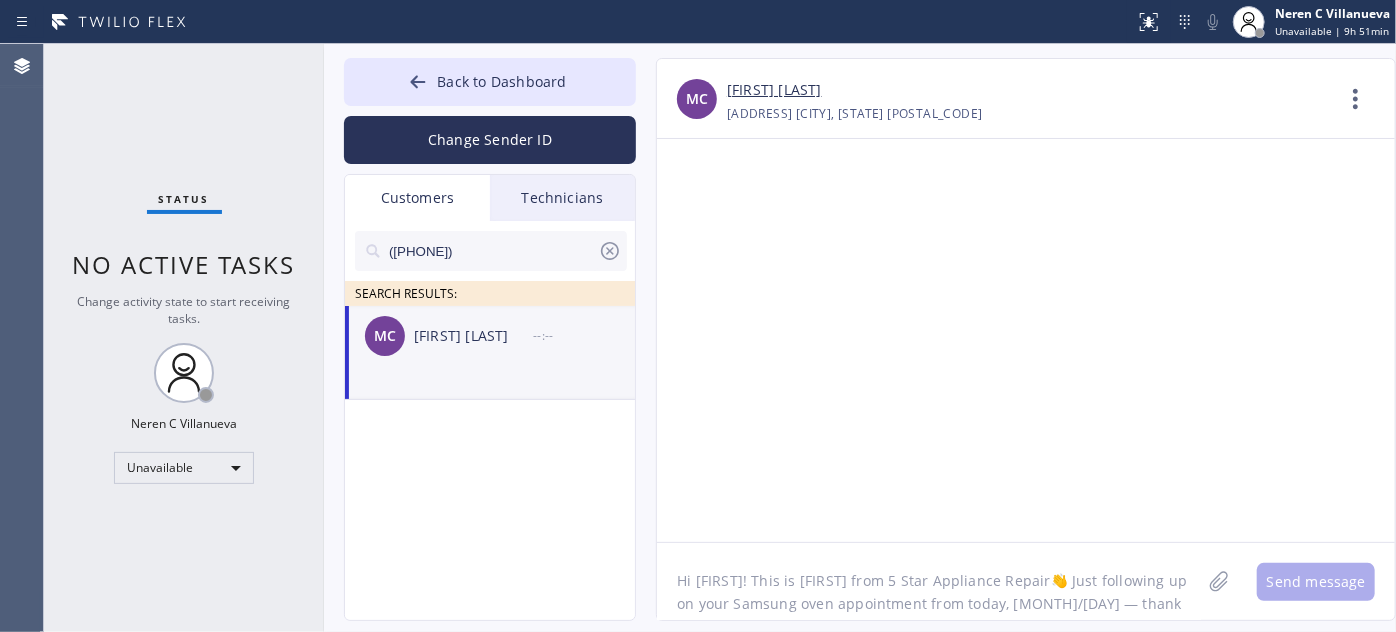 scroll, scrollTop: 16, scrollLeft: 0, axis: vertical 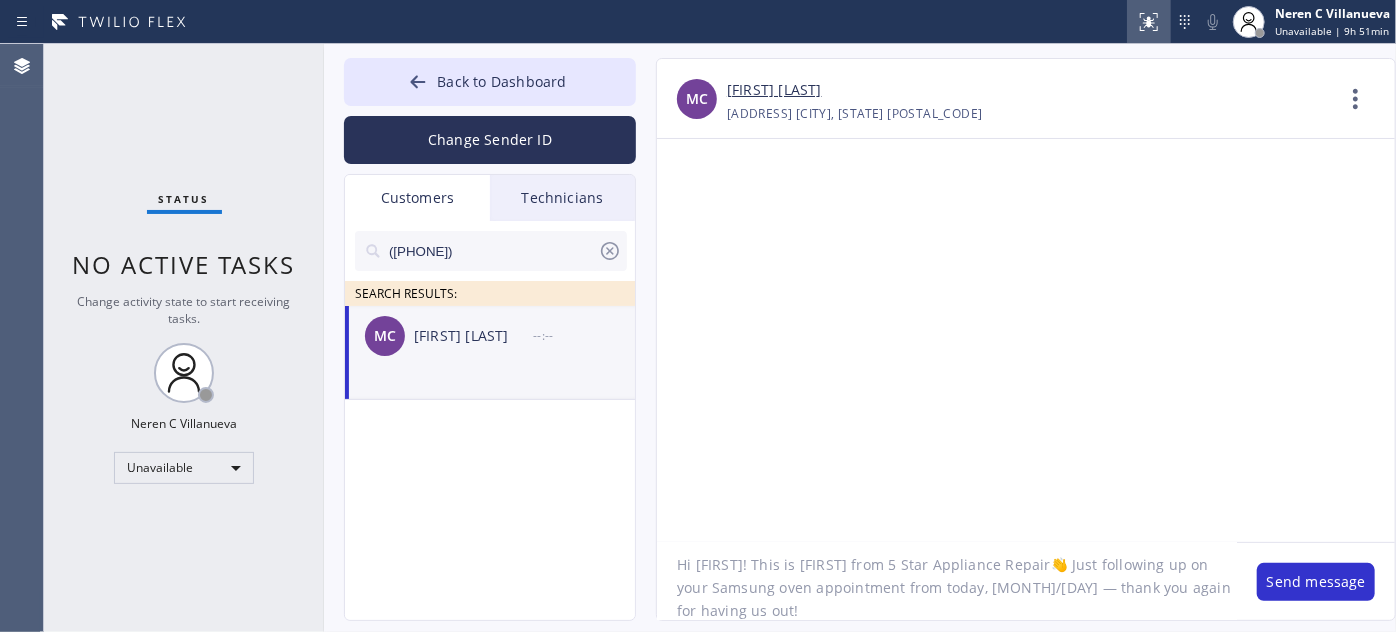type on "Hi [FIRST]! This is [FIRST] from 5 Star Appliance Repair👋 Just following up on your Samsung oven appointment from today, [MONTH]/[DAY] — thank you again for having us out!" 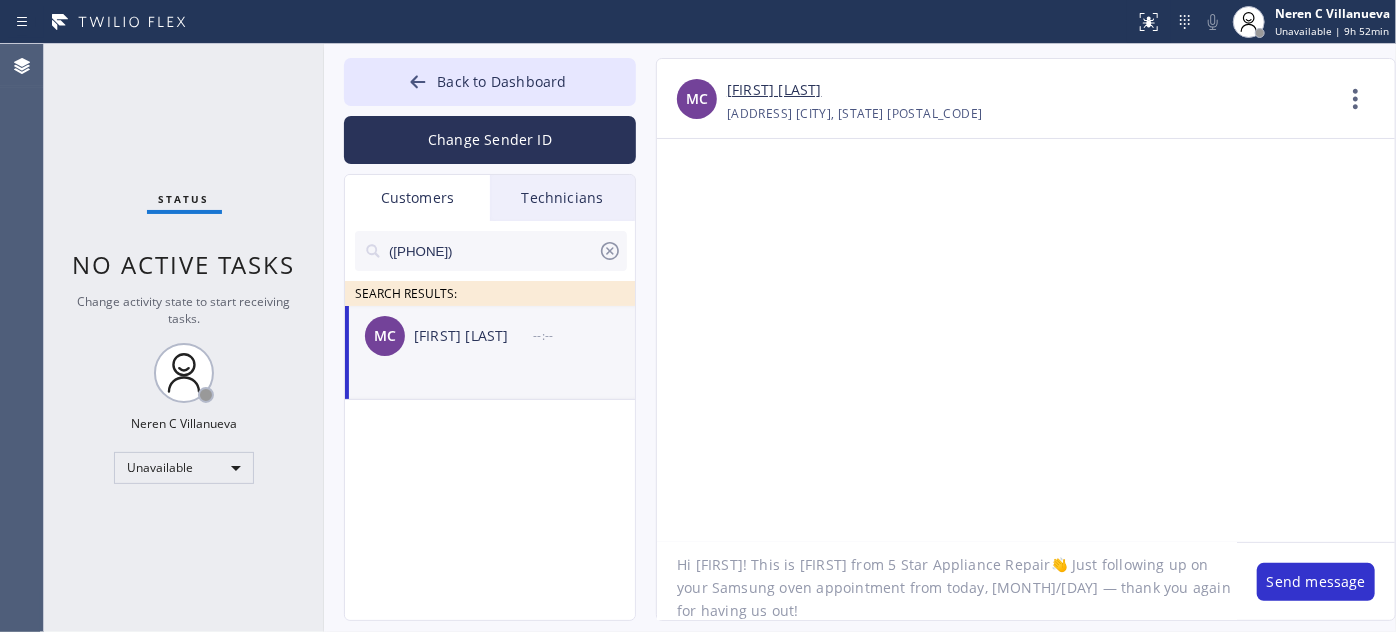 scroll, scrollTop: 0, scrollLeft: 0, axis: both 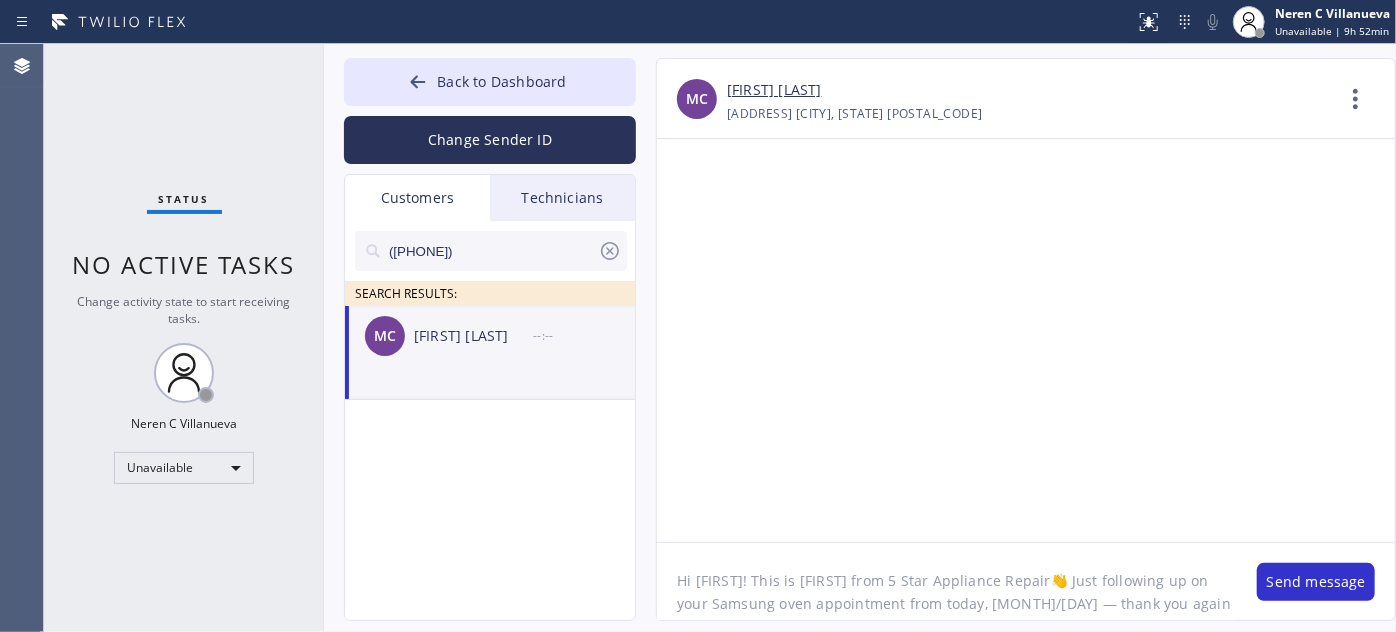 drag, startPoint x: 710, startPoint y: 614, endPoint x: 629, endPoint y: 516, distance: 127.141655 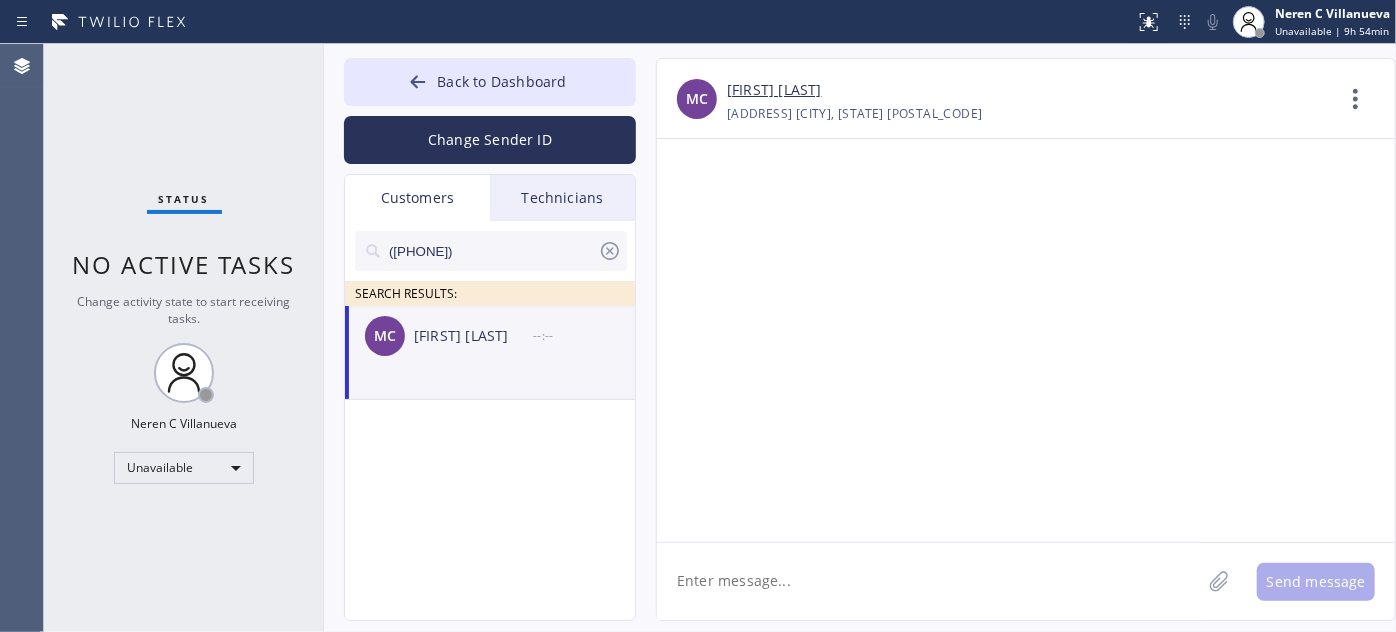 click on "MC [FIRST] [LAST]  --:--" 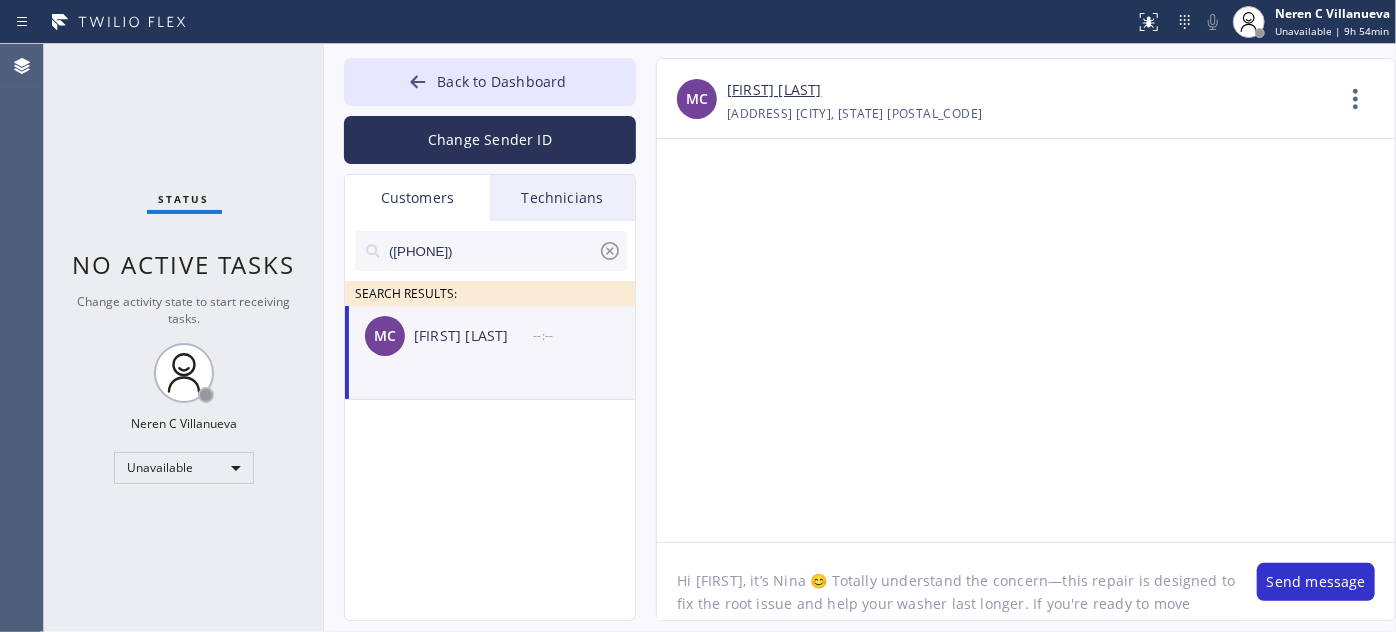 scroll, scrollTop: 16, scrollLeft: 0, axis: vertical 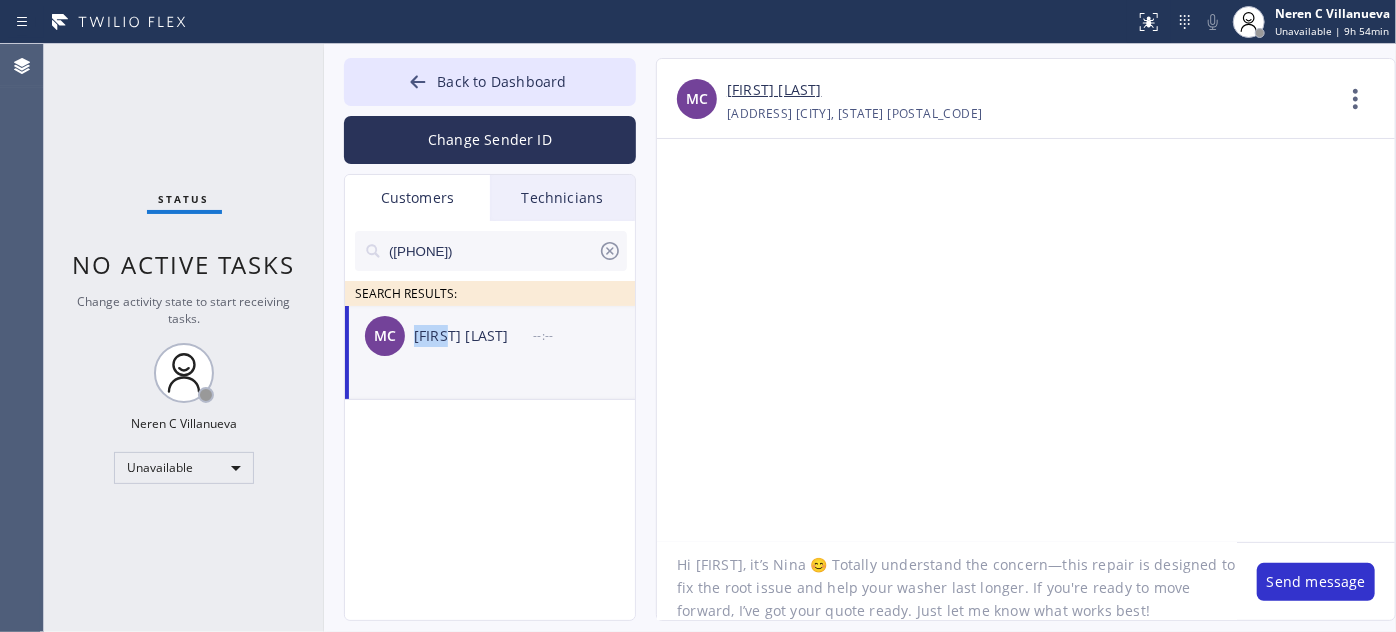 drag, startPoint x: 416, startPoint y: 332, endPoint x: 449, endPoint y: 348, distance: 36.67424 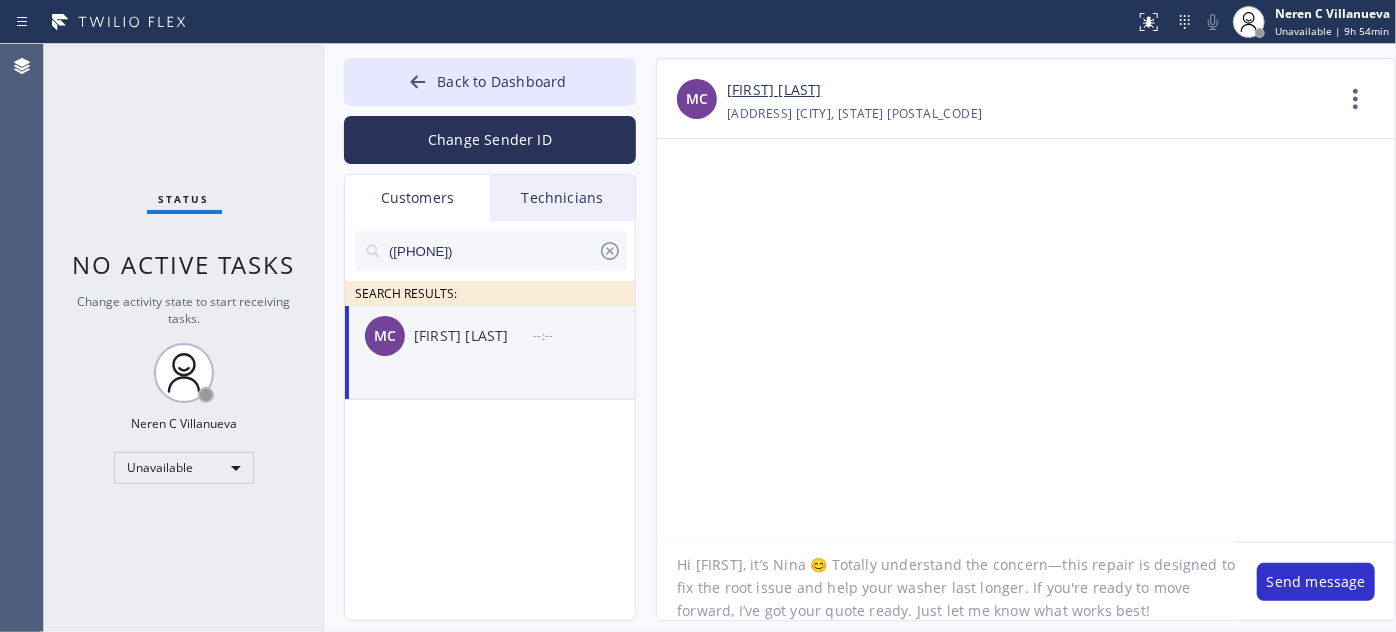 drag, startPoint x: 697, startPoint y: 560, endPoint x: 732, endPoint y: 559, distance: 35.014282 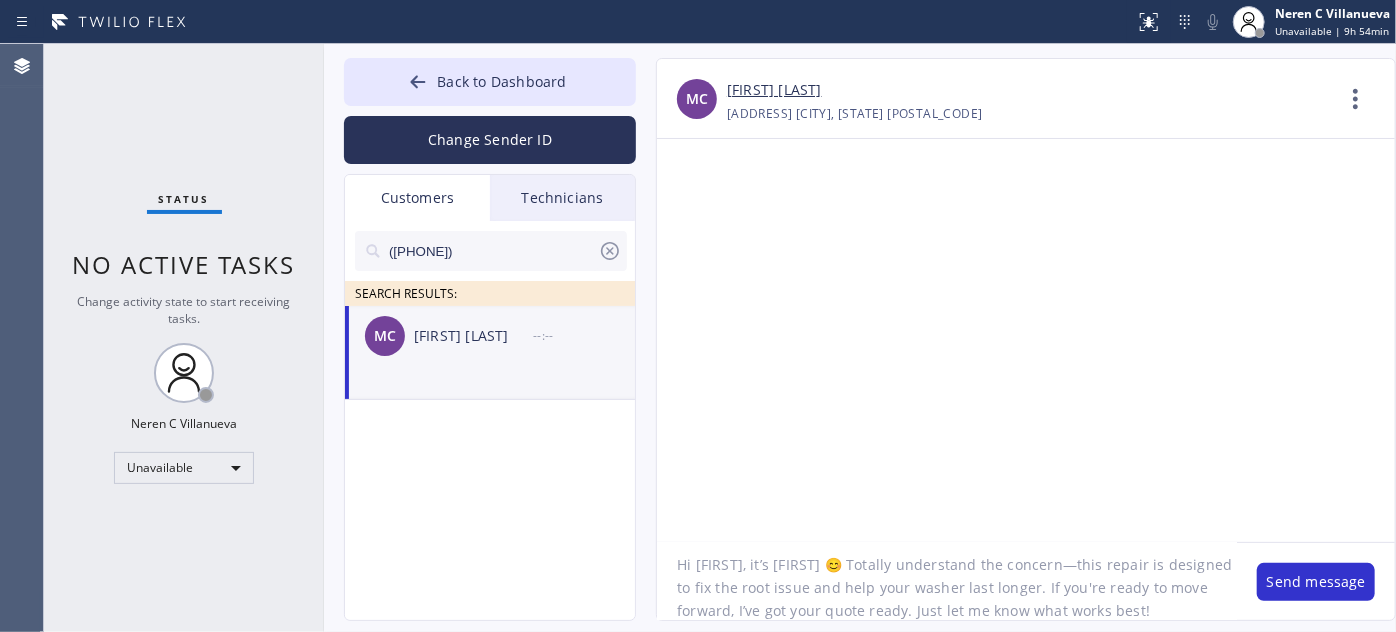 click on "Hi [FIRST], it’s [FIRST] 😊 Totally understand the concern—this repair is designed to fix the root issue and help your washer last longer. If you're ready to move forward, I’ve got your quote ready. Just let me know what works best!" 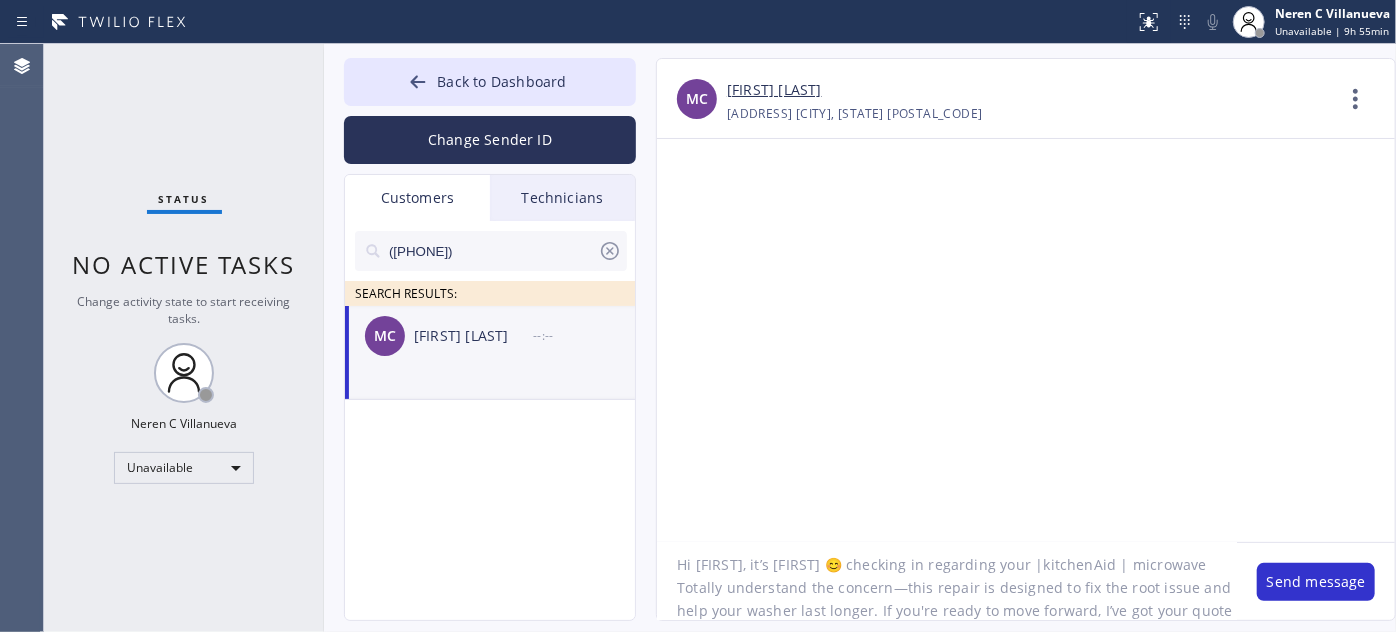click on "Hi [FIRST], it’s [FIRST] 😊 checking in regarding your |kitchenAid | microwave Totally understand the concern—this repair is designed to fix the root issue and help your washer last longer. If you're ready to move forward, I’ve got your quote ready. Just let me know what works best!" 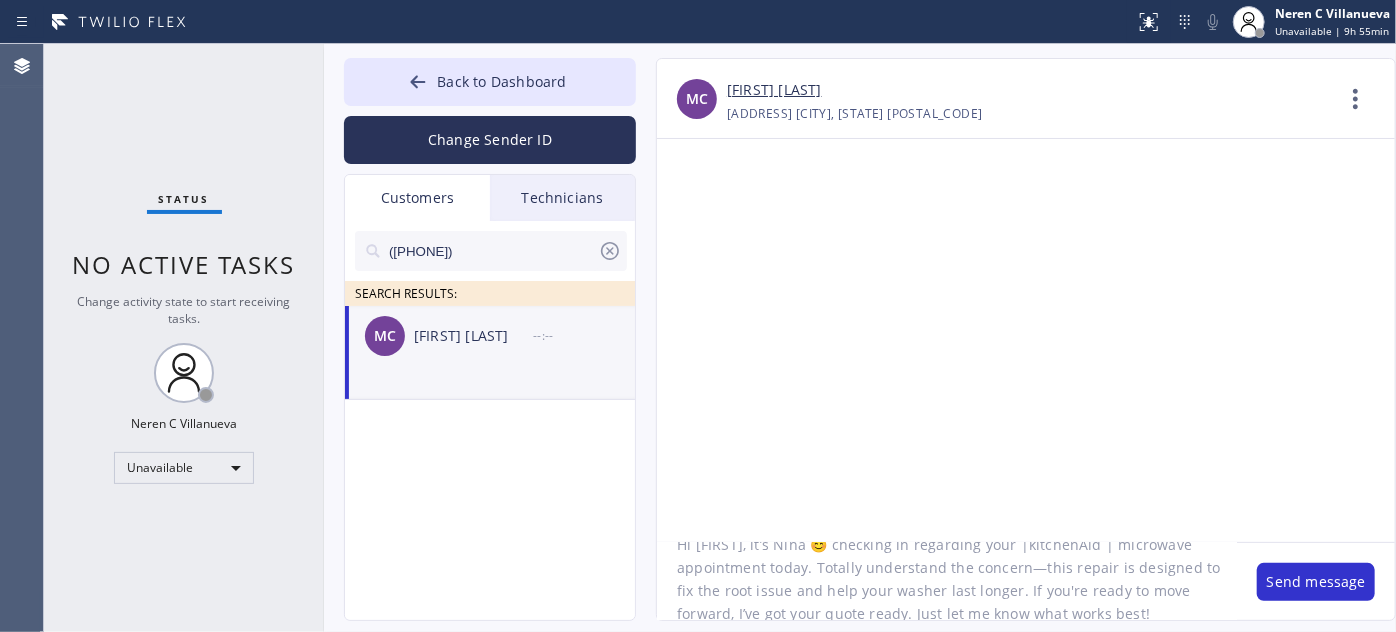 scroll, scrollTop: 41, scrollLeft: 0, axis: vertical 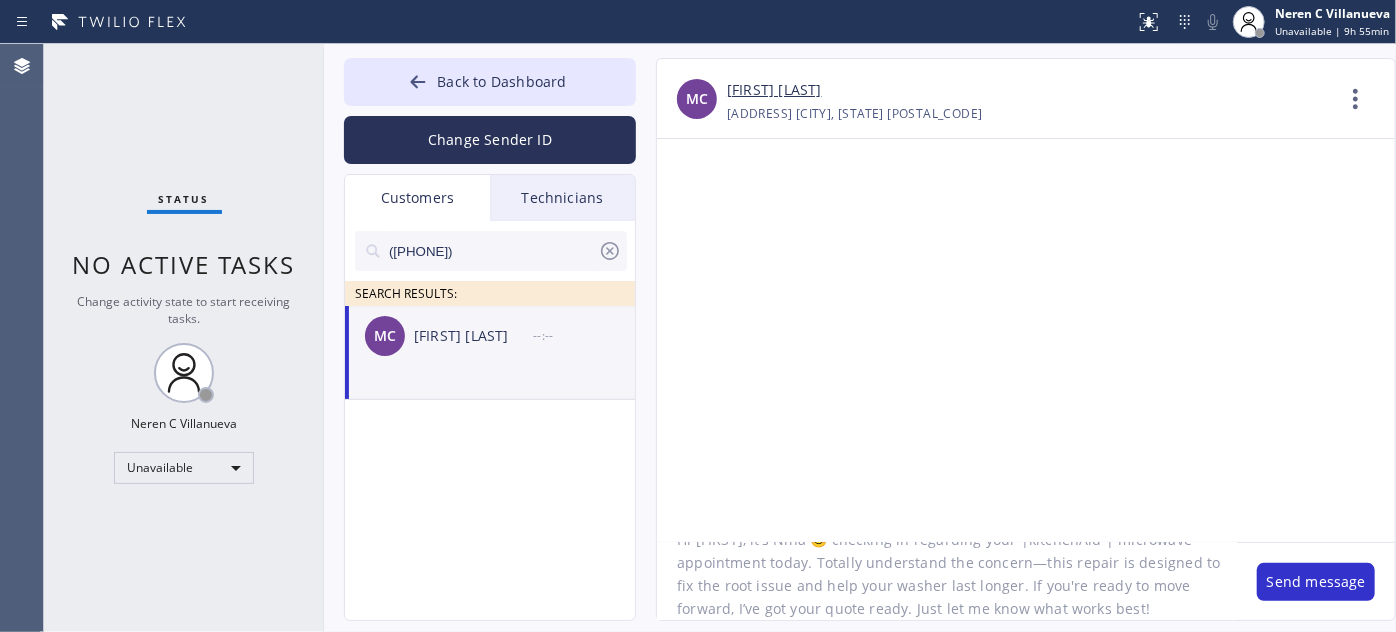 drag, startPoint x: 872, startPoint y: 586, endPoint x: 916, endPoint y: 587, distance: 44.011364 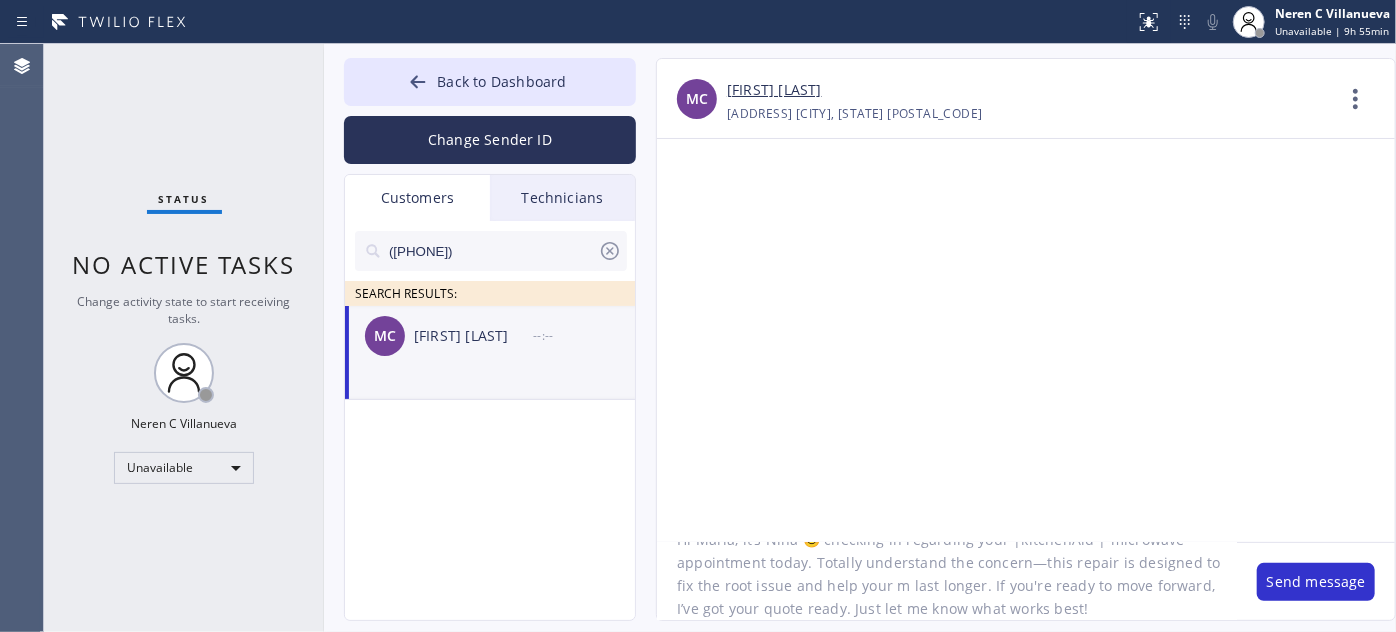 type on "Hi Maria, it’s Nina 😊 checking in regarding your |kitchenAid | microwave appointment today. Totally understand the concern—this repair is designed to fix the root issue and help your mw last longer. If you're ready to move forward, I’ve got your quote ready. Just let me know what works best!" 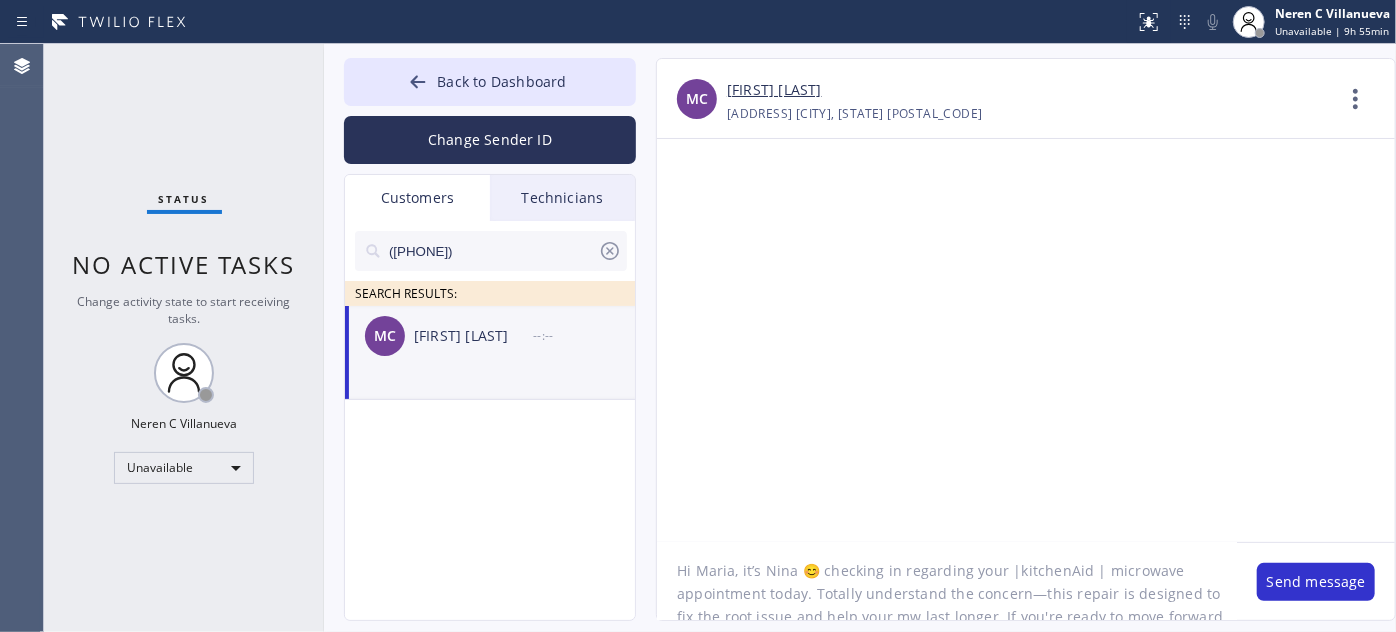 scroll, scrollTop: 0, scrollLeft: 0, axis: both 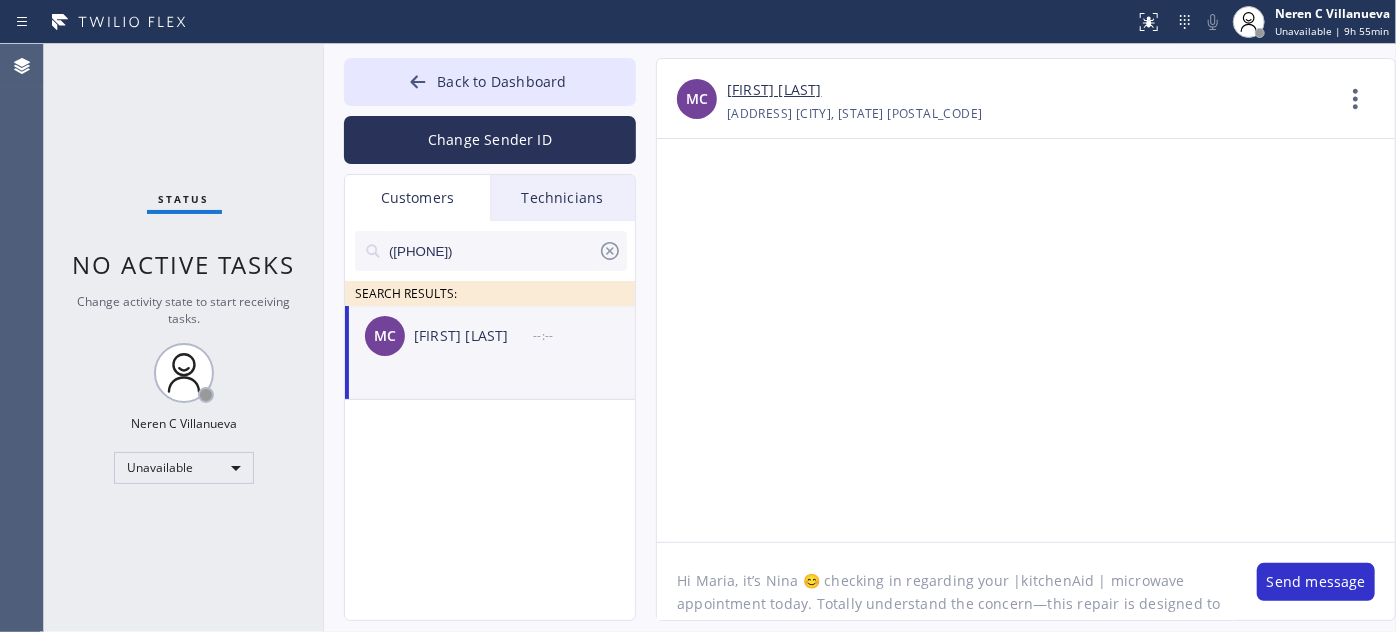 drag, startPoint x: 1066, startPoint y: 606, endPoint x: 618, endPoint y: 530, distance: 454.4007 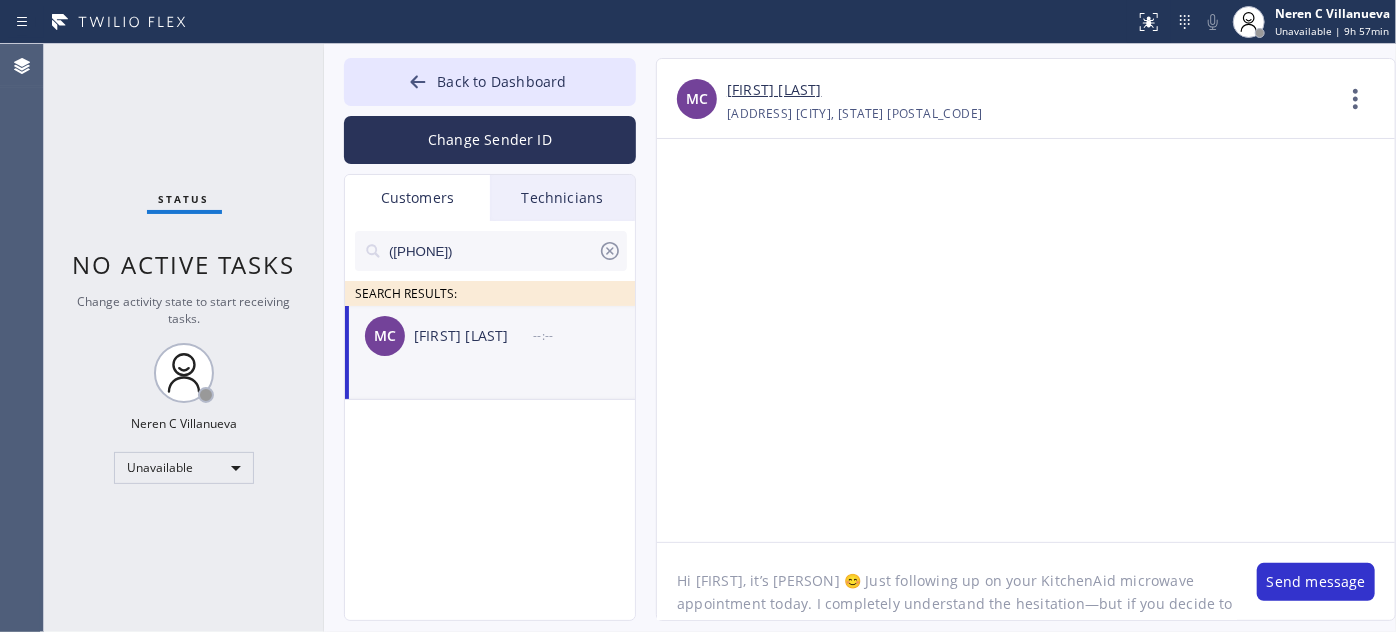 scroll, scrollTop: 62, scrollLeft: 0, axis: vertical 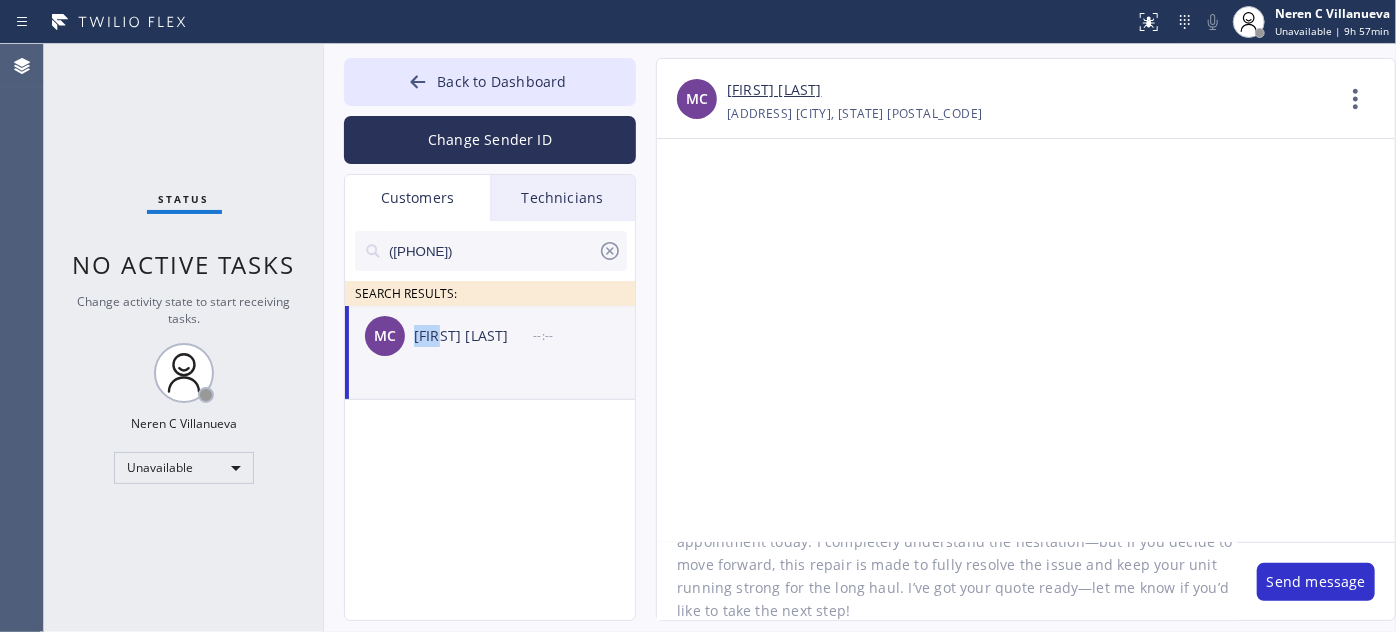drag, startPoint x: 416, startPoint y: 332, endPoint x: 448, endPoint y: 340, distance: 32.984844 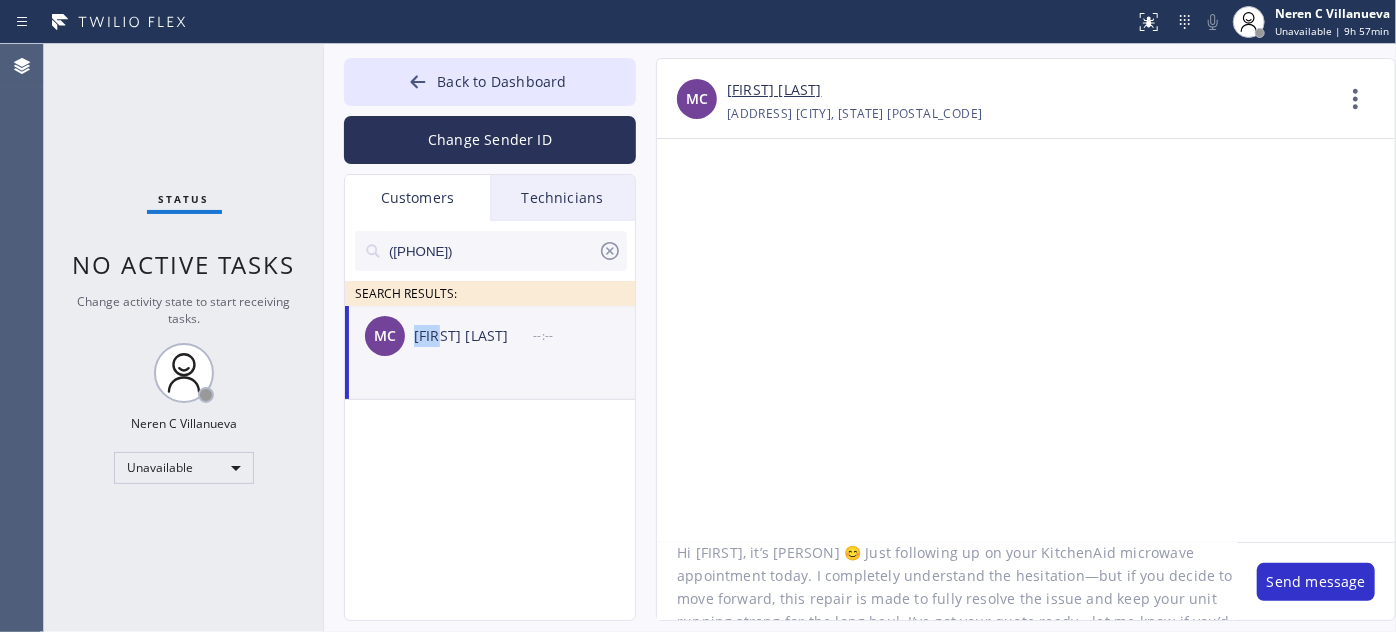 scroll, scrollTop: 0, scrollLeft: 0, axis: both 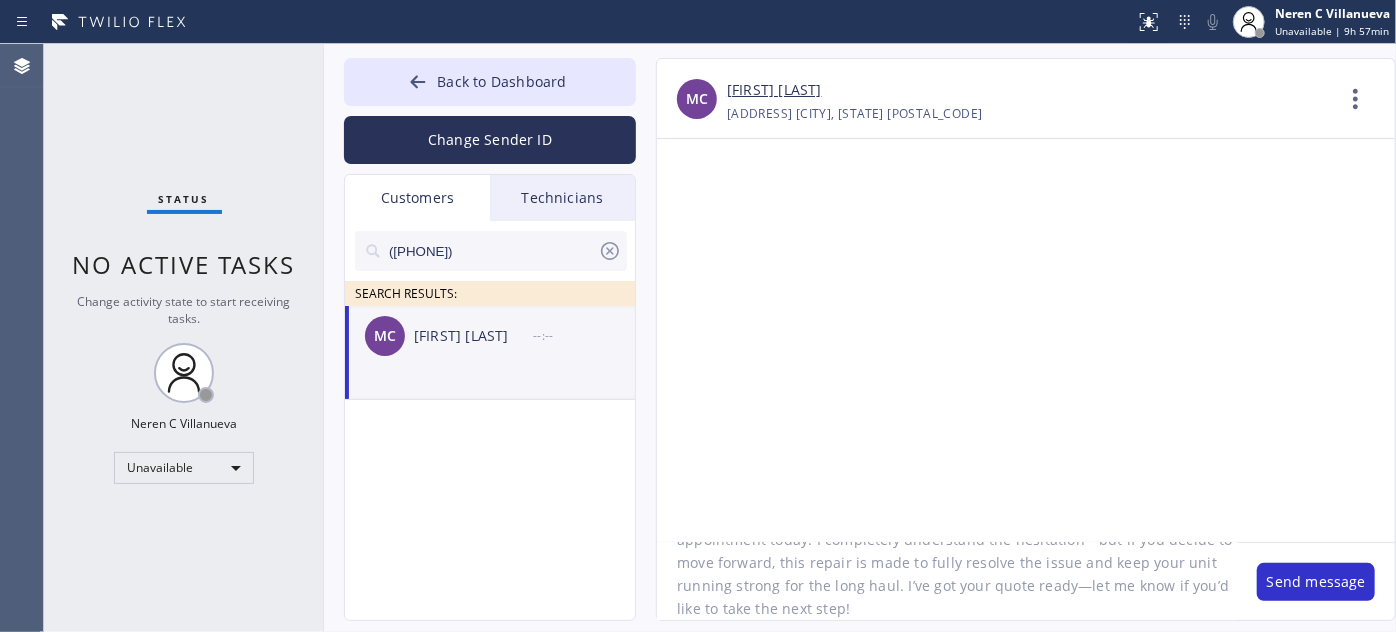 click on "Hi [FIRST], it’s [PERSON] 😊 Just following up on your KitchenAid microwave appointment today. I completely understand the hesitation—but if you decide to move forward, this repair is made to fully resolve the issue and keep your unit running strong for the long haul. I’ve got your quote ready—let me know if you’d like to take the next step!" 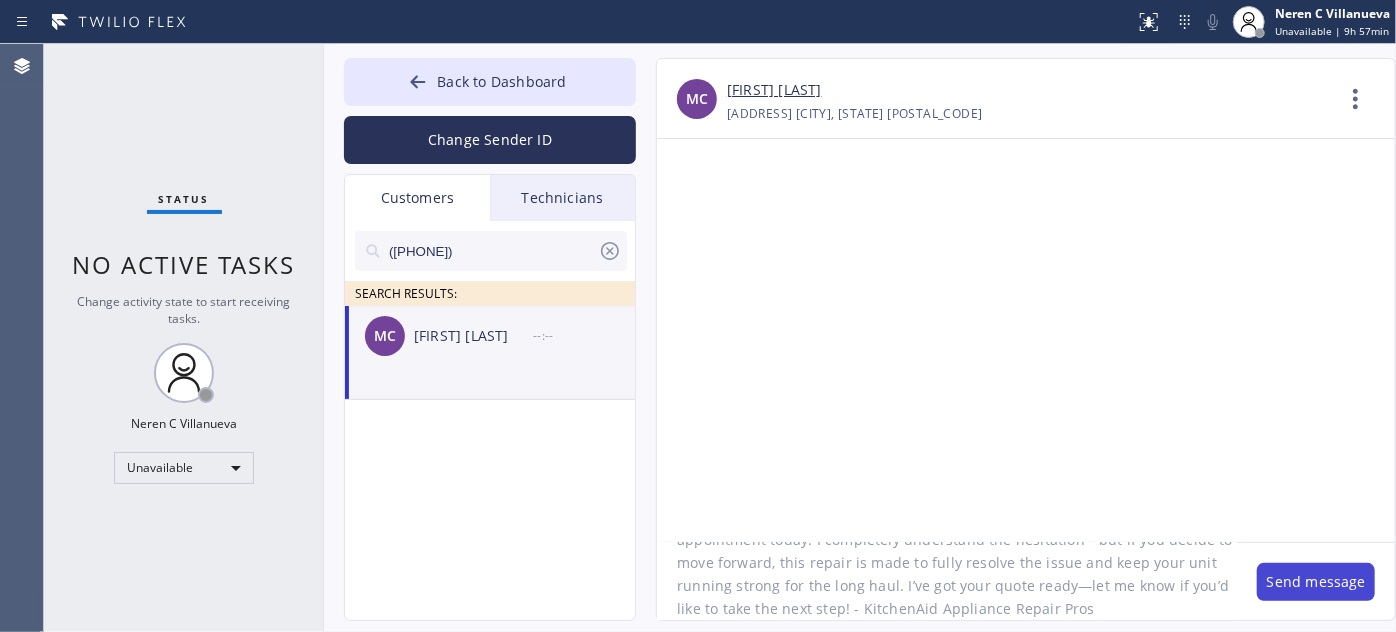 type on "Hi [FIRST], it’s [PERSON] 😊 Just following up on your KitchenAid microwave appointment today. I completely understand the hesitation—but if you decide to move forward, this repair is made to fully resolve the issue and keep your unit running strong for the long haul. I’ve got your quote ready—let me know if you’d like to take the next step! - KitchenAid Appliance Repair Pros" 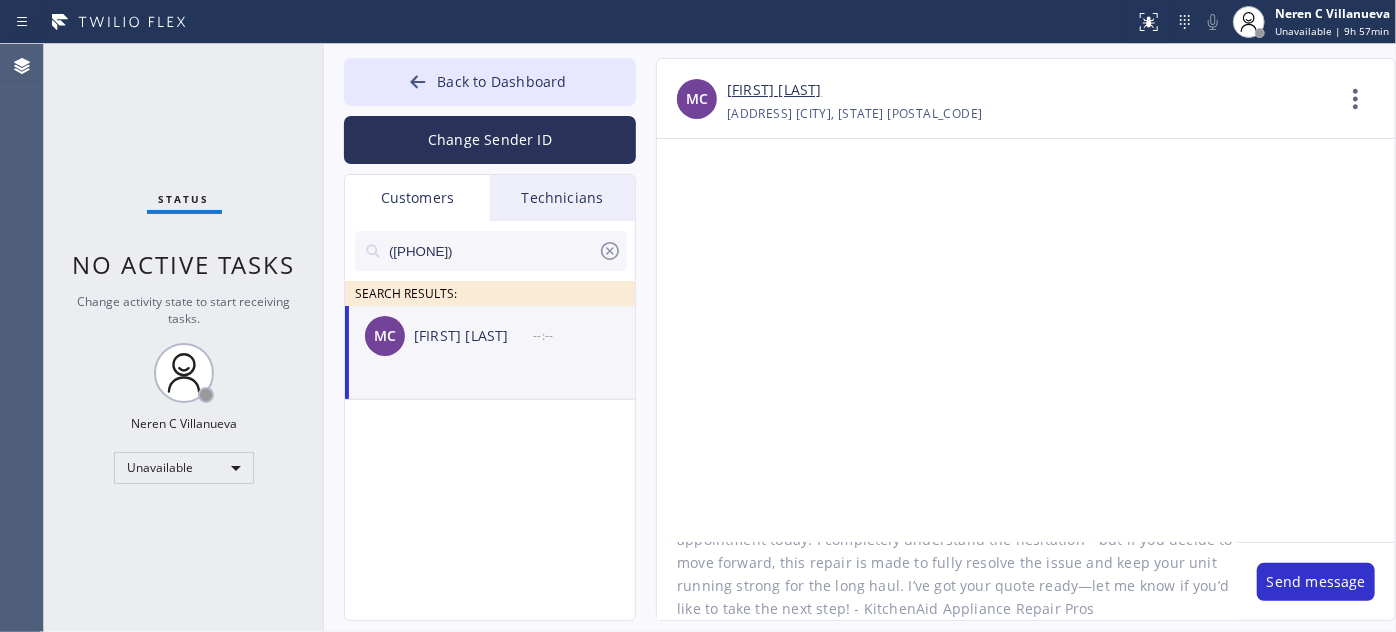 click on "Send message" at bounding box center (1316, 582) 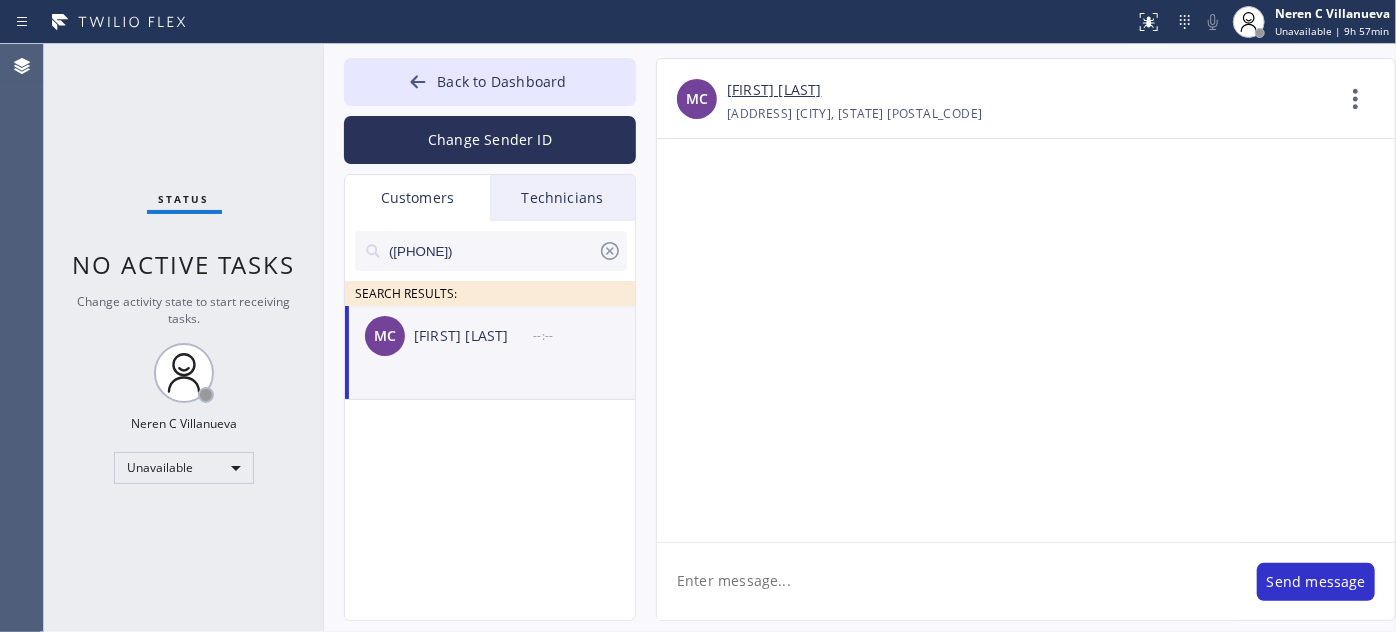 scroll, scrollTop: 0, scrollLeft: 0, axis: both 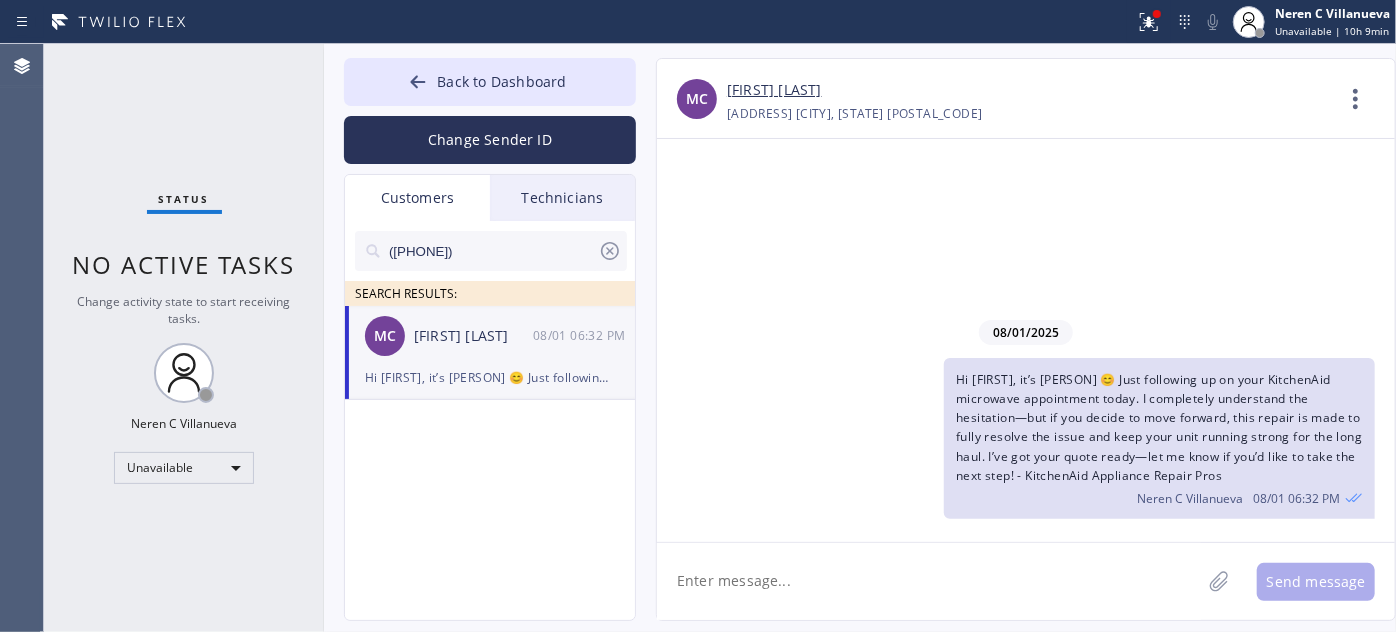 click 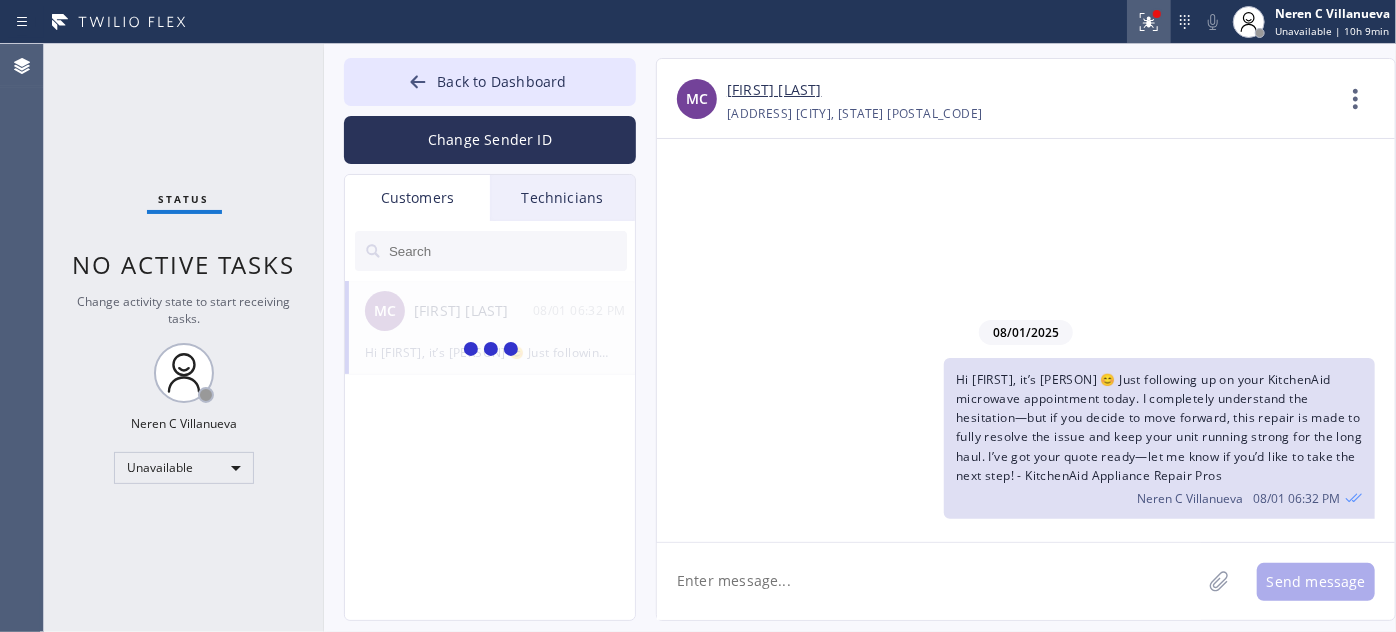 click 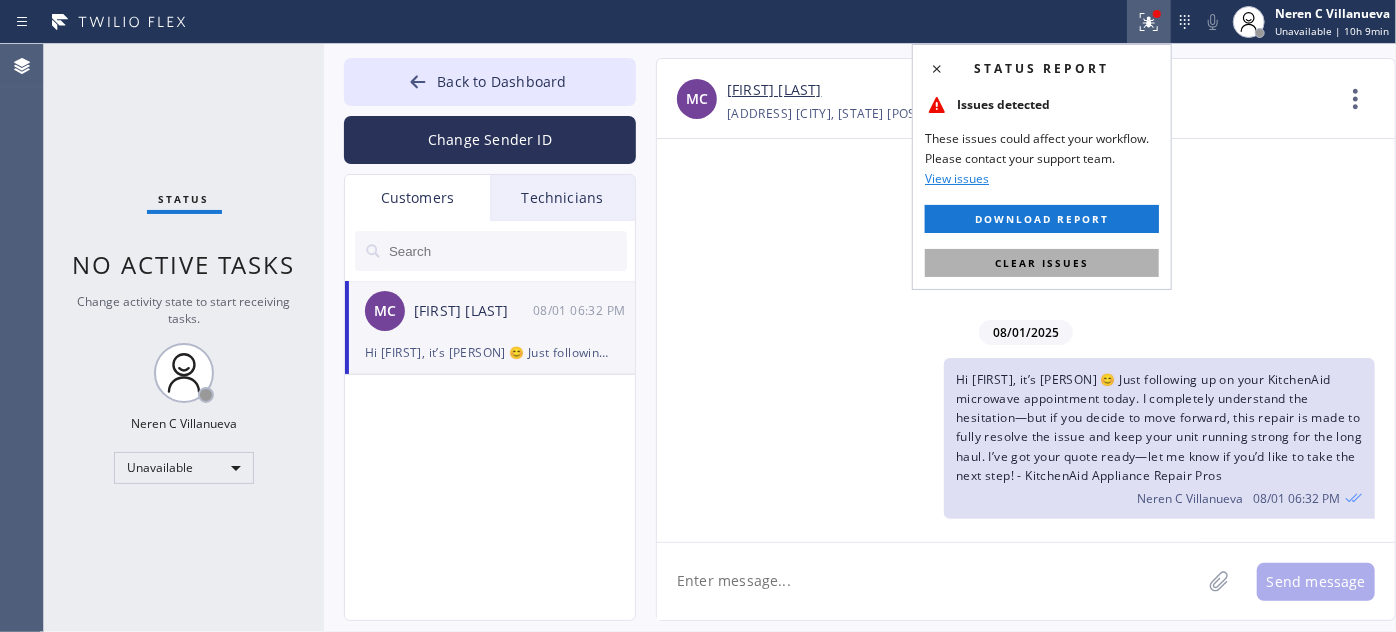 click on "Clear issues" at bounding box center [1042, 263] 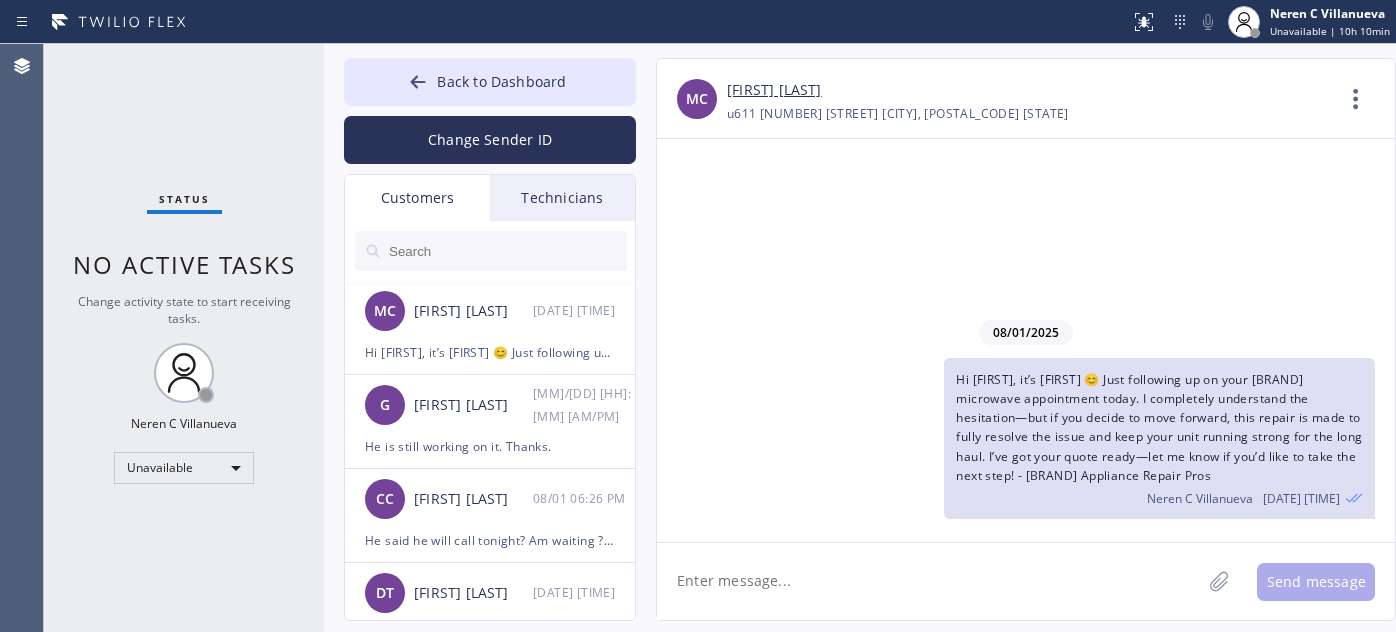 scroll, scrollTop: 0, scrollLeft: 0, axis: both 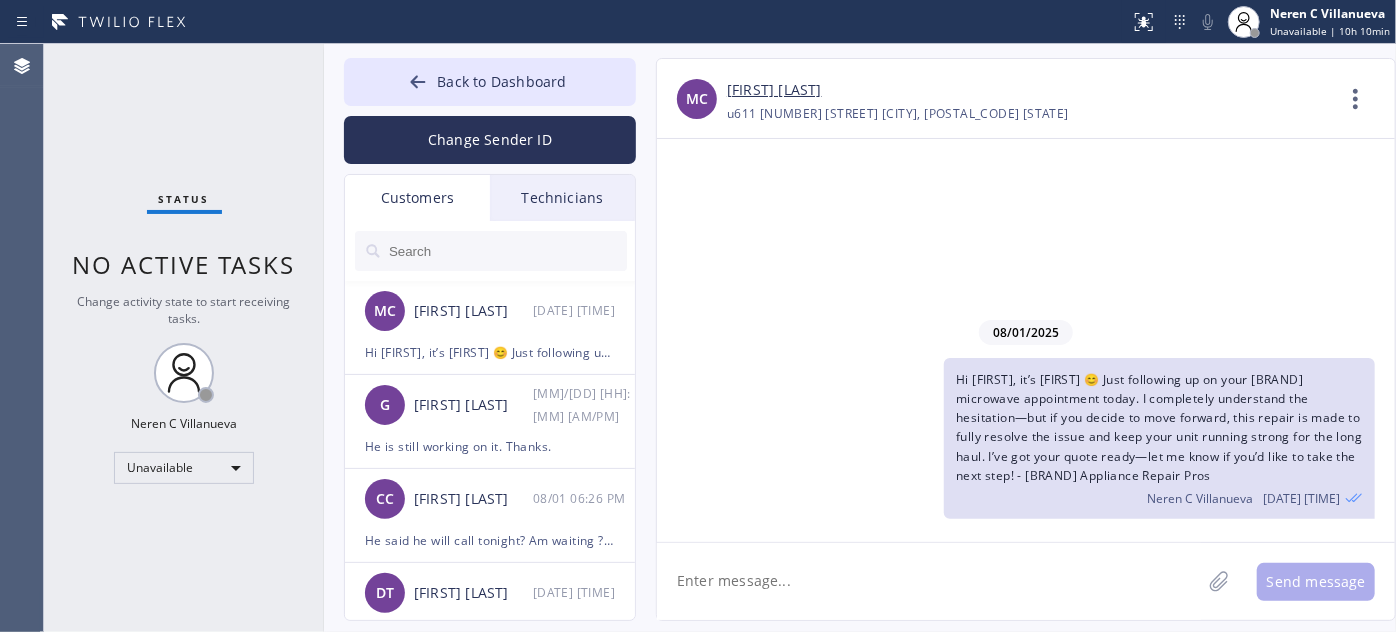 click at bounding box center (507, 251) 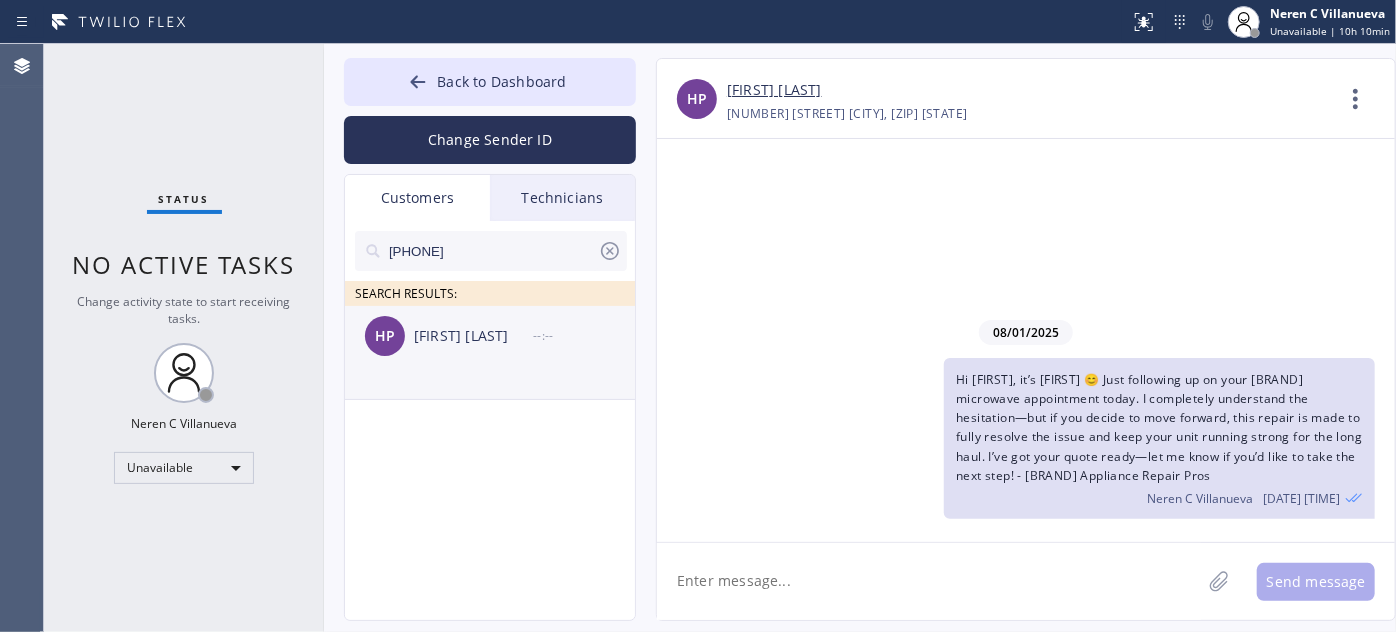 click on "HP Harold Powers --:--" at bounding box center [491, 336] 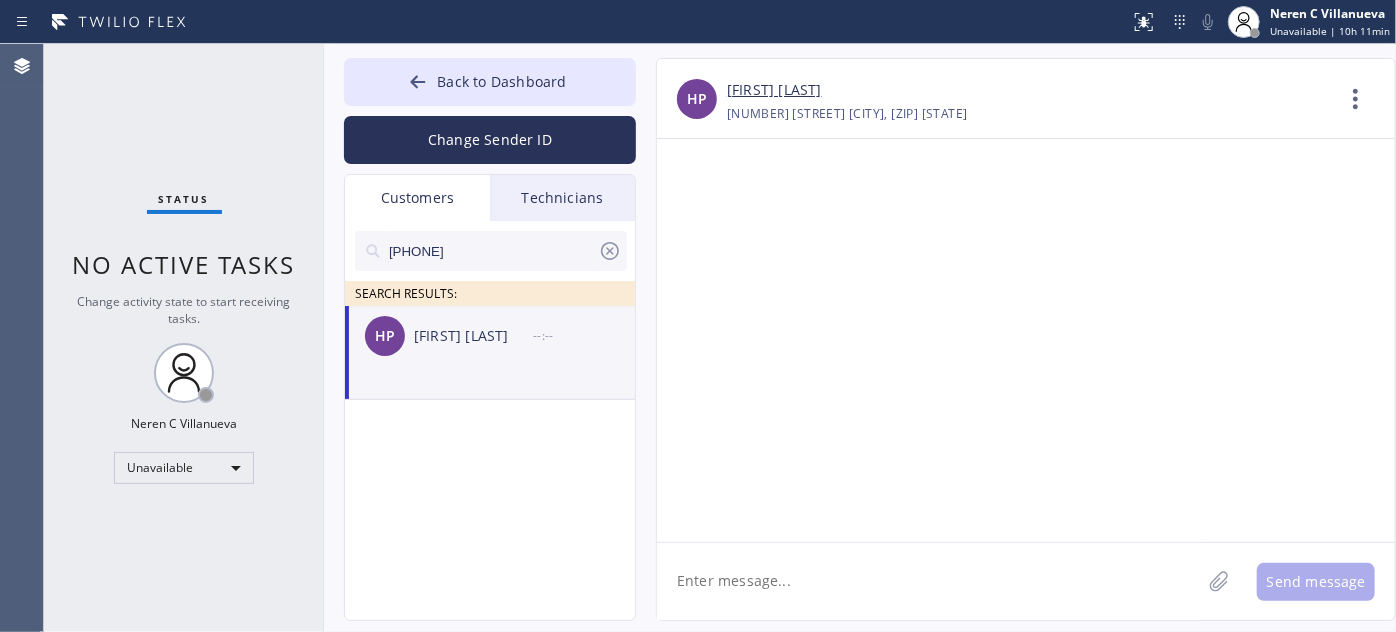 click on "HP Harold Powers --:--" 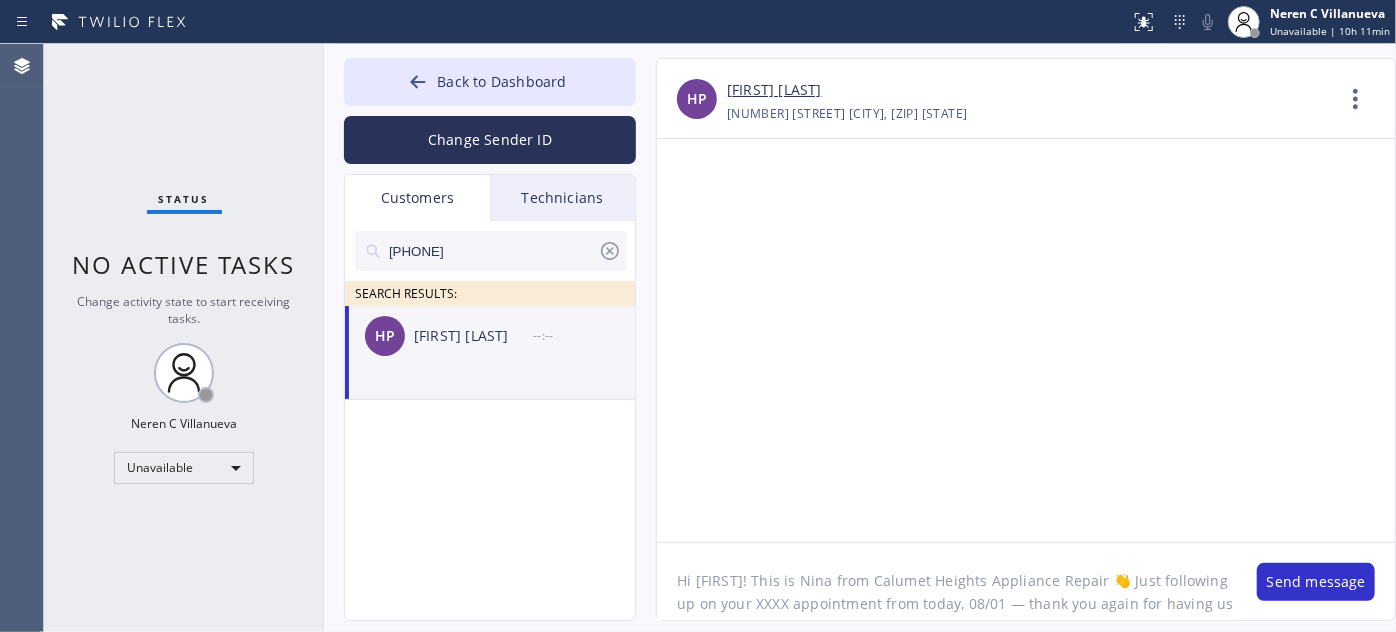 scroll, scrollTop: 16, scrollLeft: 0, axis: vertical 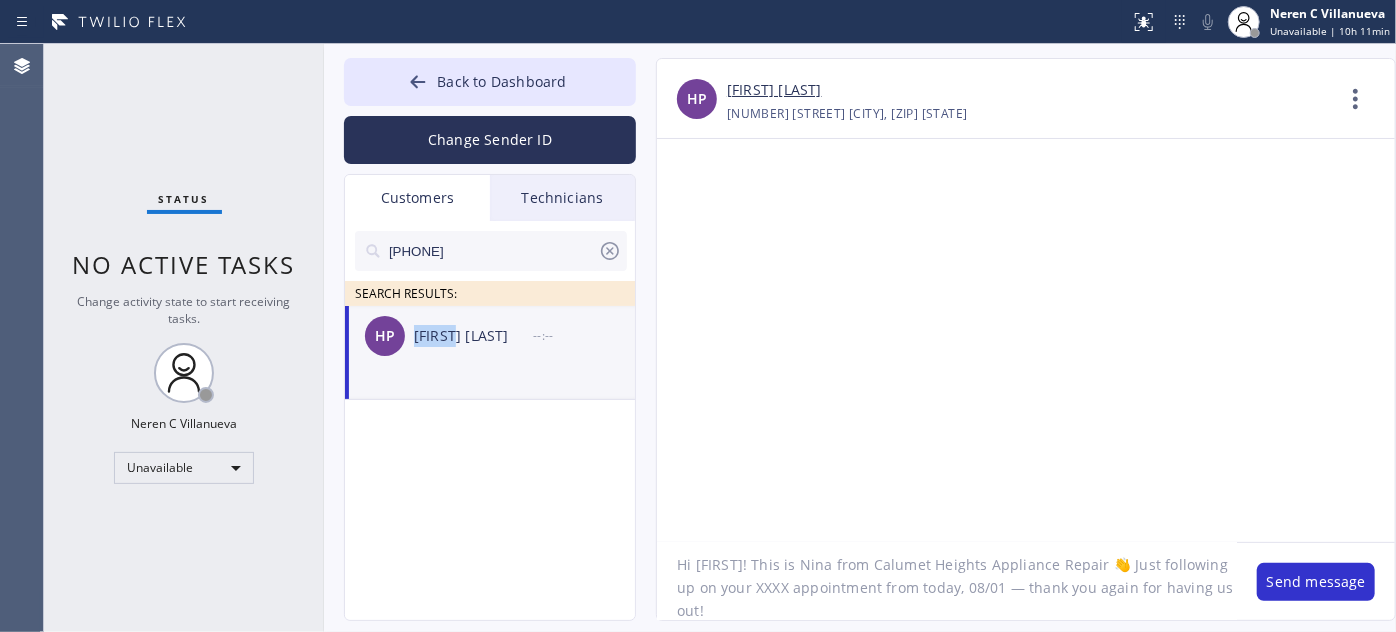 drag, startPoint x: 416, startPoint y: 338, endPoint x: 458, endPoint y: 347, distance: 42.953465 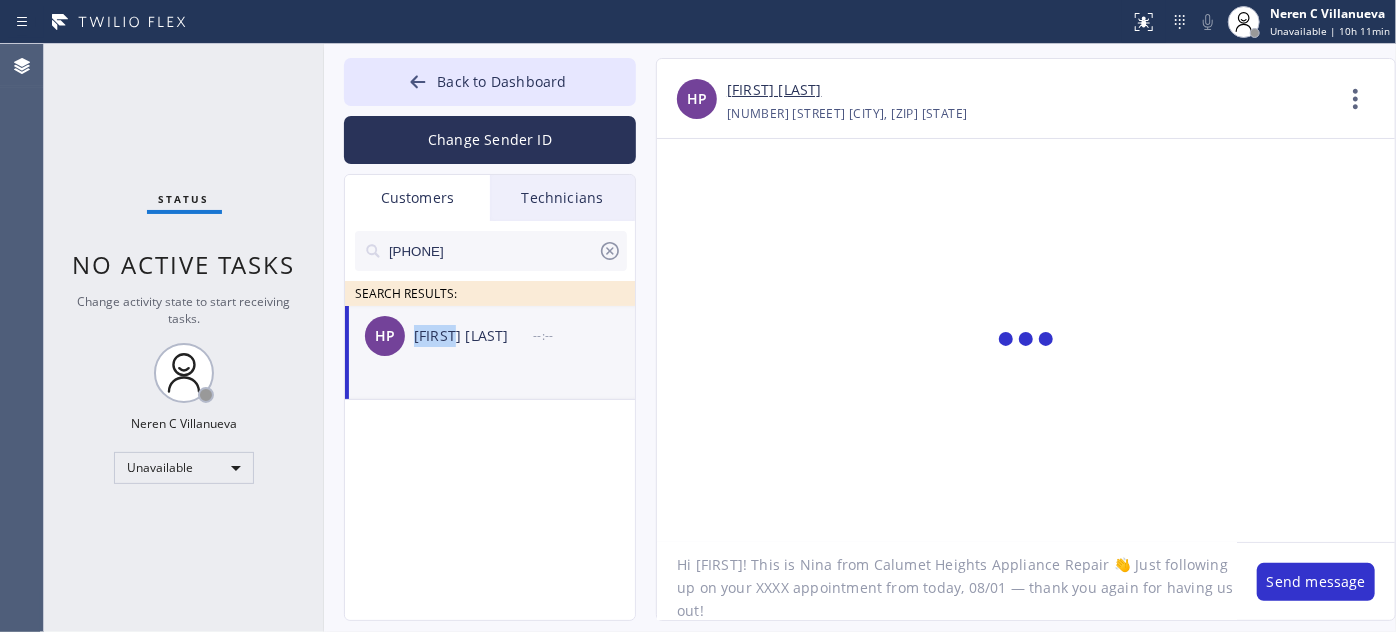 copy on "Harold" 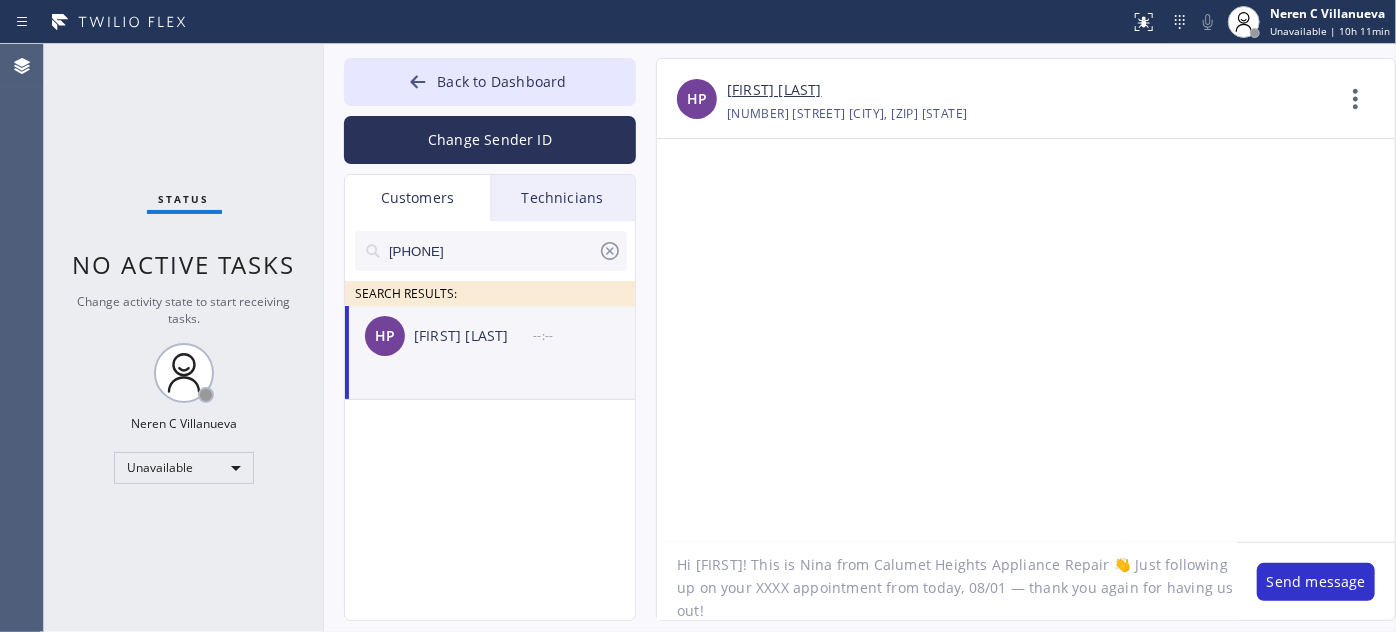 drag, startPoint x: 698, startPoint y: 558, endPoint x: 727, endPoint y: 557, distance: 29.017237 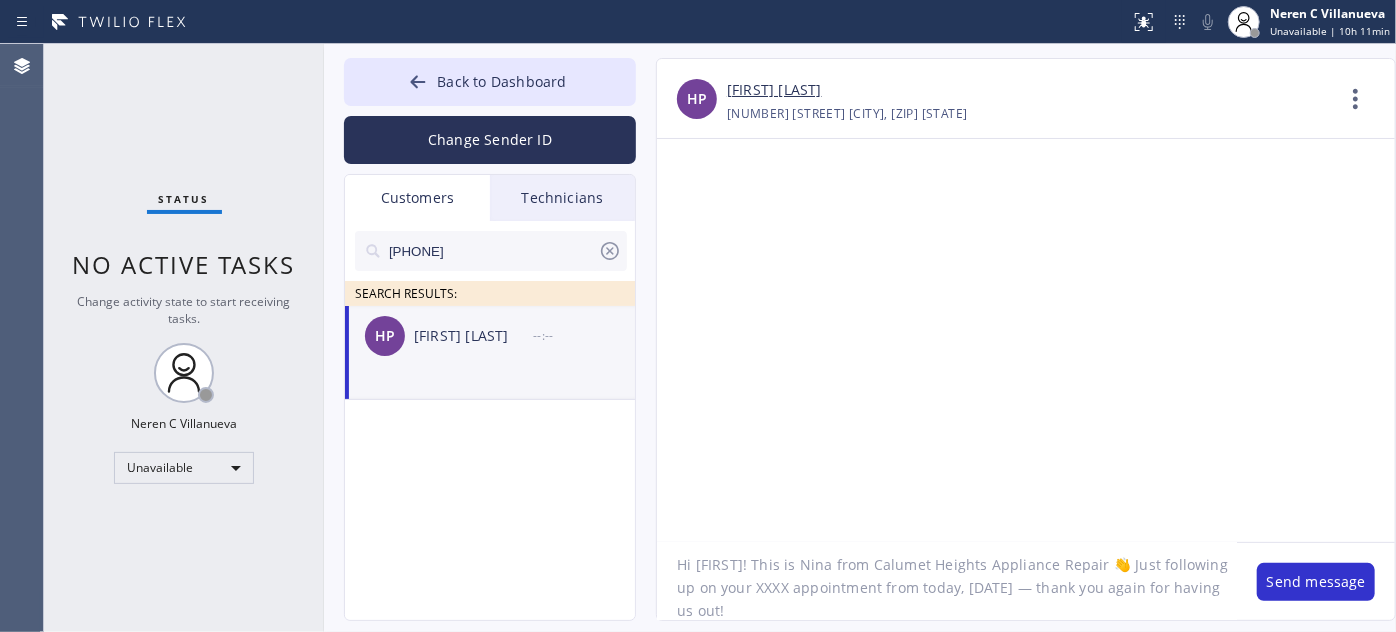 click on "Hi Harold! This is Nina from Calumet Heights Appliance Repair 👋 Just following up on your XXXX appointment from today, 08/01 — thank you again for having us out!" 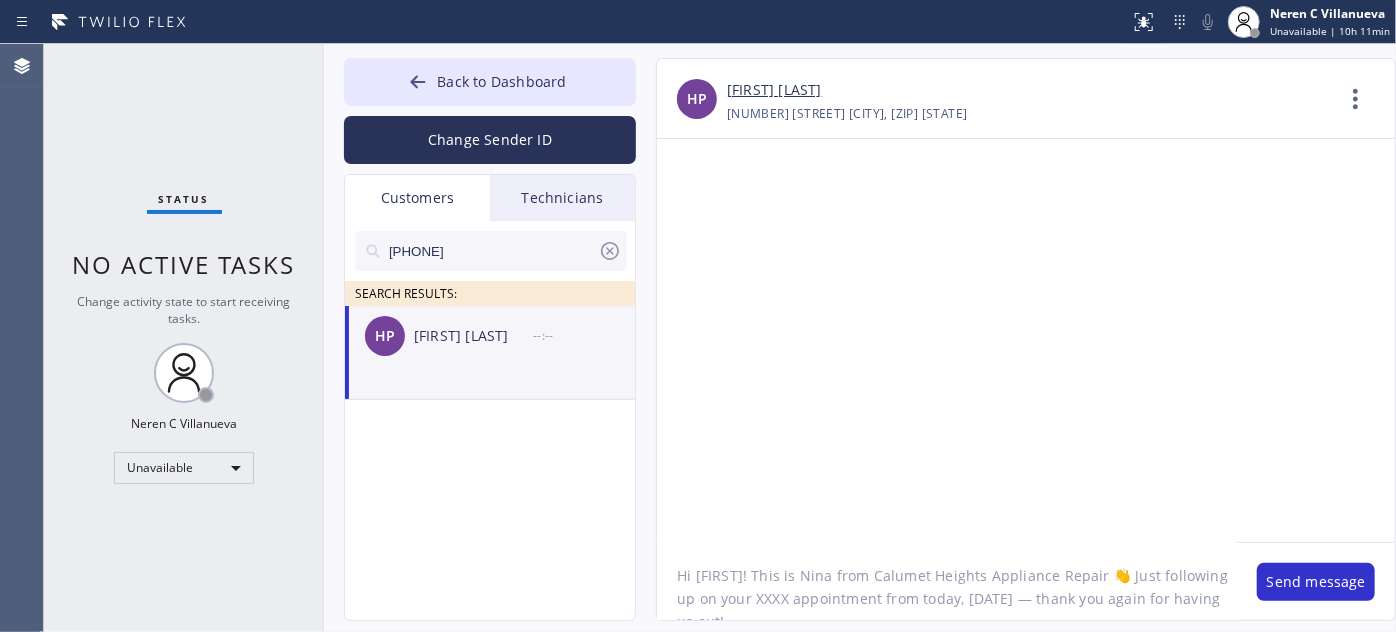 scroll, scrollTop: 0, scrollLeft: 0, axis: both 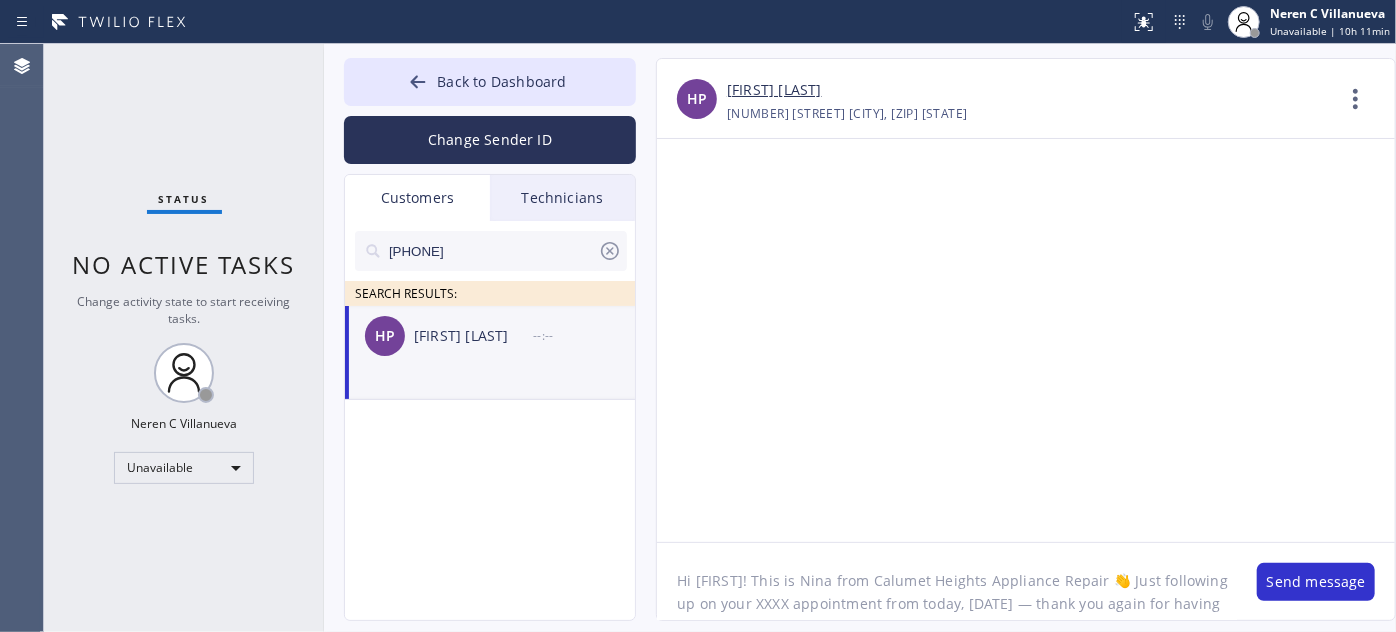 drag, startPoint x: 866, startPoint y: 563, endPoint x: 1089, endPoint y: 564, distance: 223.00224 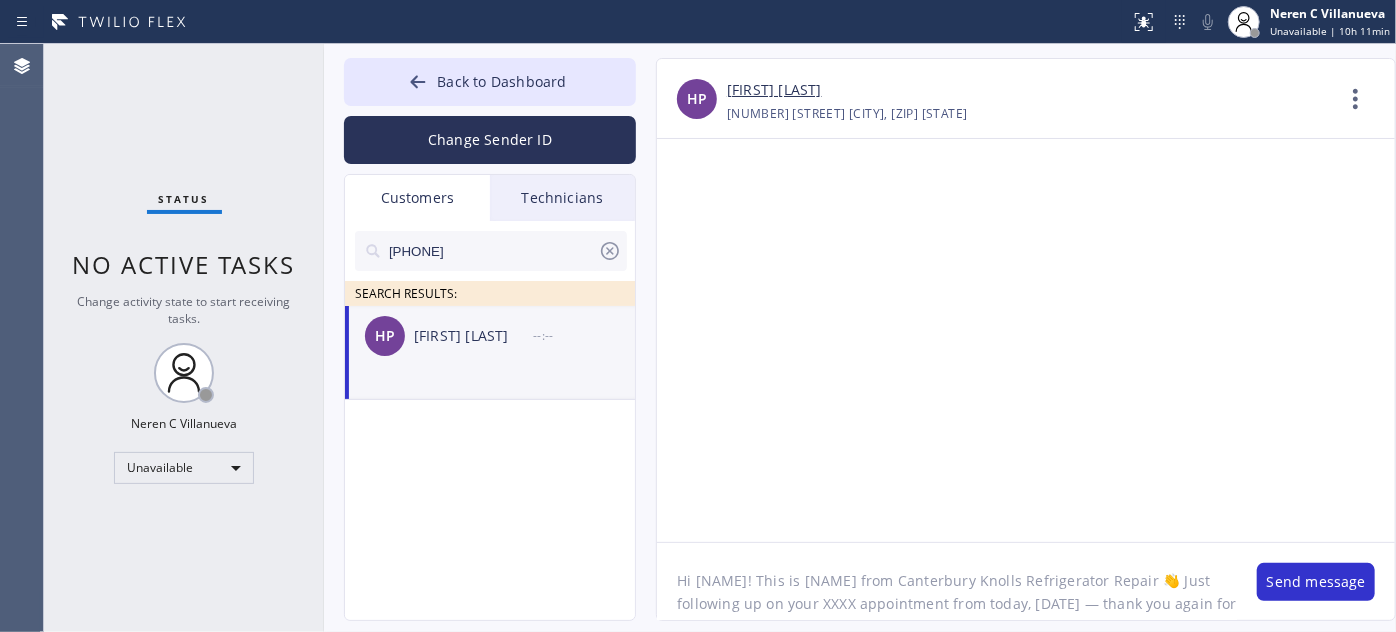 scroll, scrollTop: 18, scrollLeft: 0, axis: vertical 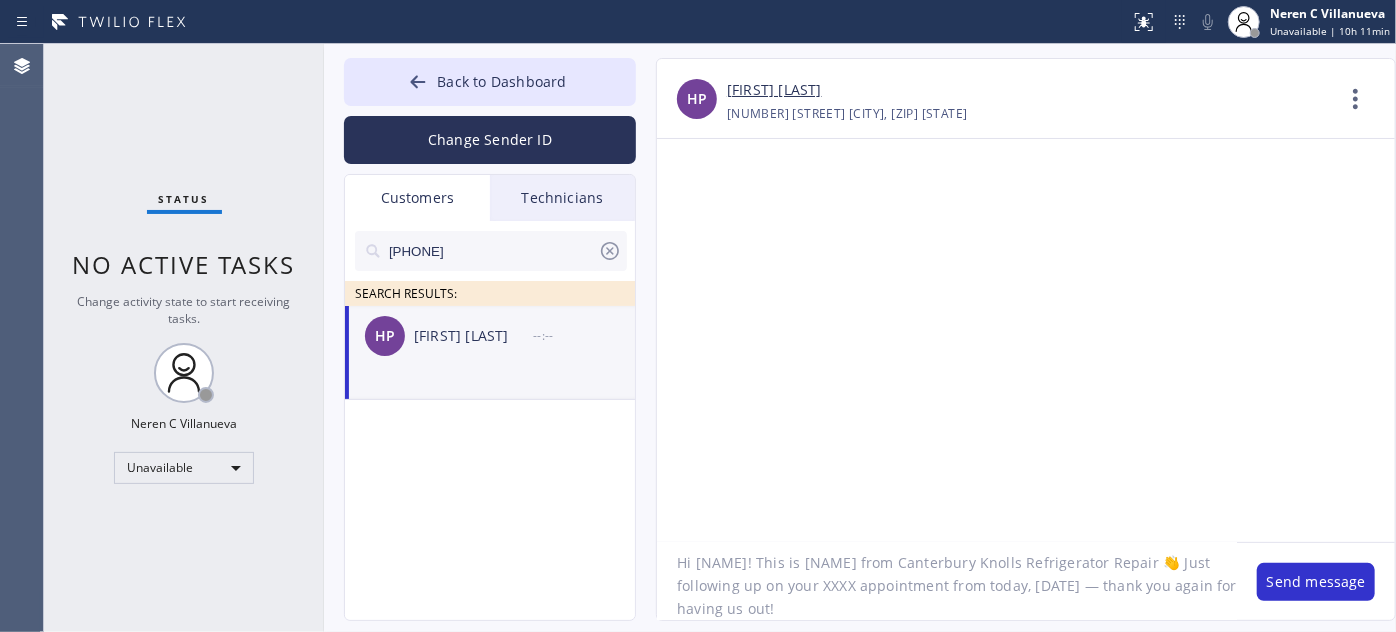 drag, startPoint x: 818, startPoint y: 582, endPoint x: 850, endPoint y: 583, distance: 32.01562 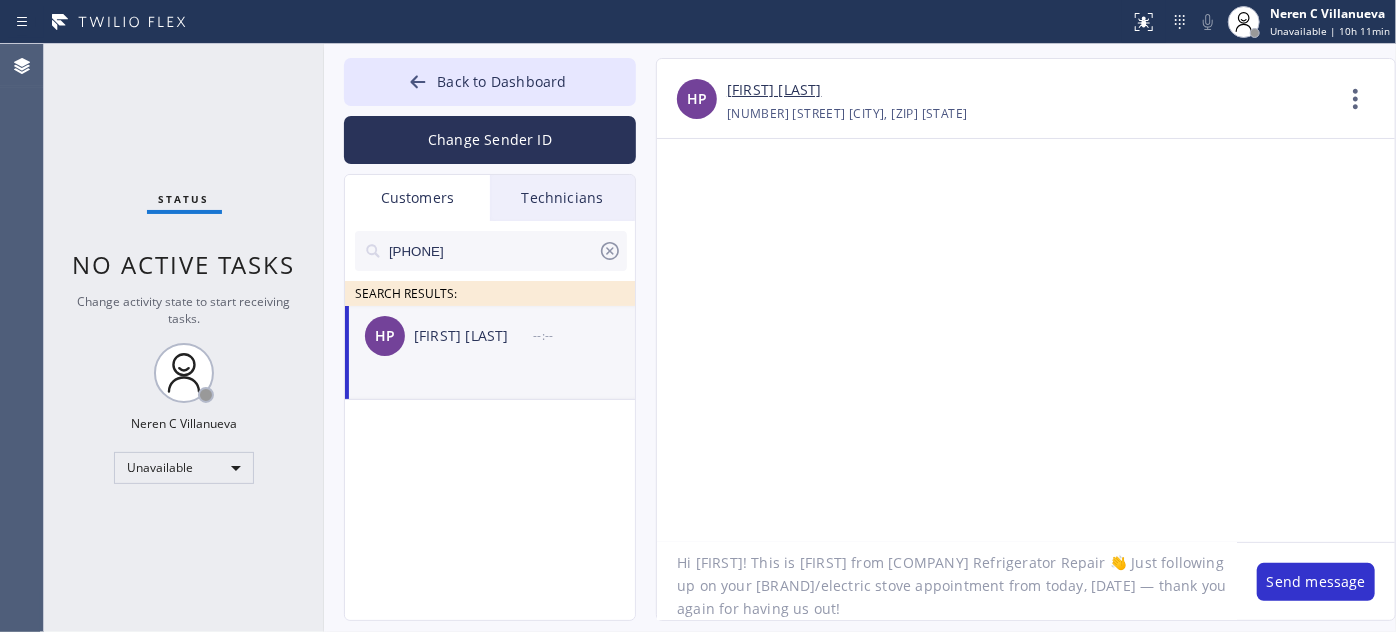 drag, startPoint x: 859, startPoint y: 586, endPoint x: 918, endPoint y: 586, distance: 59 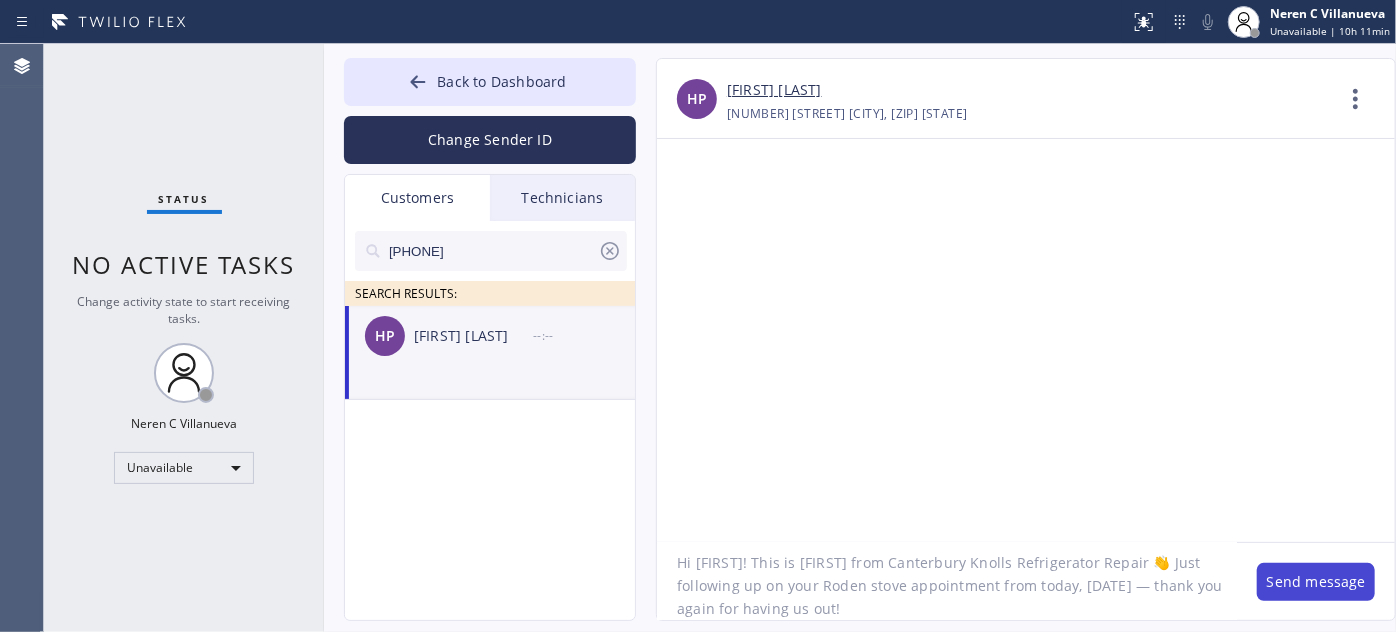 type on "Hi Harold! This is Nina from Canterbury Knolls Refrigerator Repair 👋 Just following up on your Roden stove appointment from today, 08/01 — thank you again for having us out!" 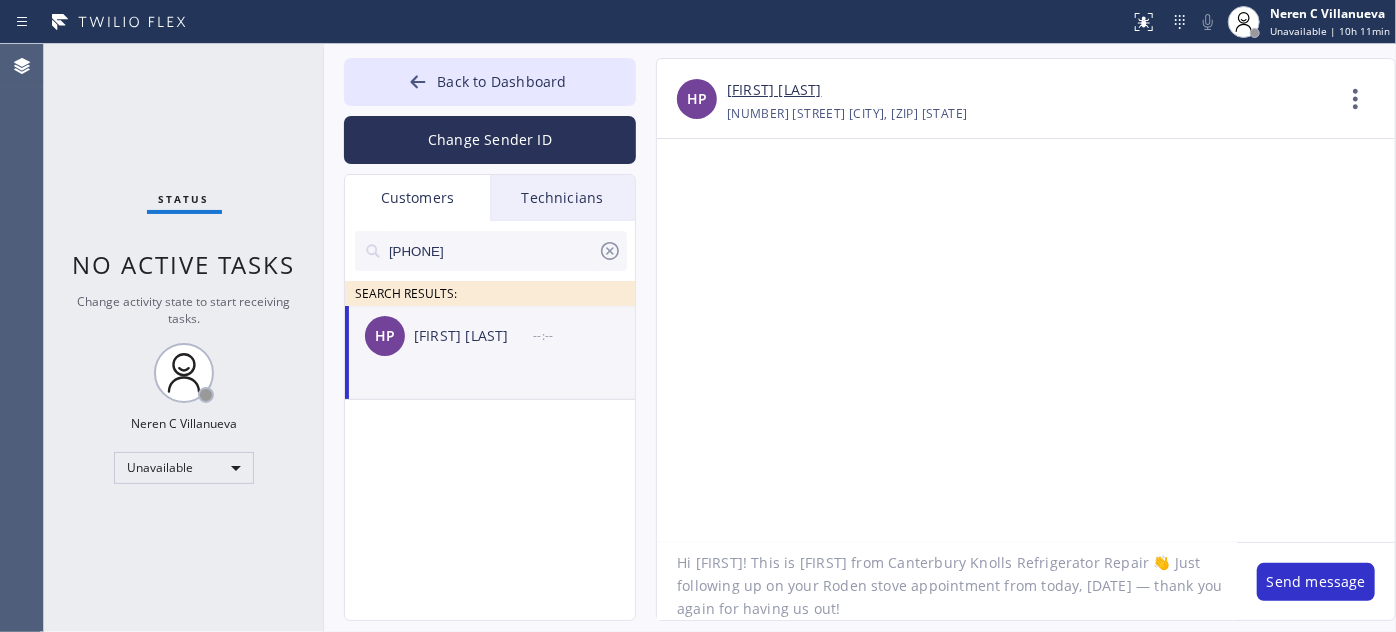 drag, startPoint x: 1278, startPoint y: 579, endPoint x: 1280, endPoint y: 552, distance: 27.073973 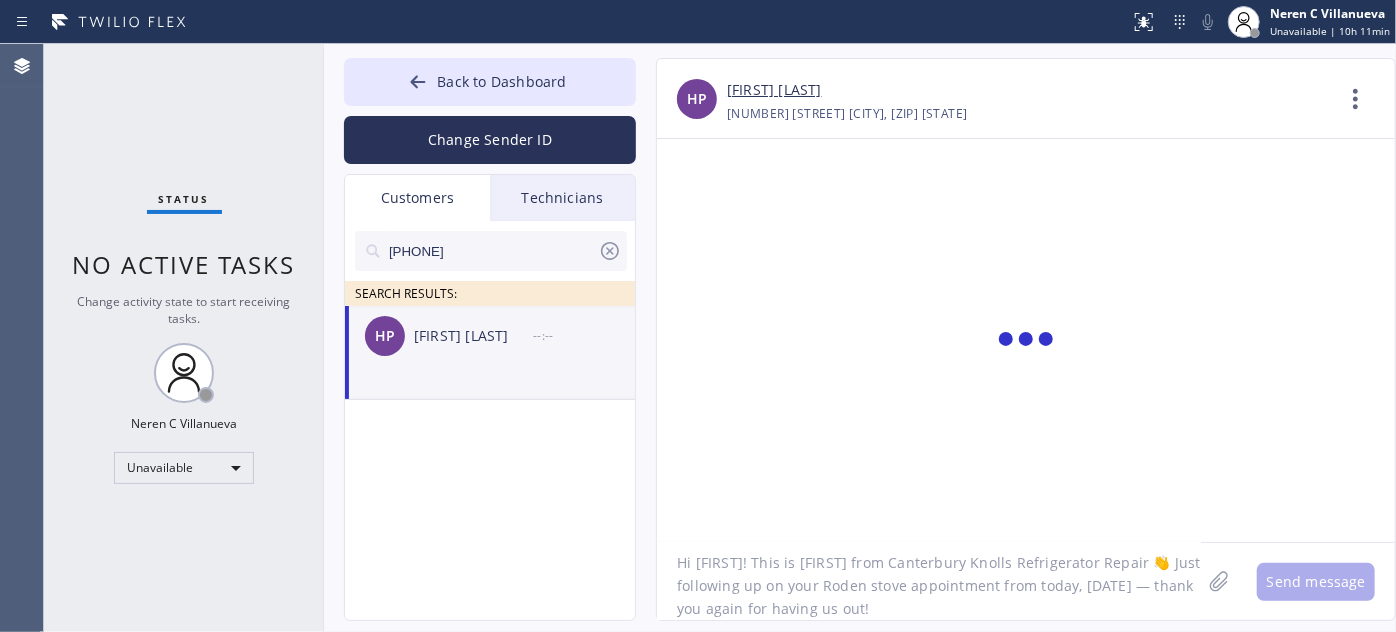 scroll, scrollTop: 0, scrollLeft: 0, axis: both 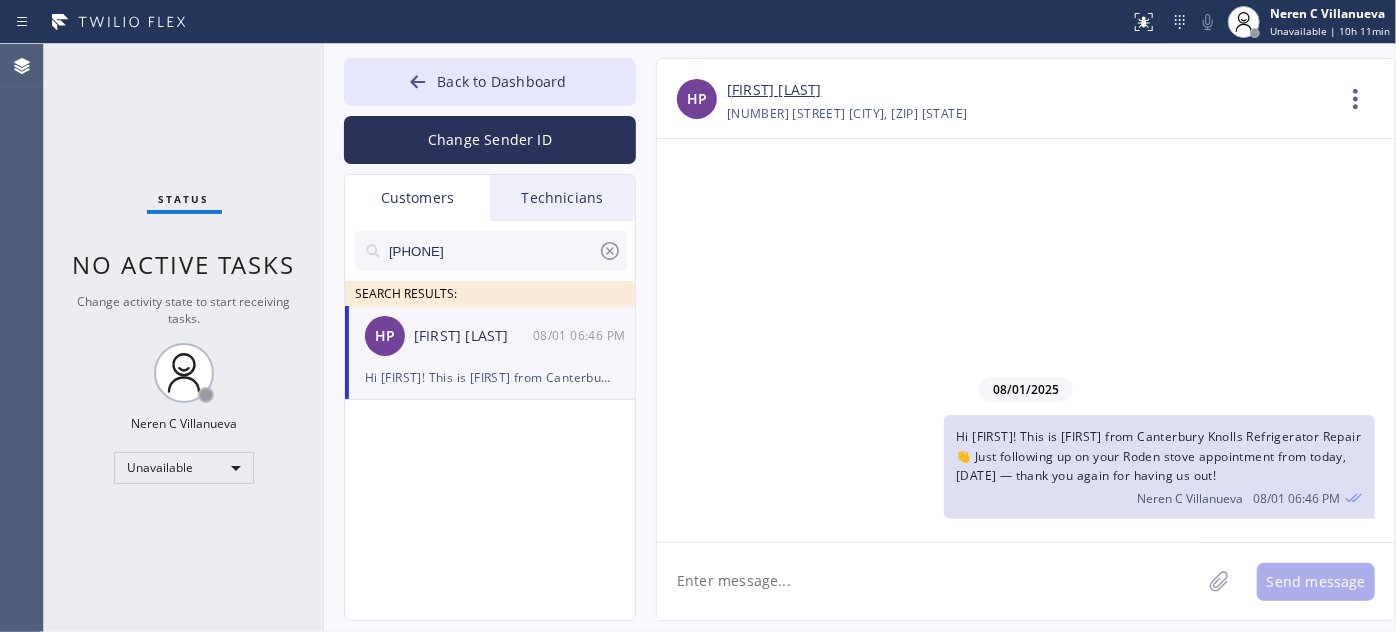 click 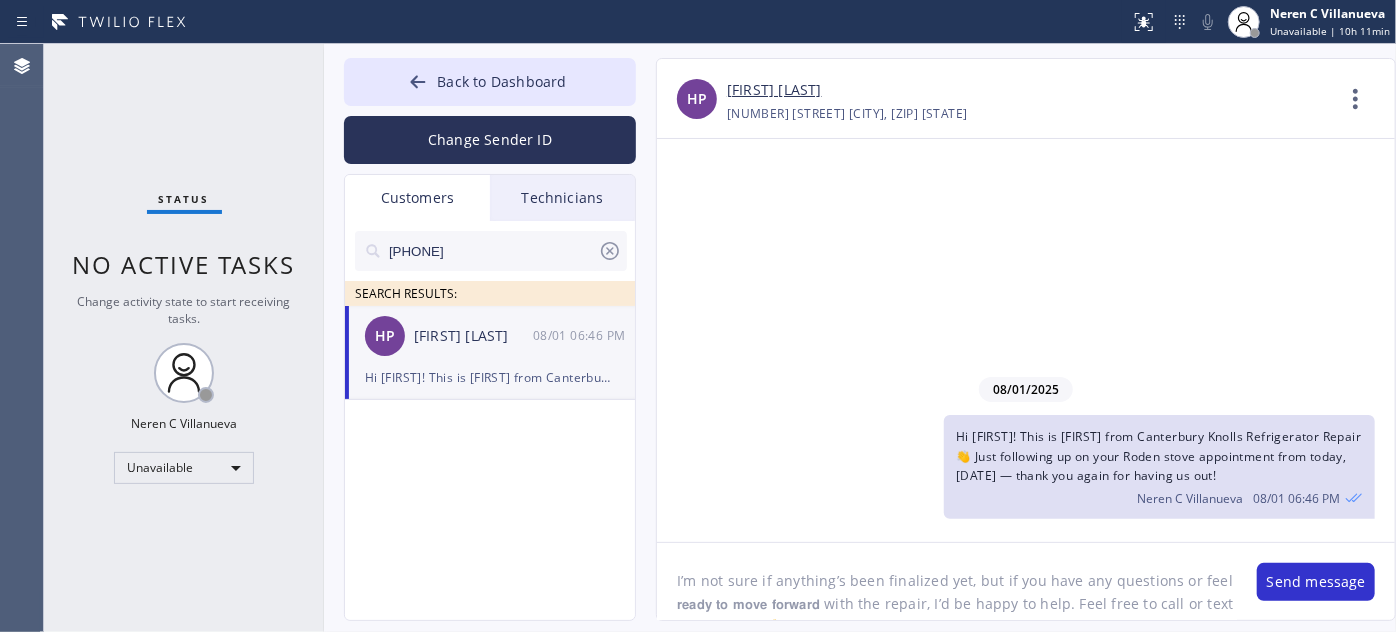 scroll, scrollTop: 40, scrollLeft: 0, axis: vertical 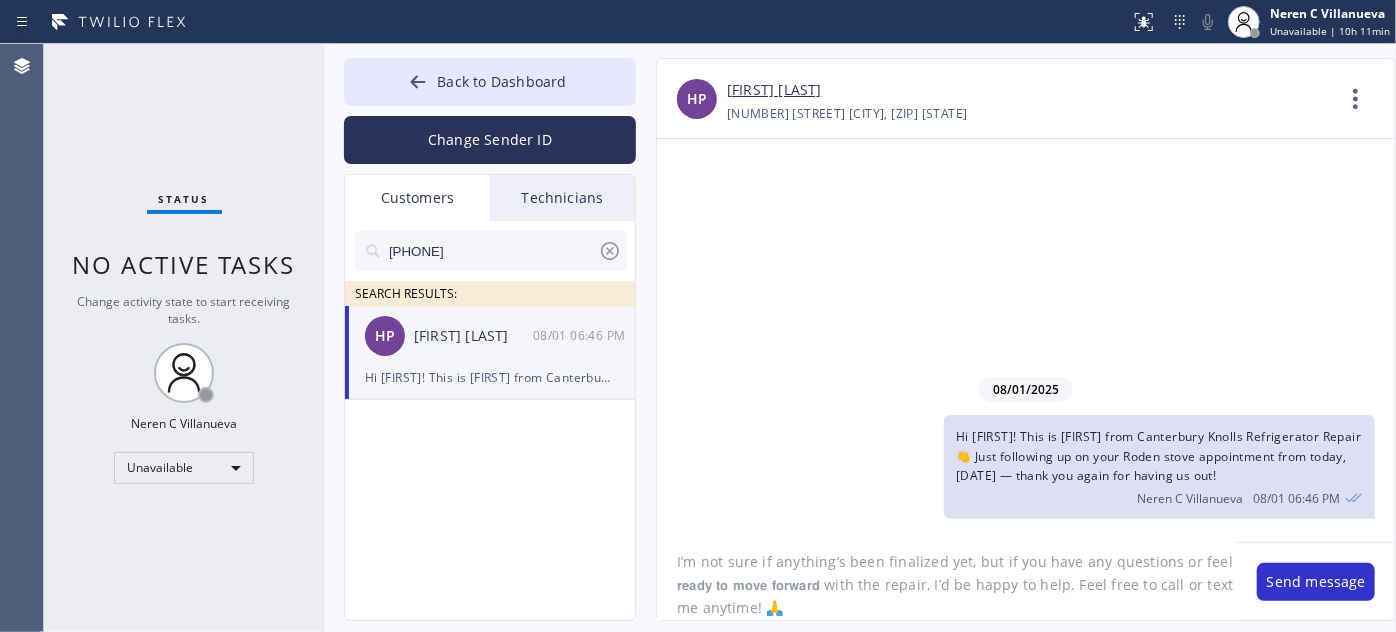 type on "I’m not sure if anything’s been finalized yet, but if you have any questions or feel 𝗿𝗲𝗮𝗱𝘆 𝘁𝗼 𝗺𝗼𝘃𝗲 𝗳𝗼𝗿𝘄𝗮𝗿𝗱 with the repair, I’d be happy to help. Feel free to call or text me anytime! 🙏" 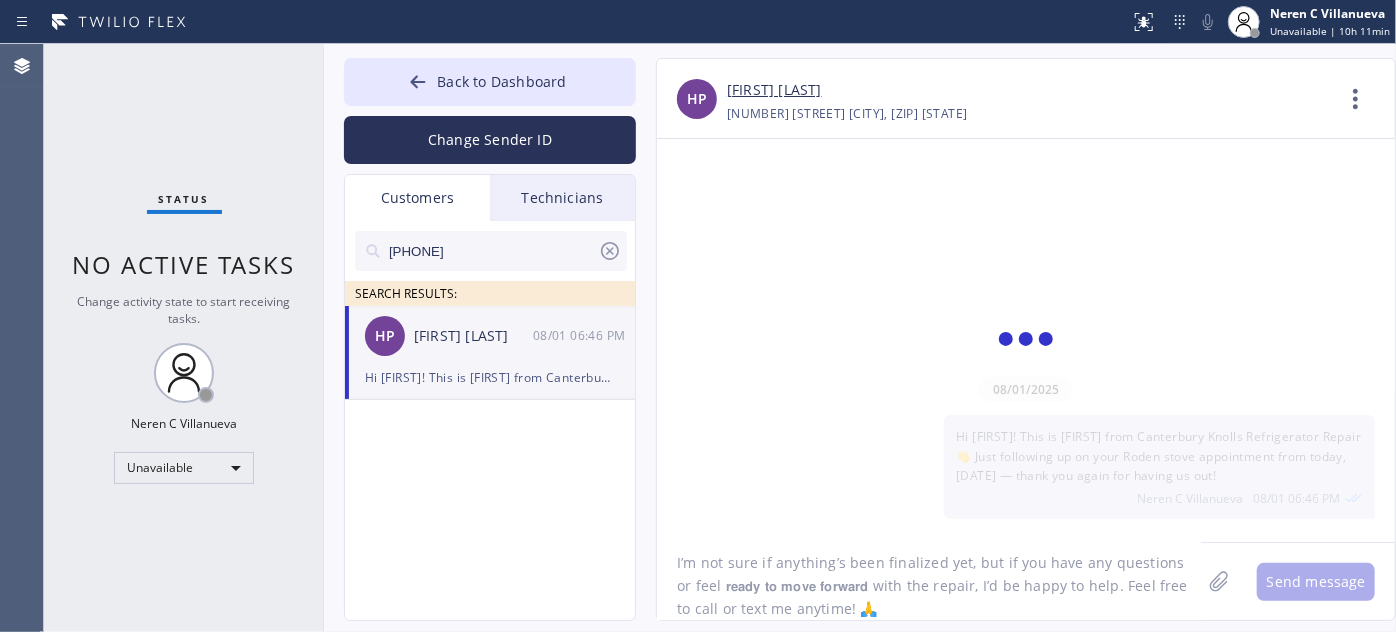 scroll, scrollTop: 0, scrollLeft: 0, axis: both 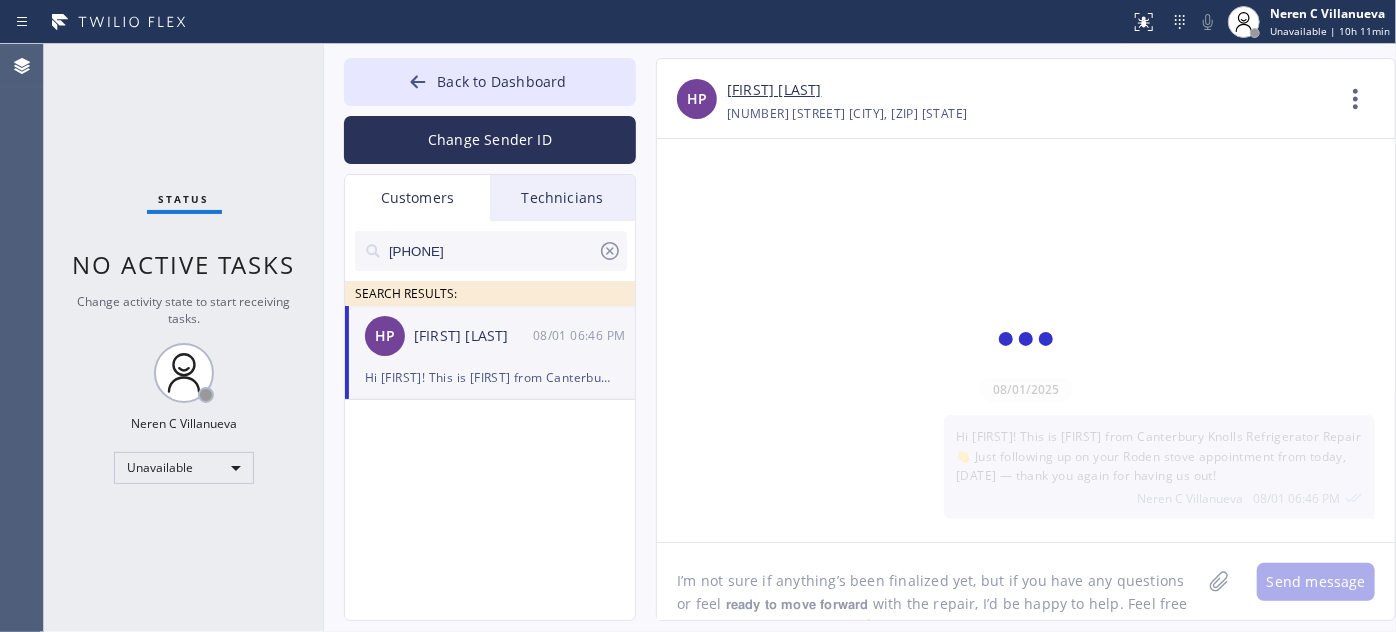 type 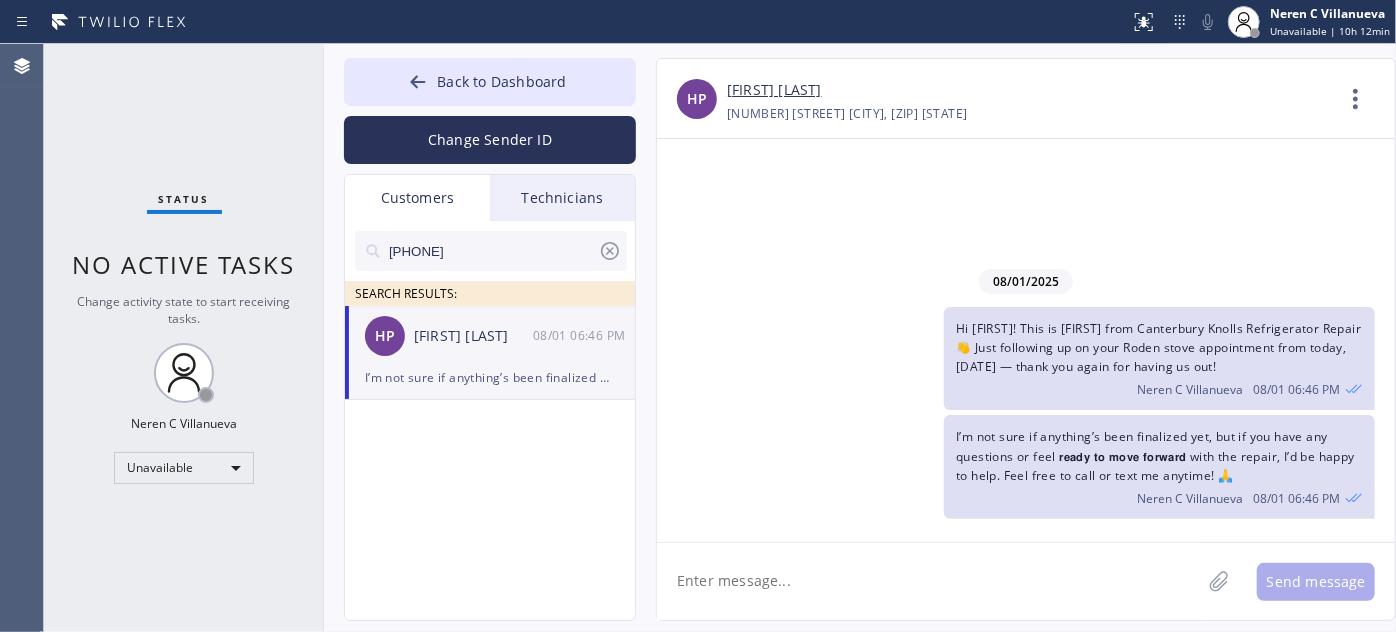 drag, startPoint x: 492, startPoint y: 245, endPoint x: 326, endPoint y: 244, distance: 166.003 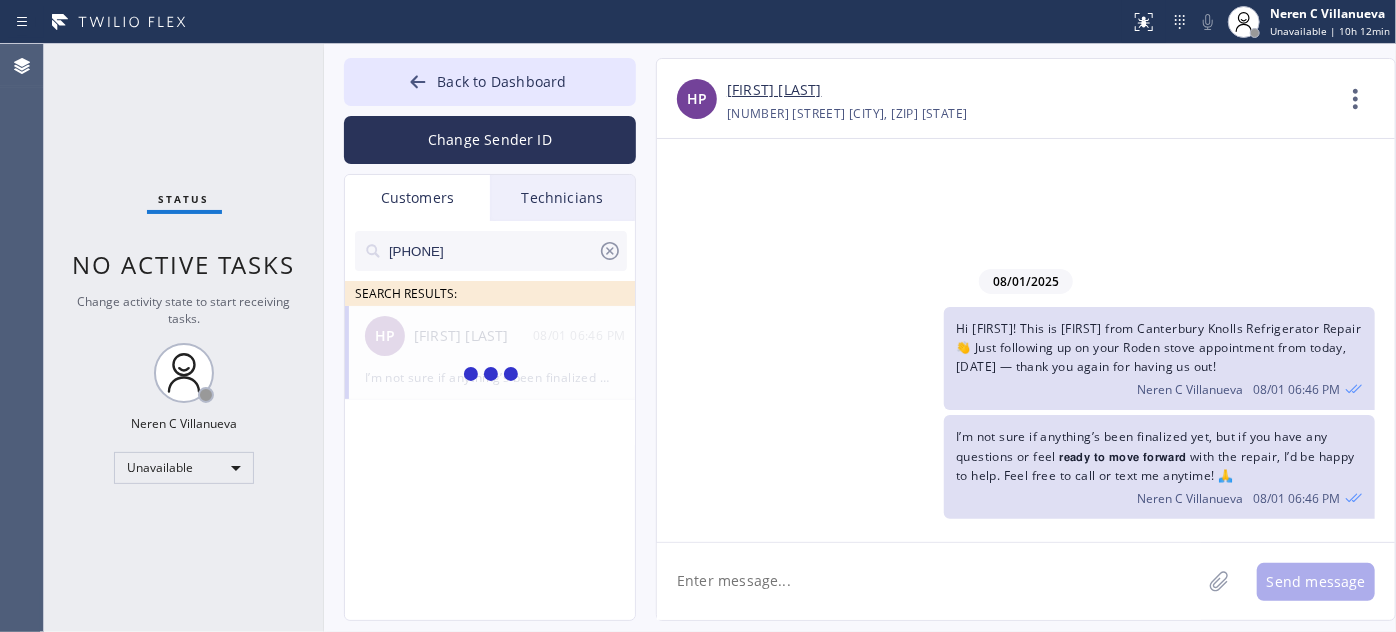 type on "(310) 801-5273" 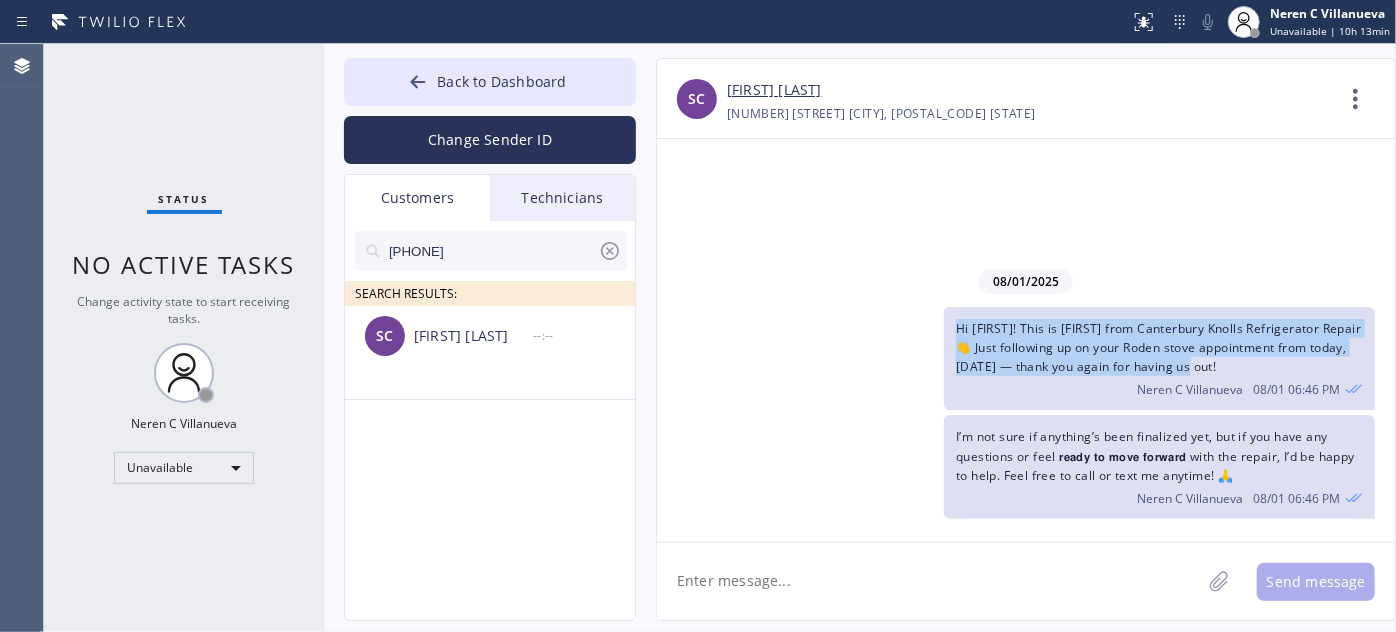 drag, startPoint x: 1182, startPoint y: 367, endPoint x: 951, endPoint y: 311, distance: 237.69098 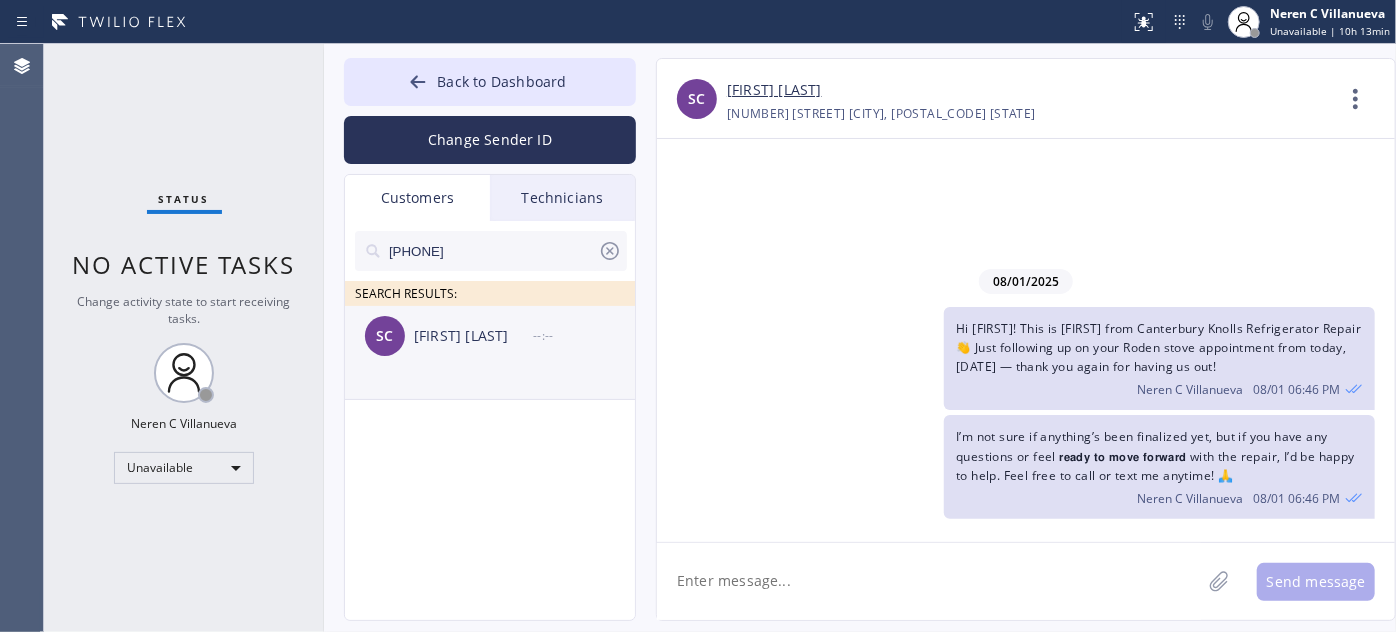 drag, startPoint x: 482, startPoint y: 365, endPoint x: 649, endPoint y: 444, distance: 184.74306 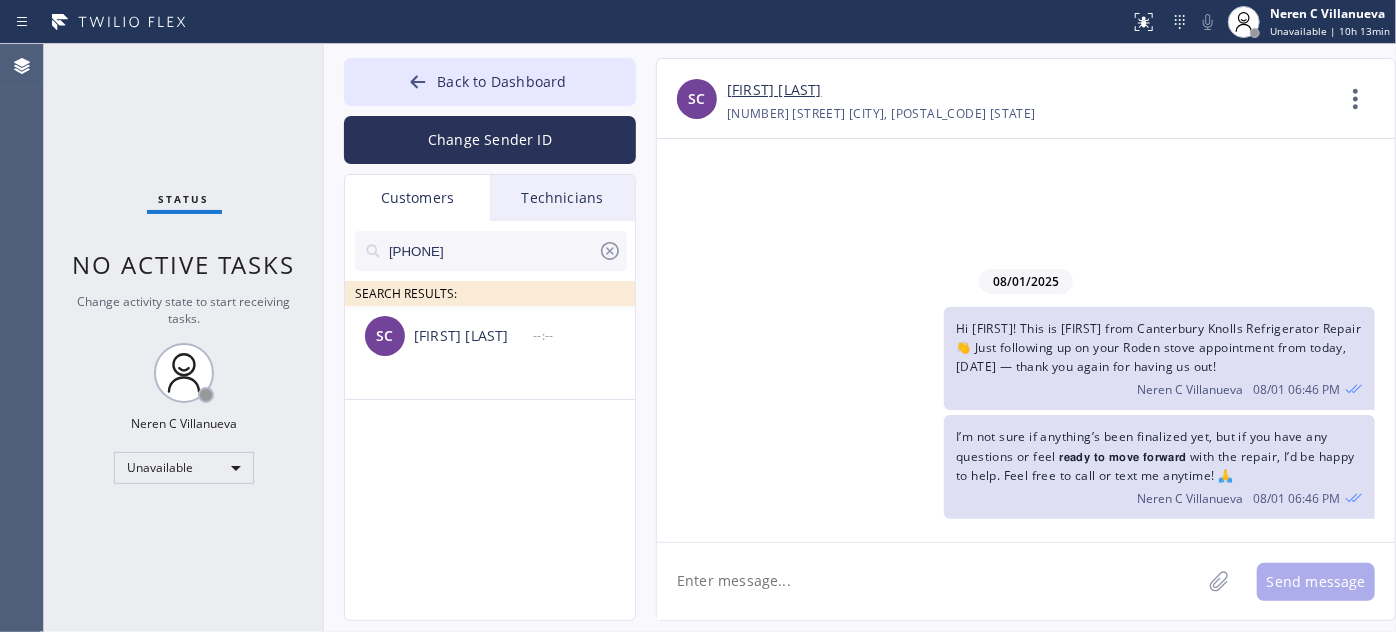 click on "SC Shanda Connolly --:--" at bounding box center (491, 336) 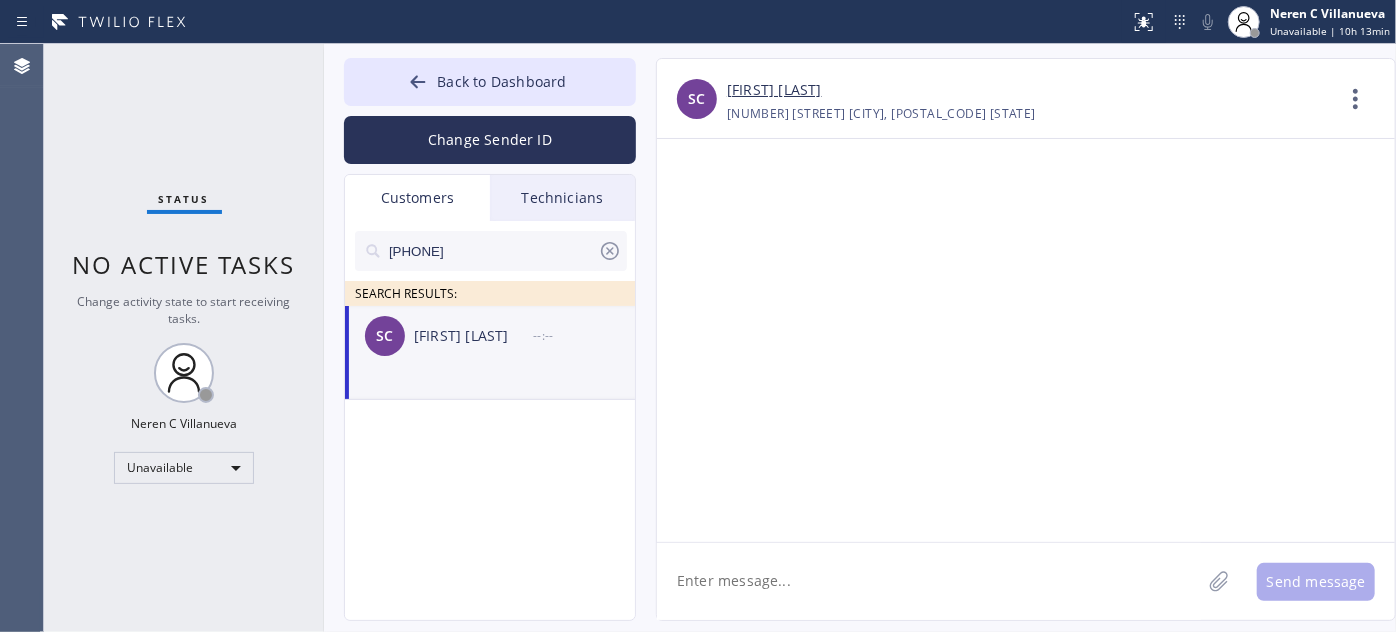 paste on "Hi Harold! This is Nina from Canterbury Knolls Refrigerator Repair 👋 Just following up on your Roden stove appointment from today, 08/01 — thank you again for having us out!" 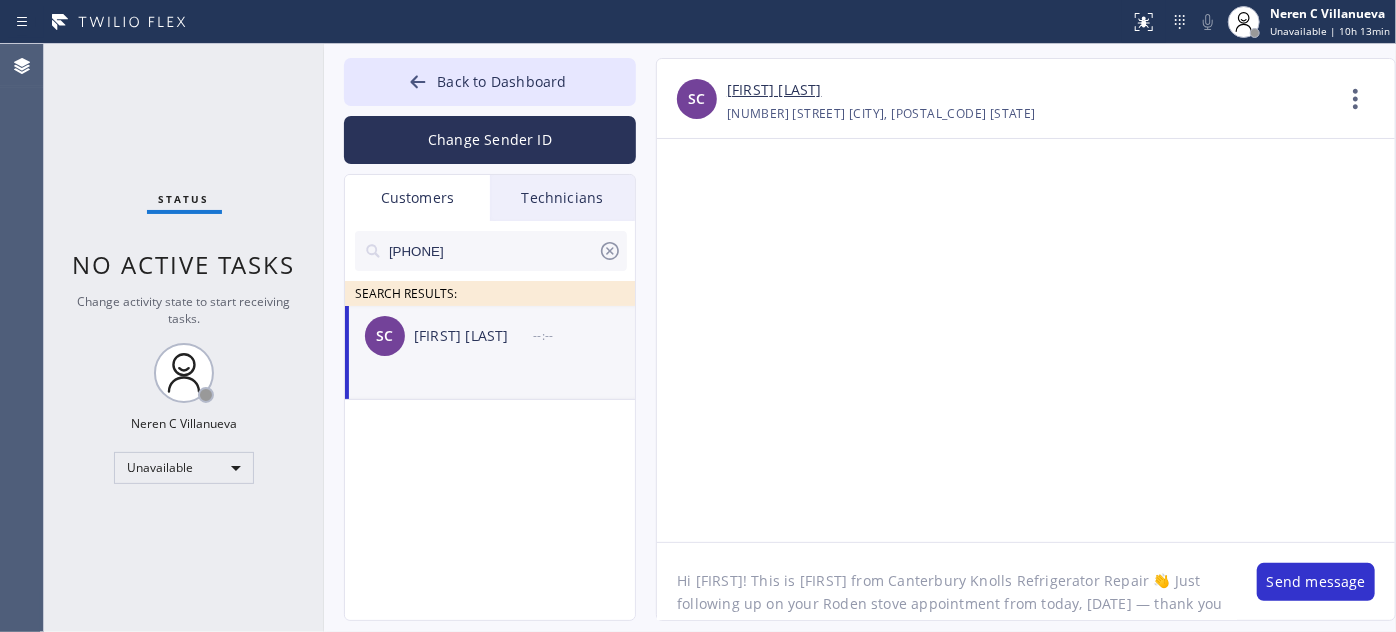 scroll, scrollTop: 16, scrollLeft: 0, axis: vertical 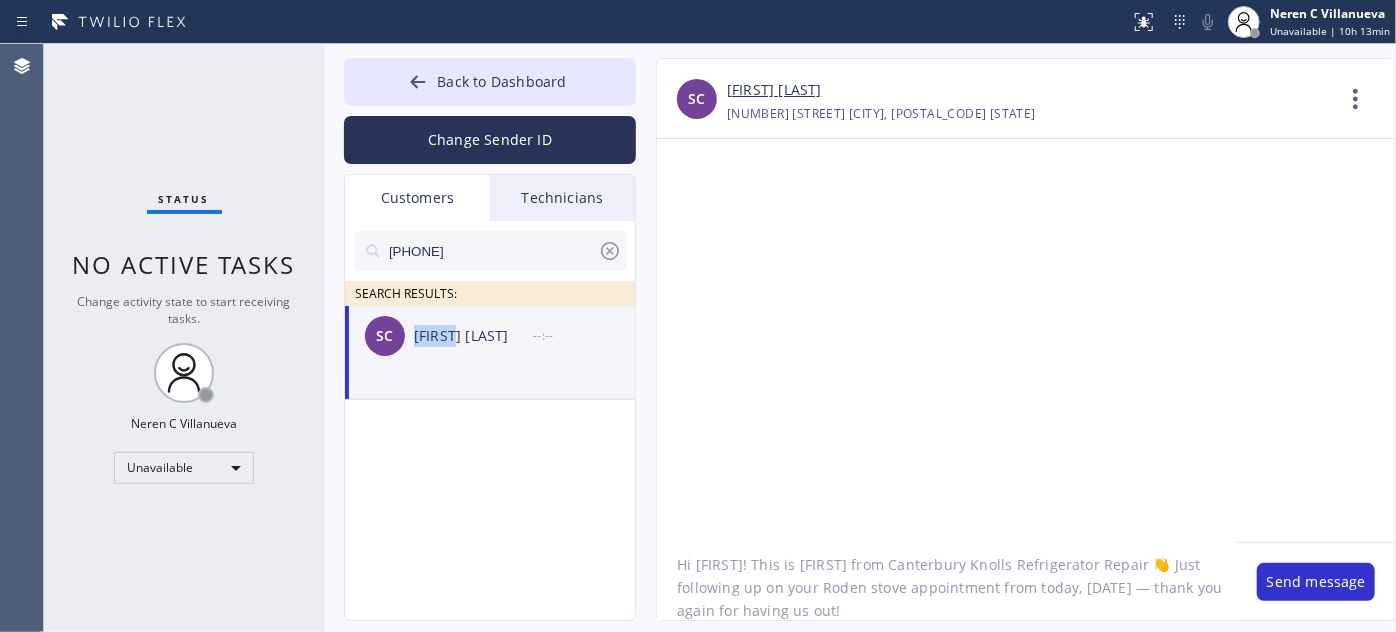 drag, startPoint x: 412, startPoint y: 335, endPoint x: 461, endPoint y: 343, distance: 49.648766 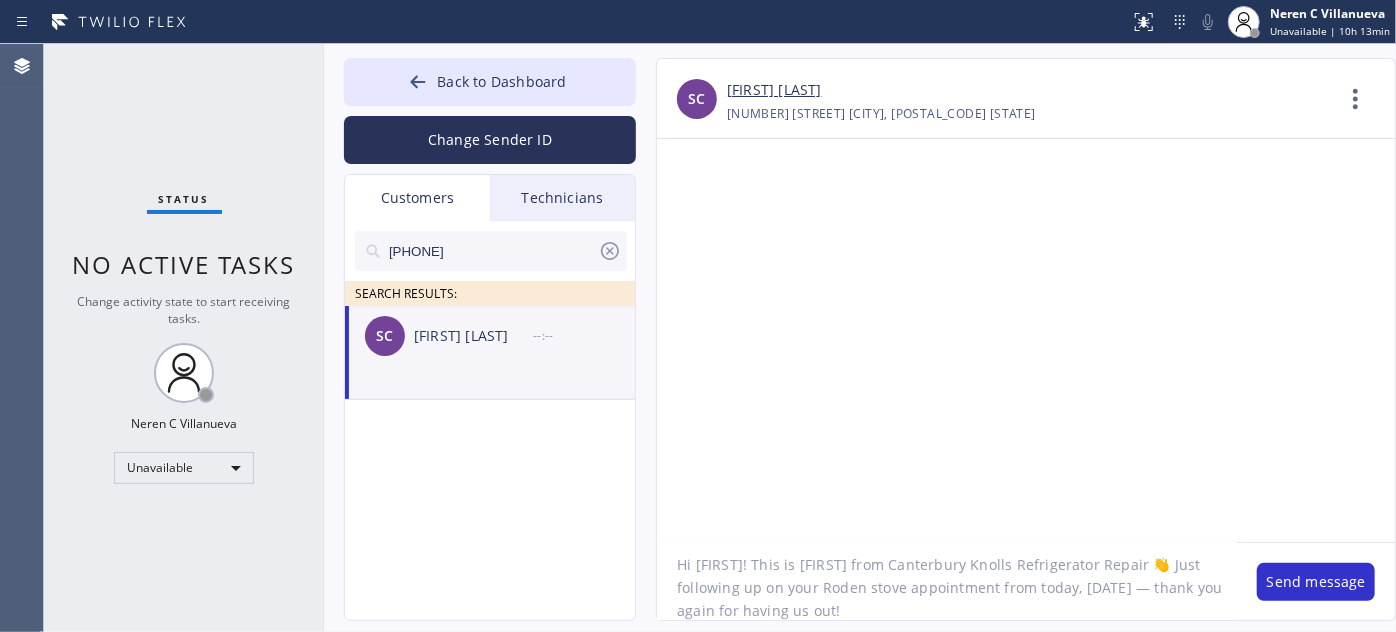 drag, startPoint x: 698, startPoint y: 564, endPoint x: 739, endPoint y: 564, distance: 41 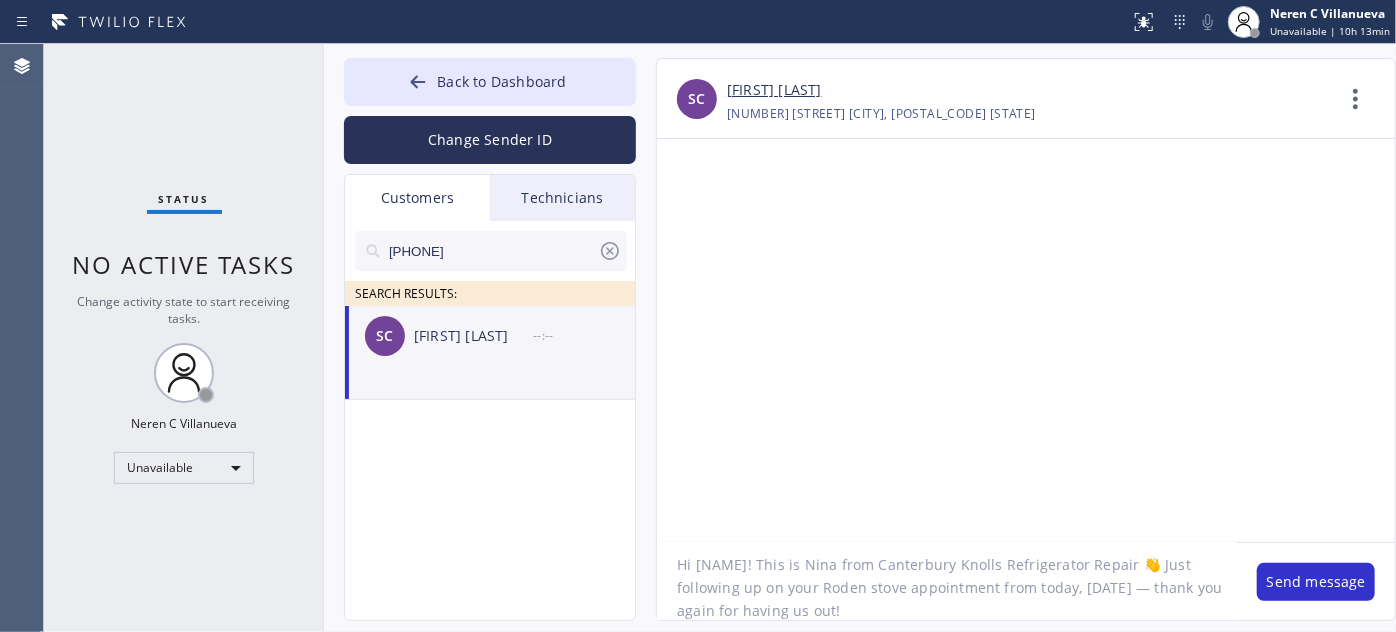 drag, startPoint x: 873, startPoint y: 564, endPoint x: 1118, endPoint y: 564, distance: 245 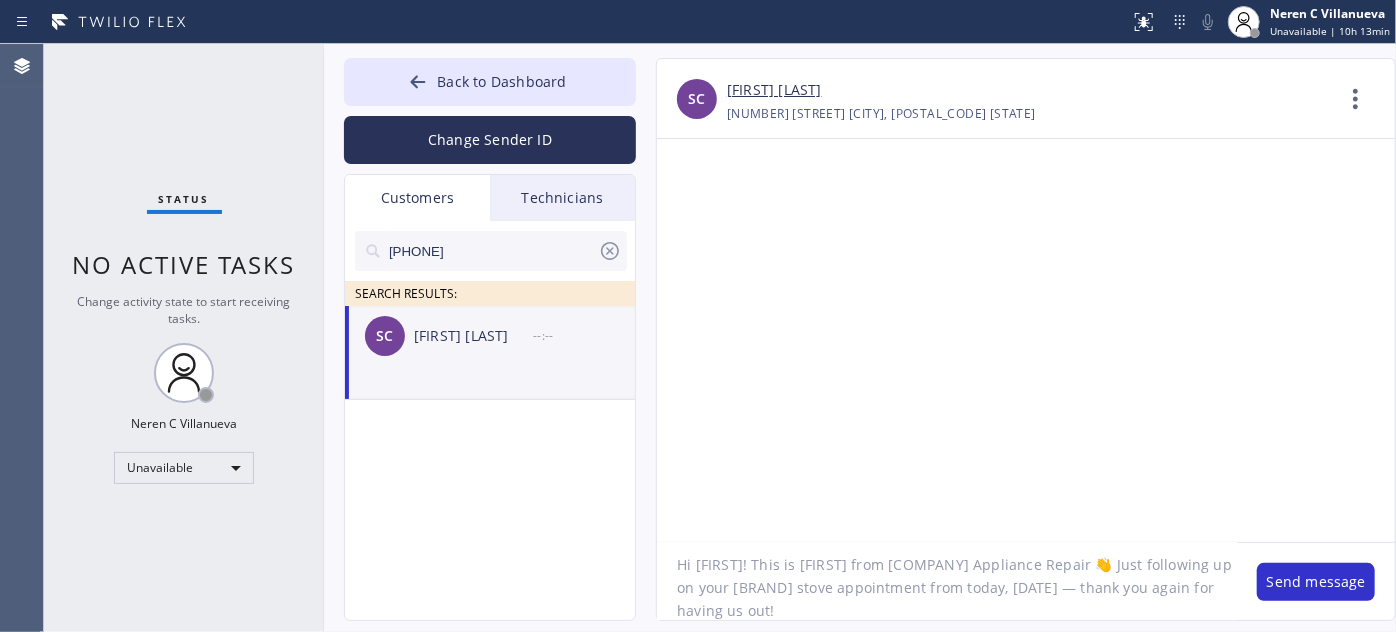 scroll, scrollTop: 0, scrollLeft: 0, axis: both 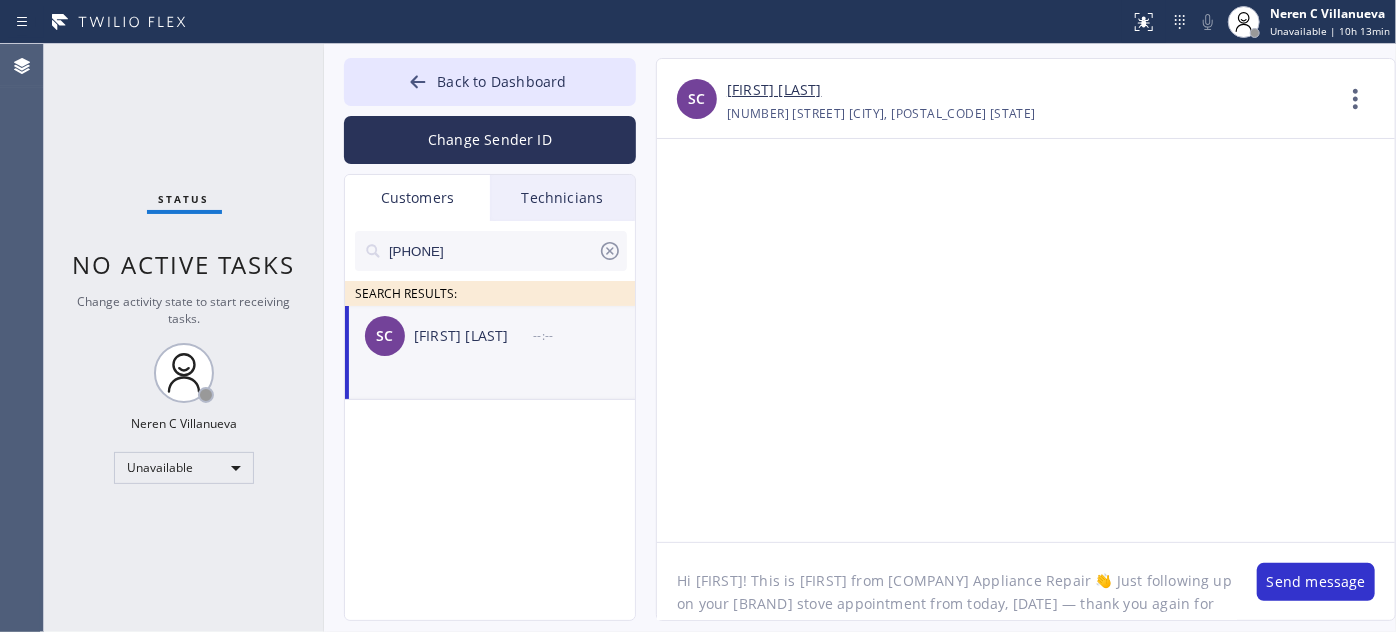 drag, startPoint x: 677, startPoint y: 605, endPoint x: 758, endPoint y: 607, distance: 81.02469 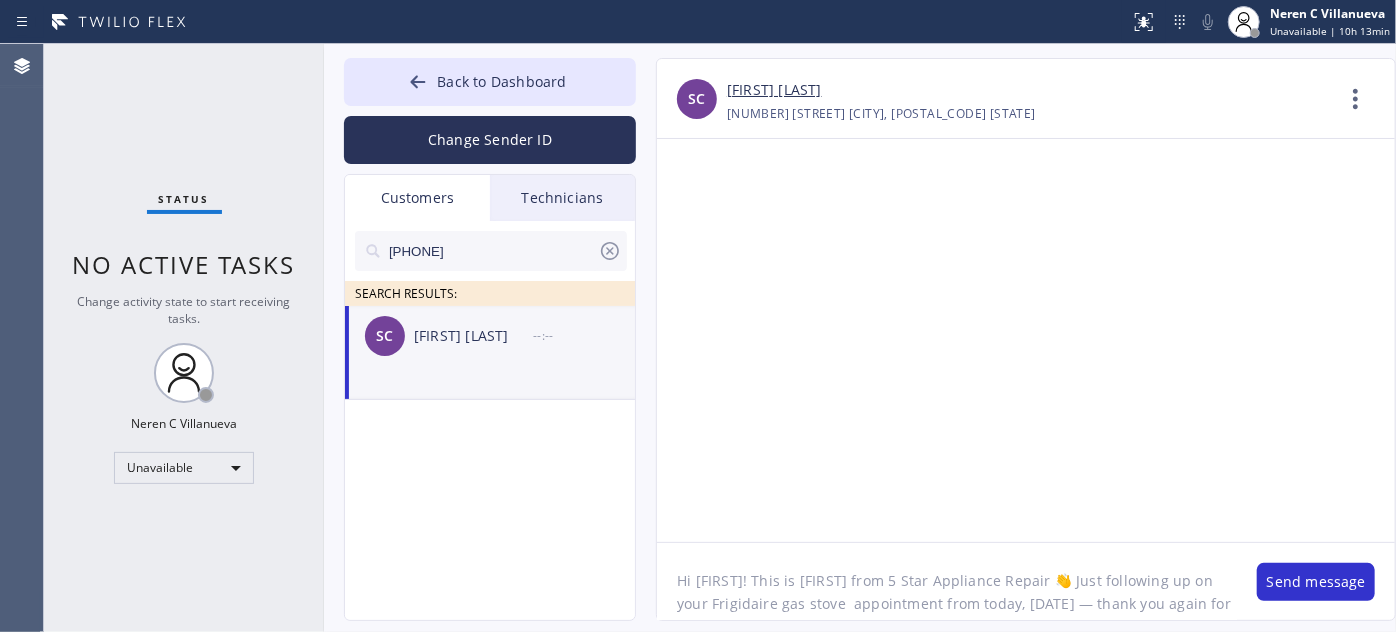 drag, startPoint x: 770, startPoint y: 602, endPoint x: 744, endPoint y: 602, distance: 26 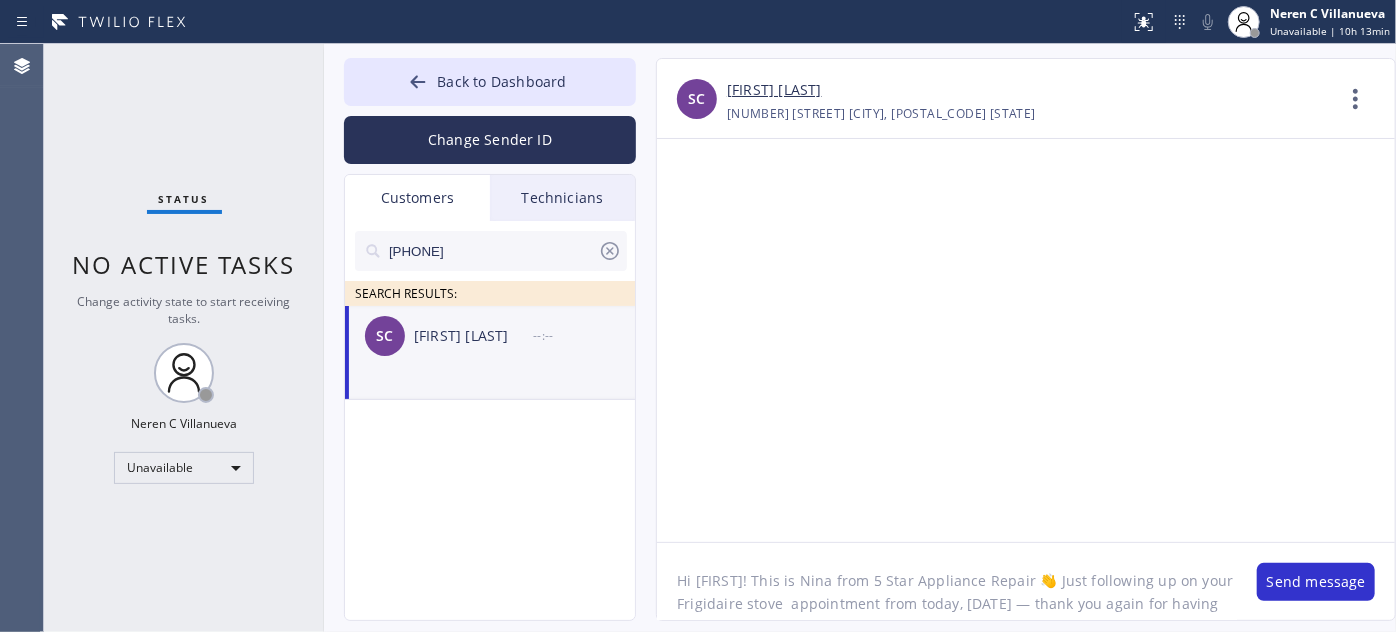 click on "Hi Shanda! This is Nina from 5 Star Appliance Repair 👋 Just following up on your Frigidaire stove  appointment from today, 08/01 — thank you again for having us out!" 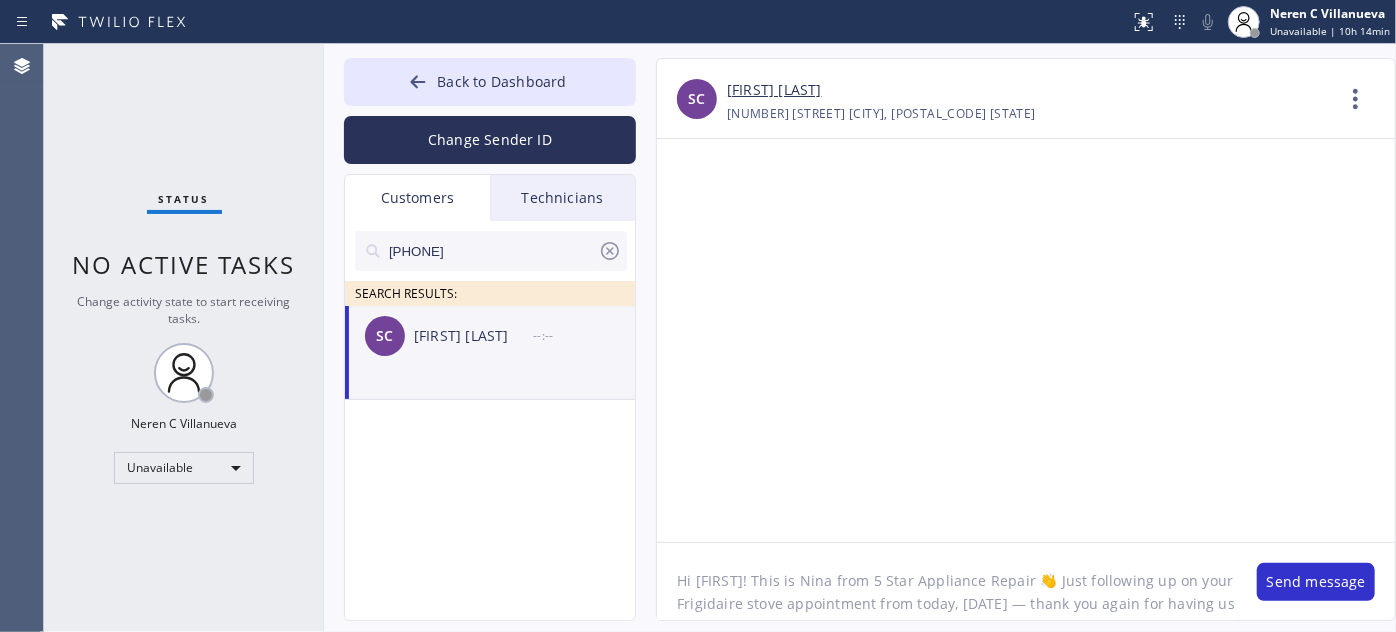 click on "Hi Shanda! This is Nina from 5 Star Appliance Repair 👋 Just following up on your Frigidaire stove appointment from today, 08/01 — thank you again for having us out!" 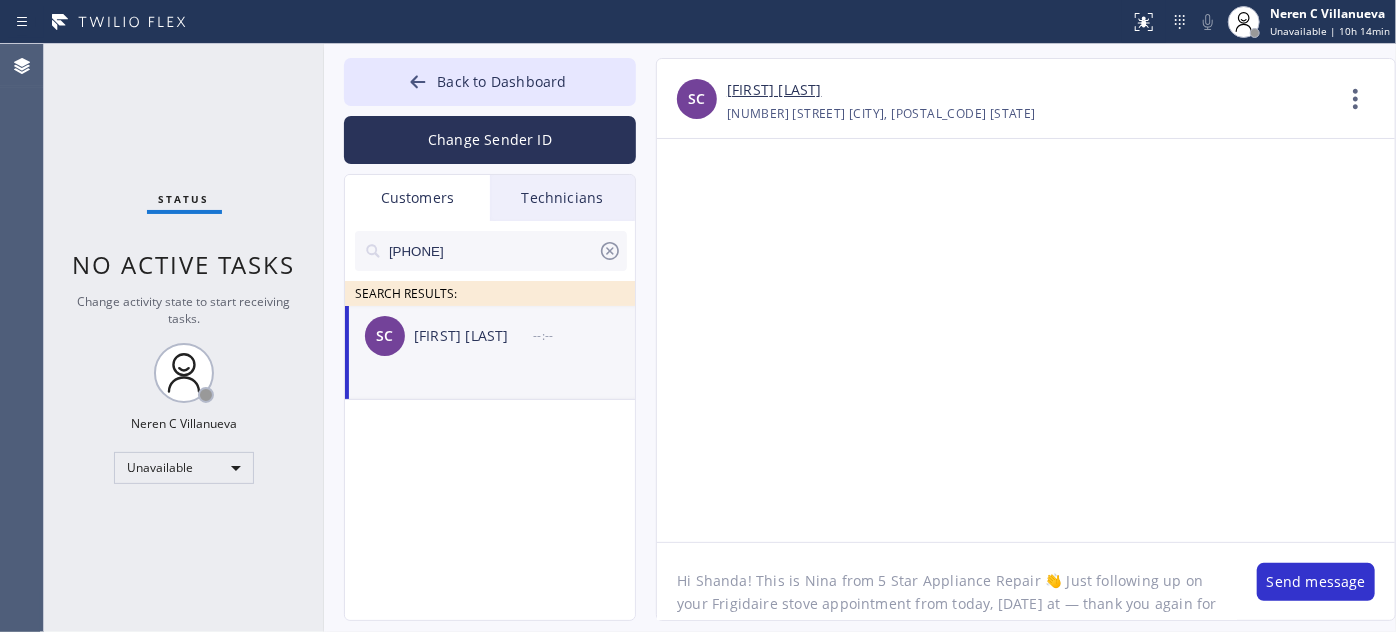 paste on "2677 S Centinela Ave" 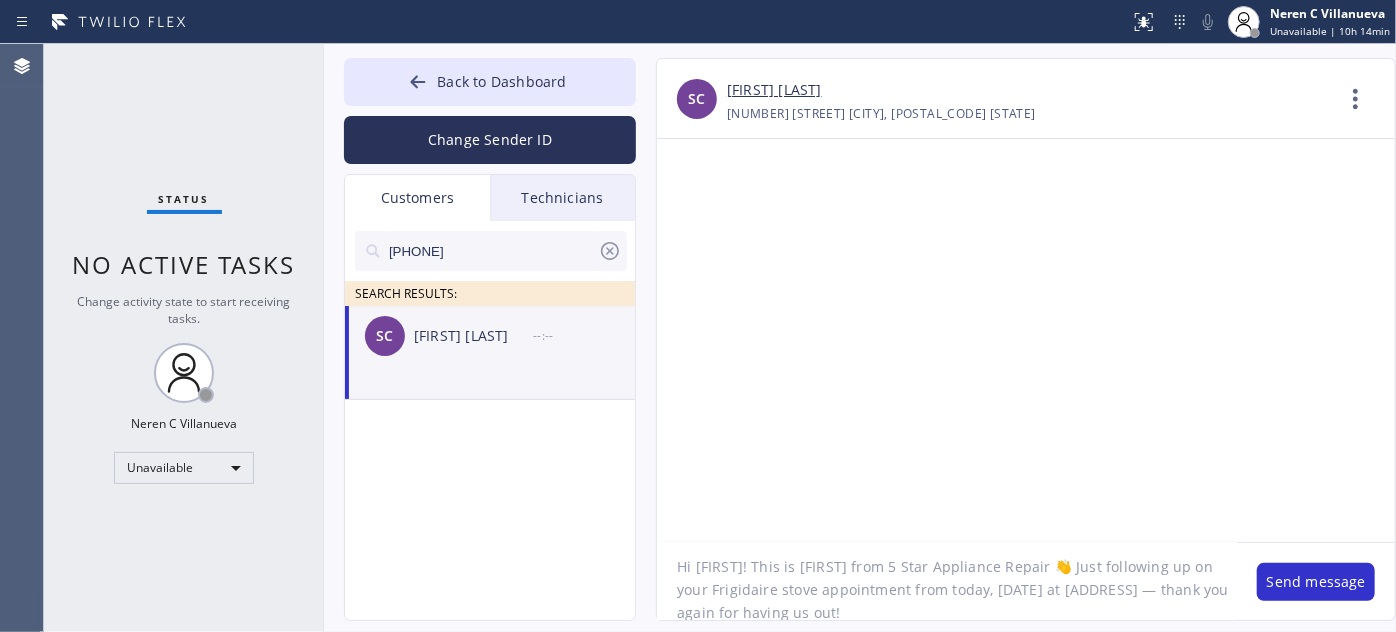 scroll, scrollTop: 18, scrollLeft: 0, axis: vertical 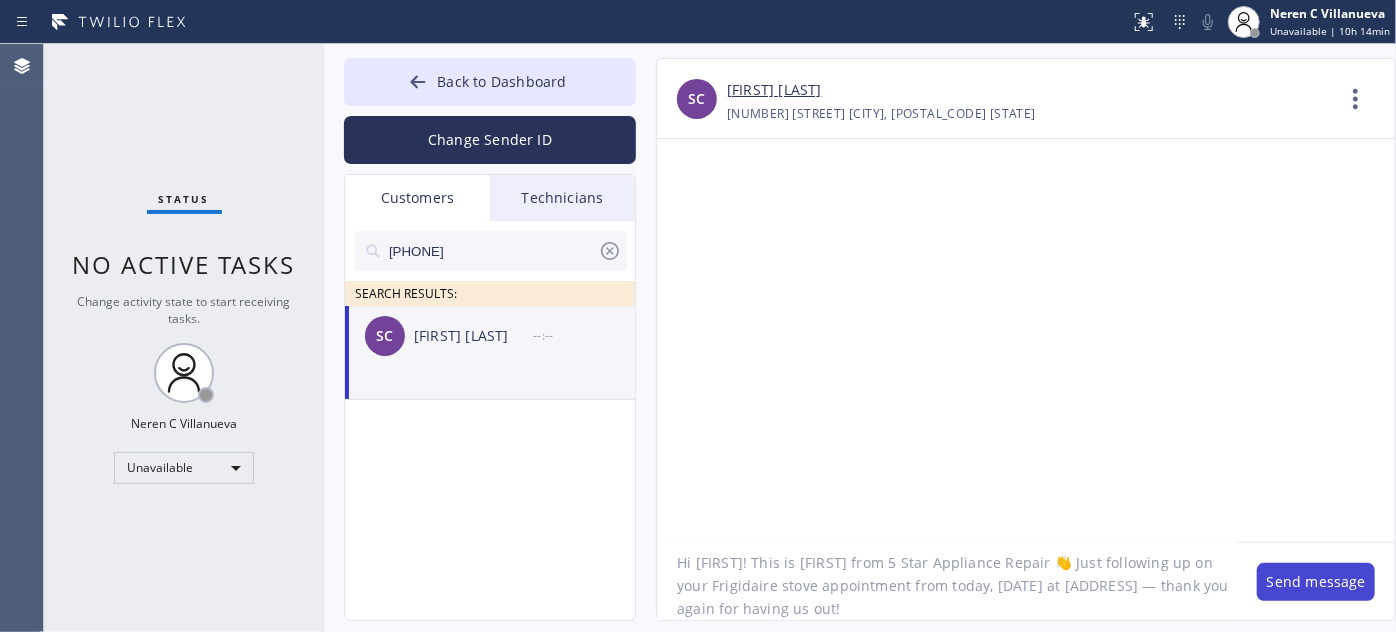 click on "Send message" at bounding box center [1316, 582] 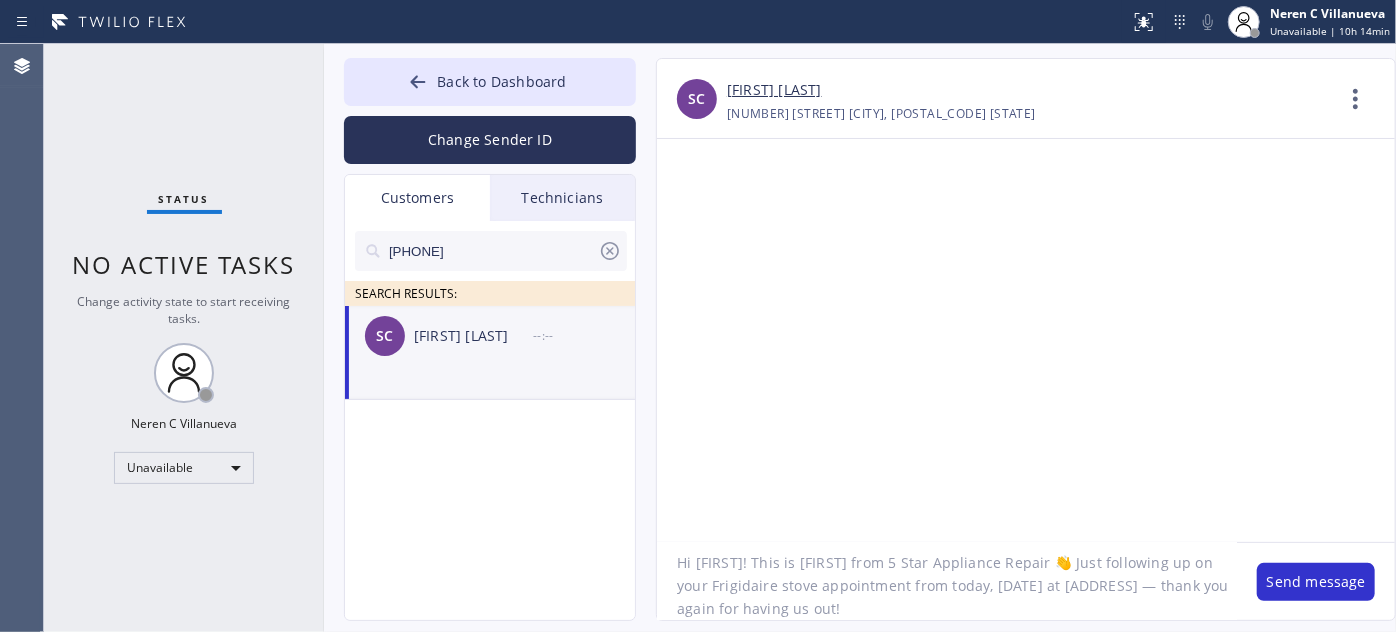 scroll, scrollTop: 0, scrollLeft: 0, axis: both 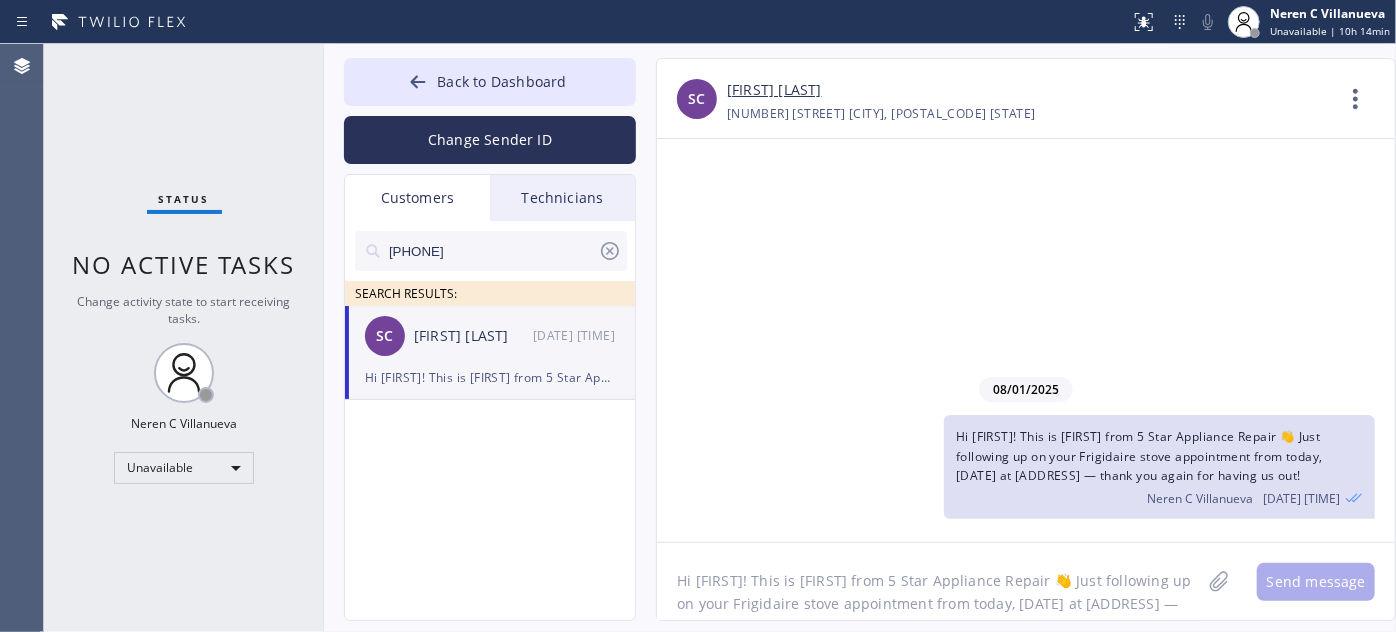 paste on "I’m not sure if anything’s been finalized yet, but if you have any questions or feel 𝗿𝗲𝗮𝗱𝘆 𝘁𝗼 𝗺𝗼𝘃𝗲 𝗳𝗼𝗿𝘄𝗮𝗿𝗱 with the repair, I’d be happy to help. Feel free to call or text me anytime! 🙏" 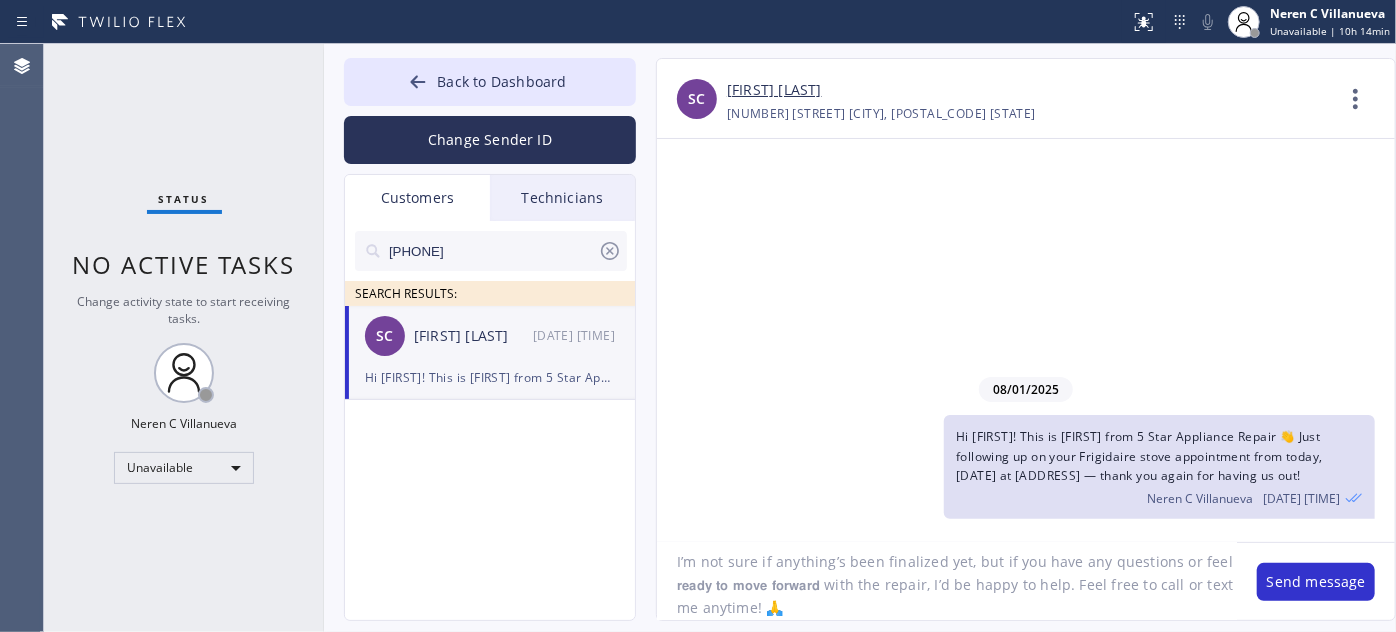 scroll, scrollTop: 18, scrollLeft: 0, axis: vertical 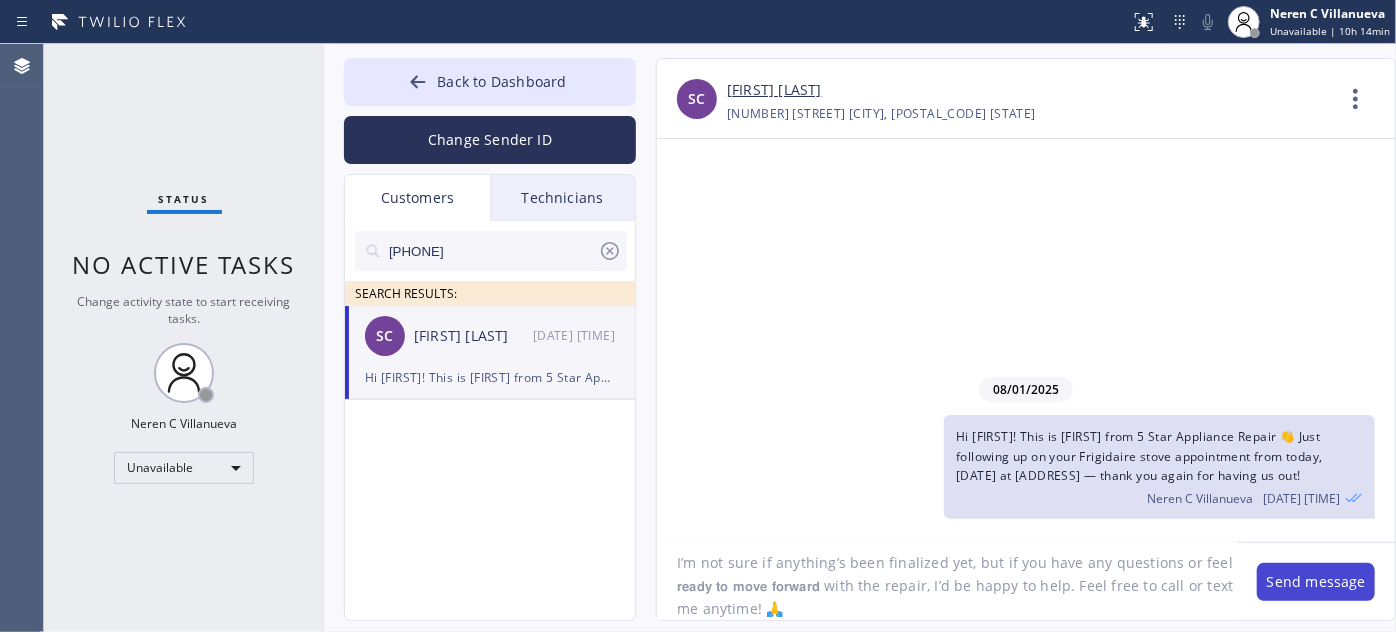 type on "I’m not sure if anything’s been finalized yet, but if you have any questions or feel 𝗿𝗲𝗮𝗱𝘆 𝘁𝗼 𝗺𝗼𝘃𝗲 𝗳𝗼𝗿𝘄𝗮𝗿𝗱 with the repair, I’d be happy to help. Feel free to call or text me anytime! 🙏" 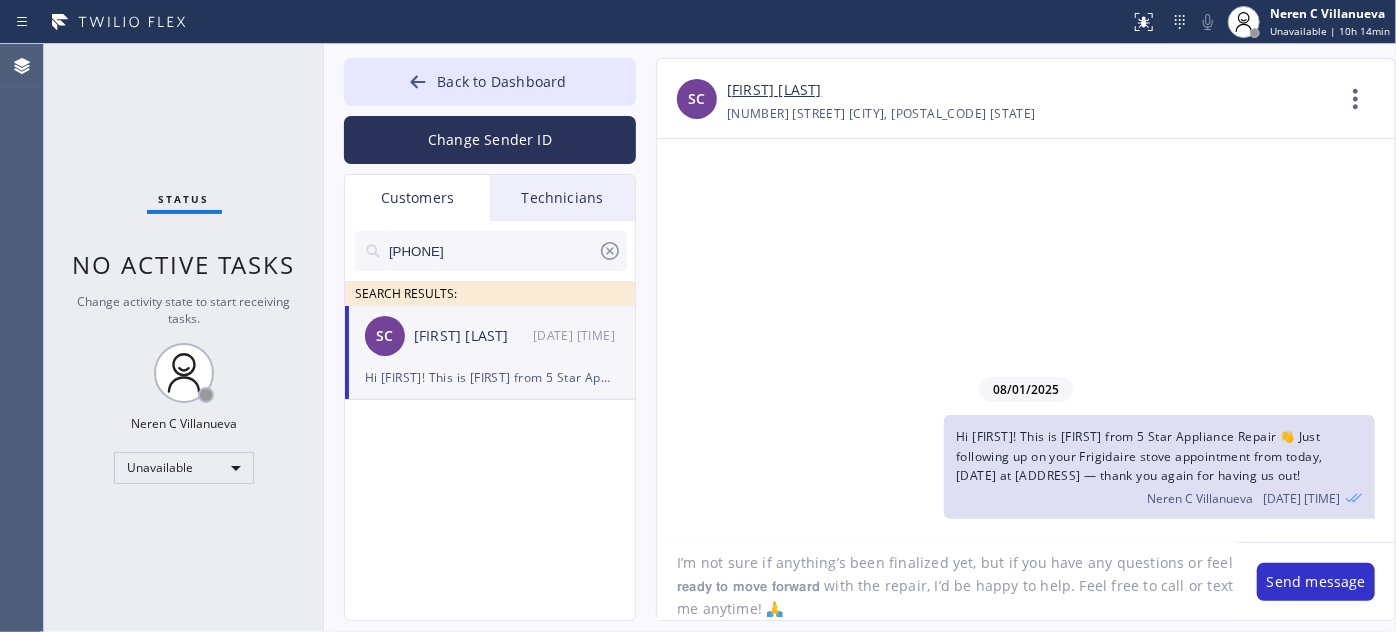 scroll, scrollTop: 0, scrollLeft: 0, axis: both 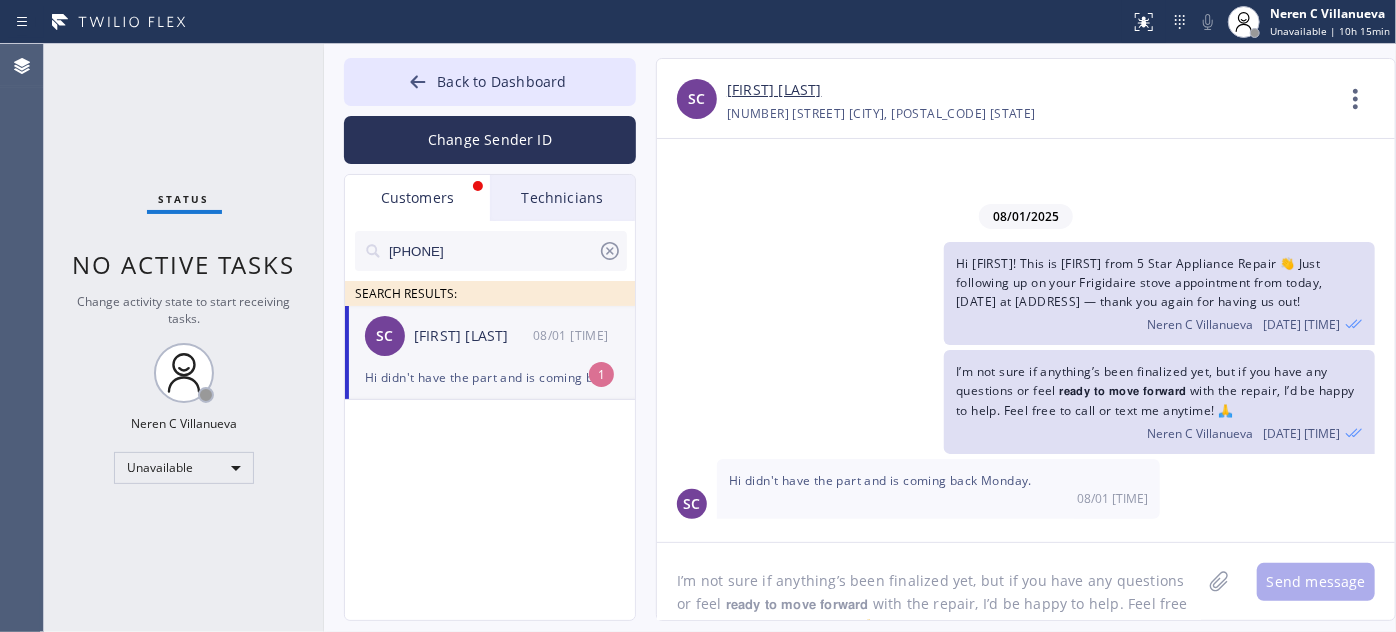 drag, startPoint x: 505, startPoint y: 244, endPoint x: 368, endPoint y: 250, distance: 137.13132 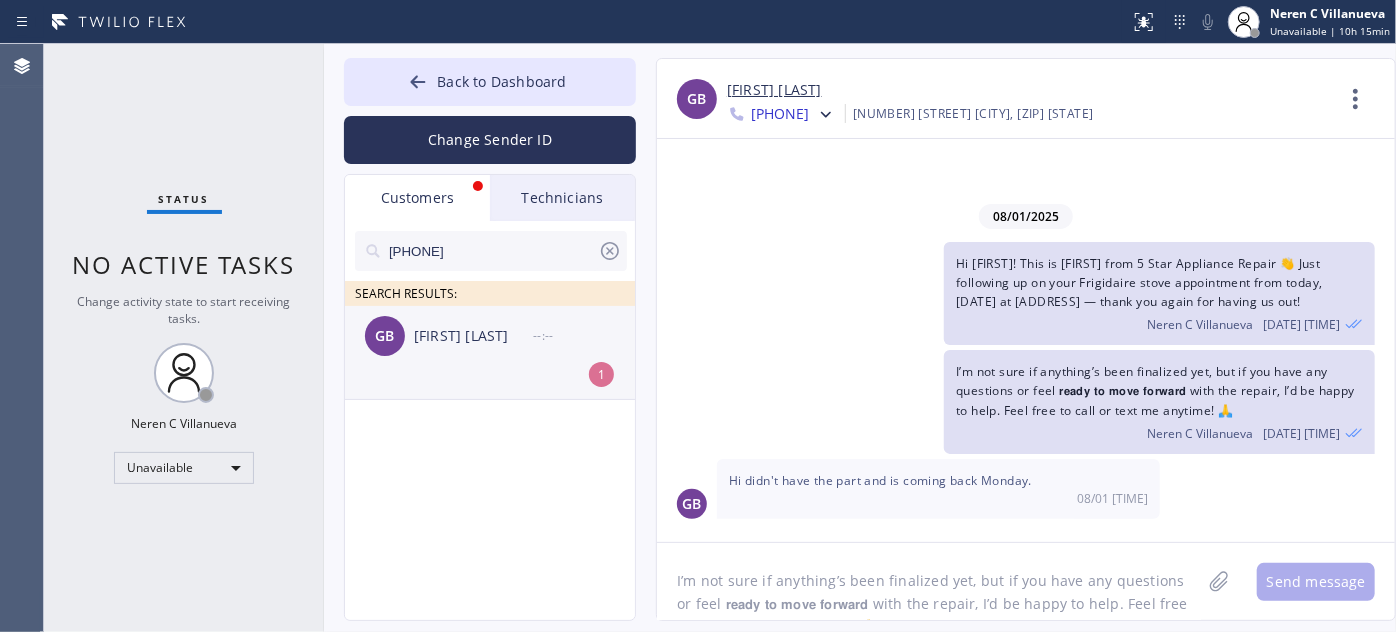 type on "(206) 229-9564" 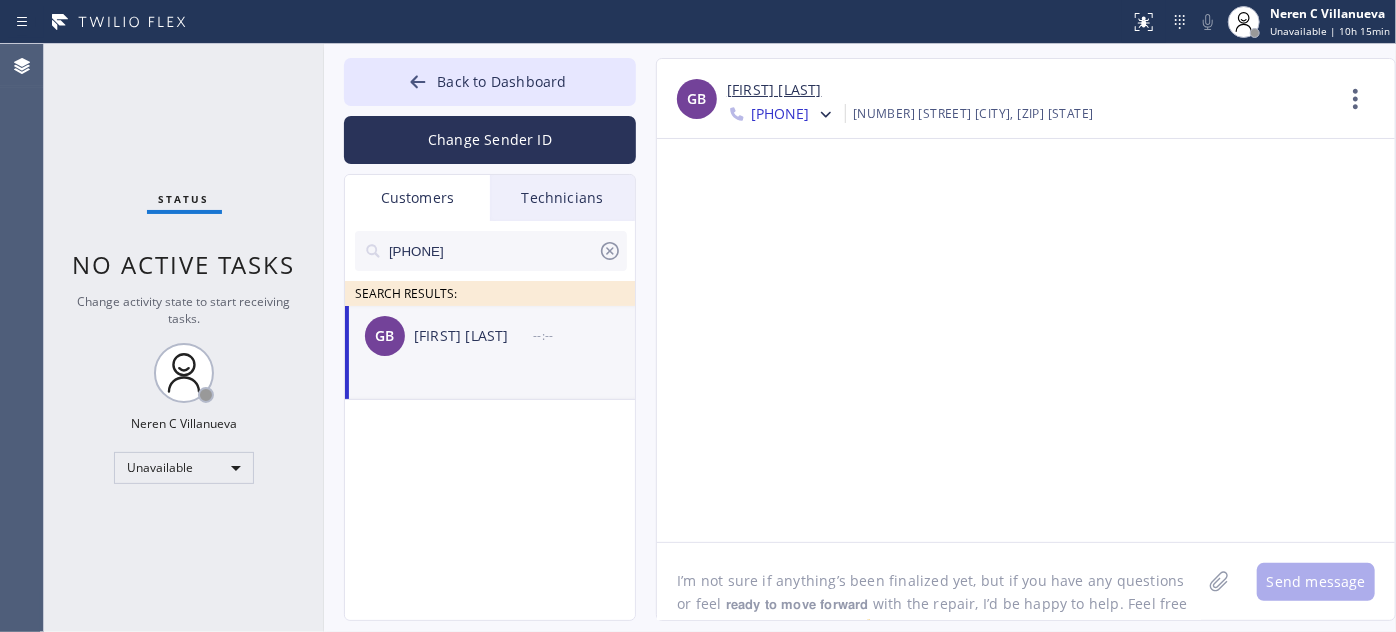 click on "GB Grady Benson --:--" at bounding box center (491, 336) 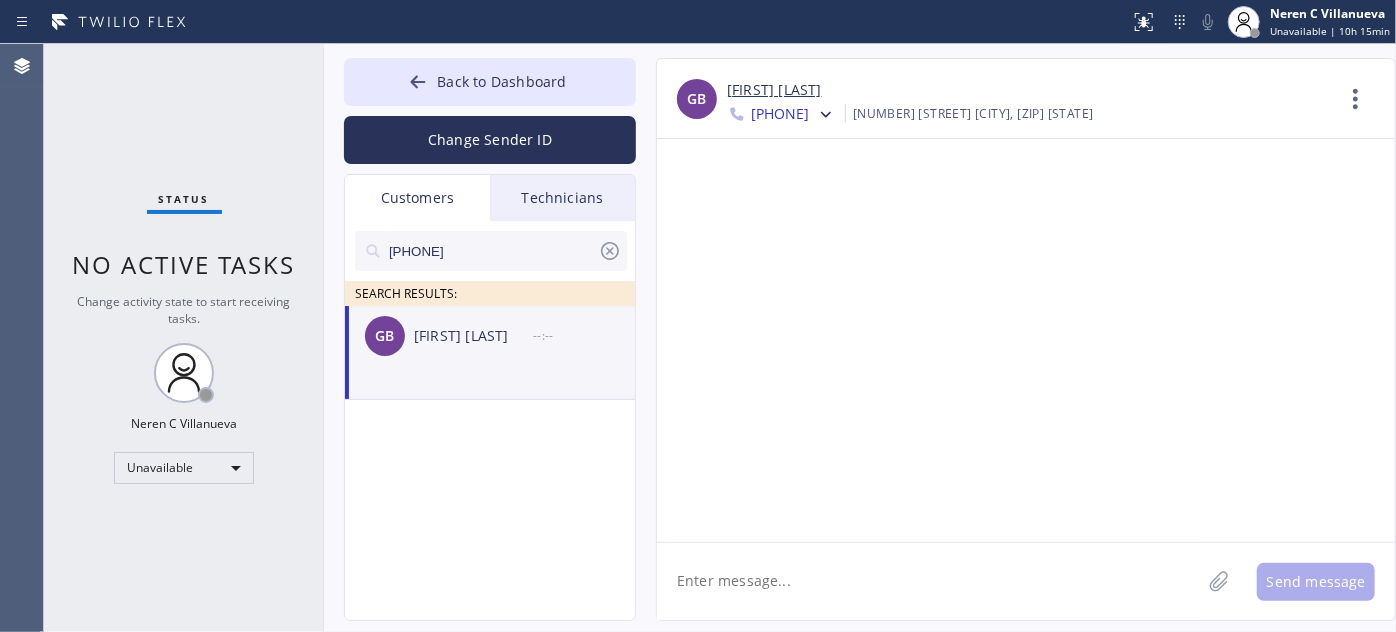 click 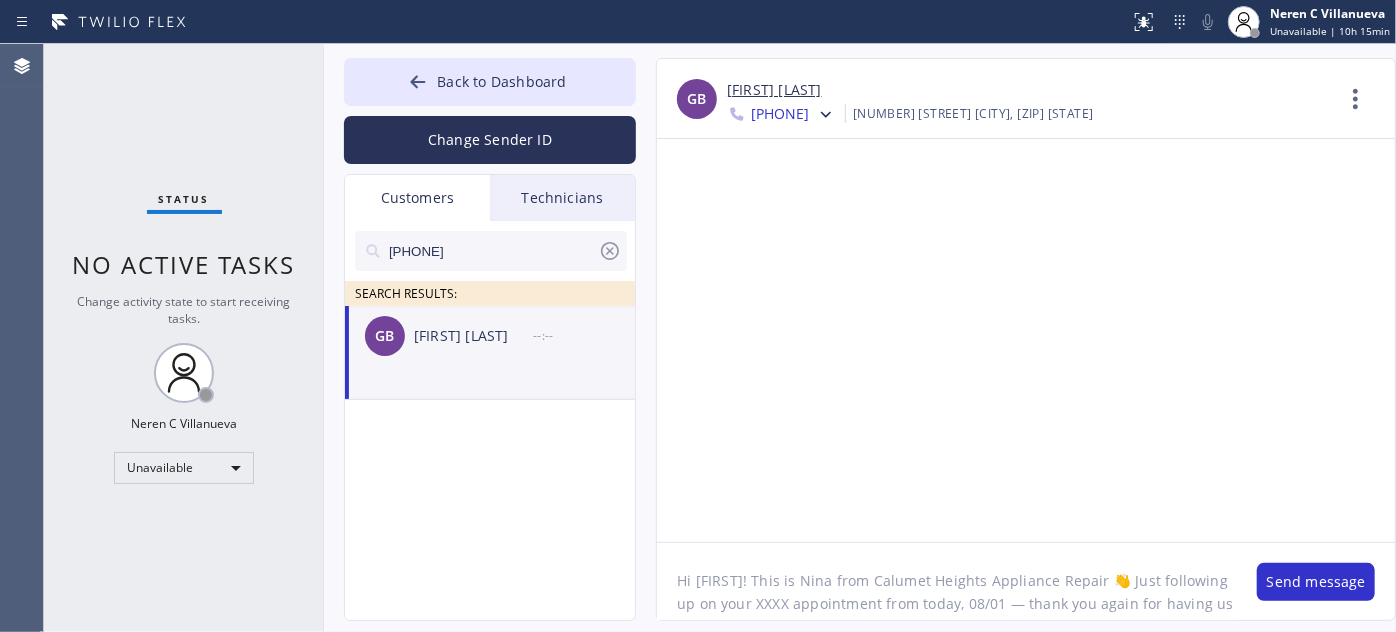 scroll, scrollTop: 16, scrollLeft: 0, axis: vertical 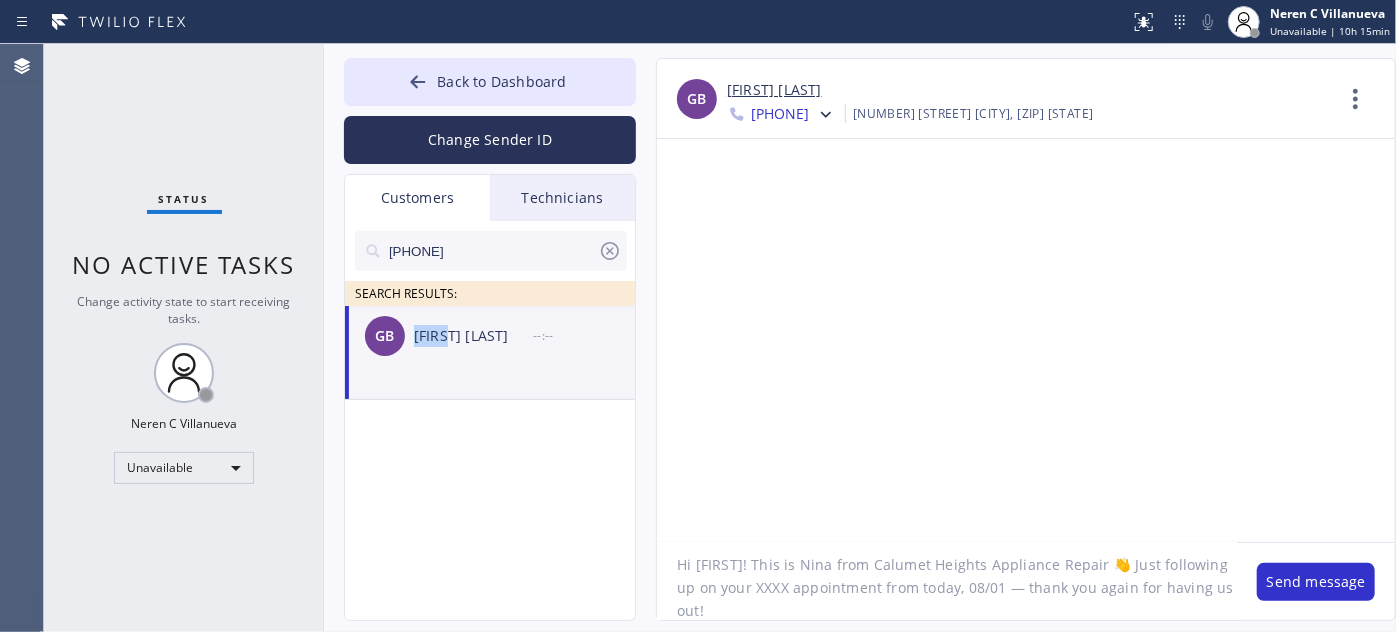 drag, startPoint x: 413, startPoint y: 338, endPoint x: 453, endPoint y: 351, distance: 42.059483 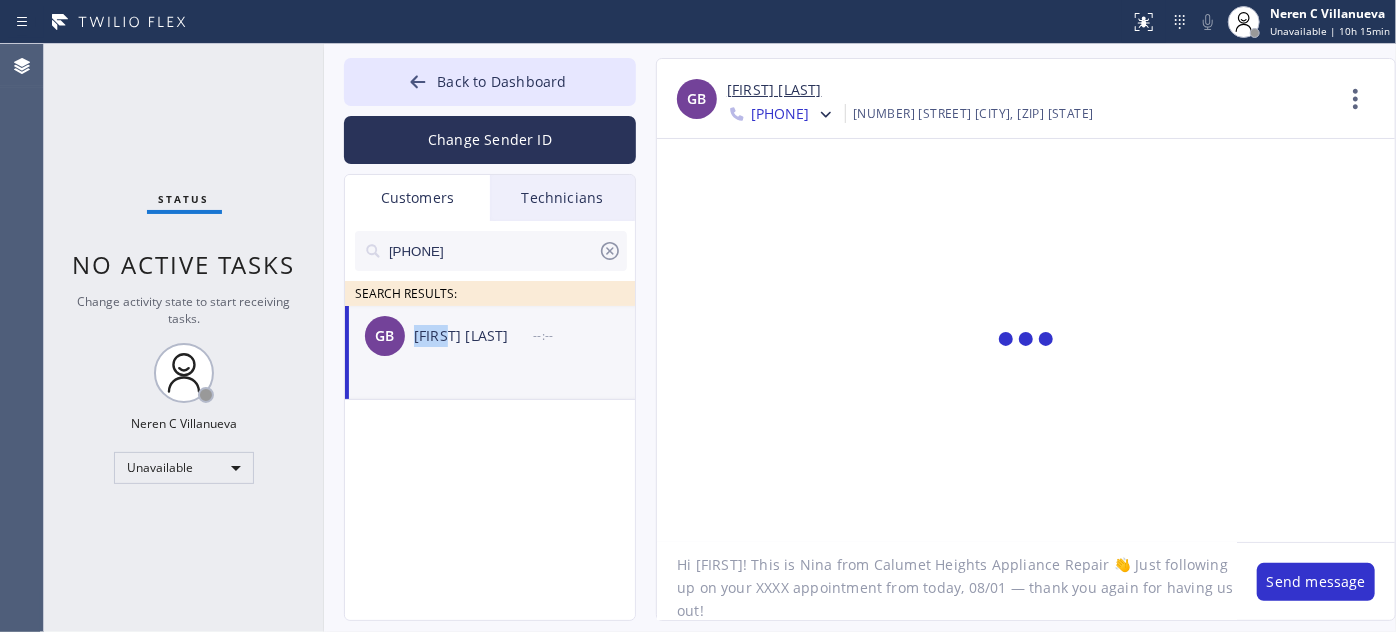 copy on "Grady" 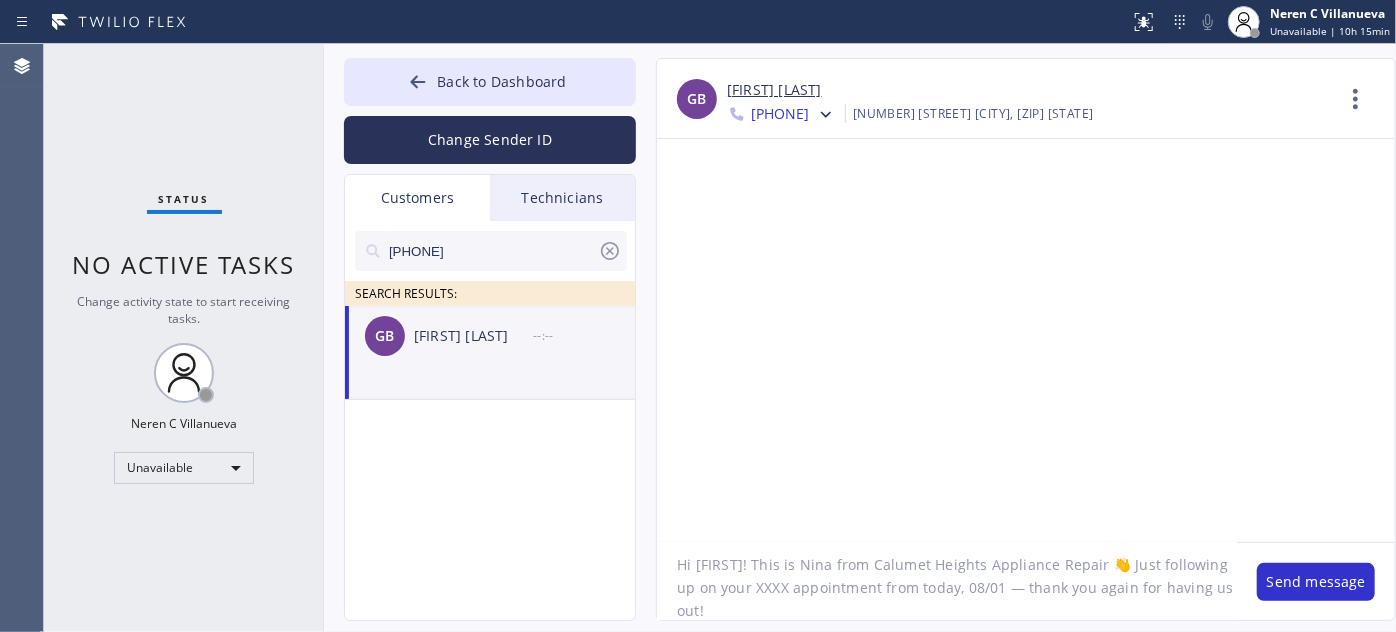 drag, startPoint x: 696, startPoint y: 563, endPoint x: 728, endPoint y: 563, distance: 32 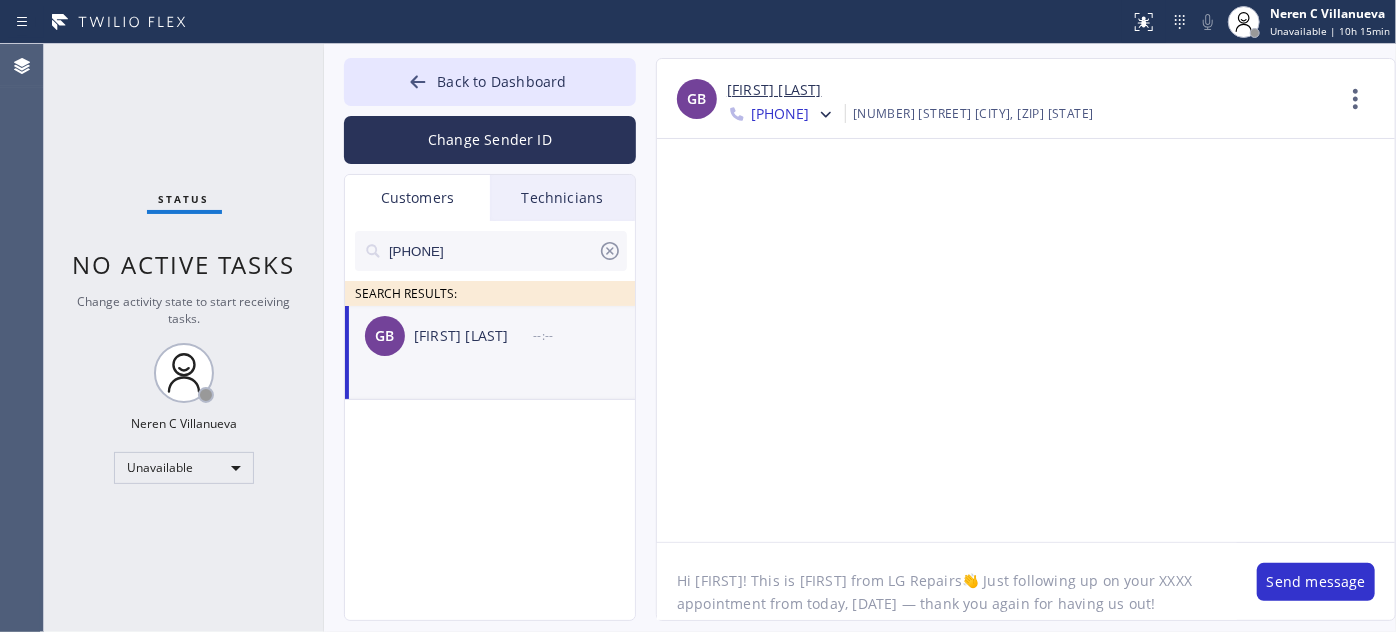 scroll, scrollTop: 0, scrollLeft: 0, axis: both 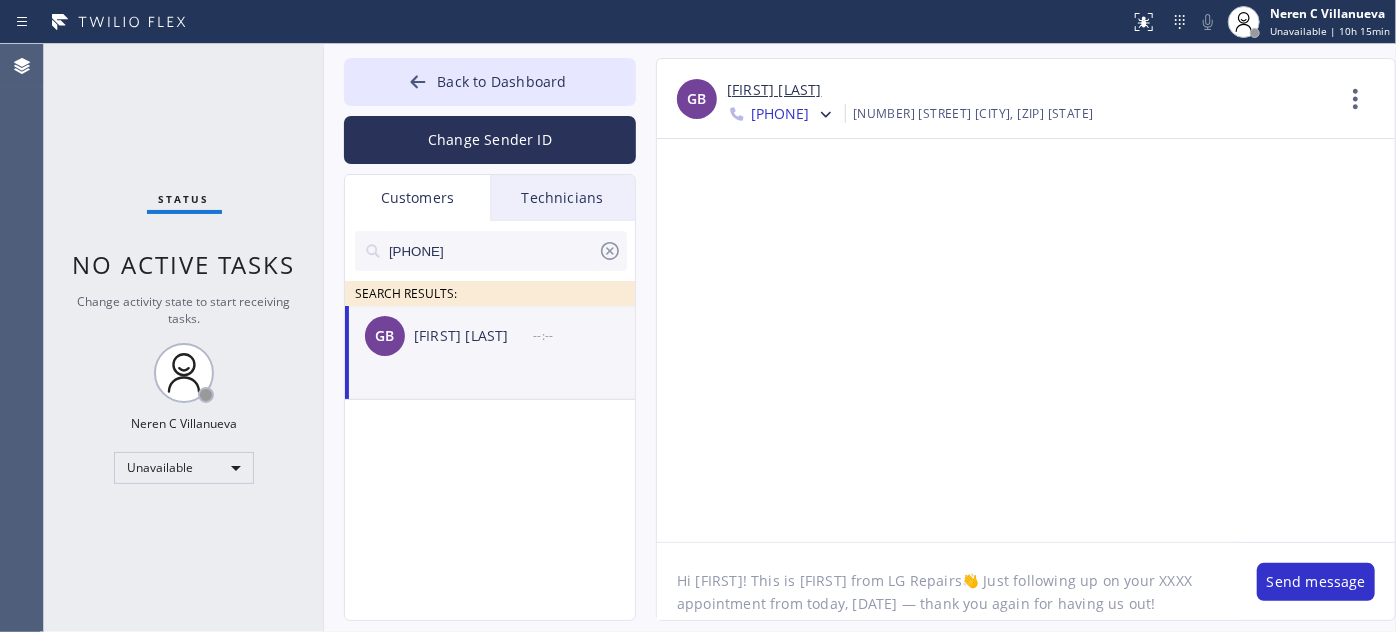 drag, startPoint x: 882, startPoint y: 586, endPoint x: 901, endPoint y: 583, distance: 19.235384 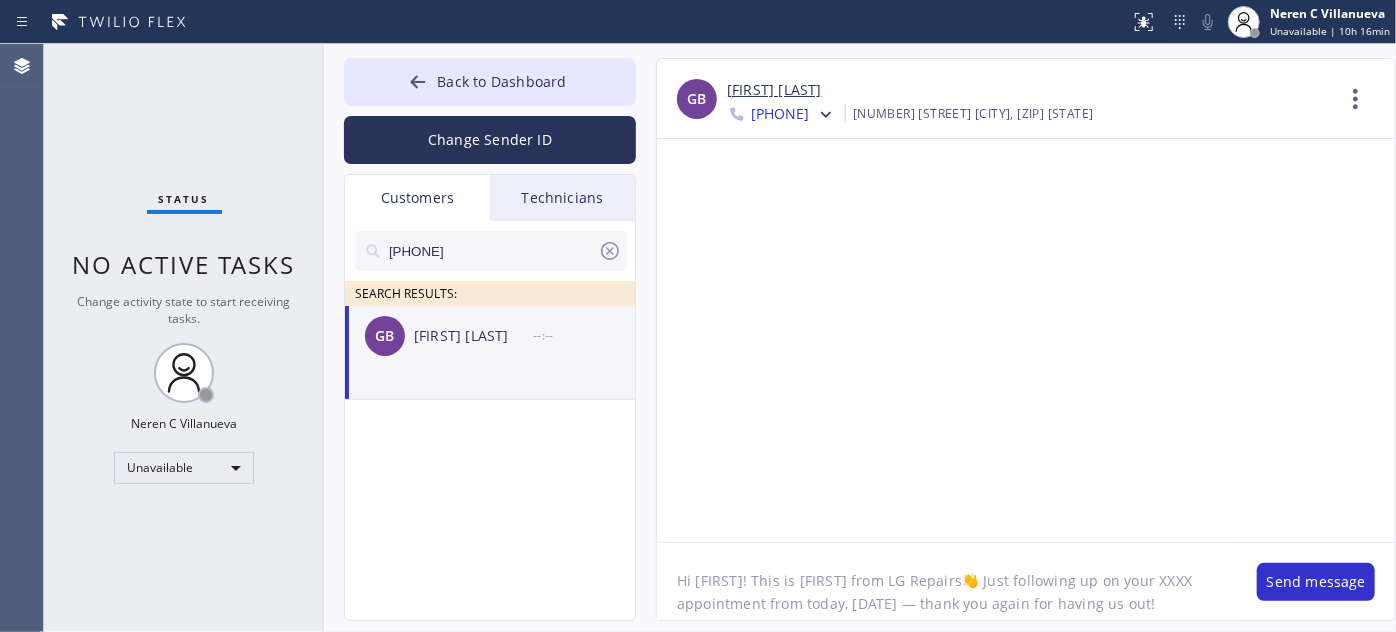 paste on "LG | Dryer" 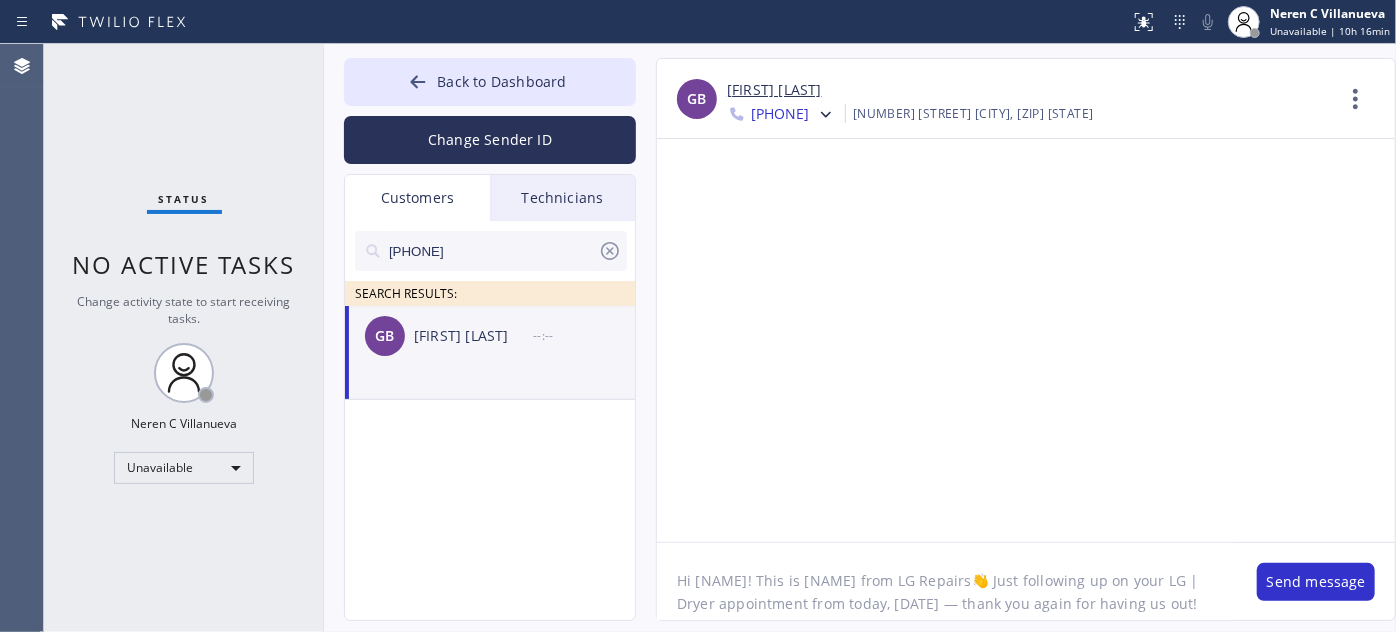 click on "Hi Grady! This is Nina from LG Repairs👋 Just following up on your LG | Dryer appointment from today, 08/01 — thank you again for having us out!" 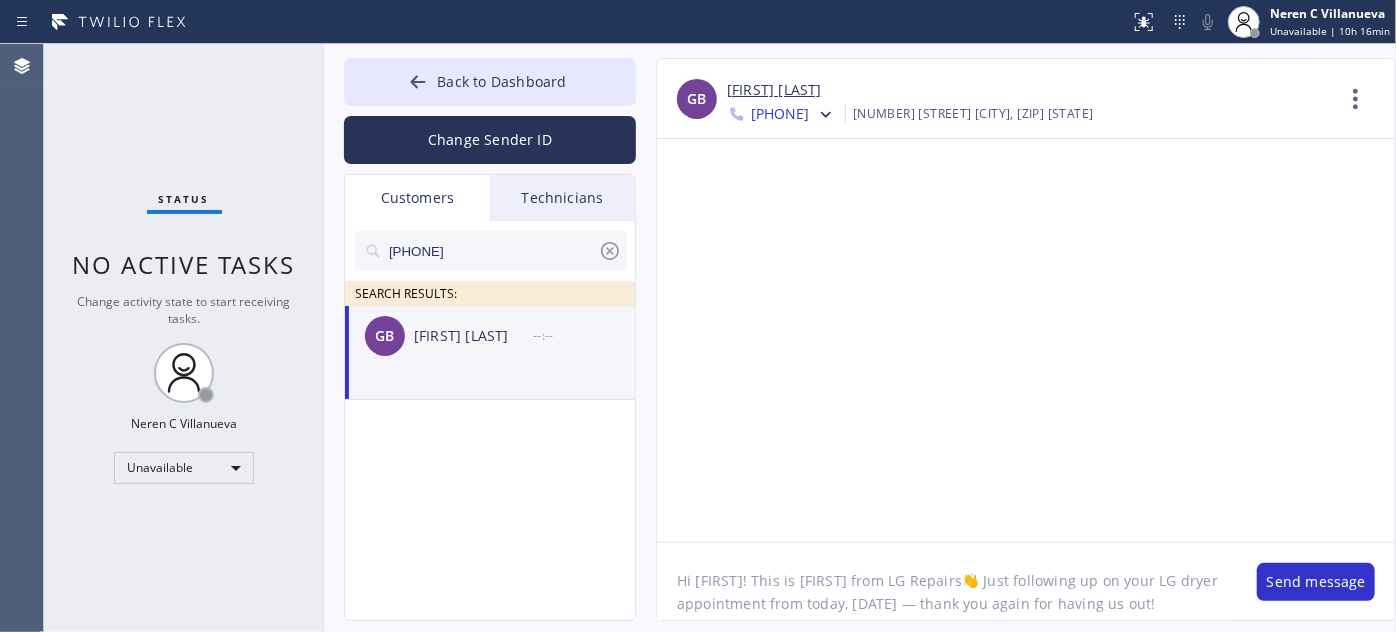click on "Hi Grady! This is Nina from LG Repairs👋 Just following up on your LG dryer appointment from today, 08/01 — thank you again for having us out!" 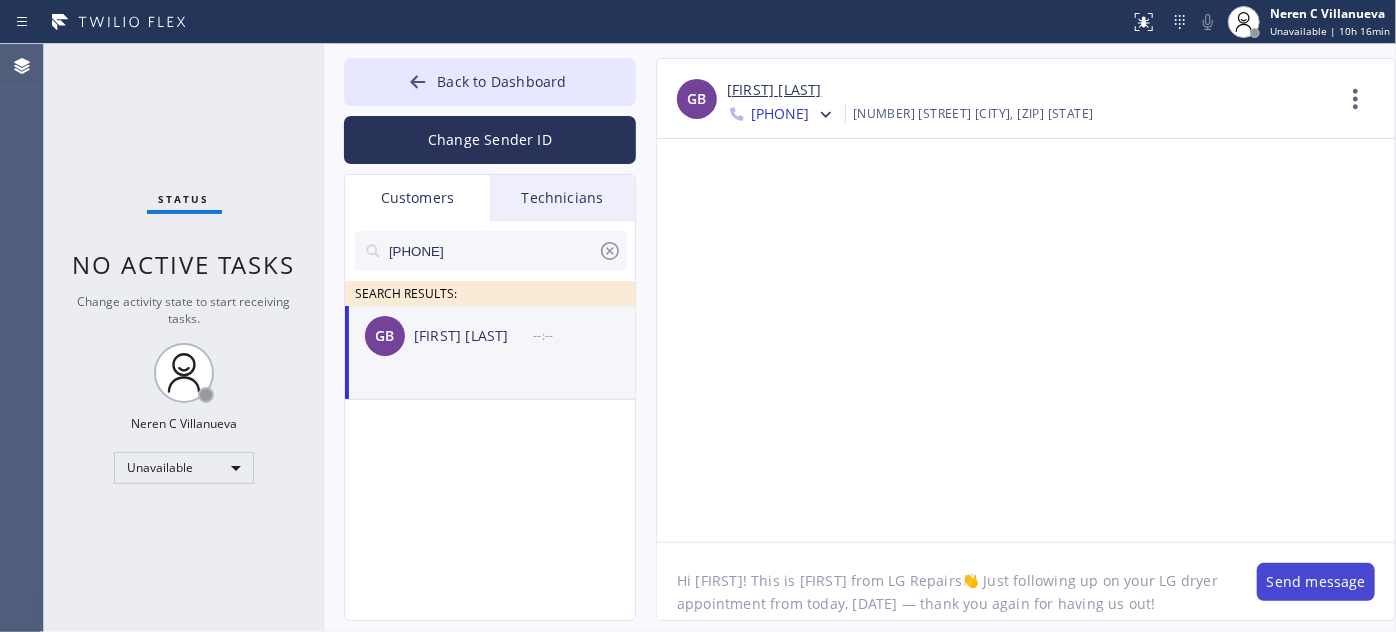 click on "Send message" at bounding box center (1316, 582) 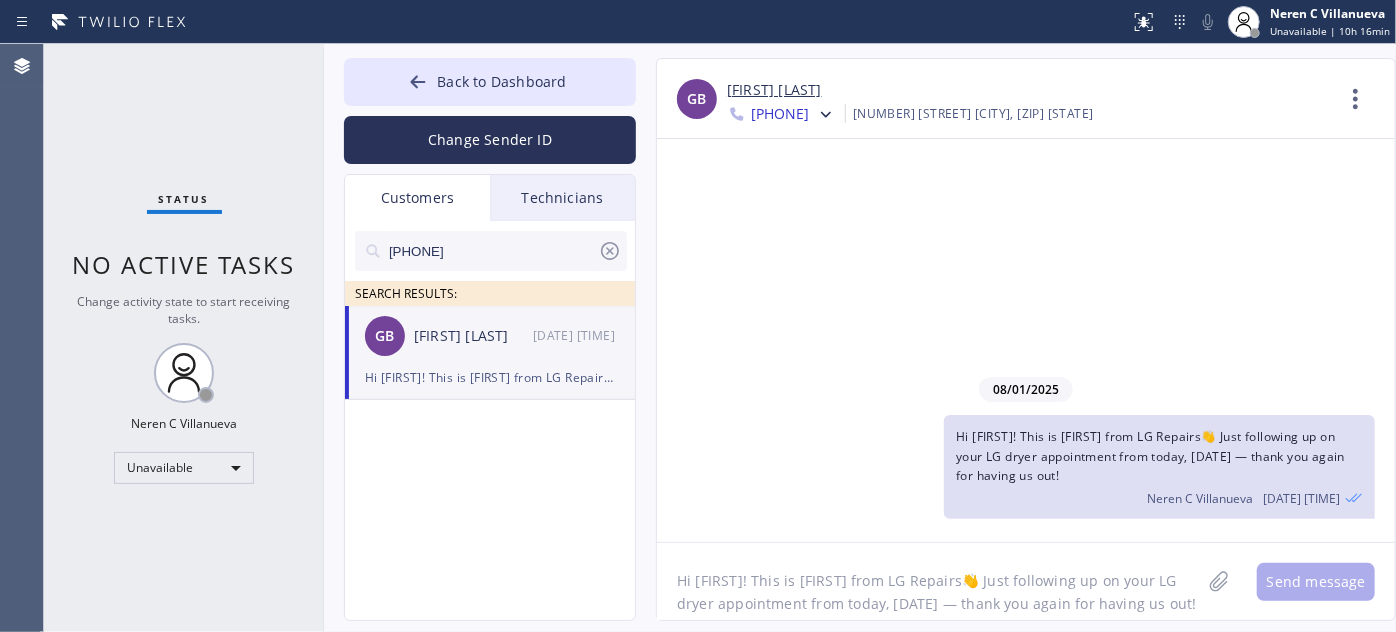 paste on "I’m not sure if anything’s been finalized yet, but if you have any questions or feel 𝗿𝗲𝗮𝗱𝘆 𝘁𝗼 𝗺𝗼𝘃𝗲 𝗳𝗼𝗿𝘄𝗮𝗿𝗱 with the repair, I’d be happy to help. Feel free to call or text me anytime! 🙏" 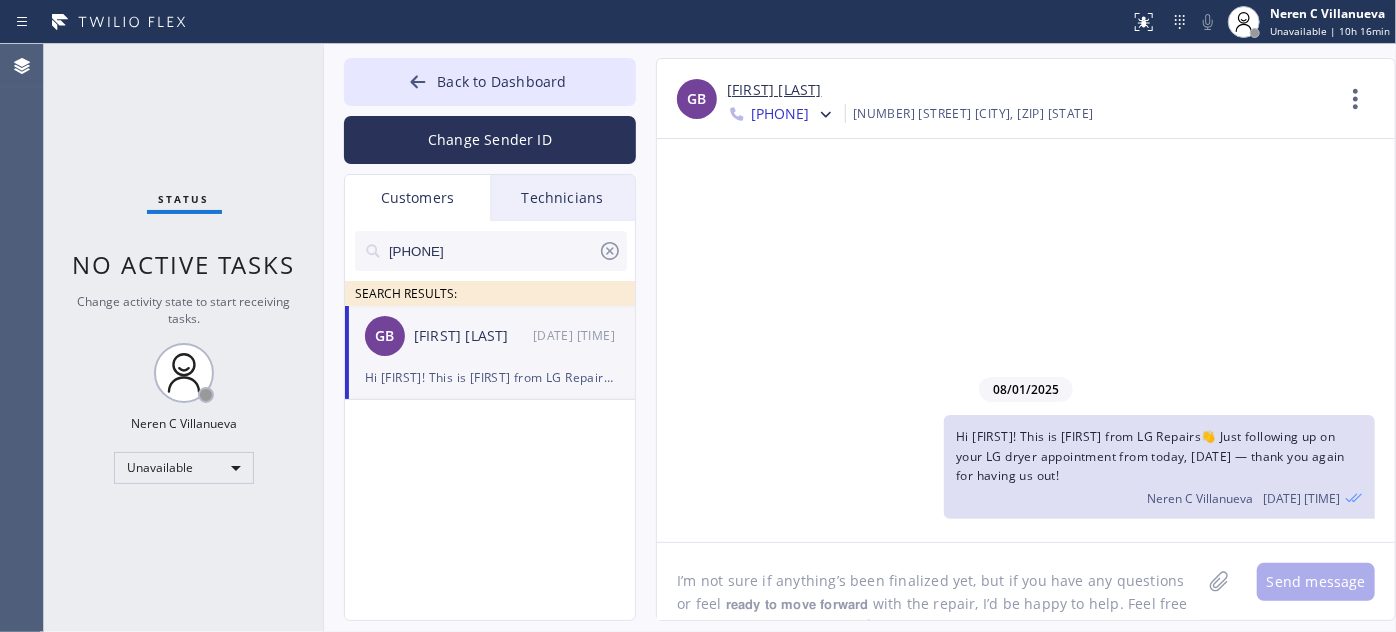 scroll, scrollTop: 16, scrollLeft: 0, axis: vertical 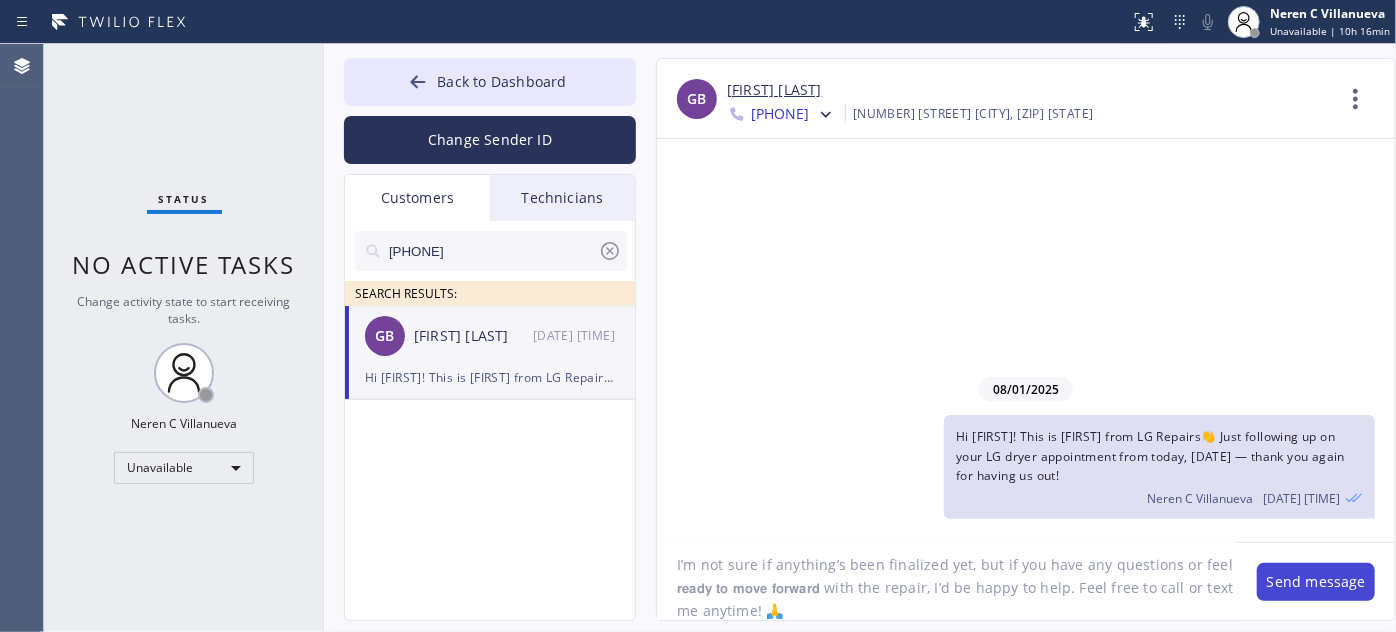 type on "I’m not sure if anything’s been finalized yet, but if you have any questions or feel 𝗿𝗲𝗮𝗱𝘆 𝘁𝗼 𝗺𝗼𝘃𝗲 𝗳𝗼𝗿𝘄𝗮𝗿𝗱 with the repair, I’d be happy to help. Feel free to call or text me anytime! 🙏" 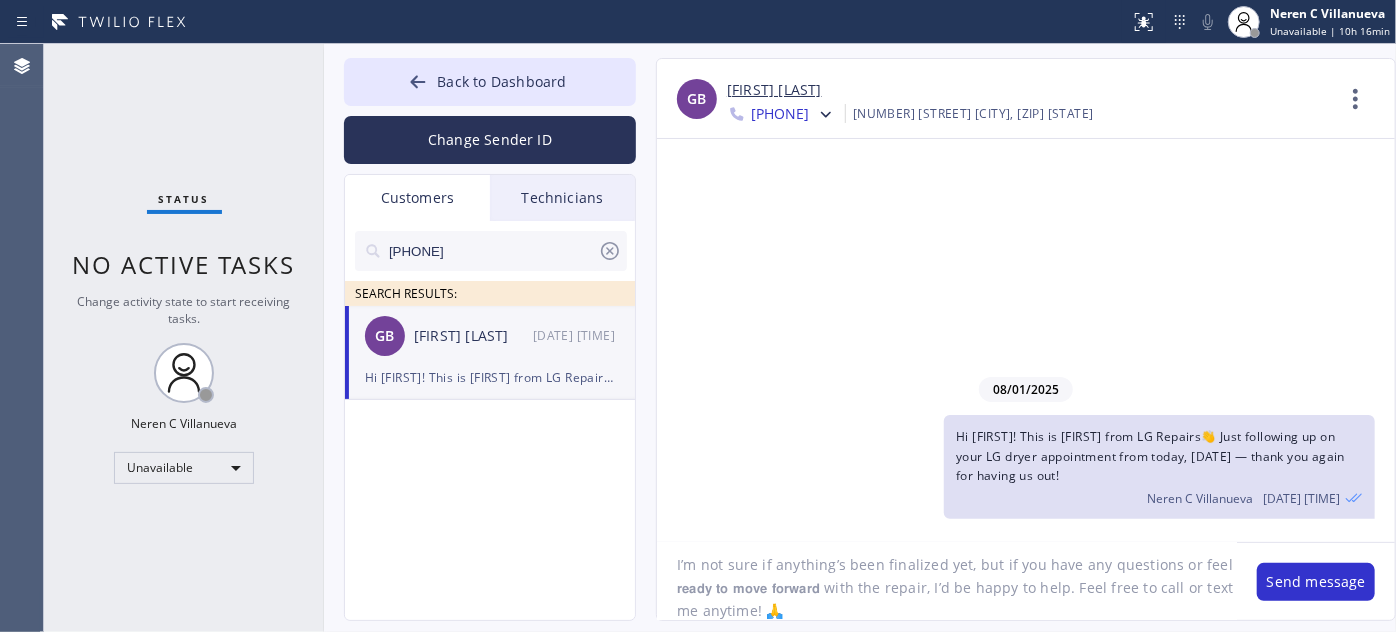 scroll, scrollTop: 0, scrollLeft: 0, axis: both 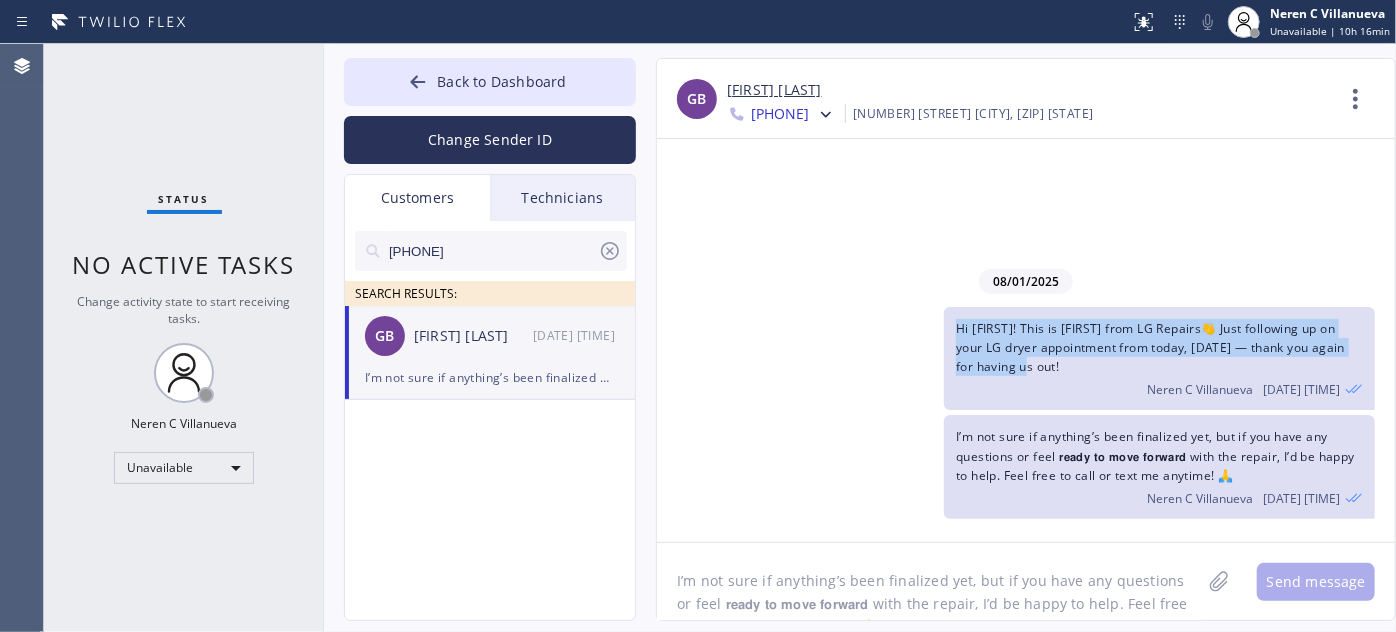 drag, startPoint x: 1044, startPoint y: 367, endPoint x: 941, endPoint y: 327, distance: 110.49435 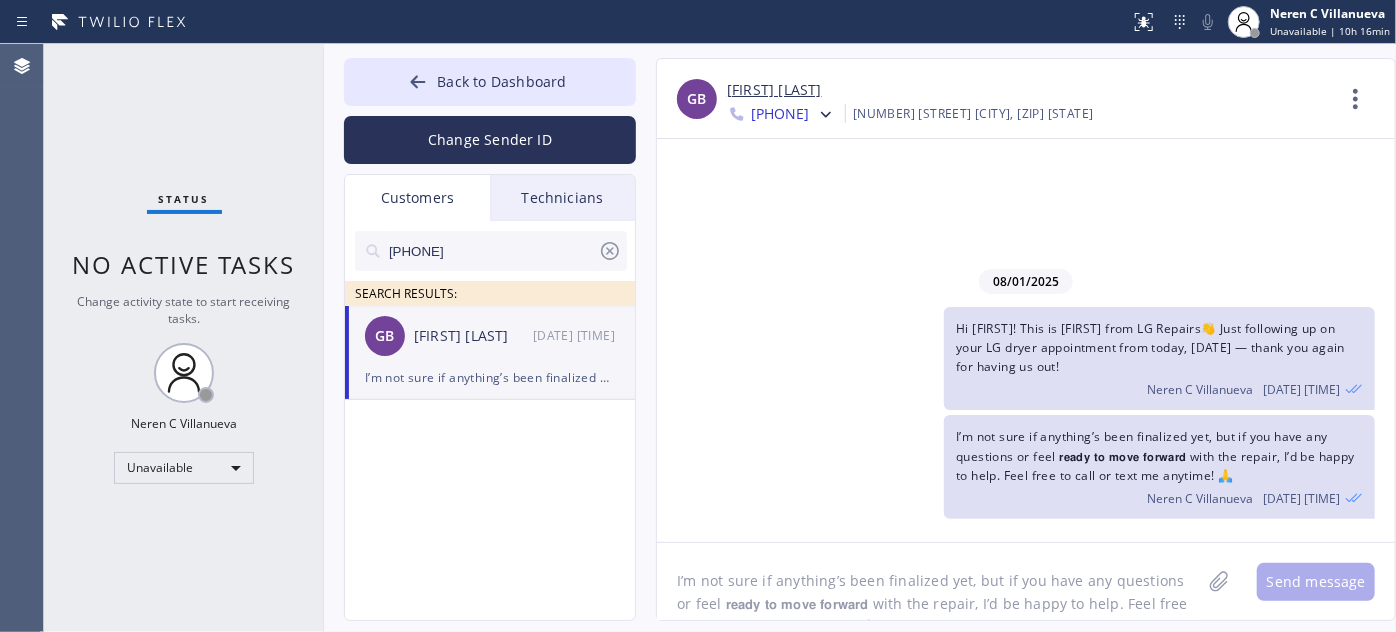 click at bounding box center [823, 116] 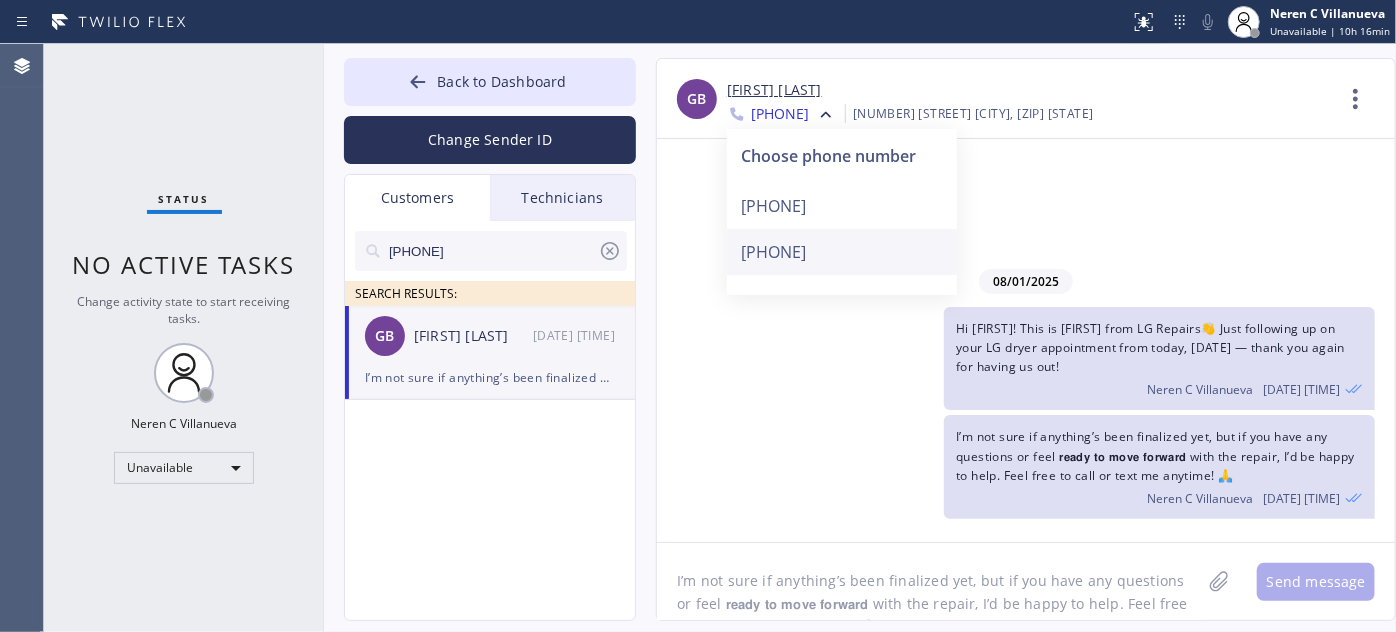 click on "+12069140633" at bounding box center [842, 252] 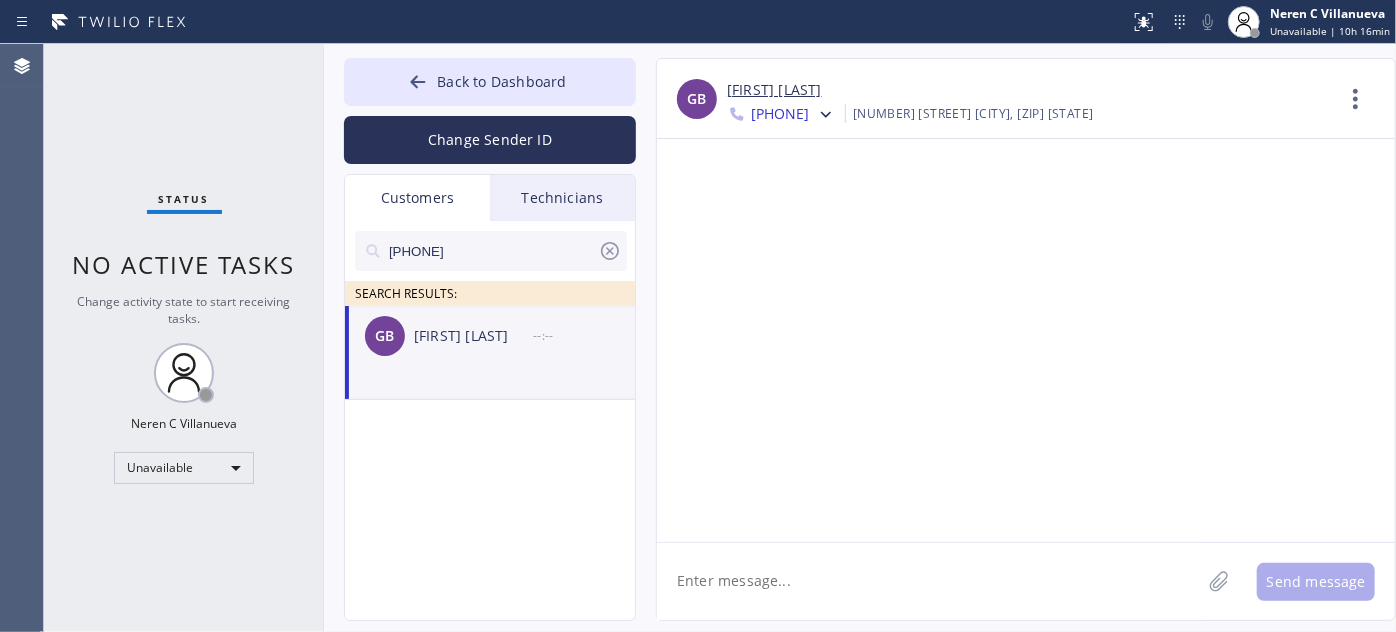 click 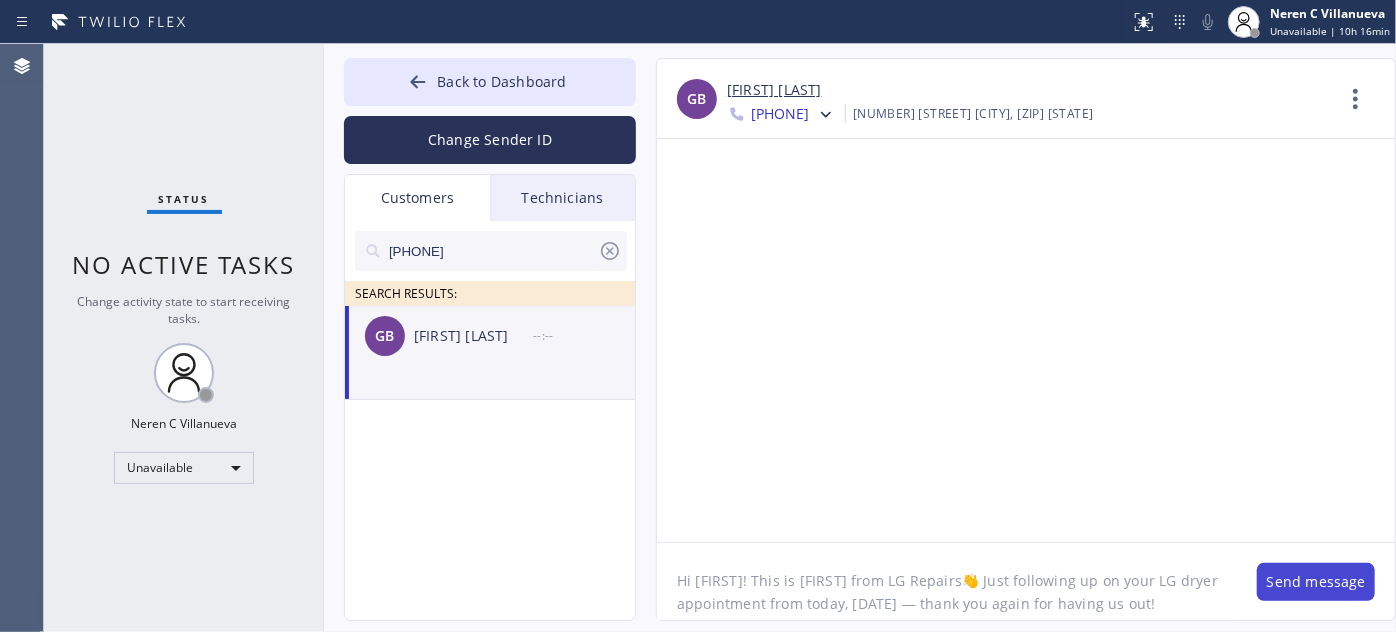 type on "Hi Grady! This is Nina from LG Repairs👋 Just following up on your LG dryer appointment from today, 08/01 — thank you again for having us out!" 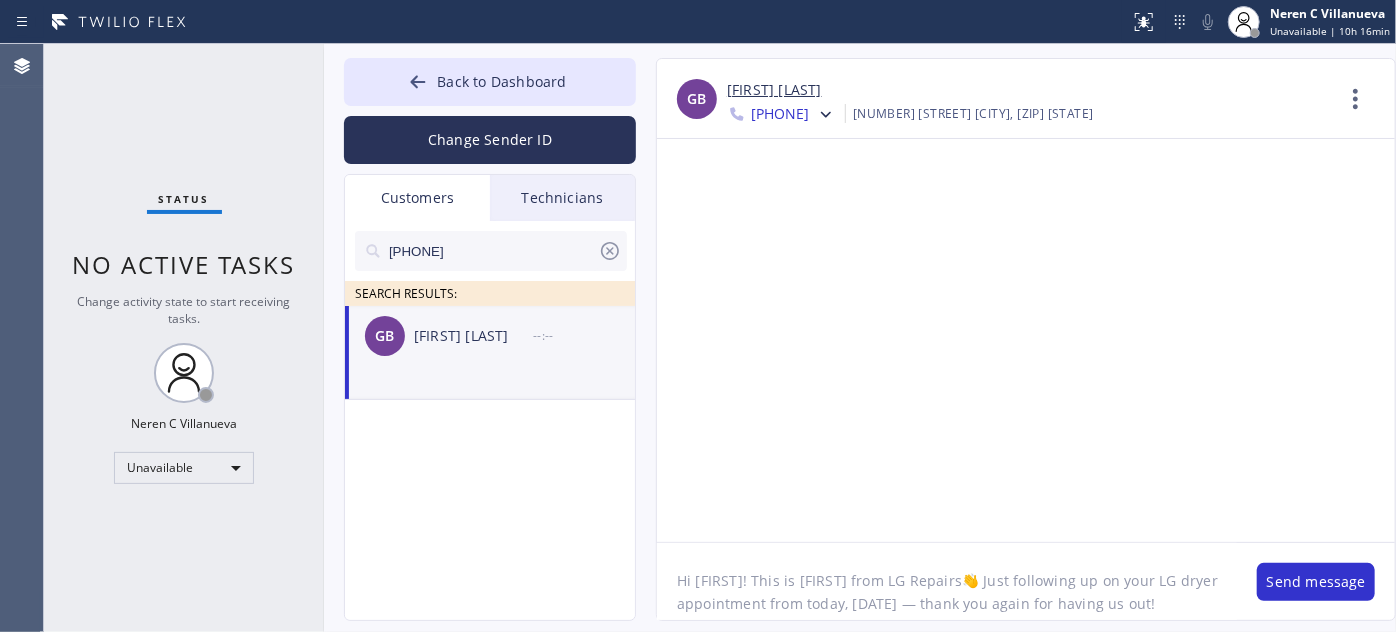 drag, startPoint x: 1276, startPoint y: 587, endPoint x: 1277, endPoint y: 558, distance: 29.017237 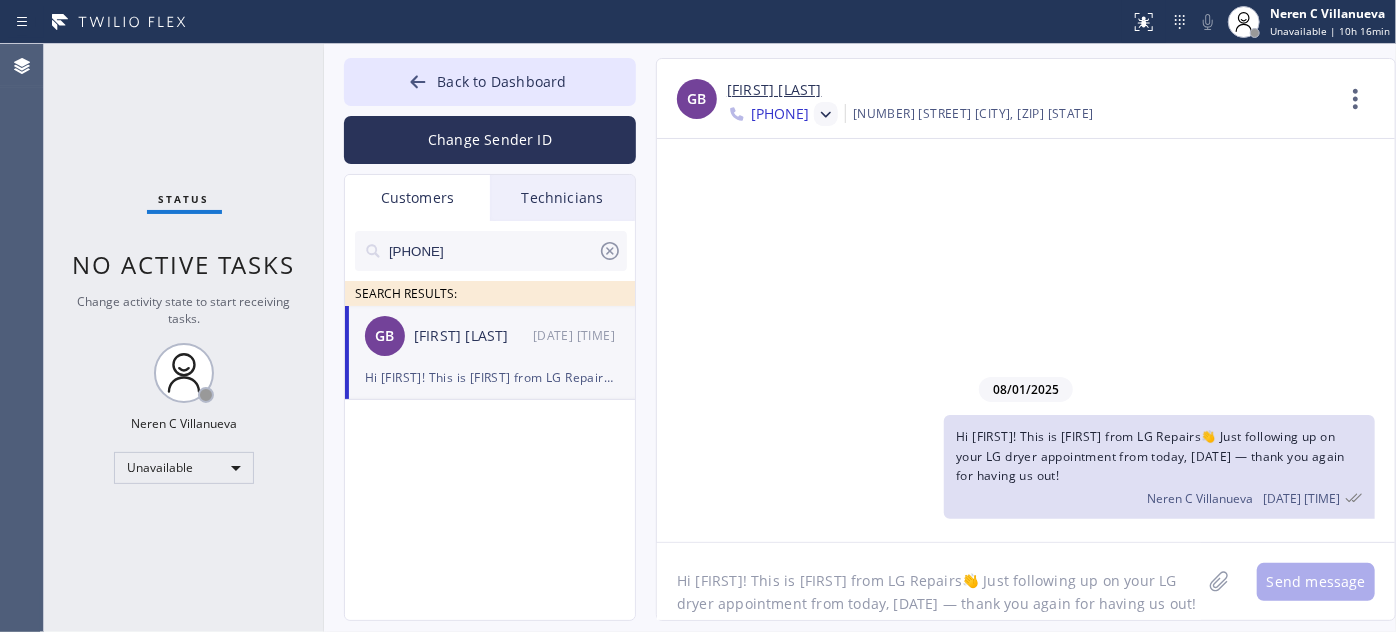 click 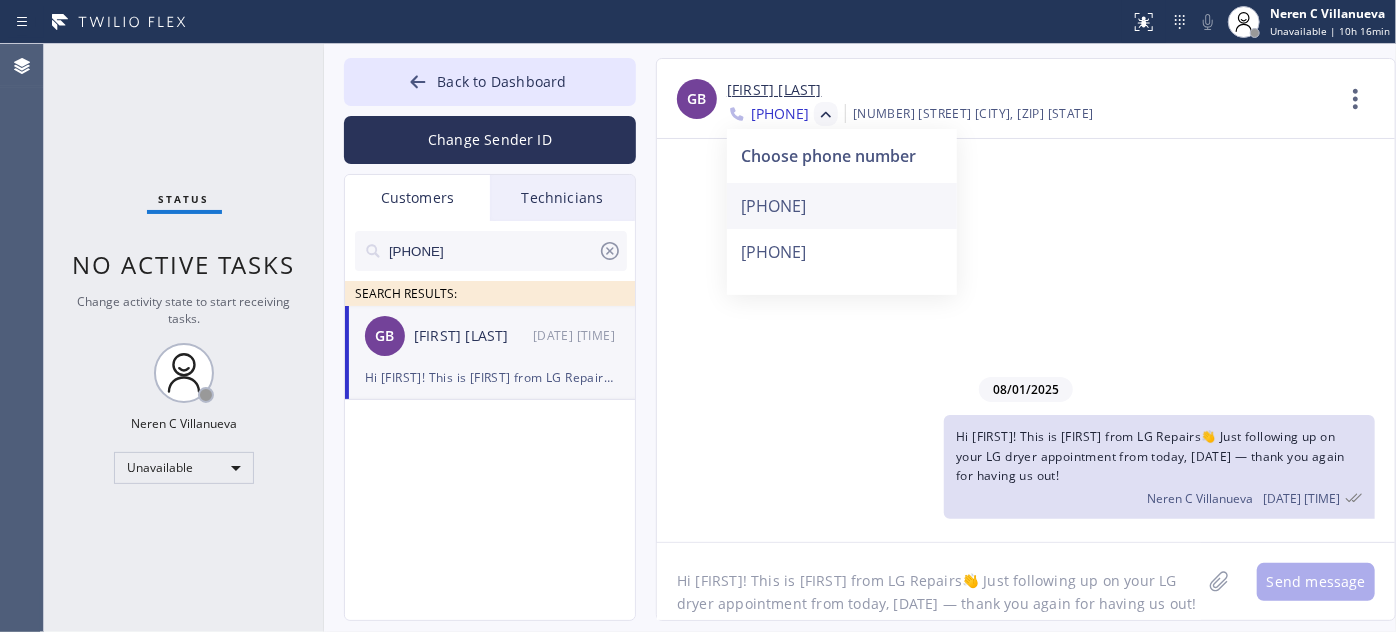 click on "+12062299564" at bounding box center [842, 206] 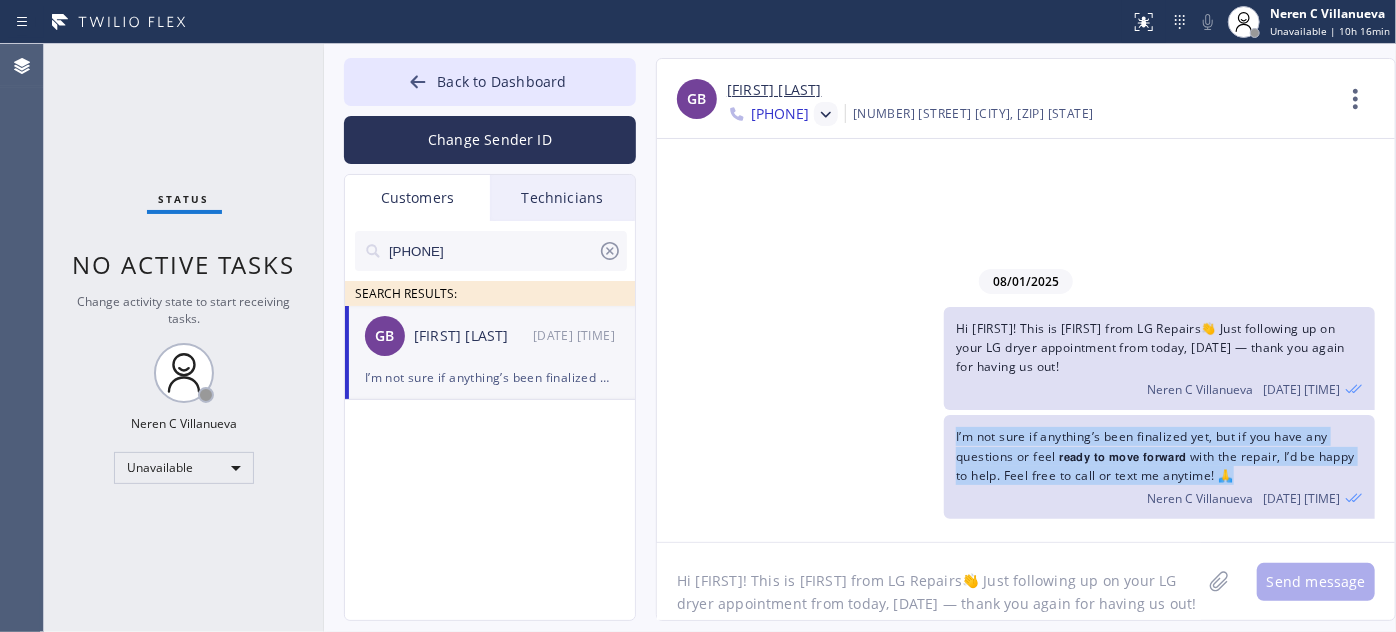 drag, startPoint x: 1286, startPoint y: 480, endPoint x: 927, endPoint y: 436, distance: 361.68634 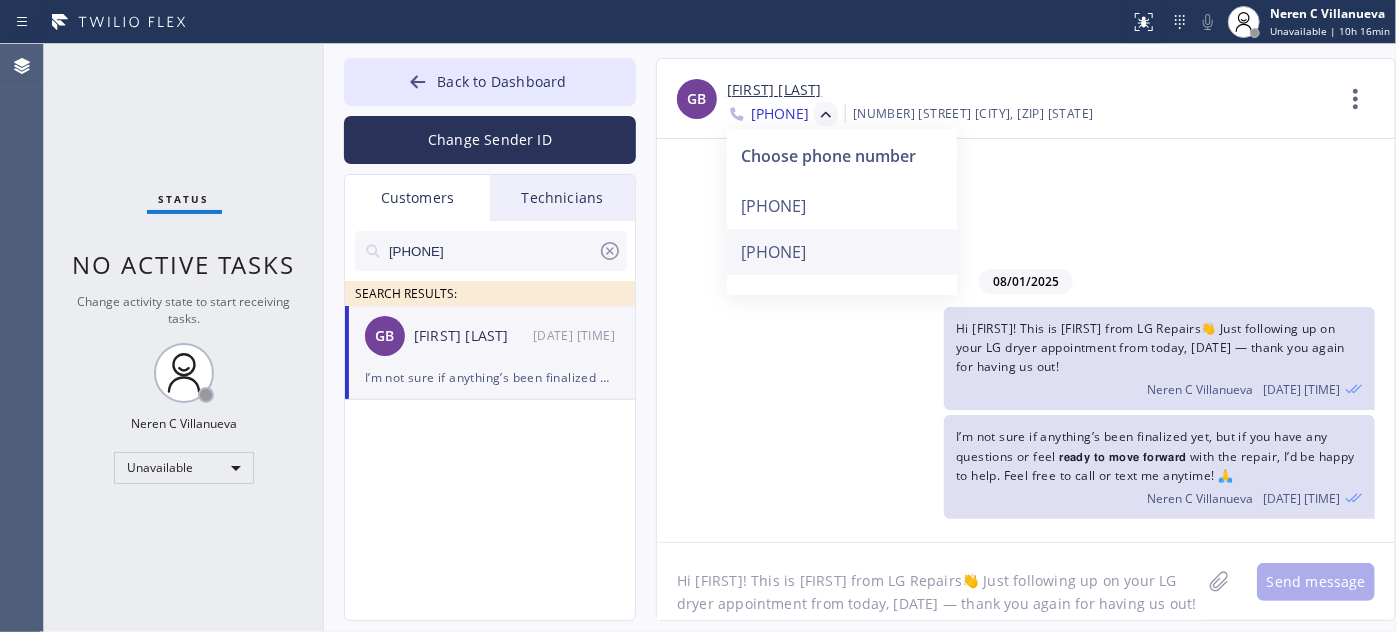 click on "+12069140633" at bounding box center (842, 252) 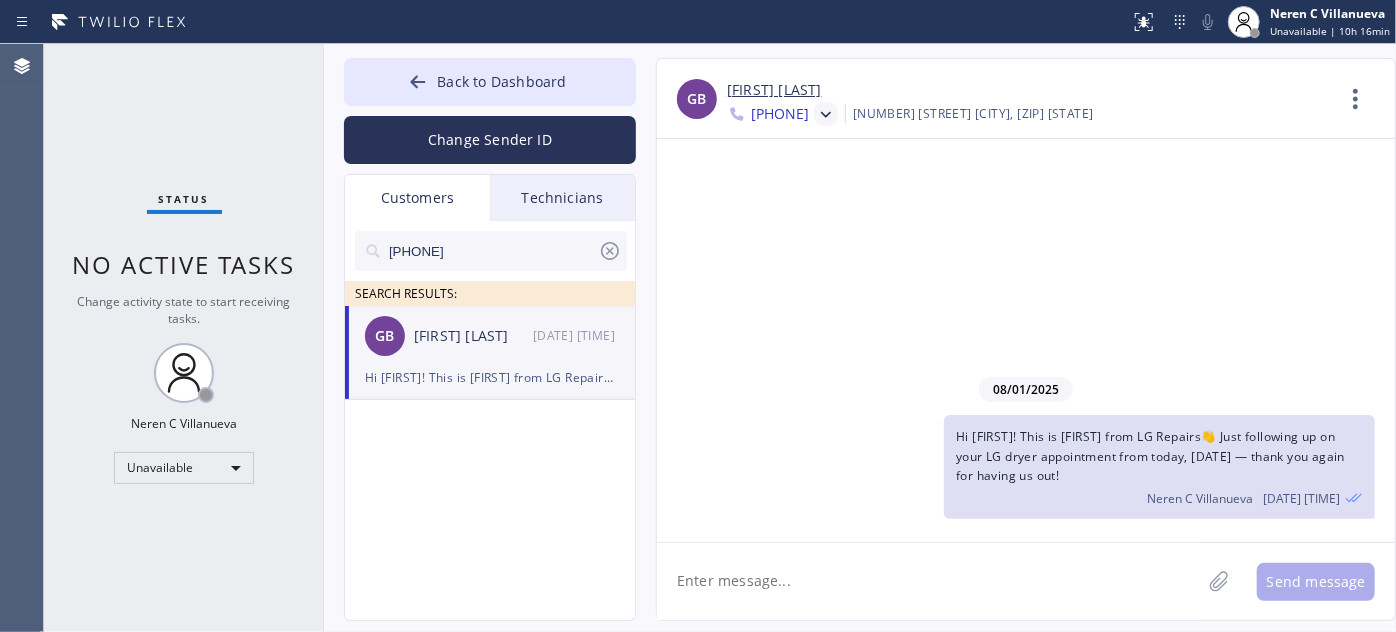 click 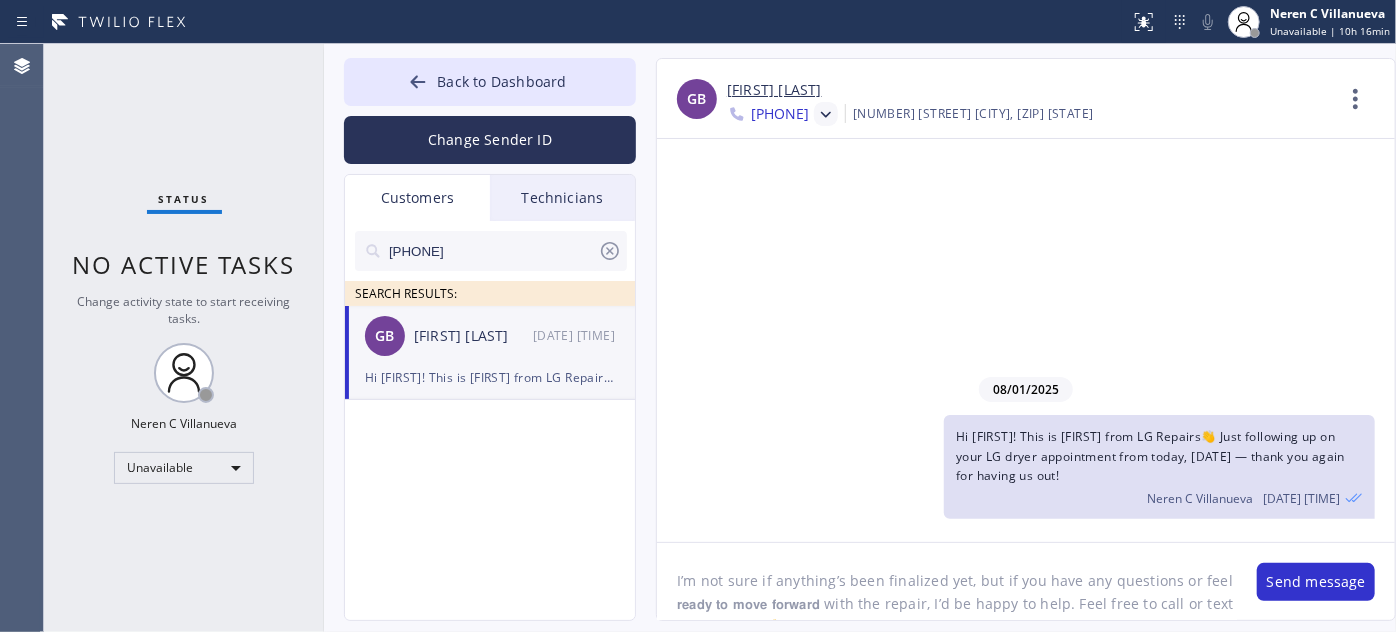 scroll, scrollTop: 16, scrollLeft: 0, axis: vertical 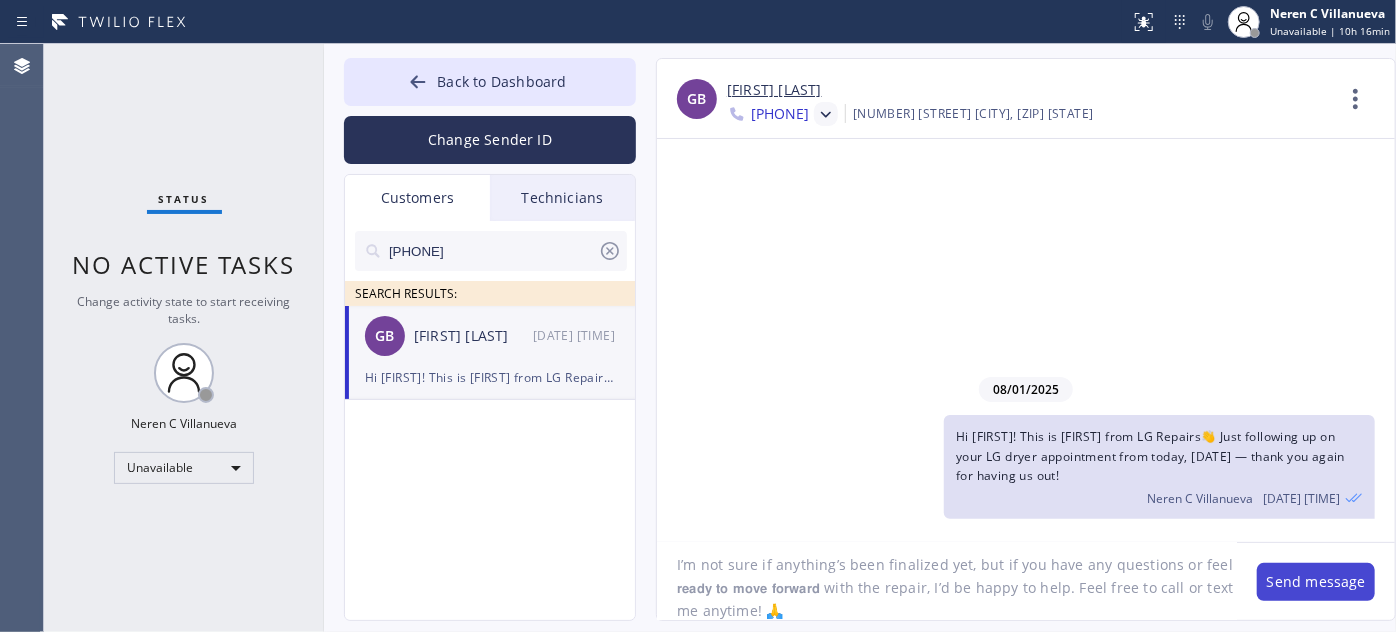 type on "I’m not sure if anything’s been finalized yet, but if you have any questions or feel 𝗿𝗲𝗮𝗱𝘆 𝘁𝗼 𝗺𝗼𝘃𝗲 𝗳𝗼𝗿𝘄𝗮𝗿𝗱 with the repair, I’d be happy to help. Feel free to call or text me anytime! 🙏" 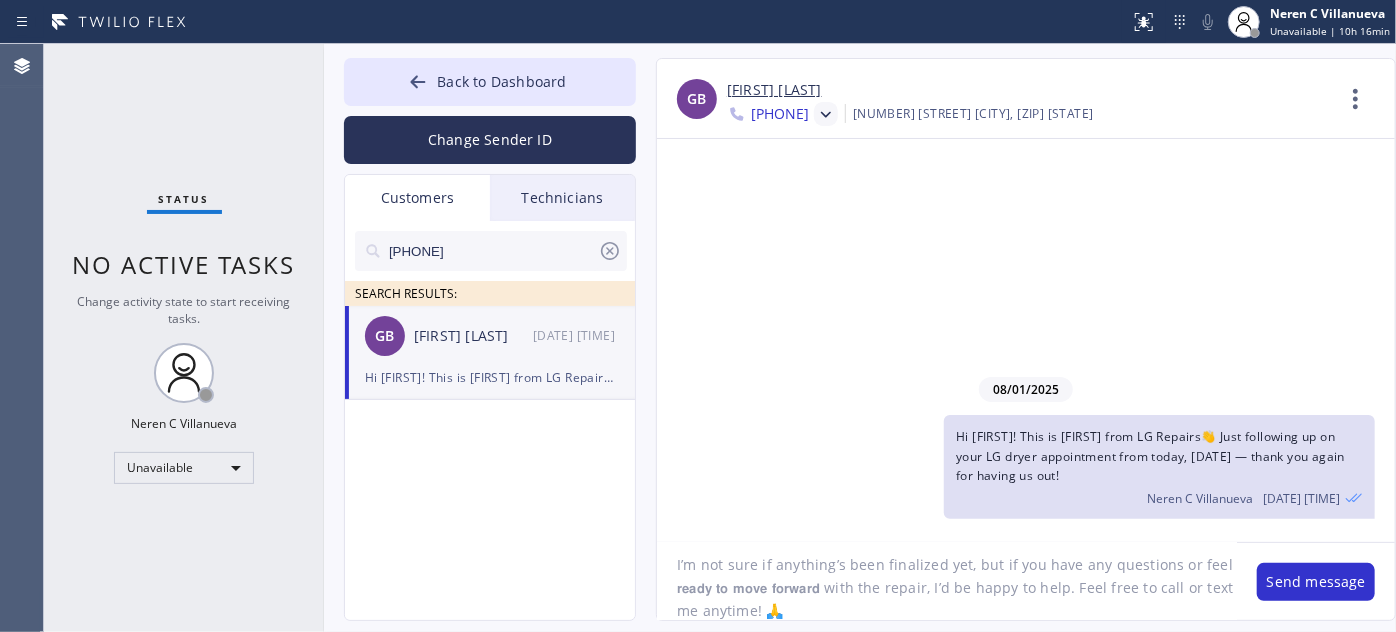 drag, startPoint x: 1288, startPoint y: 574, endPoint x: 1293, endPoint y: 554, distance: 20.615528 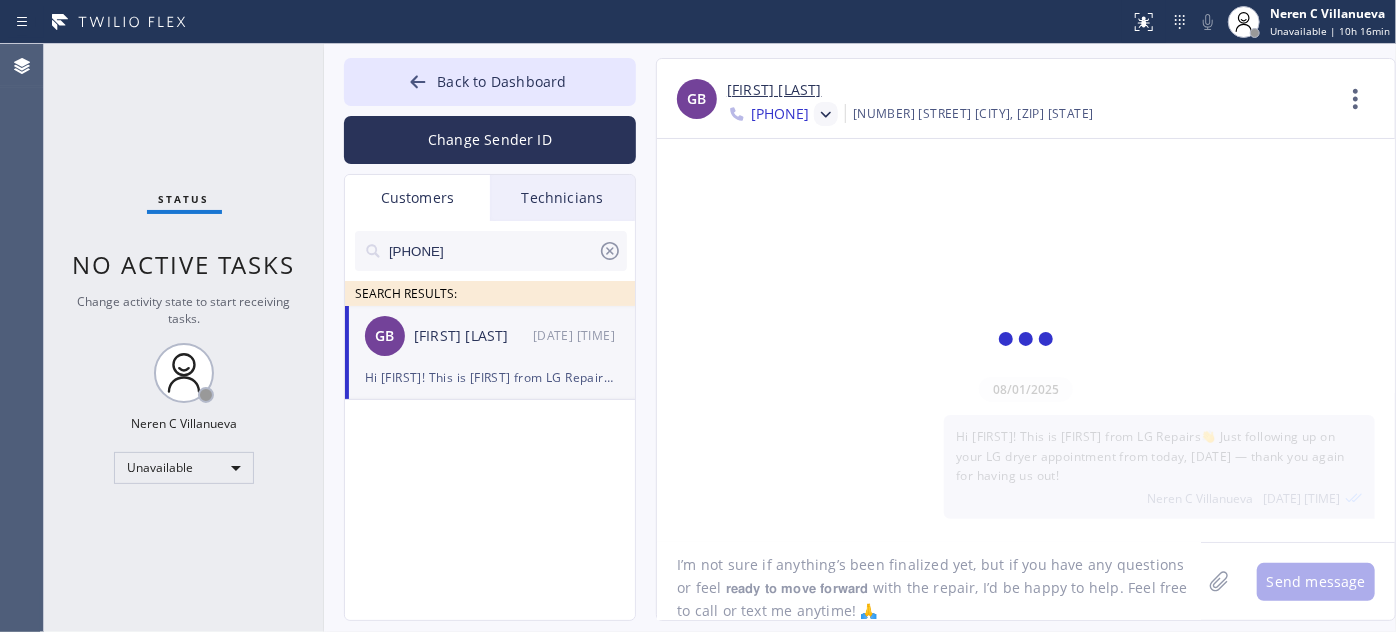 scroll, scrollTop: 0, scrollLeft: 0, axis: both 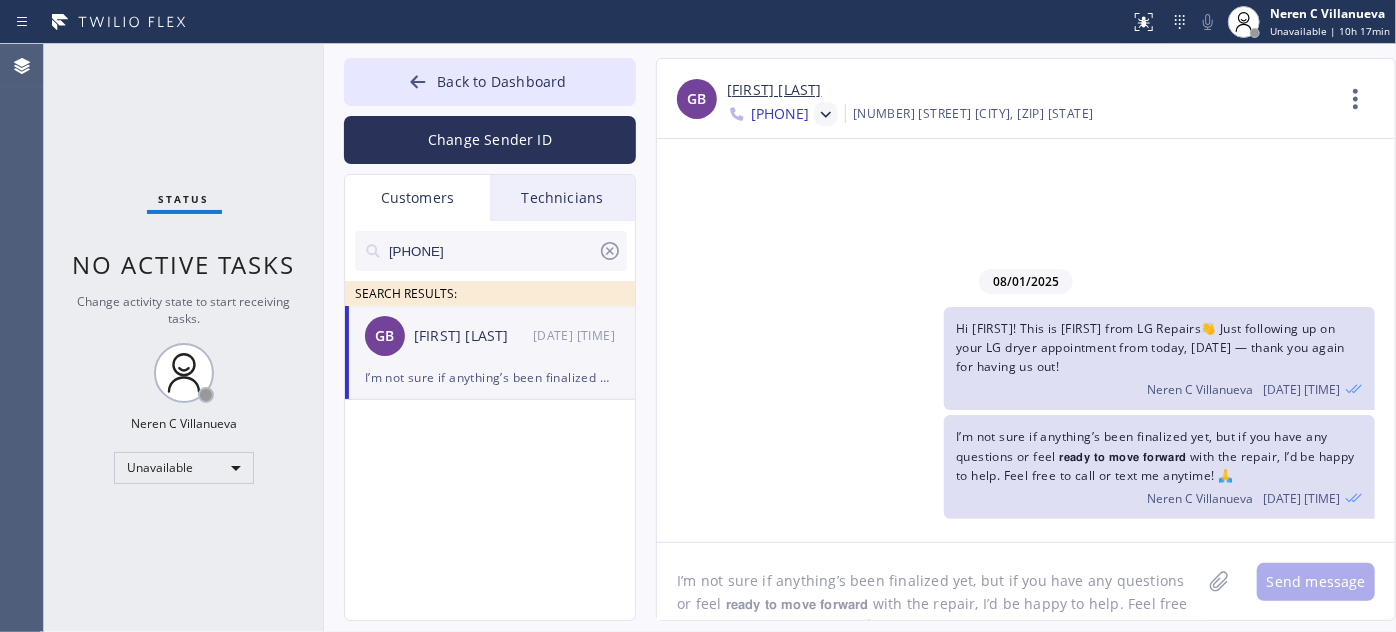 drag, startPoint x: 490, startPoint y: 244, endPoint x: 330, endPoint y: 244, distance: 160 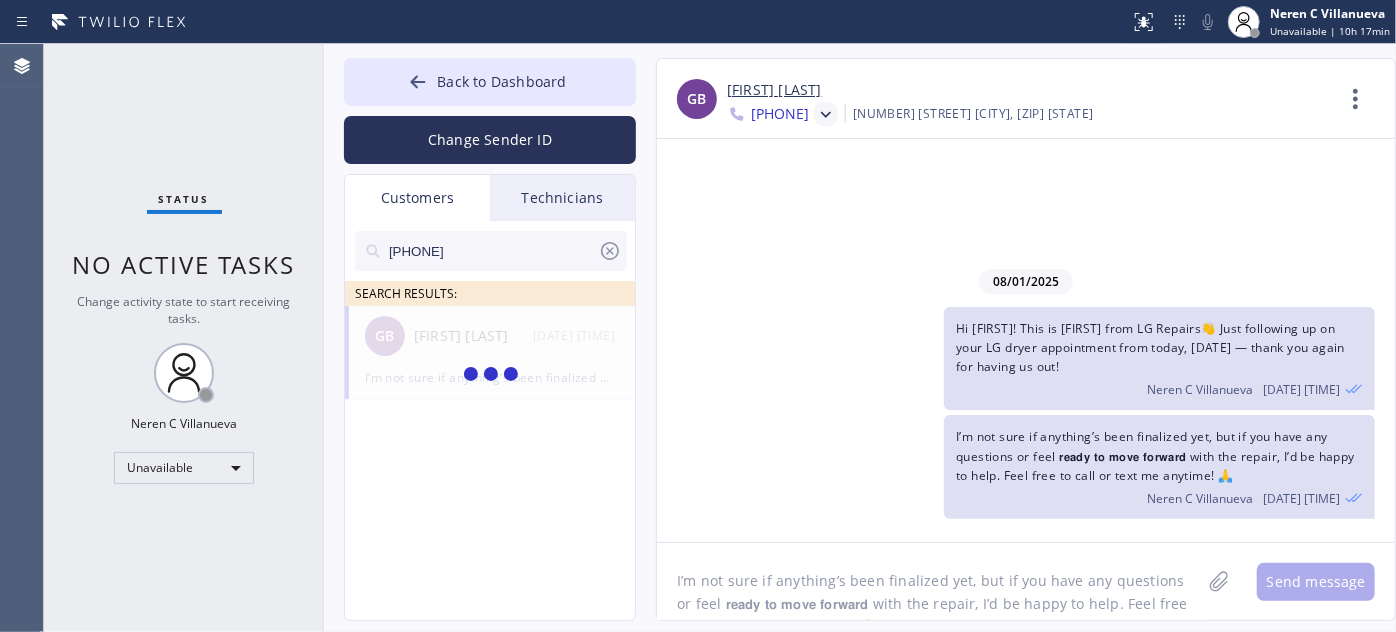 type on "(650) 291-4364" 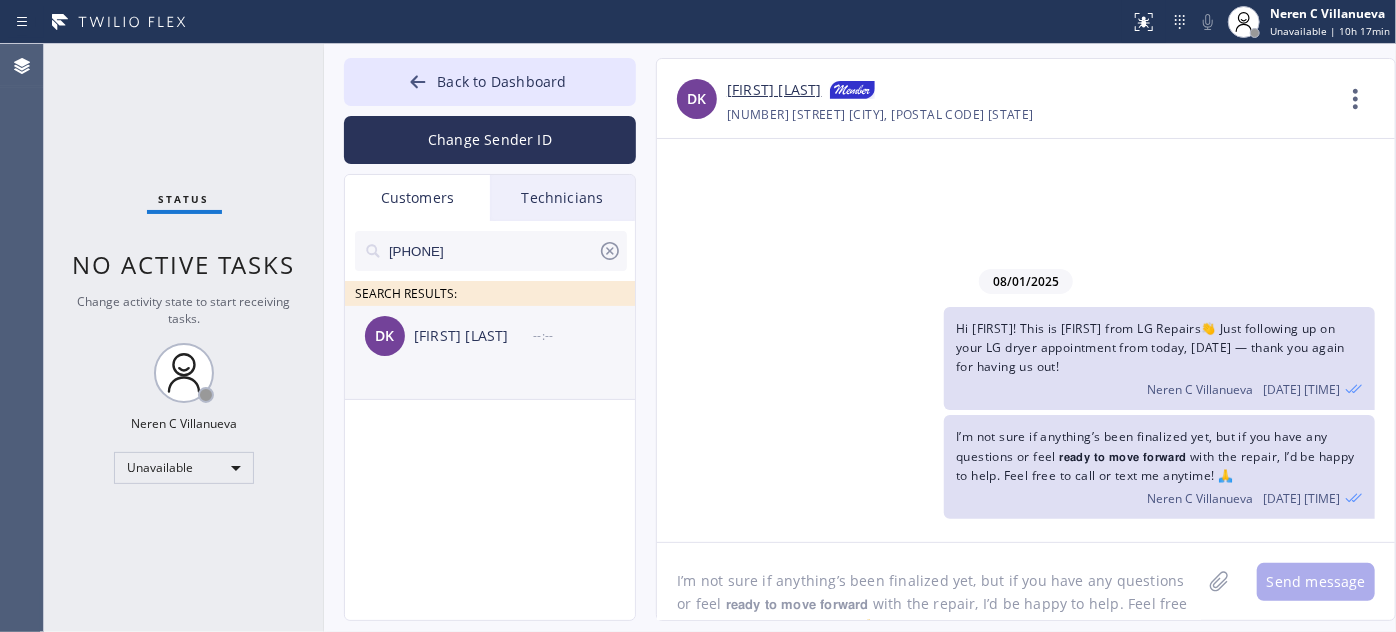 click on "DK Denise Klein --:--" at bounding box center (491, 336) 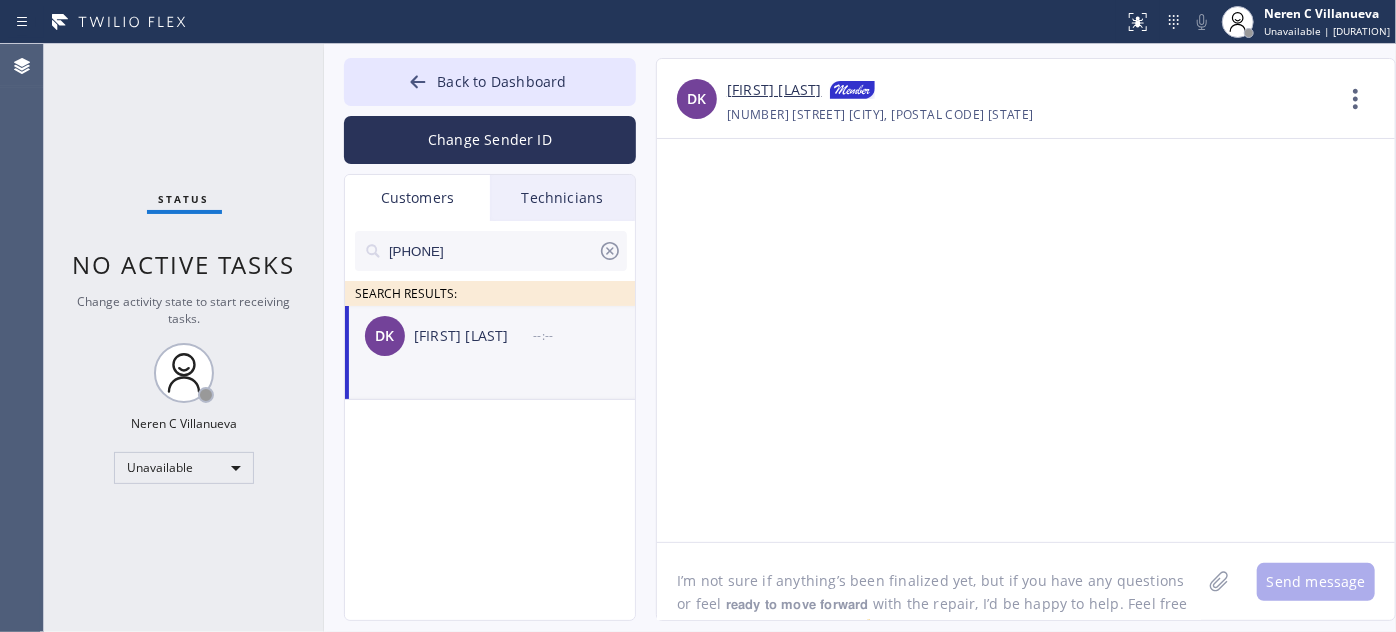 paste on "Hi Monika, it’s Nina from 5 Star 😊 Just wanted to say thanks for considering us! I saw our tech wasn’t able to make it and a plumber came instead. If you still need help later on, I’m just a text away!" 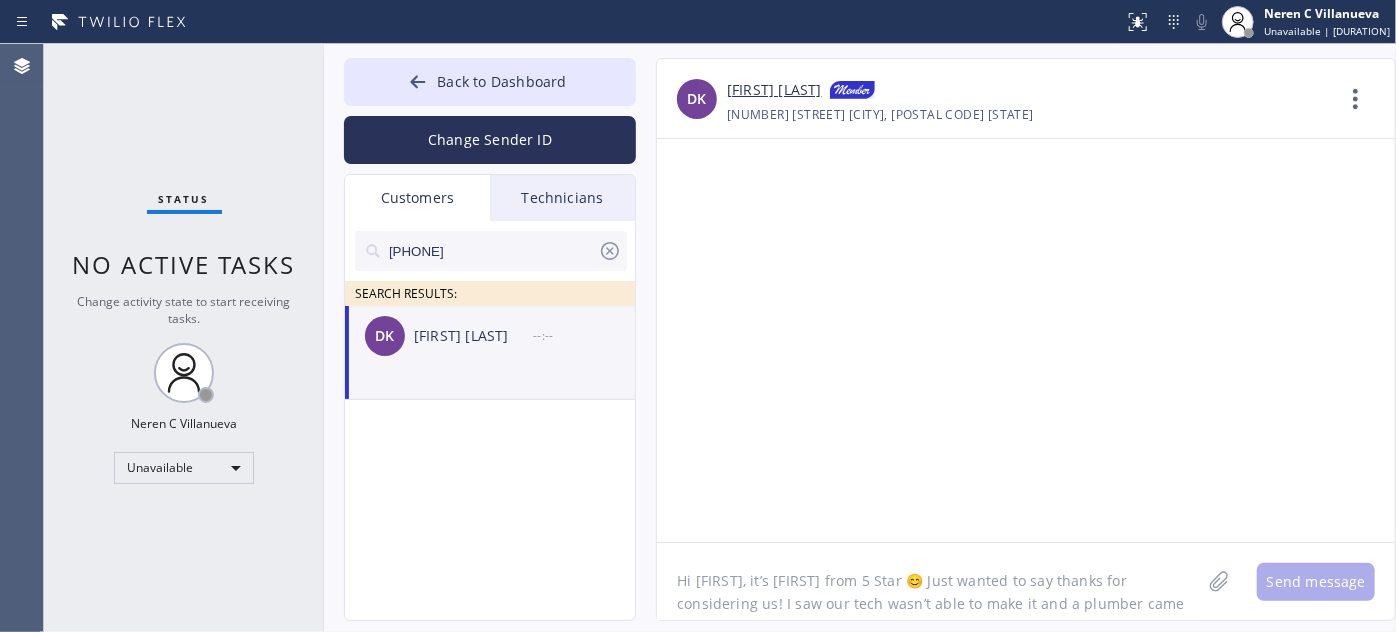 scroll, scrollTop: 16, scrollLeft: 0, axis: vertical 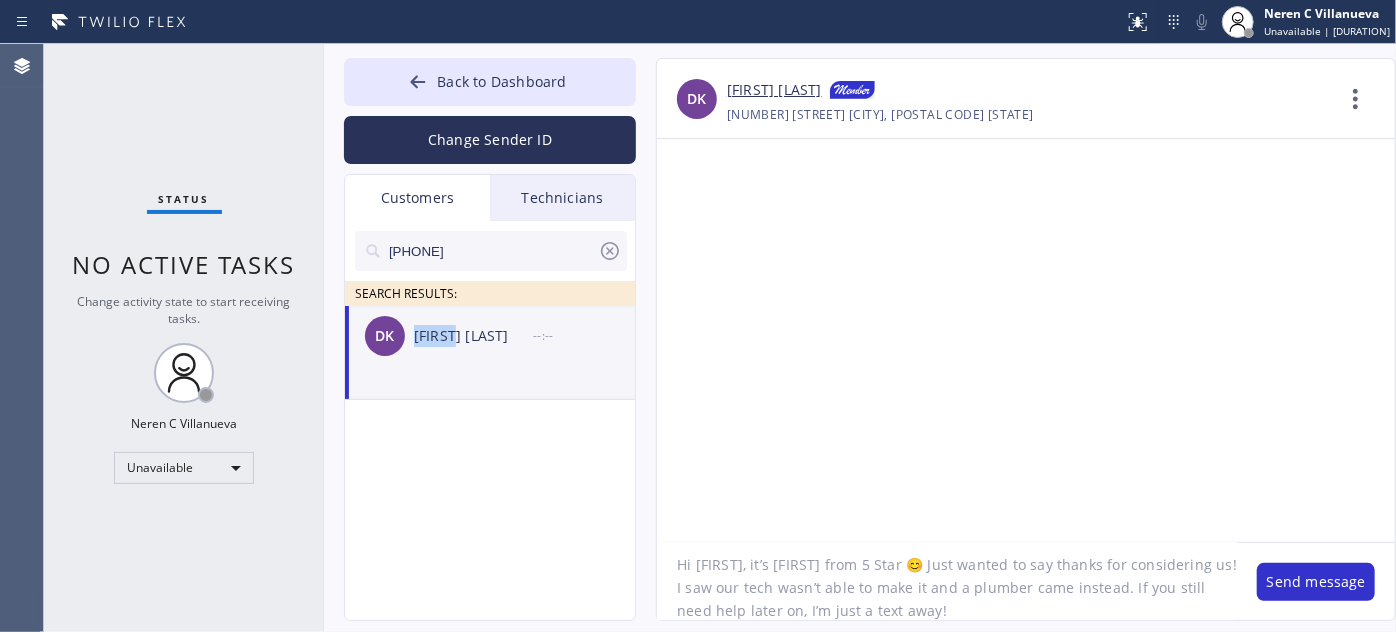 drag, startPoint x: 416, startPoint y: 338, endPoint x: 457, endPoint y: 346, distance: 41.773197 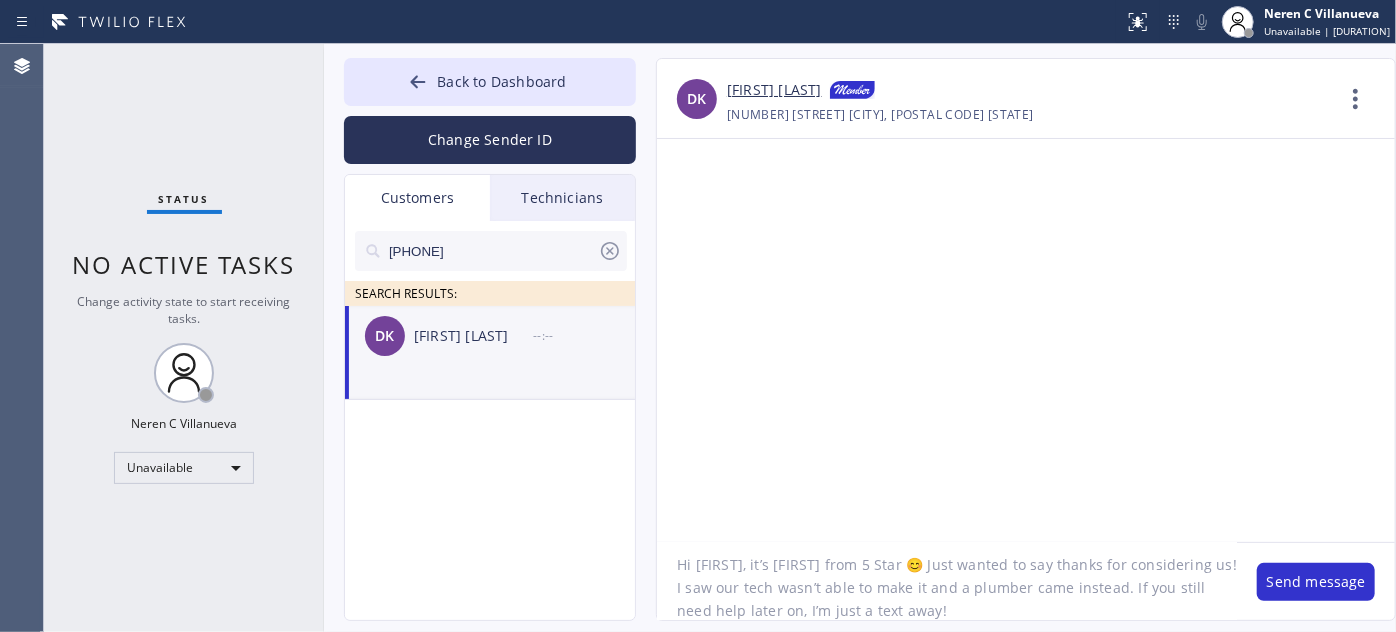scroll, scrollTop: 15, scrollLeft: 0, axis: vertical 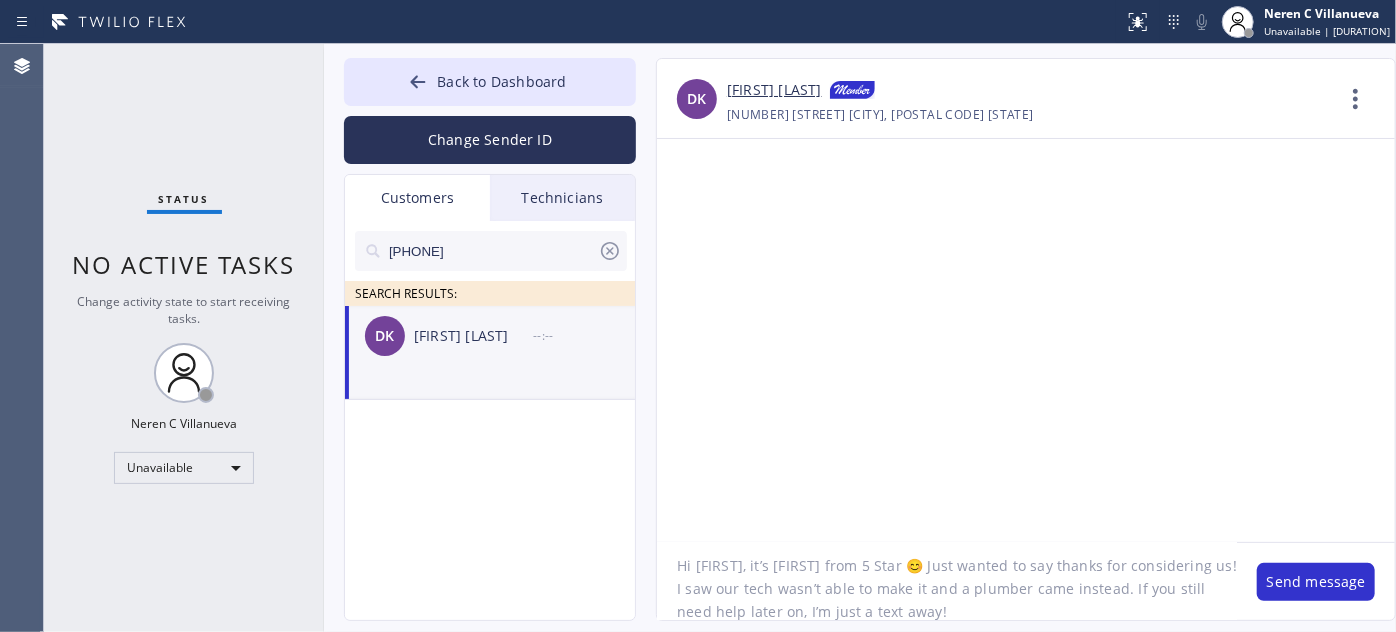 drag, startPoint x: 695, startPoint y: 558, endPoint x: 741, endPoint y: 557, distance: 46.010868 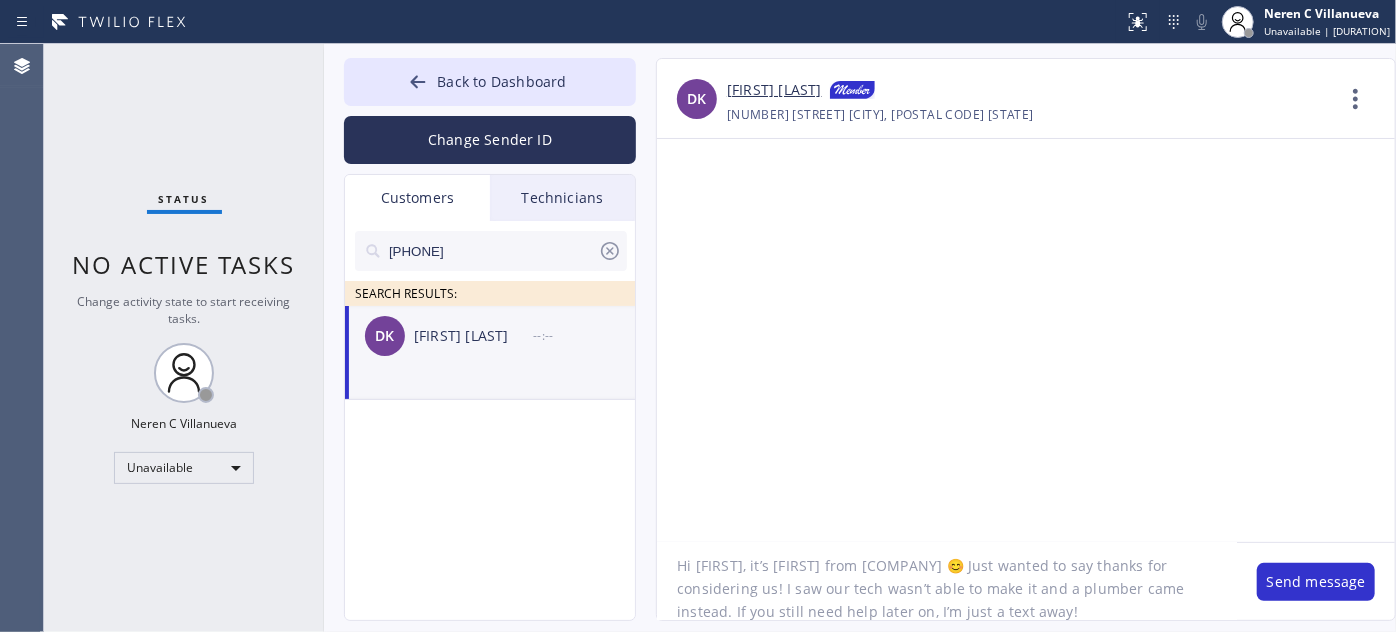 drag, startPoint x: 843, startPoint y: 559, endPoint x: 884, endPoint y: 562, distance: 41.109608 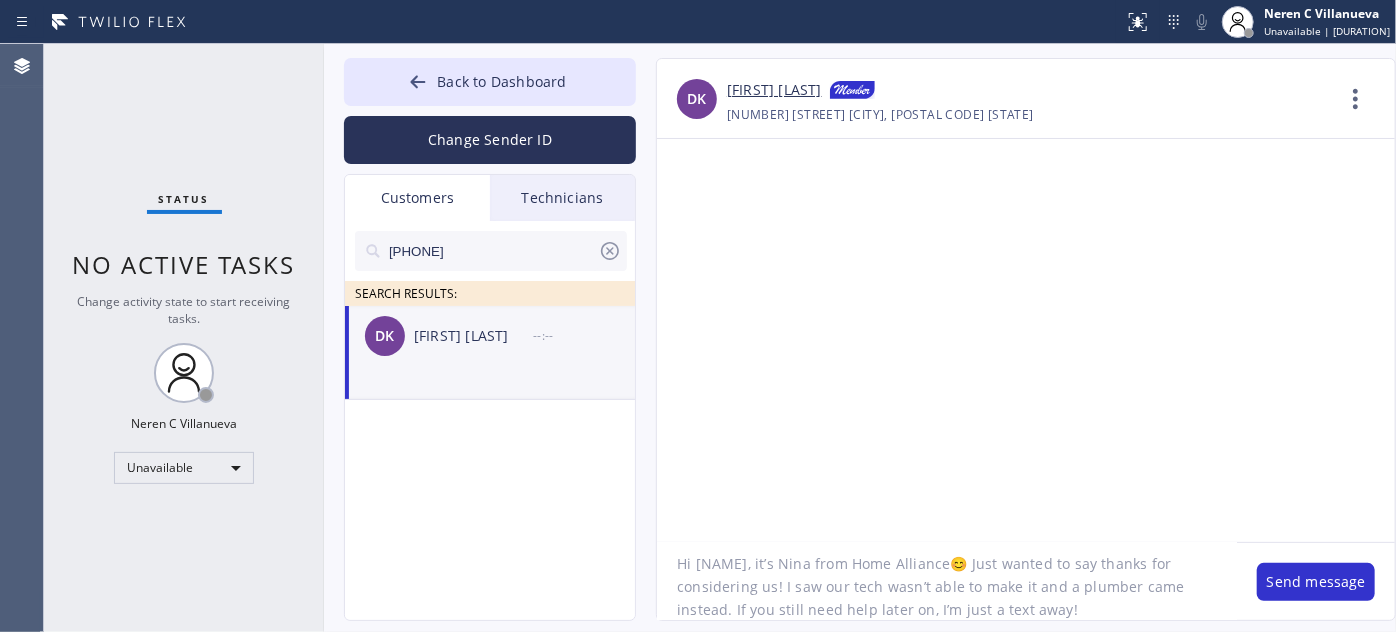 scroll, scrollTop: 18, scrollLeft: 0, axis: vertical 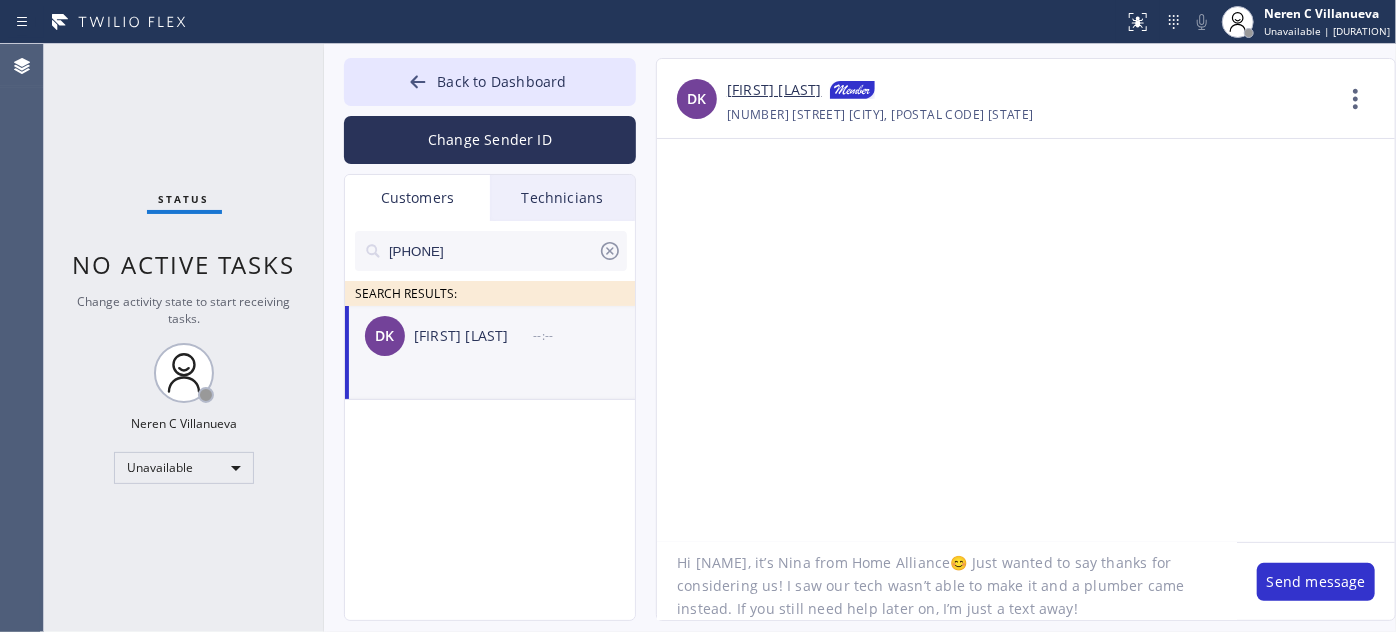 click on "Hi Denise, it’s Nina from Home Alliance😊 Just wanted to say thanks for considering us! I saw our tech wasn’t able to make it and a plumber came instead. If you still need help later on, I’m just a text away!" 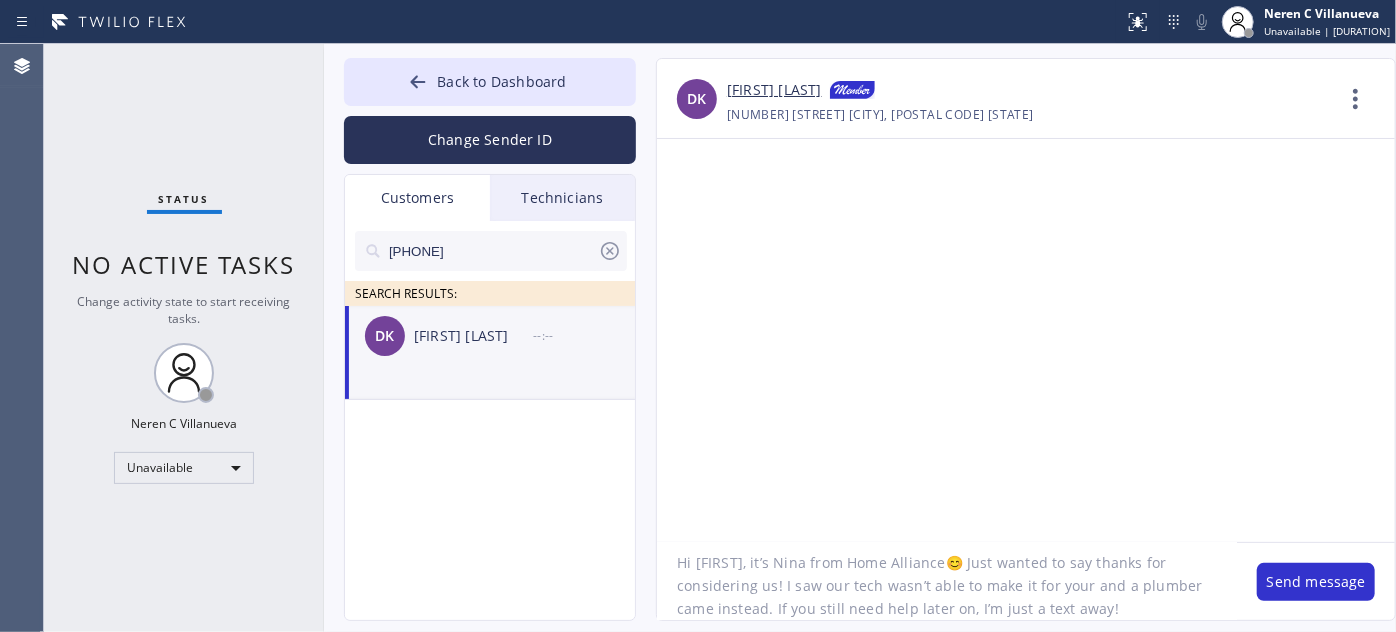 paste on "Maytag dishwasher" 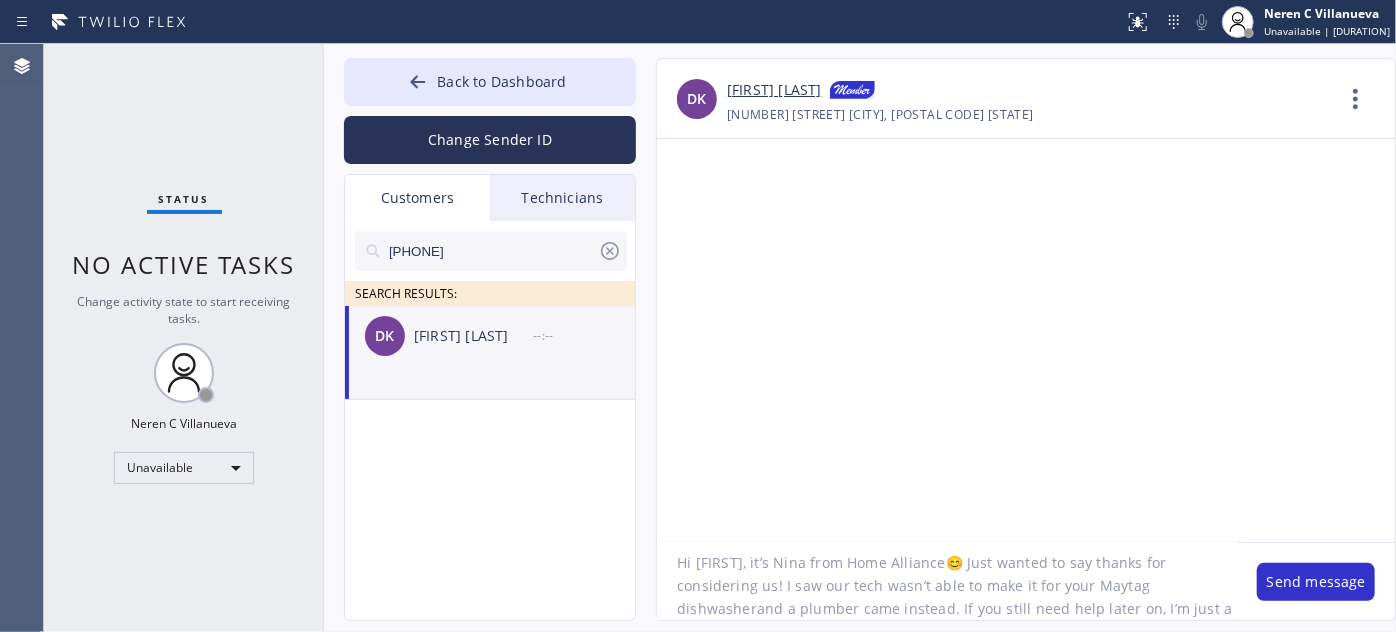 click on "Hi Denise, it’s Nina from Home Alliance😊 Just wanted to say thanks for considering us! I saw our tech wasn’t able to make it for your Maytag dishwasherand a plumber came instead. If you still need help later on, I’m just a text away!" 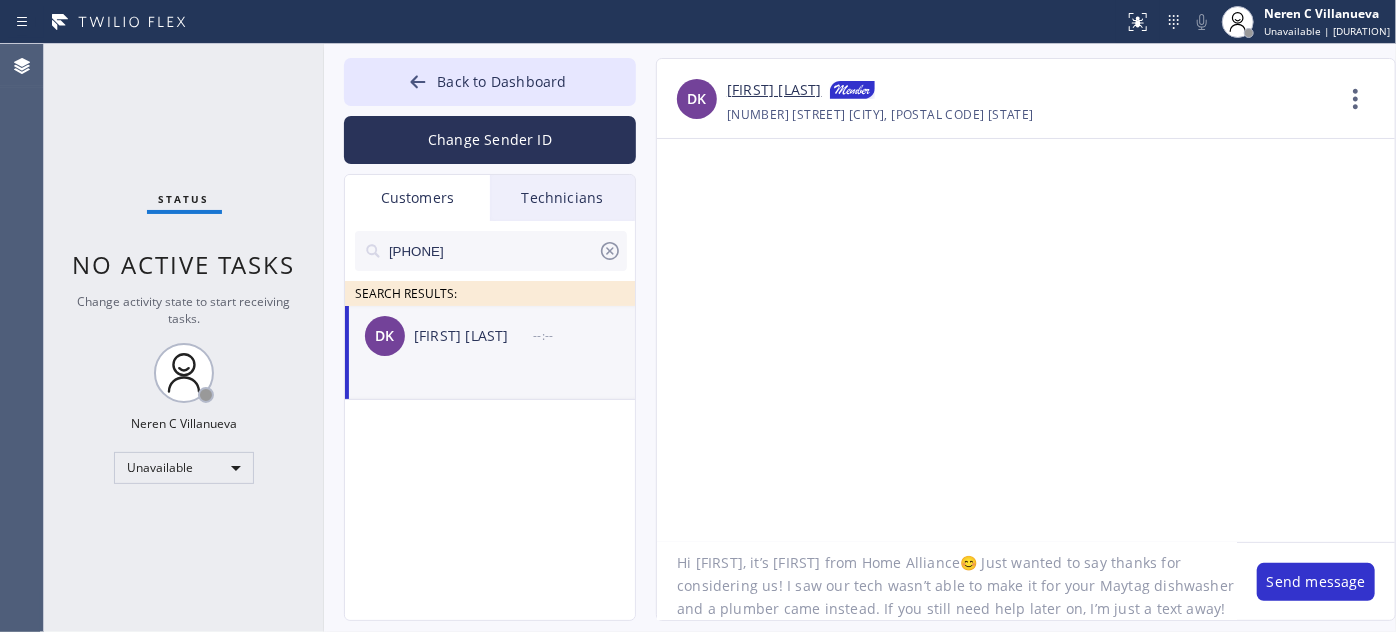 click on "Hi Denise, it’s Nina from Home Alliance😊 Just wanted to say thanks for considering us! I saw our tech wasn’t able to make it for your Maytag dishwasher and a plumber came instead. If you still need help later on, I’m just a text away!" 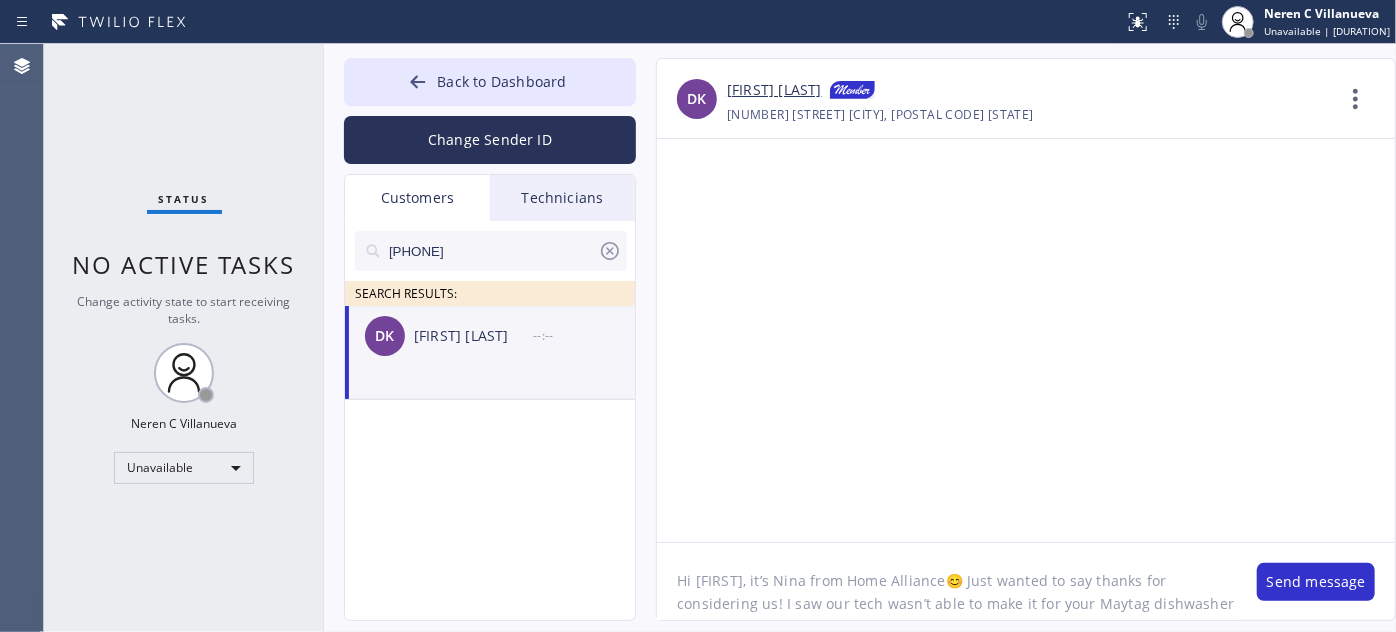 scroll, scrollTop: 41, scrollLeft: 0, axis: vertical 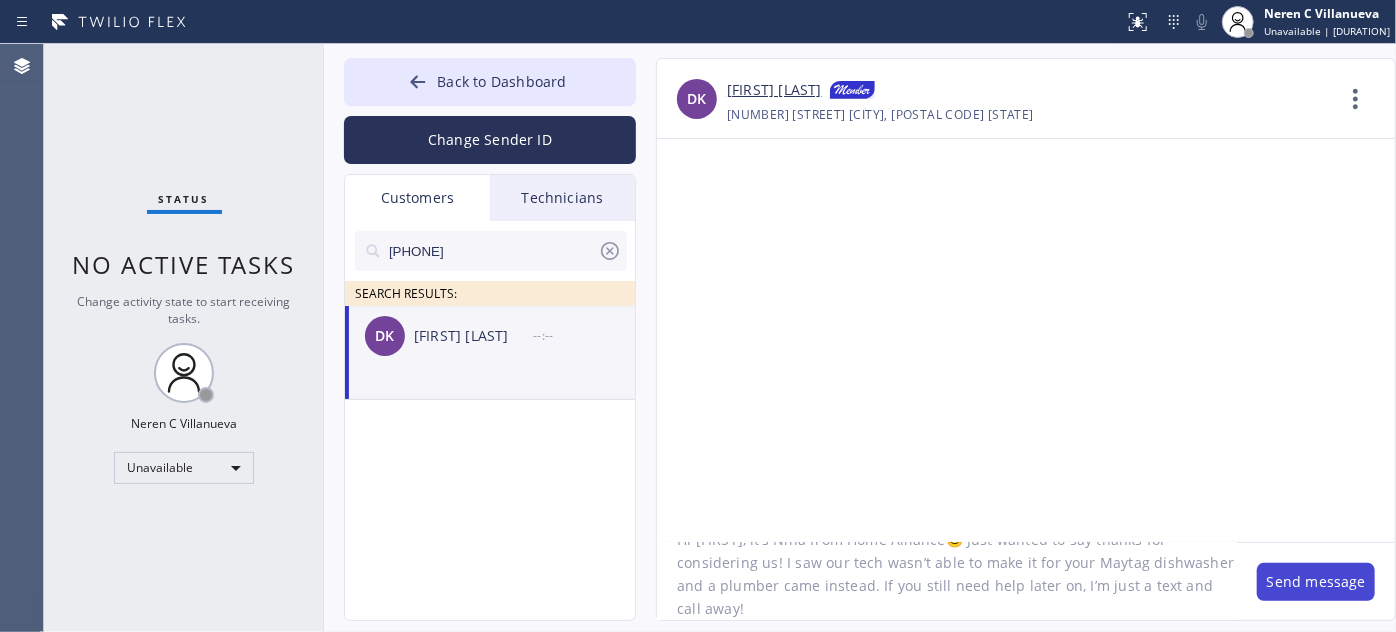 click on "Send message" at bounding box center (1316, 582) 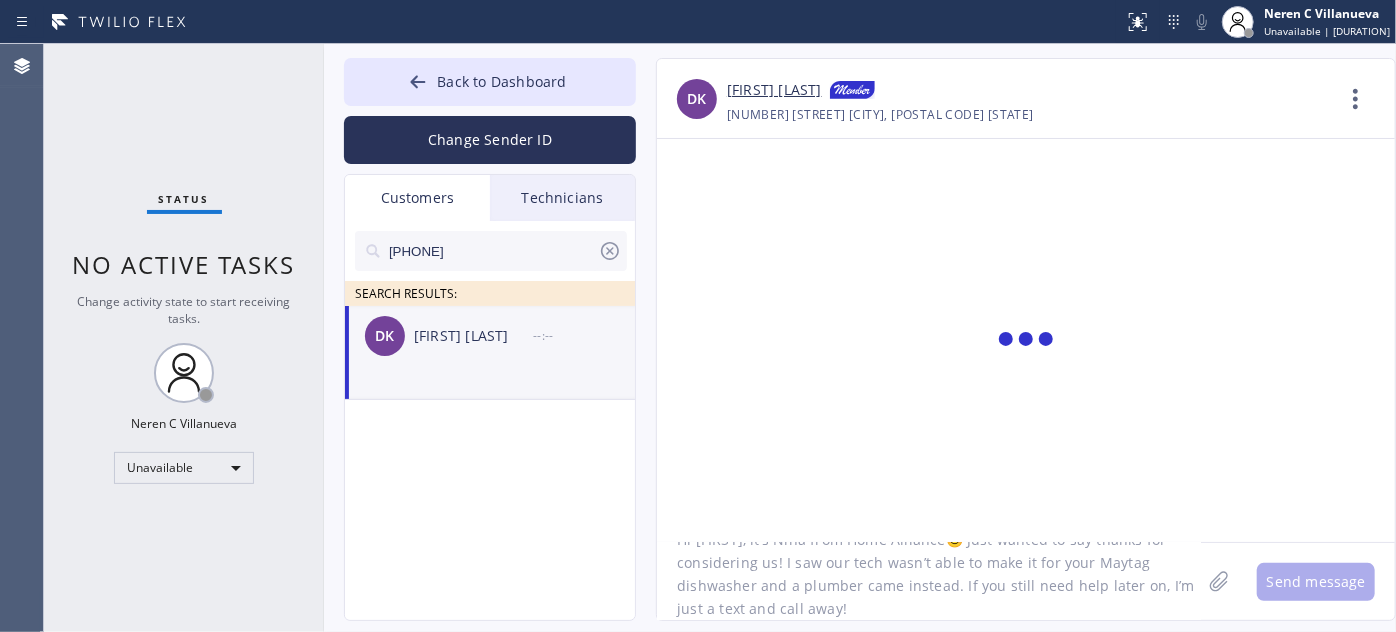 scroll, scrollTop: 0, scrollLeft: 0, axis: both 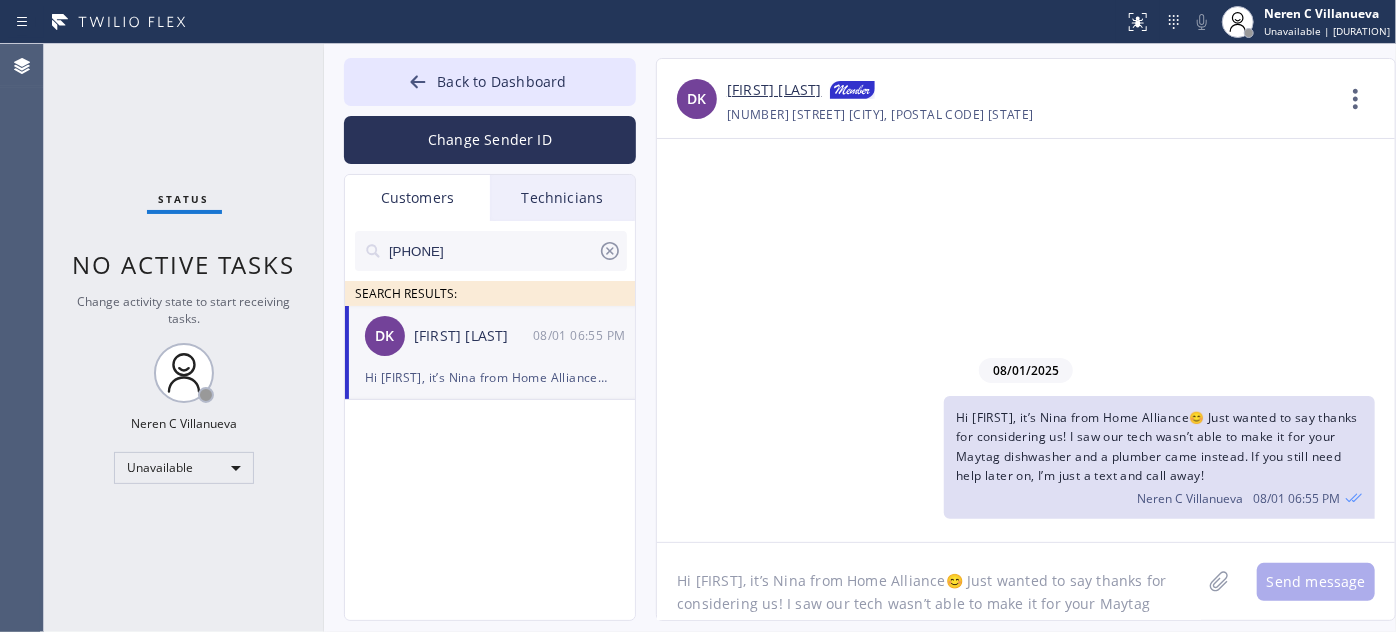 paste on "Also, Just a friendly 📌 reminder—we’re here for all your future needs!🔥 We’ve got special promos this month on 𝗛𝗩𝗔𝗖, 𝗺𝗮𝗶𝗻𝘁𝗲𝗻𝗮𝗻𝗰𝗲/𝗮𝗽𝗽𝗹𝗶𝗮𝗻𝗰𝗲 𝗿𝗲𝗽𝗮𝗶𝗿, 𝗽𝗹𝘂𝗺𝗯𝗶𝗻𝗴, 𝗲𝗹𝗲𝗰𝘁𝗿𝗶𝗰𝗮𝗹 𝘄𝗼𝗿𝗸, 𝗮𝗶𝗿 𝗱𝘂𝗰𝘁, 𝗿𝗲𝗺𝗼𝘁𝗲 𝗳𝗶𝘅 𝗮𝗻𝗱 even 𝗵𝗼𝗺𝗲 𝗰𝗹𝗲𝗮𝗻𝗶𝗻𝗴. Let me know—I’d be happy to get you scheduled! 😊" 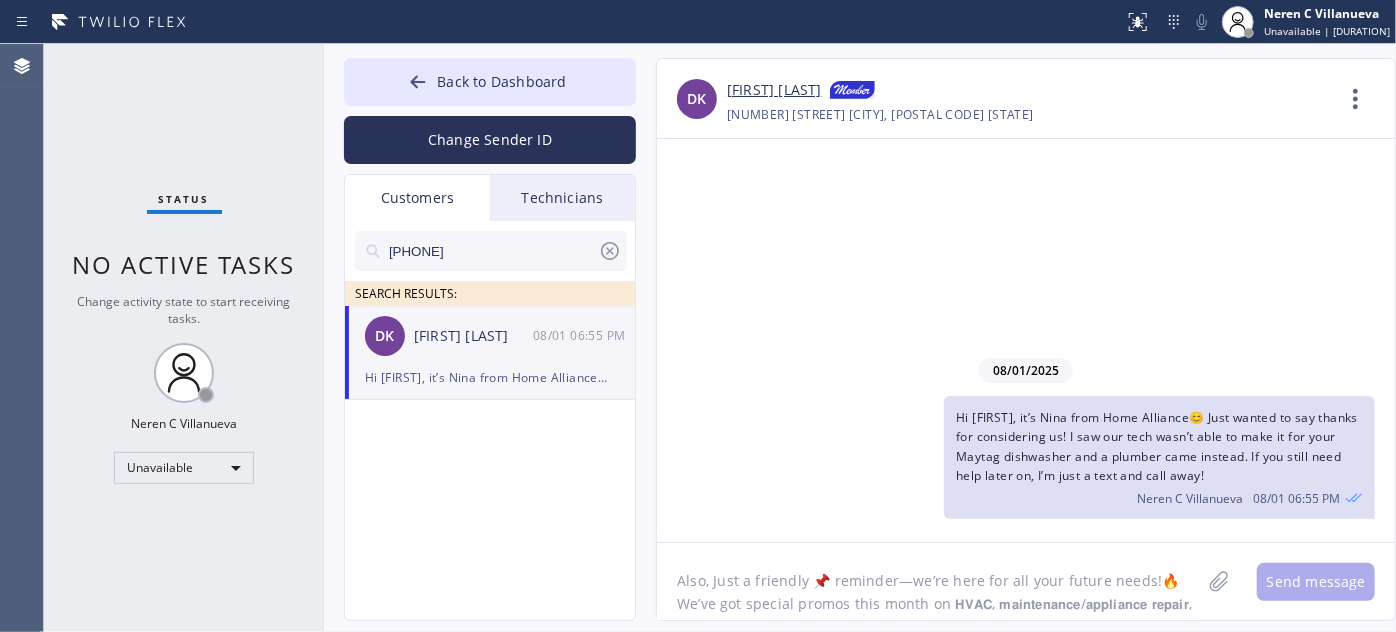 scroll, scrollTop: 40, scrollLeft: 0, axis: vertical 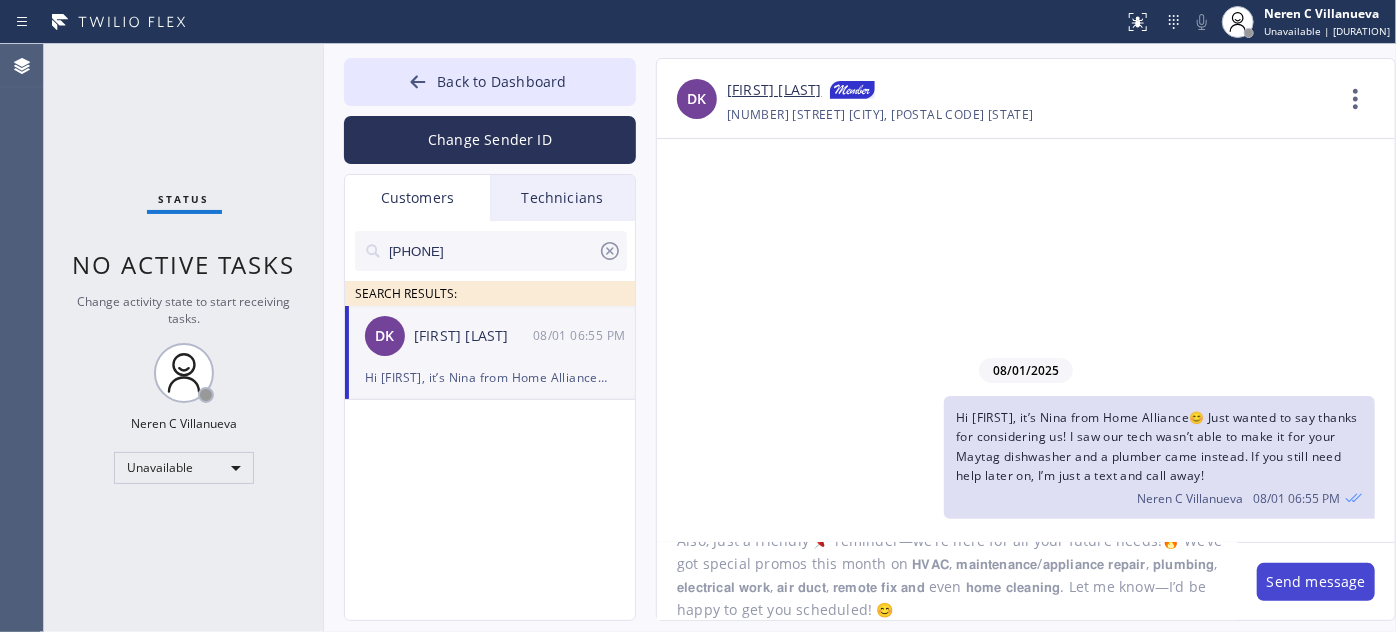 type on "Also, Just a friendly 📌 reminder—we’re here for all your future needs!🔥 We’ve got special promos this month on 𝗛𝗩𝗔𝗖, 𝗺𝗮𝗶𝗻𝘁𝗲𝗻𝗮𝗻𝗰𝗲/𝗮𝗽𝗽𝗹𝗶𝗮𝗻𝗰𝗲 𝗿𝗲𝗽𝗮𝗶𝗿, 𝗽𝗹𝘂𝗺𝗯𝗶𝗻𝗴, 𝗲𝗹𝗲𝗰𝘁𝗿𝗶𝗰𝗮𝗹 𝘄𝗼𝗿𝗸, 𝗮𝗶𝗿 𝗱𝘂𝗰𝘁, 𝗿𝗲𝗺𝗼𝘁𝗲 𝗳𝗶𝘅 𝗮𝗻𝗱 even 𝗵𝗼𝗺𝗲 𝗰𝗹𝗲𝗮𝗻𝗶𝗻𝗴. Let me know—I’d be happy to get you scheduled! 😊" 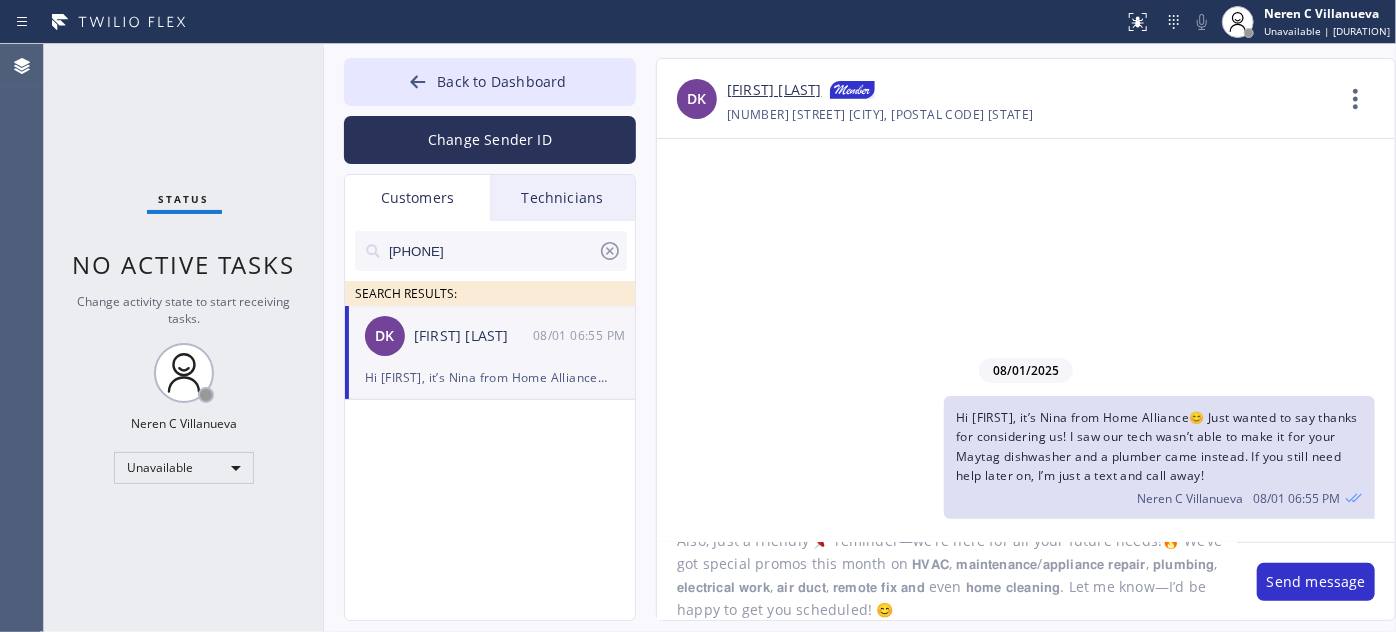 drag, startPoint x: 1289, startPoint y: 581, endPoint x: 1168, endPoint y: 577, distance: 121.0661 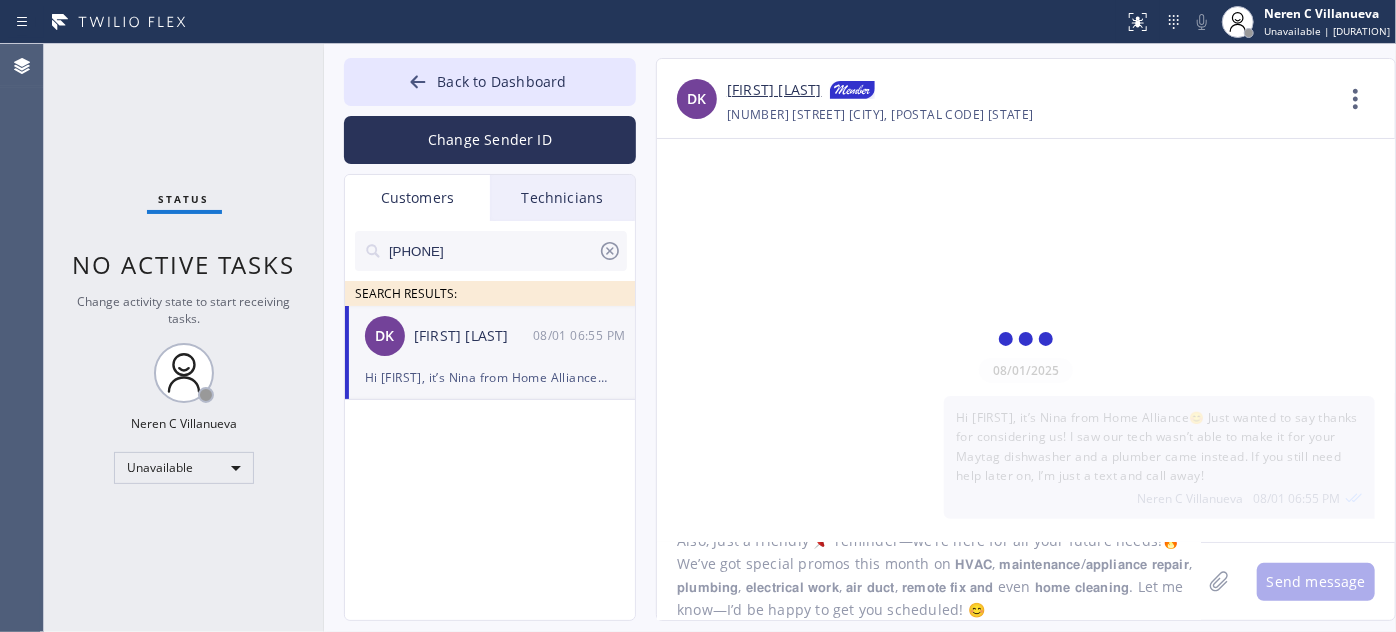 scroll, scrollTop: 0, scrollLeft: 0, axis: both 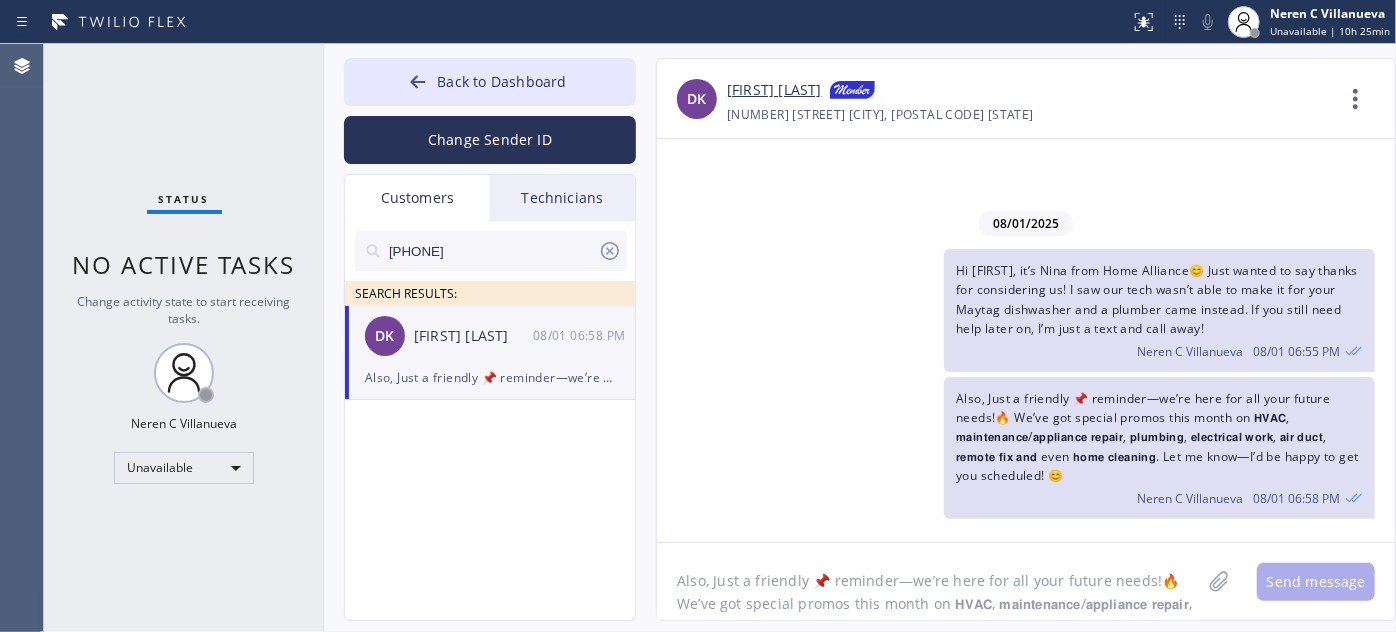 drag, startPoint x: 503, startPoint y: 252, endPoint x: 346, endPoint y: 252, distance: 157 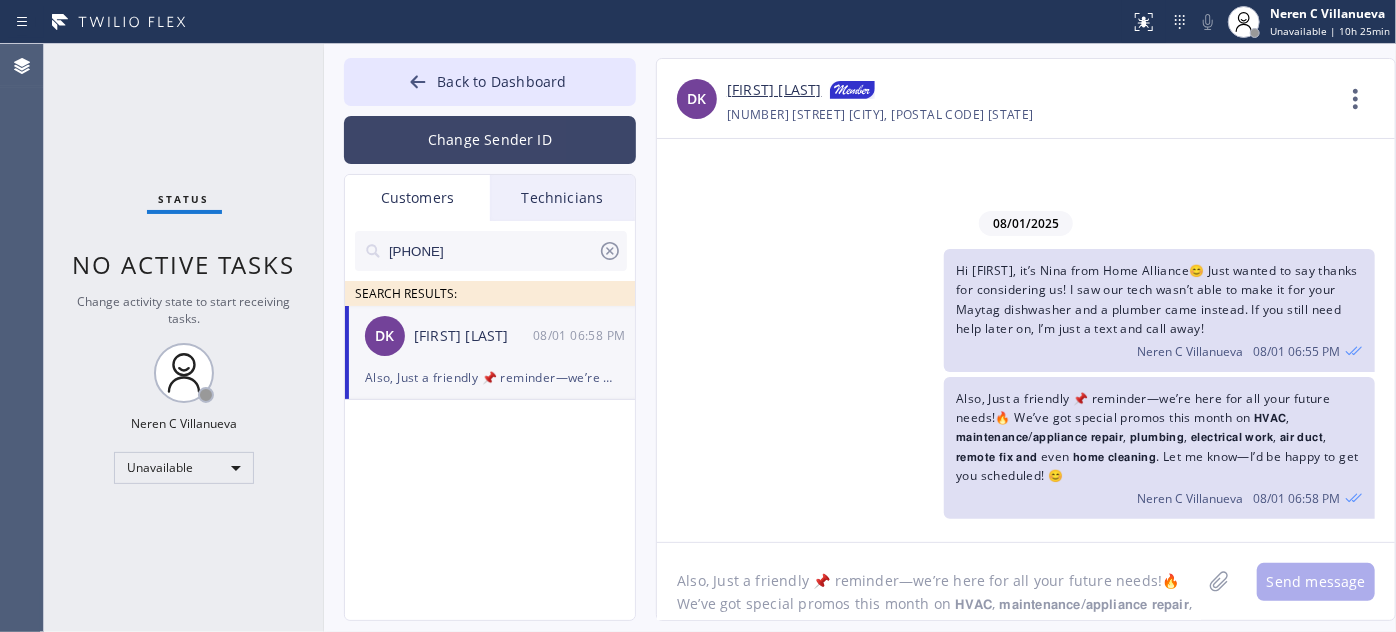 paste on "12) 388-1863" 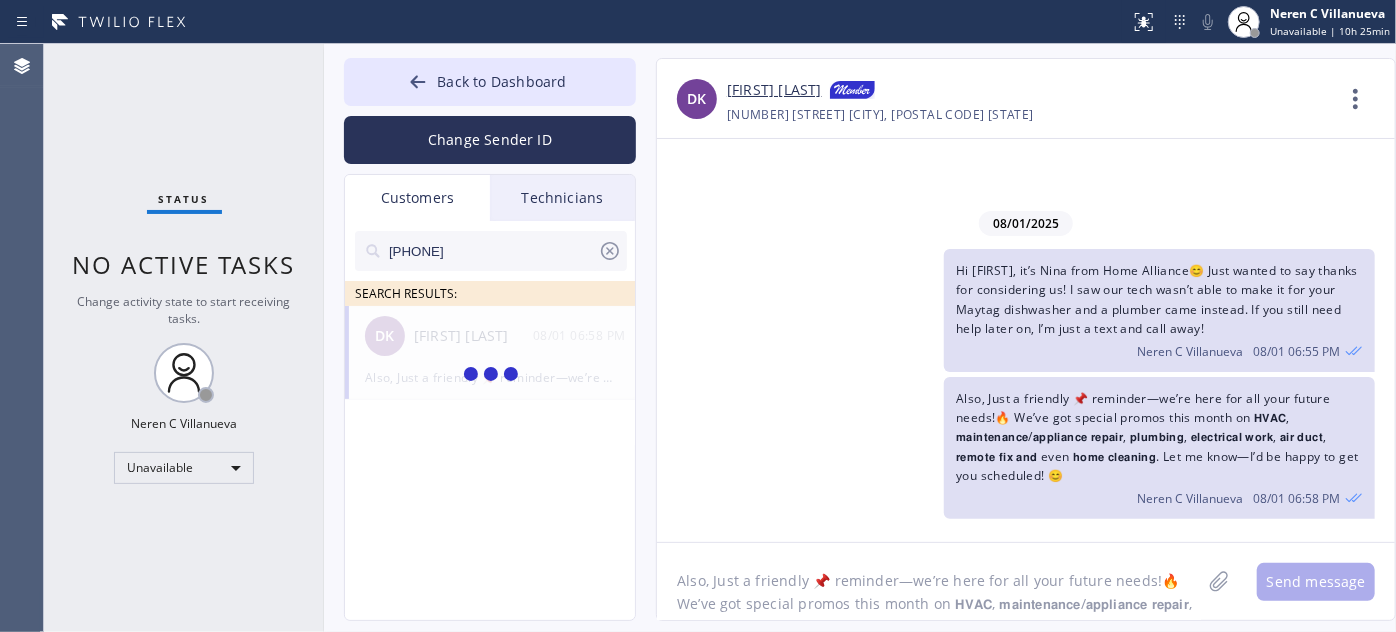 type on "(612) 388-1863" 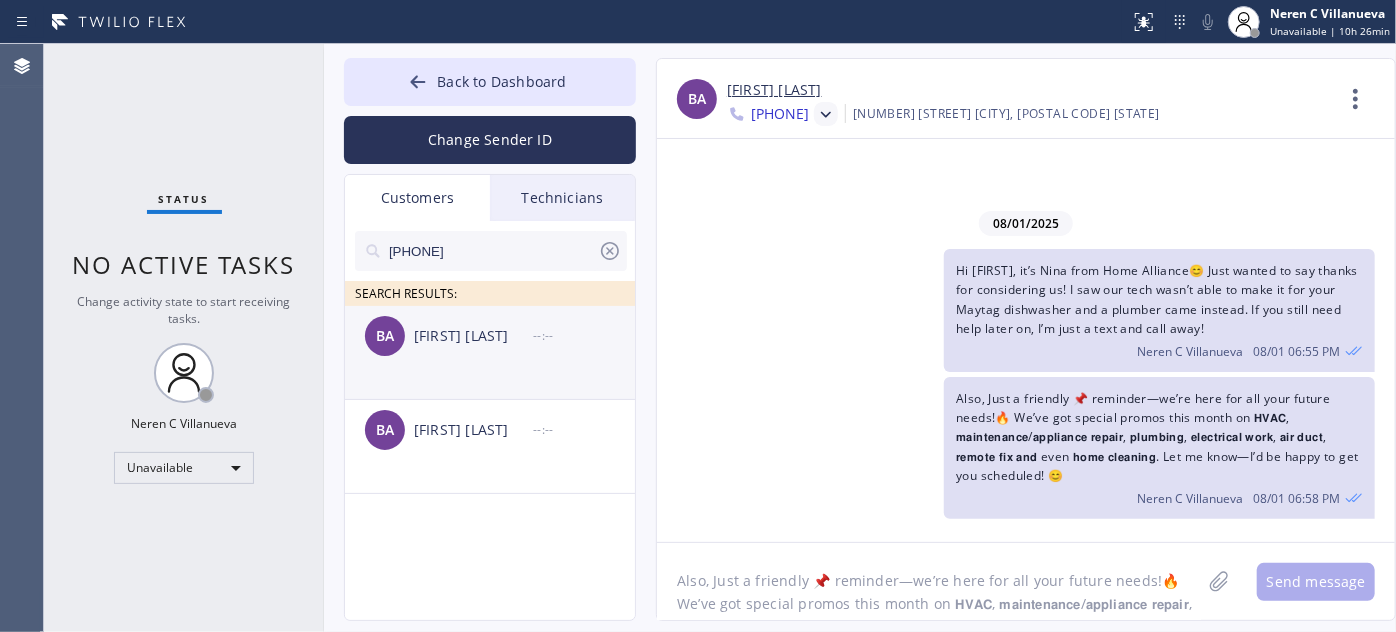 click on "BA Brett Adams --:--" 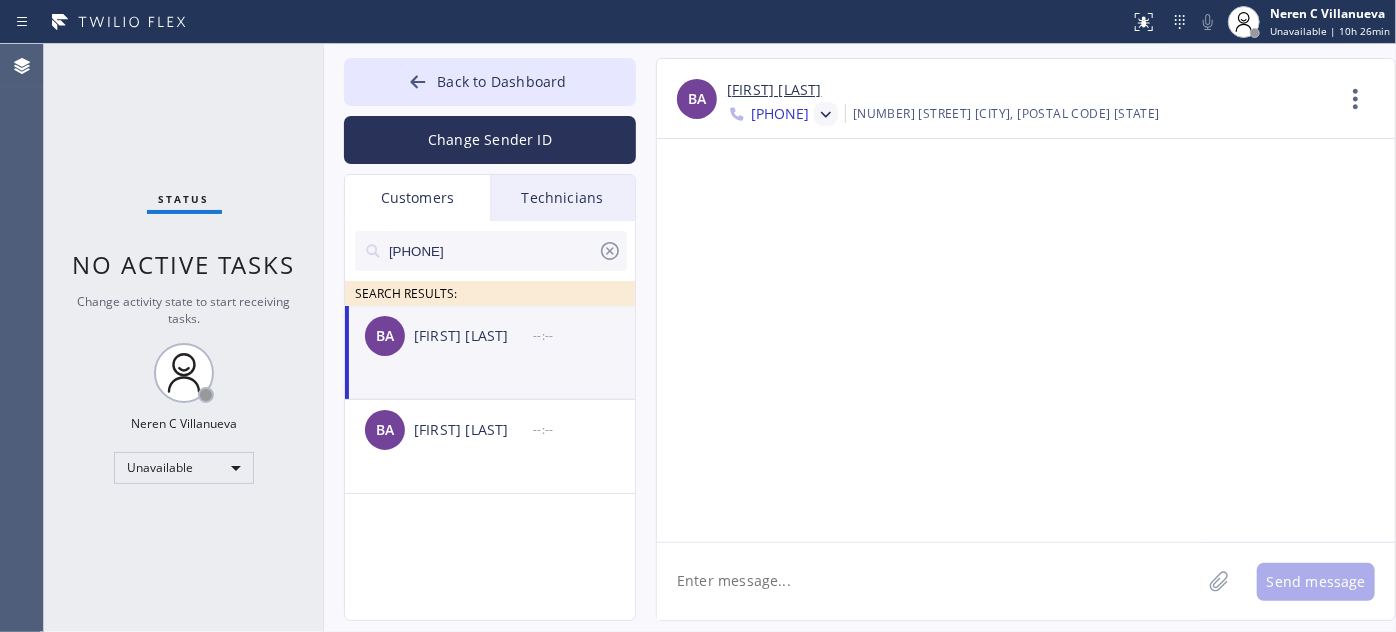 click 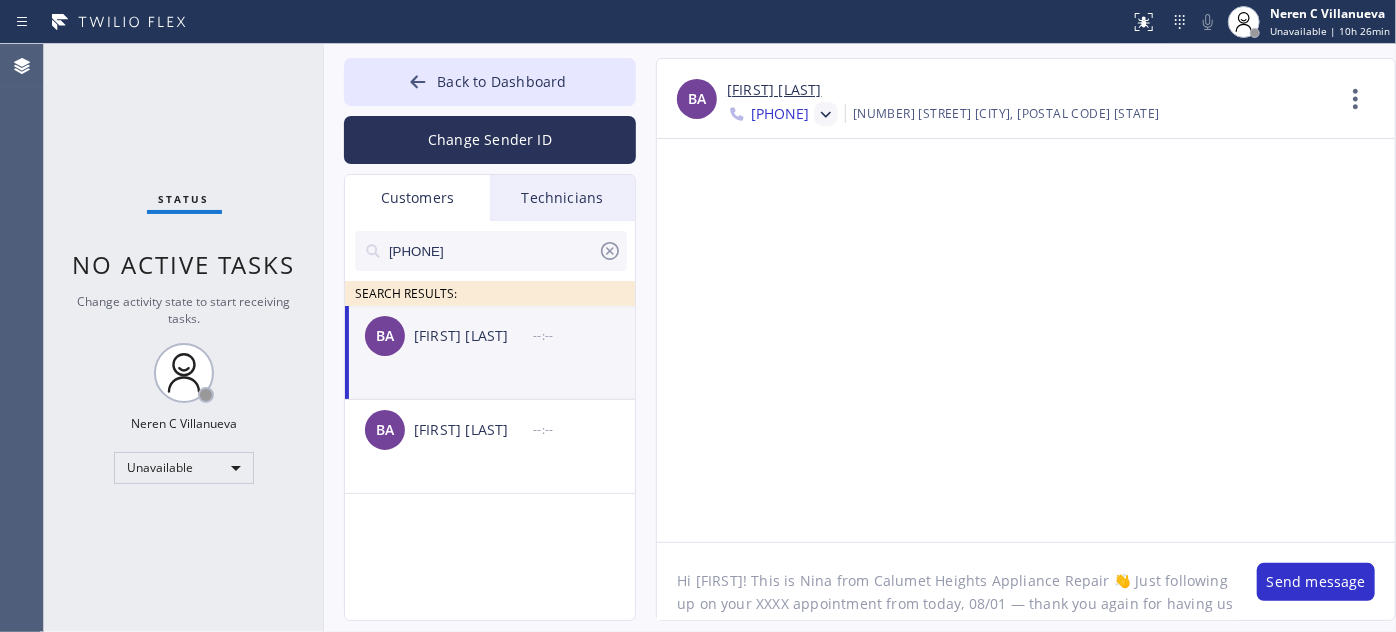 scroll, scrollTop: 16, scrollLeft: 0, axis: vertical 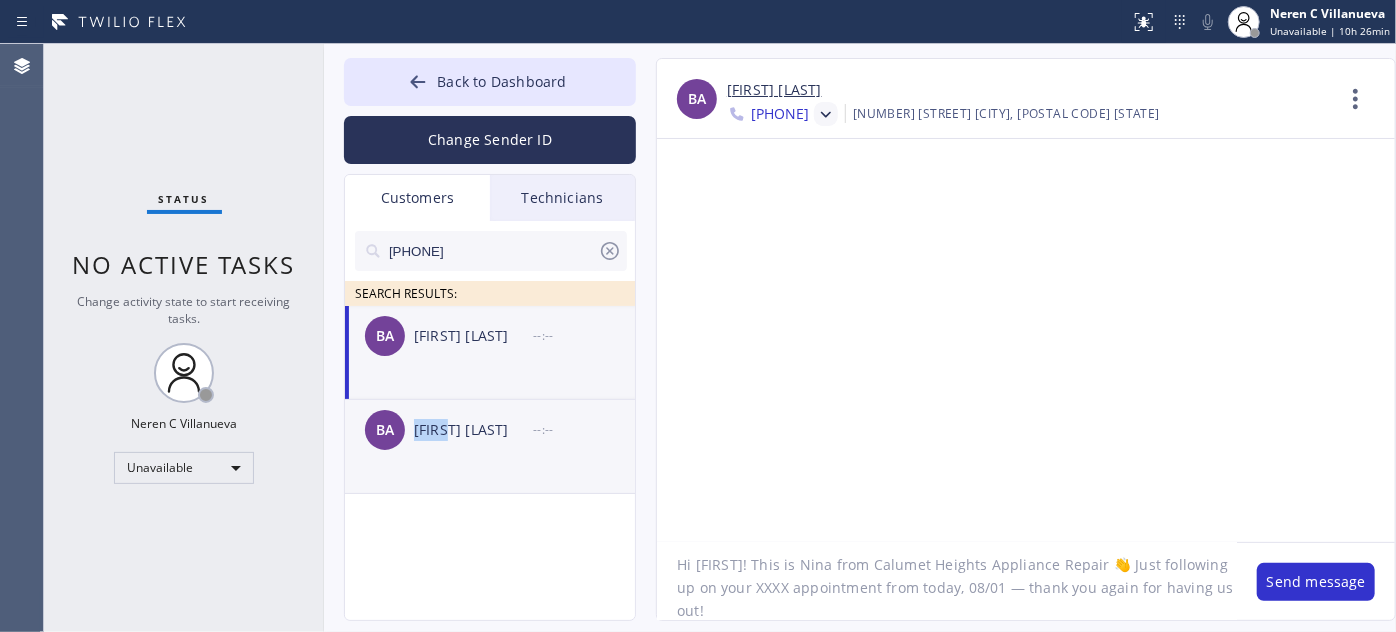 drag, startPoint x: 413, startPoint y: 426, endPoint x: 448, endPoint y: 445, distance: 39.824615 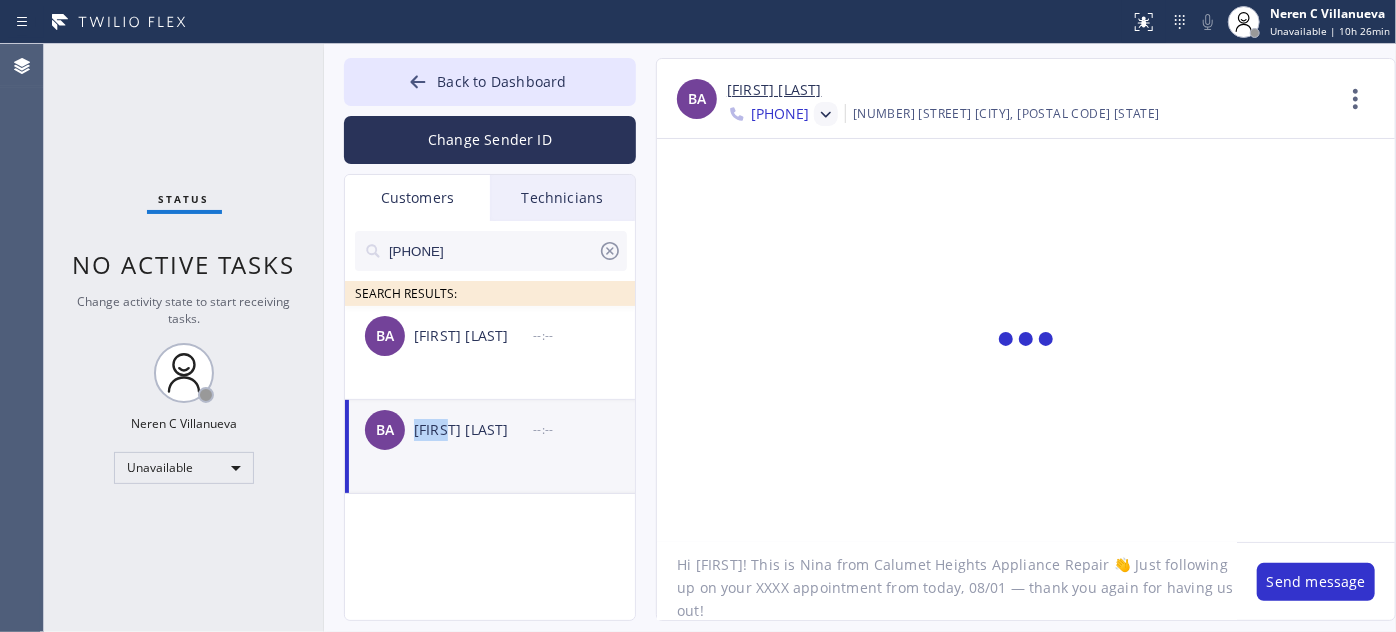copy on "Brett" 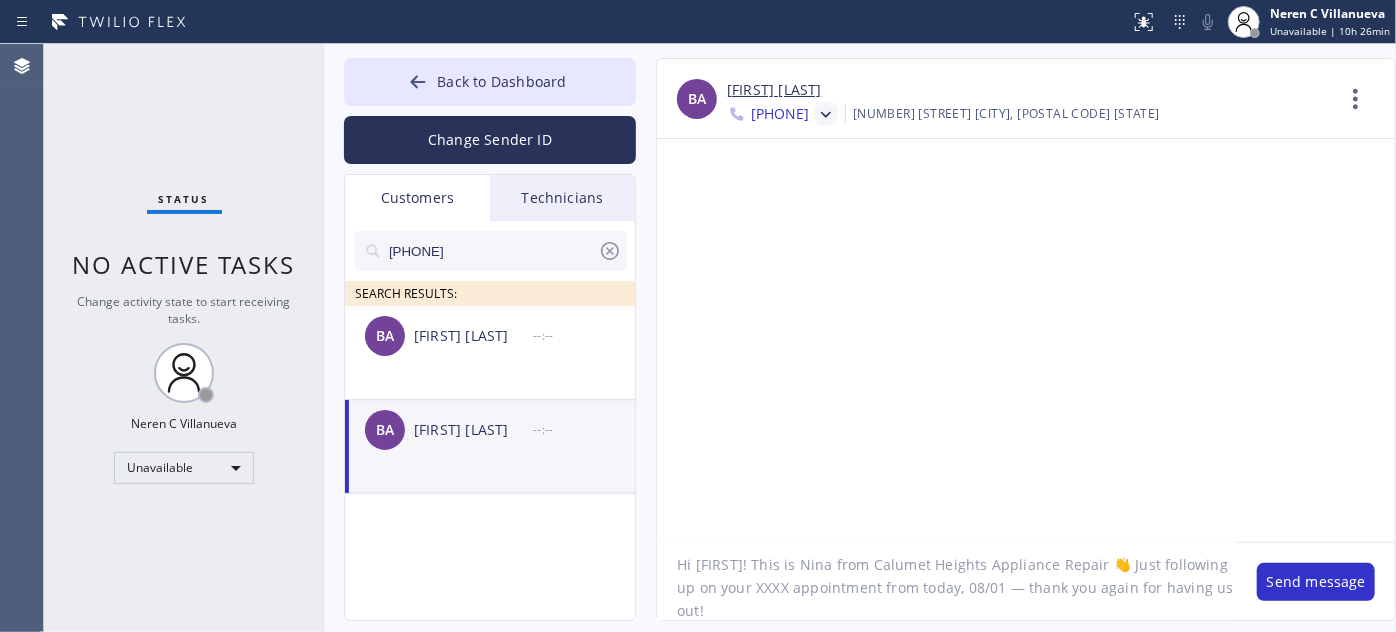 drag, startPoint x: 700, startPoint y: 566, endPoint x: 712, endPoint y: 564, distance: 12.165525 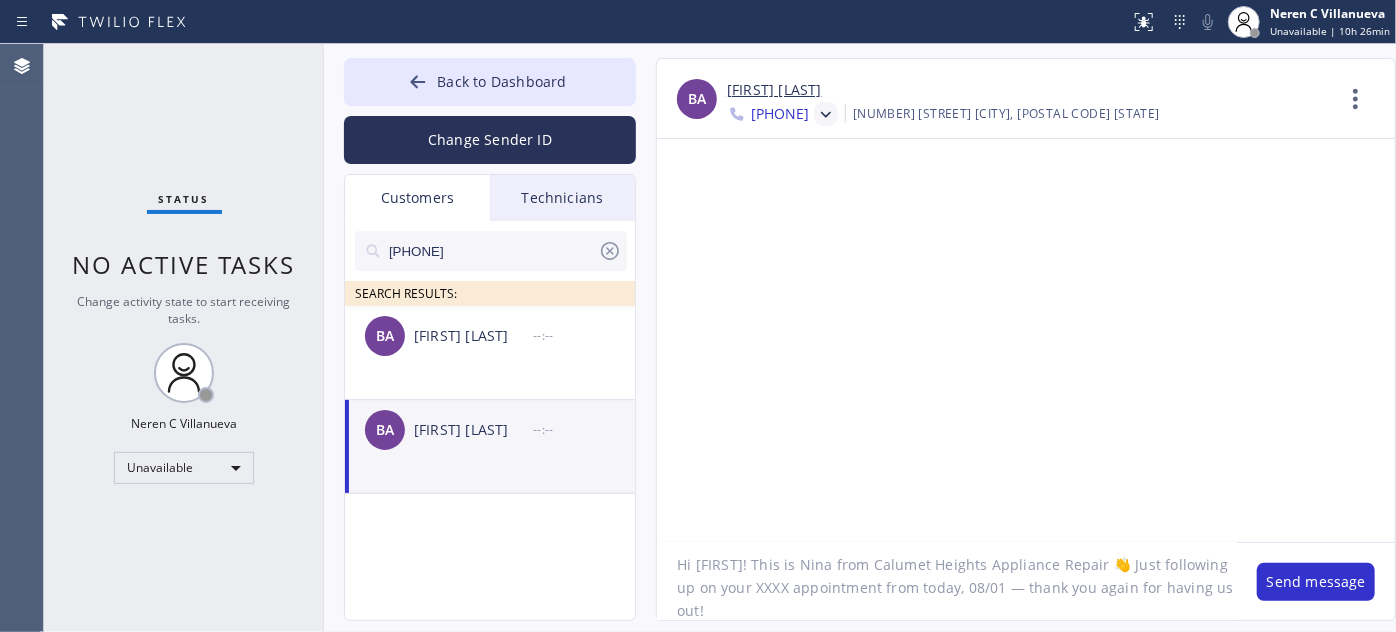 drag, startPoint x: 697, startPoint y: 565, endPoint x: 726, endPoint y: 562, distance: 29.15476 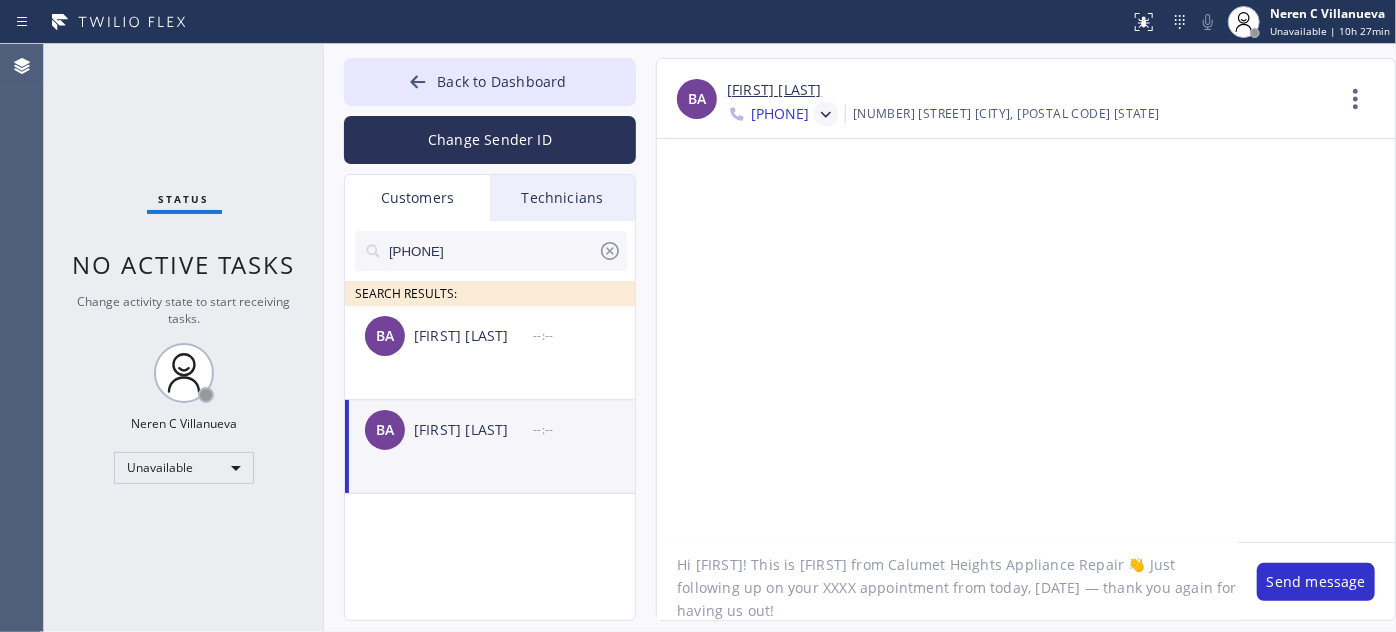 drag, startPoint x: 857, startPoint y: 565, endPoint x: 1077, endPoint y: 567, distance: 220.0091 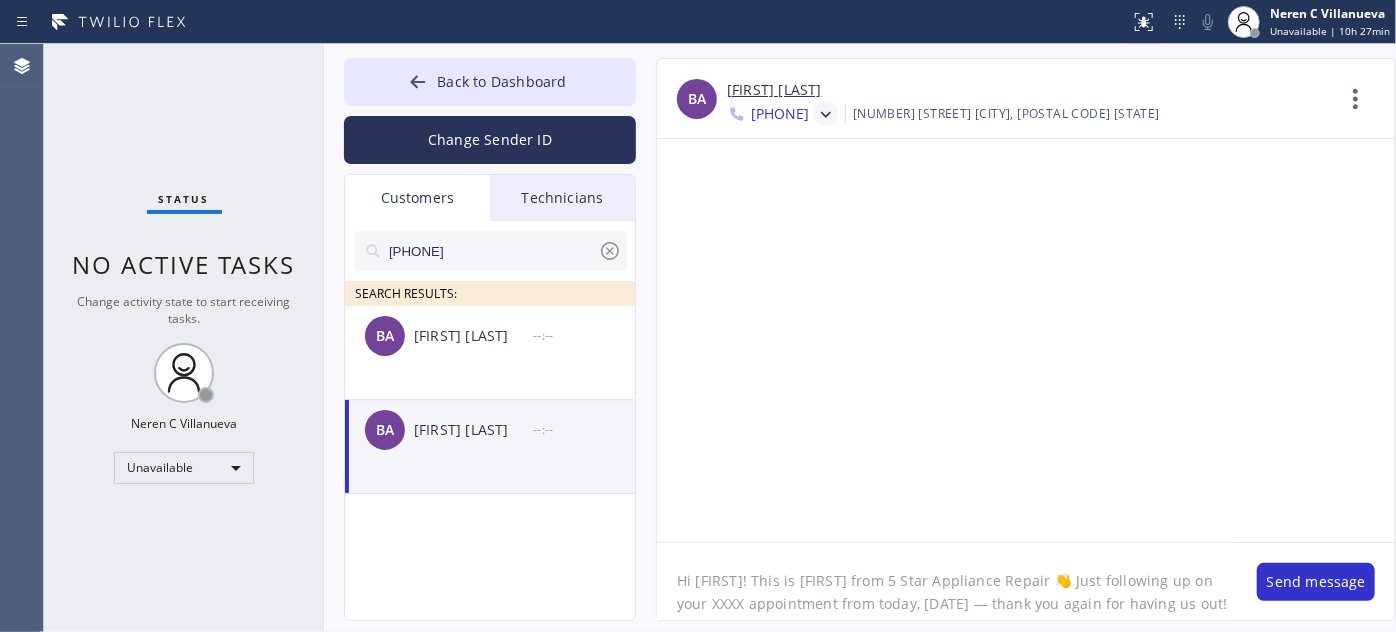 scroll, scrollTop: 0, scrollLeft: 0, axis: both 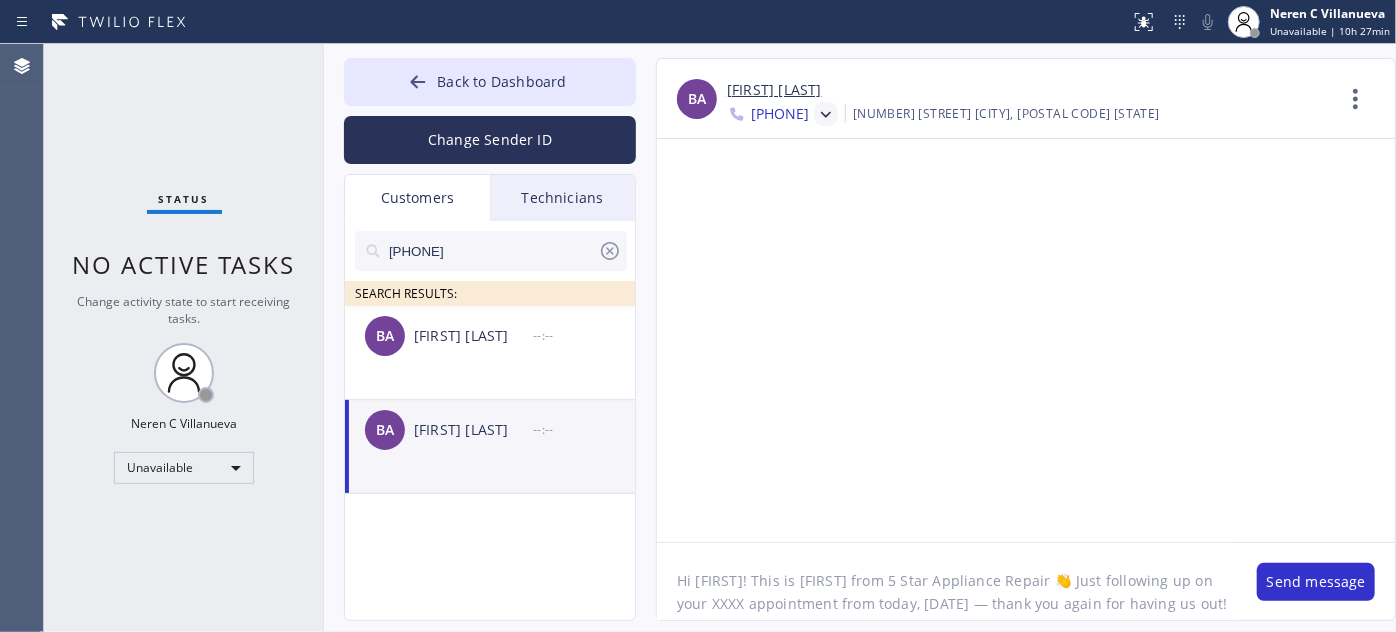 drag, startPoint x: 710, startPoint y: 602, endPoint x: 637, endPoint y: 600, distance: 73.02739 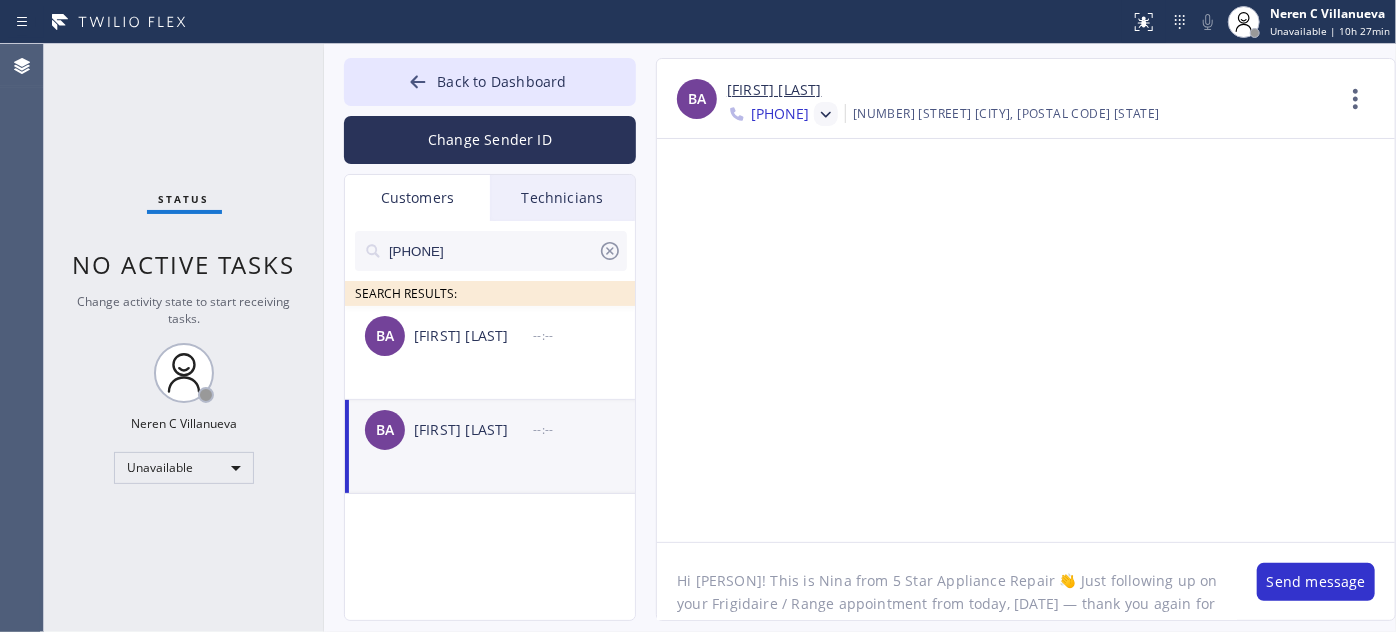 drag, startPoint x: 743, startPoint y: 603, endPoint x: 760, endPoint y: 603, distance: 17 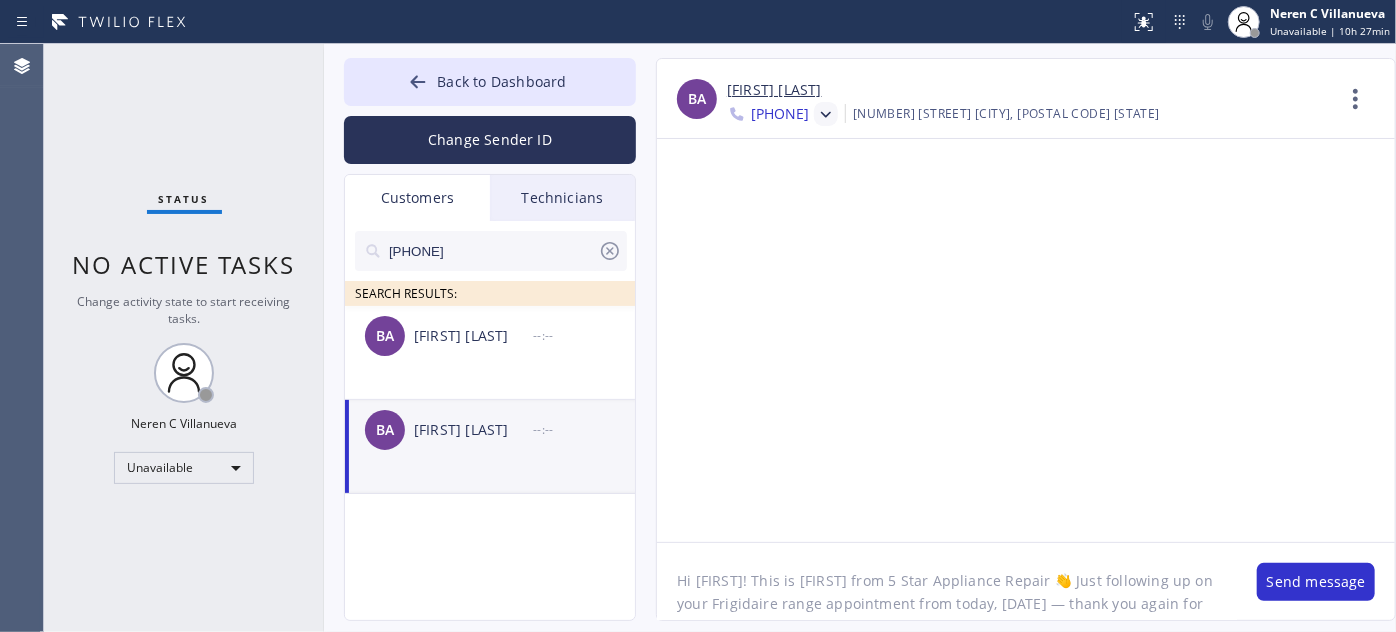 drag, startPoint x: 1000, startPoint y: 605, endPoint x: 1000, endPoint y: 618, distance: 13 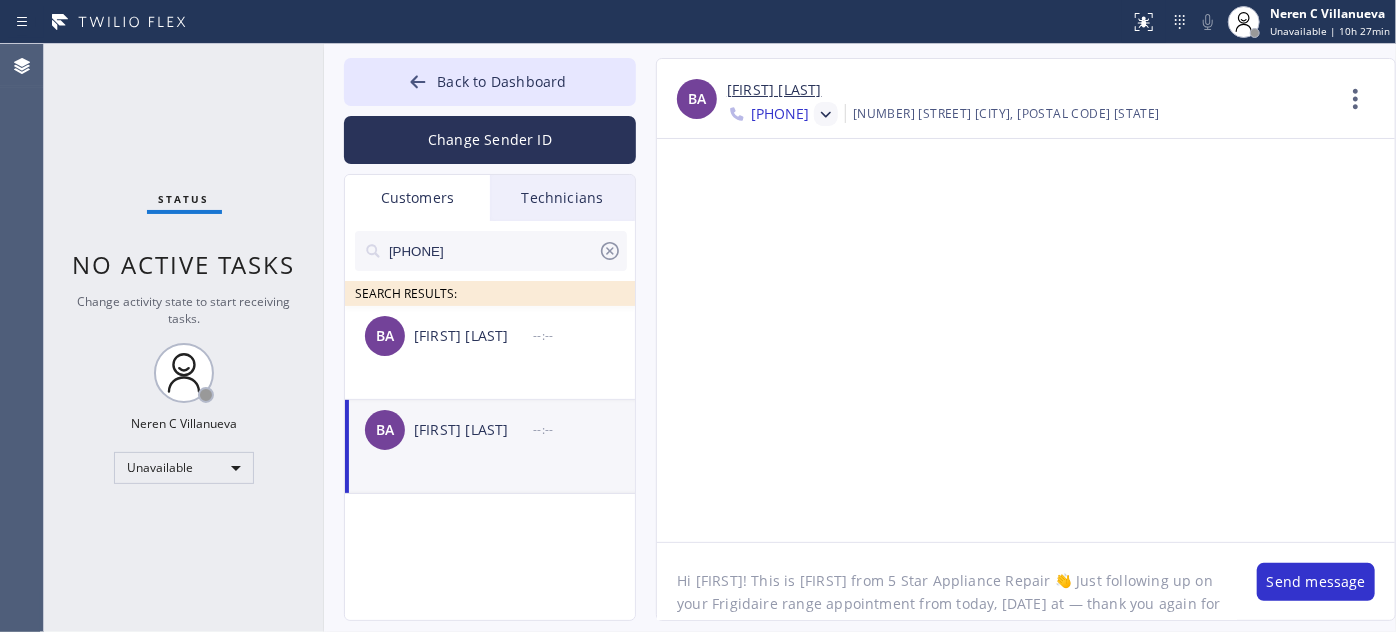 paste on "8828 Pershing Dr APT 206" 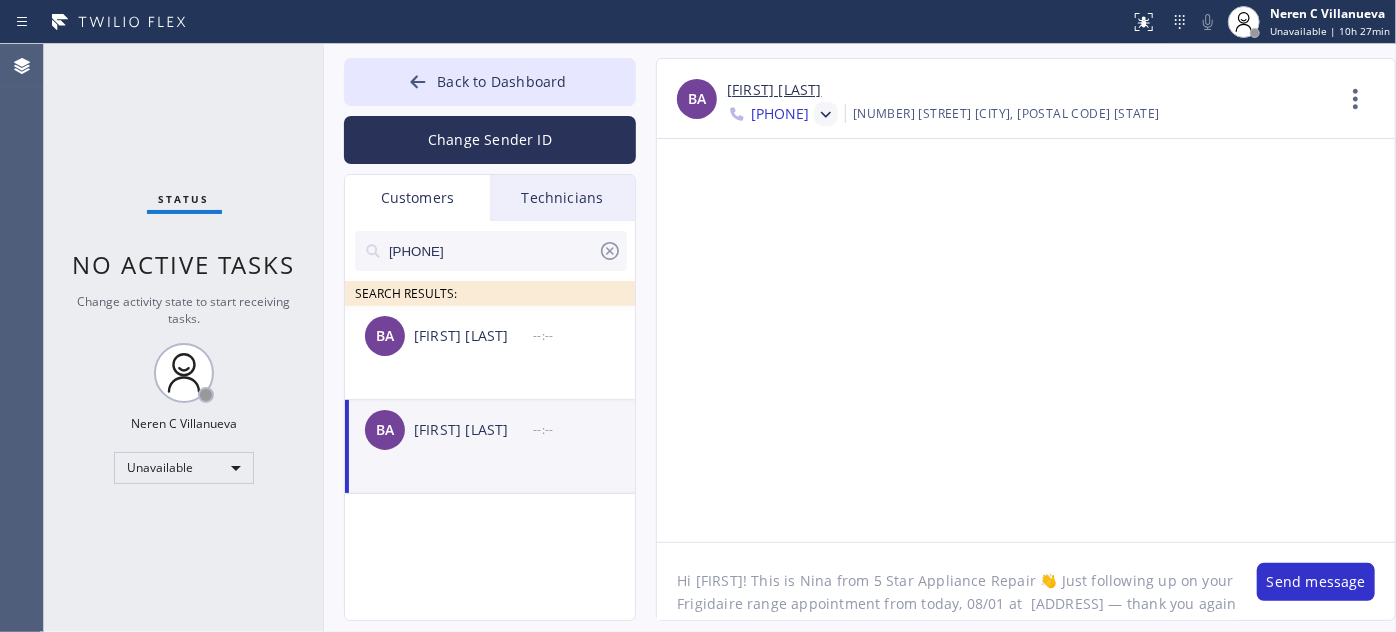scroll, scrollTop: 18, scrollLeft: 0, axis: vertical 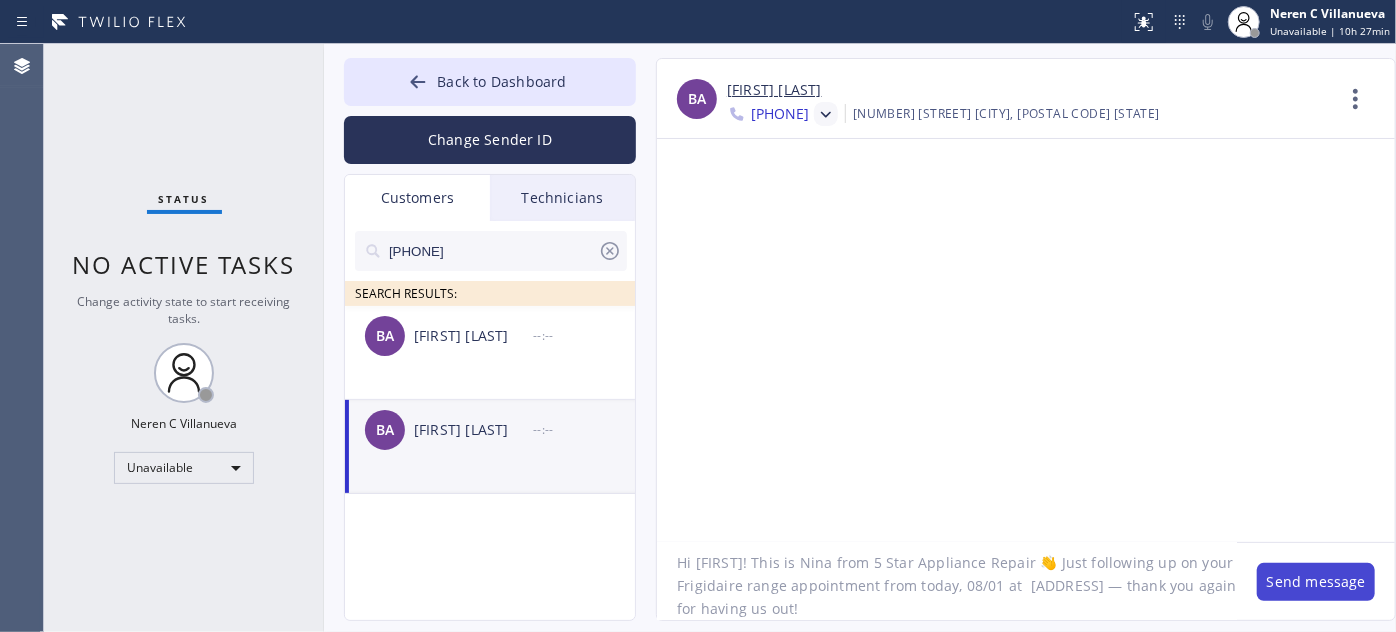 click on "Send message" at bounding box center (1316, 582) 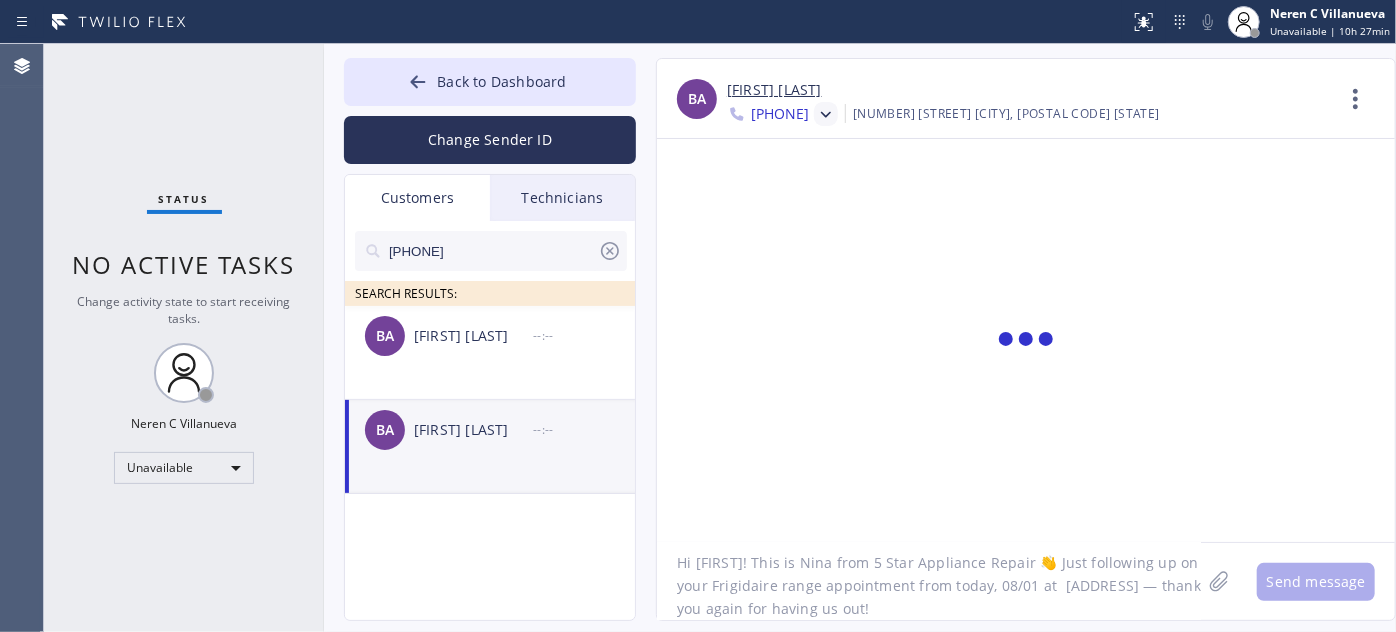 scroll, scrollTop: 0, scrollLeft: 0, axis: both 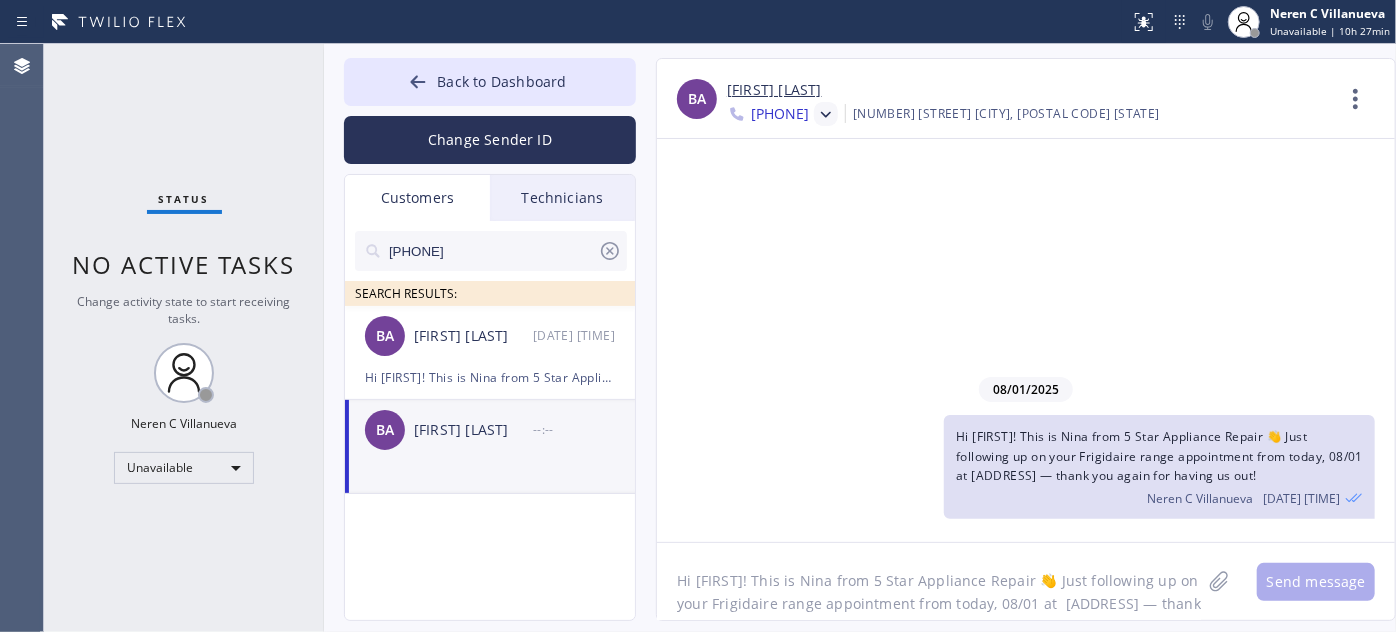 paste on "I’m not sure if anything’s been finalized yet, but if you have any questions or feel 𝗿𝗲𝗮𝗱𝘆 𝘁𝗼 𝗺𝗼𝘃𝗲 𝗳𝗼𝗿𝘄𝗮𝗿𝗱 with the repair, I’d be happy to help. Feel free to call or text me anytime! 🙏" 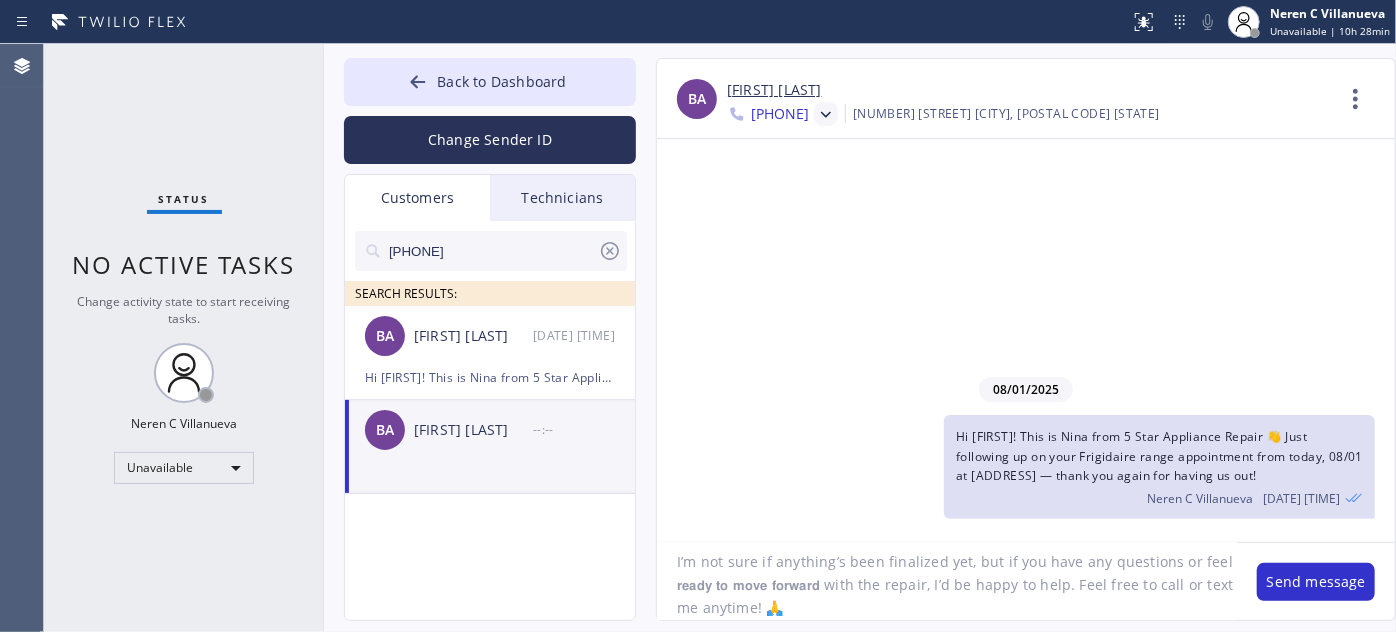 scroll, scrollTop: 18, scrollLeft: 0, axis: vertical 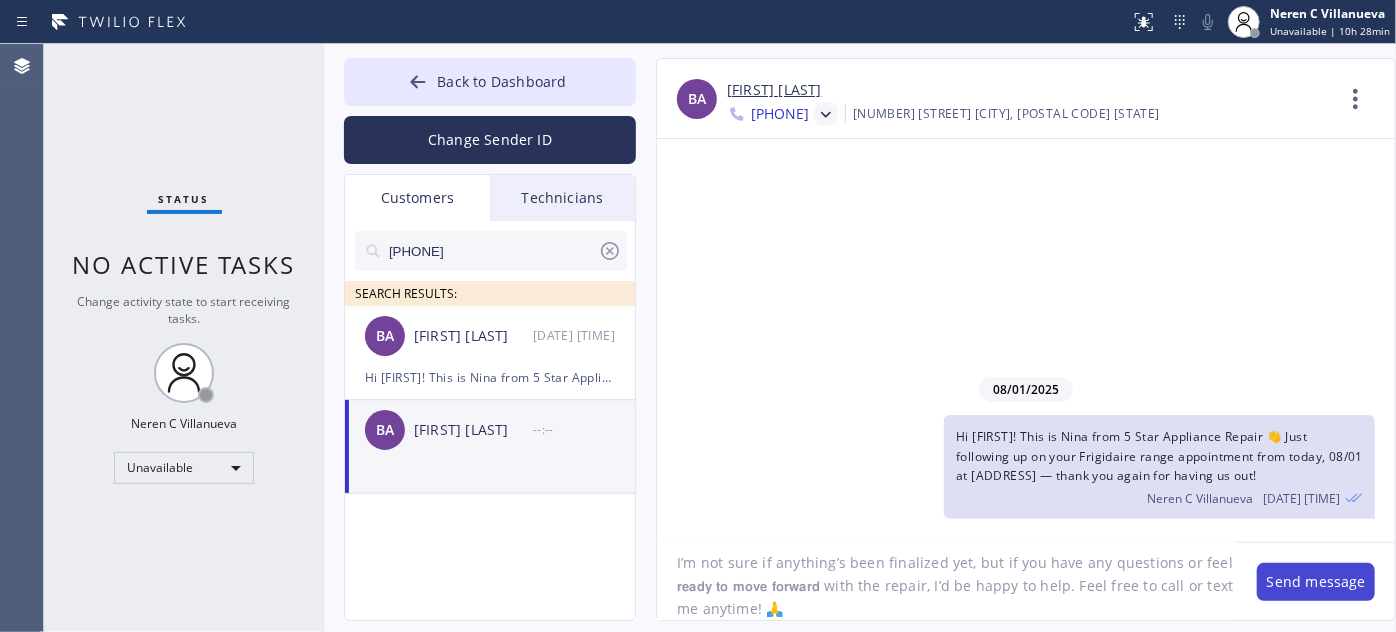 type on "I’m not sure if anything’s been finalized yet, but if you have any questions or feel 𝗿𝗲𝗮𝗱𝘆 𝘁𝗼 𝗺𝗼𝘃𝗲 𝗳𝗼𝗿𝘄𝗮𝗿𝗱 with the repair, I’d be happy to help. Feel free to call or text me anytime! 🙏" 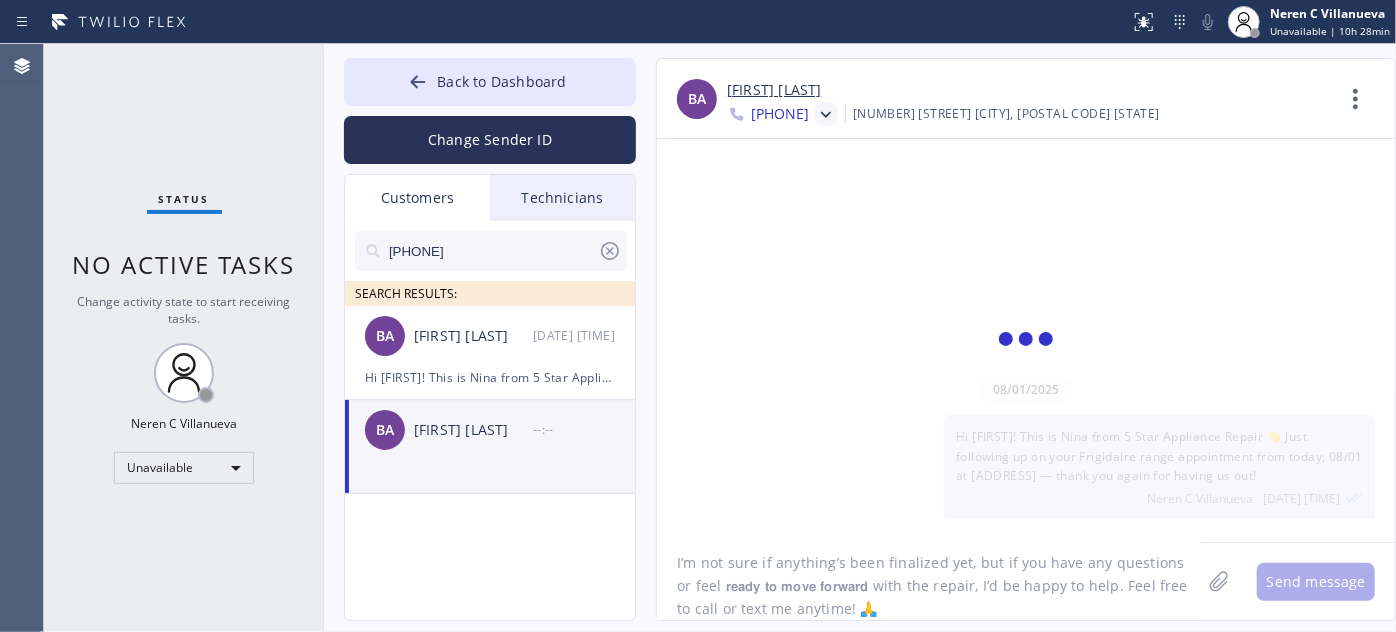scroll, scrollTop: 0, scrollLeft: 0, axis: both 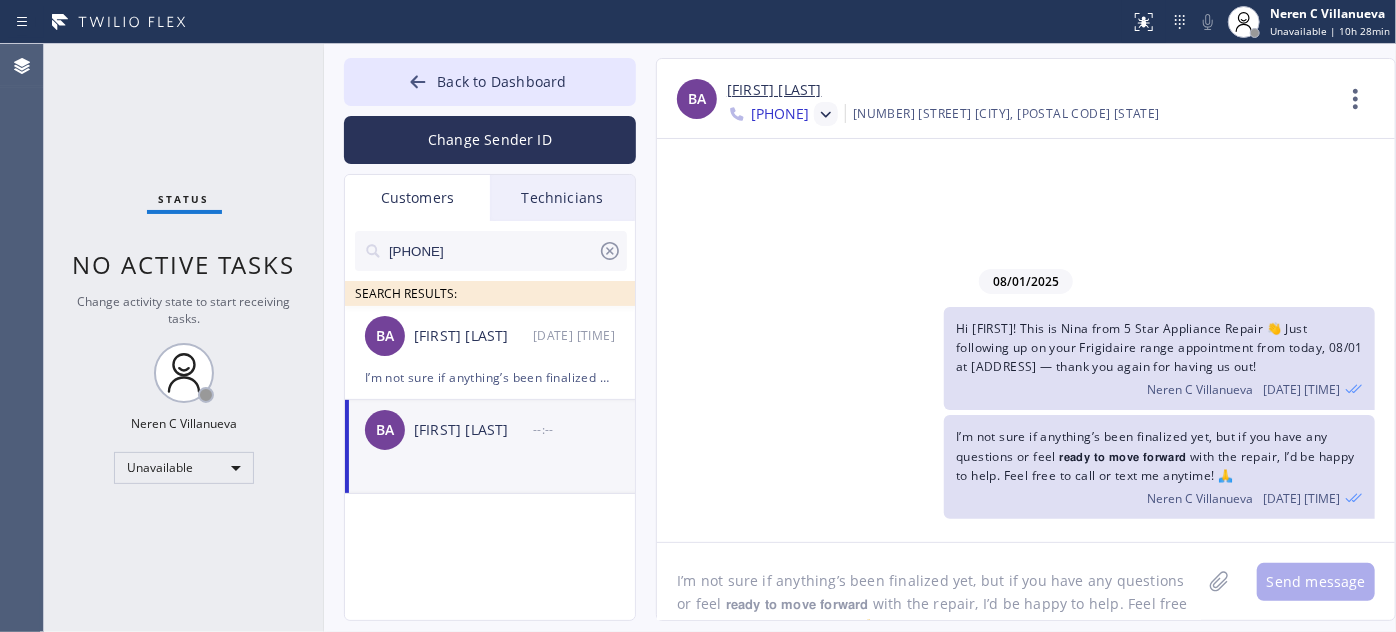 drag, startPoint x: 498, startPoint y: 254, endPoint x: 316, endPoint y: 236, distance: 182.88794 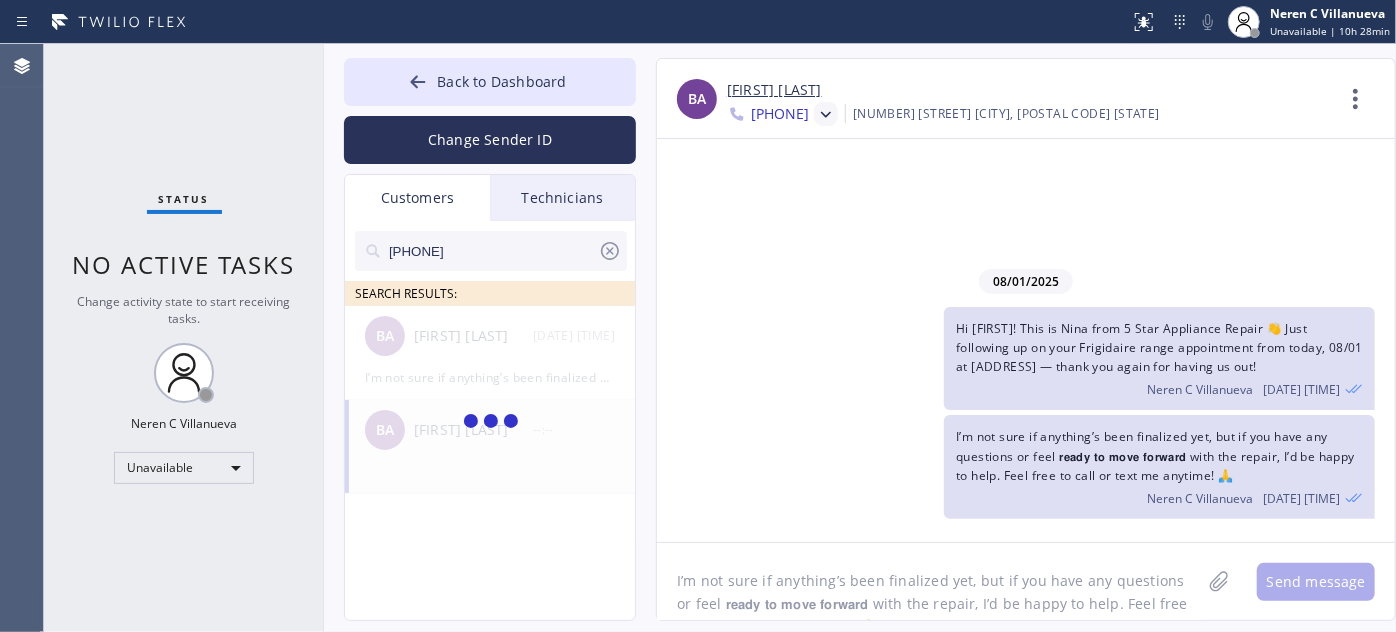 type on "(858) 366-5926" 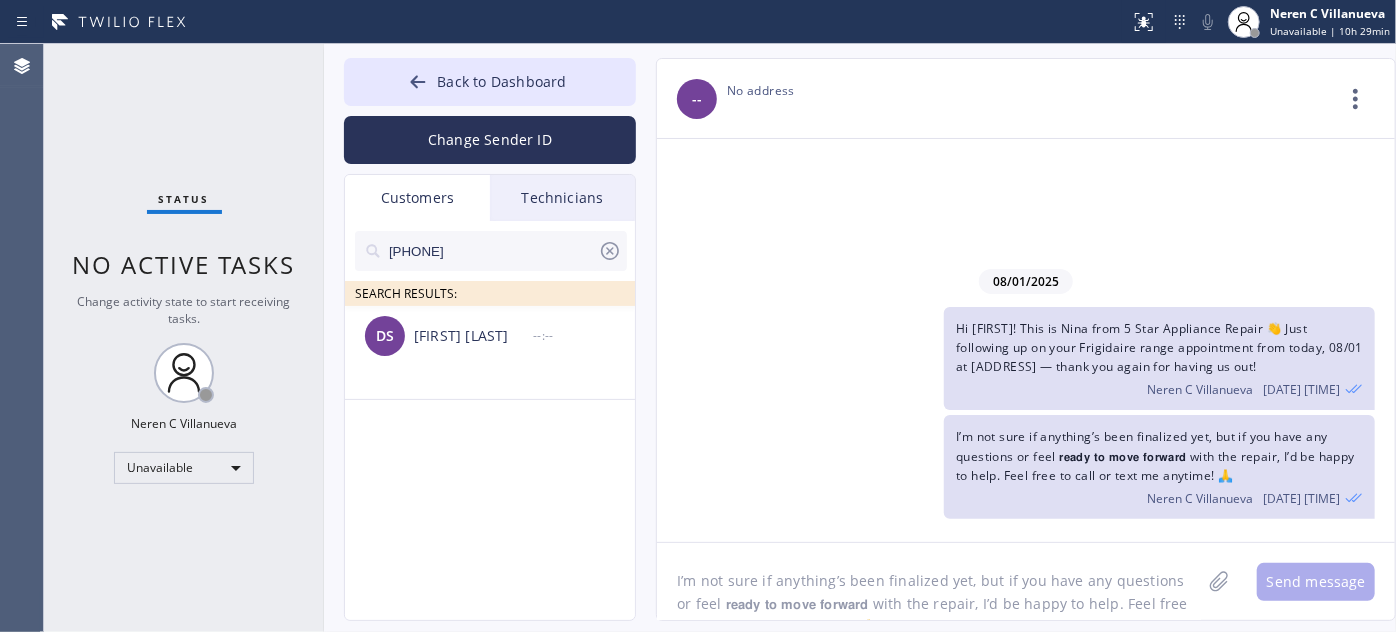 drag, startPoint x: 1299, startPoint y: 362, endPoint x: 921, endPoint y: 322, distance: 380.1105 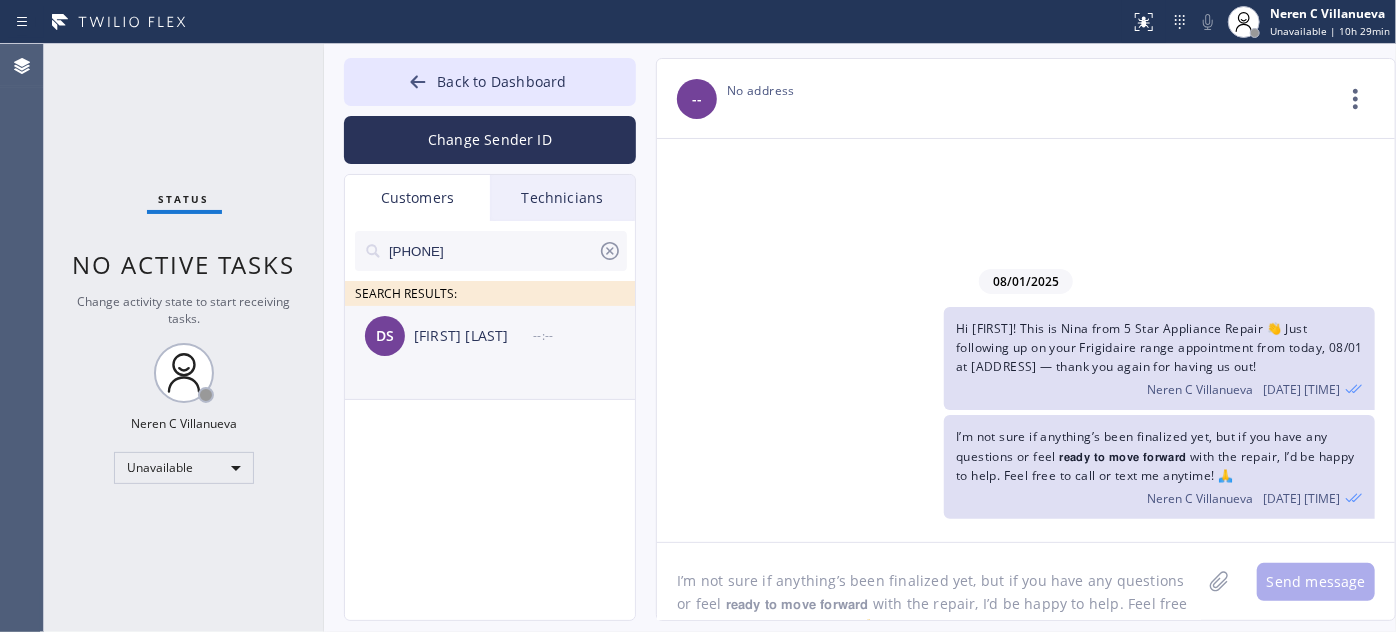 click on "DS Dario  Seastedt --:--" at bounding box center [491, 336] 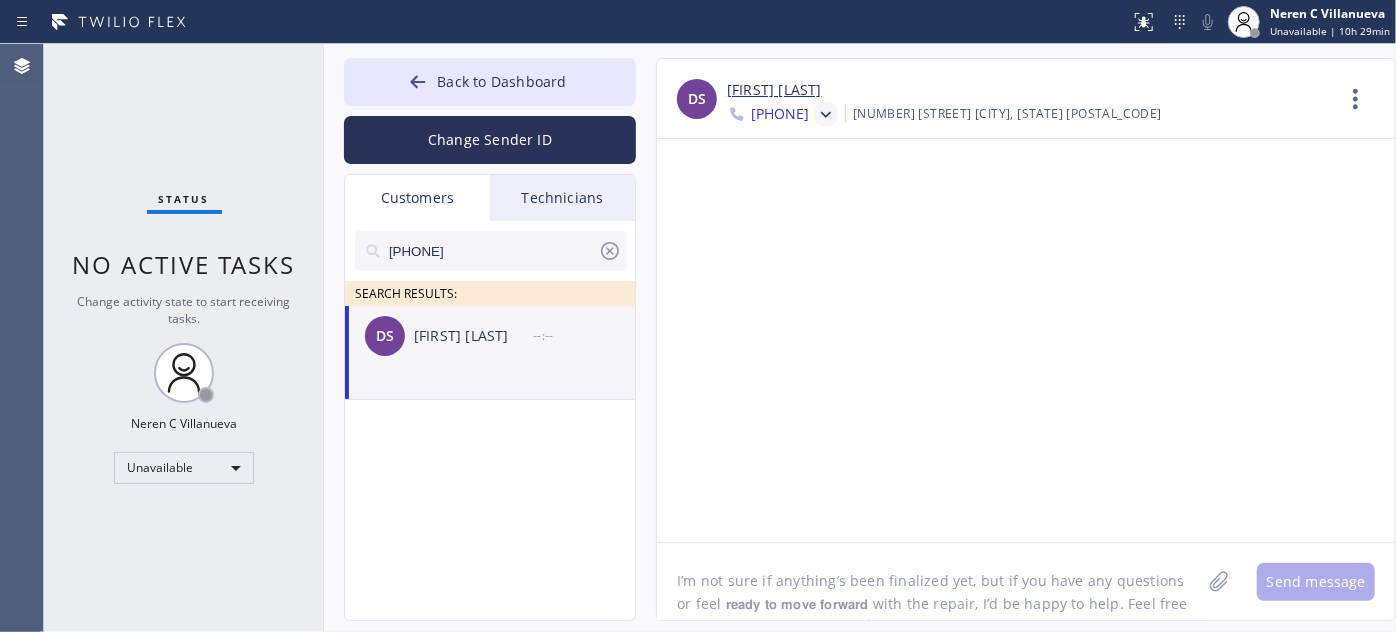 paste on "Hi Brett! This is Nina from 5 Star Appliance Repair 👋 Just following up on your Frigidaire range appointment from today, 08/01 at 8828 Pershing Dr APT 206— thank you again for having us out!" 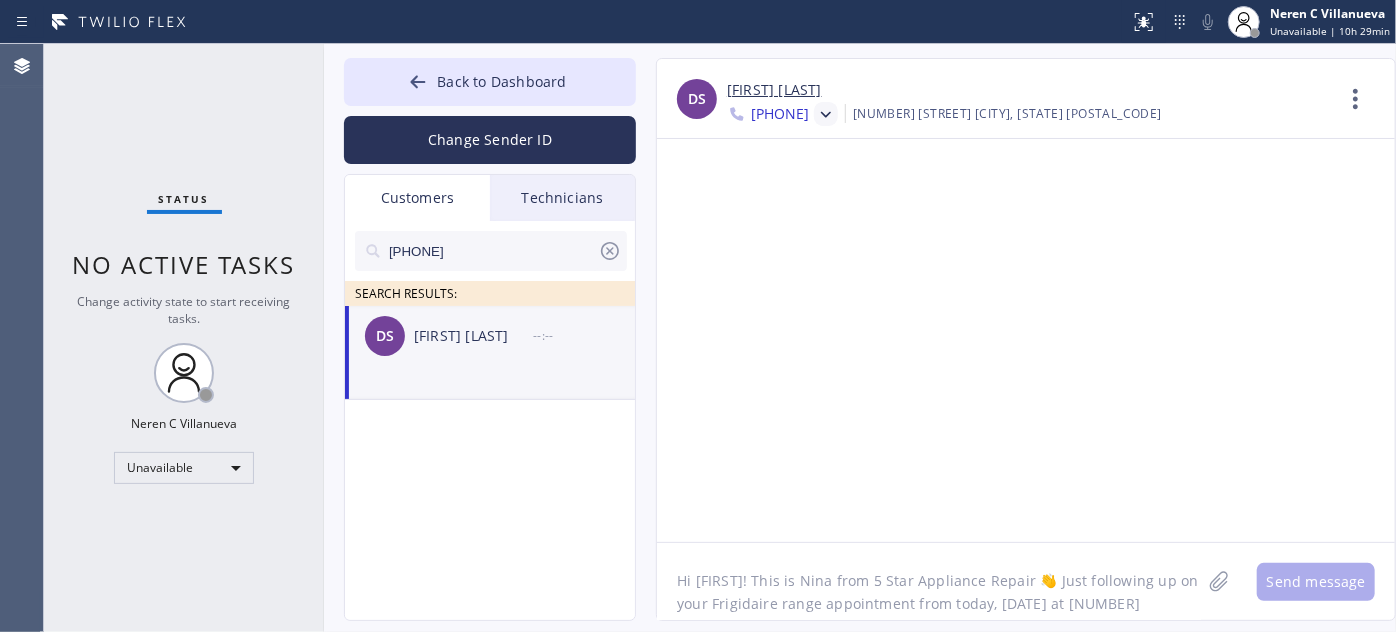 scroll, scrollTop: 16, scrollLeft: 0, axis: vertical 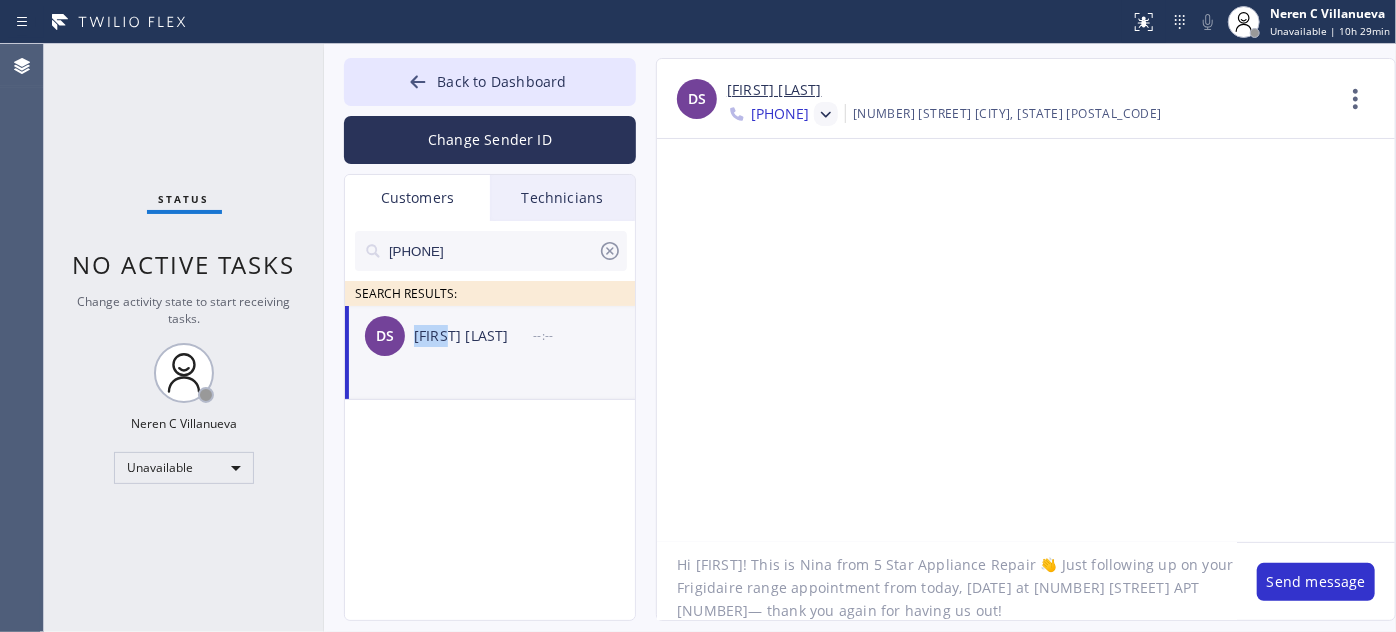 drag, startPoint x: 412, startPoint y: 338, endPoint x: 448, endPoint y: 345, distance: 36.67424 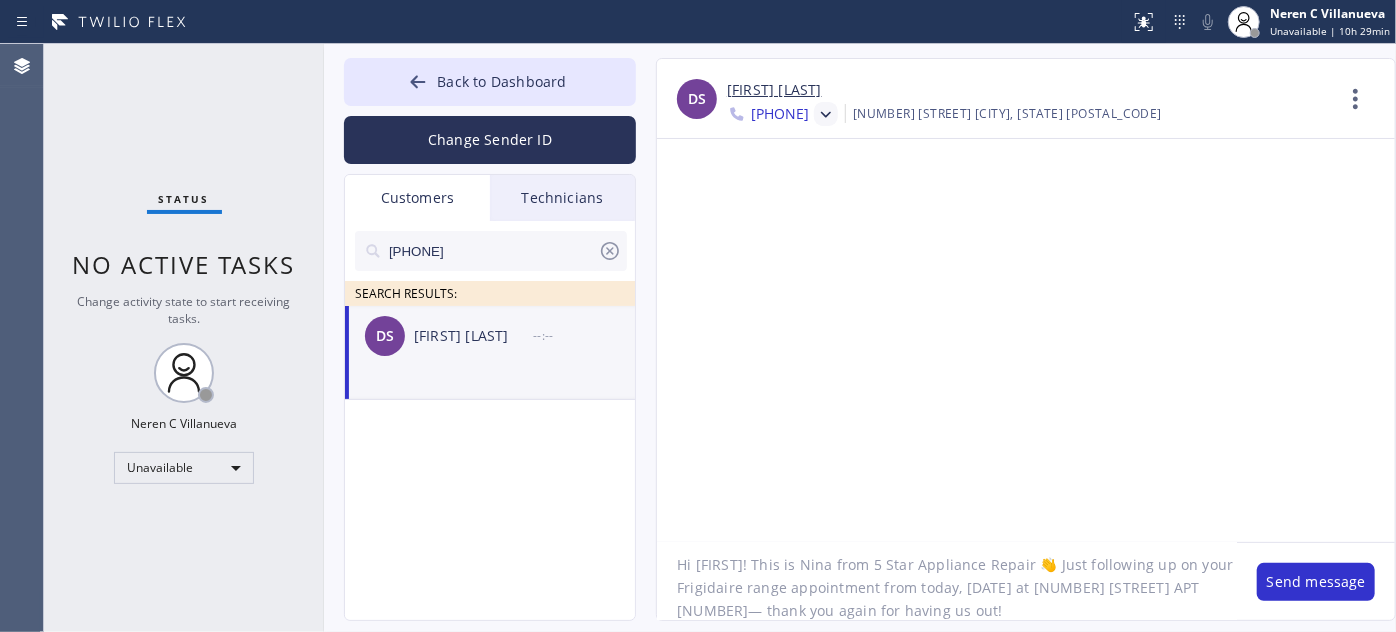 drag, startPoint x: 694, startPoint y: 559, endPoint x: 726, endPoint y: 559, distance: 32 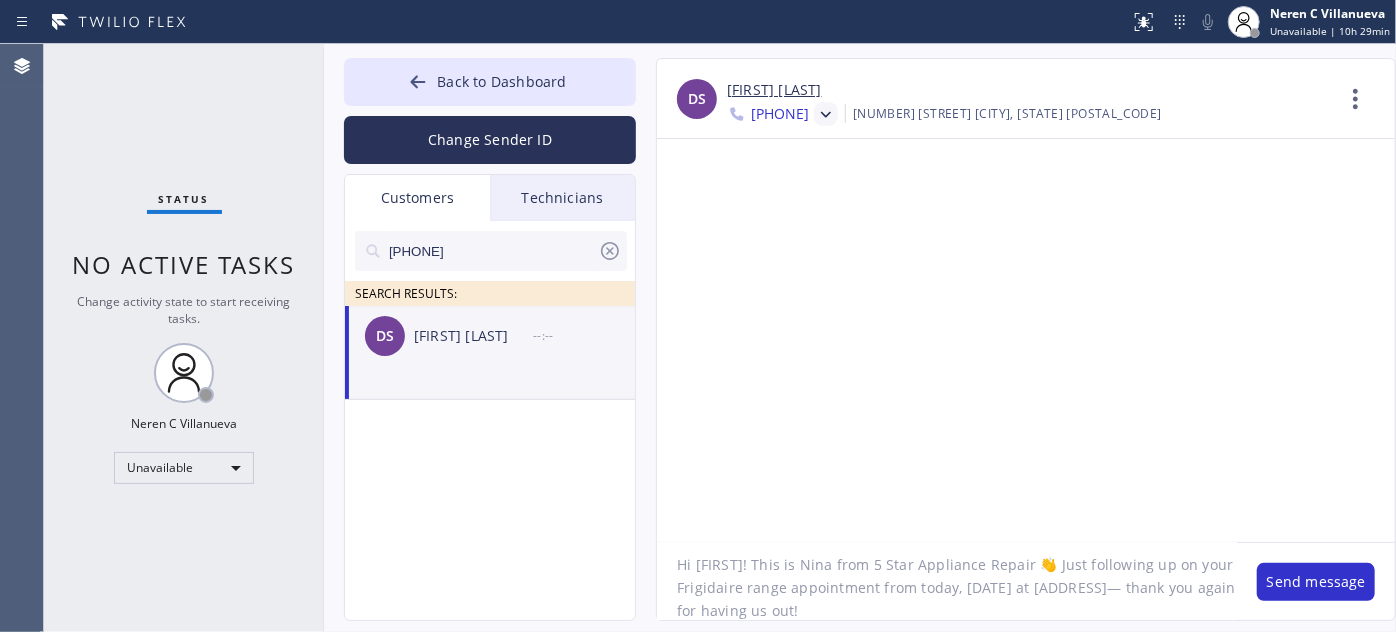 drag, startPoint x: 676, startPoint y: 585, endPoint x: 778, endPoint y: 587, distance: 102.01961 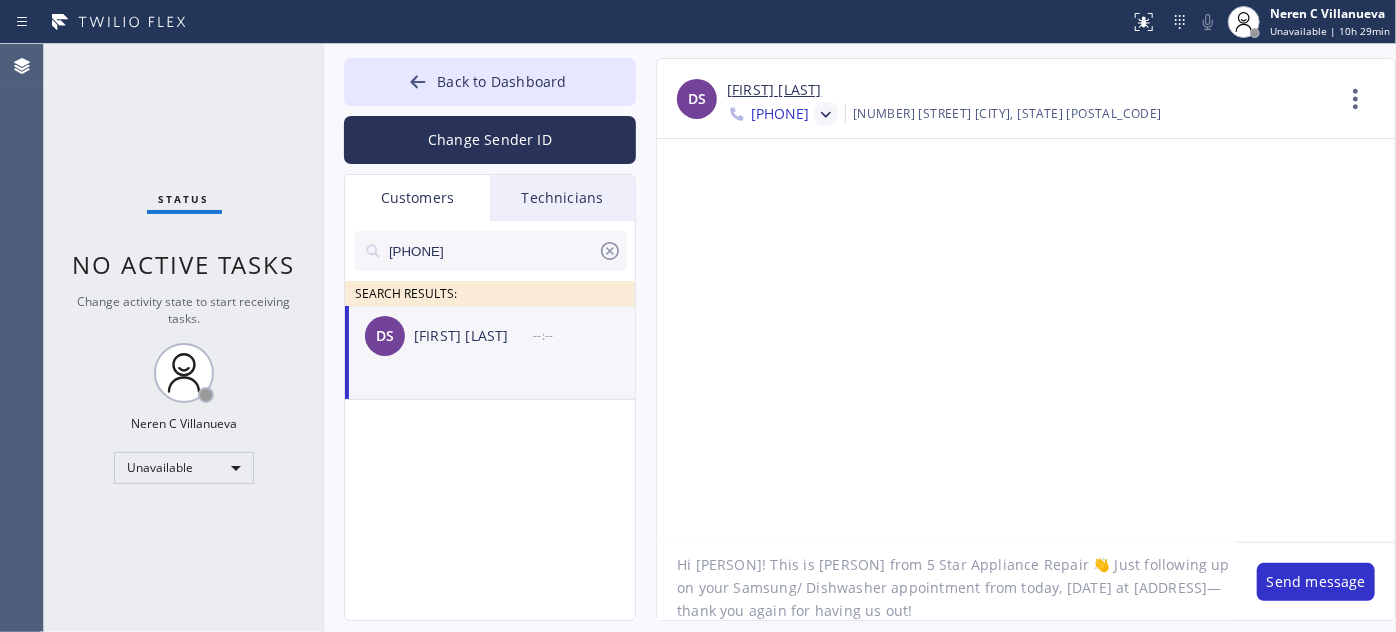 drag, startPoint x: 755, startPoint y: 587, endPoint x: 739, endPoint y: 586, distance: 16.03122 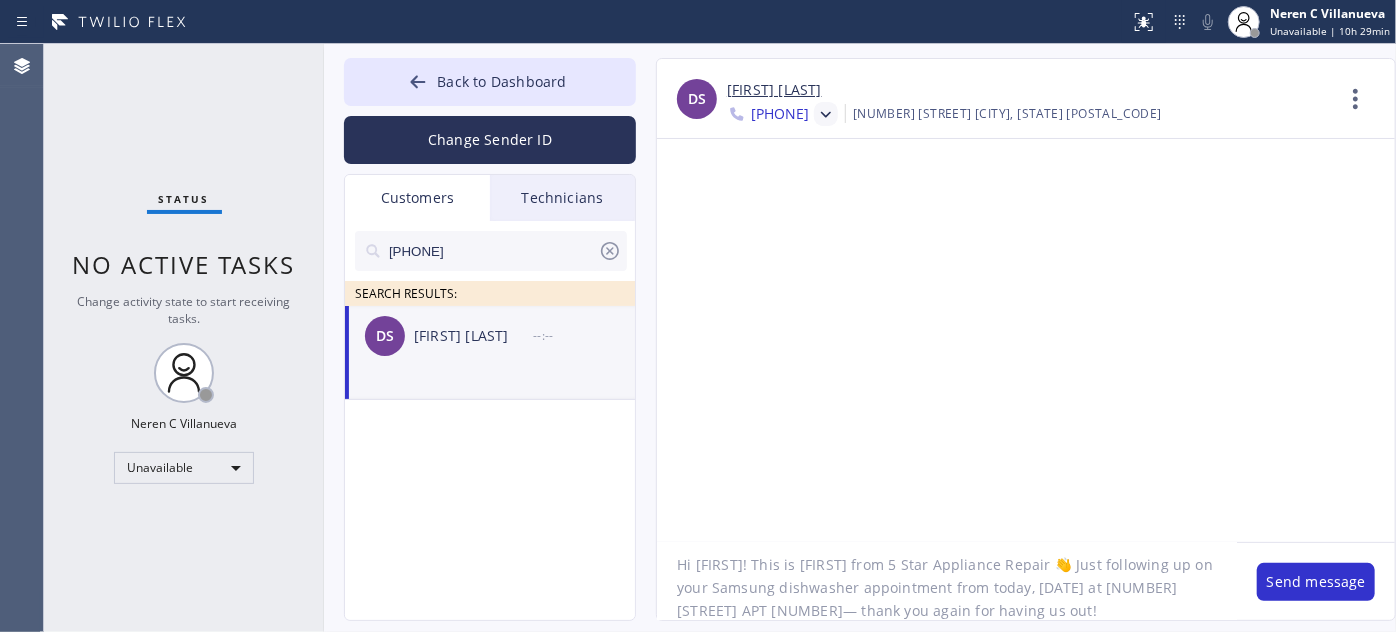 scroll, scrollTop: 18, scrollLeft: 0, axis: vertical 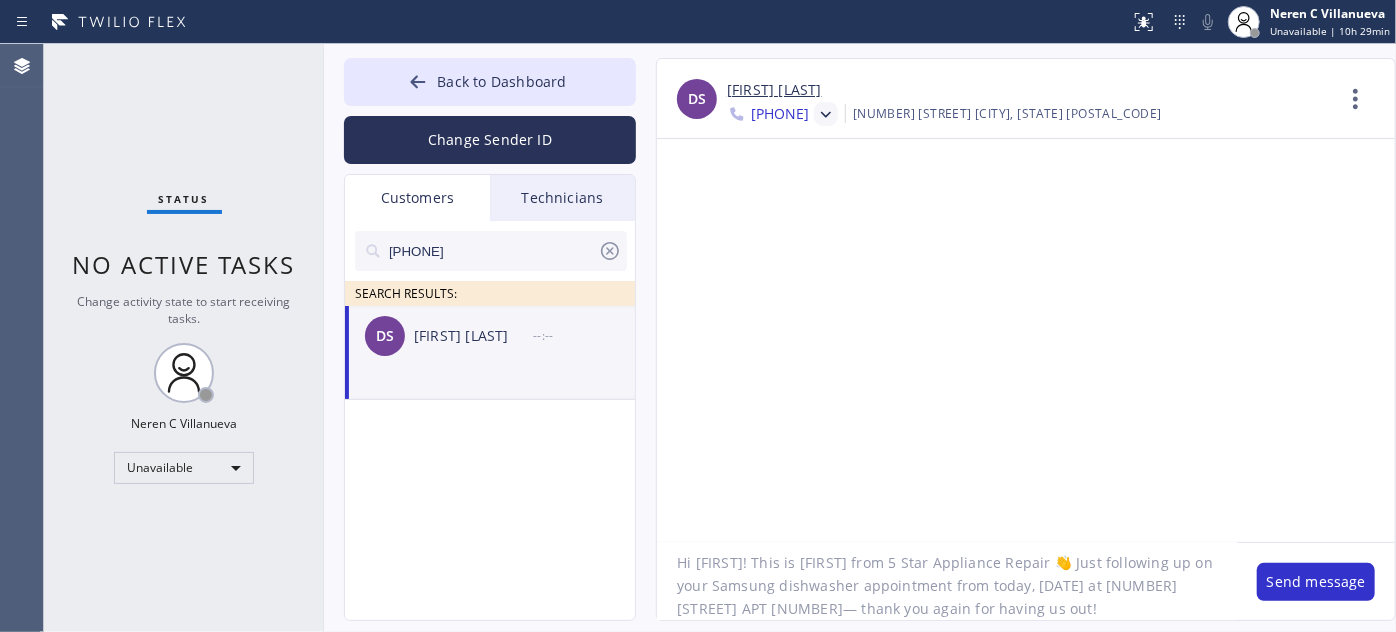 drag, startPoint x: 1056, startPoint y: 583, endPoint x: 697, endPoint y: 604, distance: 359.61368 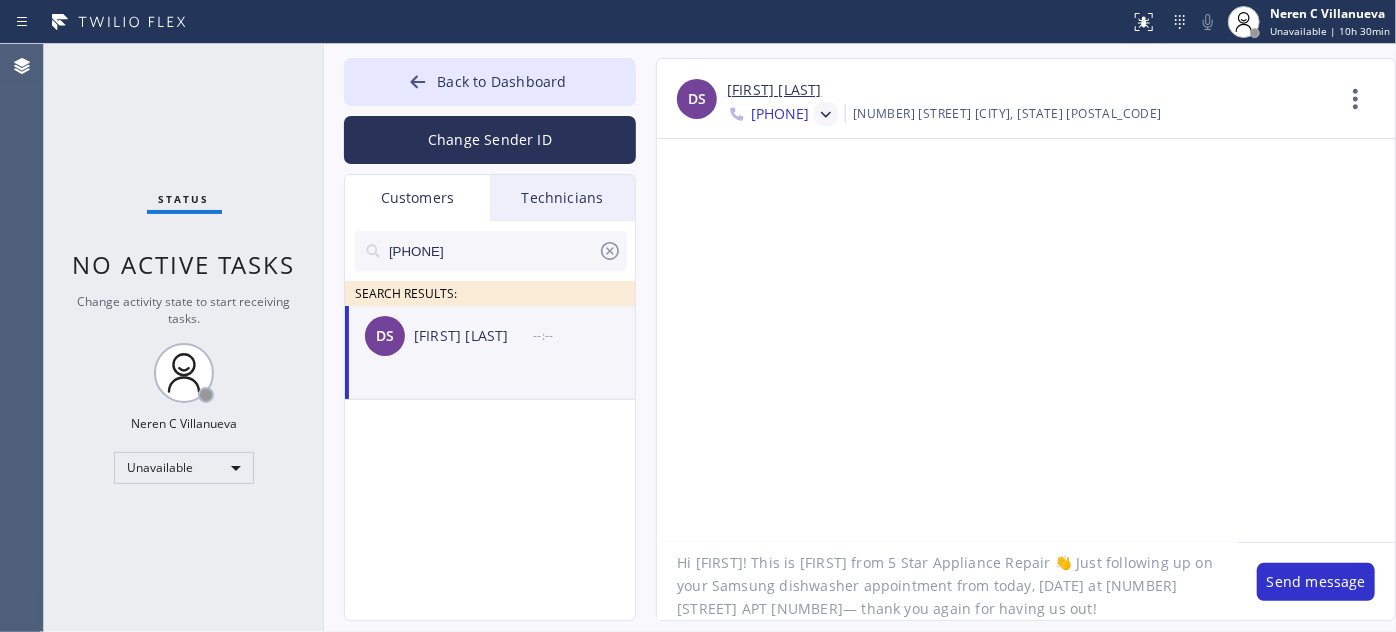 paste on "6347 Avenida Cresta, La Jolla" 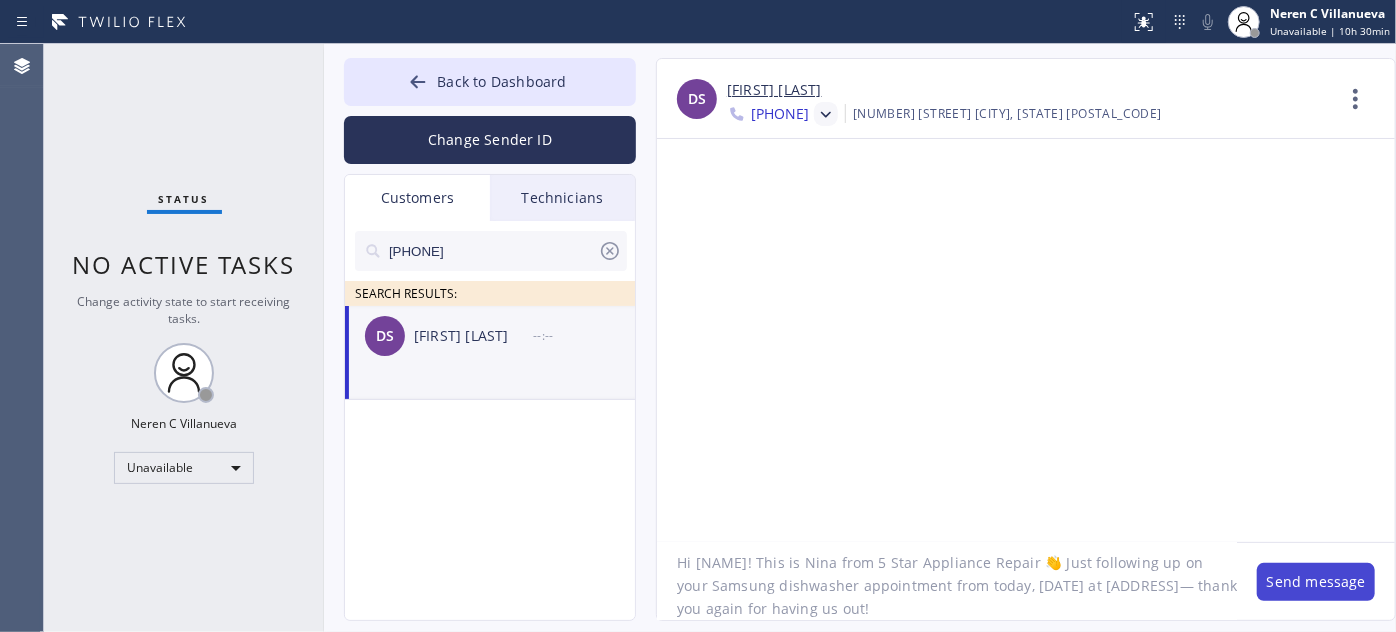 click on "Send message" at bounding box center (1316, 582) 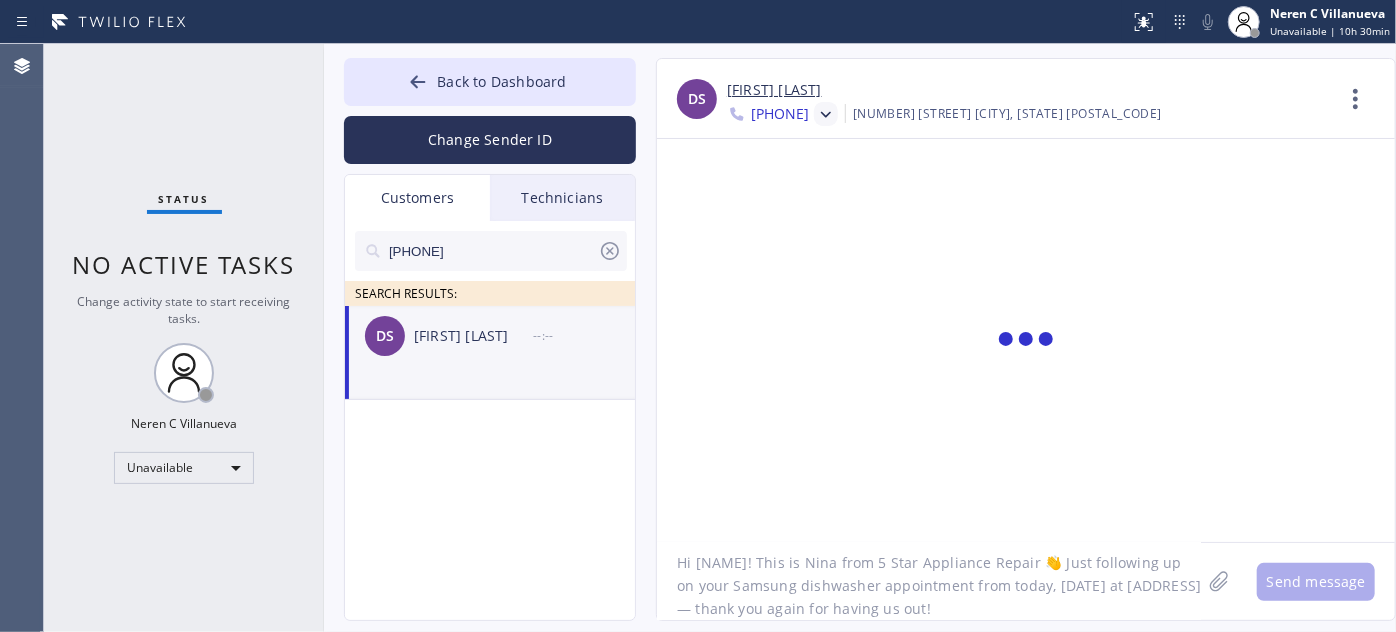 scroll, scrollTop: 0, scrollLeft: 0, axis: both 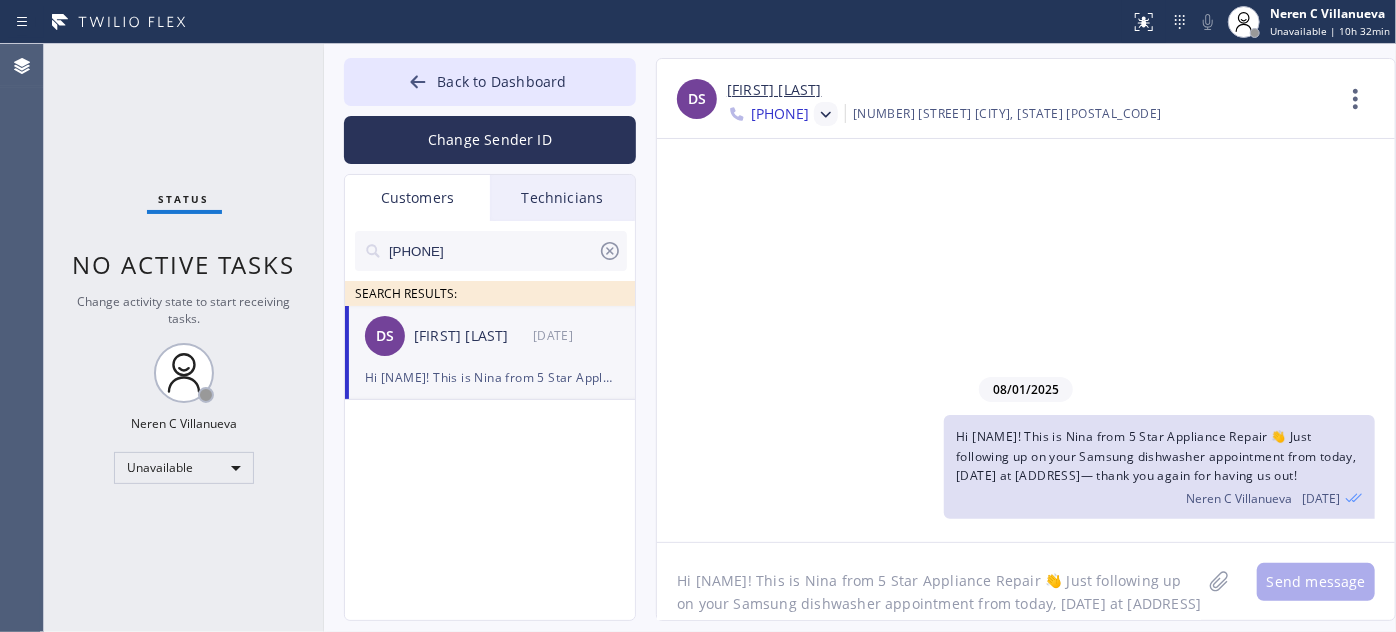 paste on "I’m glad to hear your dishwasher has no mechanical or electrical issues 😊 Just a quick 📌 reminder—we’ve got great promos this month on HVAC, repairs, plumbing, electrical & even home cleaning! Let me know if you’d like to get on the schedule 🔧" 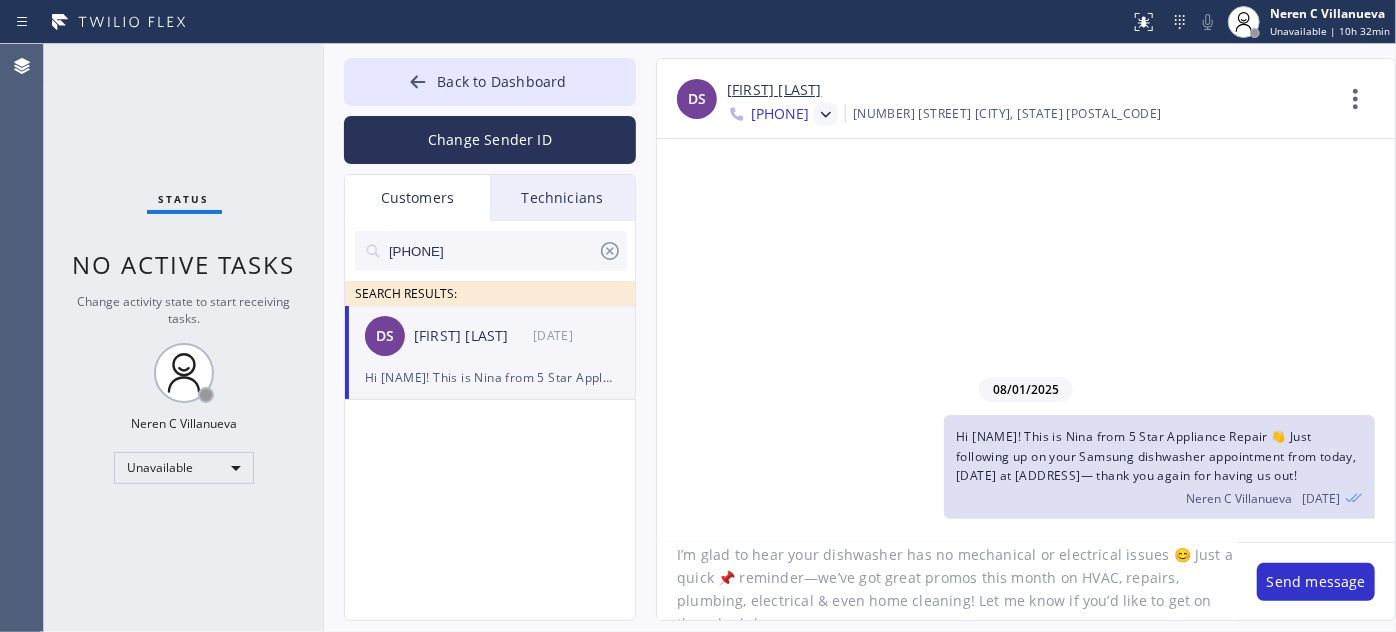 scroll, scrollTop: 41, scrollLeft: 0, axis: vertical 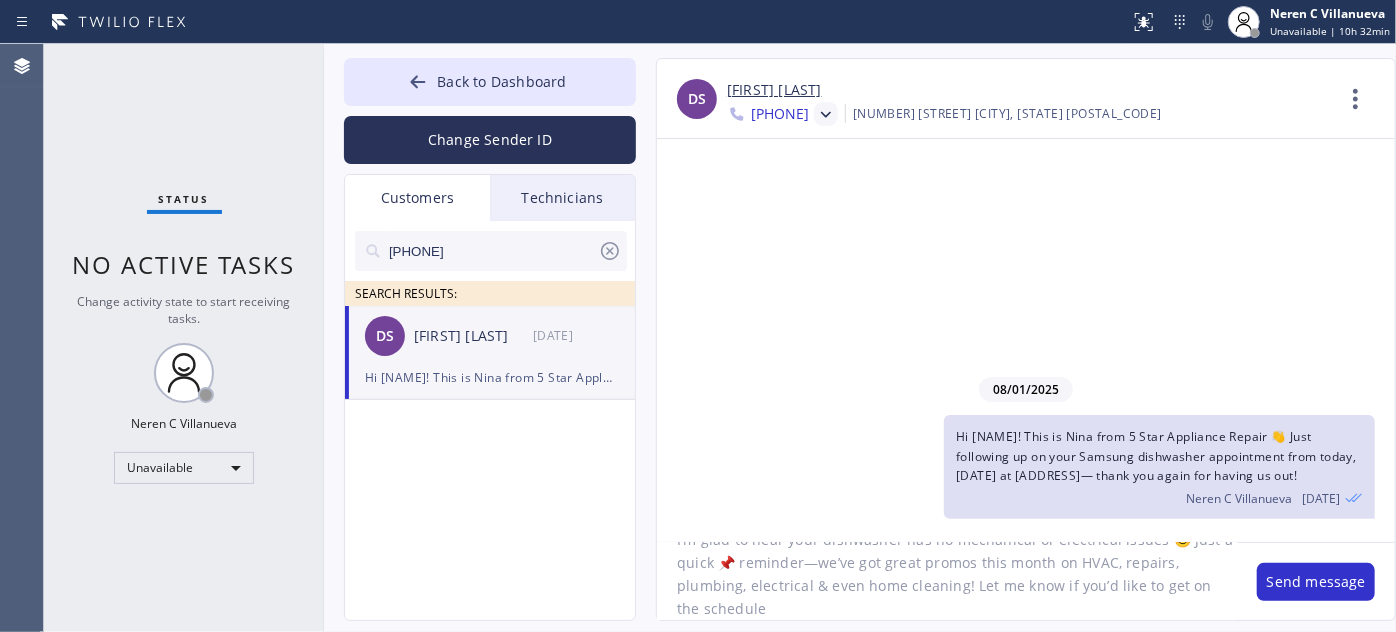 click on "I’m glad to hear your dishwasher has no mechanical or electrical issues 😊 Just a quick 📌 reminder—we’ve got great promos this month on HVAC, repairs, plumbing, electrical & even home cleaning! Let me know if you’d like to get on the schedule" 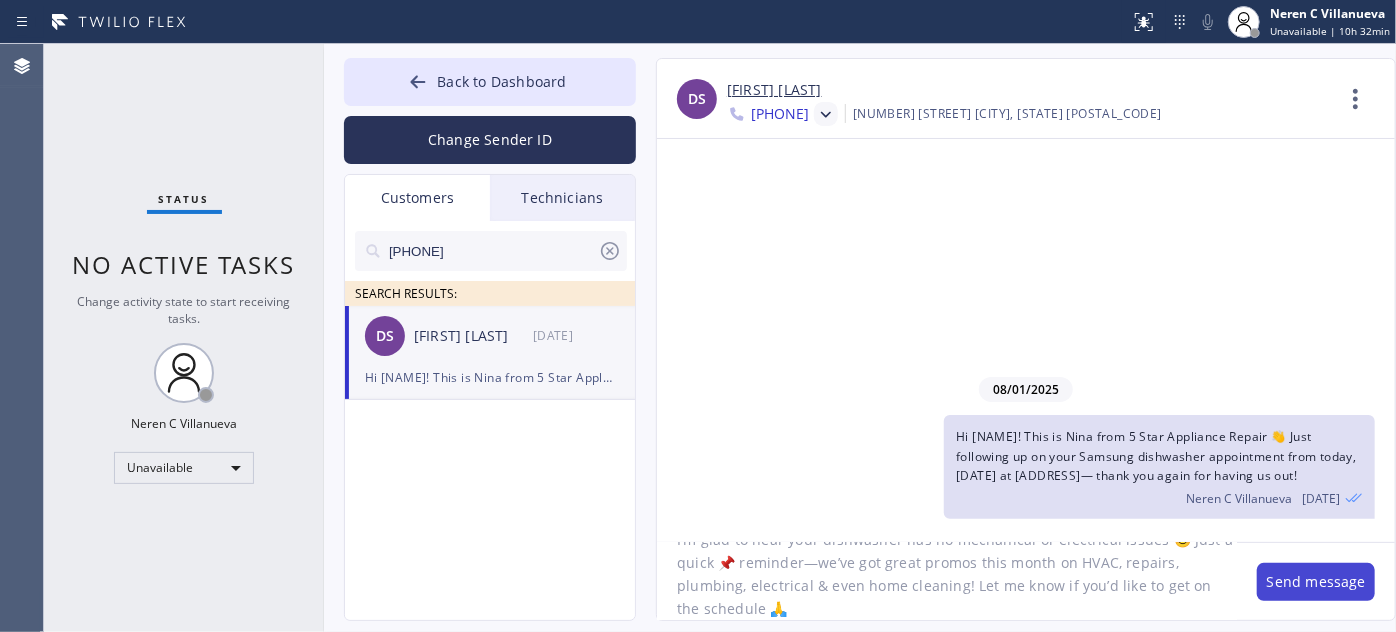 type on "I’m glad to hear your dishwasher has no mechanical or electrical issues 😊 Just a quick 📌 reminder—we’ve got great promos this month on HVAC, repairs, plumbing, electrical & even home cleaning! Let me know if you’d like to get on the schedule 🙏" 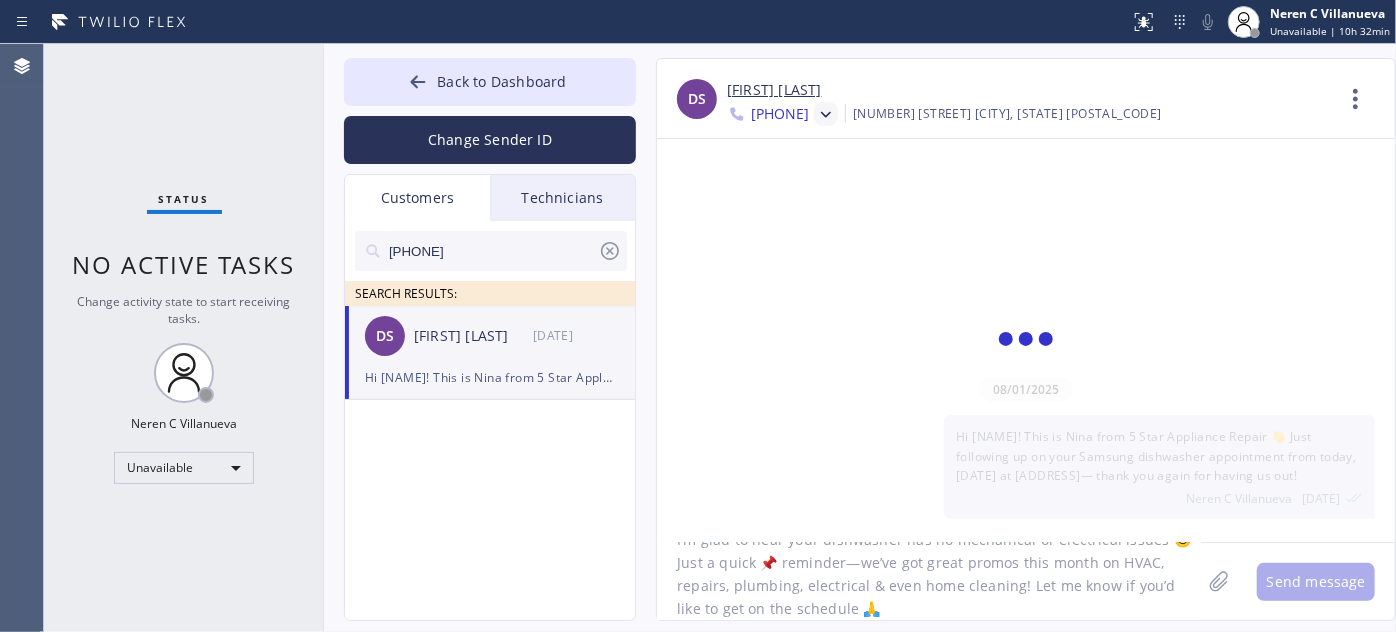 scroll, scrollTop: 0, scrollLeft: 0, axis: both 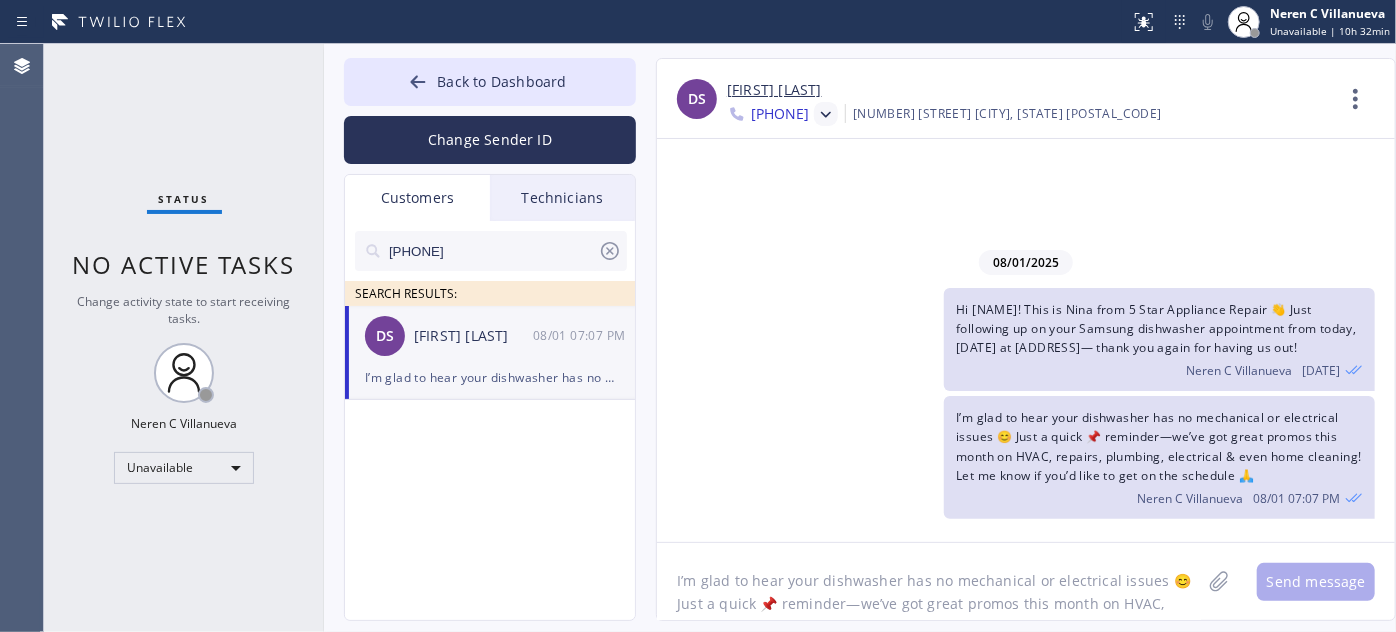 click on "I’m glad to hear your dishwasher has no mechanical or electrical issues 😊 Just a quick 📌 reminder—we’ve got great promos this month on HVAC, repairs, plumbing, electrical & even home cleaning! Let me know if you’d like to get on the schedule 🙏" 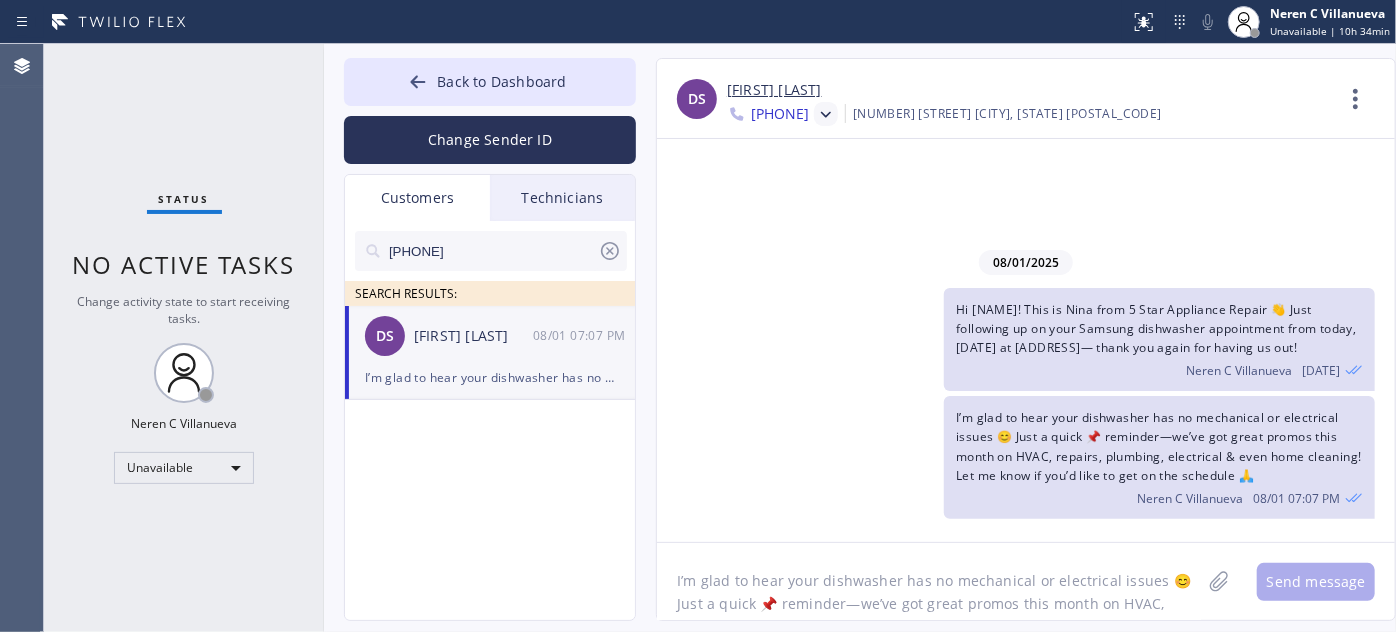 drag, startPoint x: 511, startPoint y: 247, endPoint x: 274, endPoint y: 226, distance: 237.92856 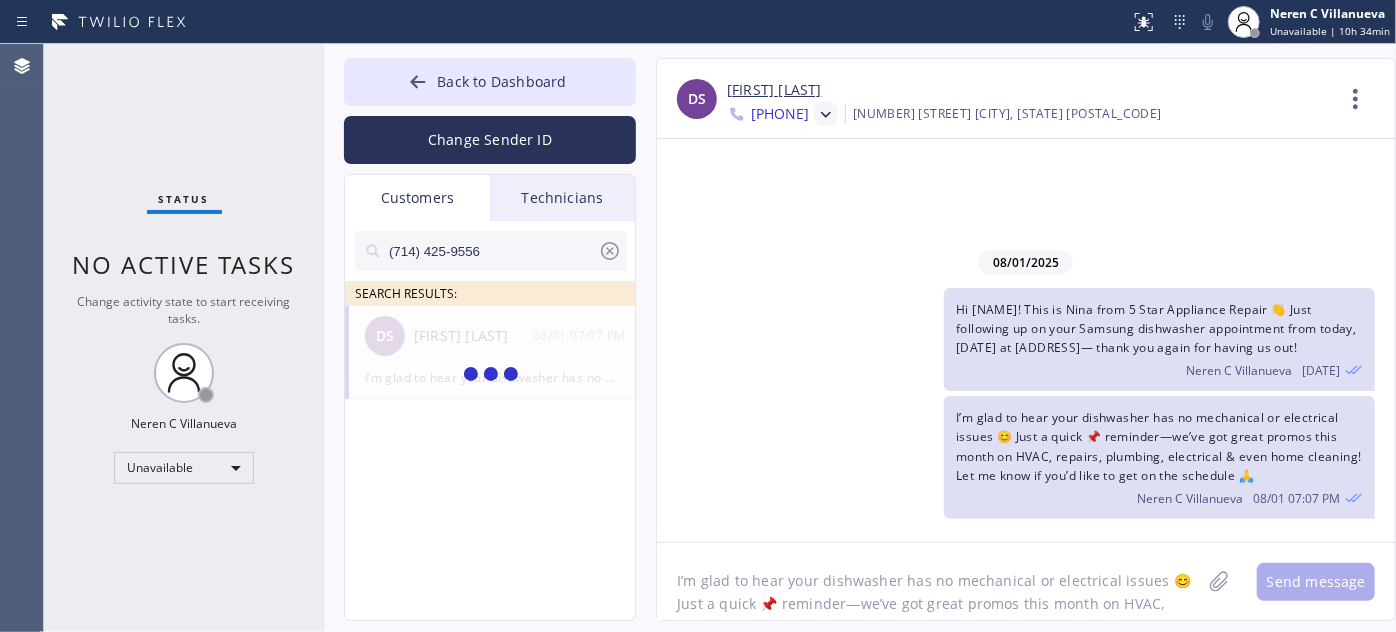 type on "(714) 425-9556" 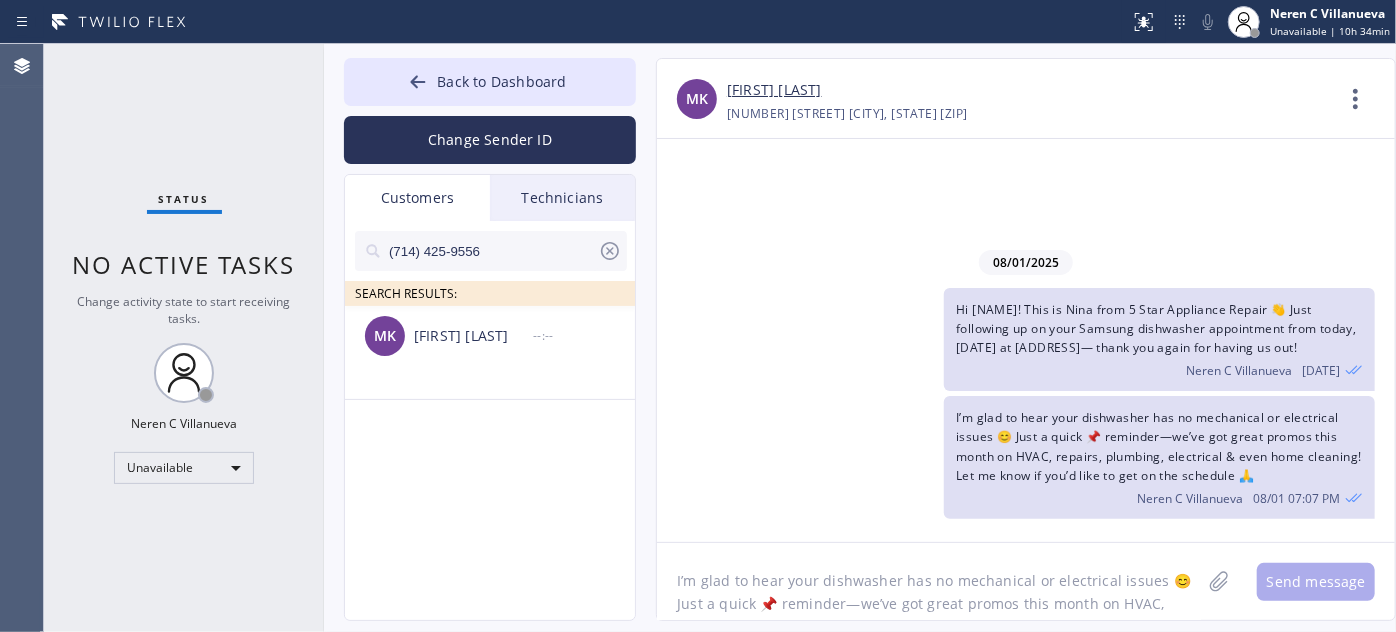 drag, startPoint x: 1354, startPoint y: 346, endPoint x: 936, endPoint y: 306, distance: 419.90952 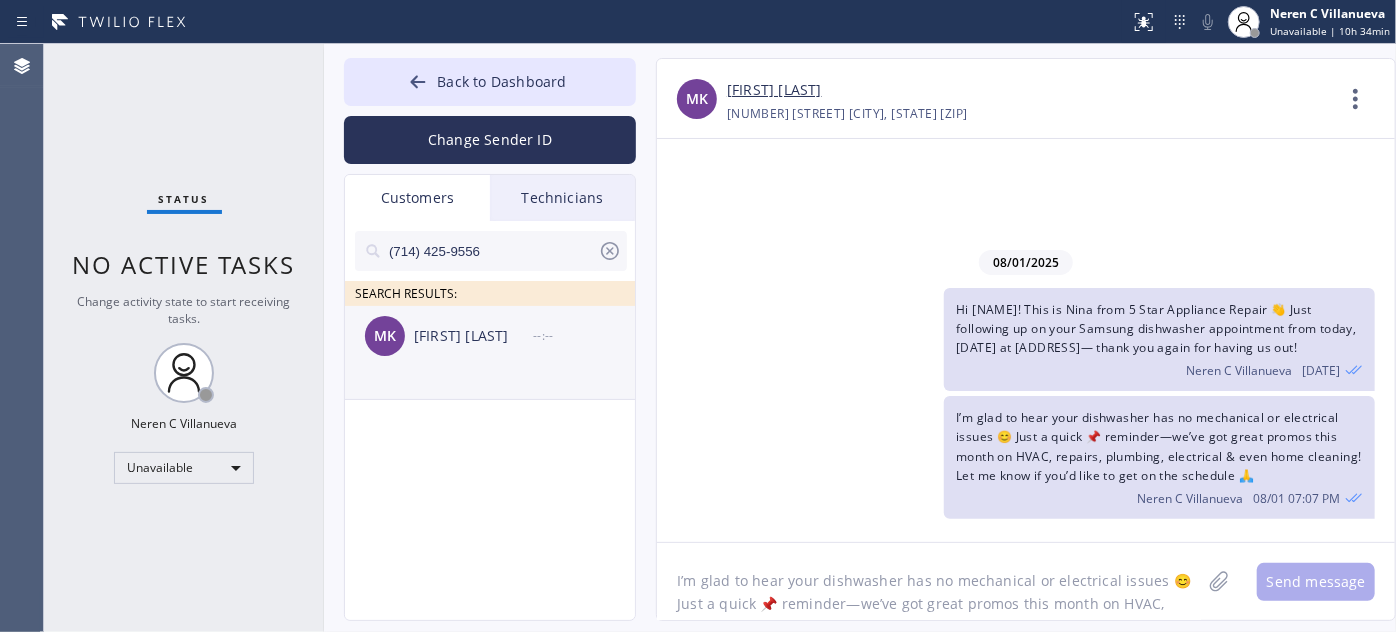 click on "MK Mark Knutson --:--" at bounding box center [491, 336] 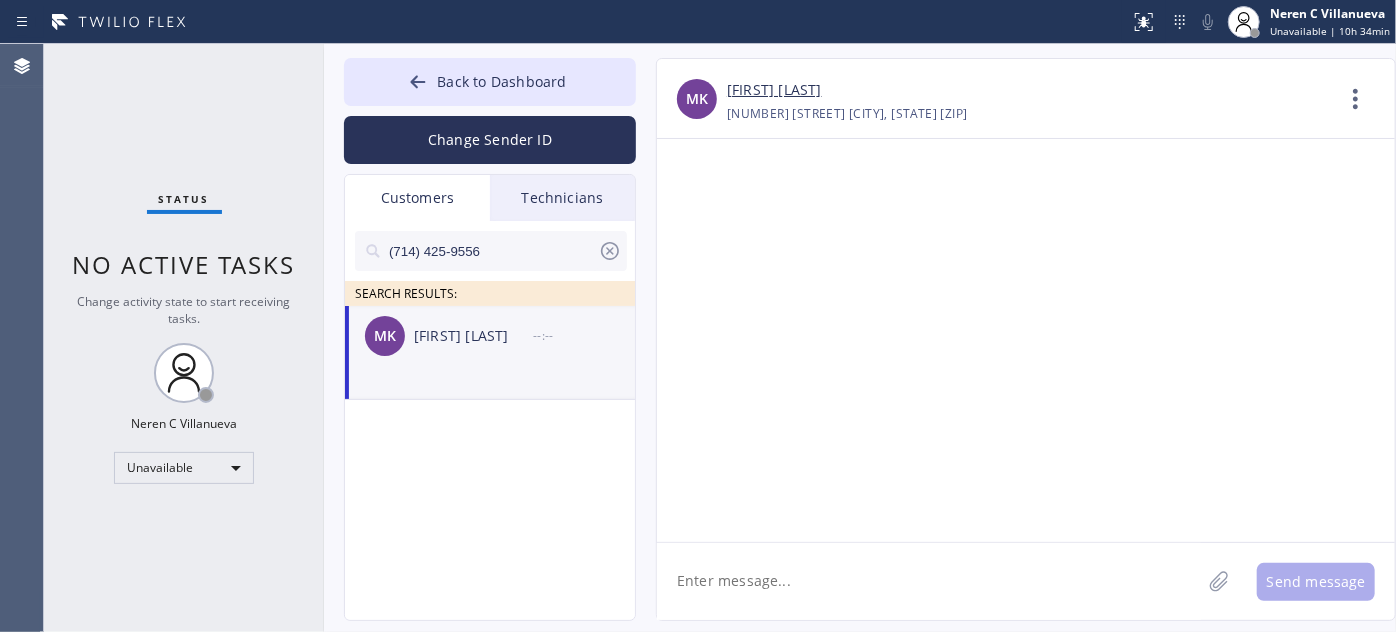 click 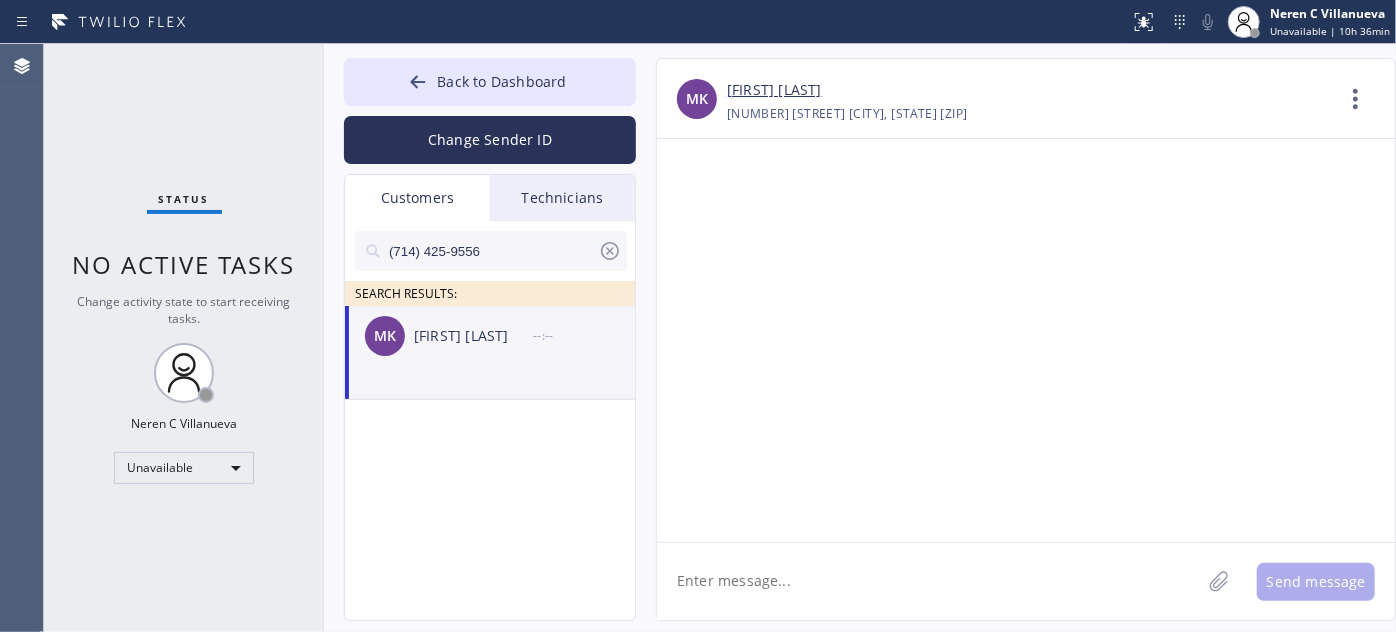 click on "MK Mark Knutson --:--" at bounding box center (491, 336) 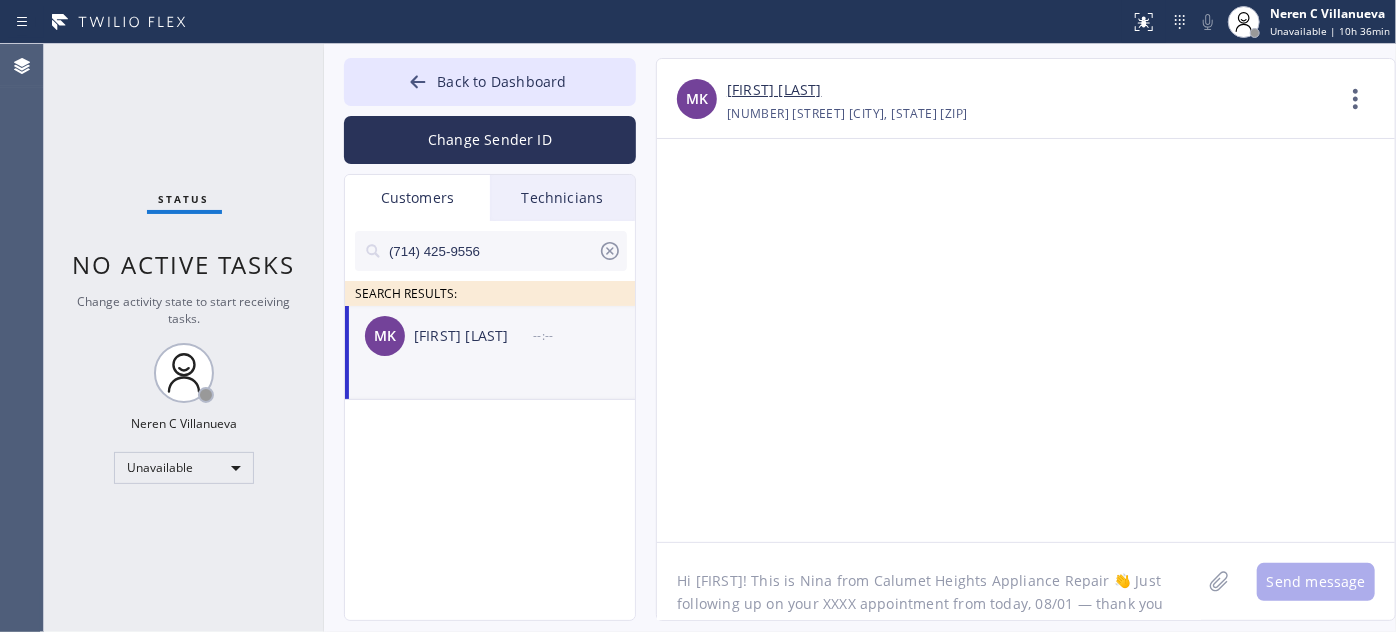 scroll, scrollTop: 16, scrollLeft: 0, axis: vertical 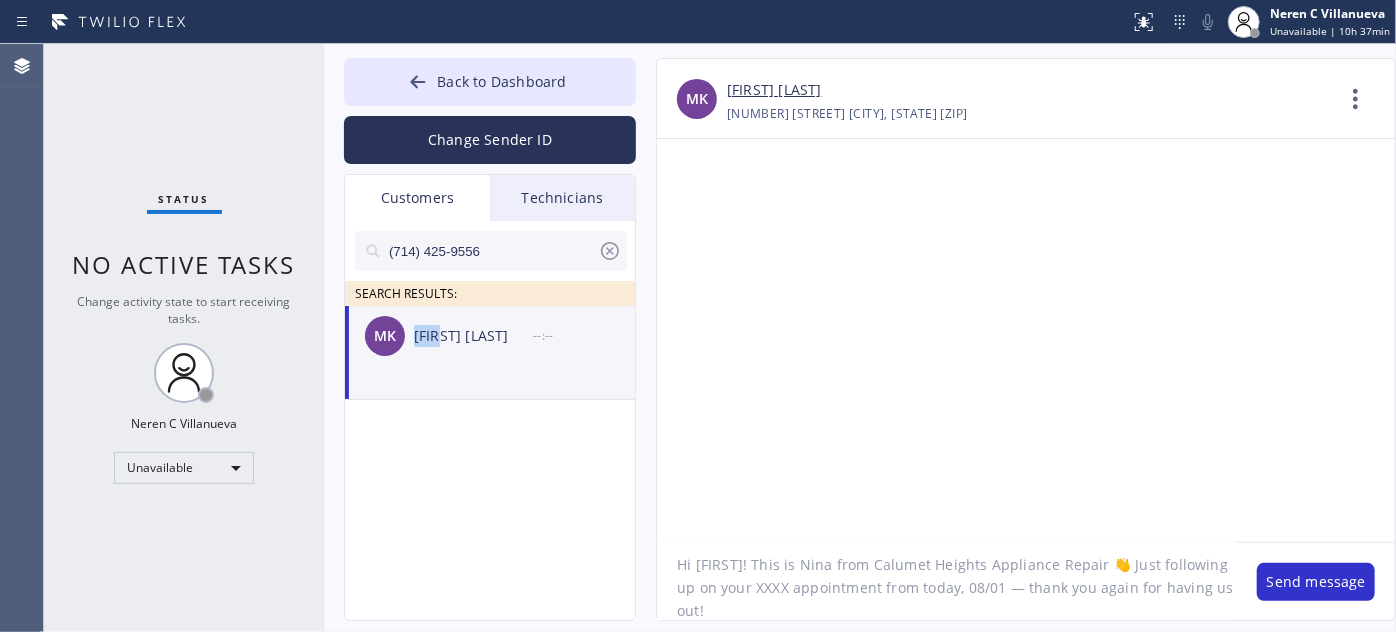drag, startPoint x: 413, startPoint y: 343, endPoint x: 444, endPoint y: 348, distance: 31.400637 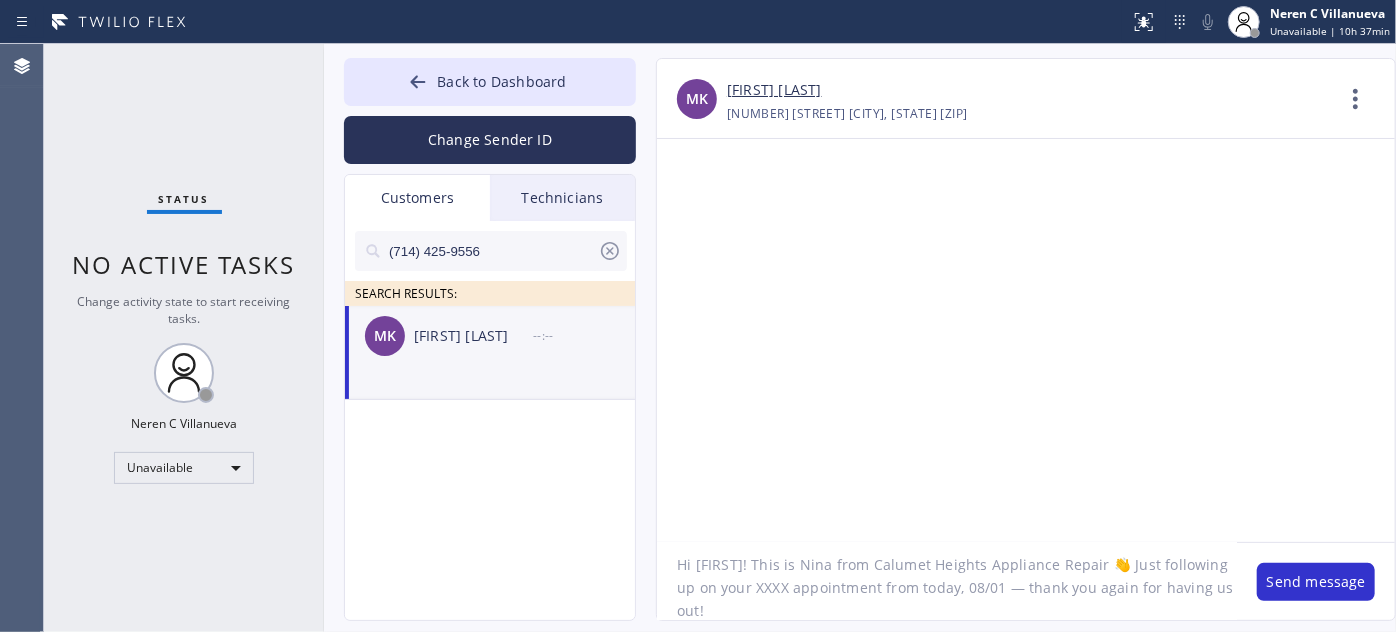 drag, startPoint x: 696, startPoint y: 567, endPoint x: 729, endPoint y: 565, distance: 33.06055 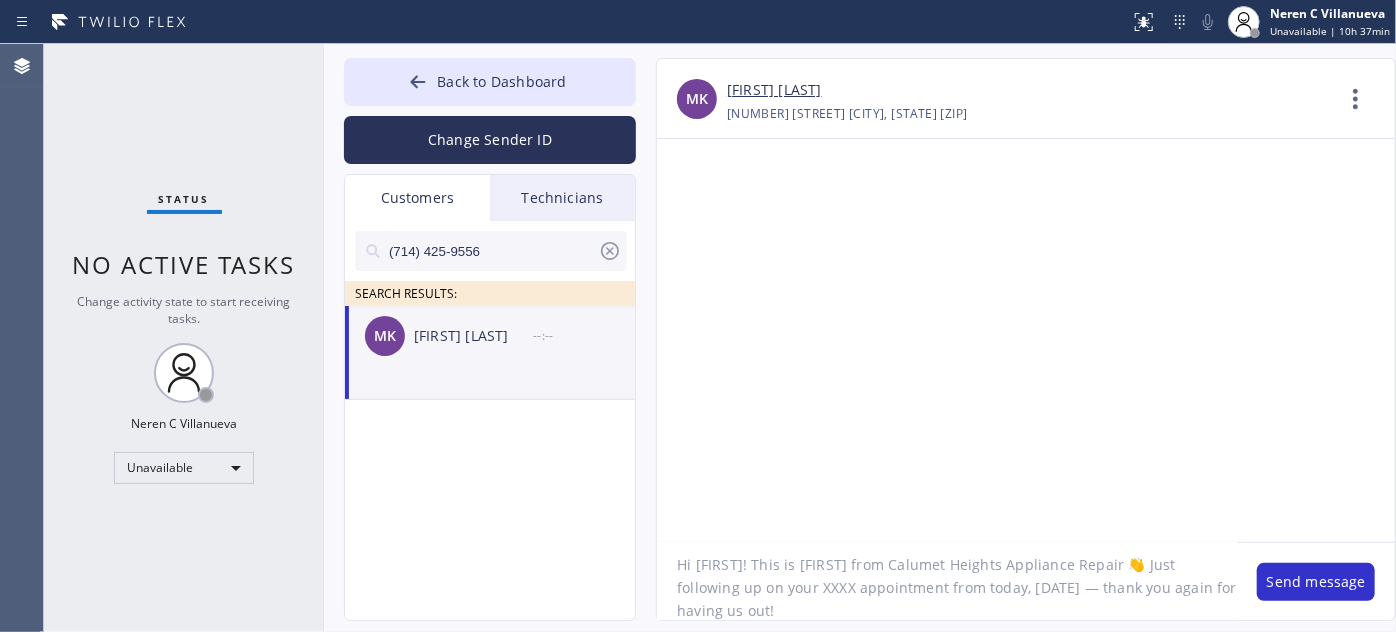 drag, startPoint x: 853, startPoint y: 564, endPoint x: 1080, endPoint y: 562, distance: 227.0088 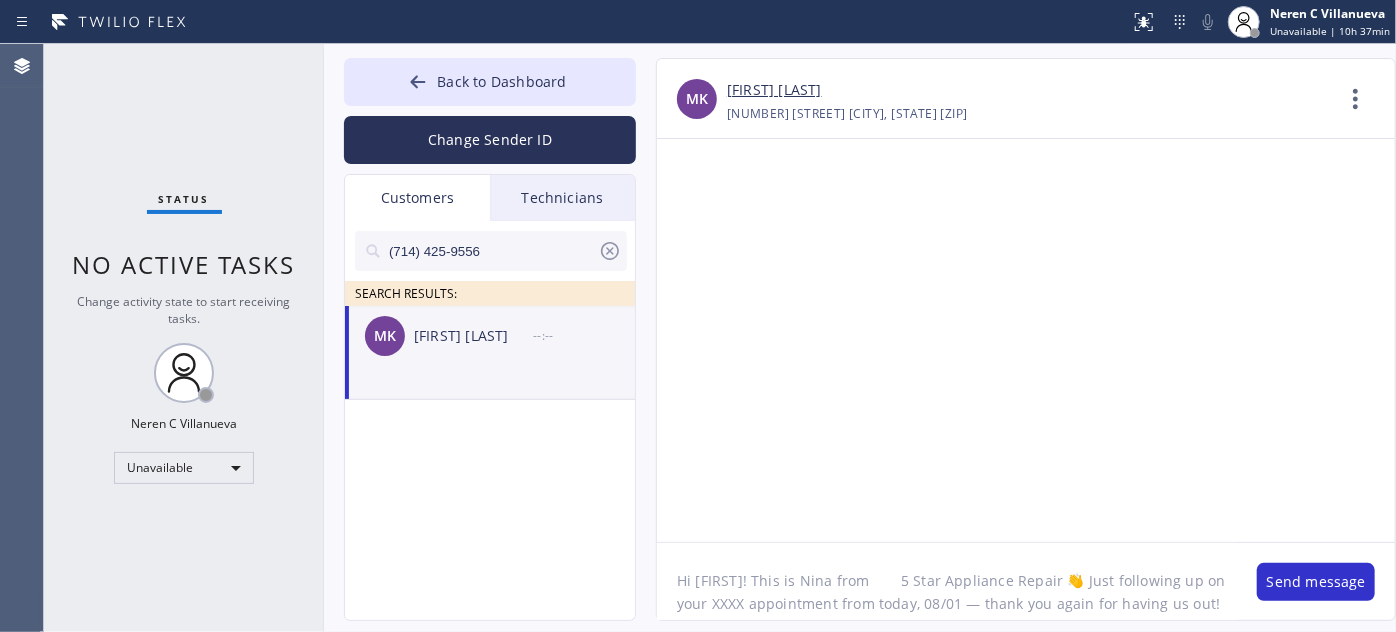scroll, scrollTop: 0, scrollLeft: 0, axis: both 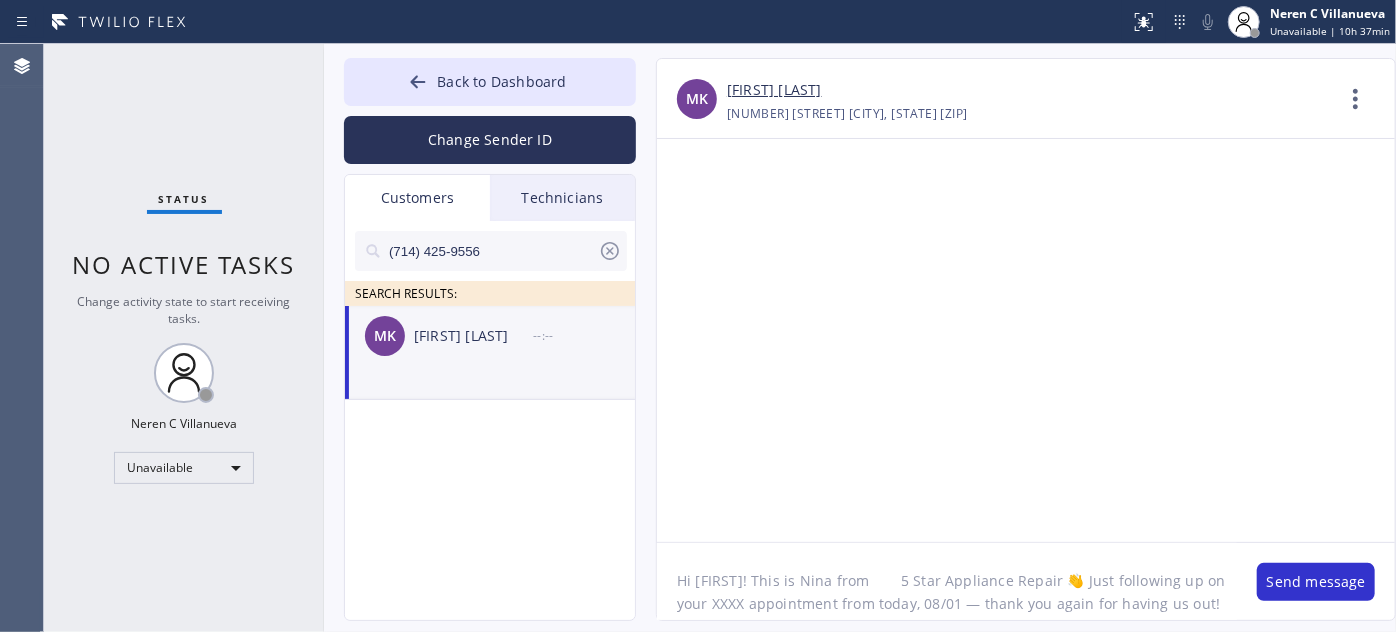 click on "Hi Mark! This is Nina from 	5 Star Appliance Repair 👋 Just following up on your XXXX appointment from today, 08/01 — thank you again for having us out!" 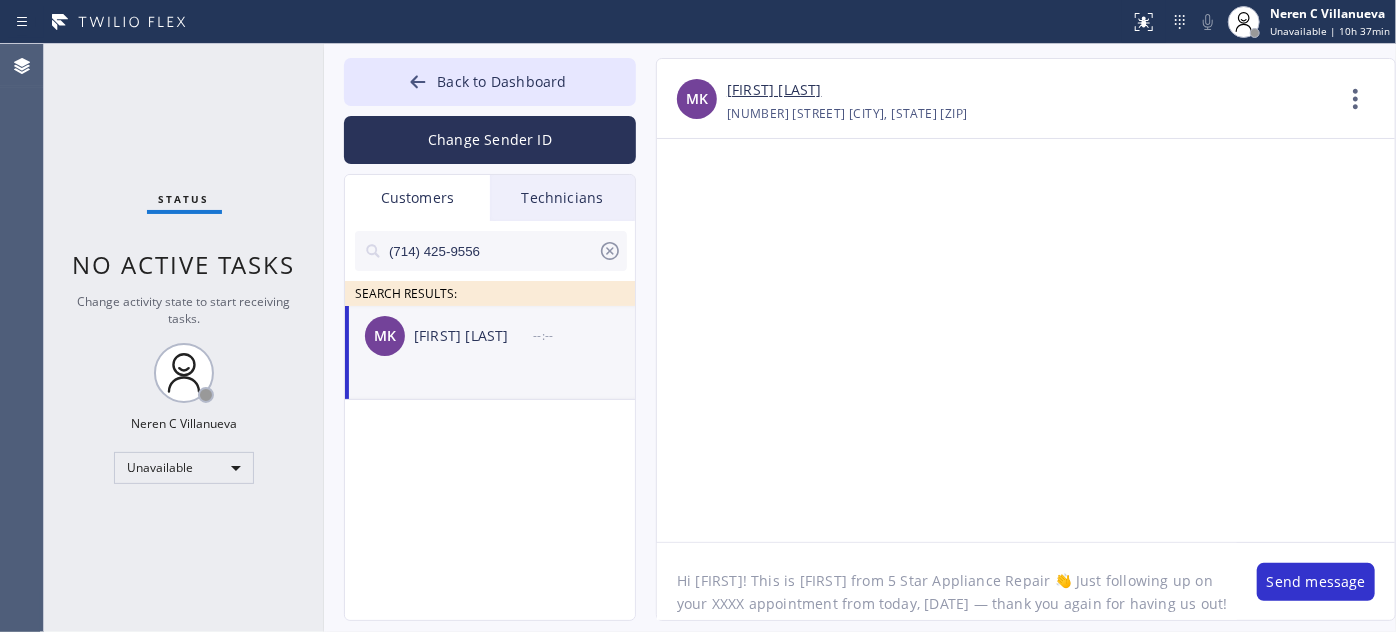 drag, startPoint x: 708, startPoint y: 603, endPoint x: 657, endPoint y: 601, distance: 51.0392 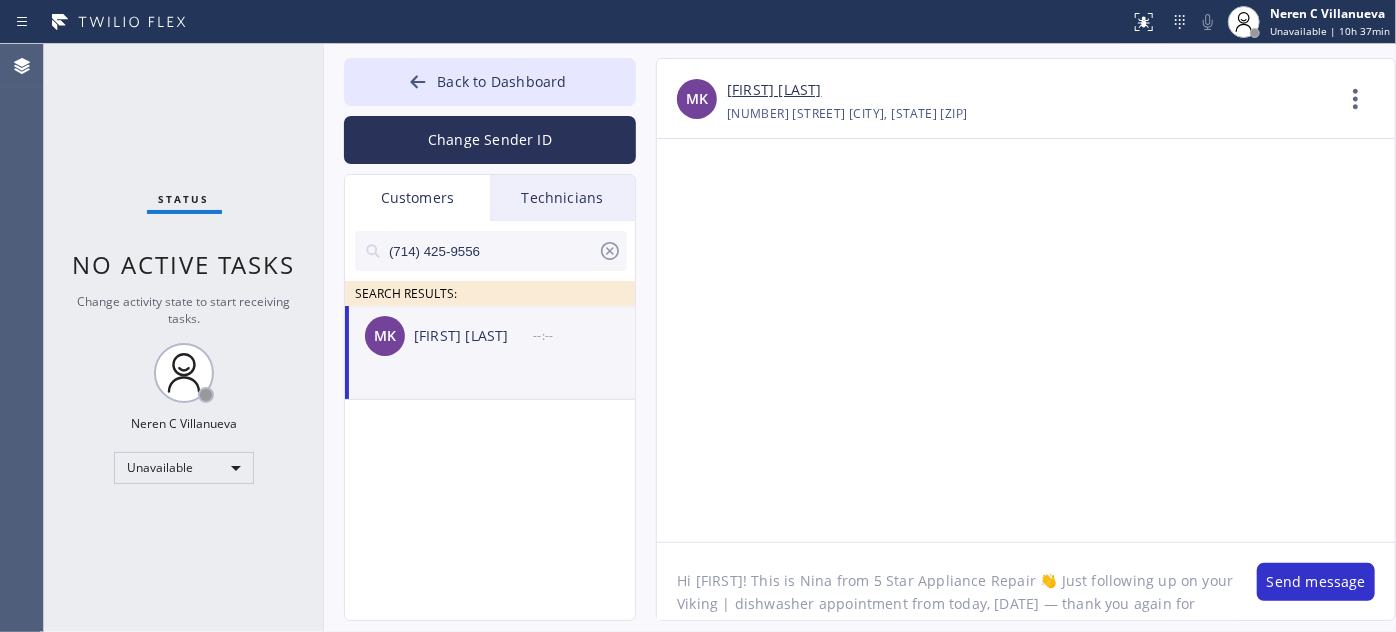 drag, startPoint x: 733, startPoint y: 602, endPoint x: 719, endPoint y: 604, distance: 14.142136 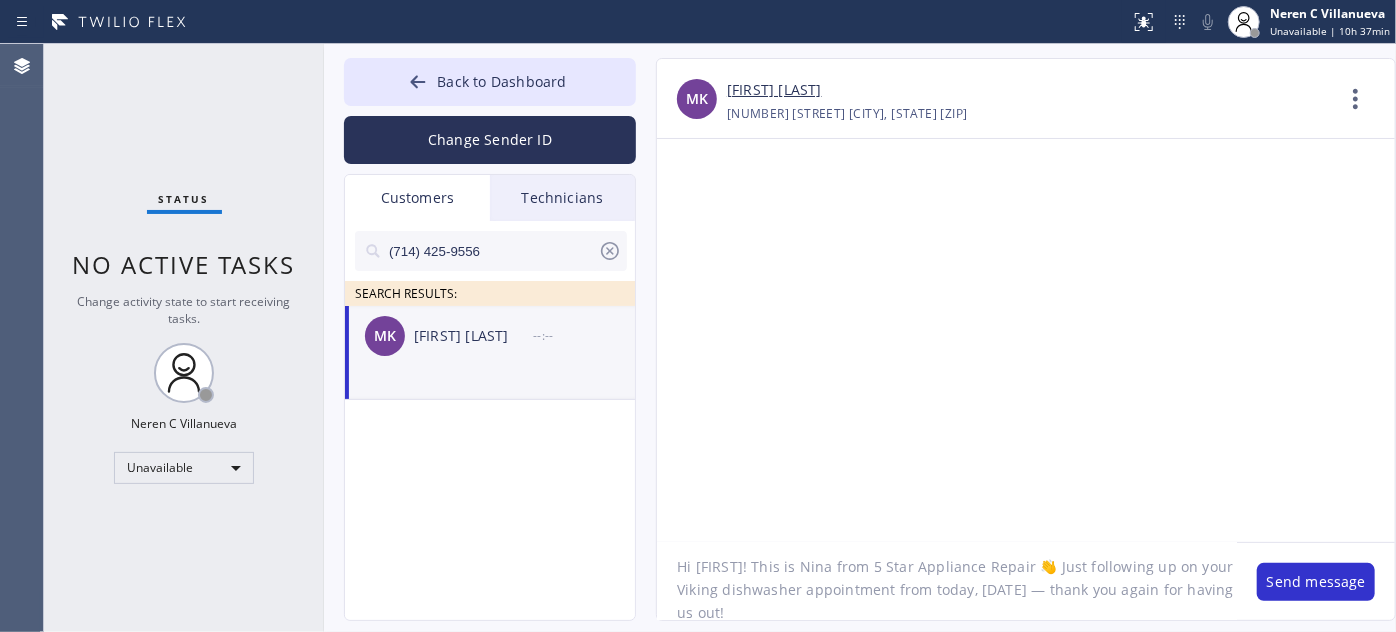 scroll, scrollTop: 18, scrollLeft: 0, axis: vertical 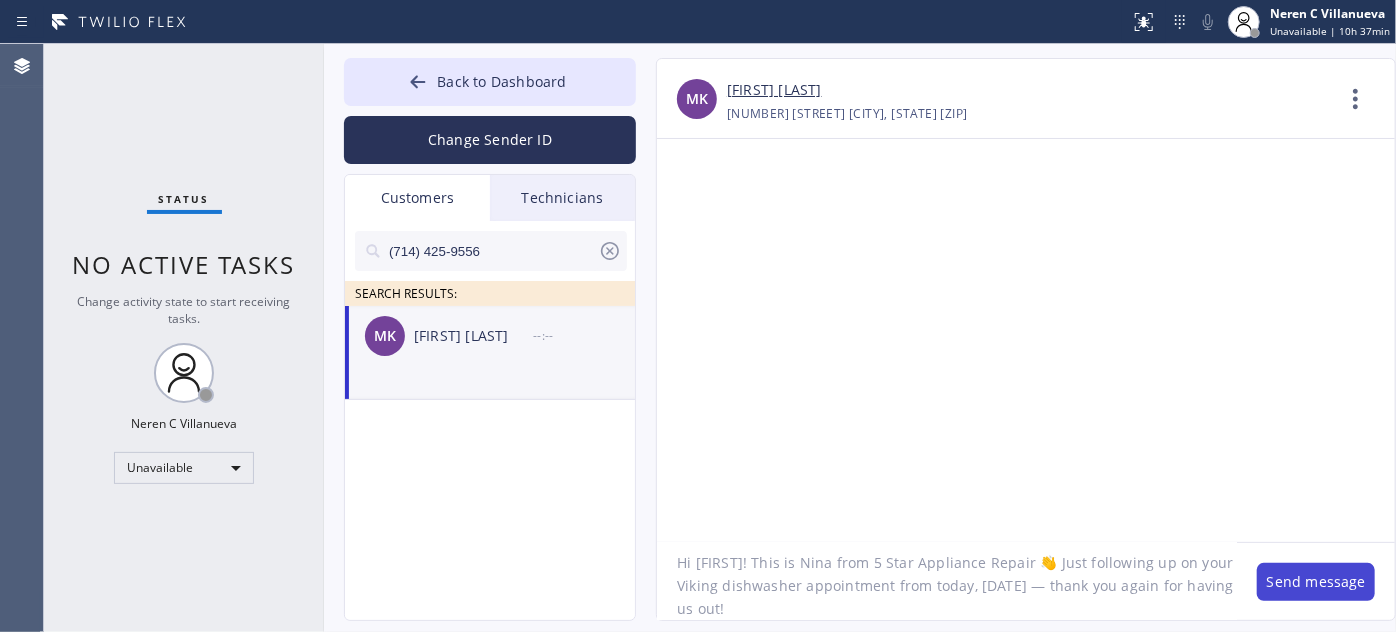 click on "Send message" at bounding box center [1316, 582] 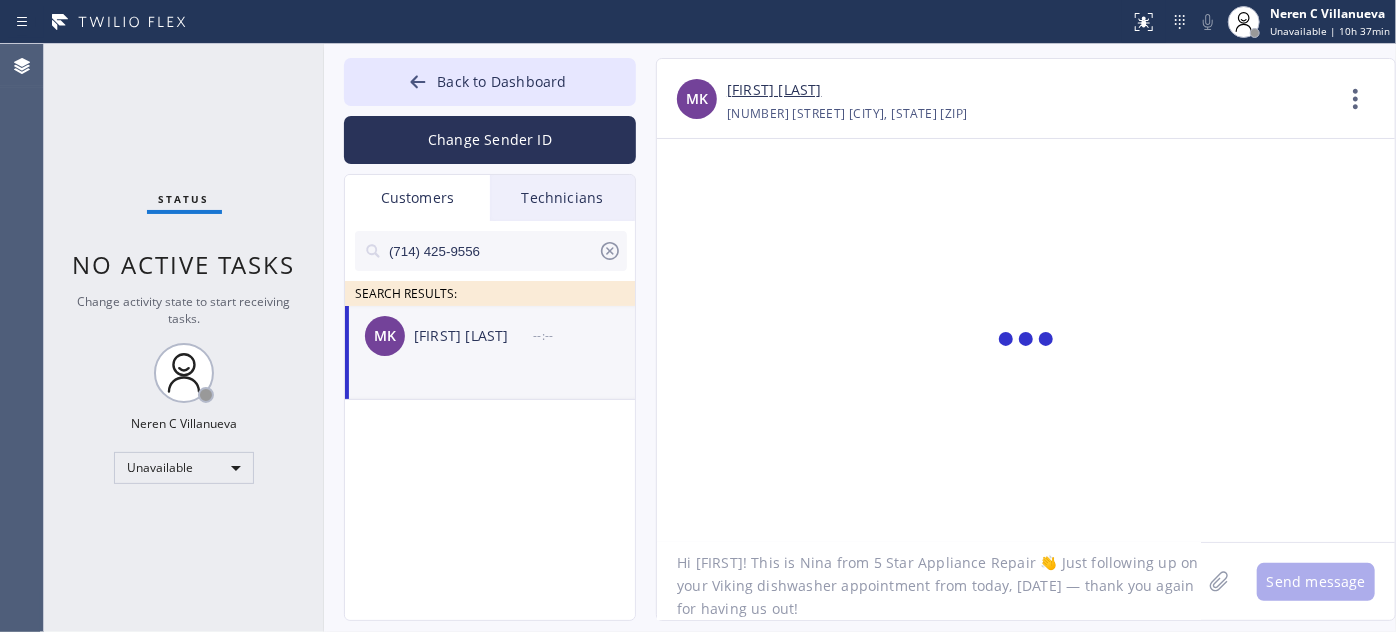 scroll, scrollTop: 0, scrollLeft: 0, axis: both 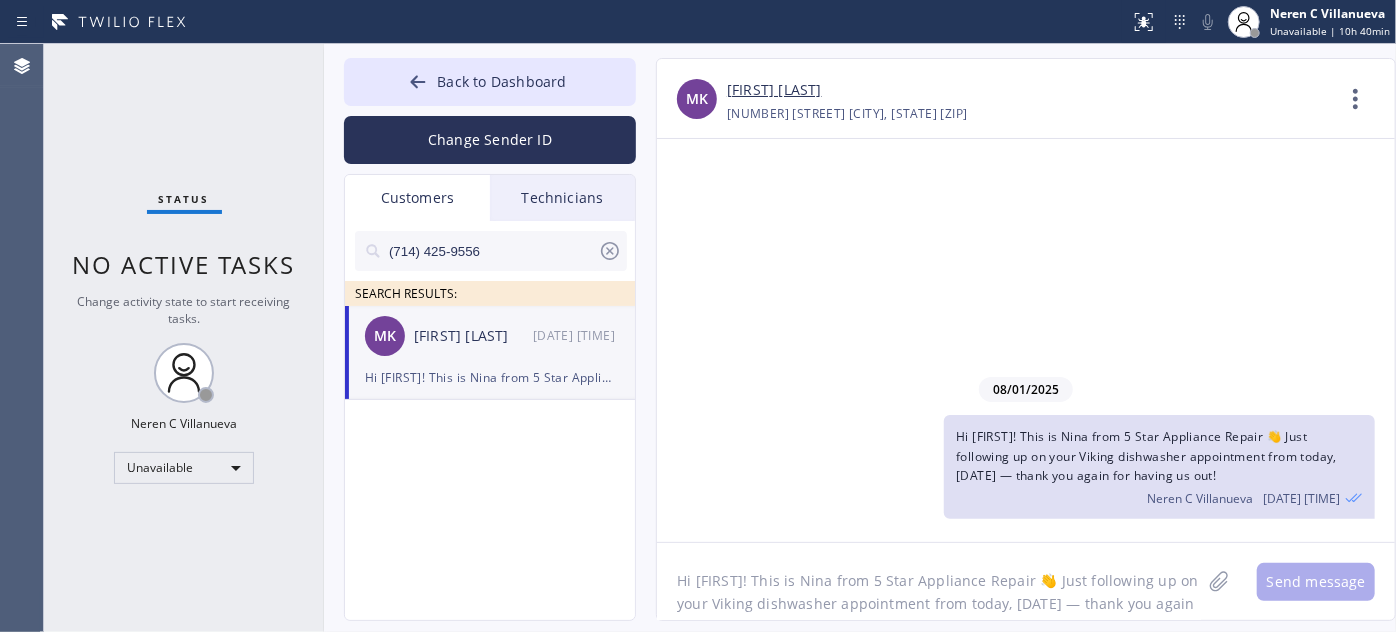 paste on "Based on the tech’s report, you’ll need a plumber for the dishwasher issue—want me to help book one? I also have your DW repair estimate ready if you’d like to check it out. Let me know" 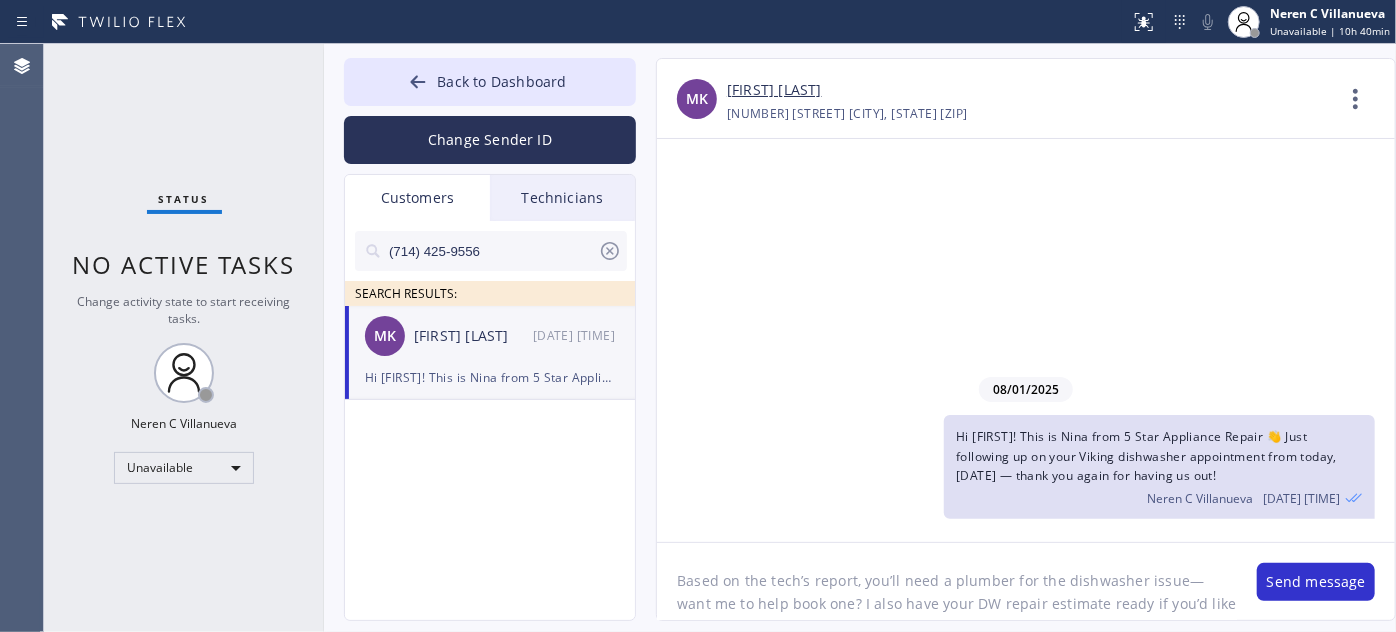 scroll, scrollTop: 16, scrollLeft: 0, axis: vertical 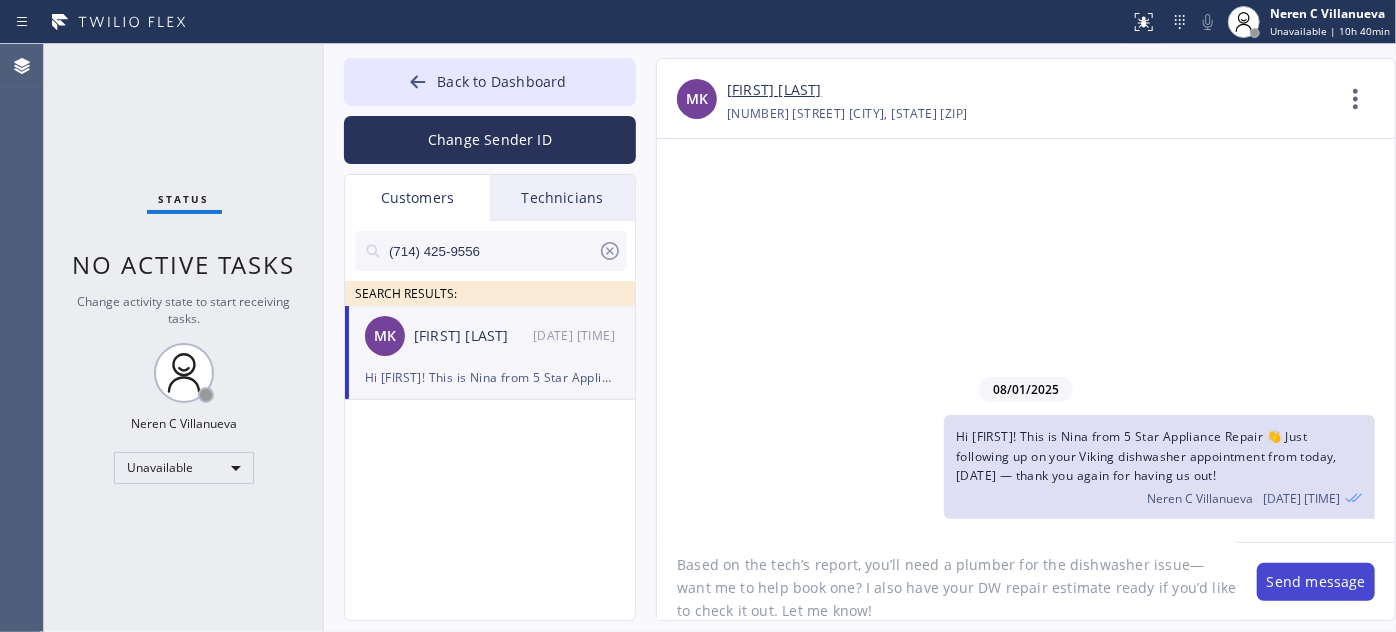 type on "Based on the tech’s report, you’ll need a plumber for the dishwasher issue—want me to help book one? I also have your DW repair estimate ready if you’d like to check it out. Let me know!" 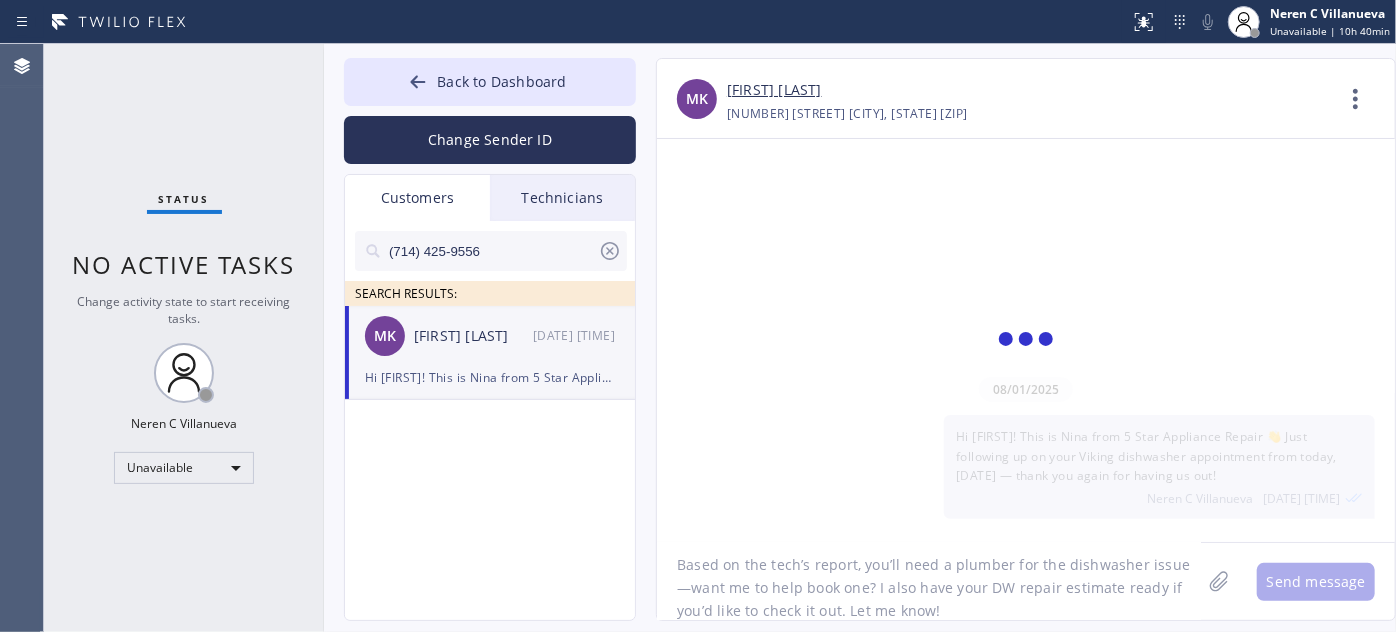 scroll, scrollTop: 0, scrollLeft: 0, axis: both 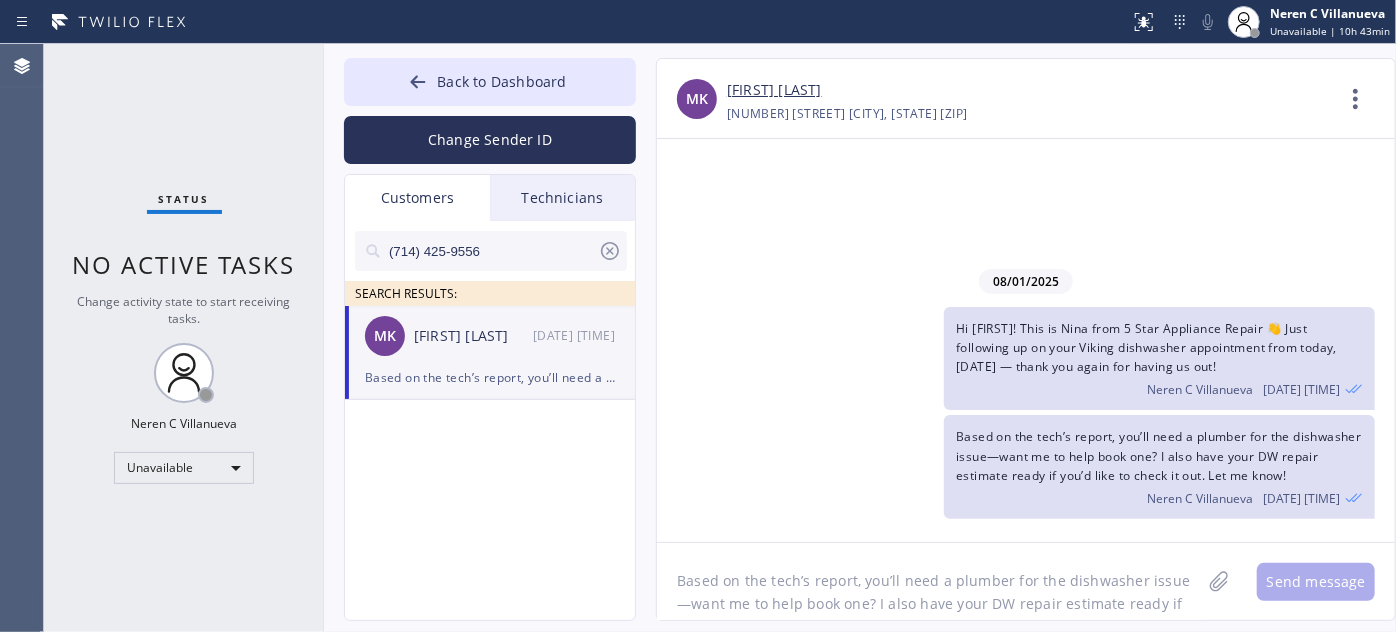drag, startPoint x: 502, startPoint y: 249, endPoint x: 331, endPoint y: 244, distance: 171.07309 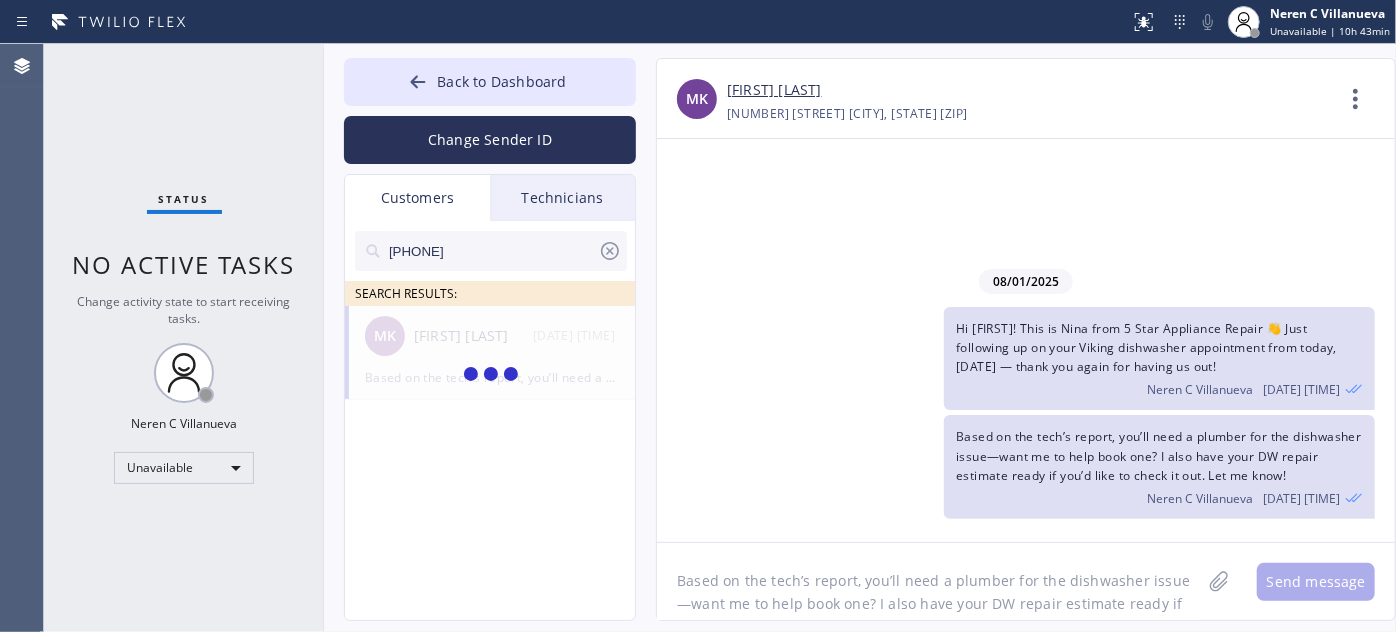 type on "(202) 215-5284" 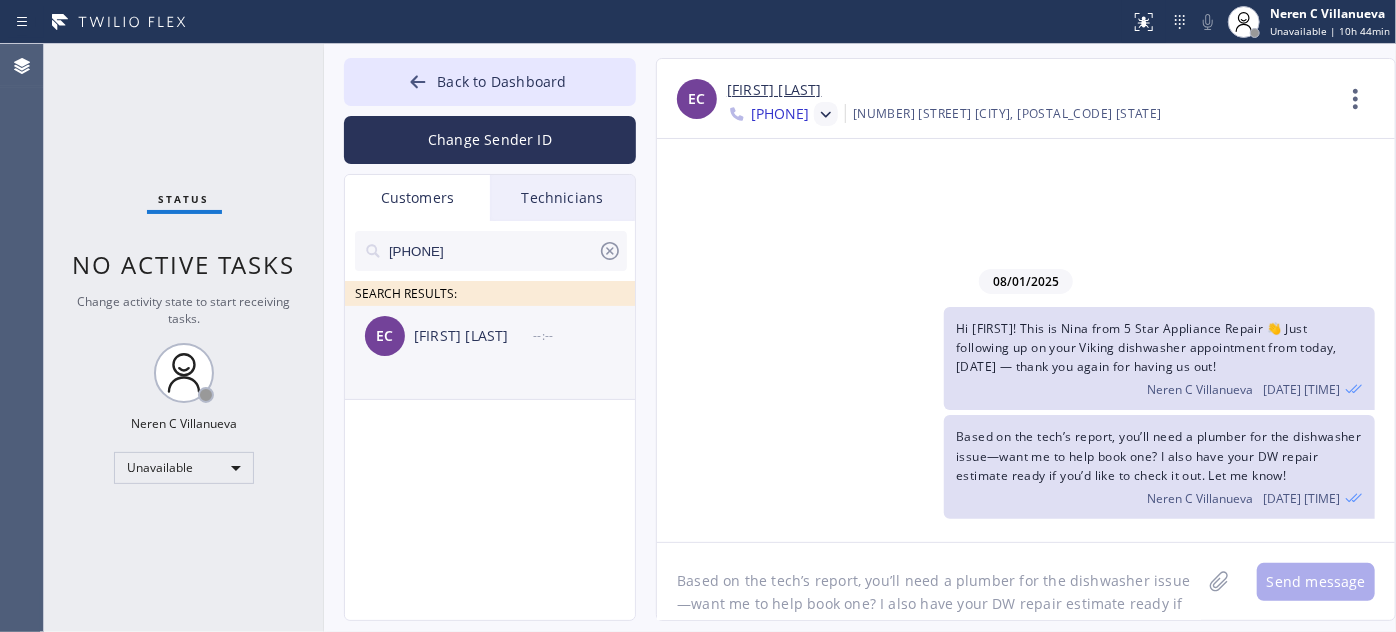 click on "EC Ethan Caskey --:--" 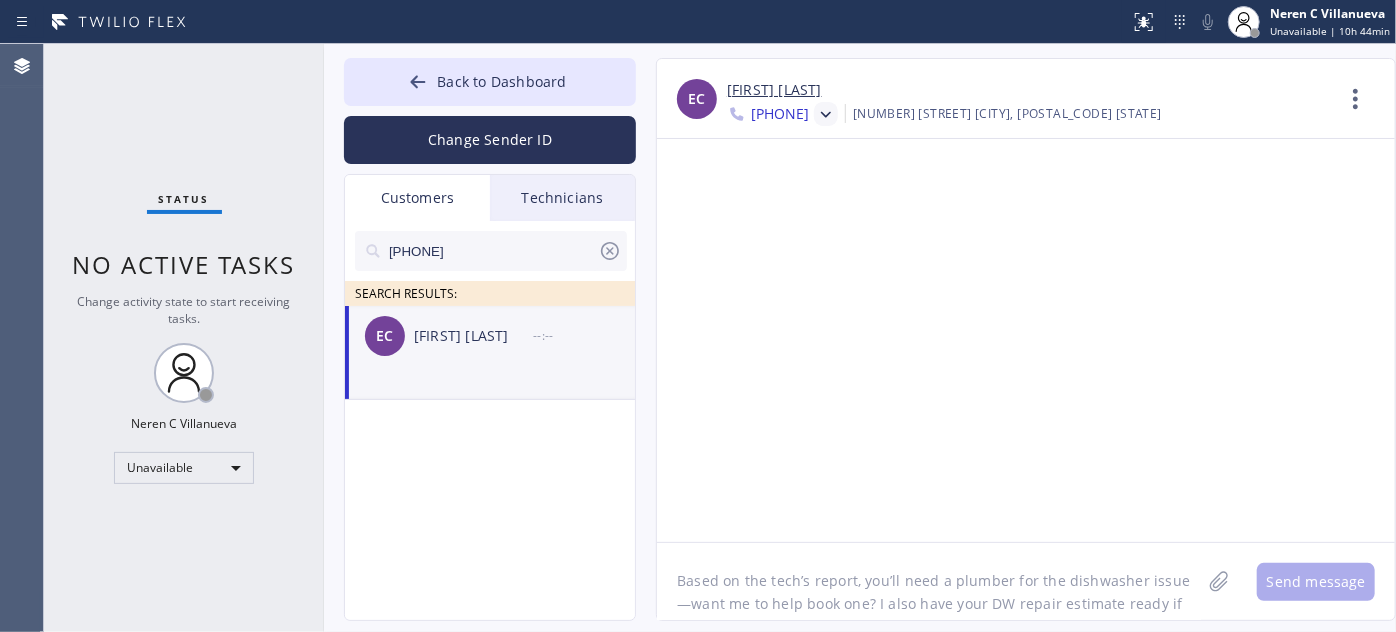 click on "Based on the tech’s report, you’ll need a plumber for the dishwasher issue—want me to help book one? I also have your DW repair estimate ready if you’d like to check it out. Let me know!" 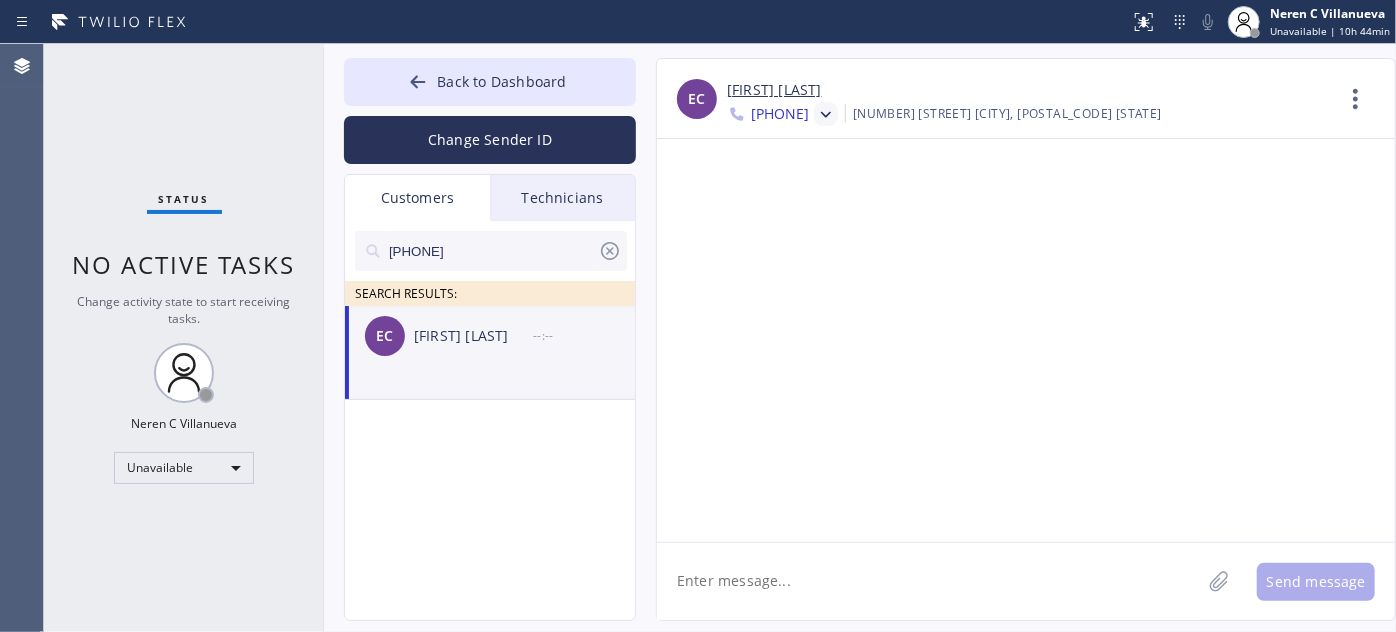 paste on "Hi [FIRST]! This is Nina from Calumet Heights Appliance Repair 👋 Just following up on your XXXX appointment from today, [DATE] — thank you again for having us out!" 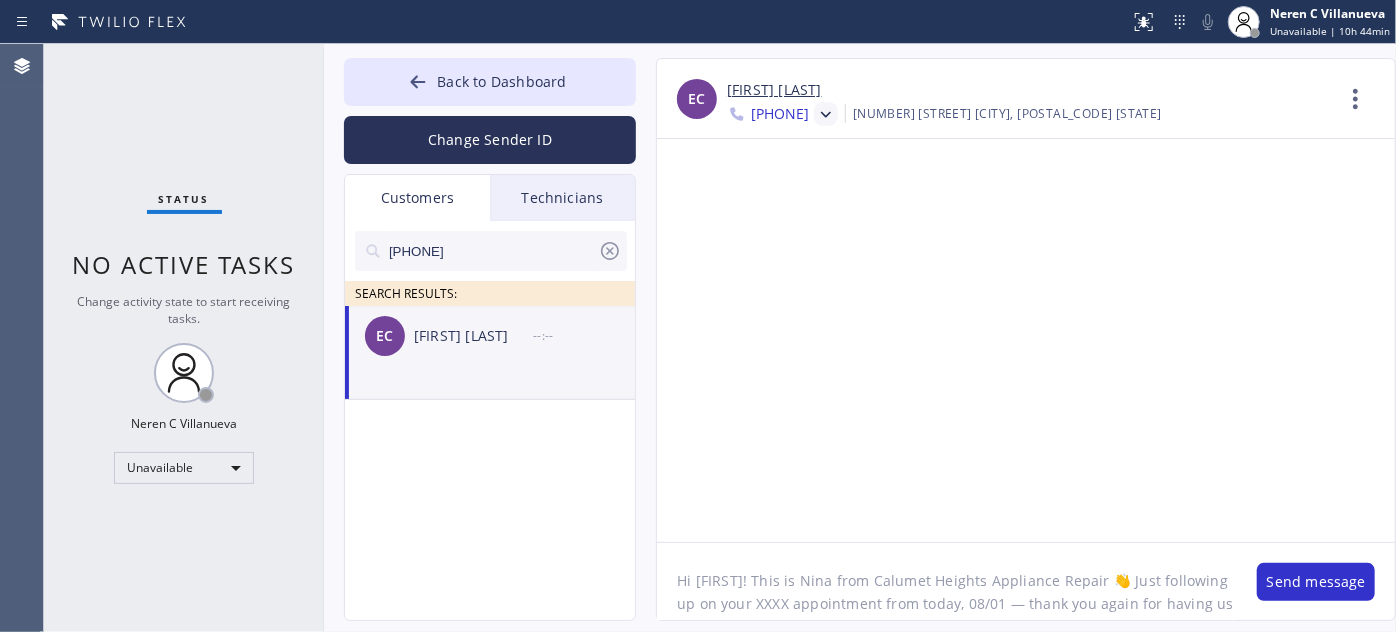 scroll, scrollTop: 16, scrollLeft: 0, axis: vertical 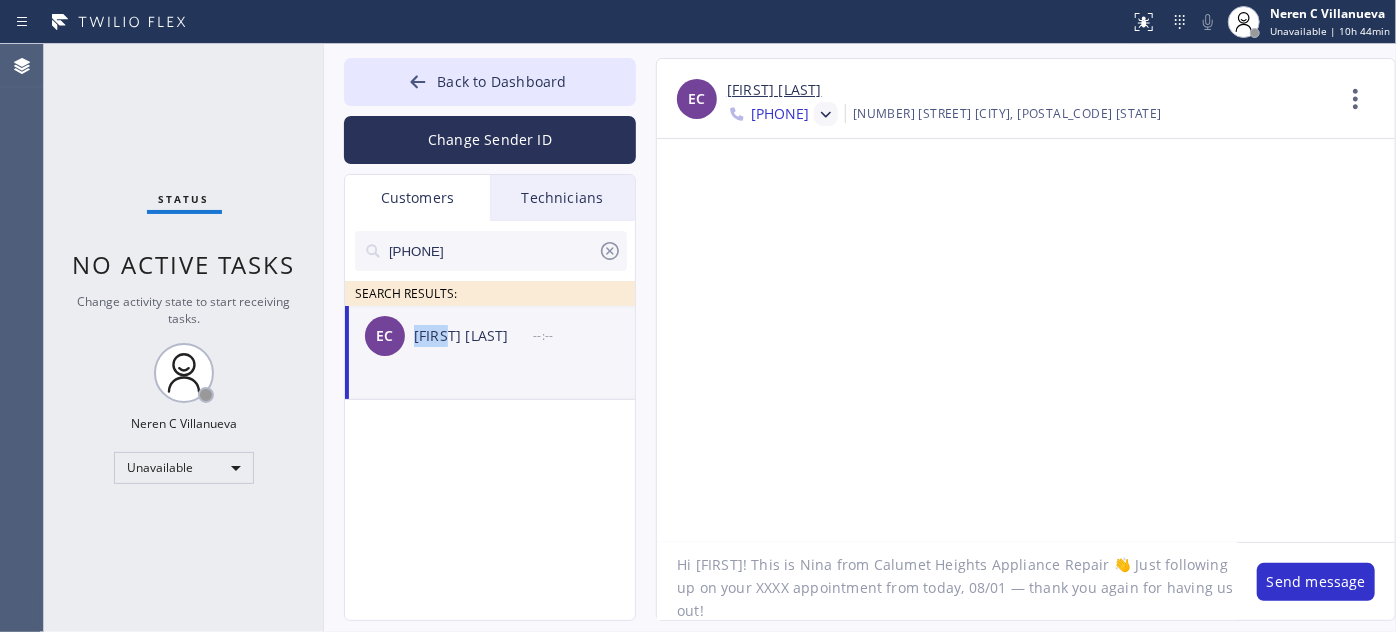 drag, startPoint x: 415, startPoint y: 340, endPoint x: 449, endPoint y: 346, distance: 34.525352 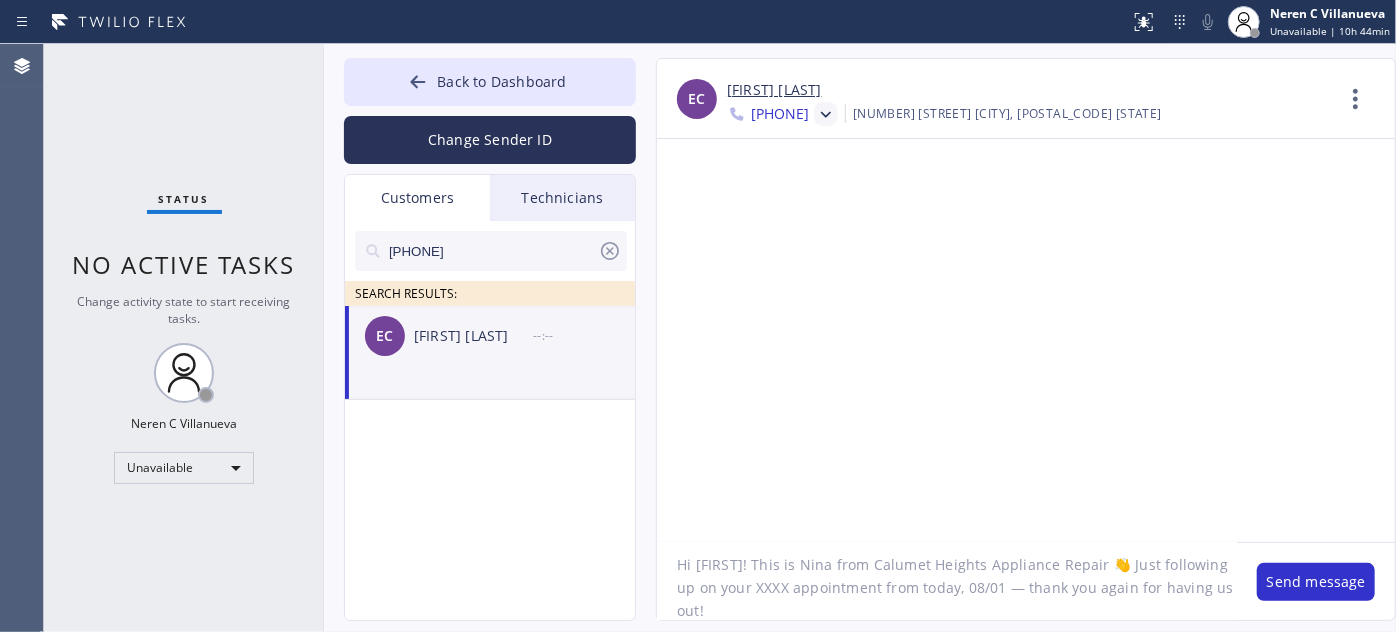 drag, startPoint x: 693, startPoint y: 562, endPoint x: 729, endPoint y: 562, distance: 36 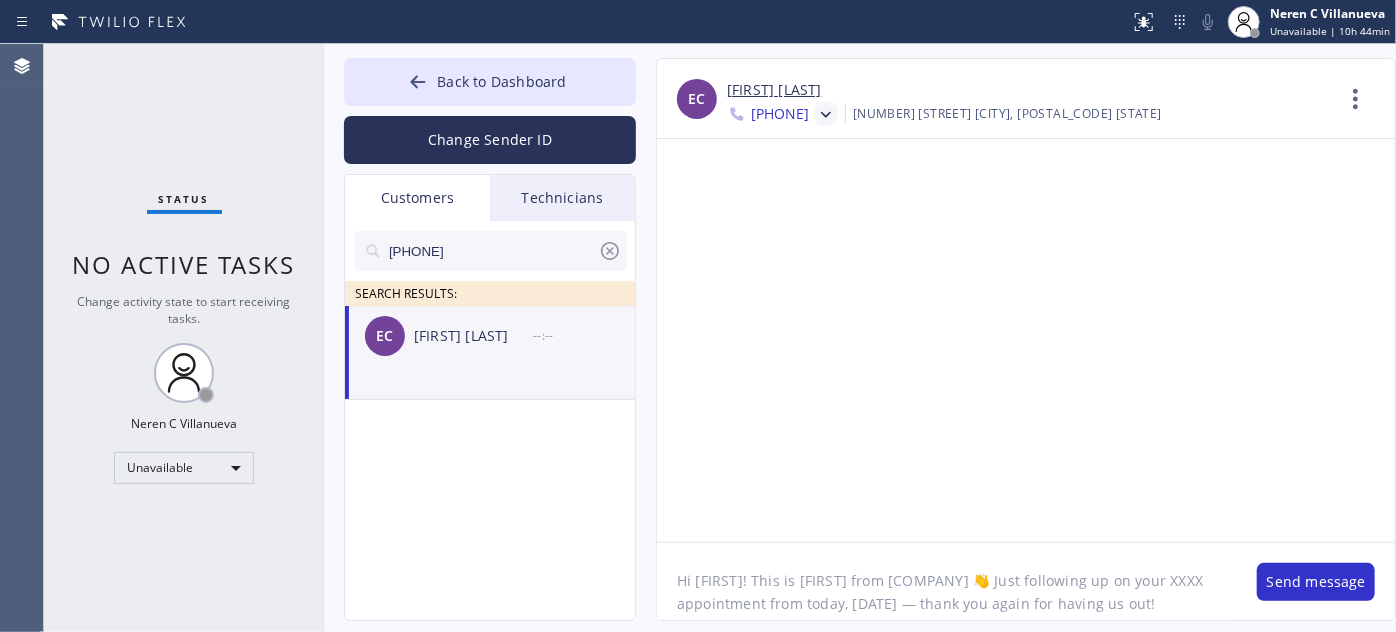 click on "EC Ethan Caskey --:--" at bounding box center [491, 375] 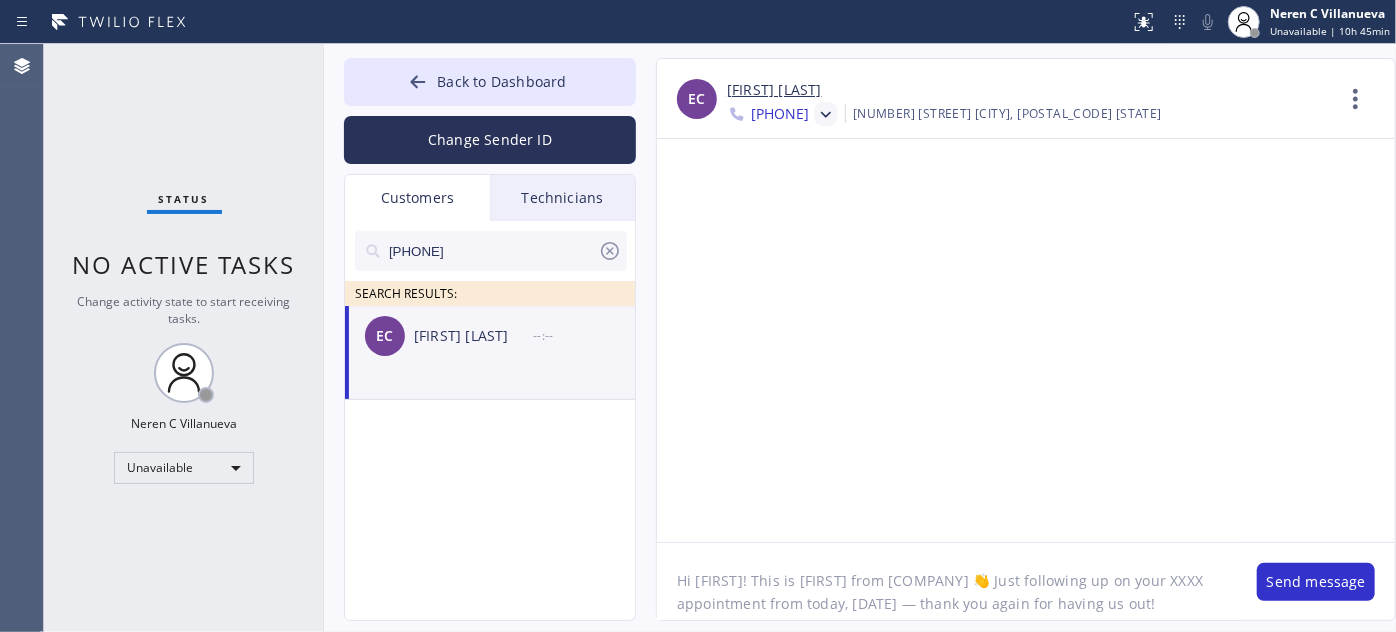 drag, startPoint x: 1085, startPoint y: 559, endPoint x: 861, endPoint y: 559, distance: 224 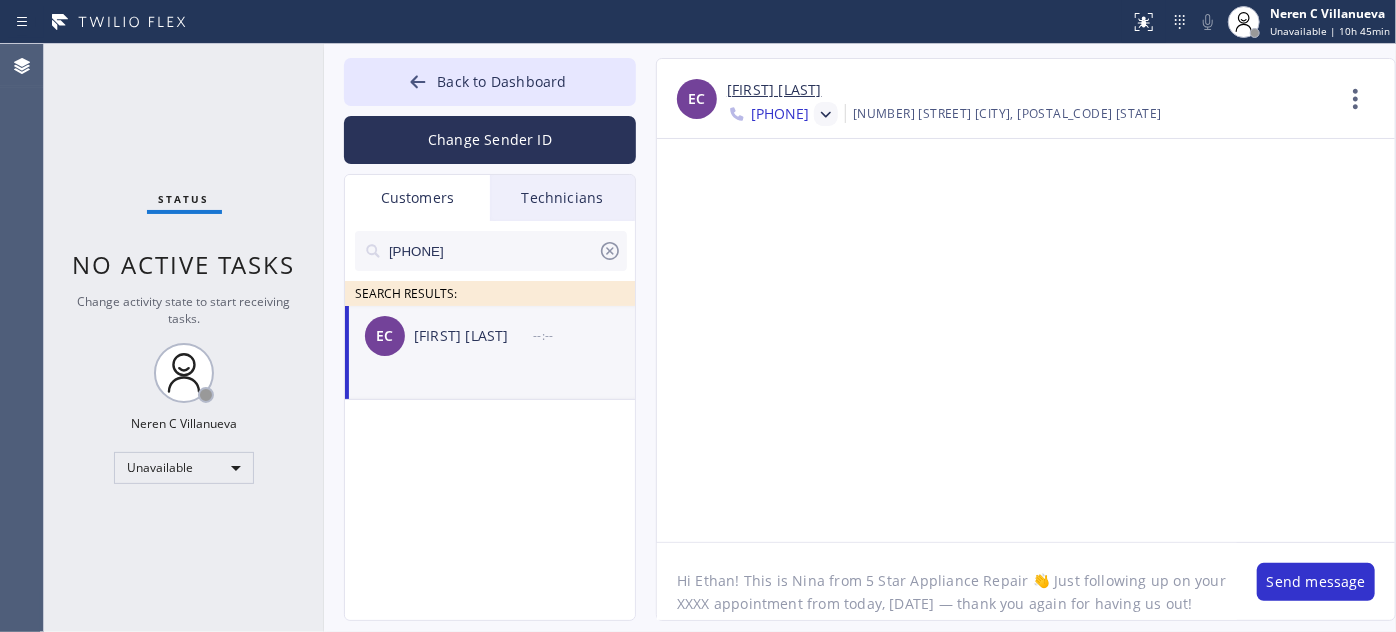 scroll, scrollTop: 0, scrollLeft: 0, axis: both 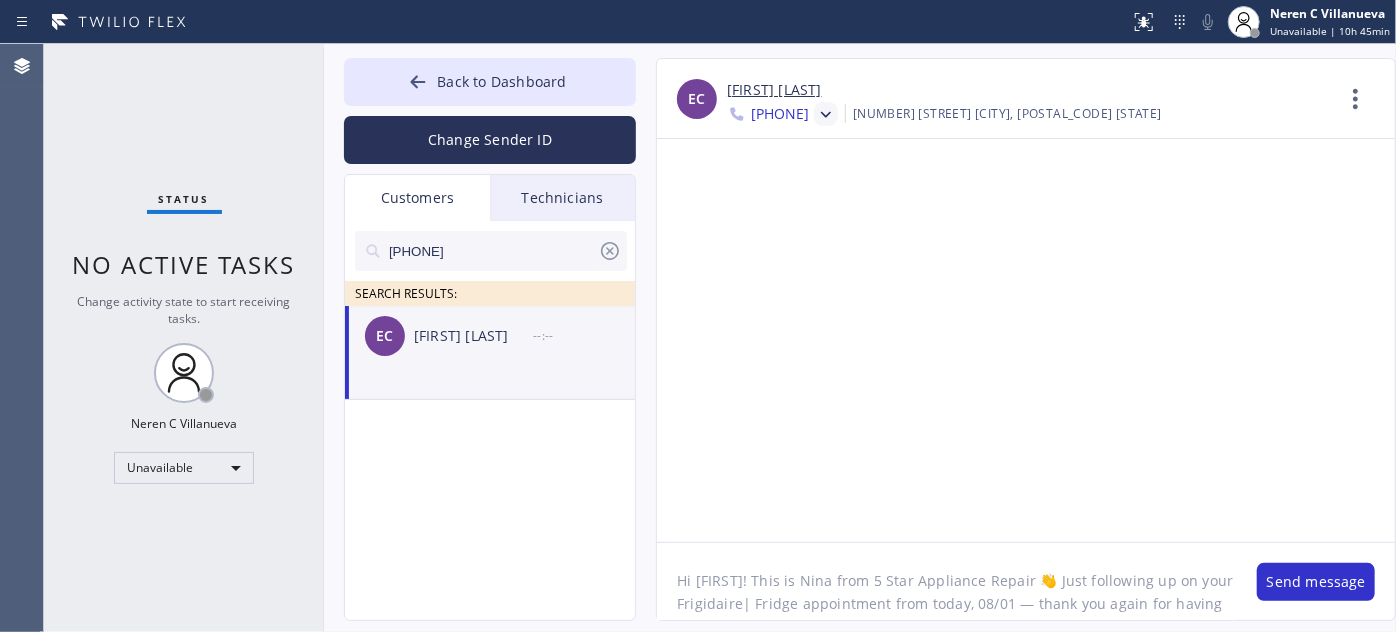 drag, startPoint x: 756, startPoint y: 599, endPoint x: 739, endPoint y: 600, distance: 17.029387 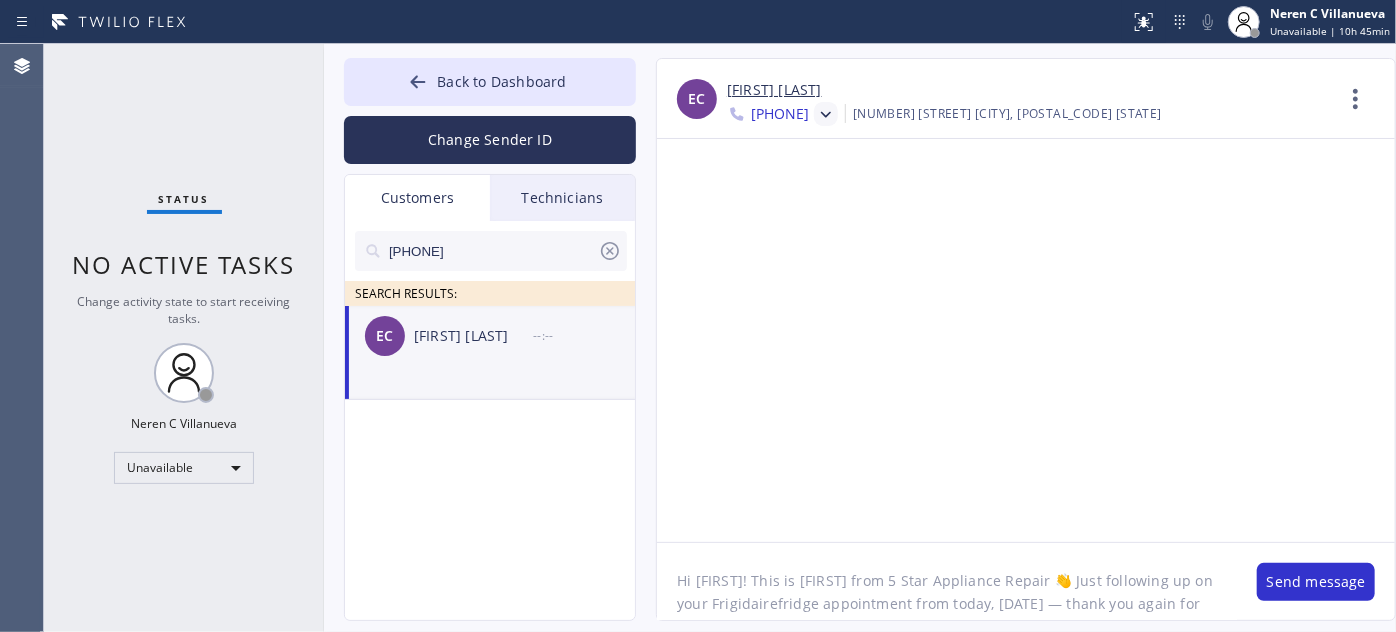 click on "Hi Ethan! This is Nina from 5 Star Appliance Repair 👋 Just following up on your Frigidairefridge appointment from today, 08/01 — thank you again for having us out!" 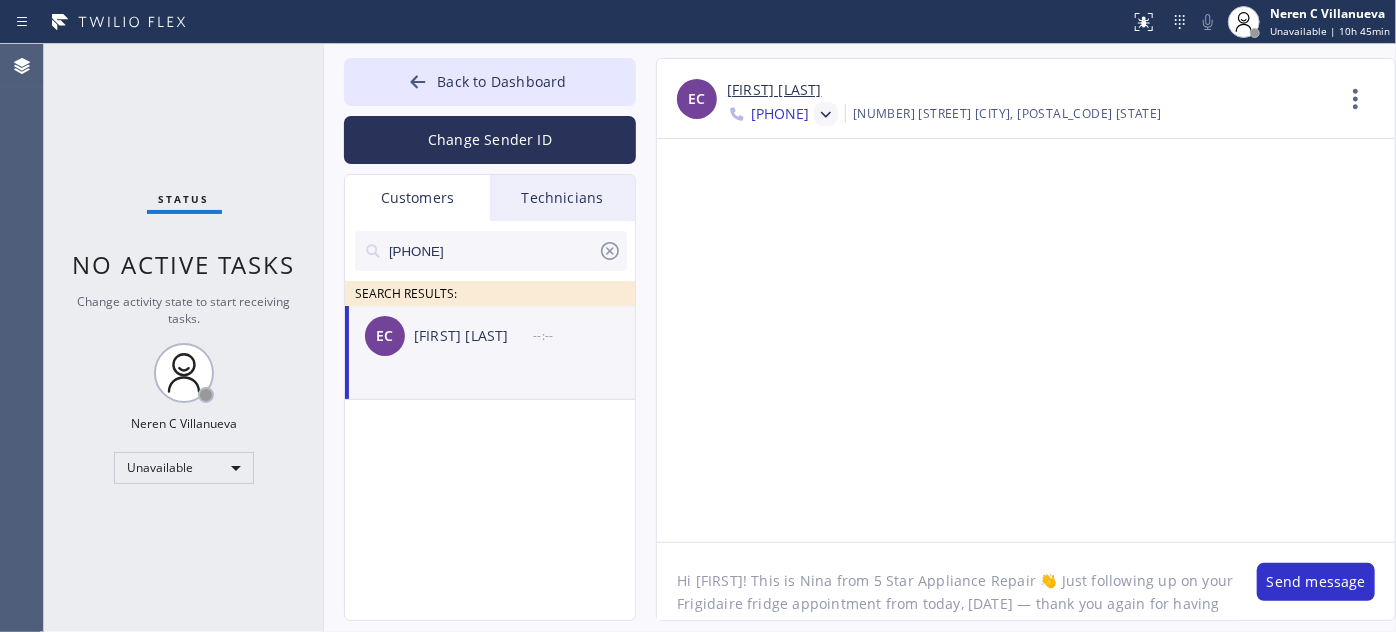 scroll, scrollTop: 18, scrollLeft: 0, axis: vertical 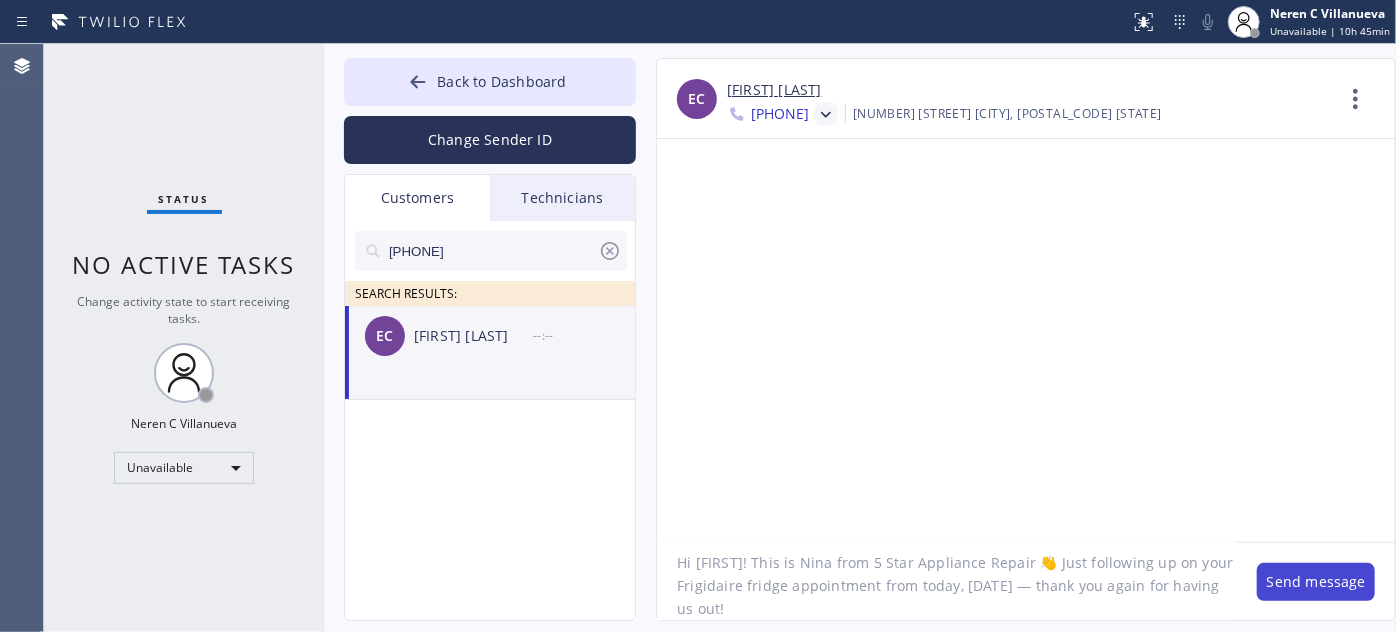 click on "Send message" at bounding box center (1316, 582) 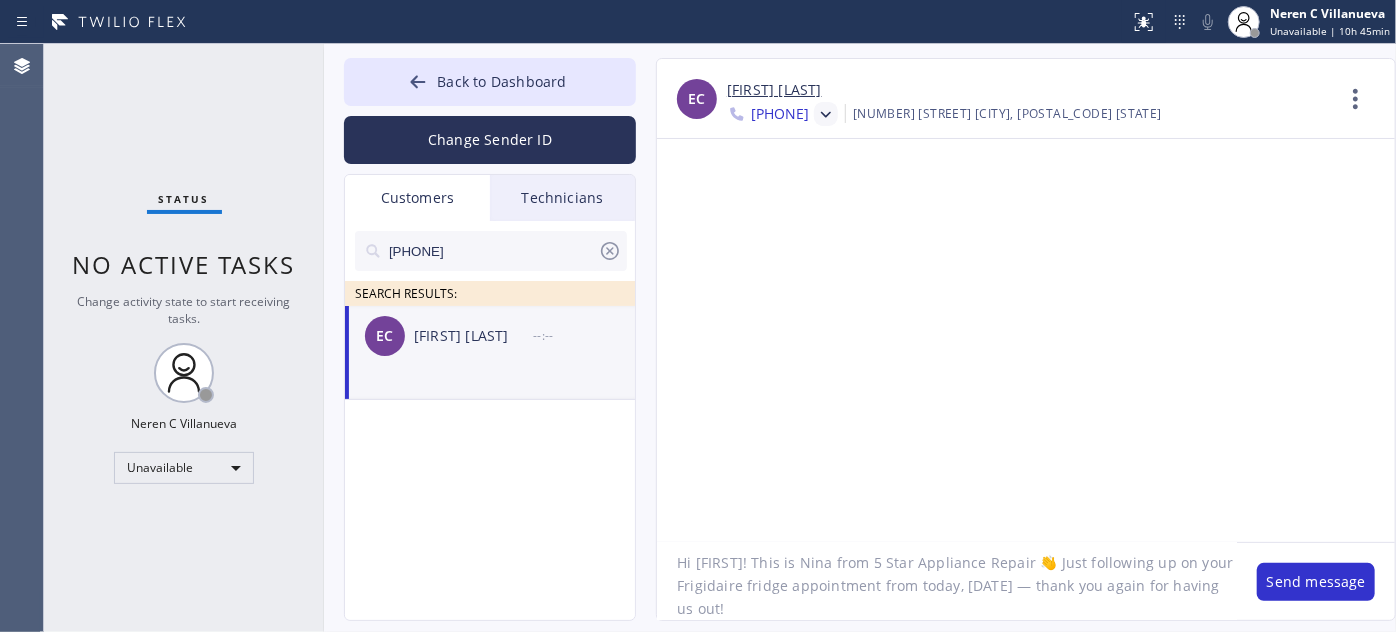 scroll, scrollTop: 0, scrollLeft: 0, axis: both 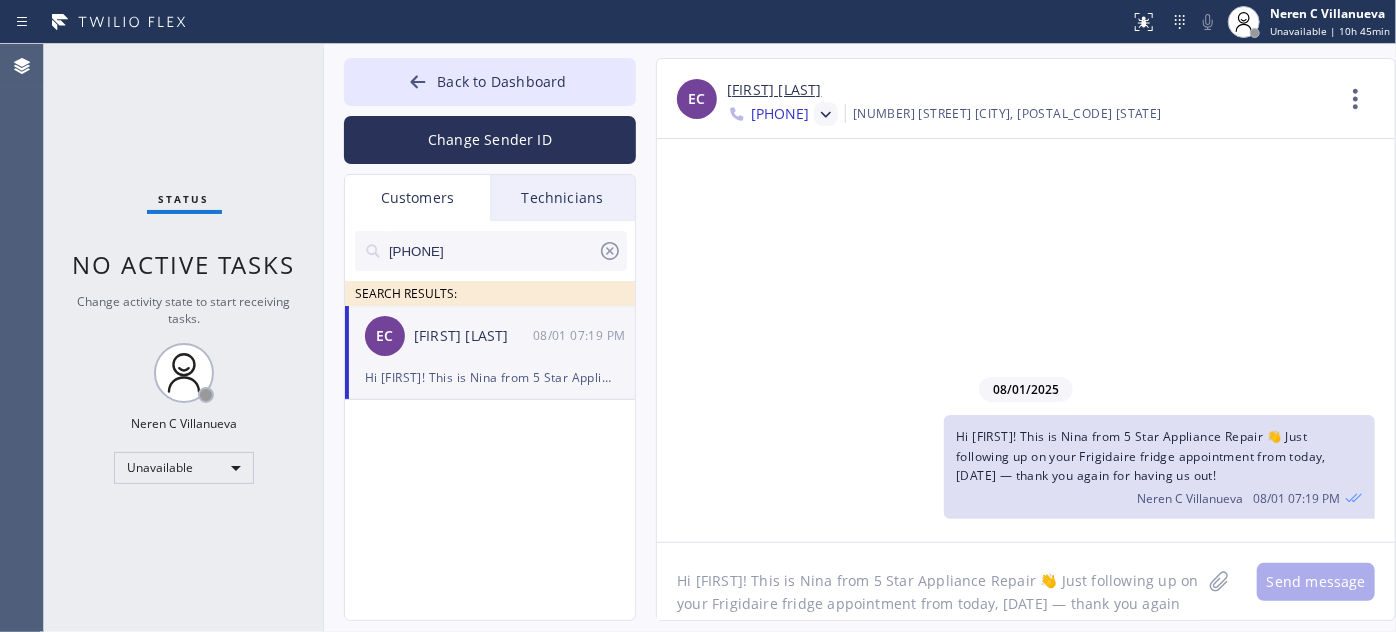 paste on "I’m not sure if anything’s been finalized yet, but if you have any questions or feel 𝗿𝗲𝗮𝗱𝘆 𝘁𝗼 𝗺𝗼𝘃𝗲 𝗳𝗼𝗿𝘄𝗮𝗿𝗱 with the repair, I’d be happy to help. Feel free to call or text me anytime! 🙏" 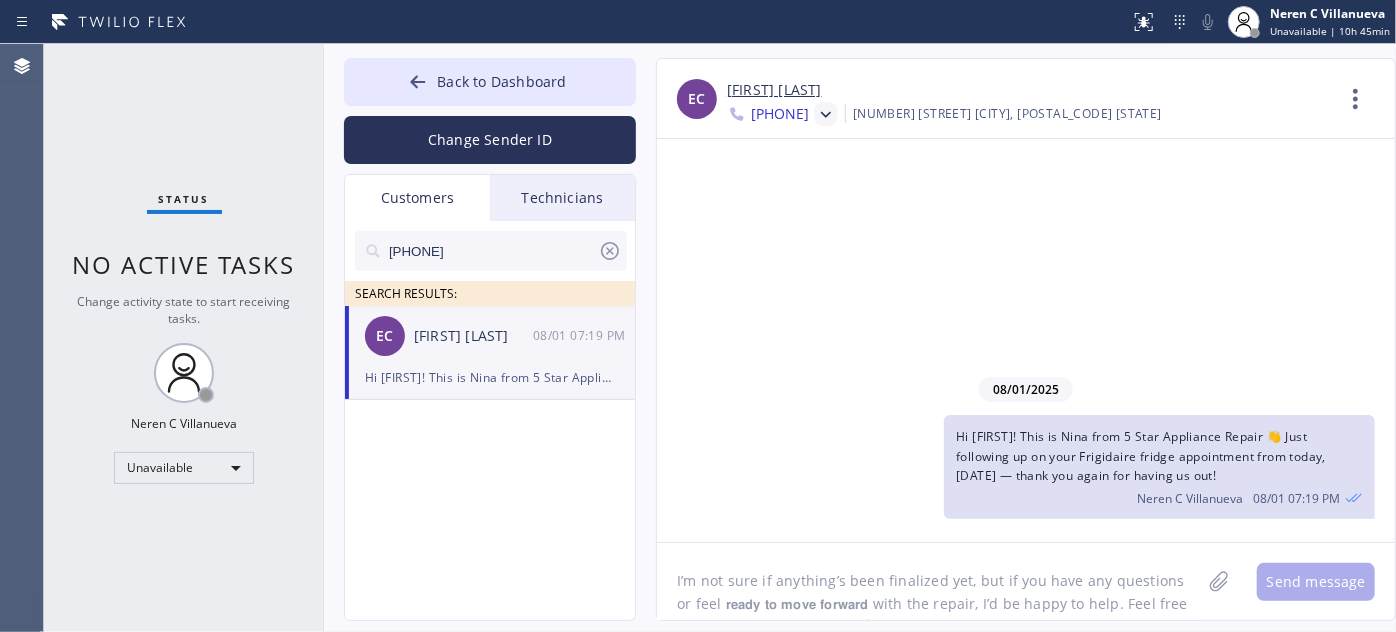 scroll, scrollTop: 16, scrollLeft: 0, axis: vertical 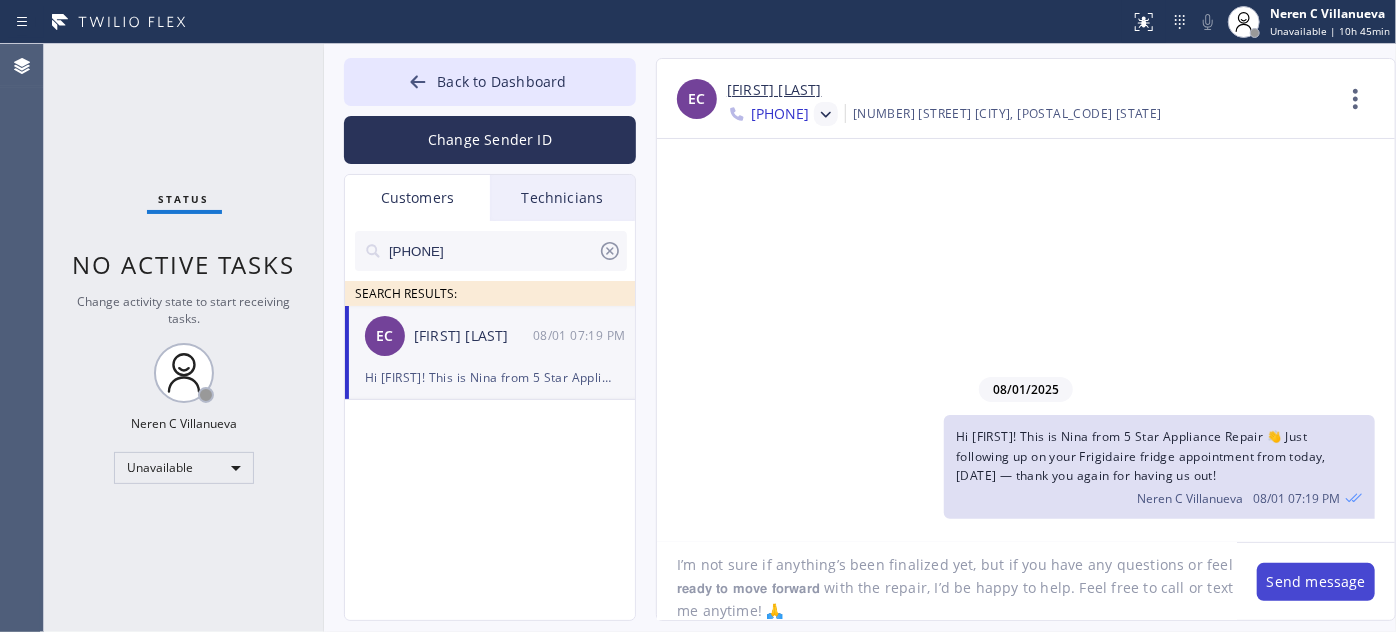type on "I’m not sure if anything’s been finalized yet, but if you have any questions or feel 𝗿𝗲𝗮𝗱𝘆 𝘁𝗼 𝗺𝗼𝘃𝗲 𝗳𝗼𝗿𝘄𝗮𝗿𝗱 with the repair, I’d be happy to help. Feel free to call or text me anytime! 🙏" 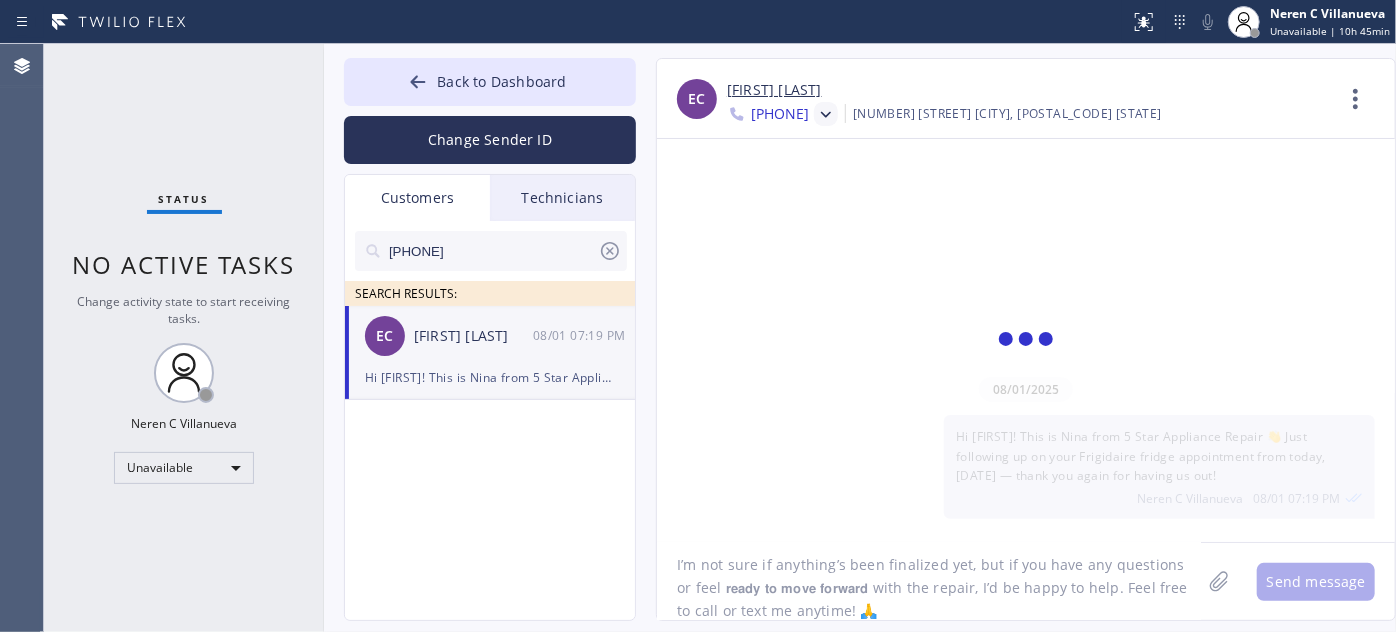 scroll, scrollTop: 0, scrollLeft: 0, axis: both 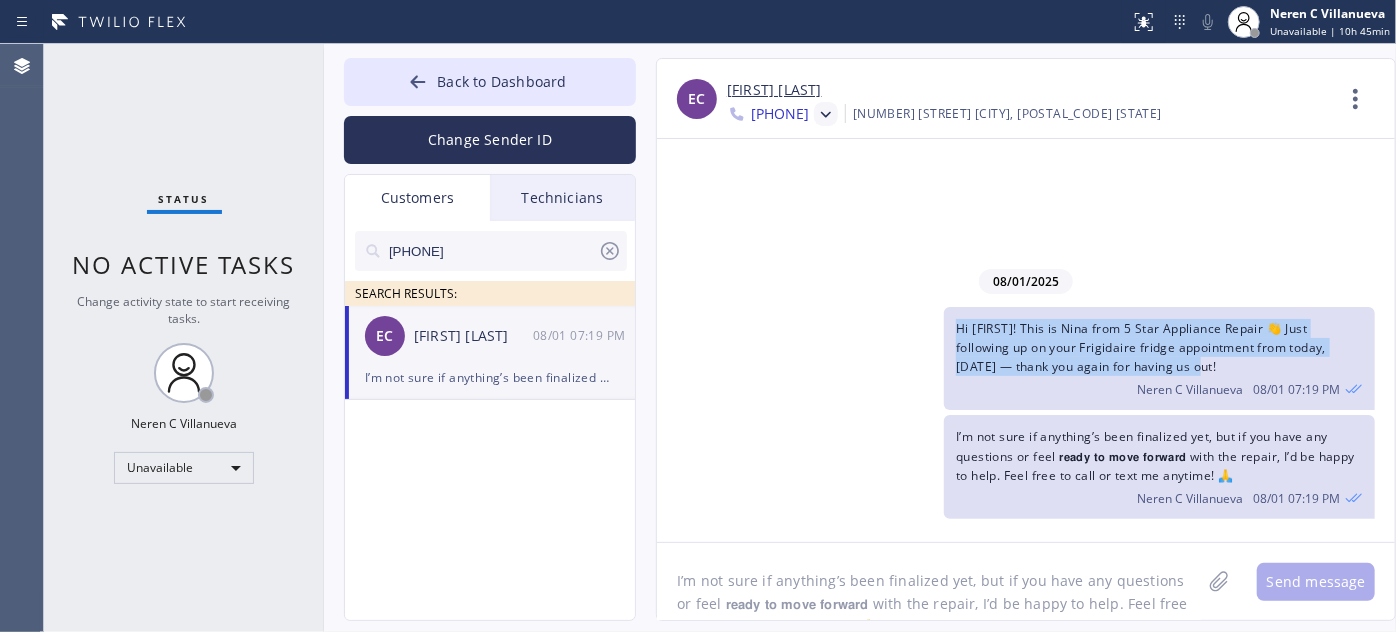 drag, startPoint x: 1165, startPoint y: 367, endPoint x: 936, endPoint y: 336, distance: 231.08873 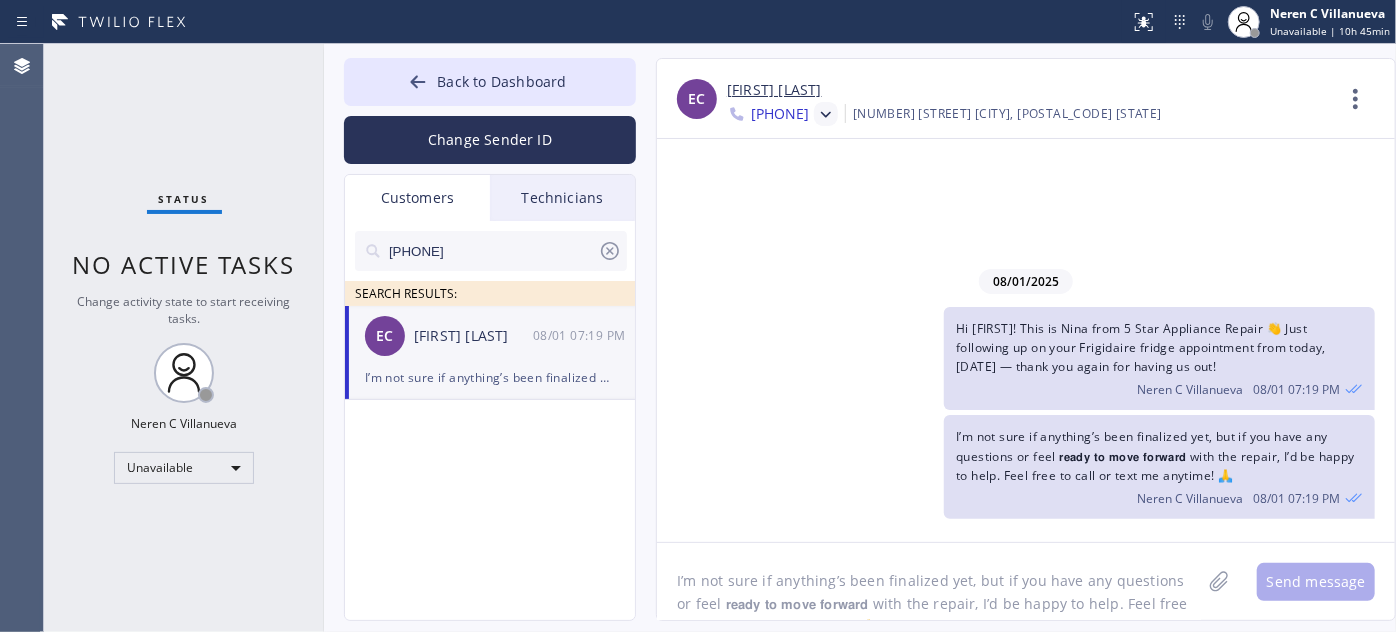 click on "+12022155284" at bounding box center [780, 116] 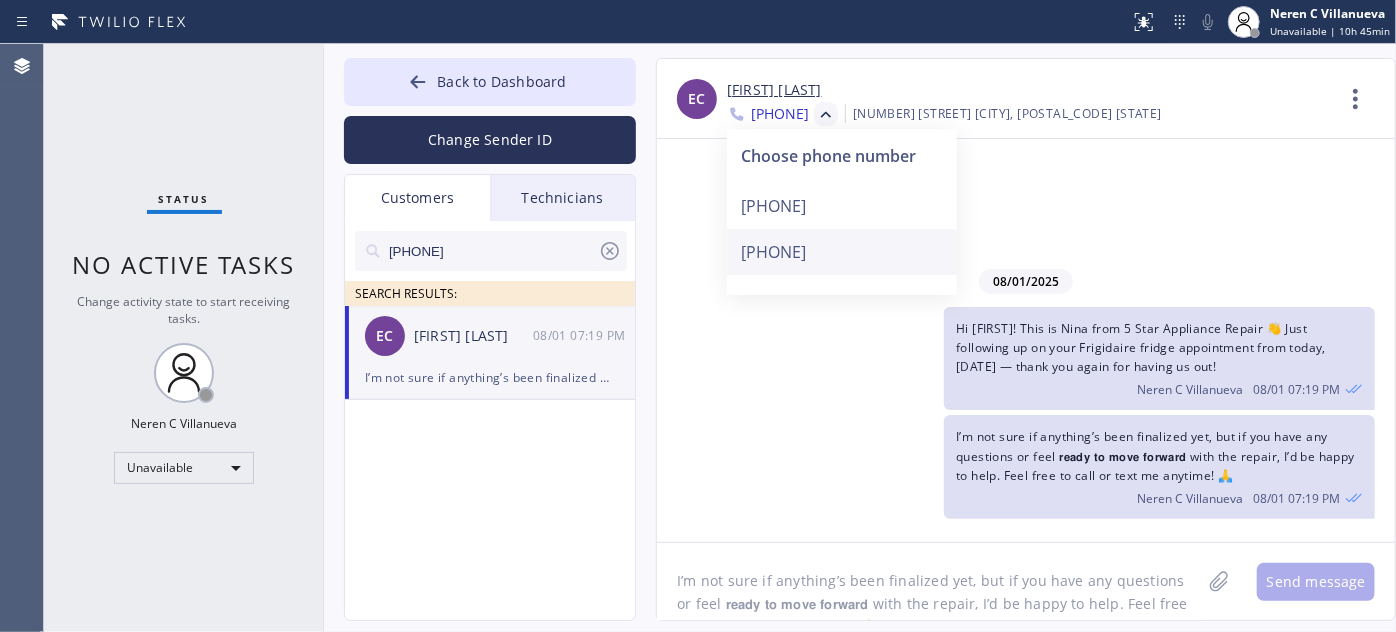 click on "+13102755335" at bounding box center (842, 252) 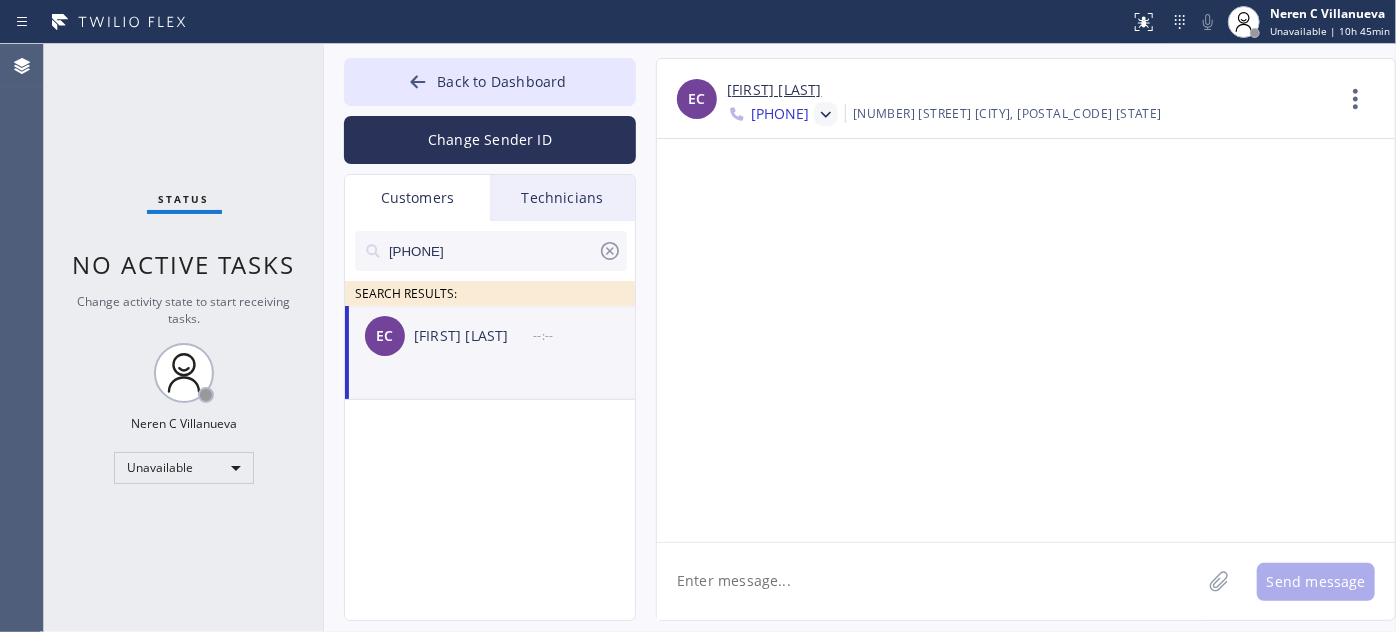 click 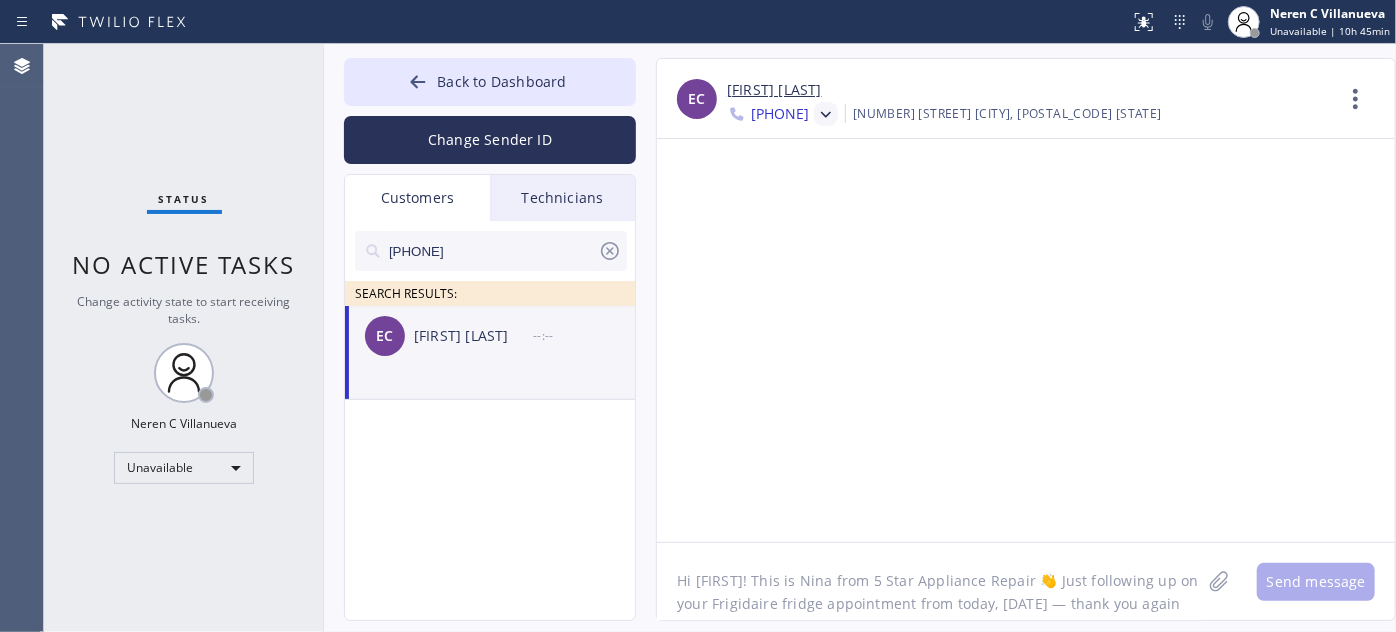 scroll, scrollTop: 16, scrollLeft: 0, axis: vertical 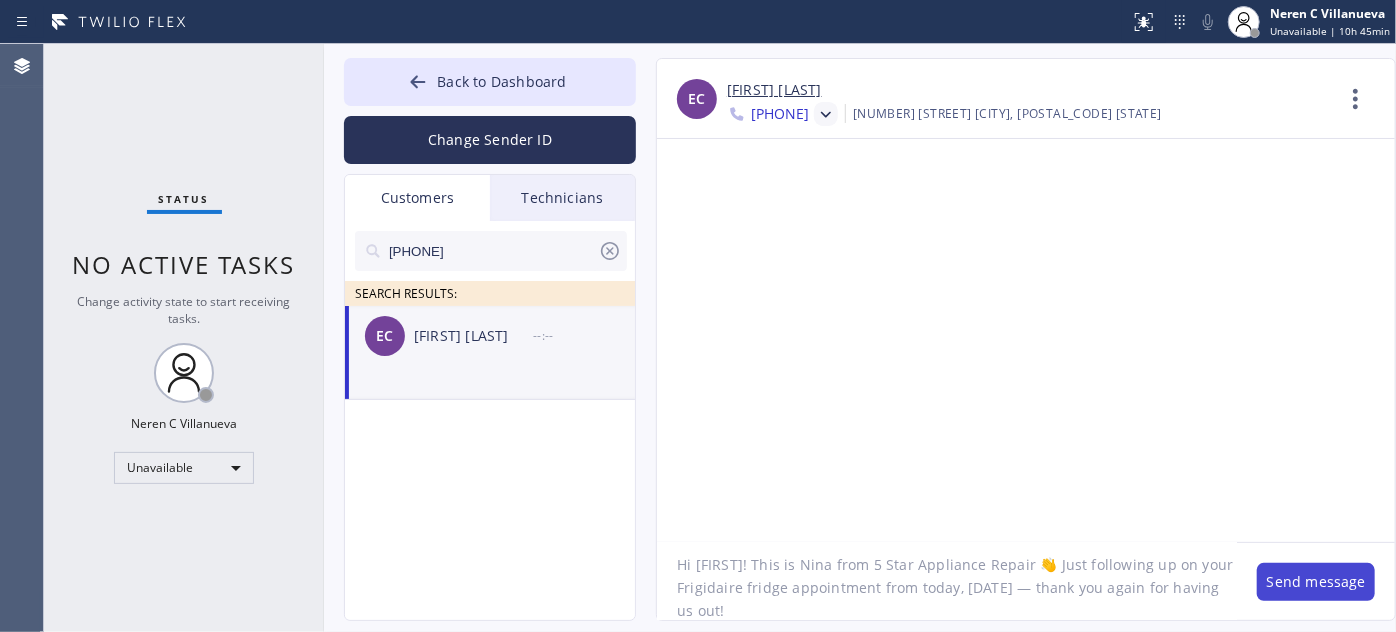 type on "Hi Ethan! This is Nina from 5 Star Appliance Repair 👋 Just following up on your Frigidaire fridge appointment from today, 08/01 — thank you again for having us out!" 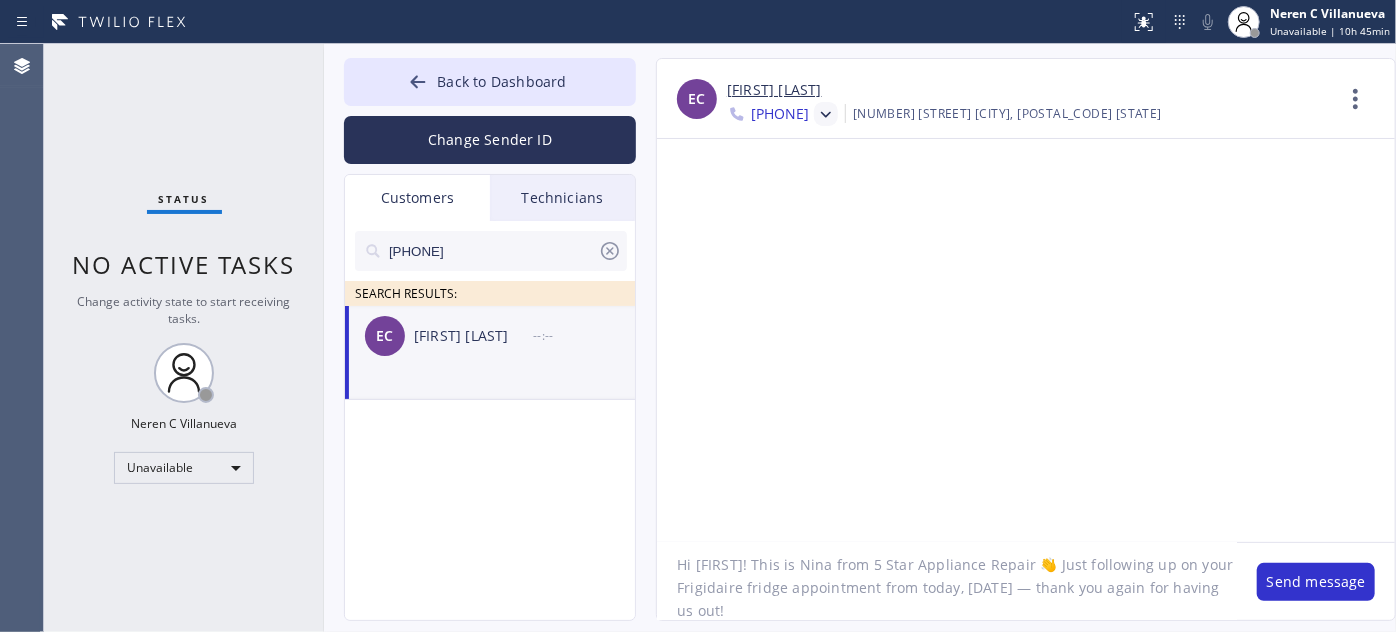 scroll, scrollTop: 0, scrollLeft: 0, axis: both 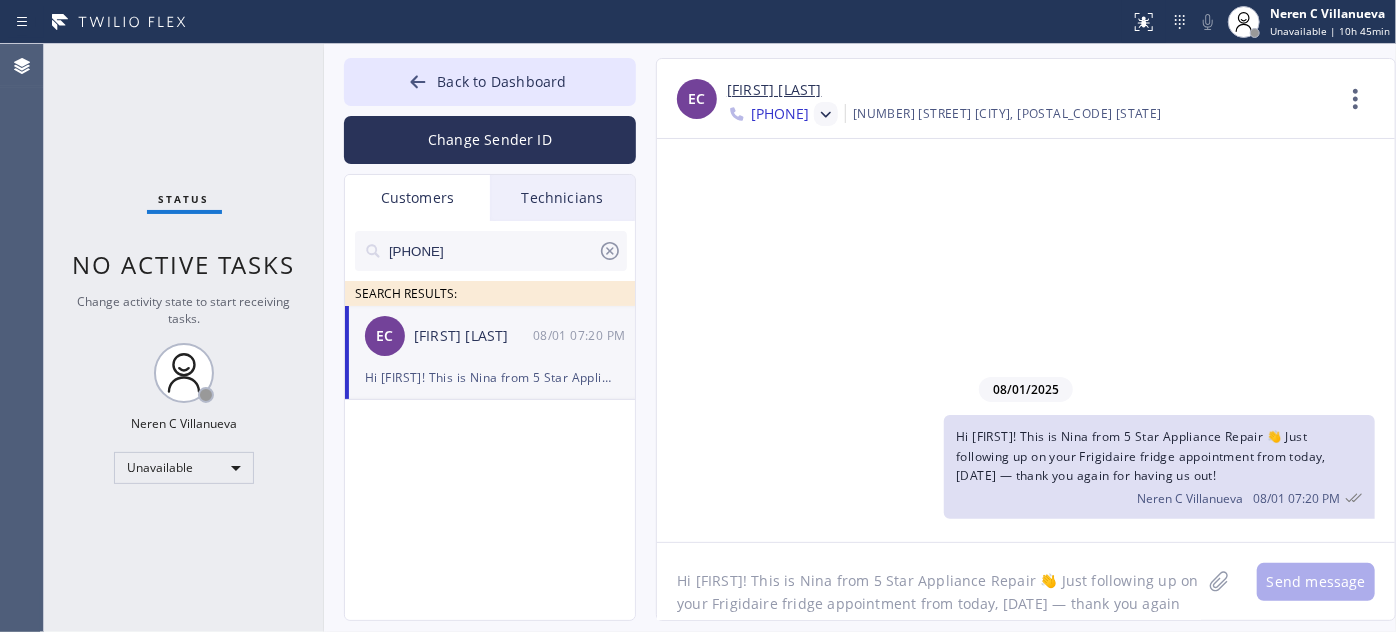 click 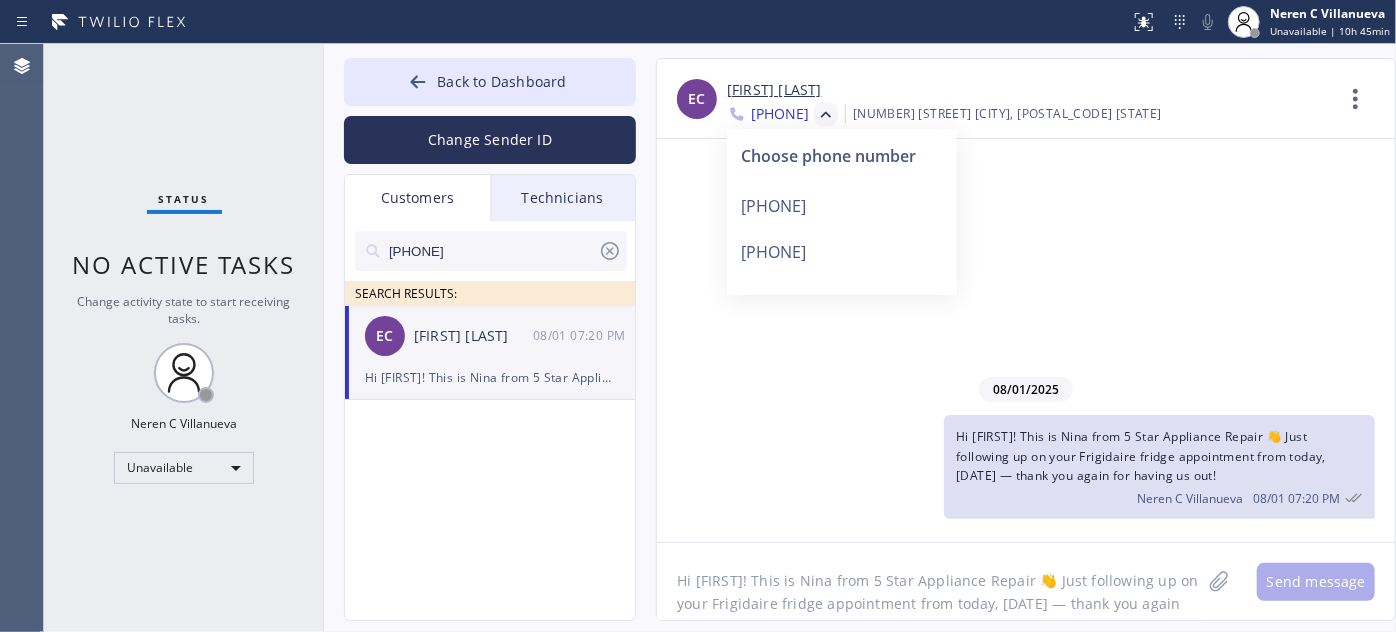 click on "+13102755335" at bounding box center (842, 252) 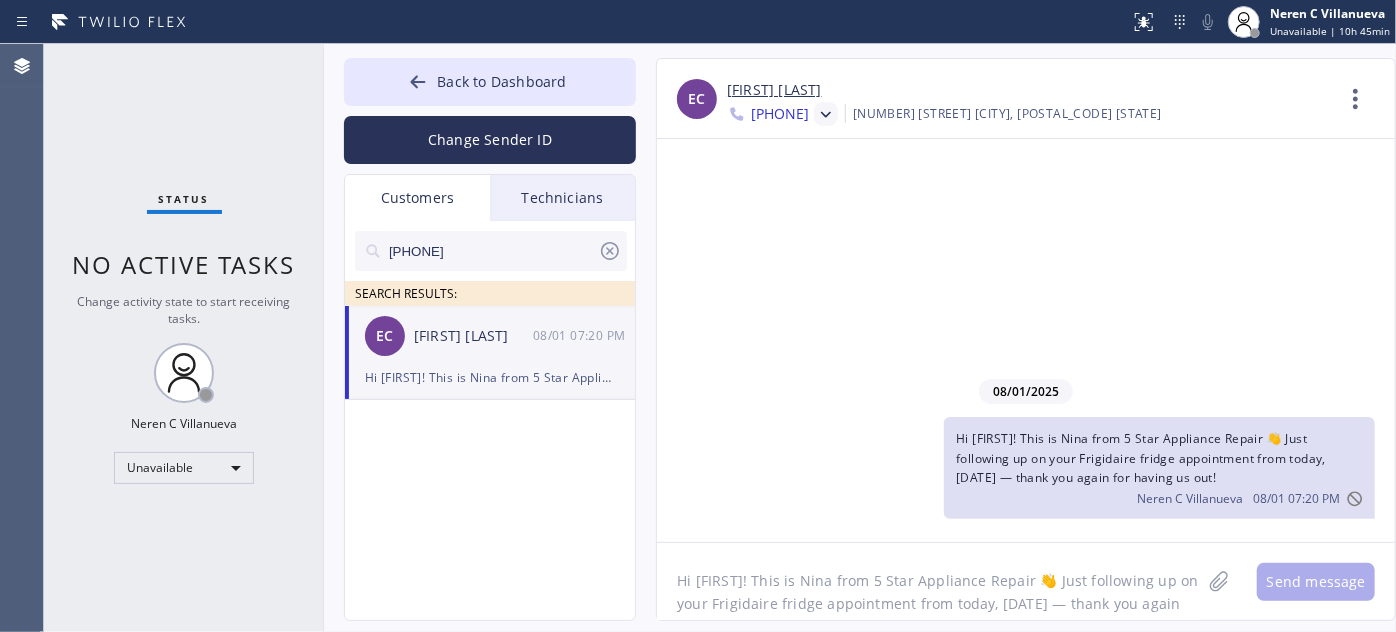 click 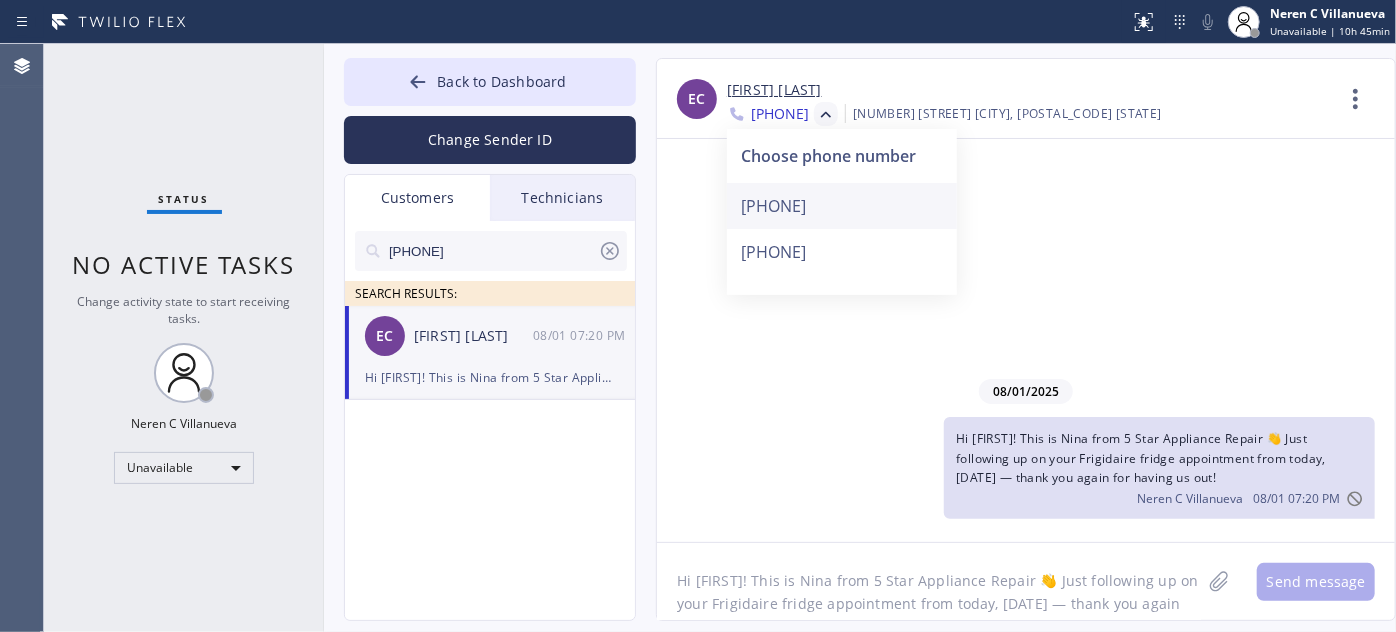 click on "+12022155284" at bounding box center (842, 206) 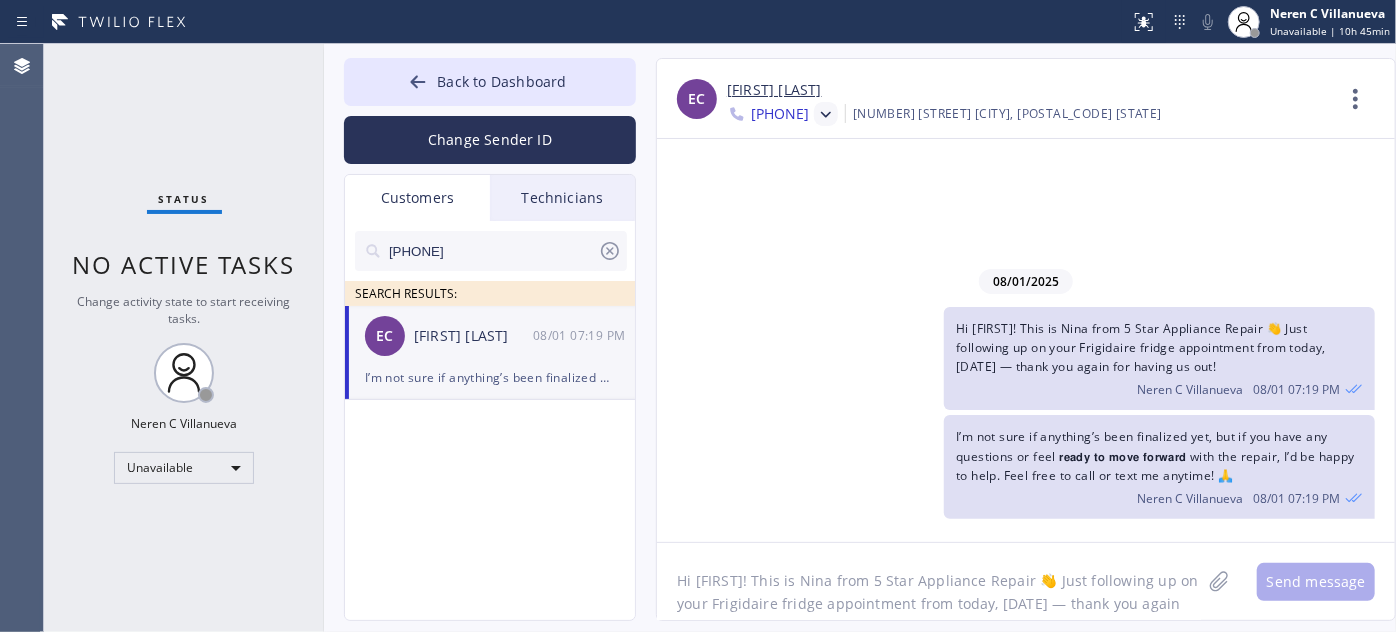 click 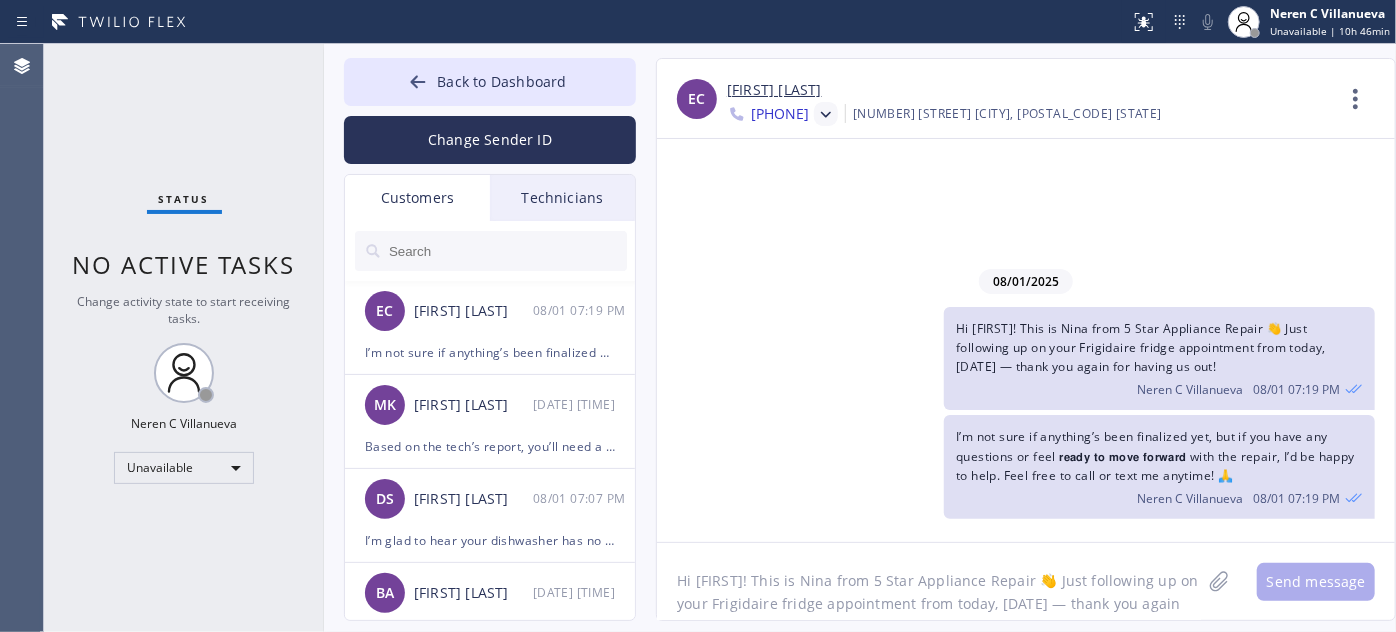 click on "Technicians" at bounding box center [562, 198] 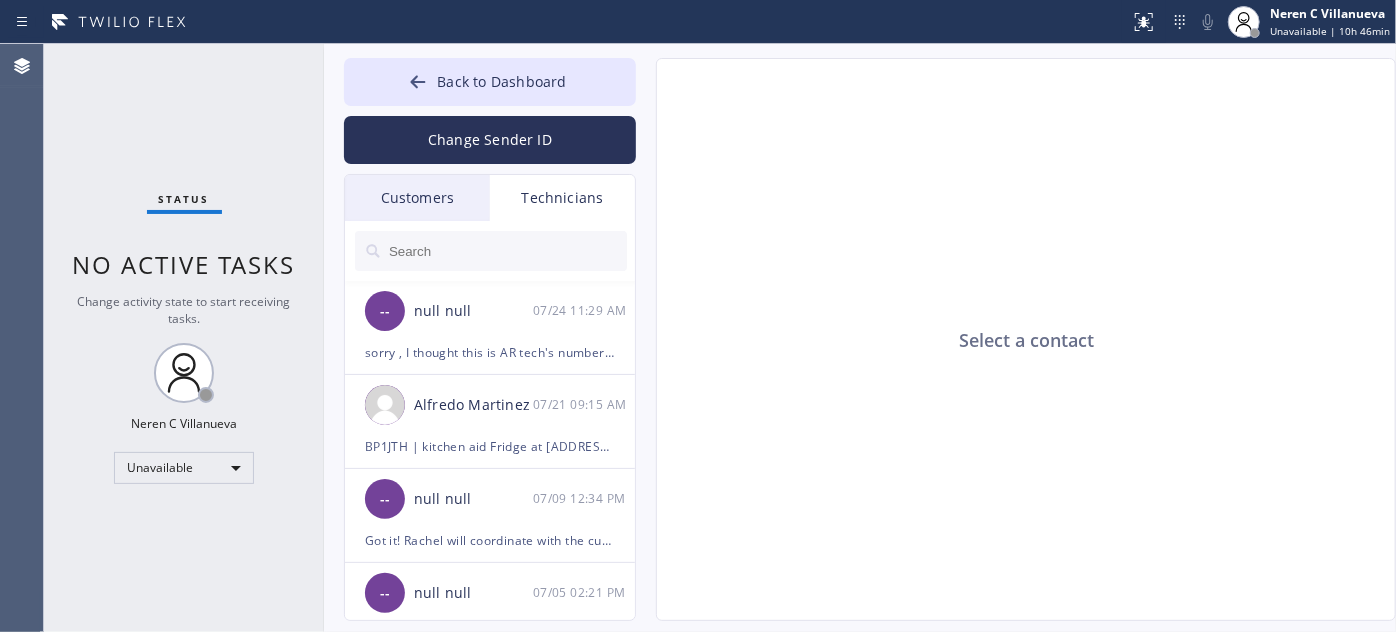 click on "Customers" at bounding box center (417, 198) 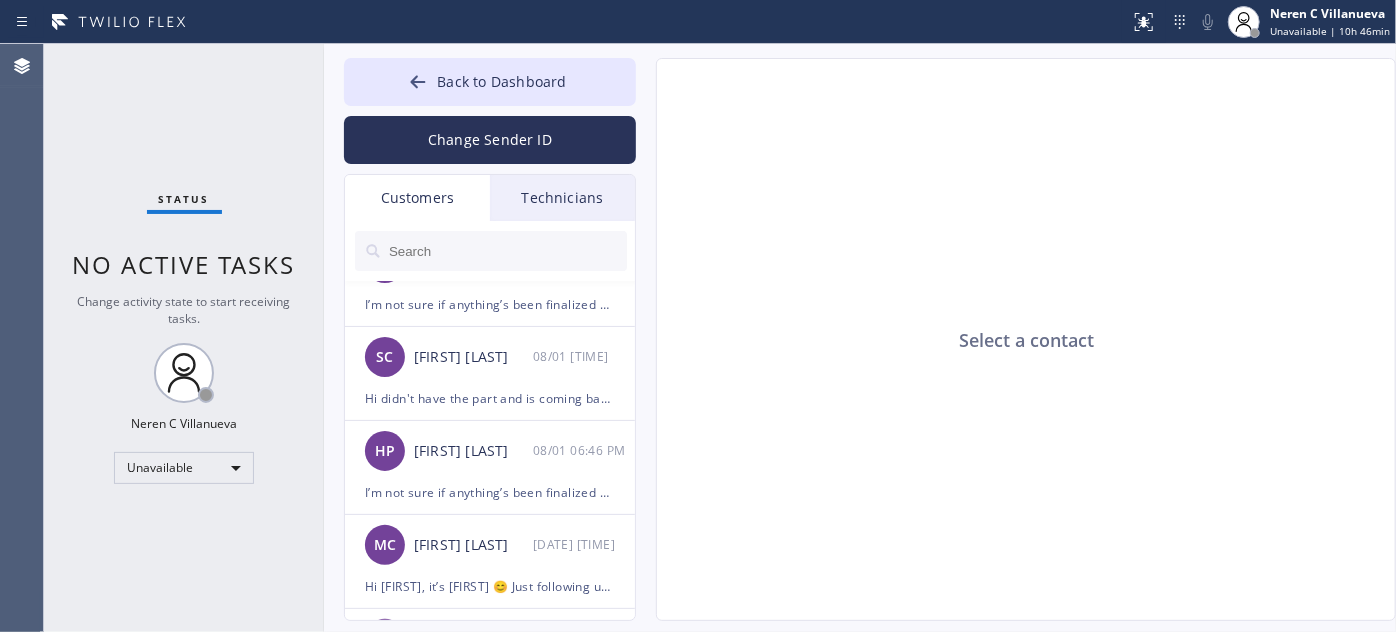 scroll, scrollTop: 545, scrollLeft: 0, axis: vertical 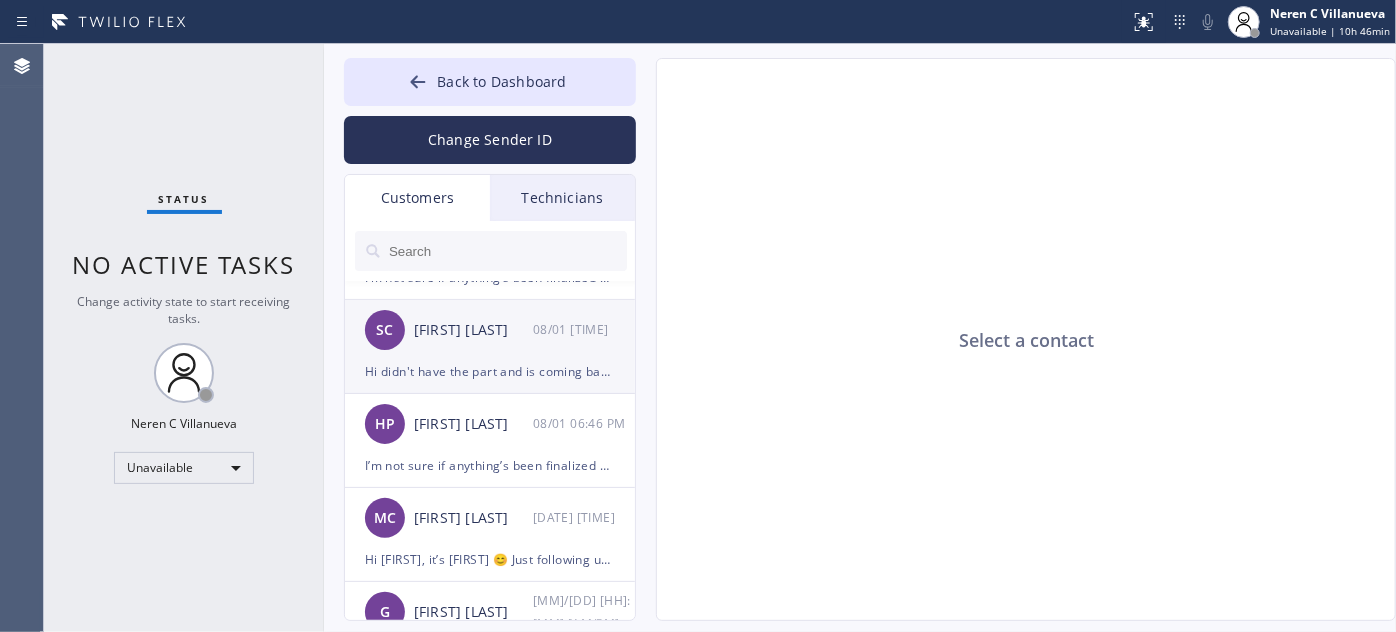 click on "SC Shanda Connolly 08/01 06:49 PM" at bounding box center [491, 330] 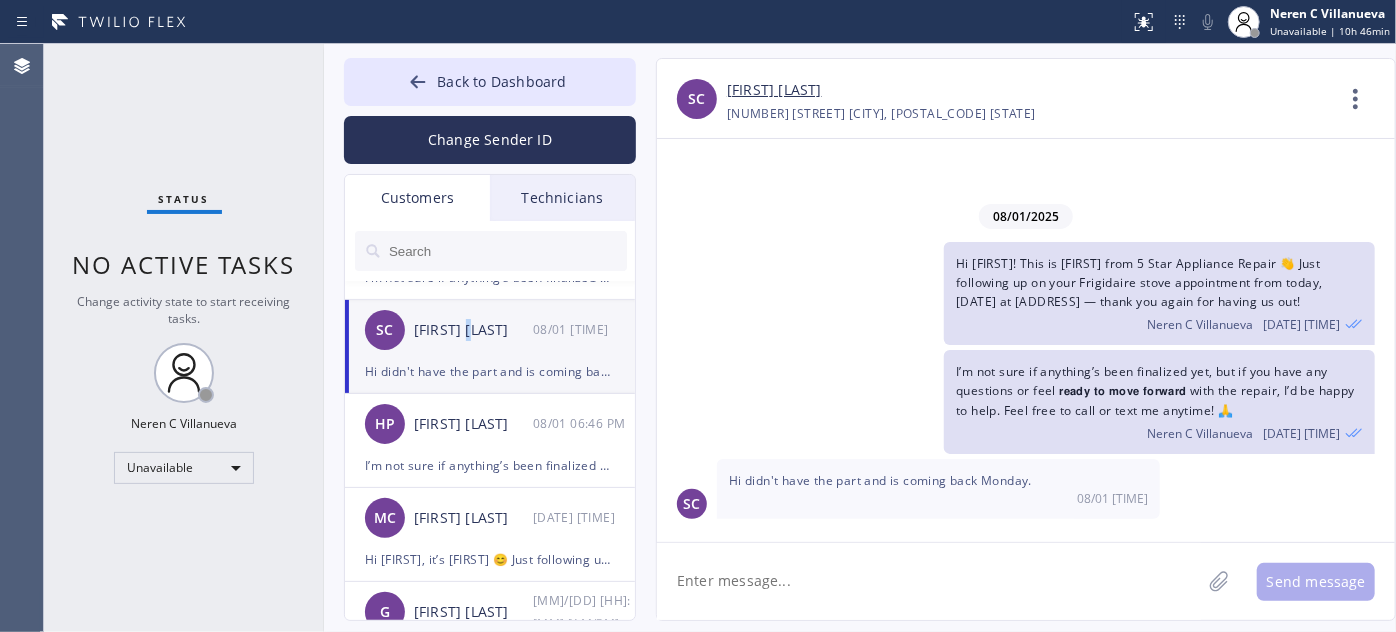 drag, startPoint x: 789, startPoint y: 86, endPoint x: 803, endPoint y: 88, distance: 14.142136 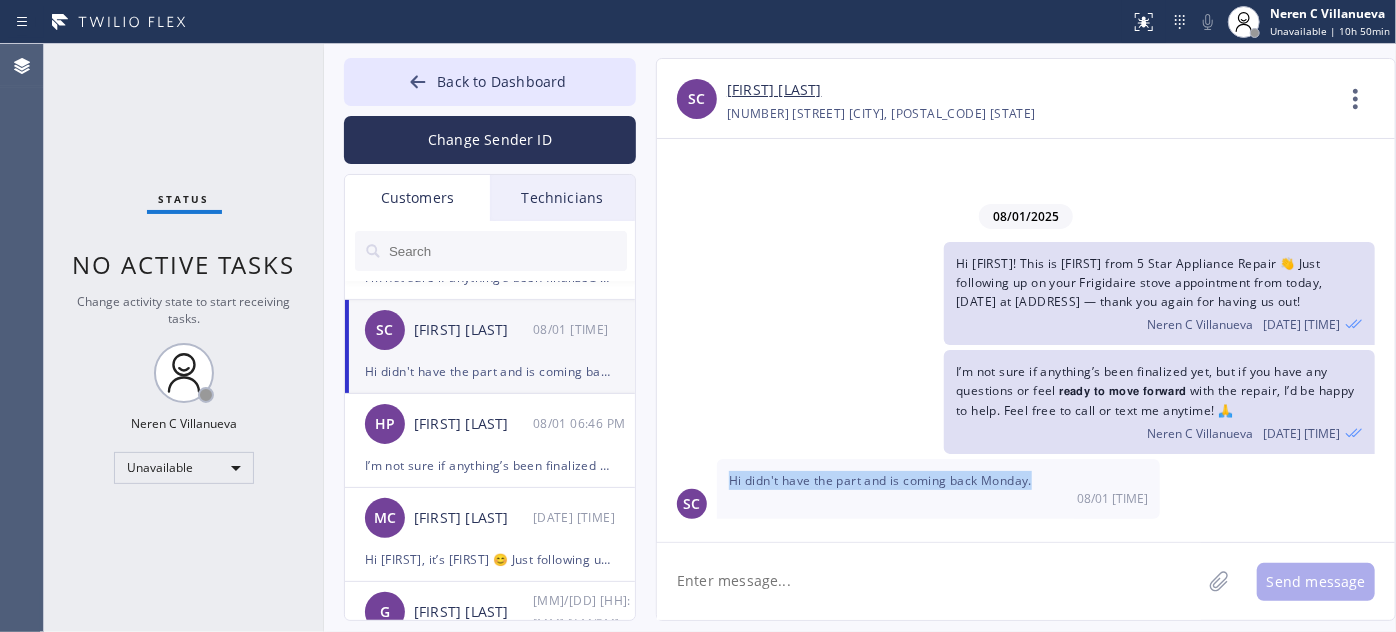 drag, startPoint x: 1037, startPoint y: 481, endPoint x: 824, endPoint y: 485, distance: 213.03755 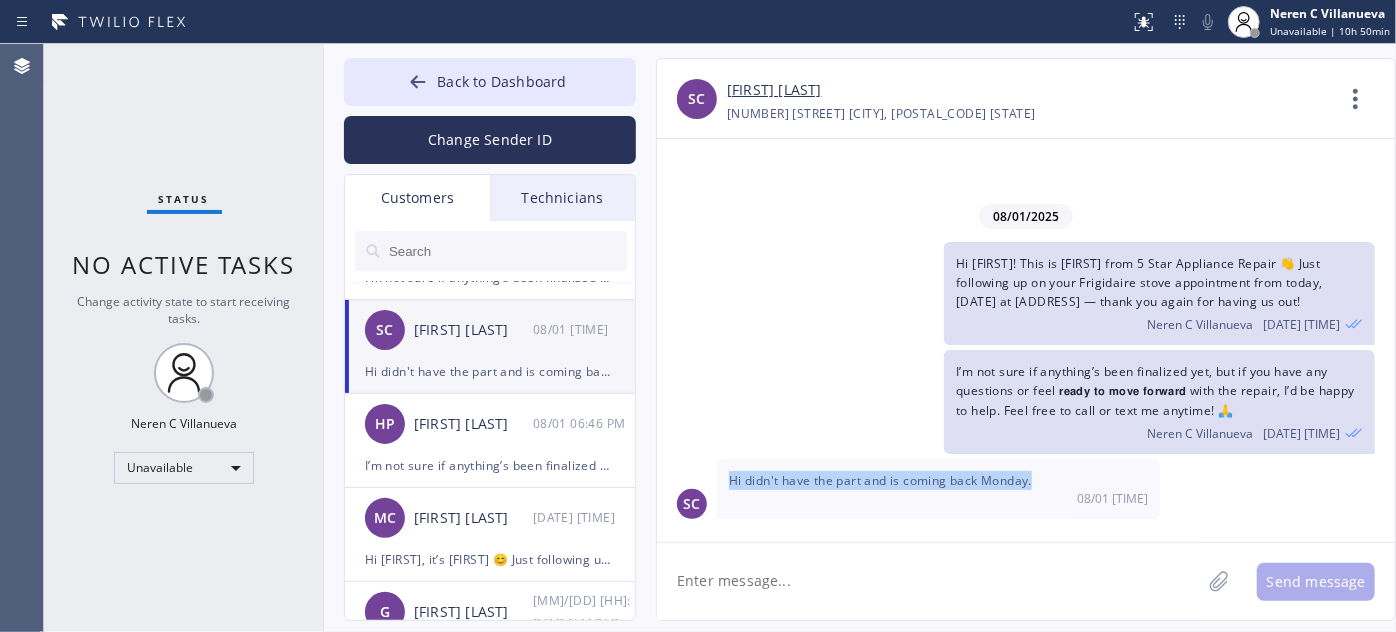 click on "Hi didn't have the part and is coming back Monday. 08/01 06:49 PM" at bounding box center (938, 489) 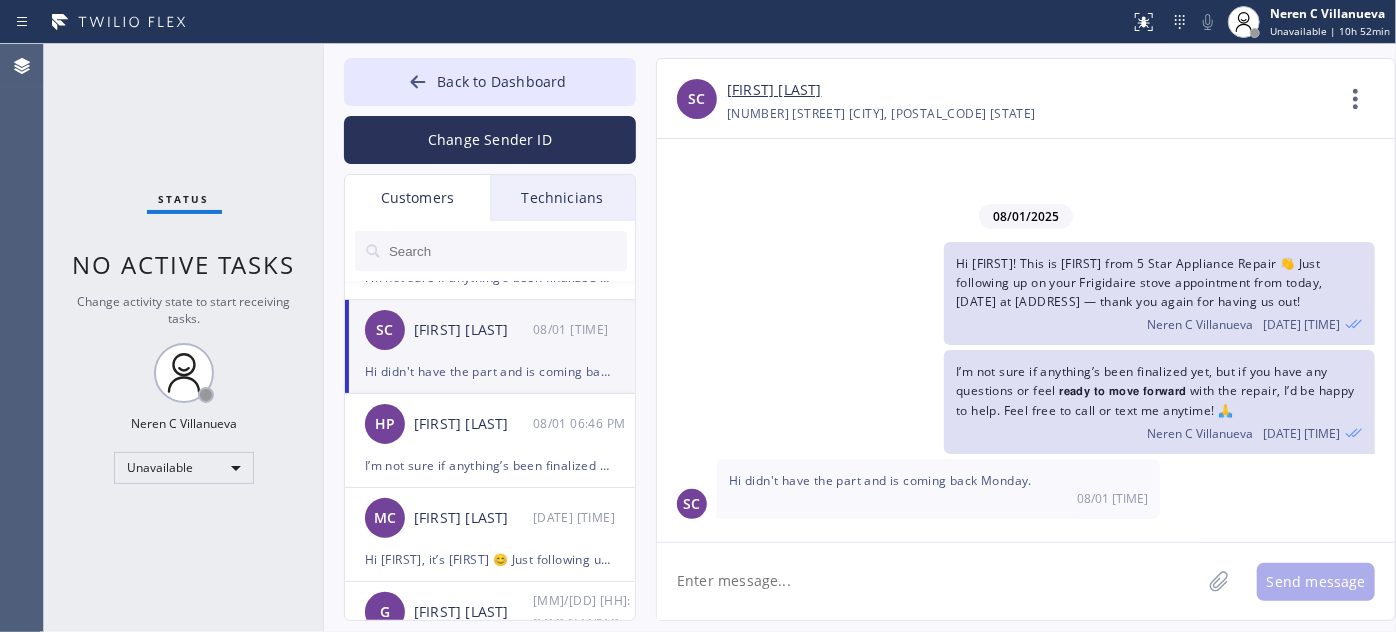 paste on "Thanks for the update! 😊 I’ll follow up with the technician to make sure everything’s good to go for Monday. I’ll let you know as soon as I hear back. If anything comes up, feel free to reach out anytime! –Nina," 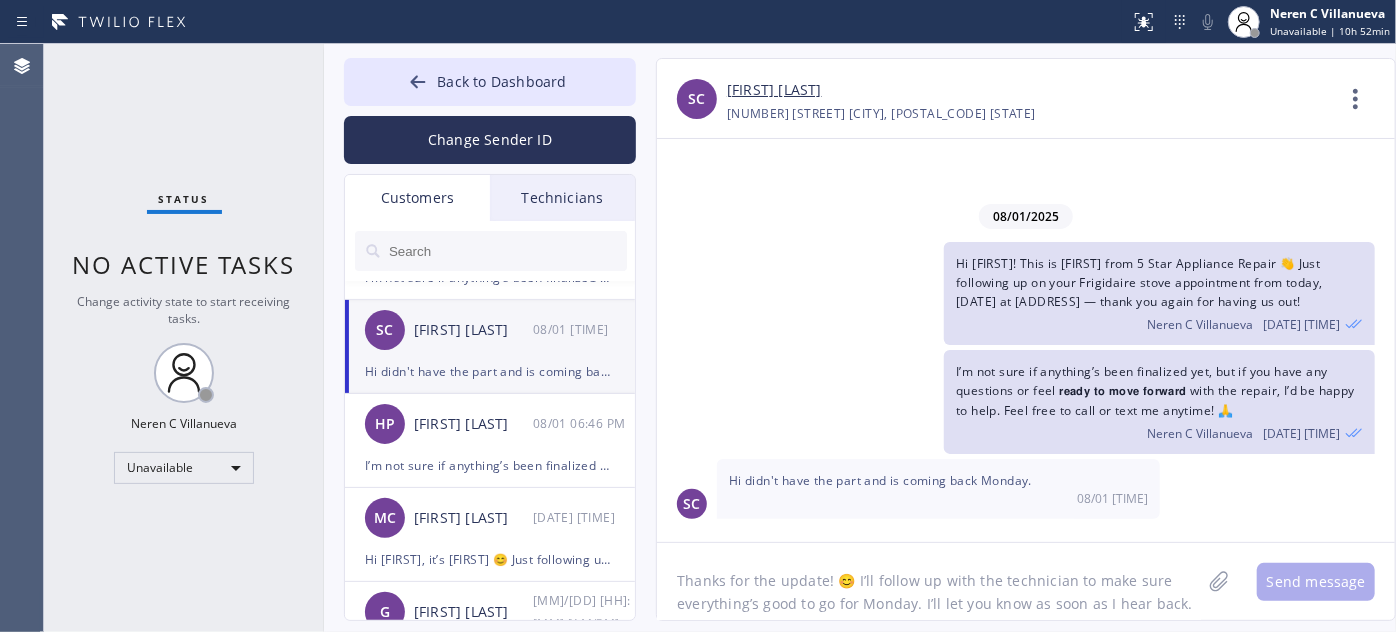 scroll, scrollTop: 16, scrollLeft: 0, axis: vertical 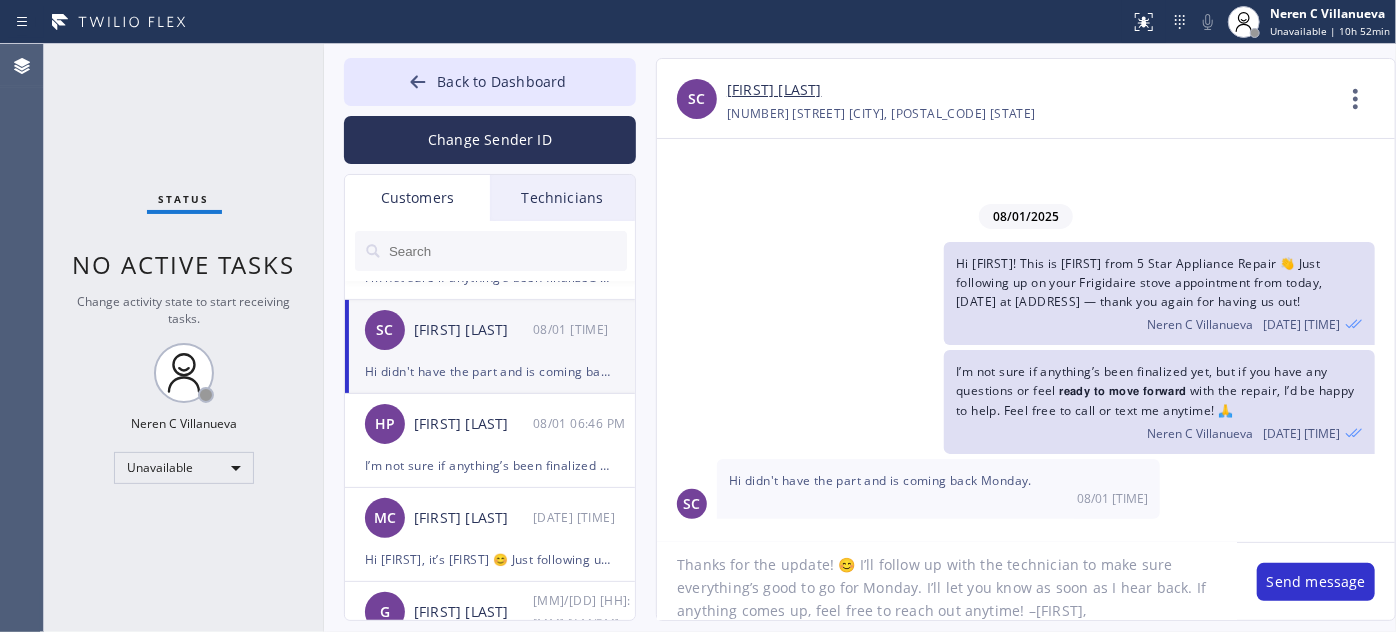click on "Thanks for the update! 😊 I’ll follow up with the technician to make sure everything’s good to go for Monday. I’ll let you know as soon as I hear back. If anything comes up, feel free to reach out anytime! –Nina," 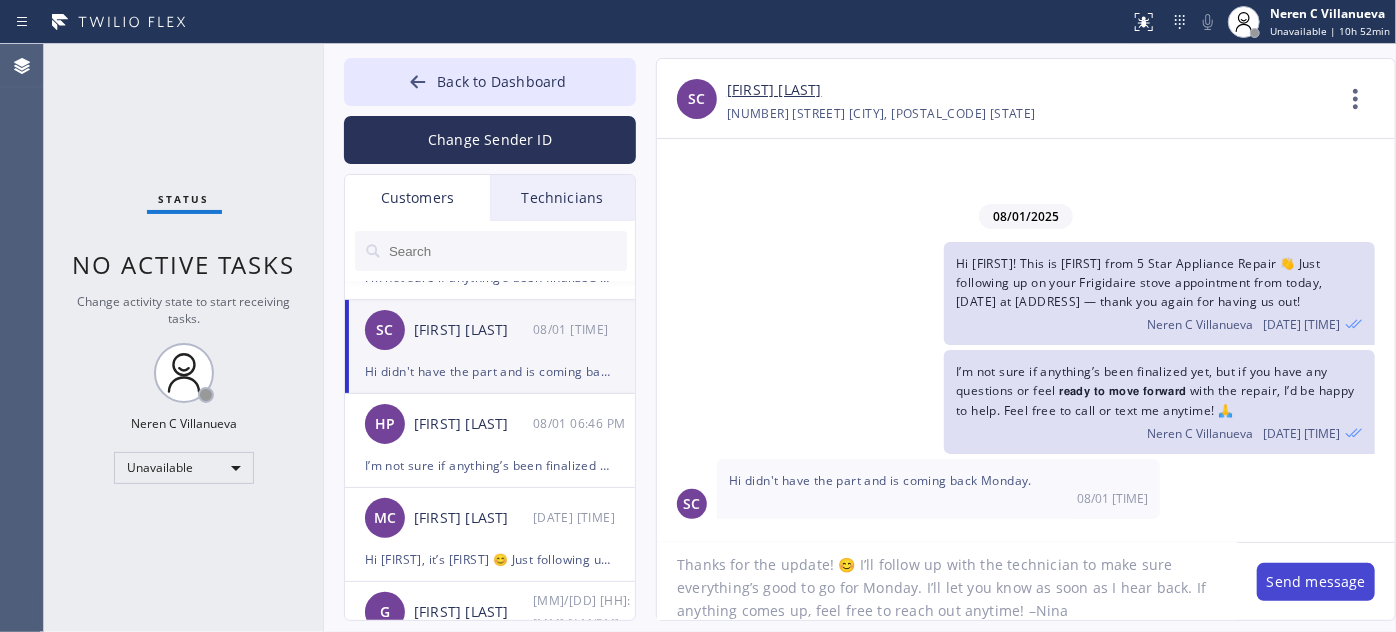 type on "Thanks for the update! 😊 I’ll follow up with the technician to make sure everything’s good to go for Monday. I’ll let you know as soon as I hear back. If anything comes up, feel free to reach out anytime! –Nina" 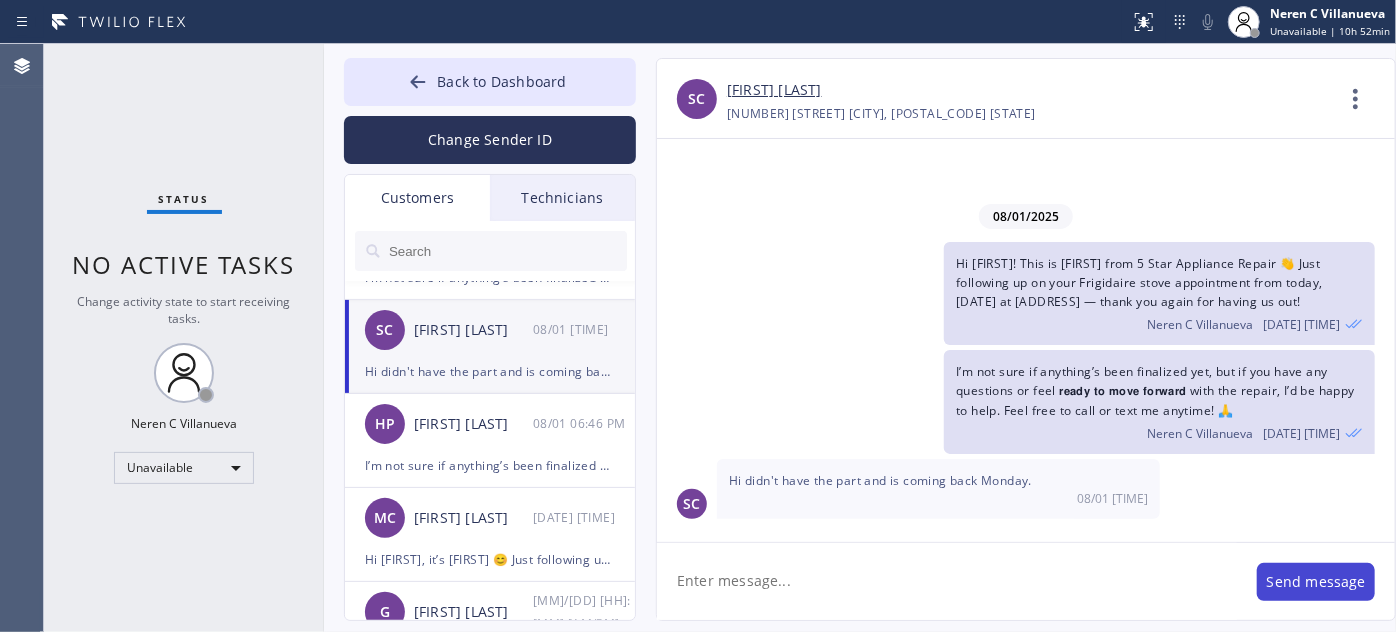 scroll, scrollTop: 0, scrollLeft: 0, axis: both 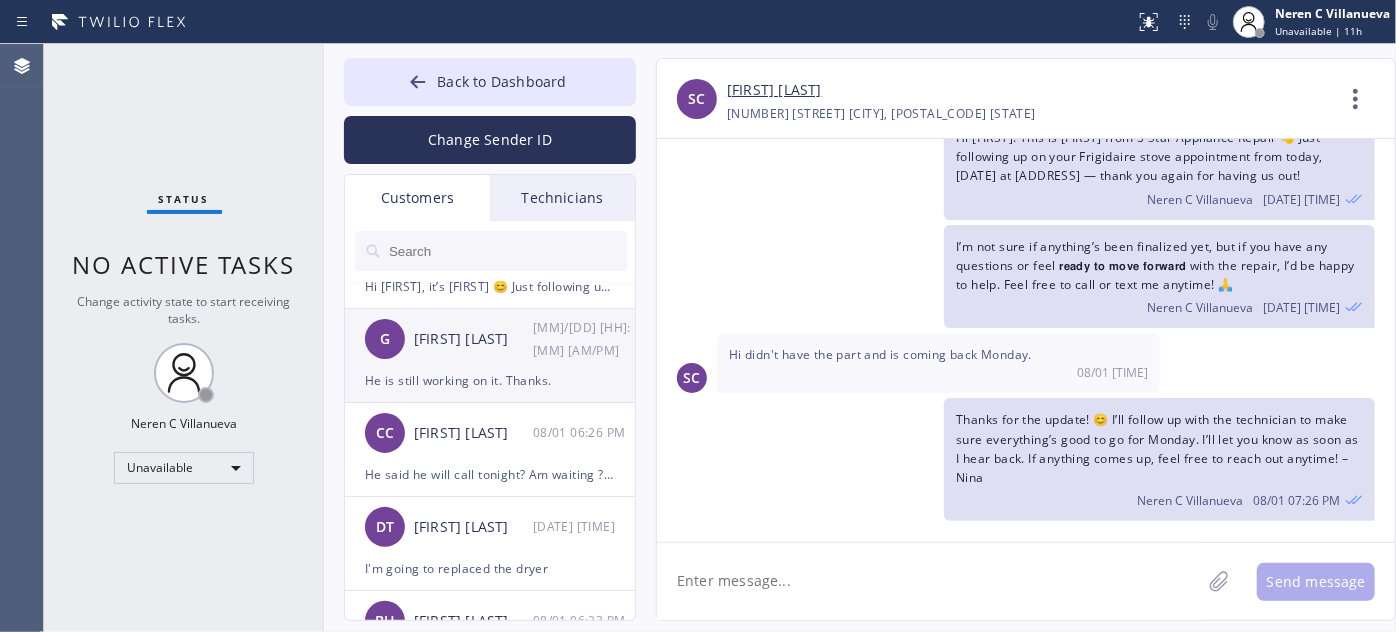 click on "G  Cindy  Golemme 08/01 06:28 PM" at bounding box center [491, 339] 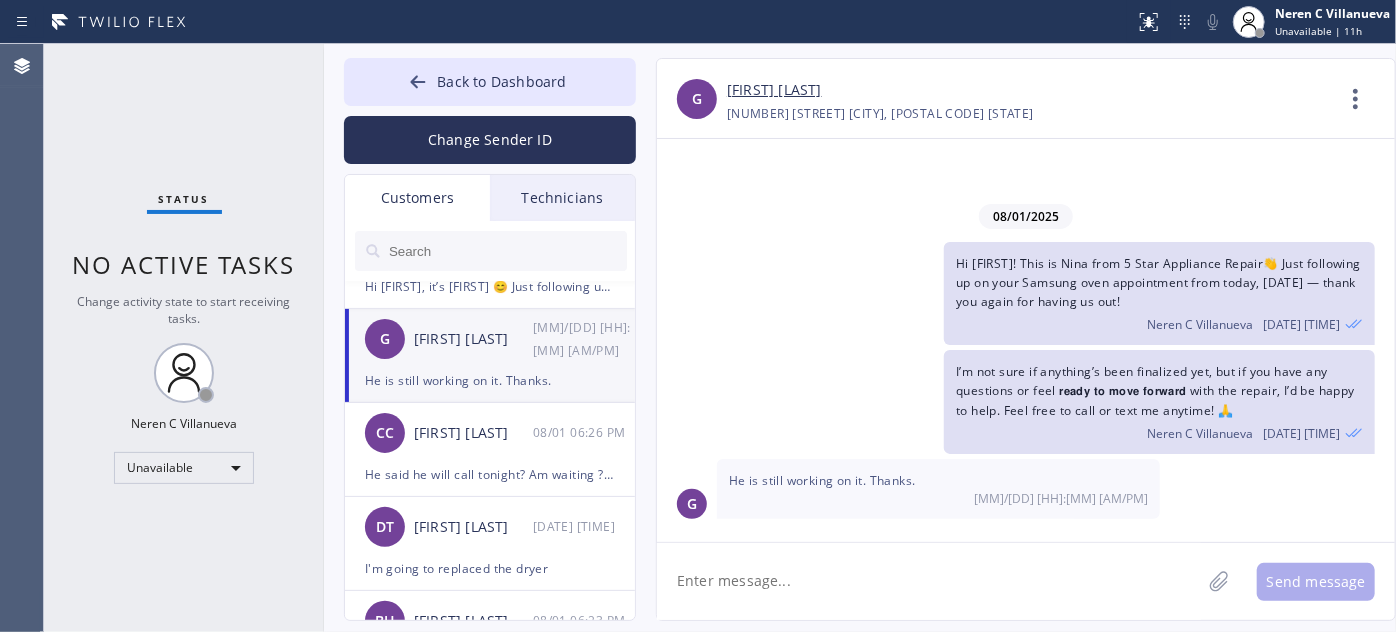 scroll, scrollTop: 0, scrollLeft: 0, axis: both 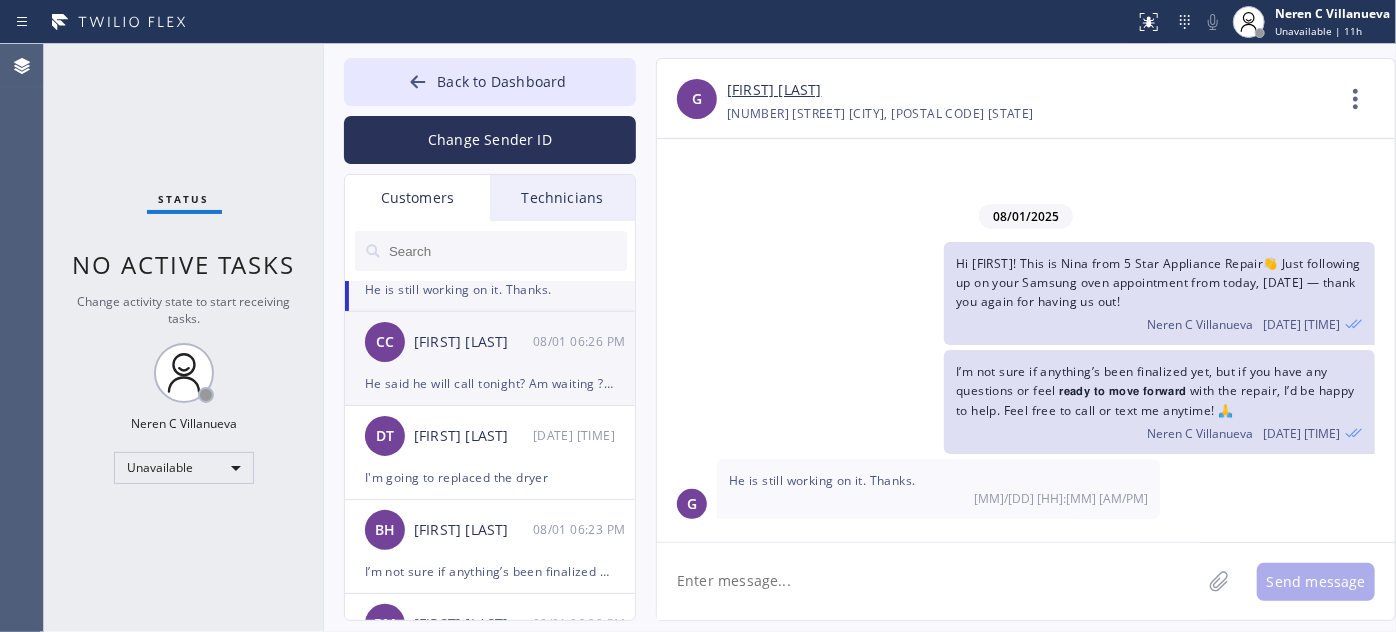 click on "CC Charity Carandang 08/01 06:26 PM" at bounding box center (491, 342) 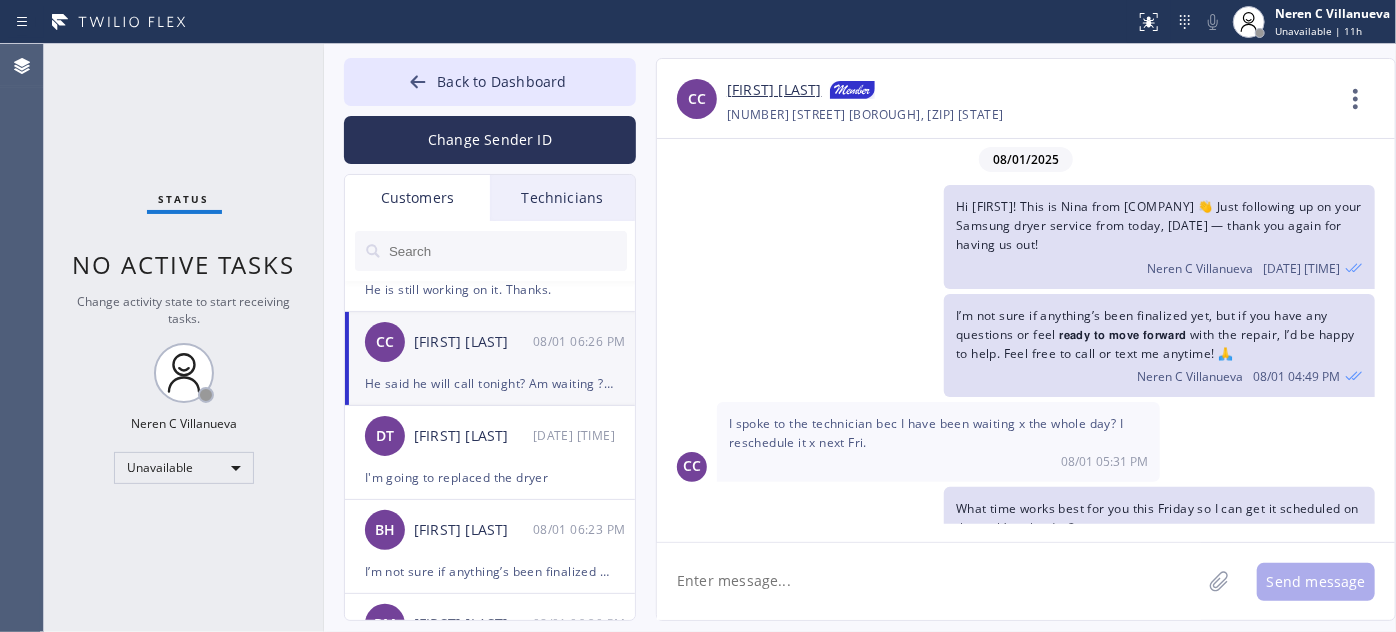 scroll, scrollTop: 133, scrollLeft: 0, axis: vertical 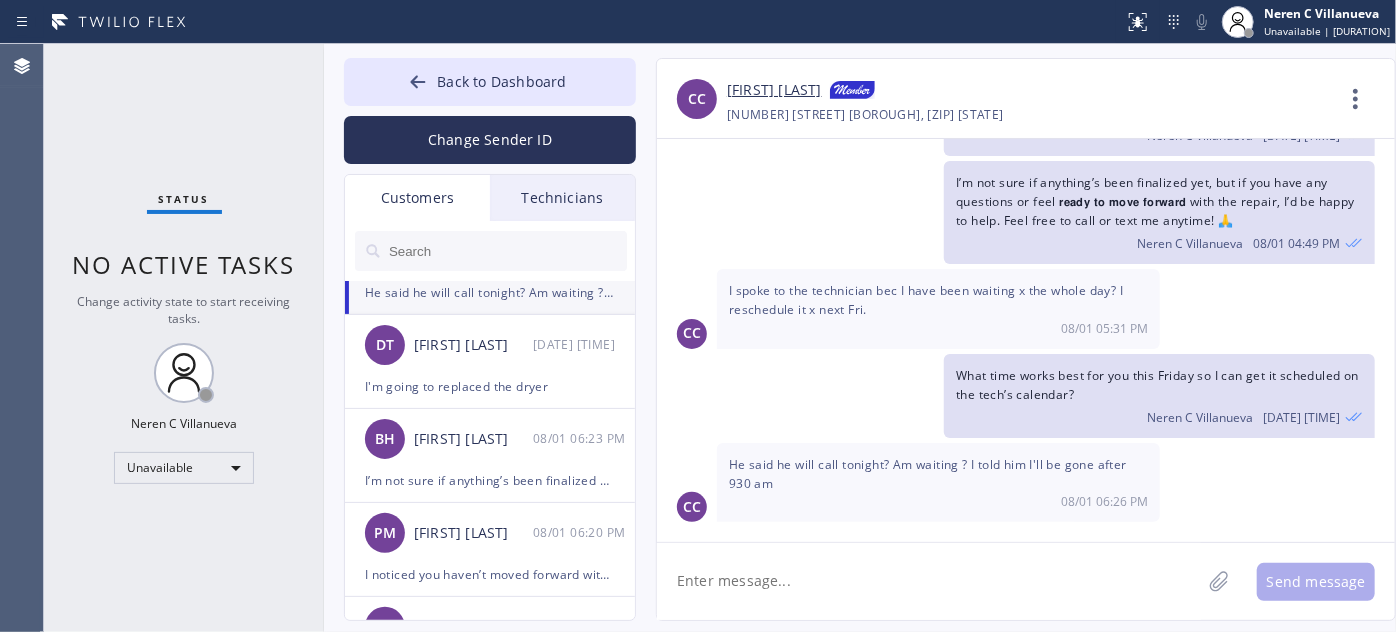 click 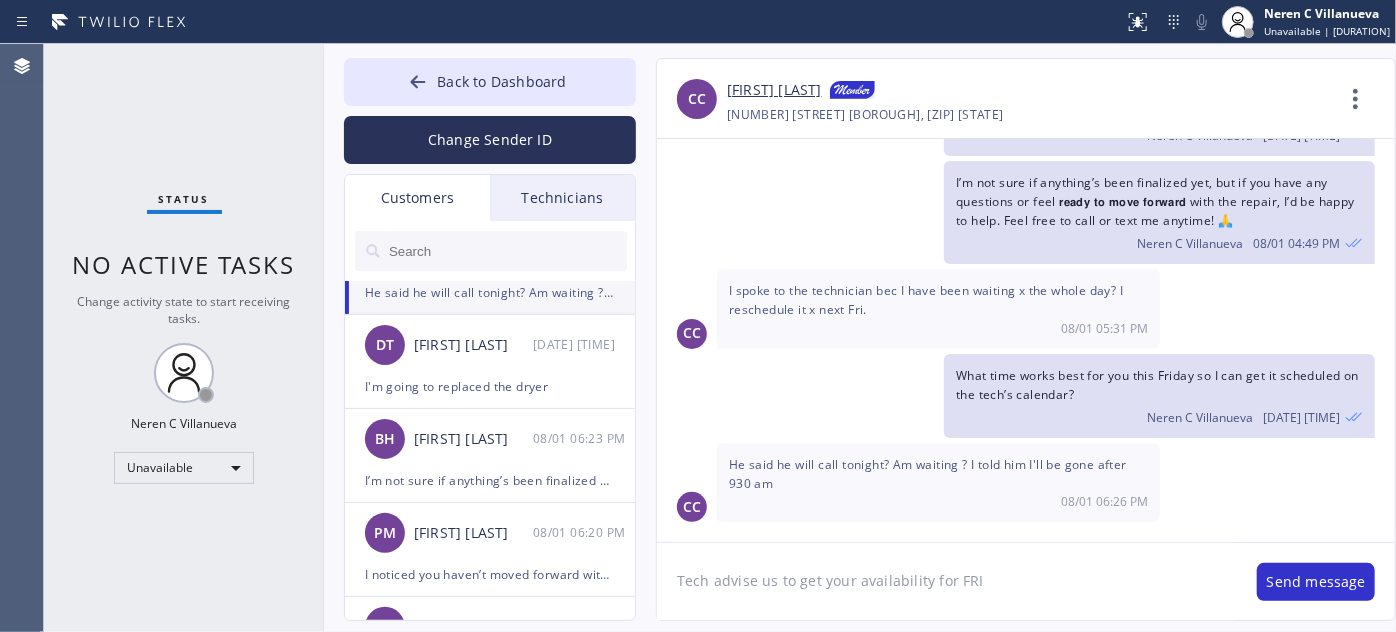 type on "Tech advise us to get your availability for FRI." 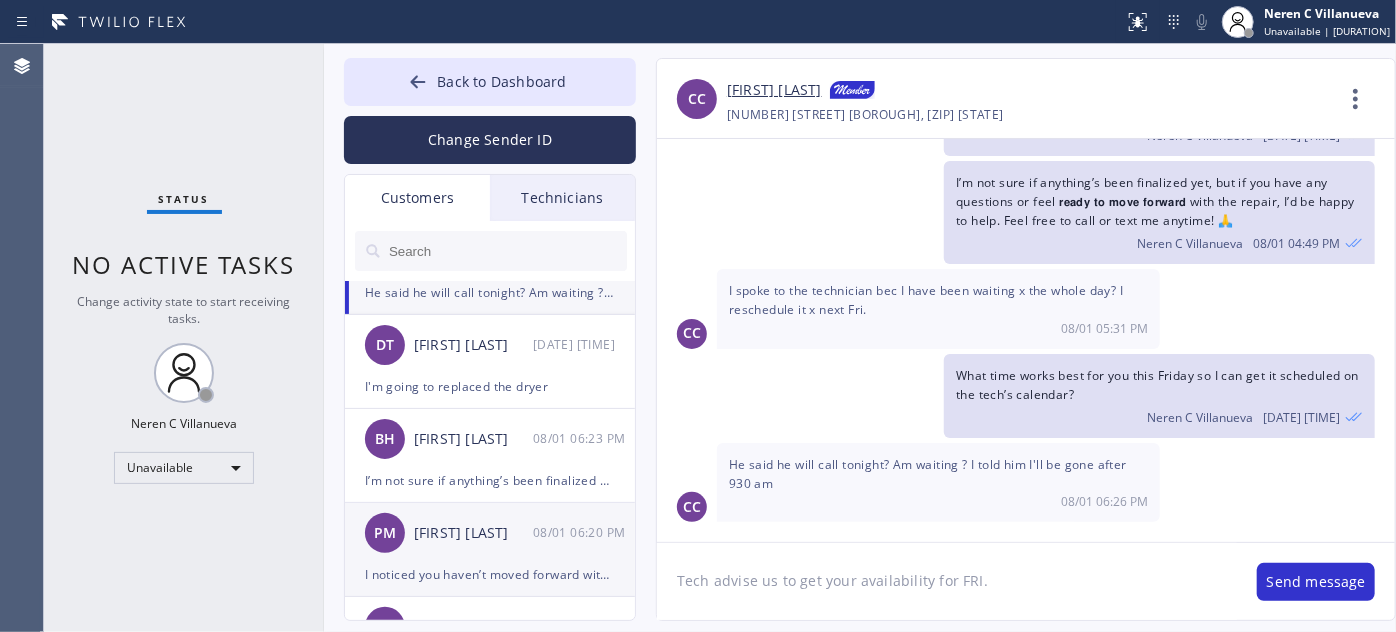 drag, startPoint x: 1013, startPoint y: 577, endPoint x: 606, endPoint y: 583, distance: 407.04422 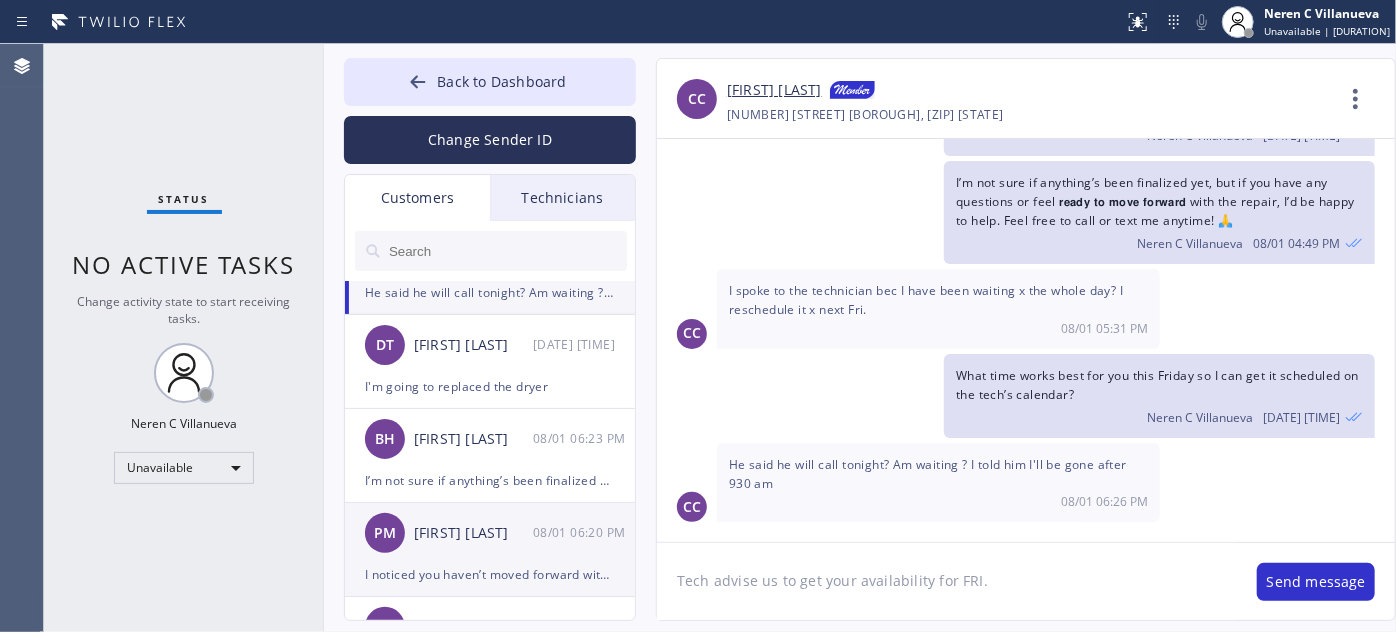 click on "Back to Dashboard Change Sender ID Customers Technicians SC Shanda Connolly 08/01 07:26 PM Thanks for the update! 😊 I’ll follow up with the technician to make sure everything’s good to go for Monday. I’ll let you know as soon as I hear back. If anything comes up, feel free to reach out anytime! –Nina EC Ethan Caskey 08/01 07:19 PM I’m not sure if anything’s been finalized yet, but if you have any questions or feel 𝗿𝗲𝗮𝗱𝘆 𝘁𝗼 𝗺𝗼𝘃𝗲 𝗳𝗼𝗿𝘄𝗮𝗿𝗱 with the repair, I’d be happy to help. Feel free to call or text me anytime! 🙏 MK Mark Knutson 08/01 07:14 PM Based on the tech’s report, you’ll need a plumber for the dishwasher issue—want me to help book one? I also have your DW repair estimate ready if you’d like to check it out. Let me know! DS Dario  Seastedt 08/01 07:07 PM BA Brett Adam 08/01 07:02 PM DK Denise Klein 08/01 06:58 PM GB Grady Benson 08/01 06:50 PM HP Harold Powers 08/01 06:46 PM MC Maria Chang  08/01 06:32 PM  G 08/01 06:28 PM" at bounding box center (860, 338) 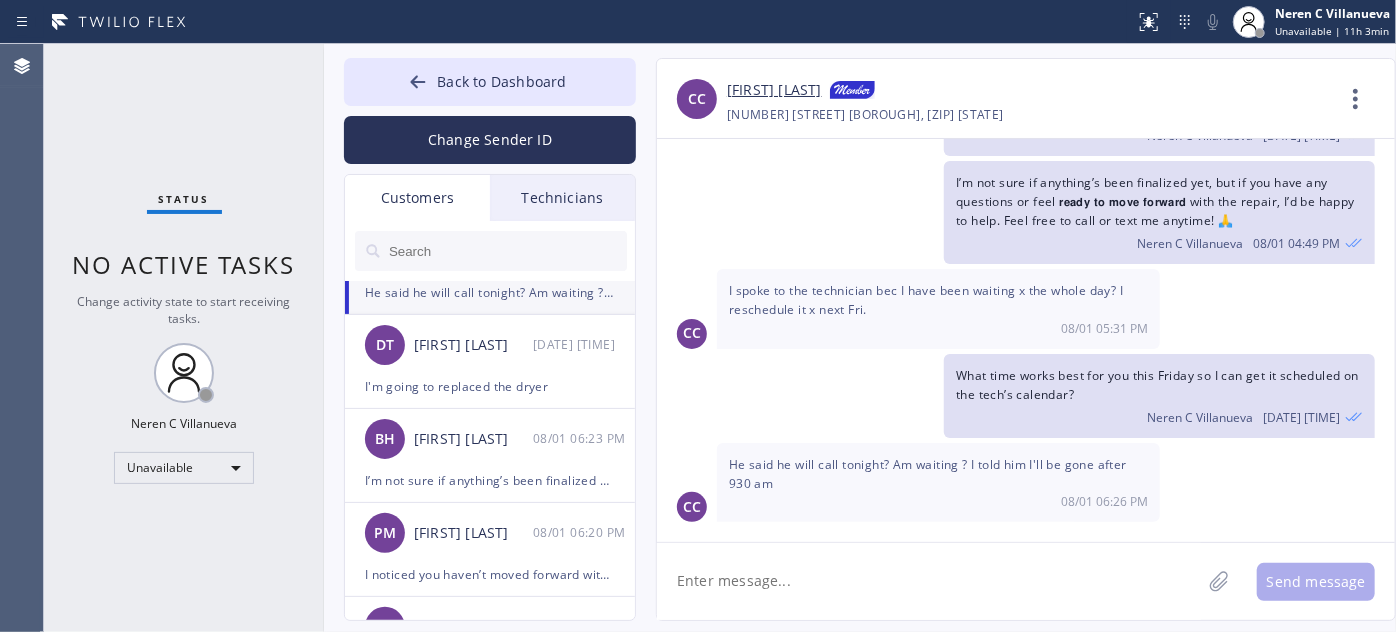 paste on "Our tech advised us to check in and get your availability for this Friday so we can schedule accordingly. Let me know what time works best for you!" 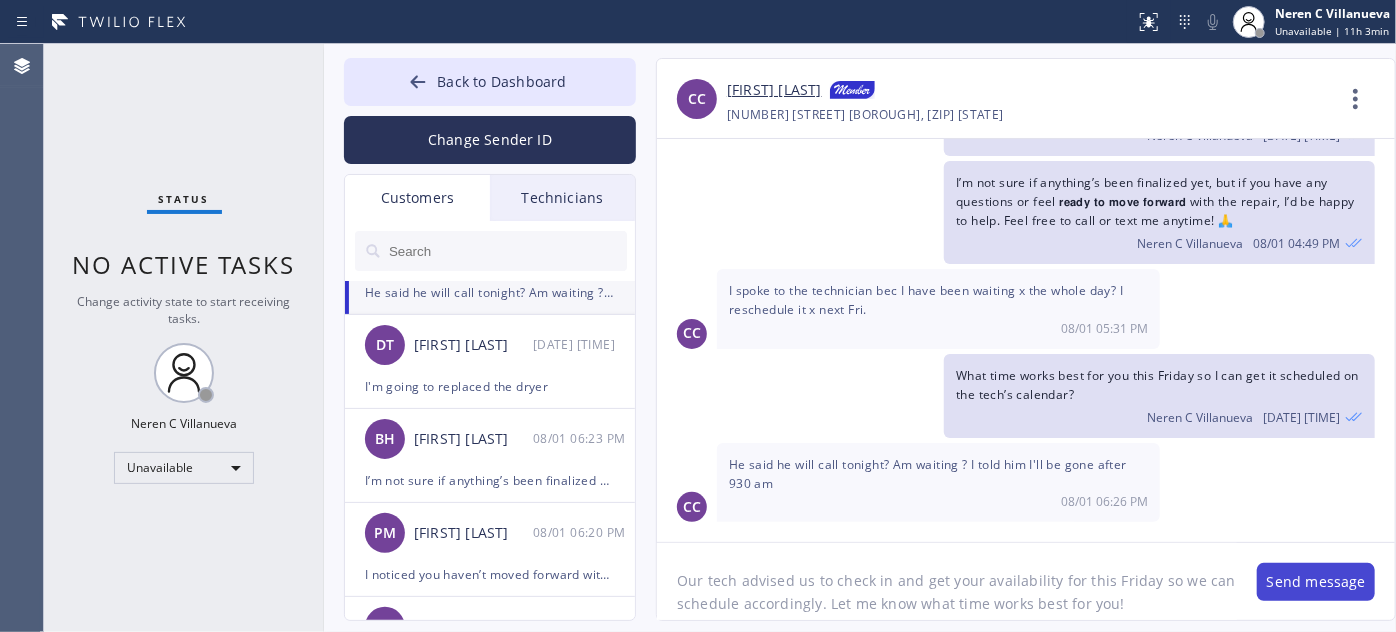 type on "Our tech advised us to check in and get your availability for this Friday so we can schedule accordingly. Let me know what time works best for you!" 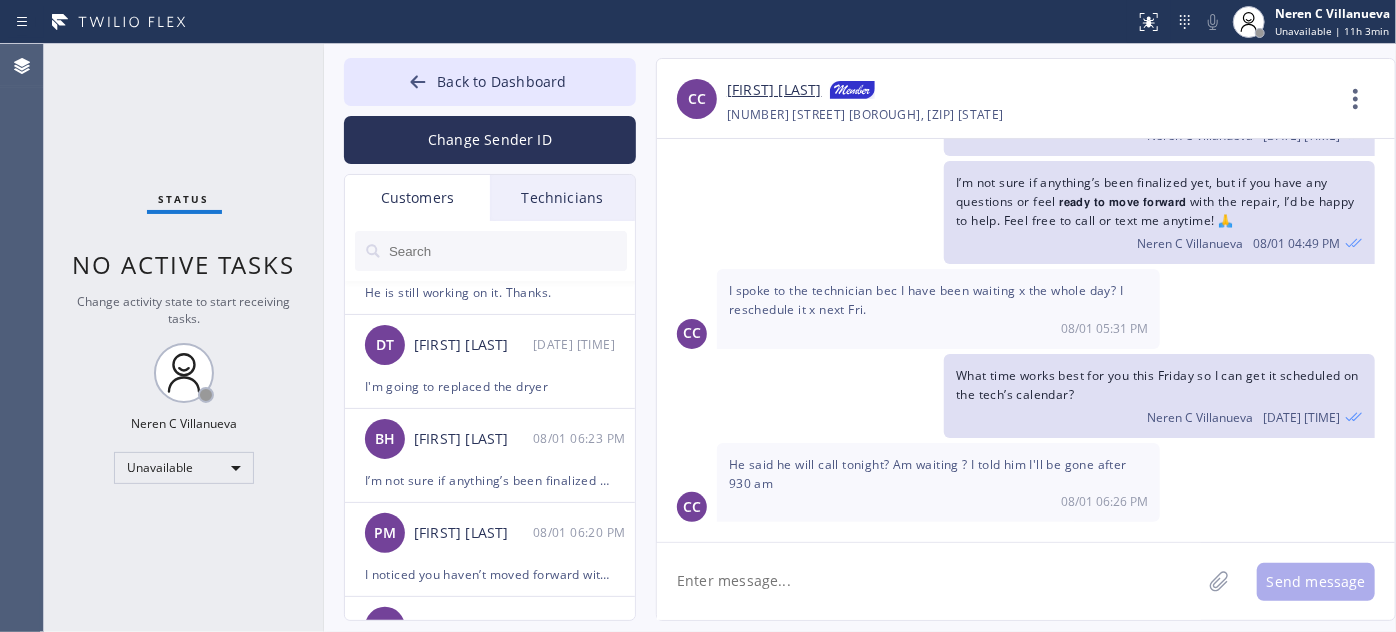 scroll, scrollTop: 242, scrollLeft: 0, axis: vertical 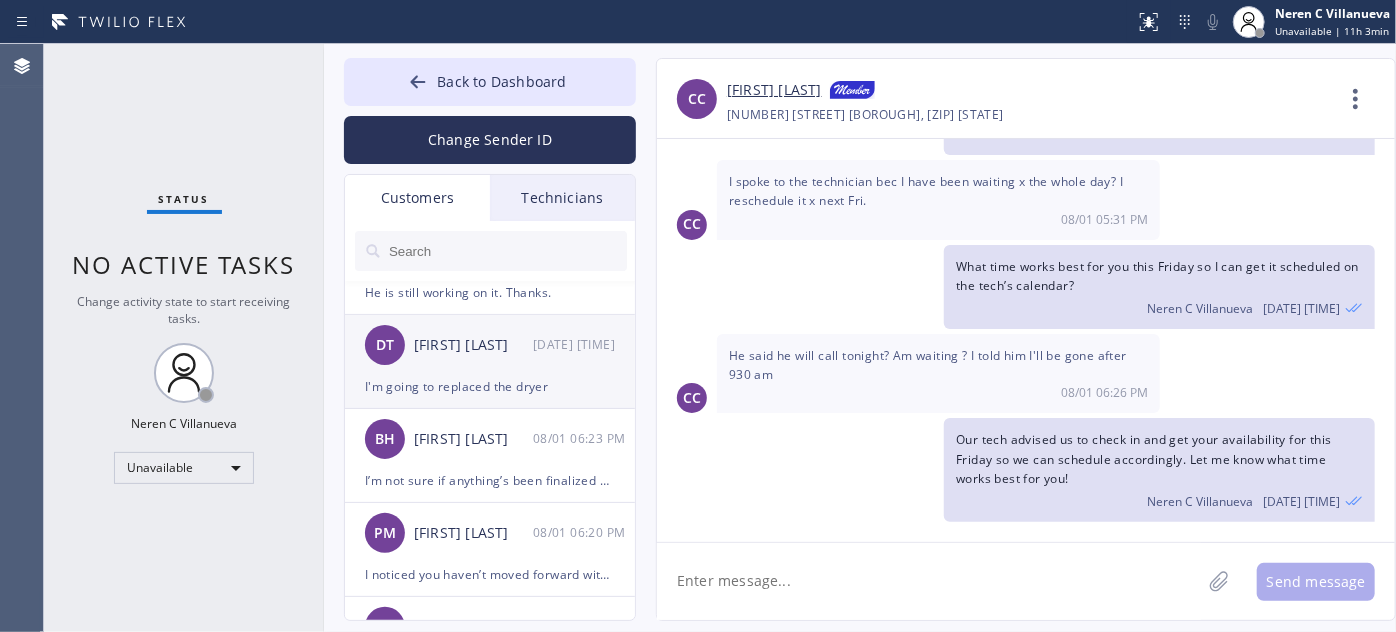 click on "I'm going to replaced the dryer" at bounding box center [490, 386] 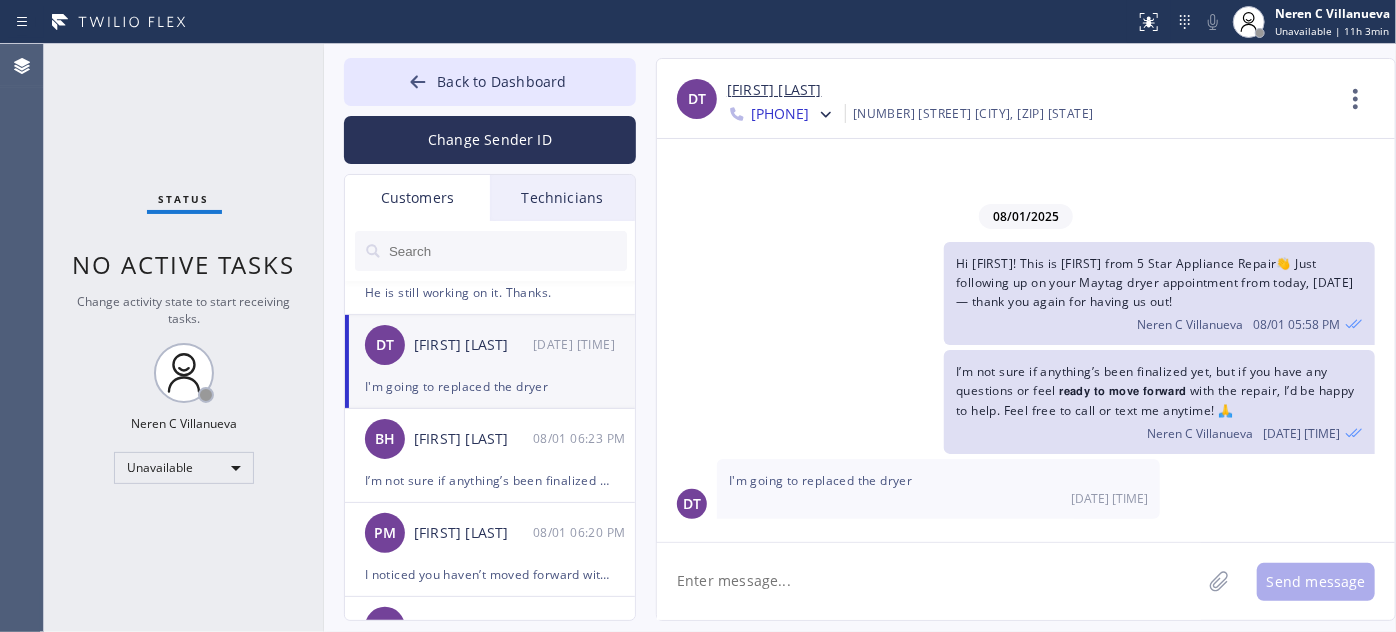scroll, scrollTop: 0, scrollLeft: 0, axis: both 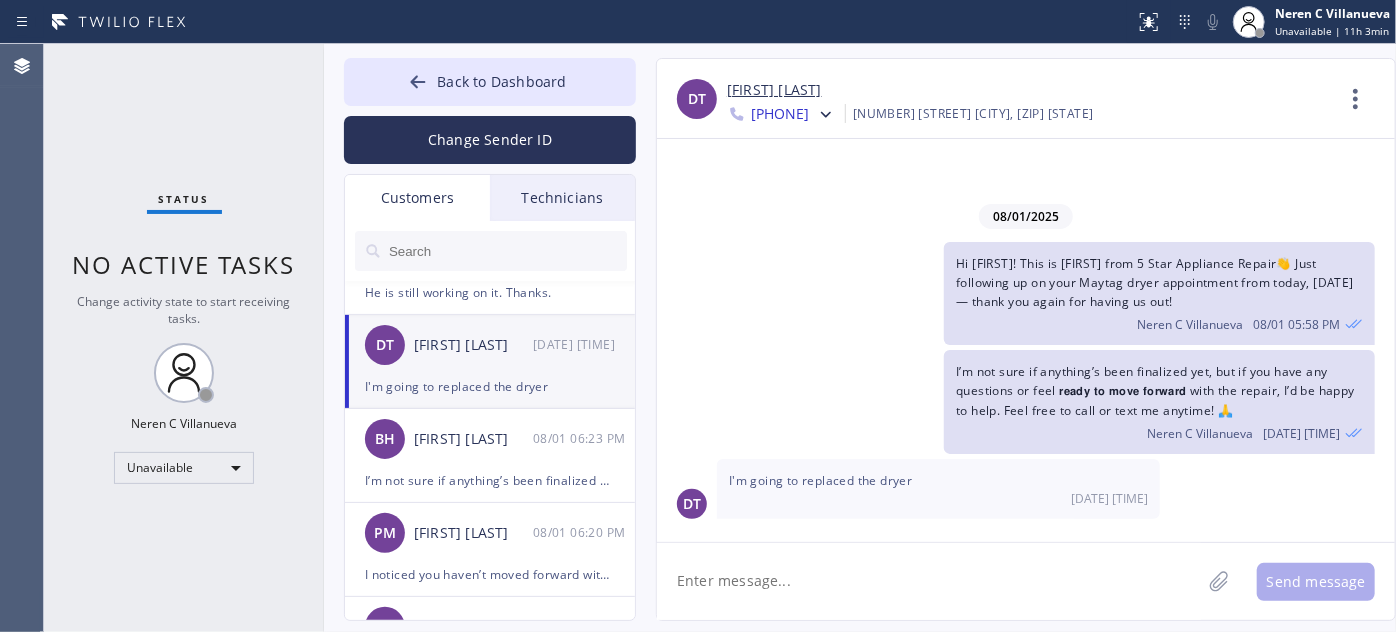 click on "[FIRST] [LAST]" at bounding box center (774, 90) 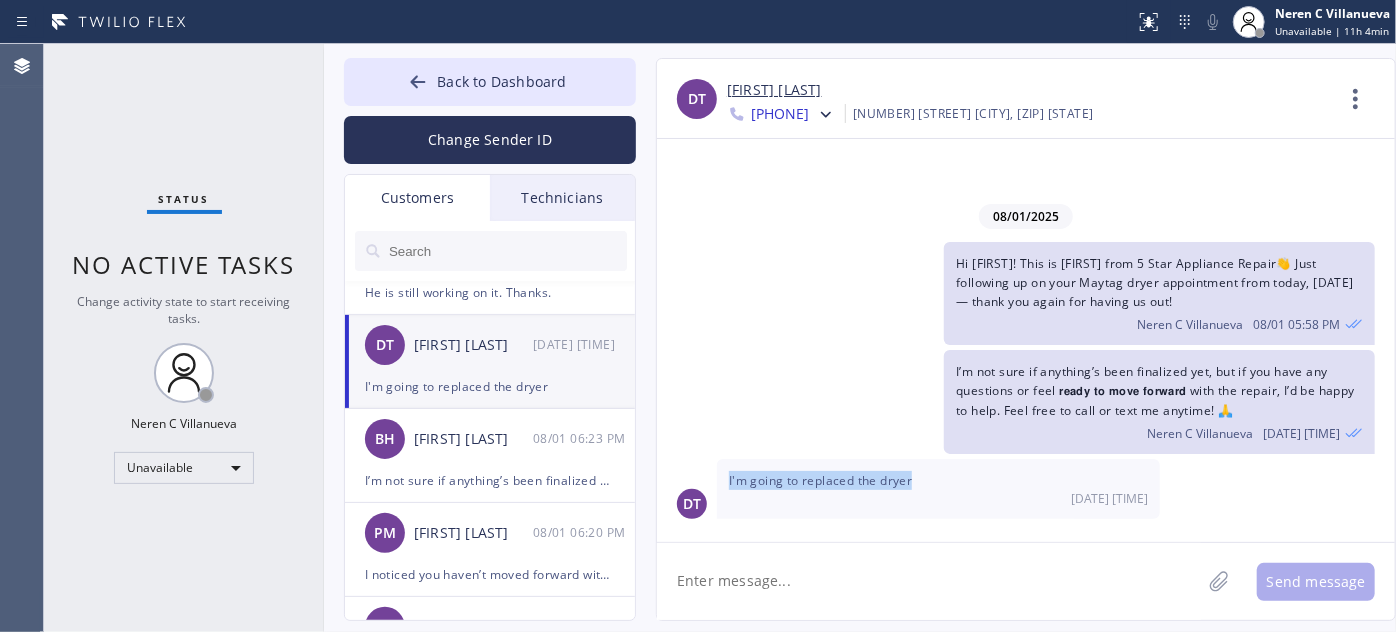 drag, startPoint x: 919, startPoint y: 482, endPoint x: 708, endPoint y: 478, distance: 211.03792 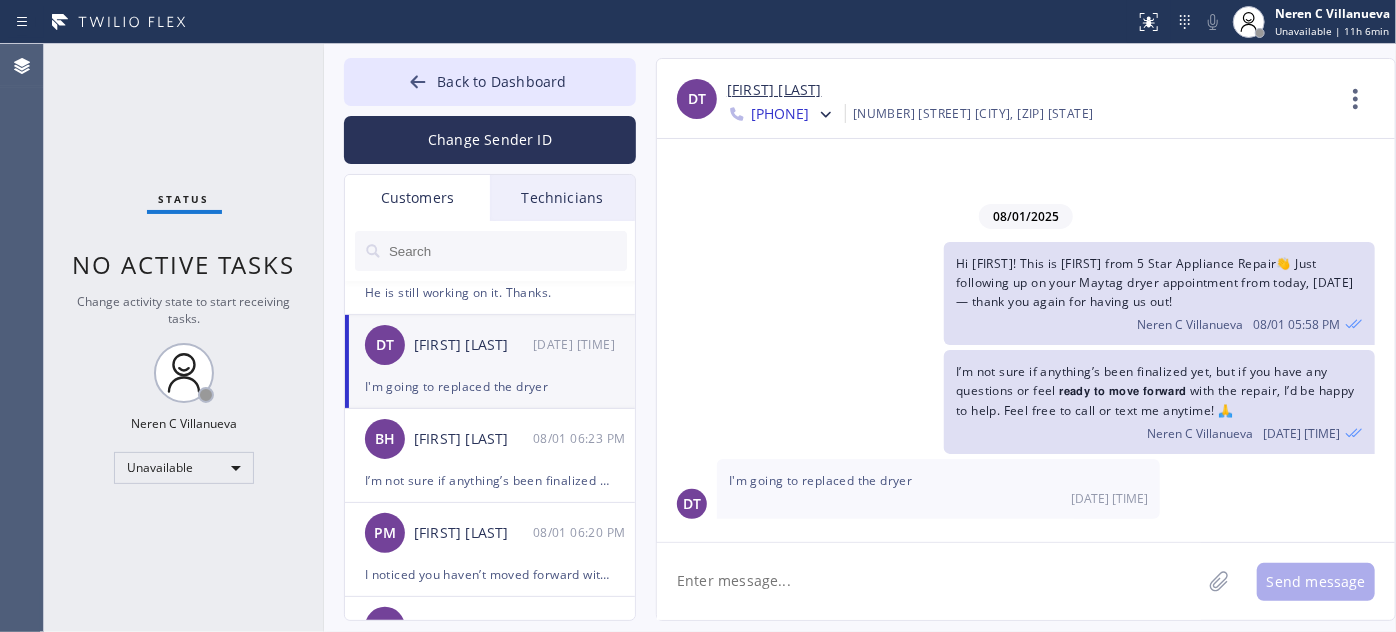 paste on "Got it, thanks for the update! 😊 If you haven’t fully finalized getting a new dryer yet, feel free to let me know how I can help. Just curious—was there anything specific that made you decide not to move forward with the repair? I’d be happy to look into any options for you! 🛠️✨" 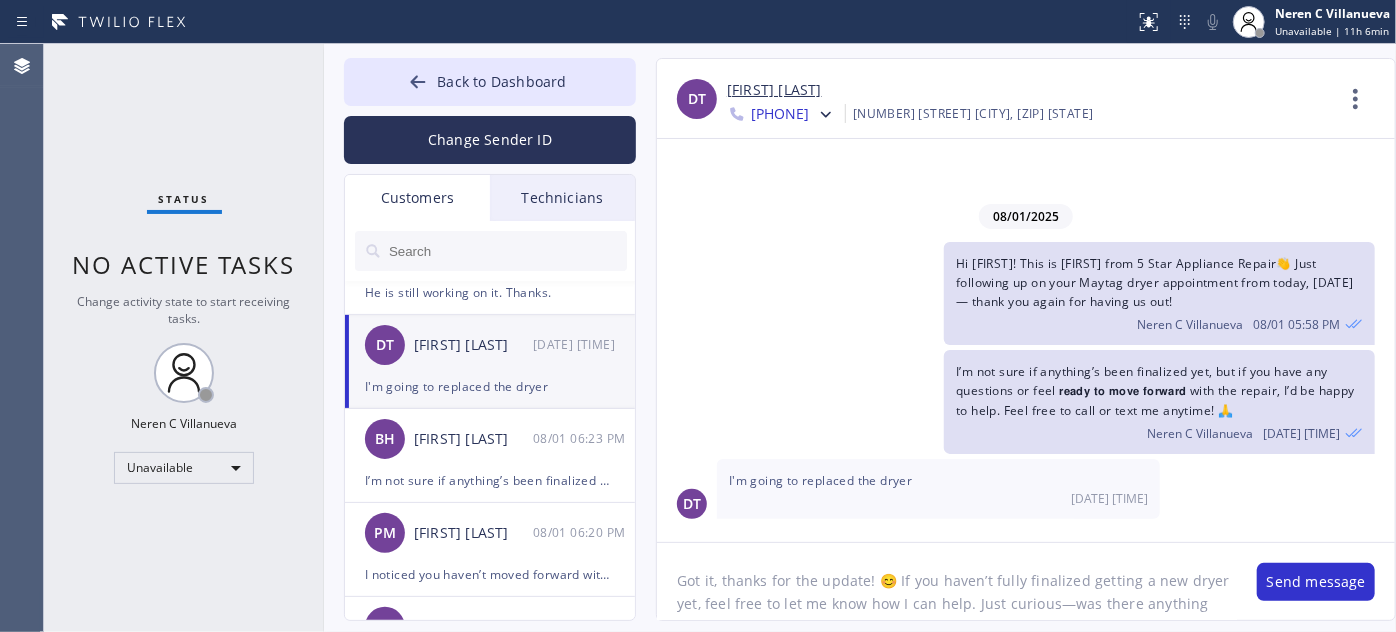 scroll, scrollTop: 40, scrollLeft: 0, axis: vertical 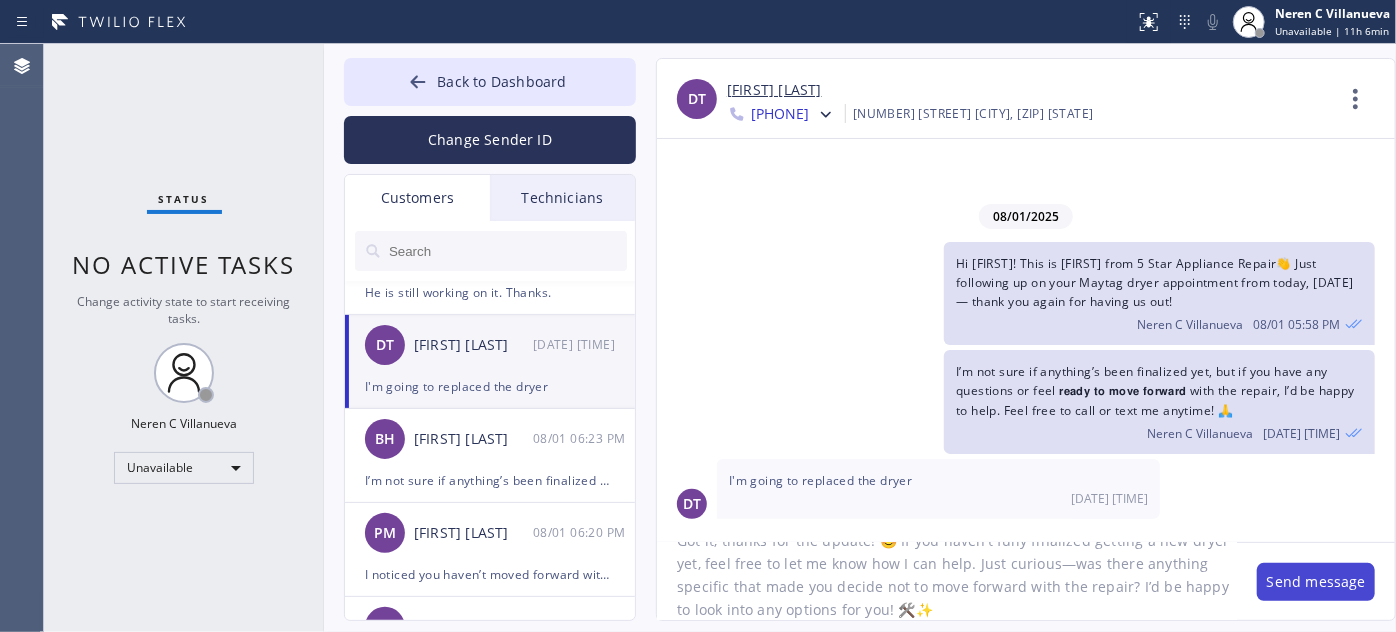 type on "Got it, thanks for the update! 😊 If you haven’t fully finalized getting a new dryer yet, feel free to let me know how I can help. Just curious—was there anything specific that made you decide not to move forward with the repair? I’d be happy to look into any options for you! 🛠️✨" 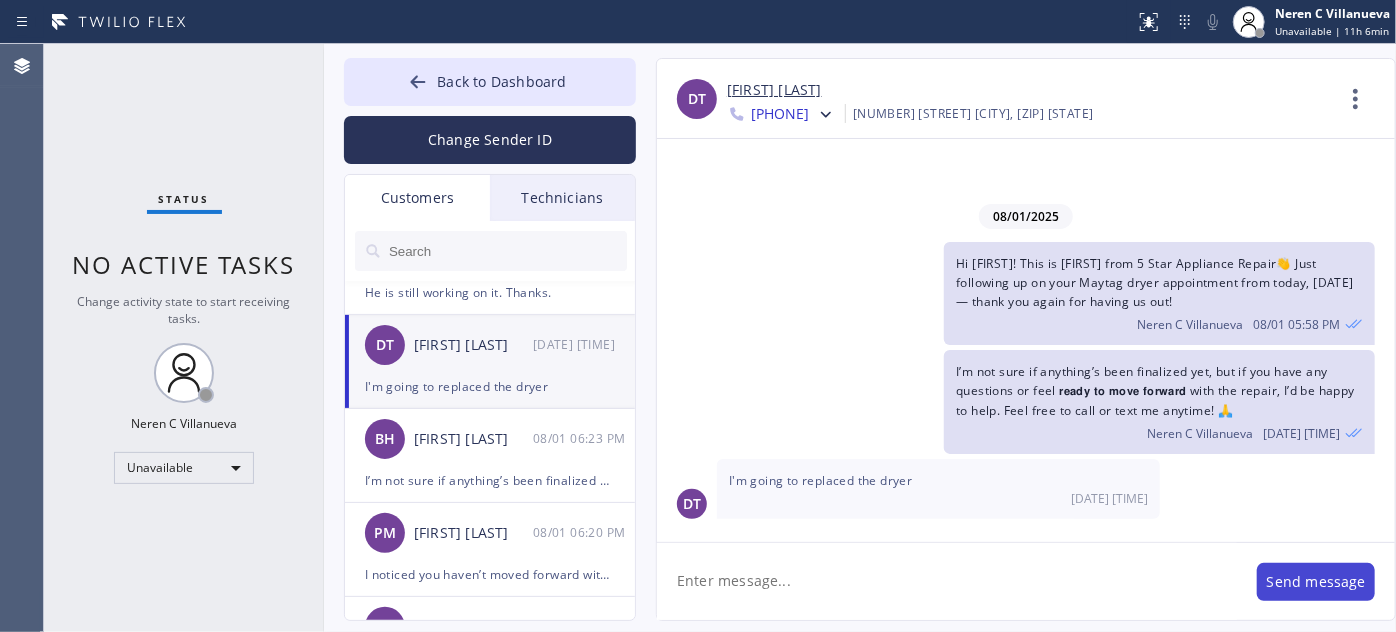 scroll, scrollTop: 0, scrollLeft: 0, axis: both 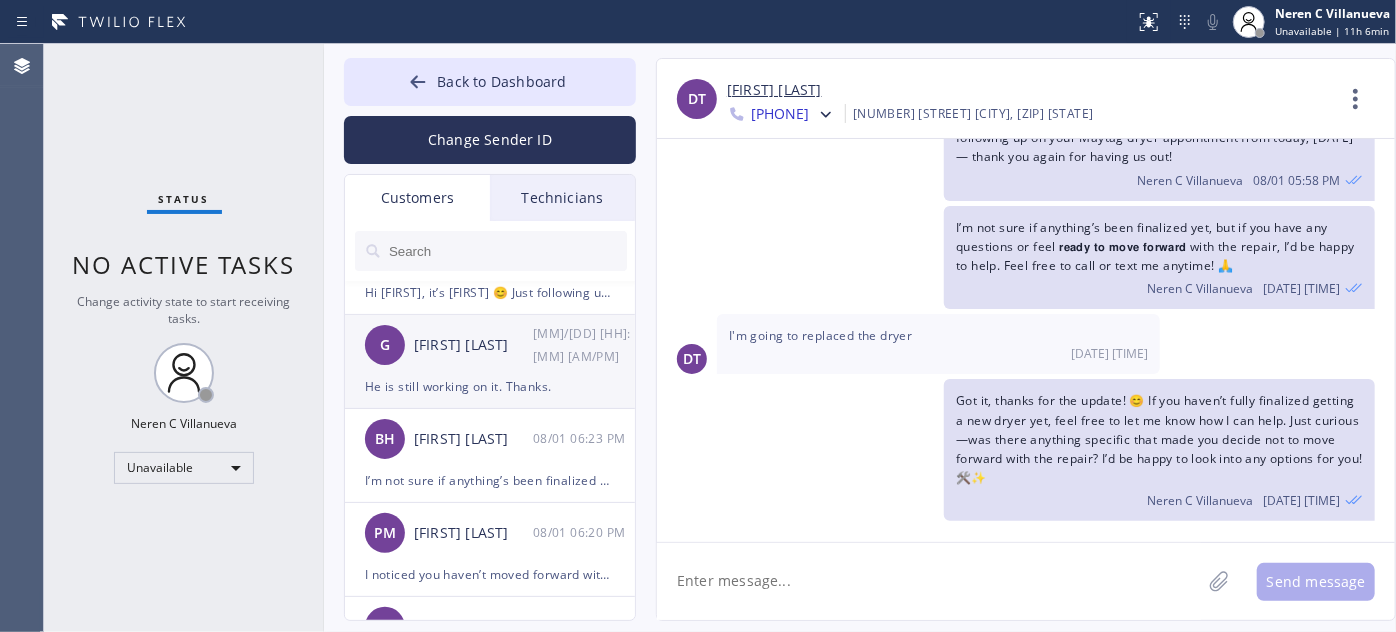 click on "G  Cindy  Golemme 08/01 06:28 PM" at bounding box center (491, 345) 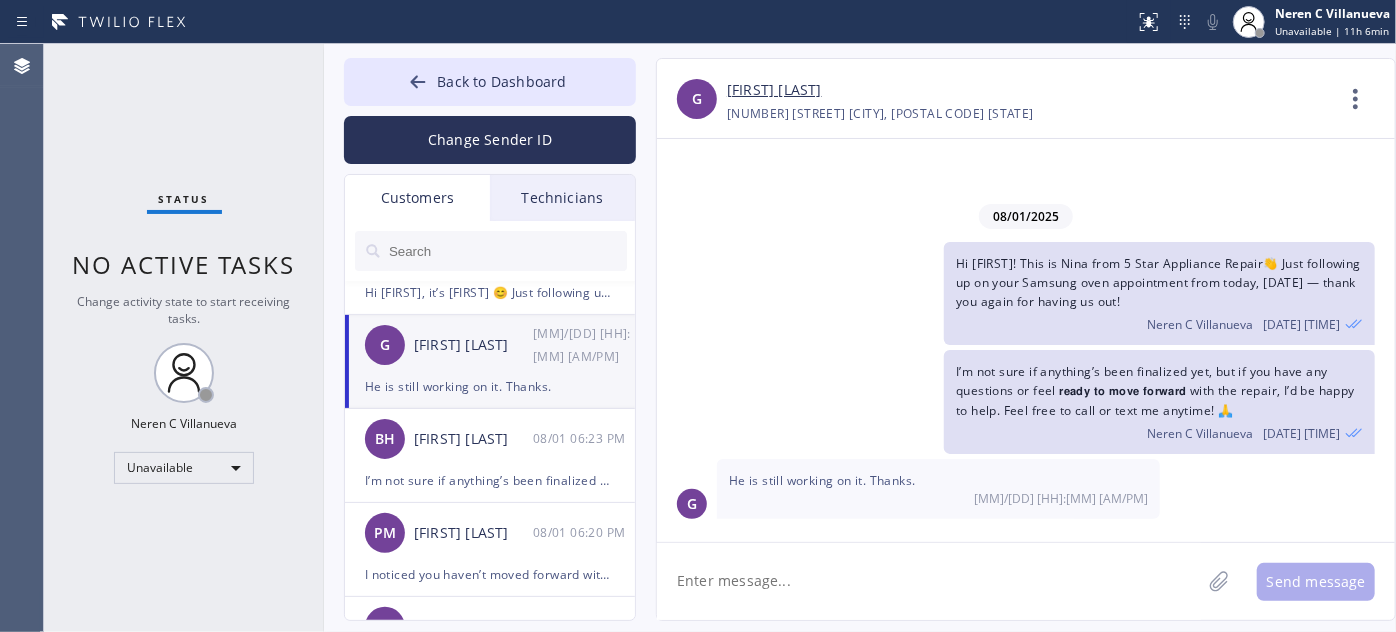 scroll, scrollTop: 0, scrollLeft: 0, axis: both 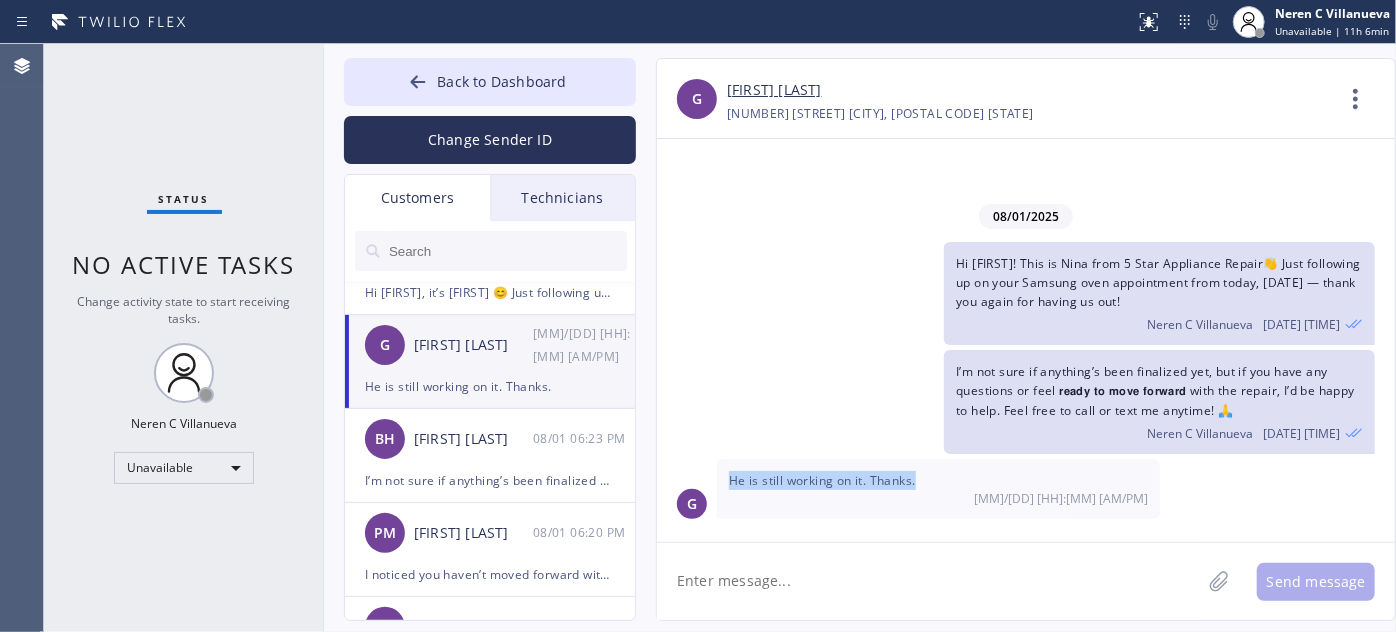 drag, startPoint x: 926, startPoint y: 478, endPoint x: 750, endPoint y: 476, distance: 176.01137 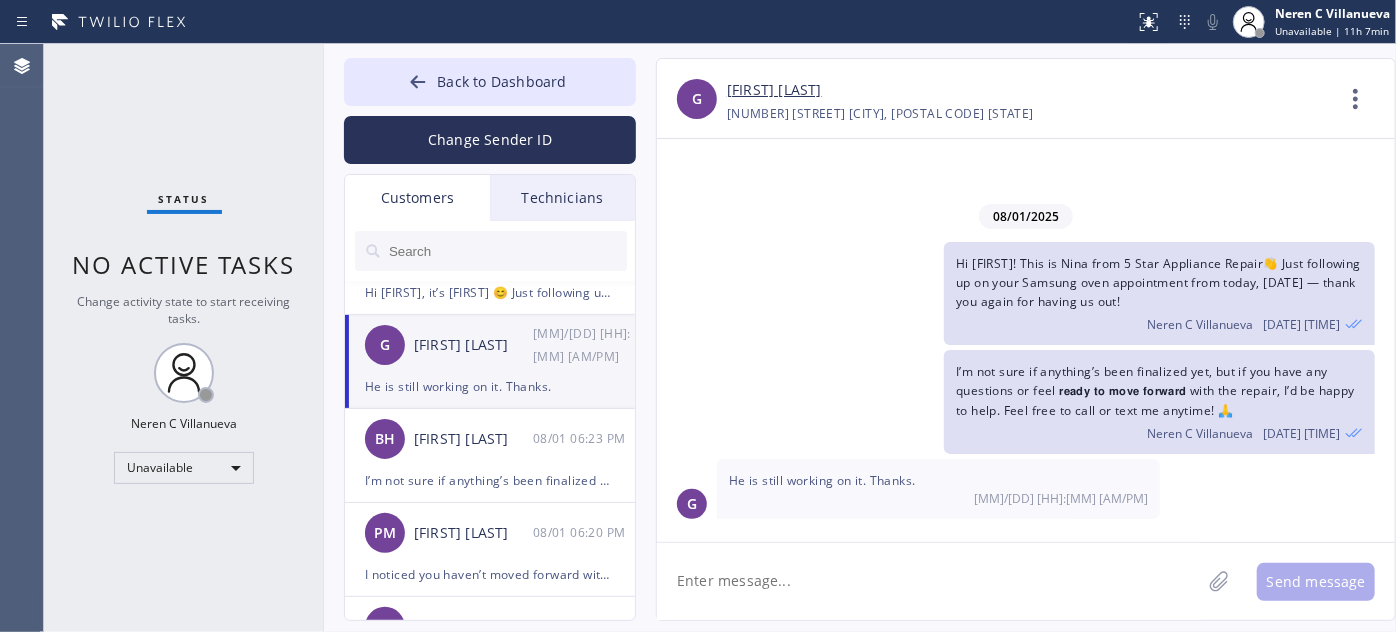 paste on "Got it, thanks for the update! 😊 Just let me know once it’s all set or if there’s anything you need from my end—I’m here to help!" 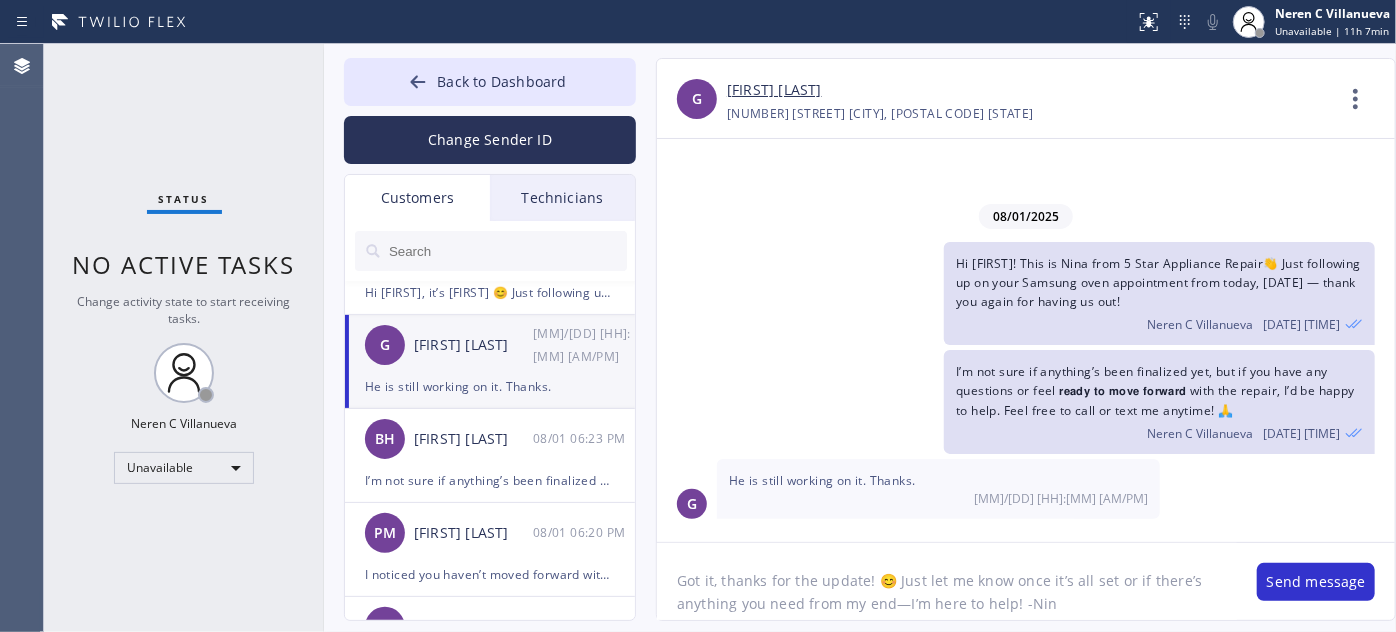 type on "Got it, thanks for the update! 😊 Just let me know once it’s all set or if there’s anything you need from my end—I’m here to help! -Nina" 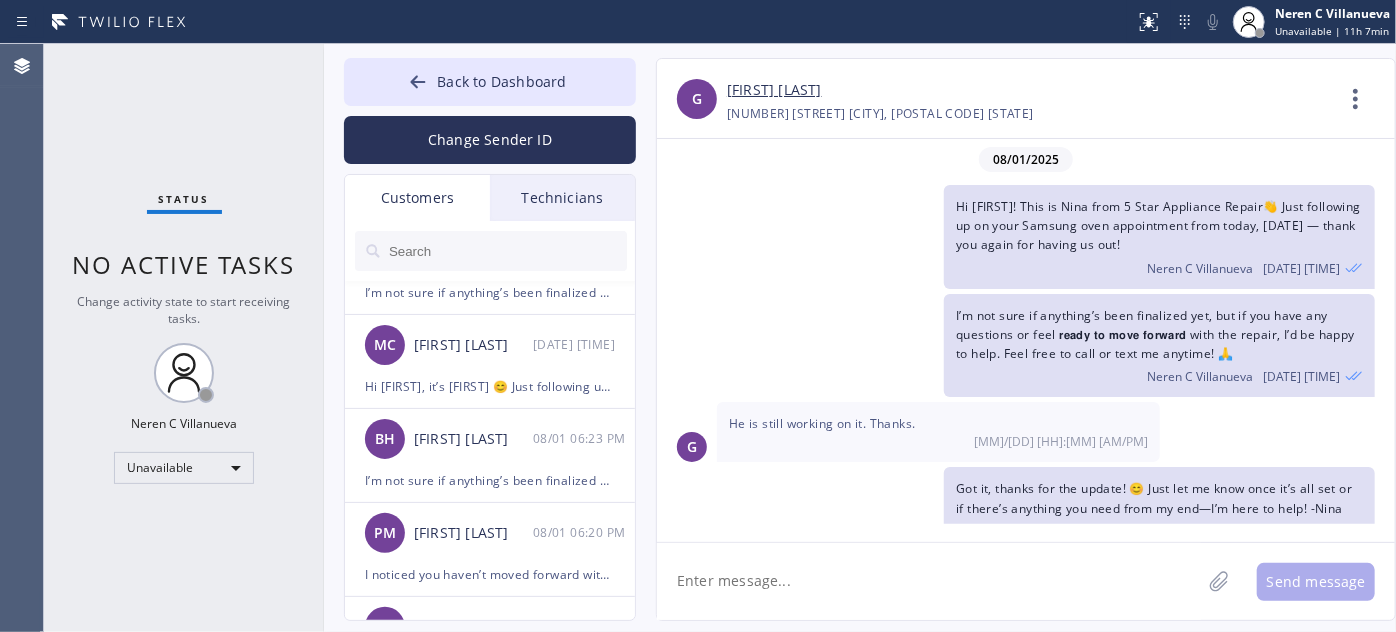 scroll, scrollTop: 30, scrollLeft: 0, axis: vertical 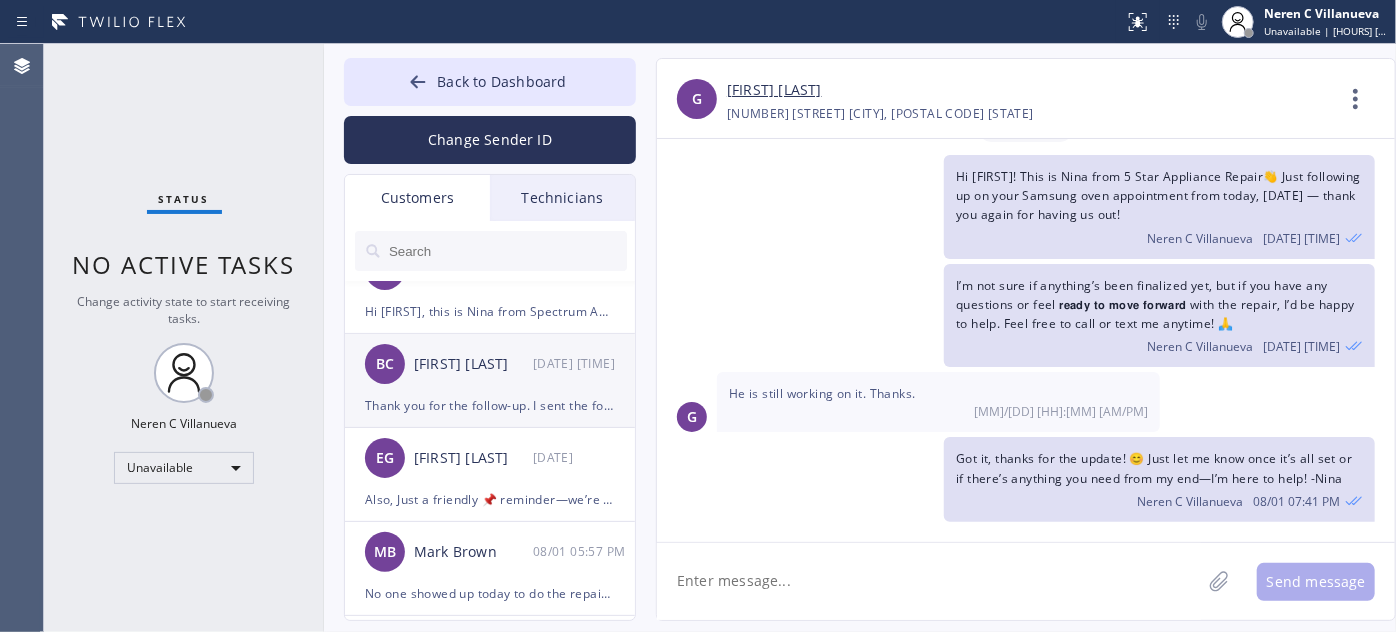 click on "Thank you for the follow-up. I sent the following response to a text I received from Sava (I believe that was the name):
Good afternoon. This is [FIRST] [LAST] from [ADDRESS].
Thank you so much for coming out to diagnose our washing machine. My wife, [FIRST], passed along your estimate for parts/labor for both the washing machine and the stove dials/knobs. We would like to please move forward with both repairs.
What else do you need from me to proceed?
Can you confirm the expected timeline?
Thank you again." at bounding box center [490, 405] 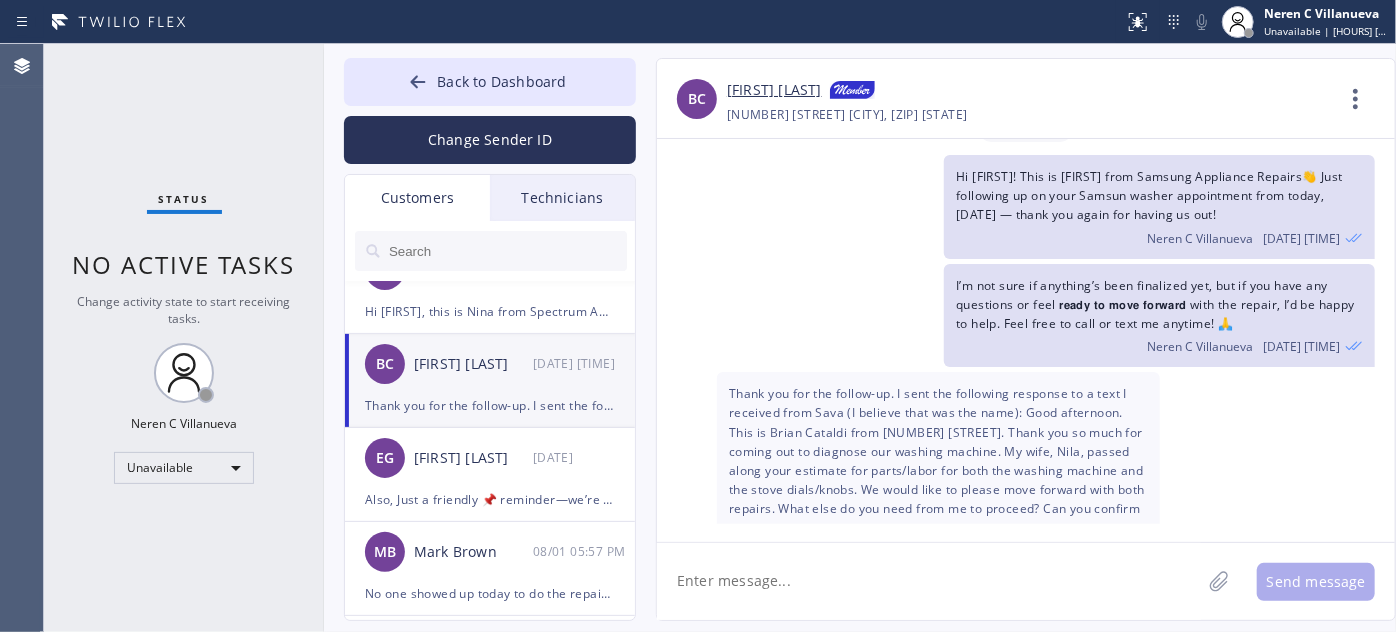 scroll, scrollTop: 75, scrollLeft: 0, axis: vertical 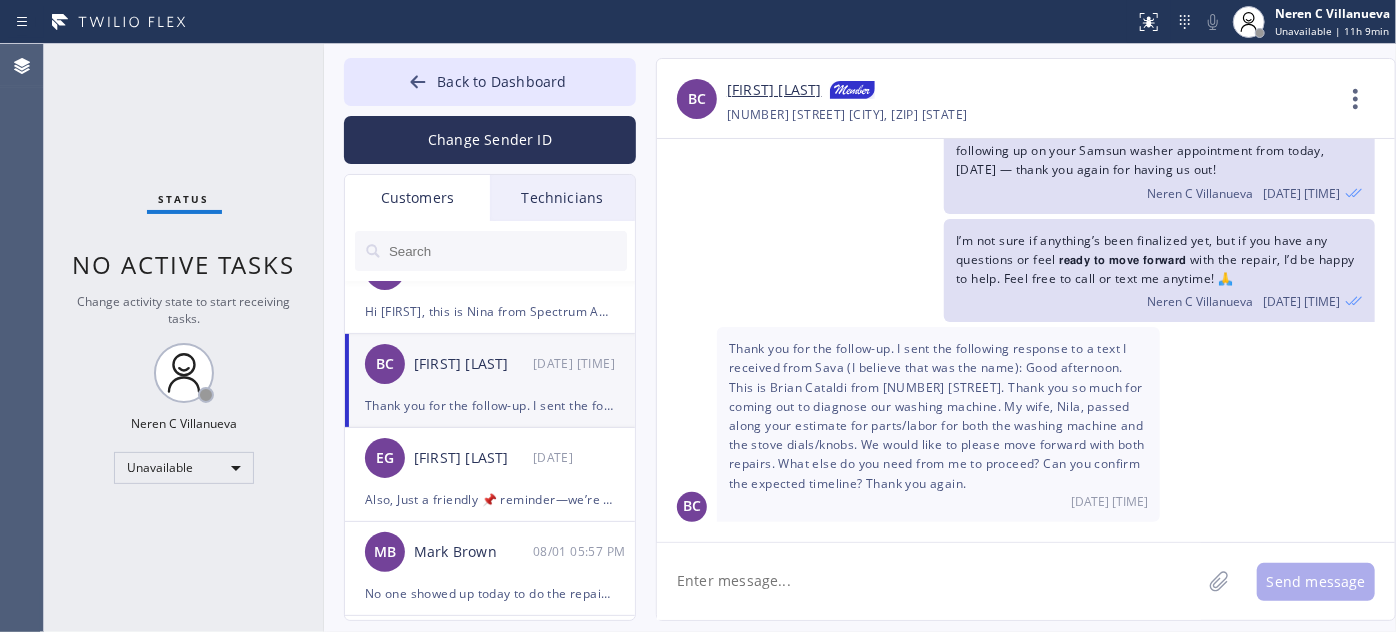 drag, startPoint x: 1029, startPoint y: 477, endPoint x: 722, endPoint y: 348, distance: 333.0015 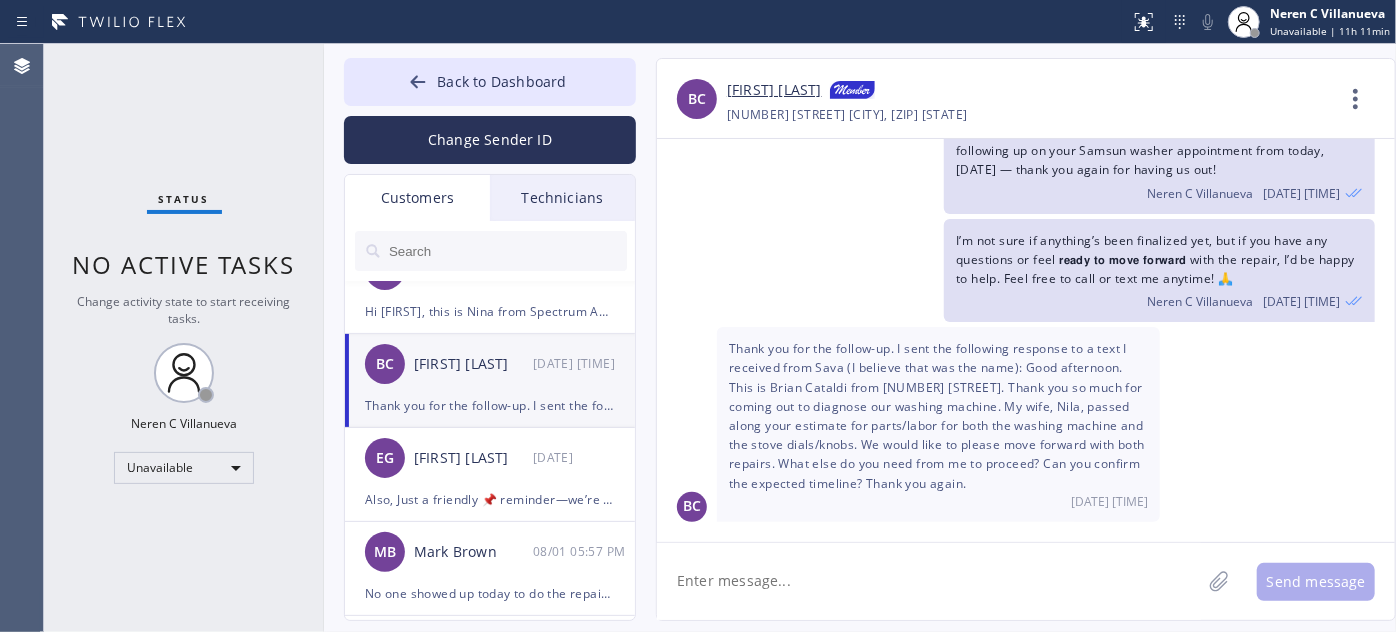 click 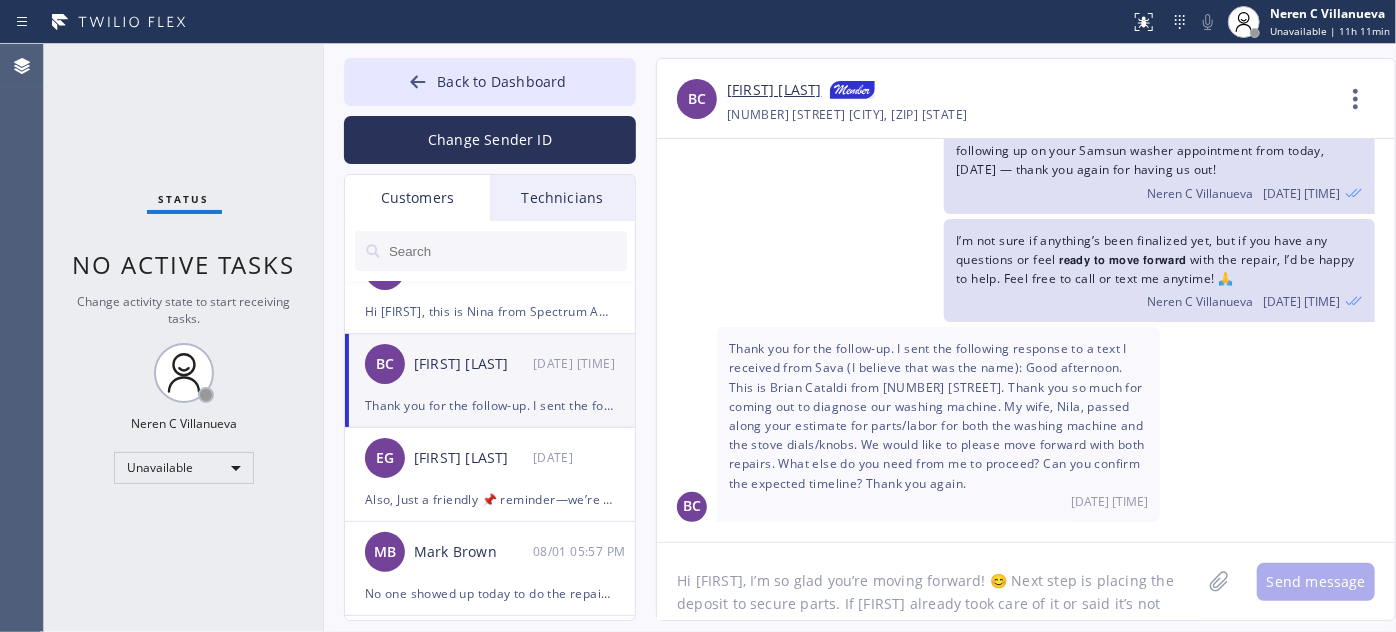 scroll, scrollTop: 40, scrollLeft: 0, axis: vertical 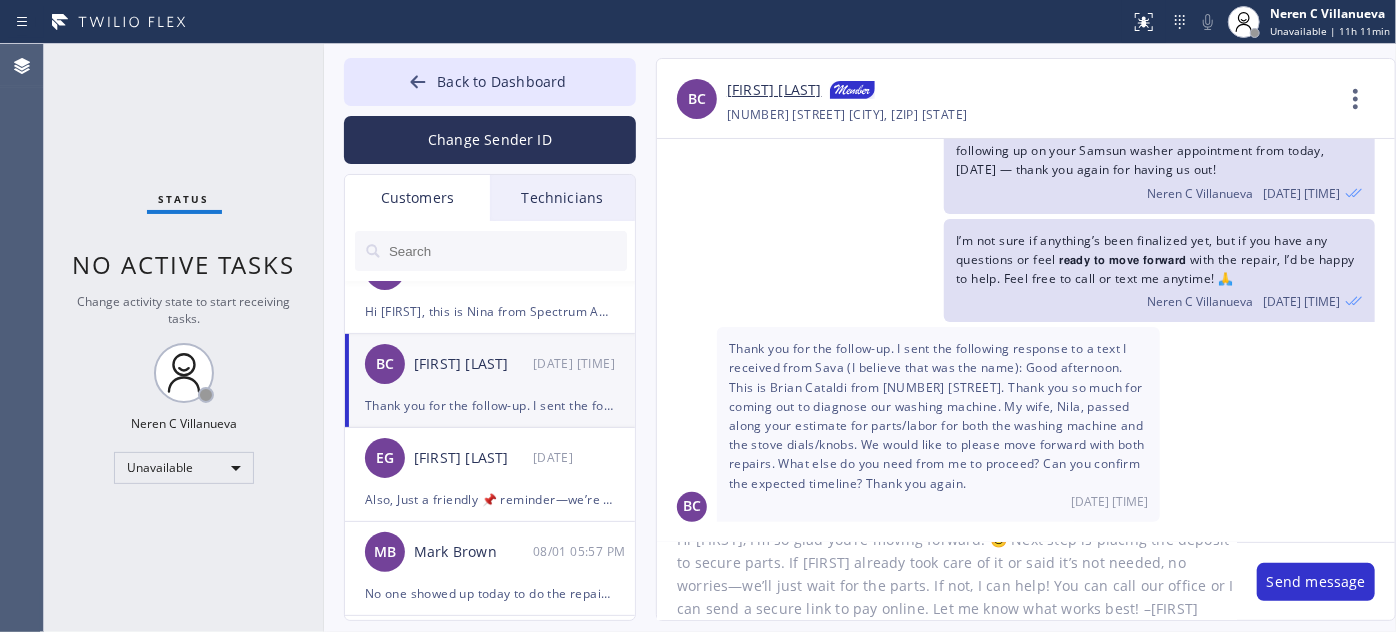 drag, startPoint x: 945, startPoint y: 612, endPoint x: 1057, endPoint y: 610, distance: 112.01785 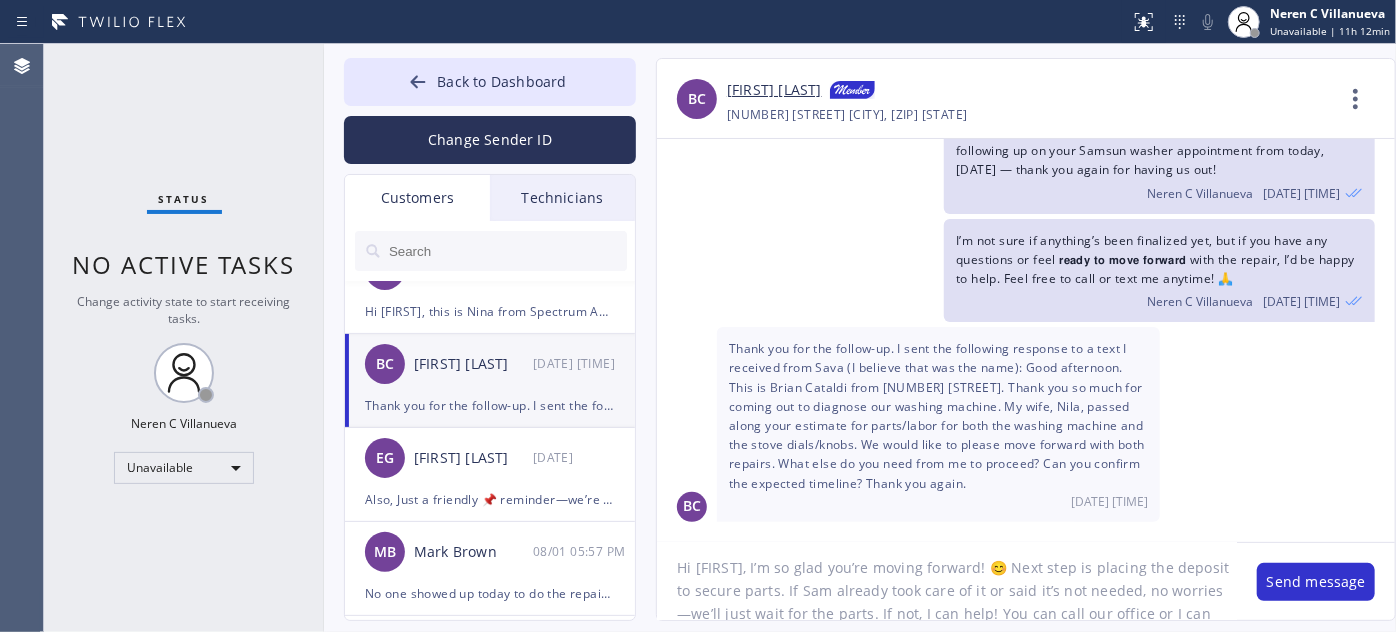 scroll, scrollTop: 0, scrollLeft: 0, axis: both 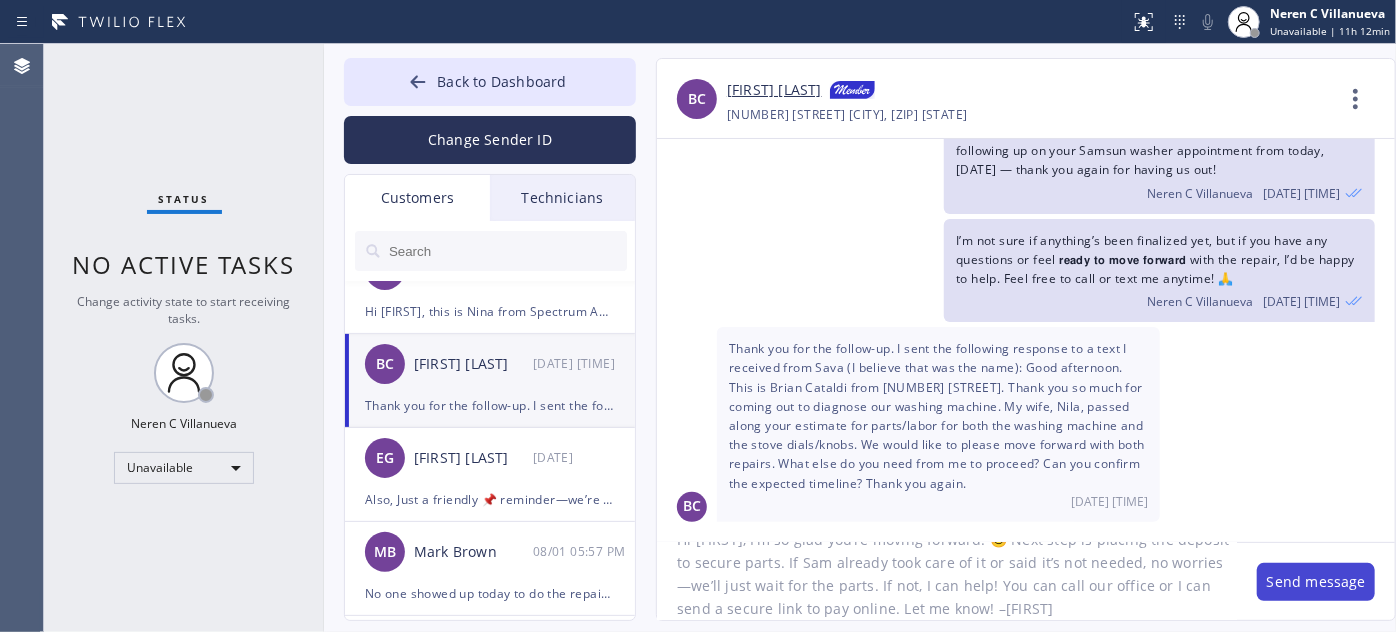 type on "Hi Brian, I’m so glad you’re moving forward! 😊 Next step is placing the deposit to secure parts. If Sam already took care of it or said it’s not needed, no worries—we’ll just wait for the parts. If not, I can help! You can call our office or I can send a secure link to pay online. Let me know! –Nina" 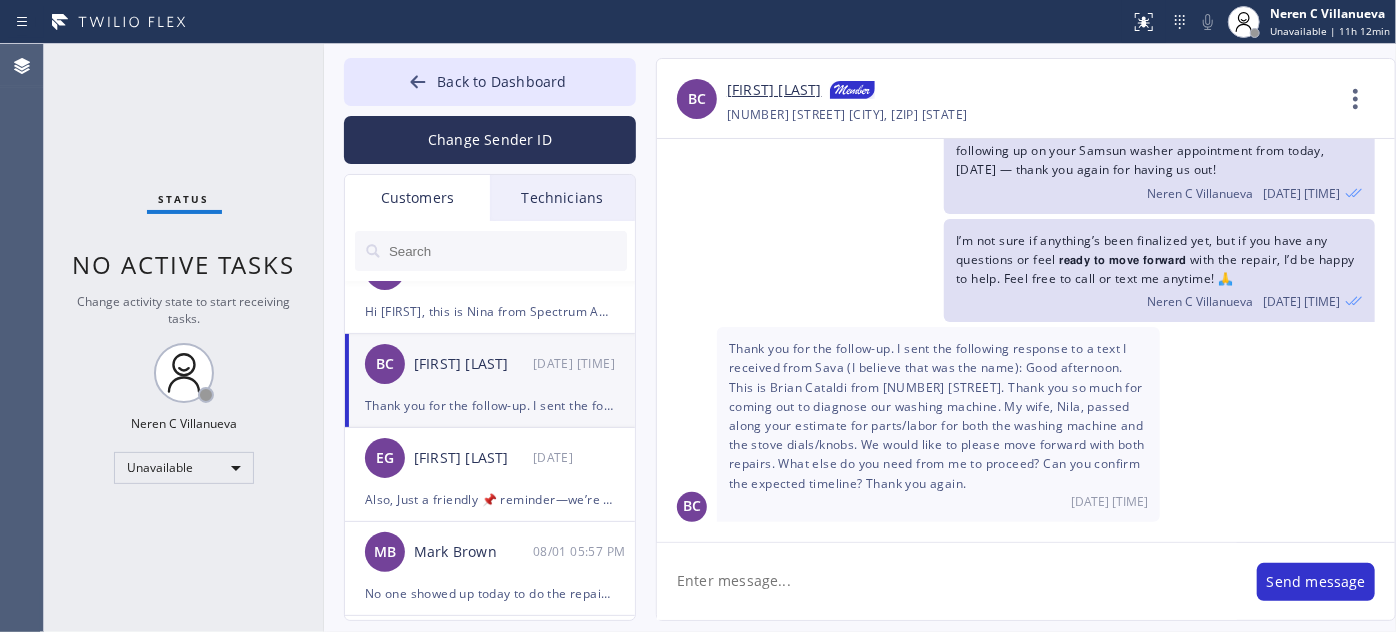 scroll, scrollTop: 76, scrollLeft: 0, axis: vertical 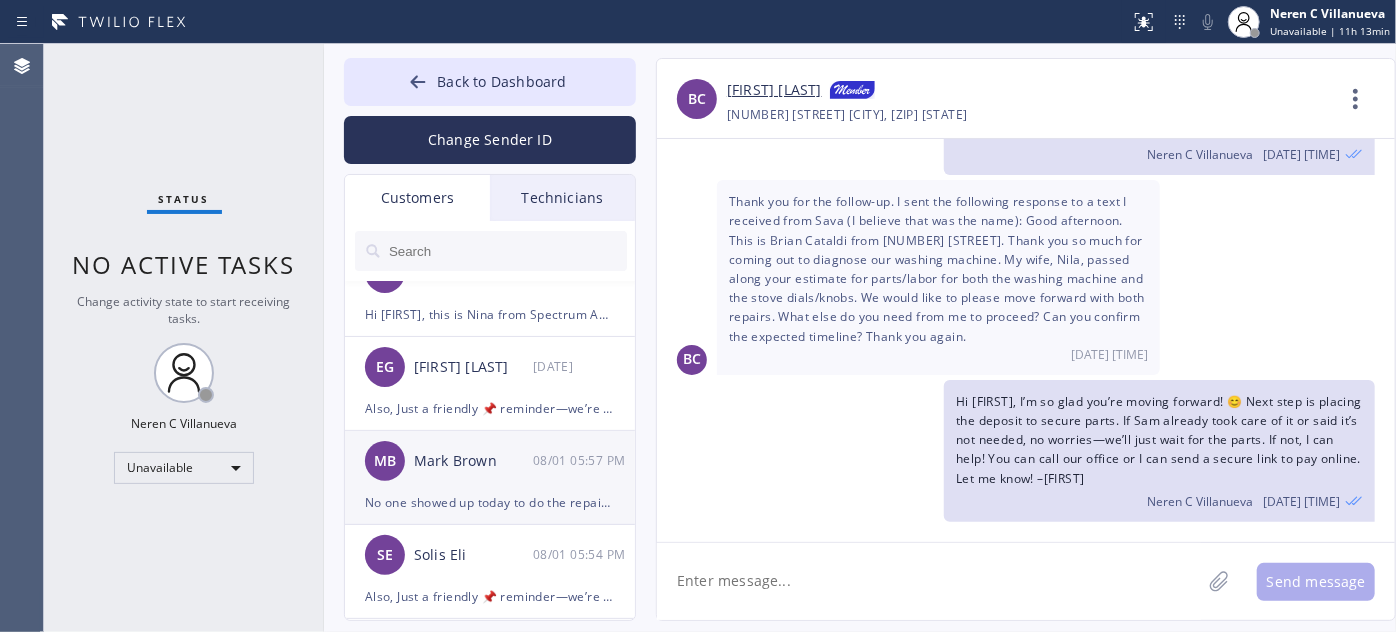 click on "MB Mark Brown  08/01 05:57 PM" at bounding box center (491, 461) 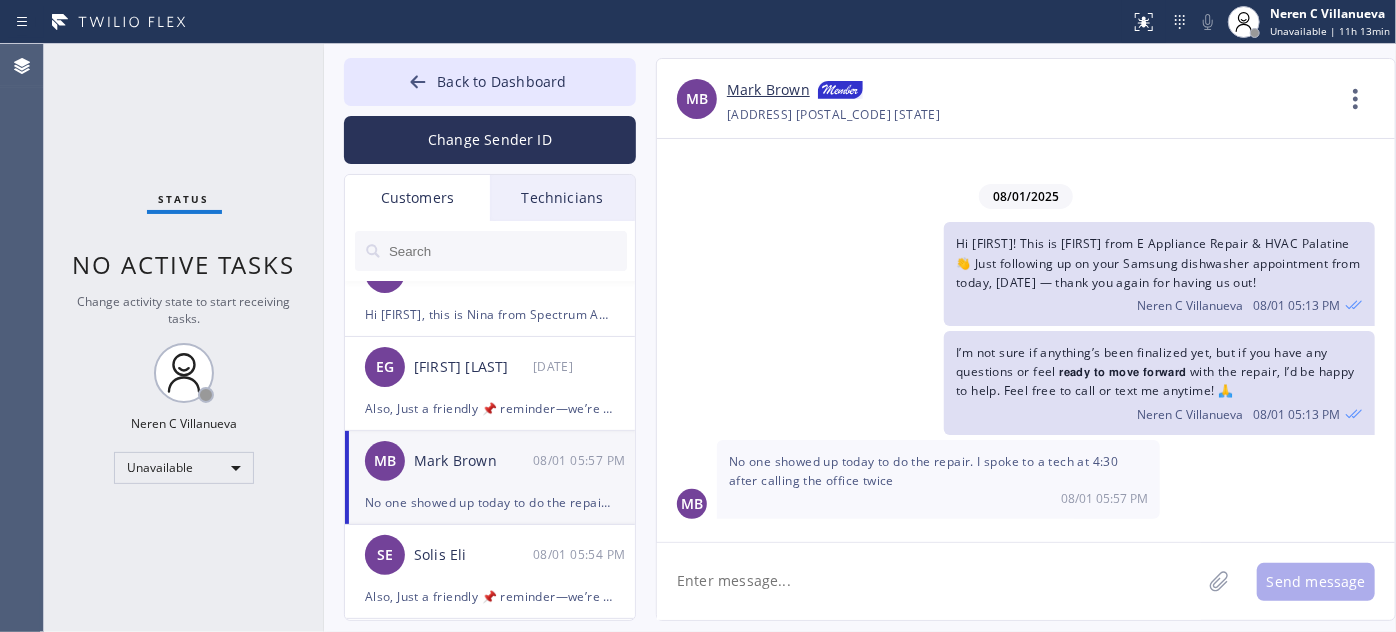 scroll, scrollTop: 0, scrollLeft: 0, axis: both 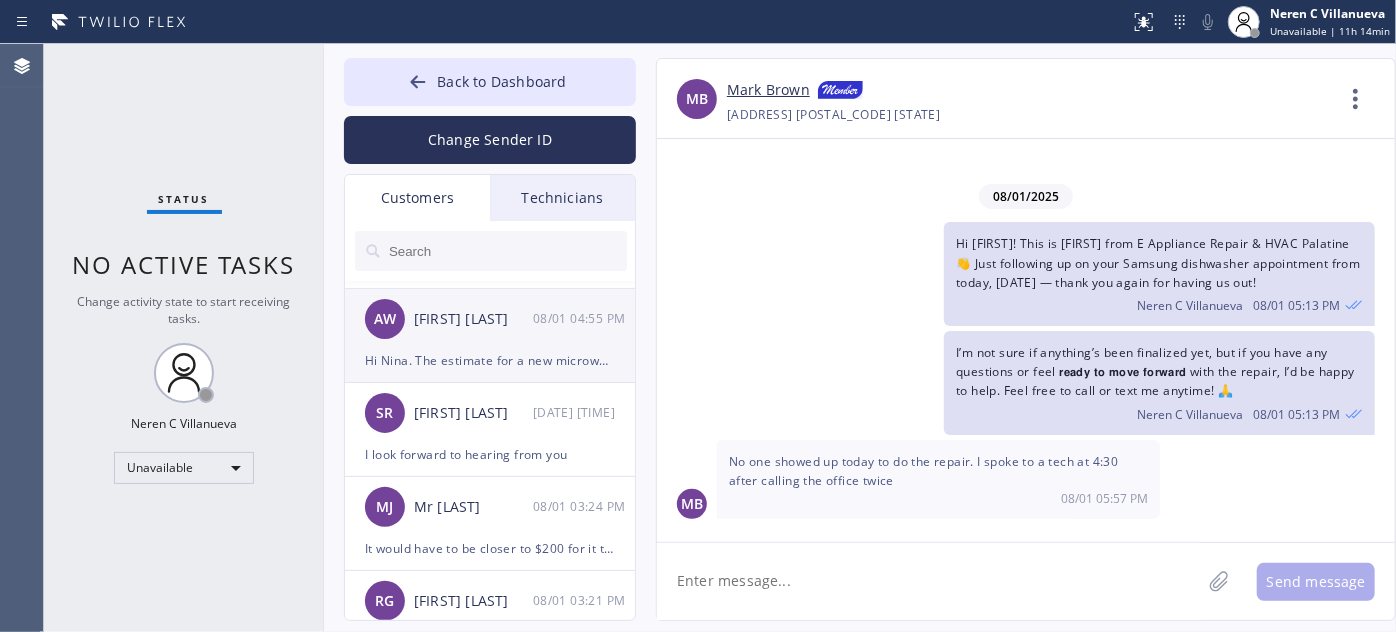 click on "AW Amy Whalen 08/01 04:55 PM" at bounding box center (491, 319) 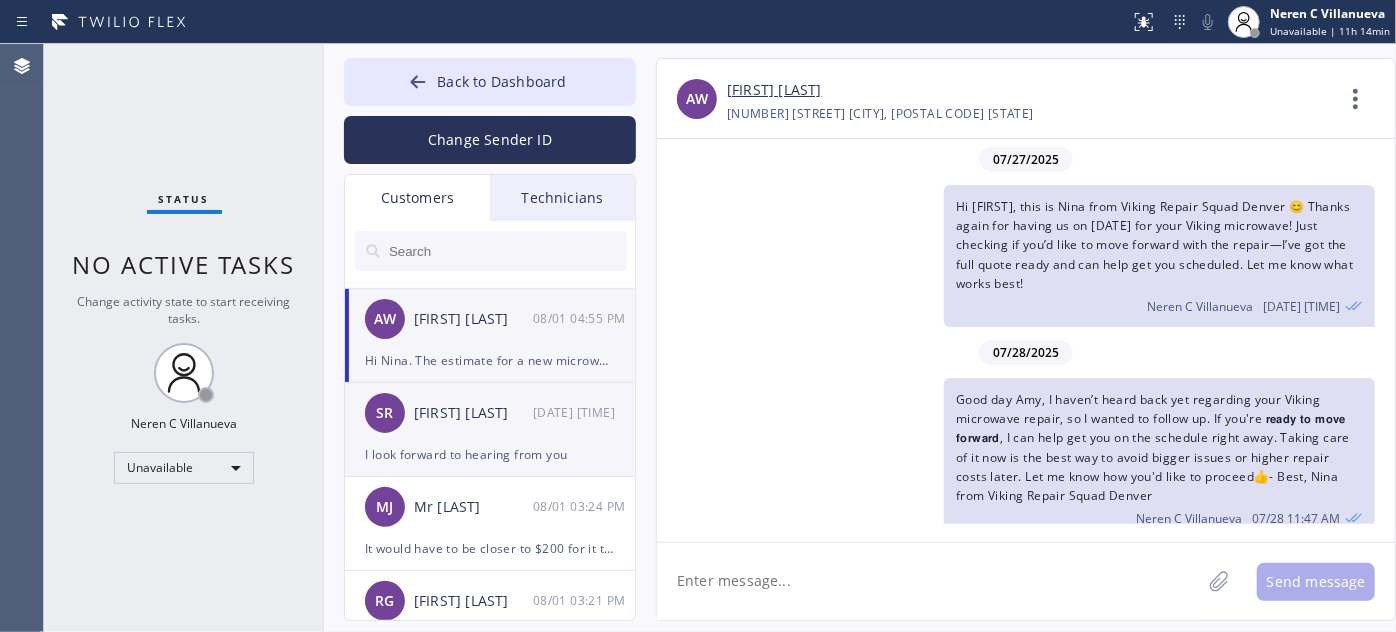scroll, scrollTop: 378, scrollLeft: 0, axis: vertical 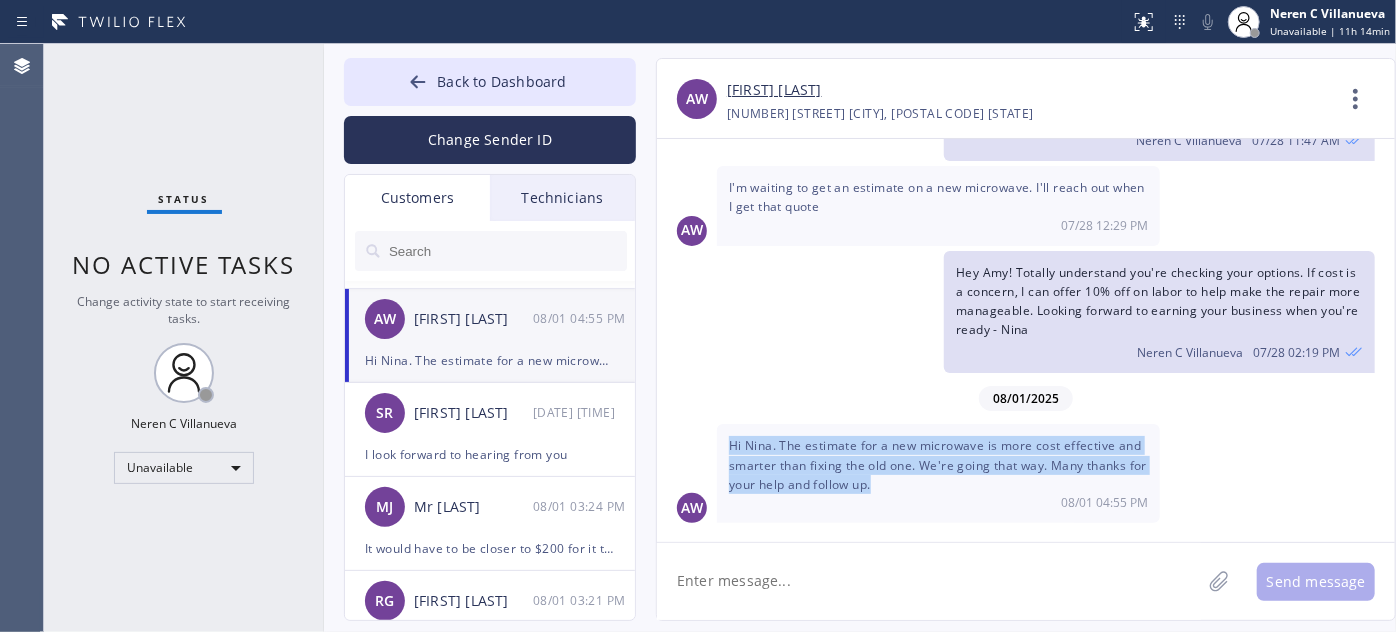 drag, startPoint x: 894, startPoint y: 479, endPoint x: 717, endPoint y: 439, distance: 181.4635 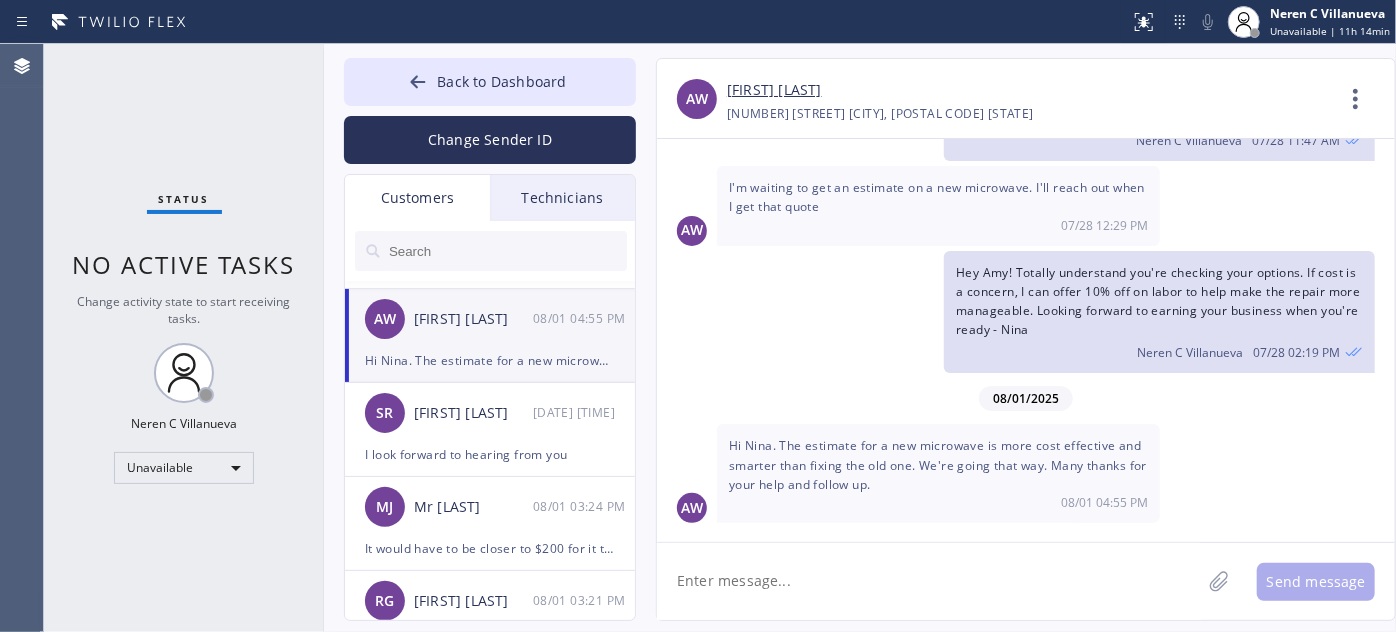 click on "08/01 04:55 PM" at bounding box center [938, 502] 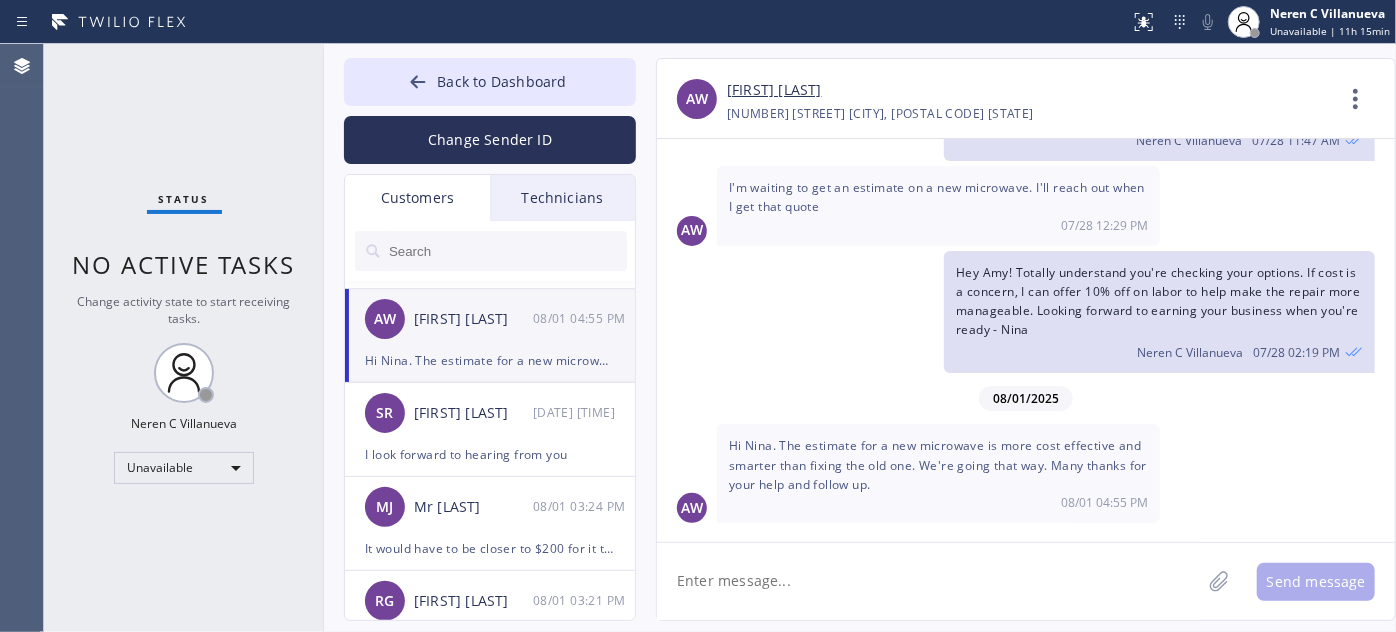 paste on "ChatGPT said:
Totally understand, thanks for the update! Wishing you the best with the new microwave 😊" 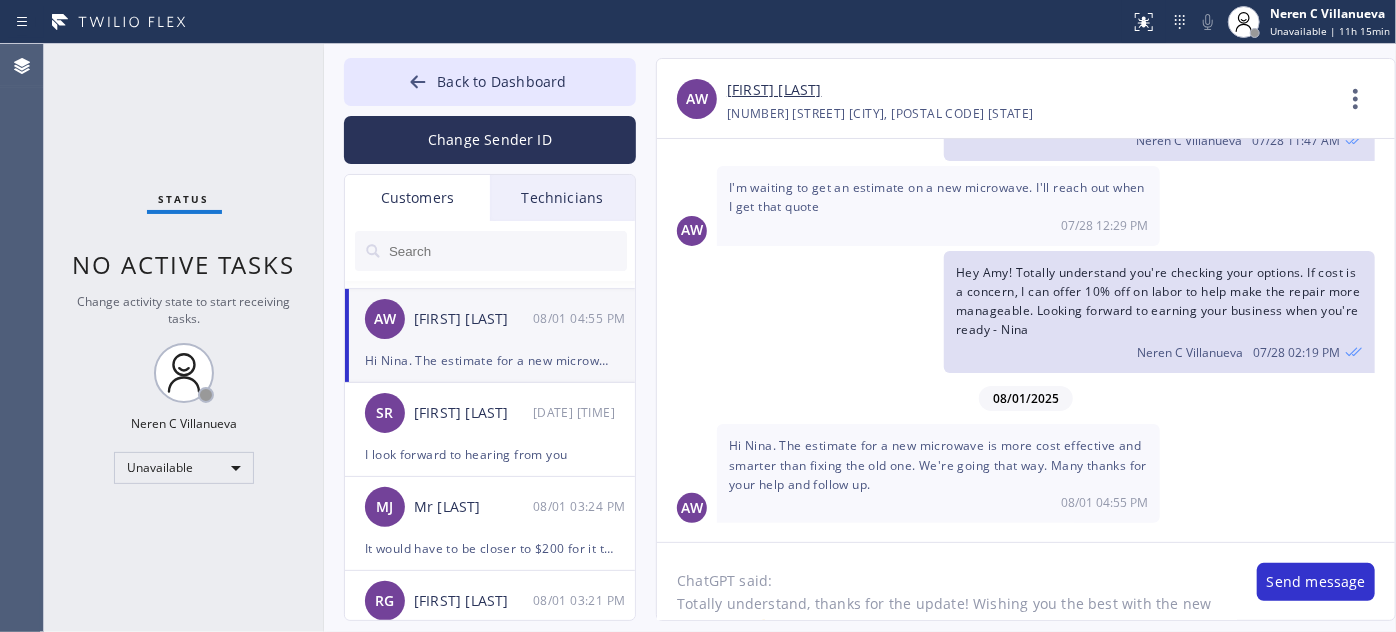 scroll, scrollTop: 16, scrollLeft: 0, axis: vertical 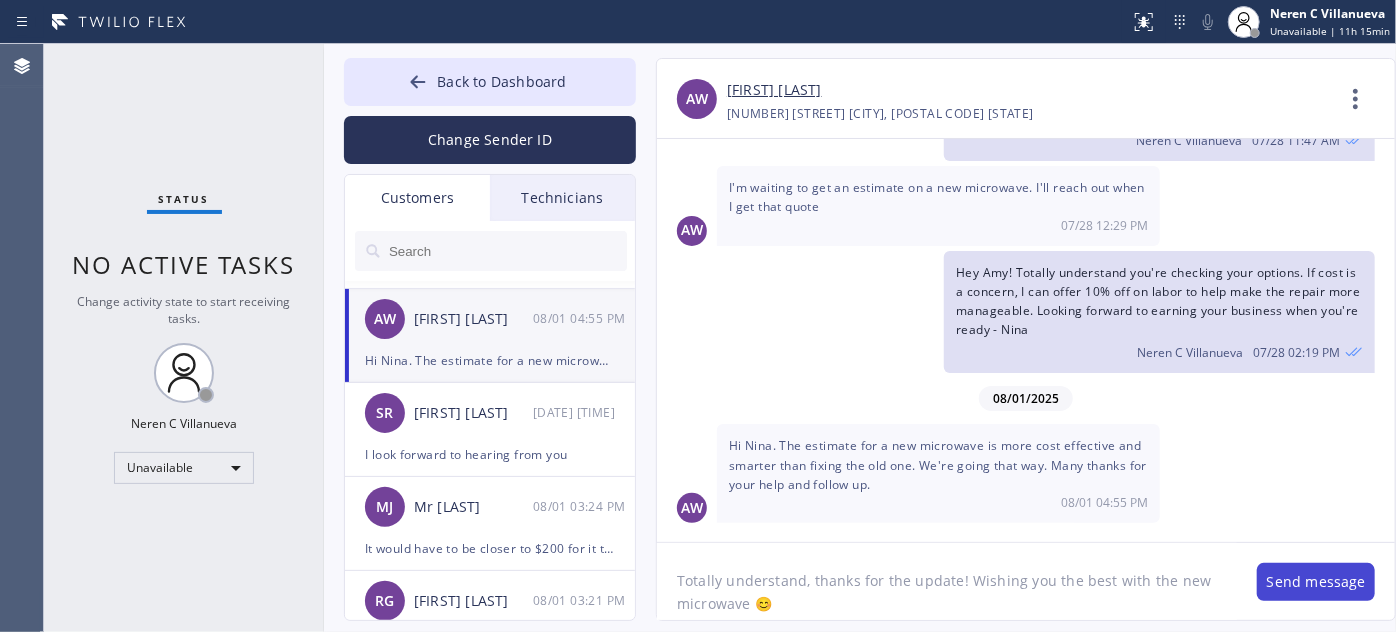 type on "Totally understand, thanks for the update! Wishing you the best with the new microwave 😊" 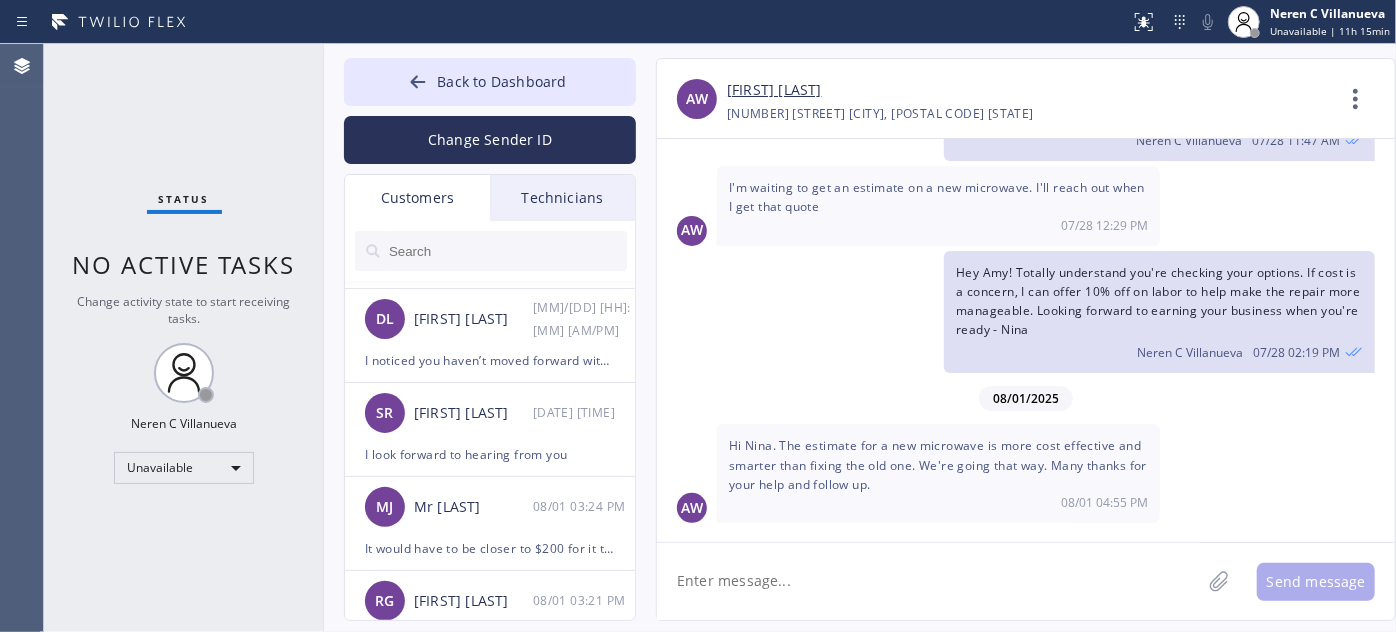 scroll, scrollTop: 468, scrollLeft: 0, axis: vertical 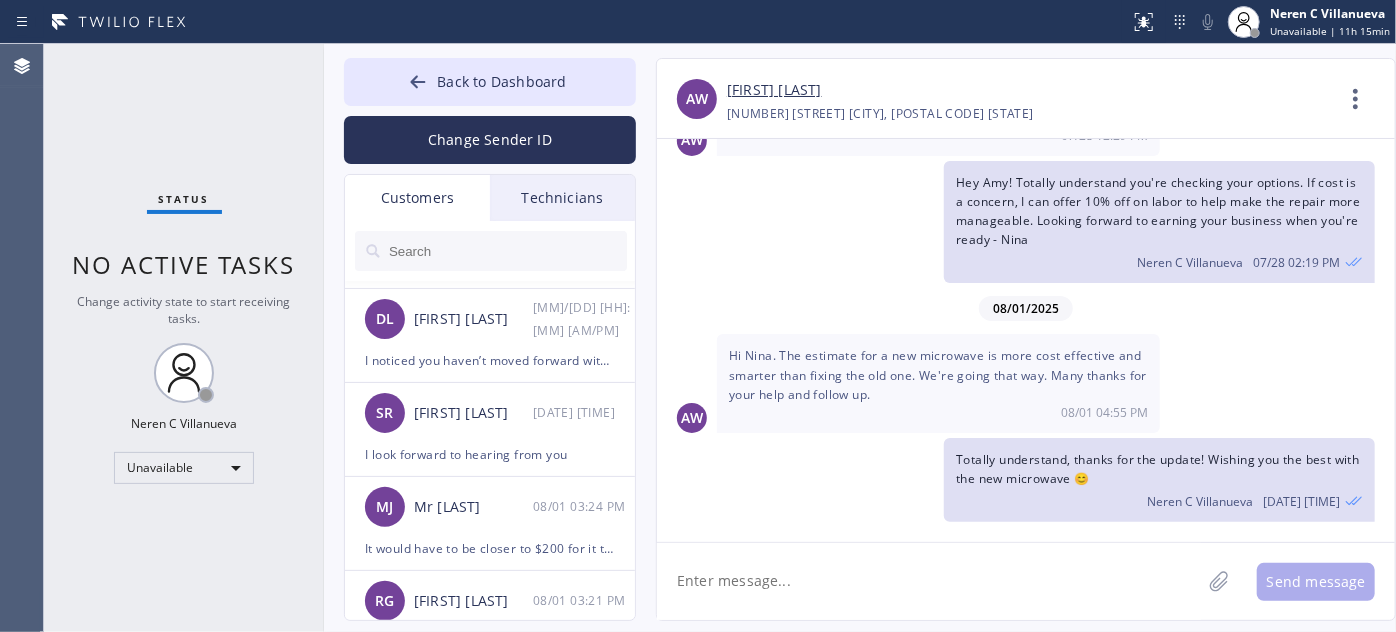 paste on "Also, Just a friendly 📌 reminder—we’re here for all your future needs!🔥 We’ve got special promos this month on 𝗛𝗩𝗔𝗖, 𝗺𝗮𝗶𝗻𝘁𝗲𝗻𝗮𝗻𝗰𝗲/𝗮𝗽𝗽𝗹𝗶𝗮𝗻𝗰𝗲 𝗿𝗲𝗽𝗮𝗶𝗿, 𝗽𝗹𝘂𝗺𝗯𝗶𝗻𝗴, 𝗲𝗹𝗲𝗰𝘁𝗿𝗶𝗰𝗮𝗹 𝘄𝗼𝗿𝗸, 𝗮𝗶𝗿 𝗱𝘂𝗰𝘁, 𝗿𝗲𝗺𝗼𝘁𝗲 𝗳𝗶𝘅 𝗮𝗻𝗱 even 𝗵𝗼𝗺𝗲 𝗰𝗹𝗲𝗮𝗻𝗶𝗻𝗴. Let me know—I’d be happy to get you scheduled!" 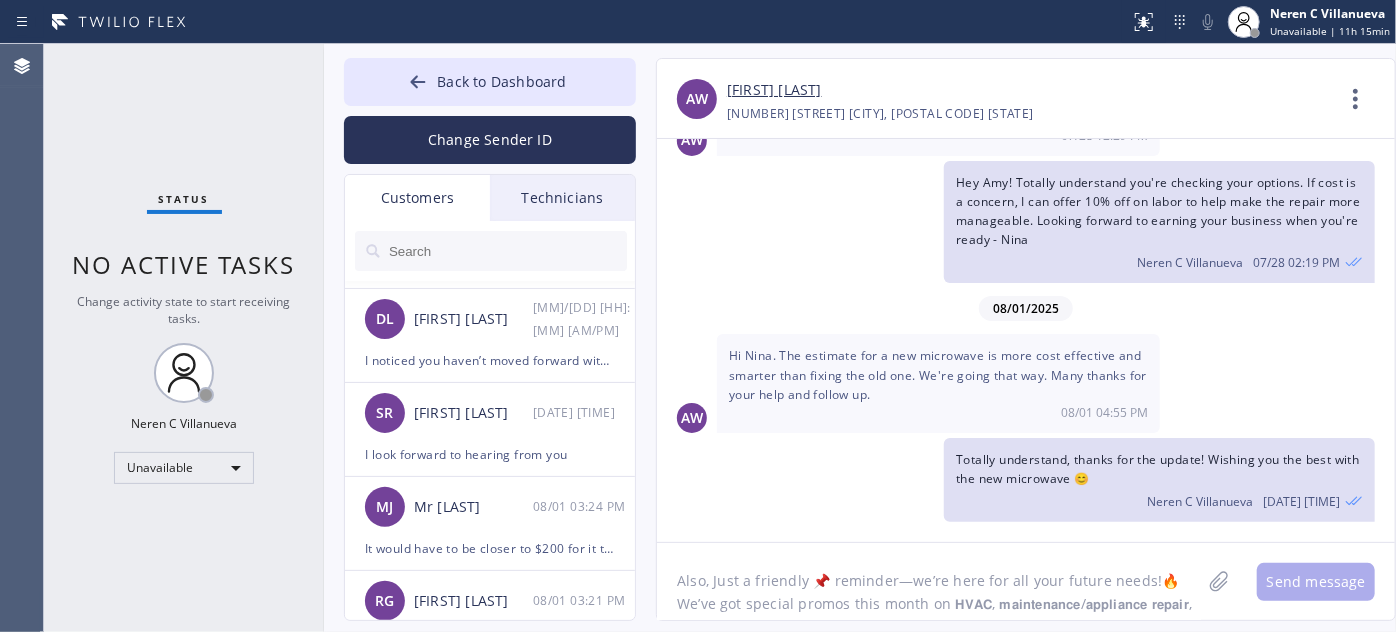 scroll, scrollTop: 40, scrollLeft: 0, axis: vertical 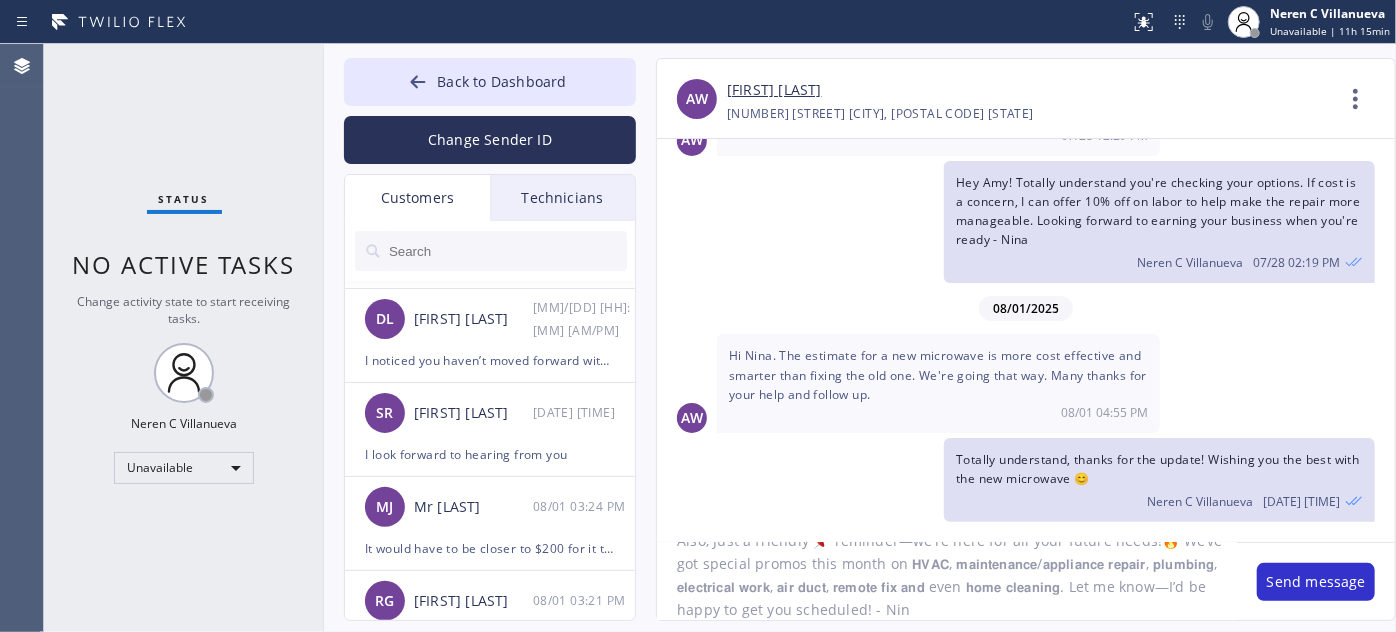 type on "Also, Just a friendly 📌 reminder—we’re here for all your future needs!🔥 We’ve got special promos this month on 𝗛𝗩𝗔𝗖, 𝗺𝗮𝗶𝗻𝘁𝗲𝗻𝗮𝗻𝗰𝗲/𝗮𝗽𝗽𝗹𝗶𝗮𝗻𝗰𝗲 𝗿𝗲𝗽𝗮𝗶𝗿, 𝗽𝗹𝘂𝗺𝗯𝗶𝗻𝗴, 𝗲𝗹𝗲𝗰𝘁𝗿𝗶𝗰𝗮𝗹 𝘄𝗼𝗿𝗸, 𝗮𝗶𝗿 𝗱𝘂𝗰𝘁, 𝗿𝗲𝗺𝗼𝘁𝗲 𝗳𝗶𝘅 𝗮𝗻𝗱 even 𝗵𝗼𝗺𝗲 𝗰𝗹𝗲𝗮𝗻𝗶𝗻𝗴. Let me know—I’d be happy to get you scheduled! - Nina" 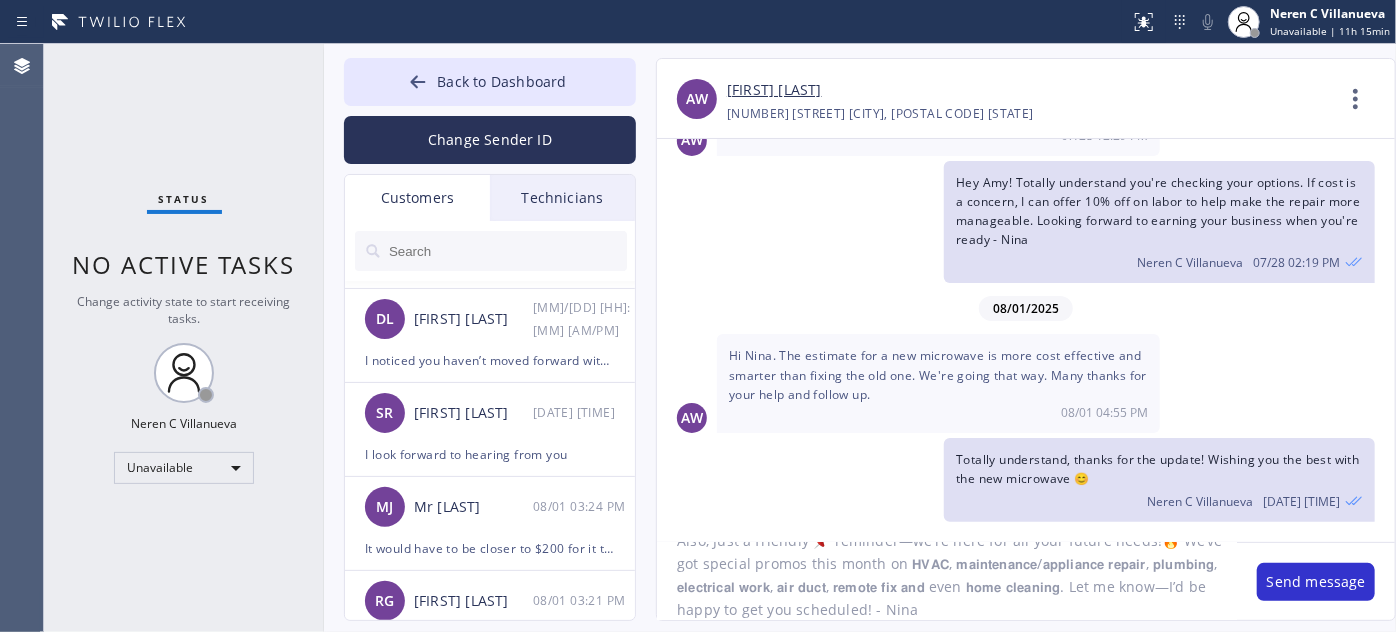 type 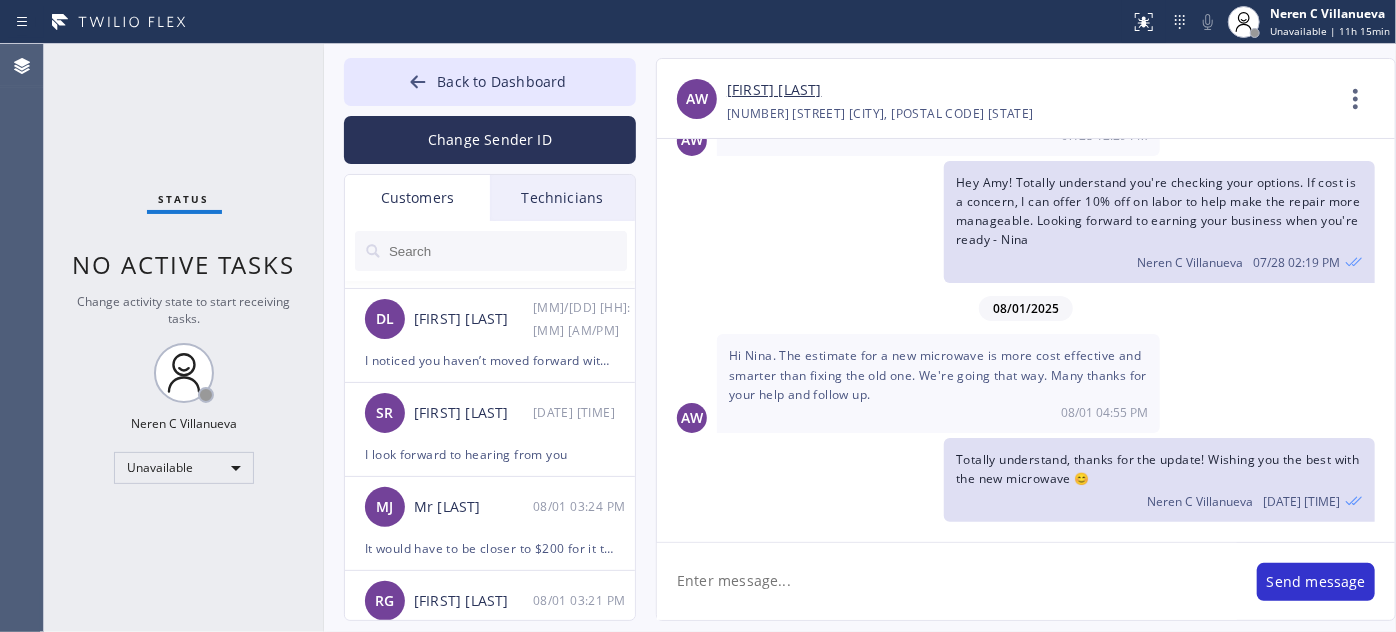 scroll, scrollTop: 0, scrollLeft: 0, axis: both 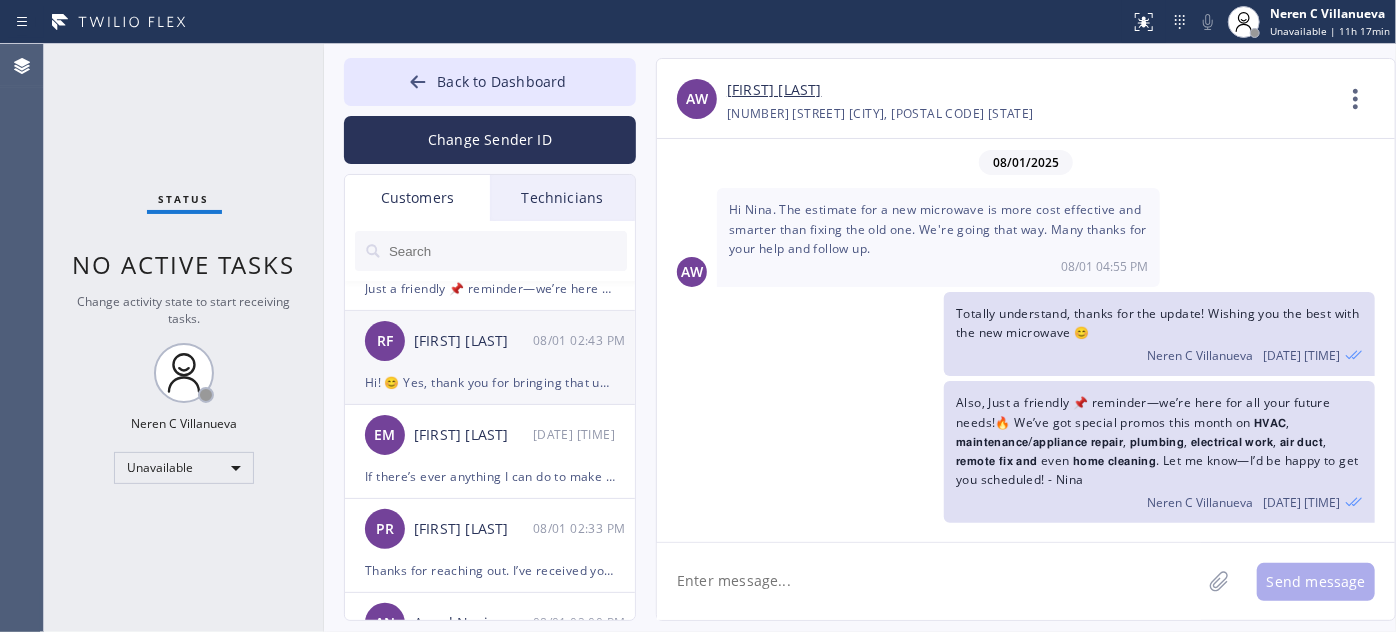 click on "Hi! 😊 Yes, thank you for bringing that up. I understand the technician mentioned ordering the tube part and returning for the installation. What I can do is follow up with the tech regarding the ETA on the part so I can keep you updated. Let me check and I’ll get back to you as soon as I hear from him! 🛠️✨" at bounding box center (490, 382) 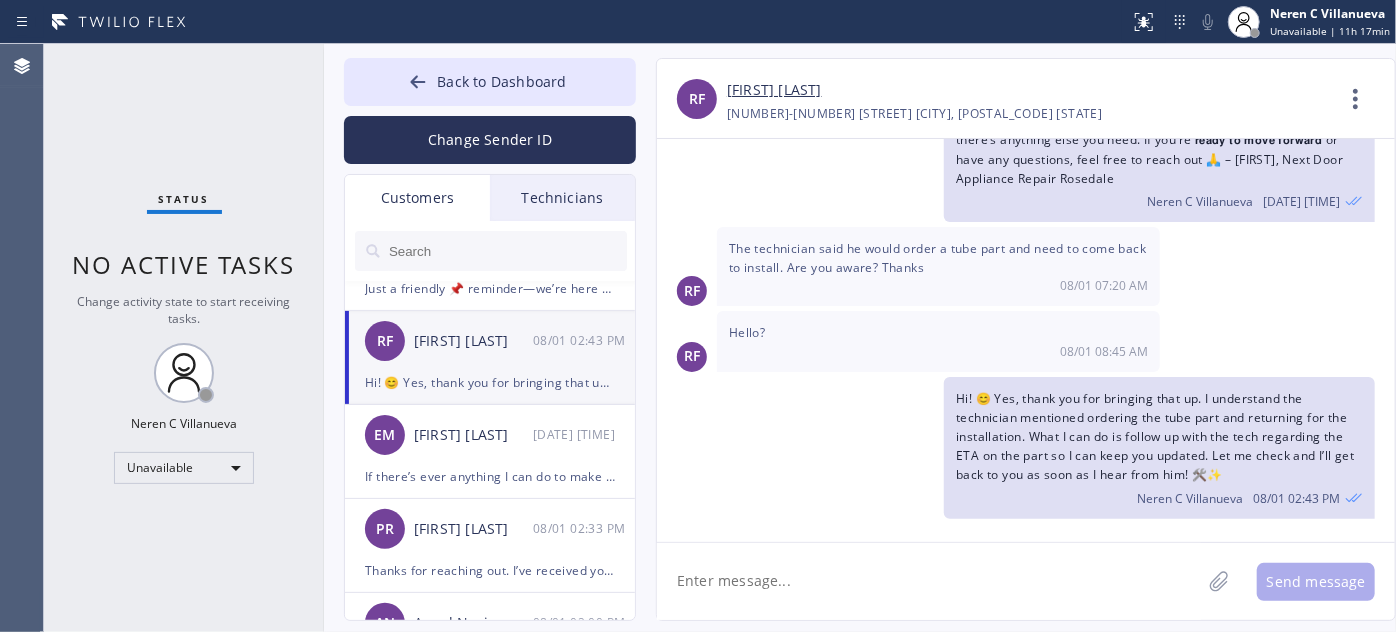 scroll, scrollTop: 102, scrollLeft: 0, axis: vertical 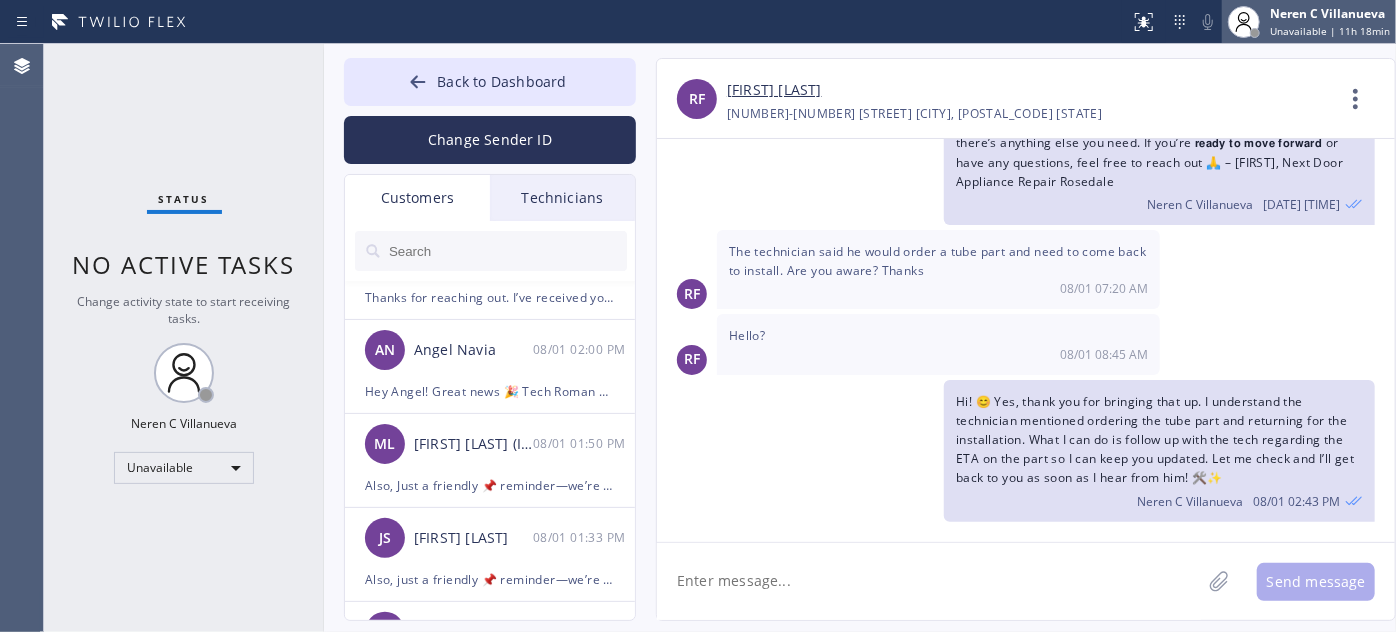 click on "Unavailable | 11h 18min" at bounding box center [1330, 31] 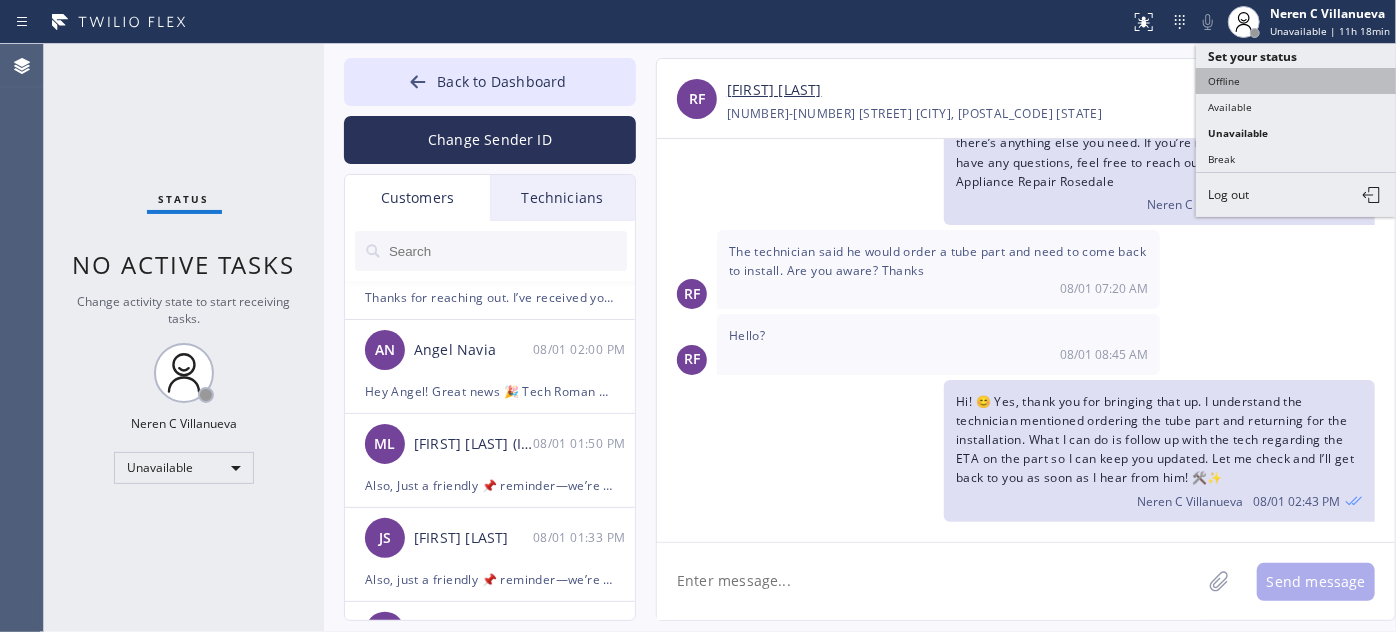 click on "Offline" at bounding box center (1296, 81) 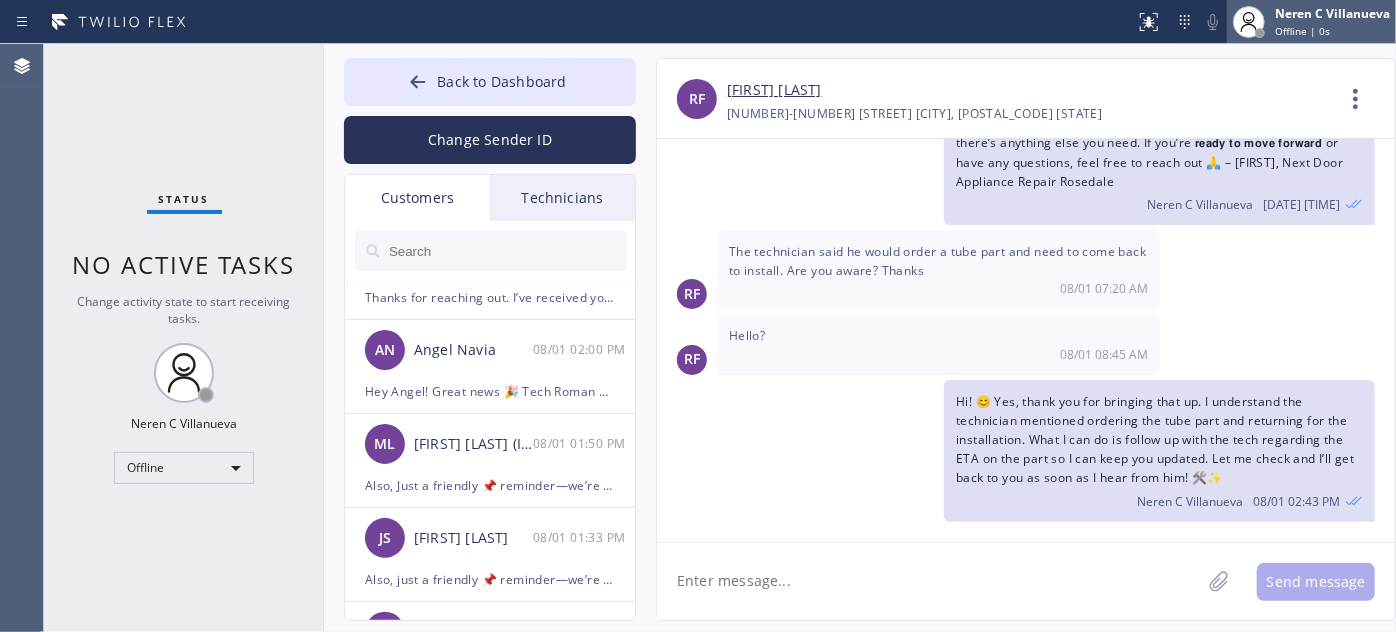 click on "Offline | 0s" at bounding box center (1302, 31) 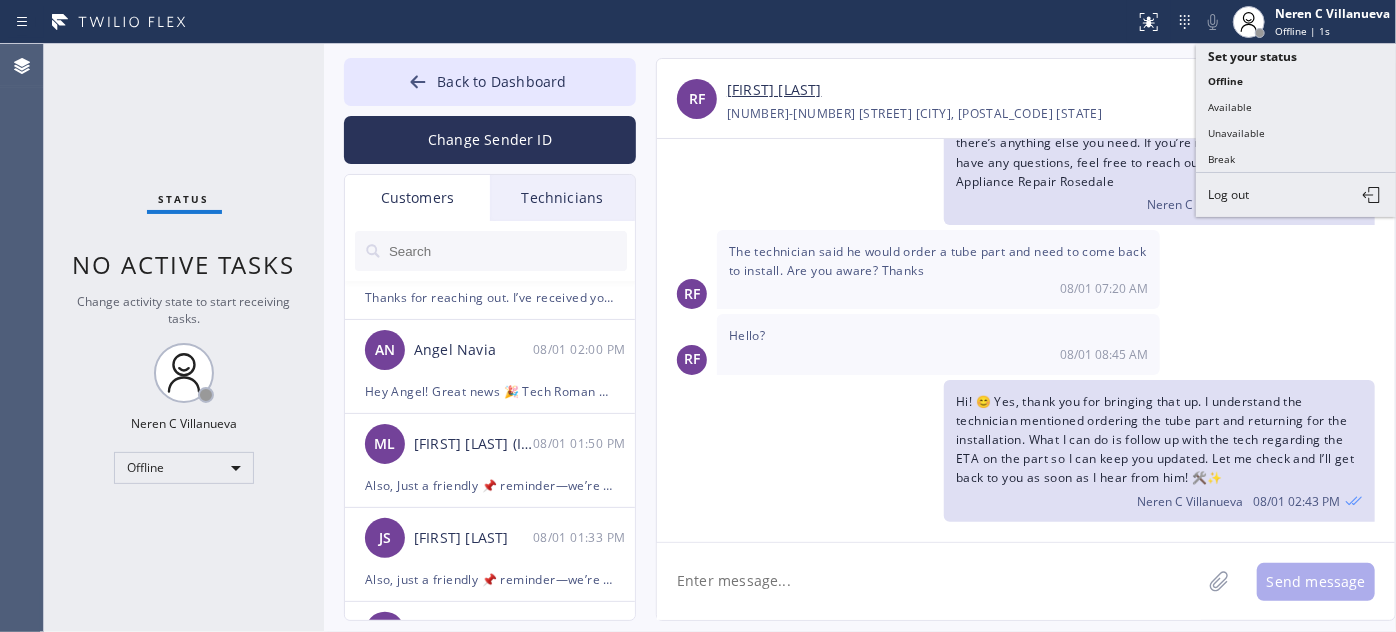 drag, startPoint x: 1274, startPoint y: 197, endPoint x: 1272, endPoint y: 167, distance: 30.066593 